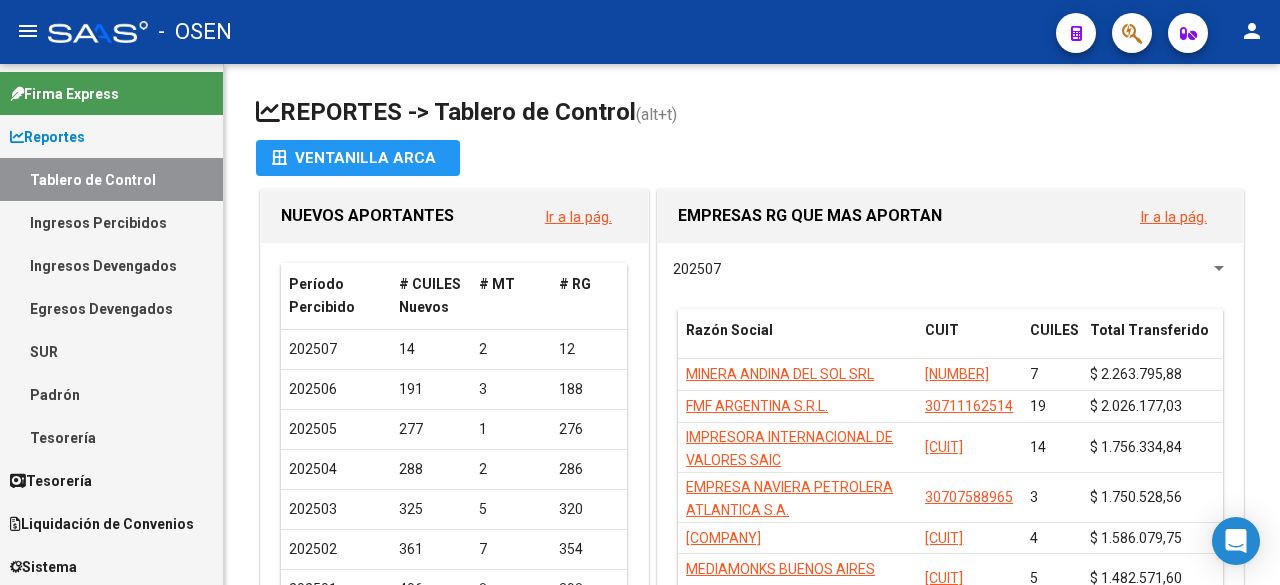 scroll, scrollTop: 0, scrollLeft: 0, axis: both 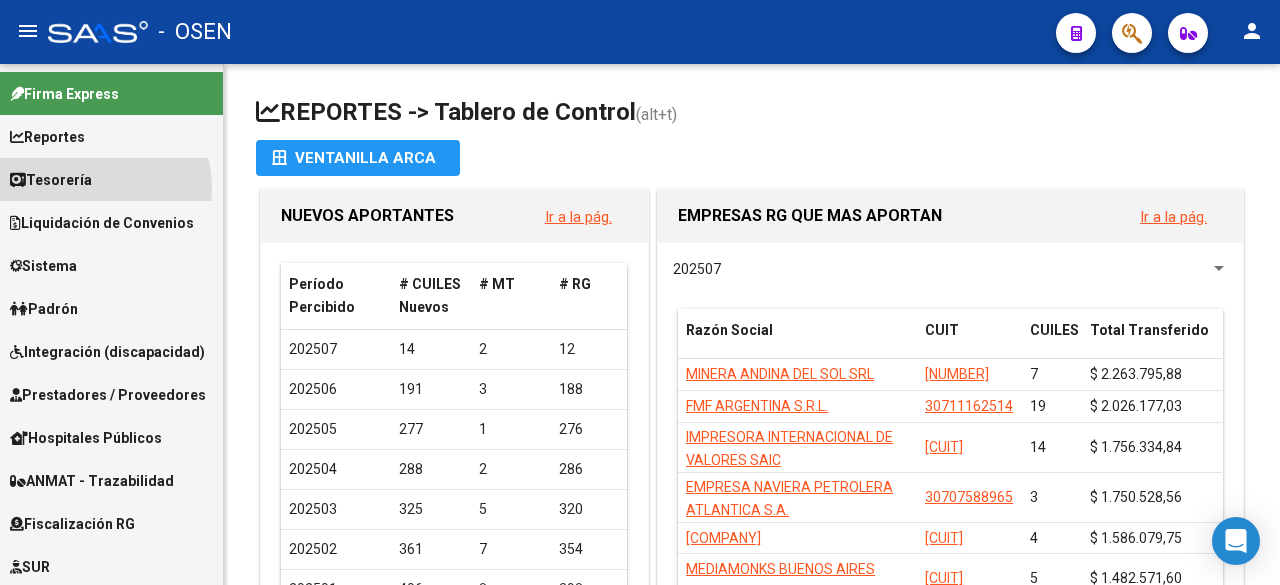 click on "Tesorería" at bounding box center (51, 180) 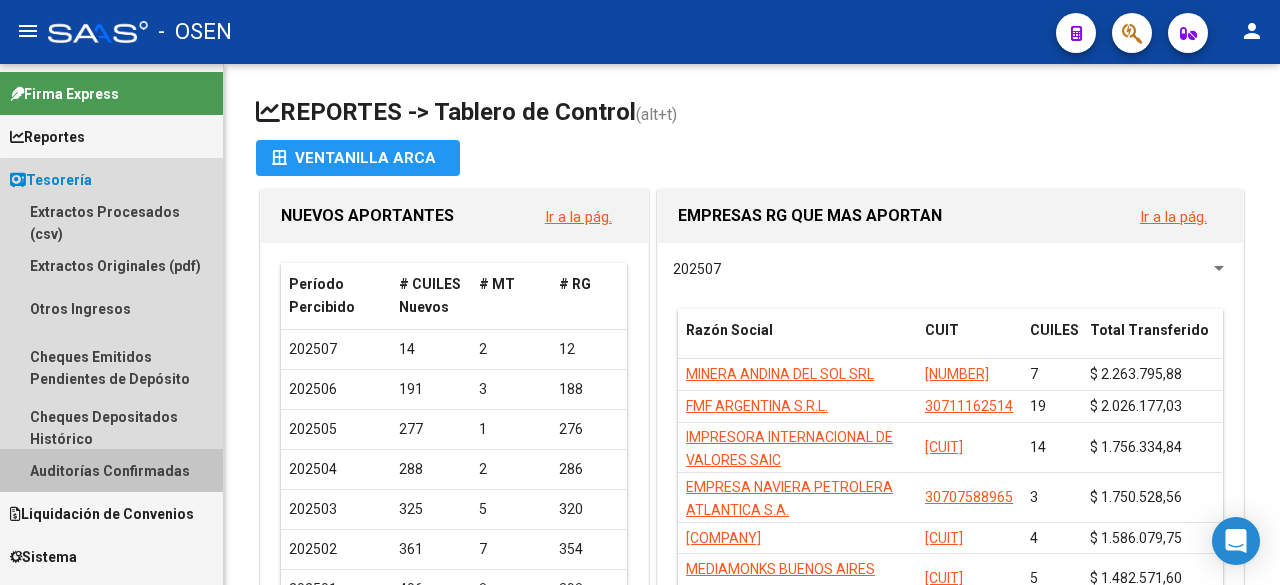 click on "Auditorías Confirmadas" at bounding box center [111, 470] 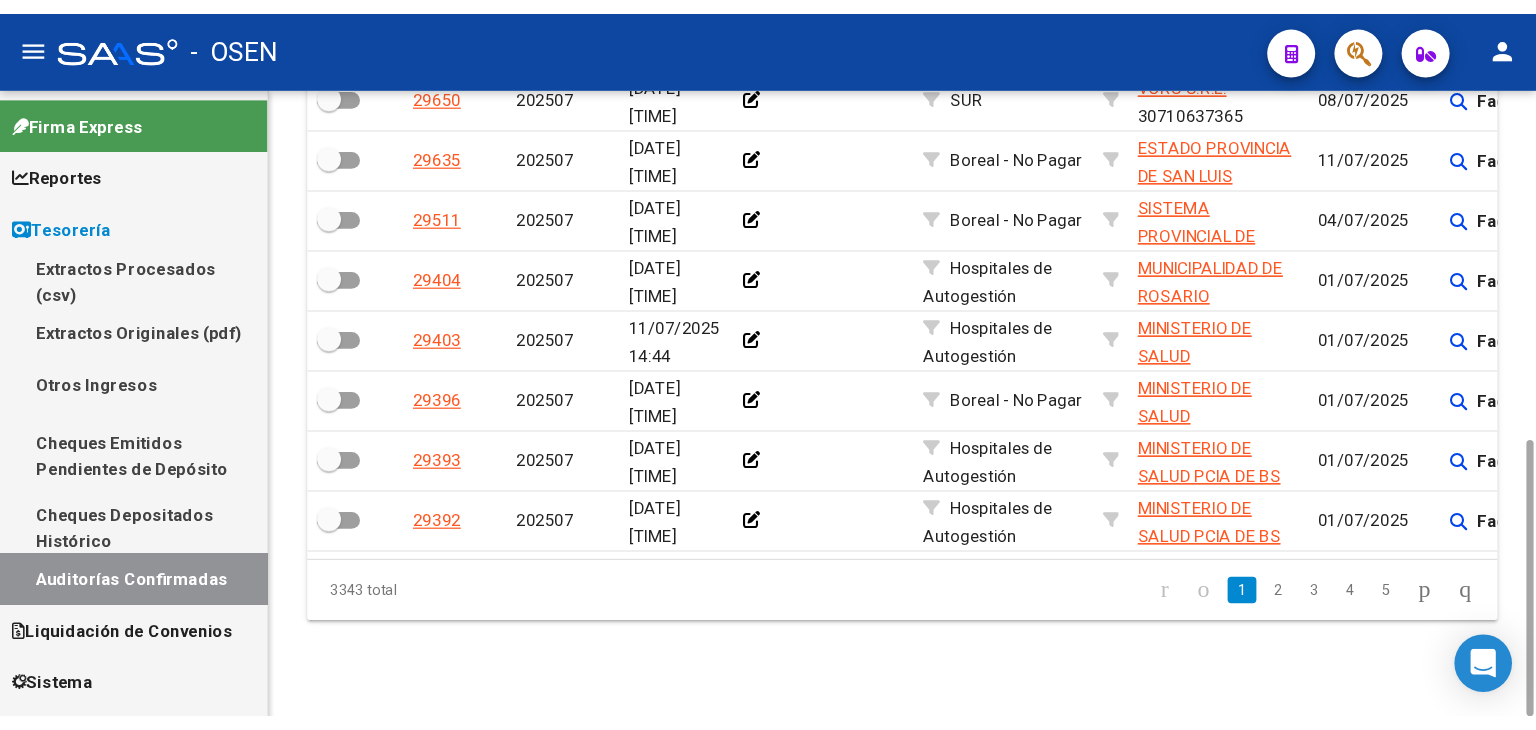 scroll, scrollTop: 0, scrollLeft: 0, axis: both 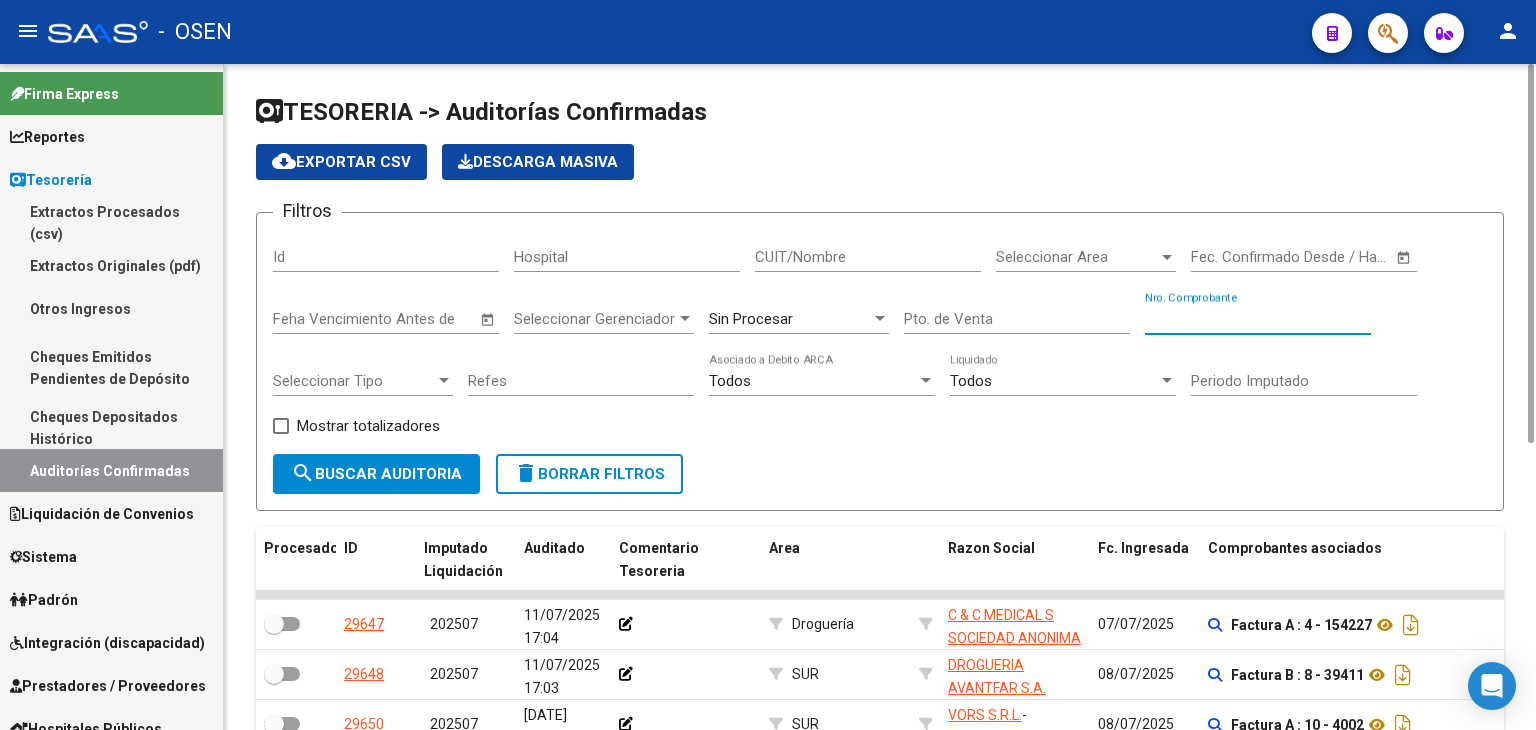click on "Nro. Comprobante" at bounding box center (1258, 319) 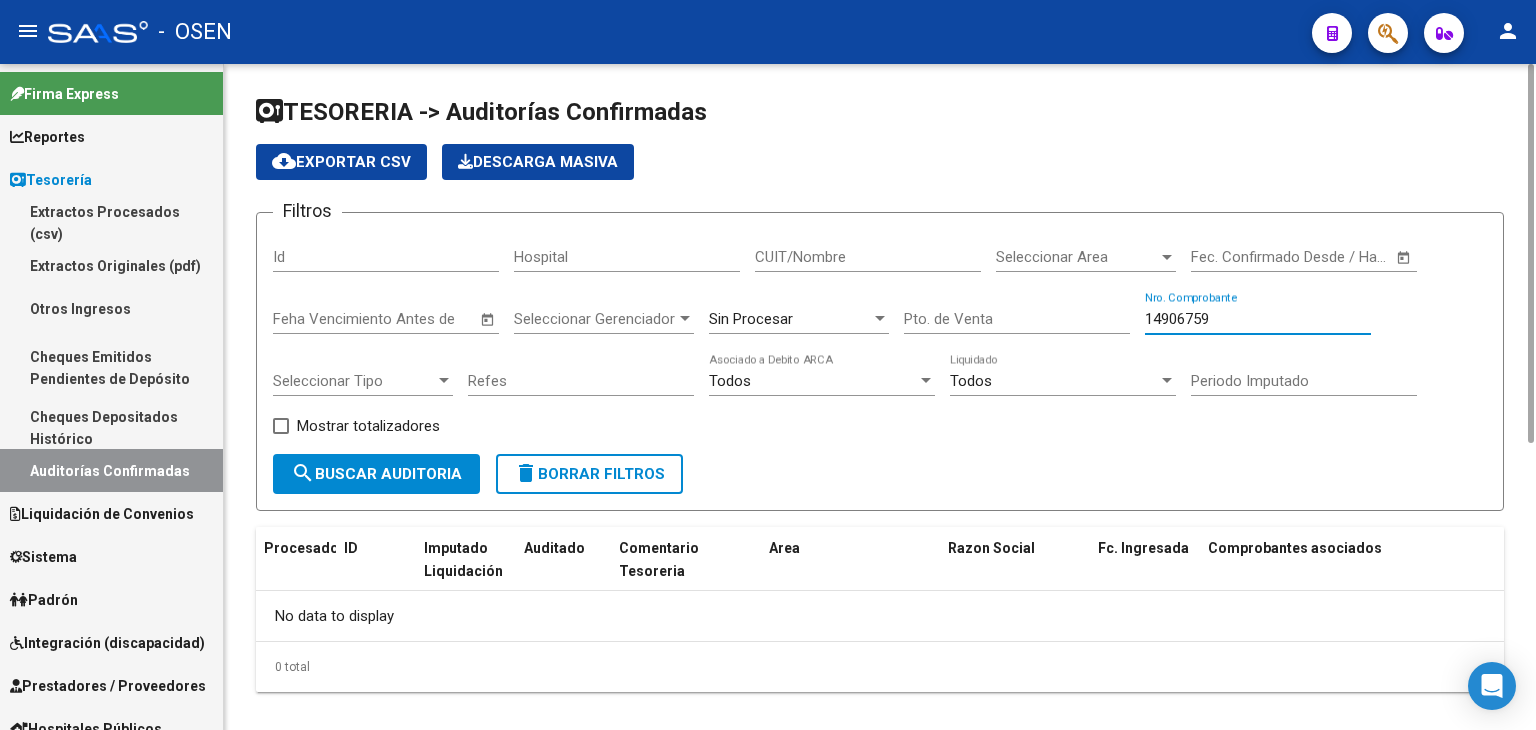 type on "14906759" 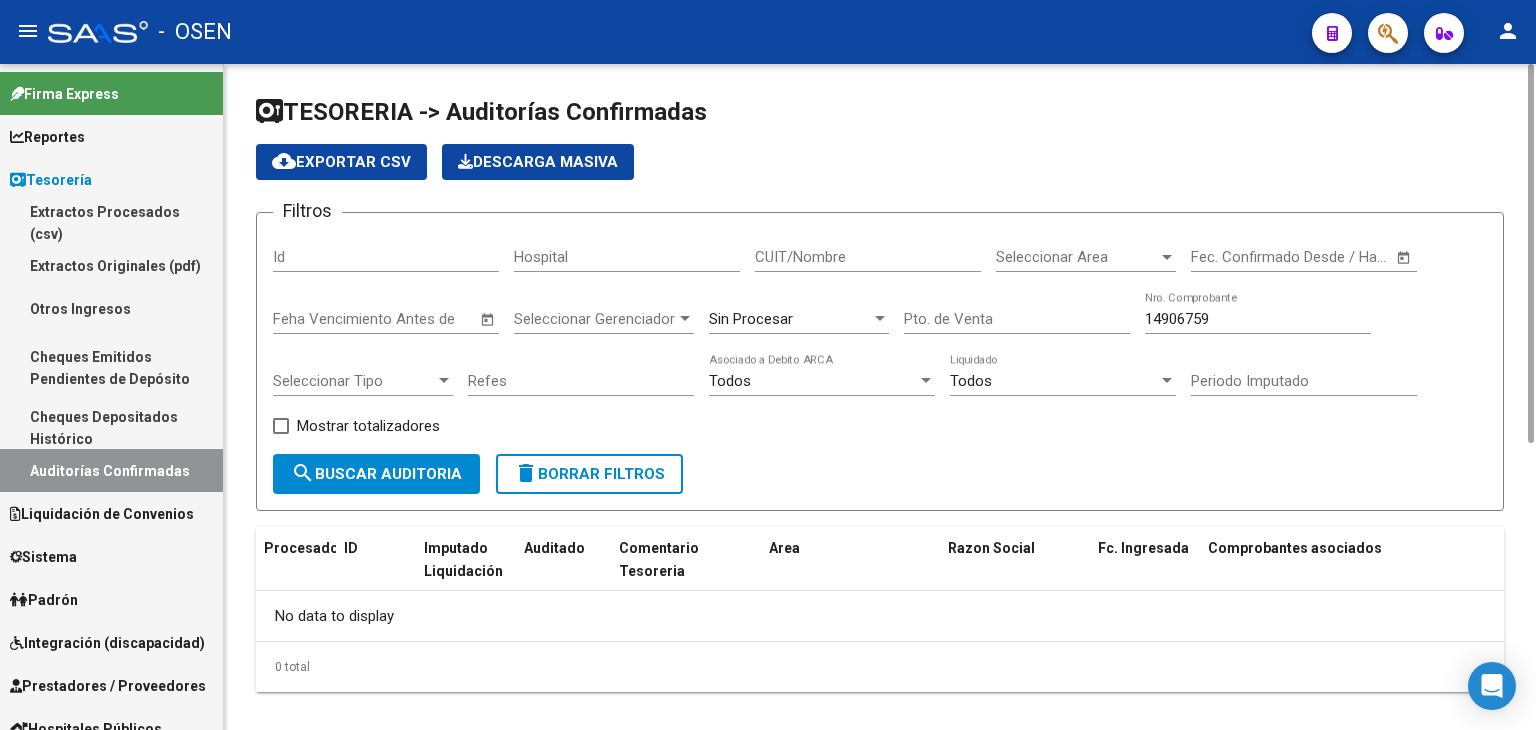 click on "Sin Procesar" 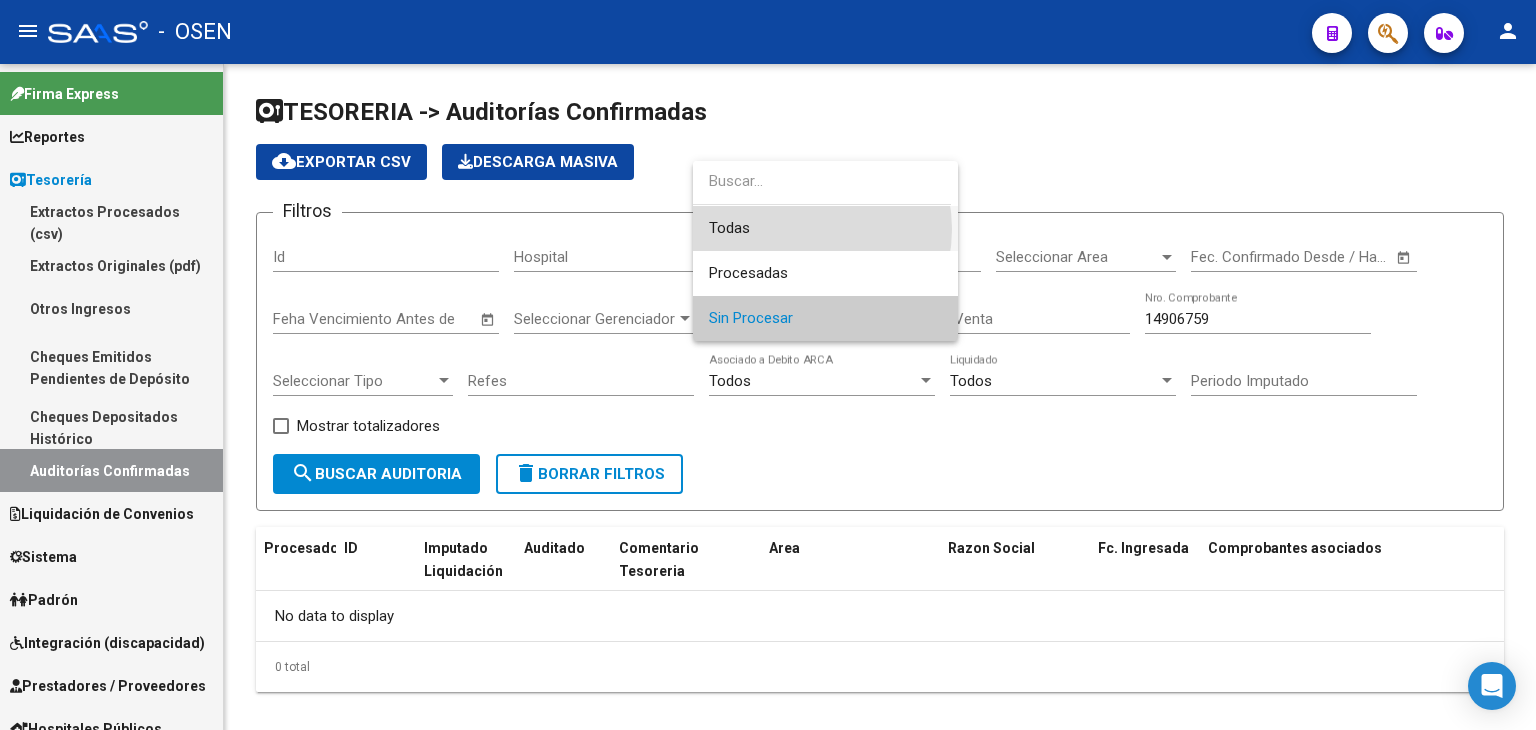 click on "Todas" at bounding box center (825, 228) 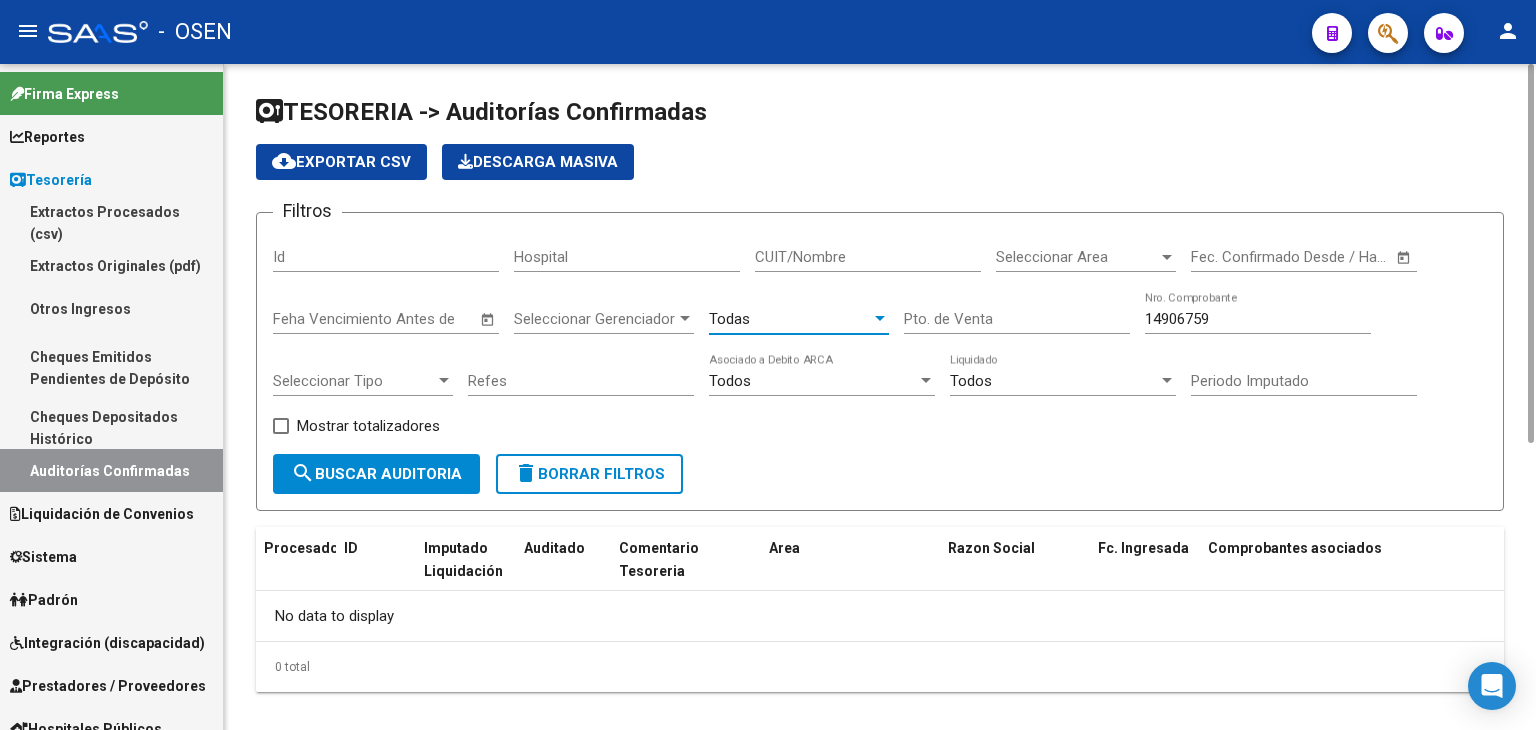 click on "search  Buscar Auditoria" 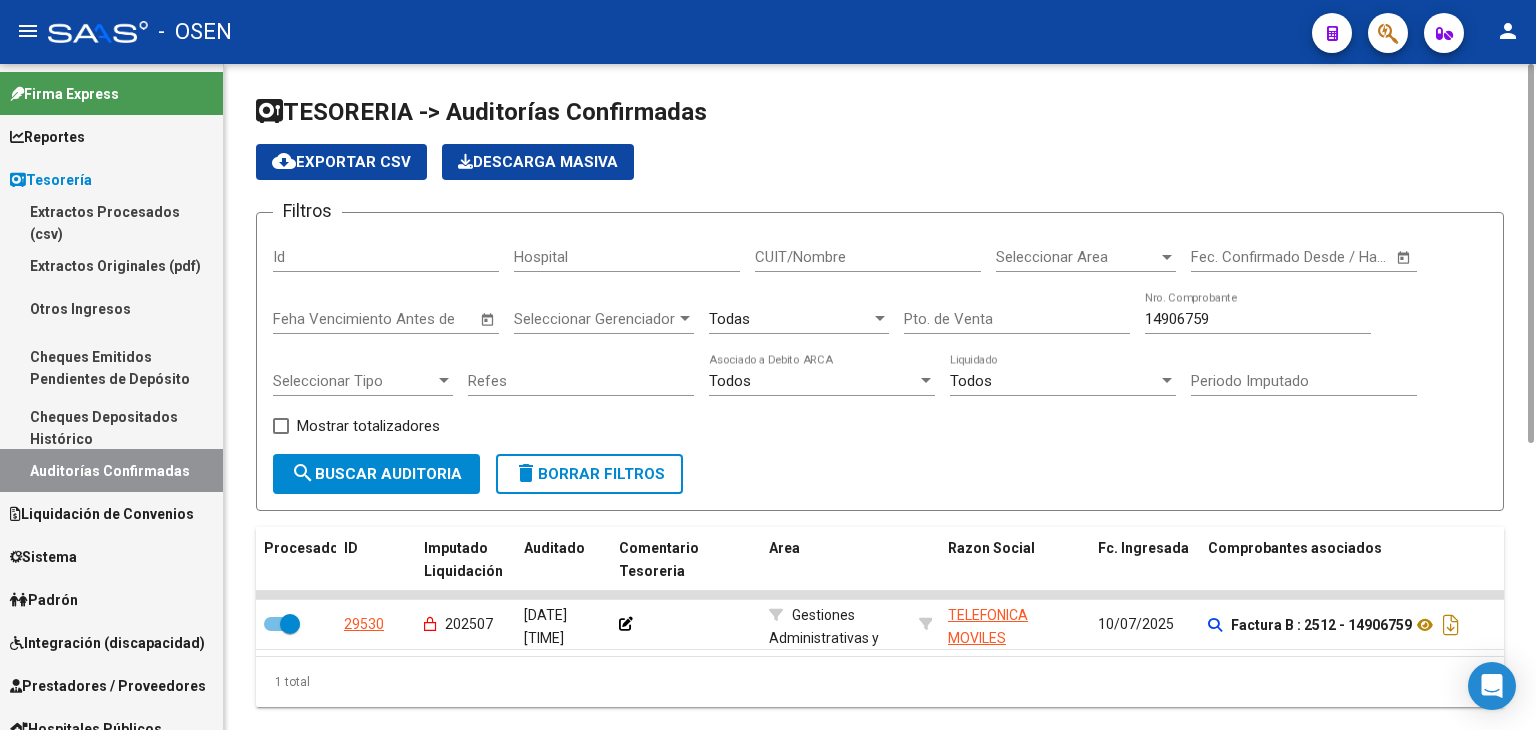 click on "Todas" 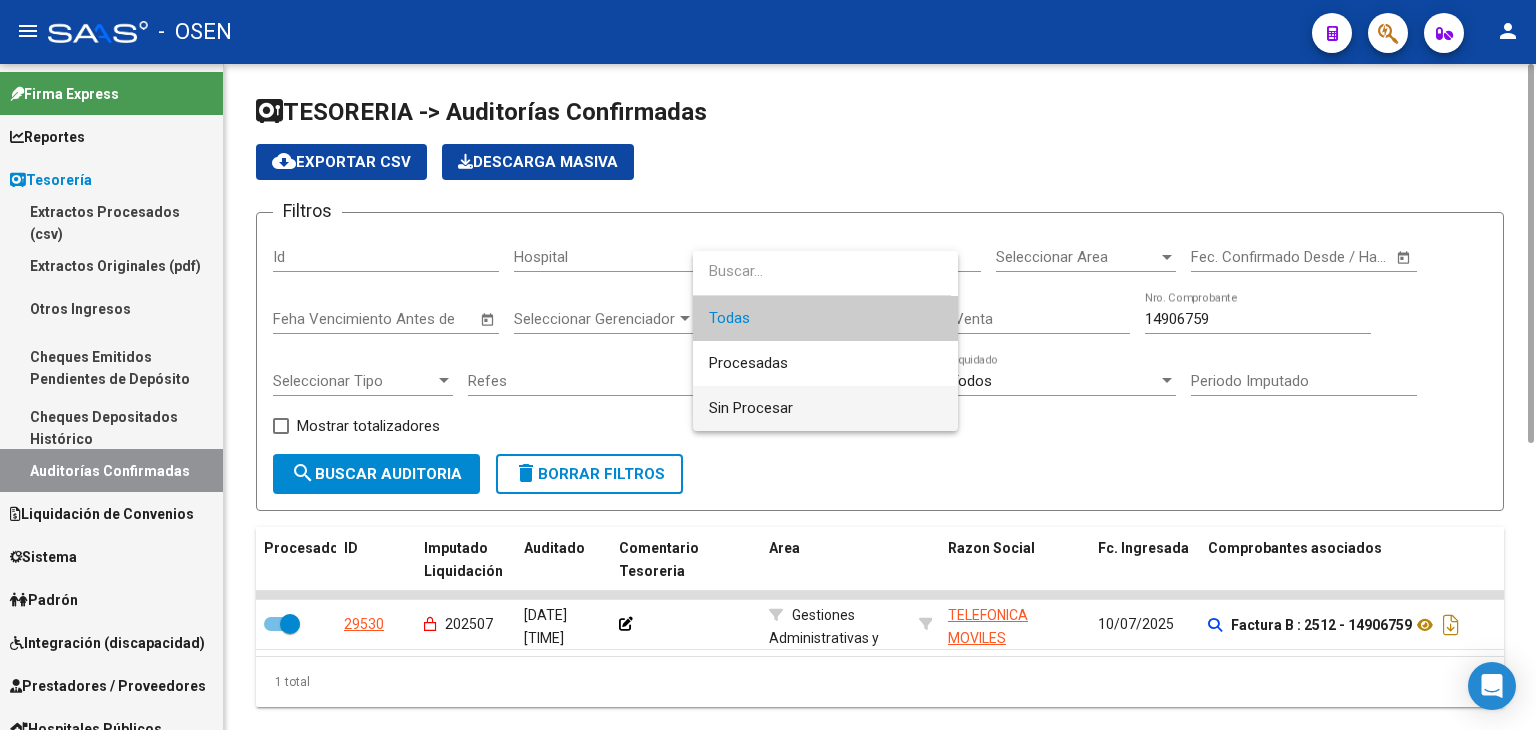 drag, startPoint x: 795, startPoint y: 405, endPoint x: 529, endPoint y: 456, distance: 270.84497 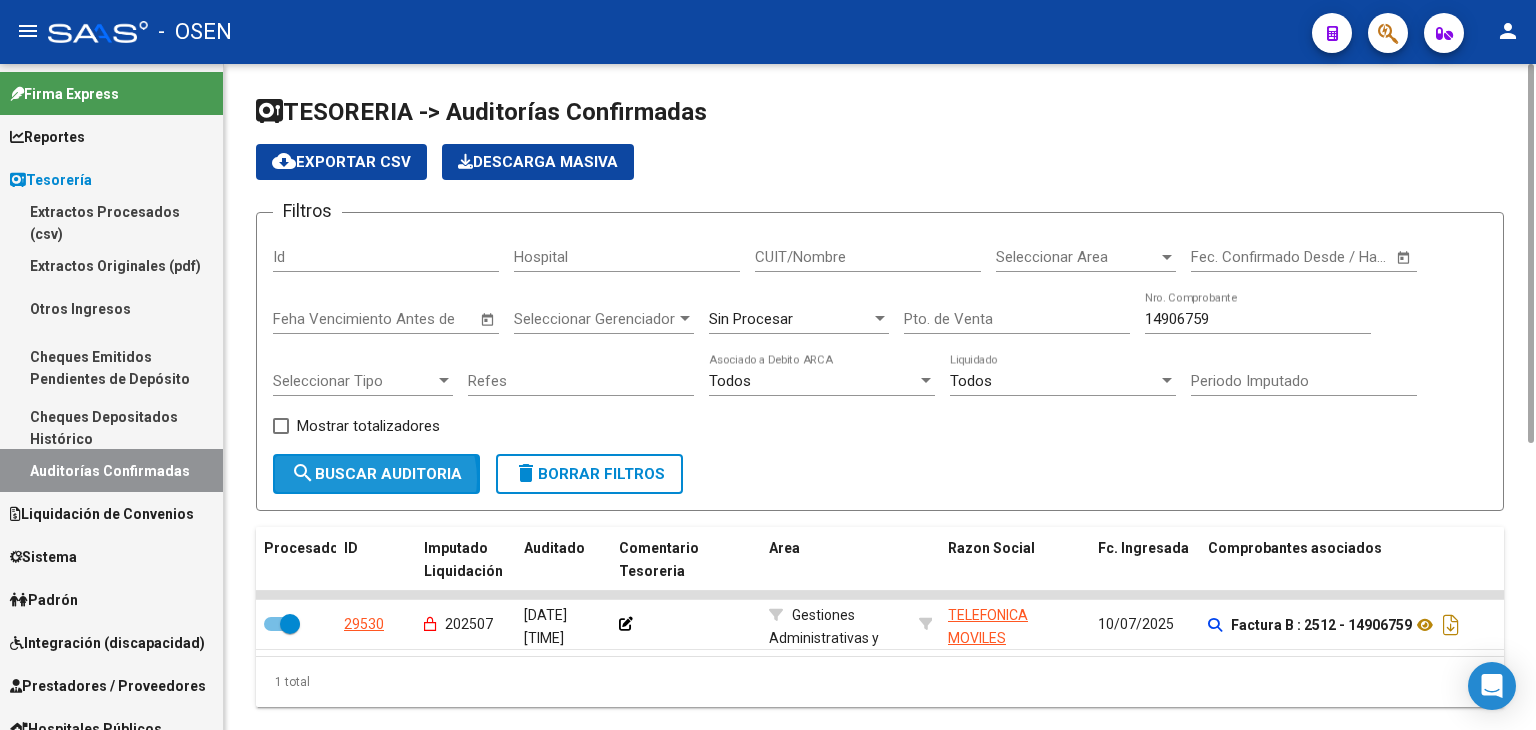 click on "search  Buscar Auditoria" 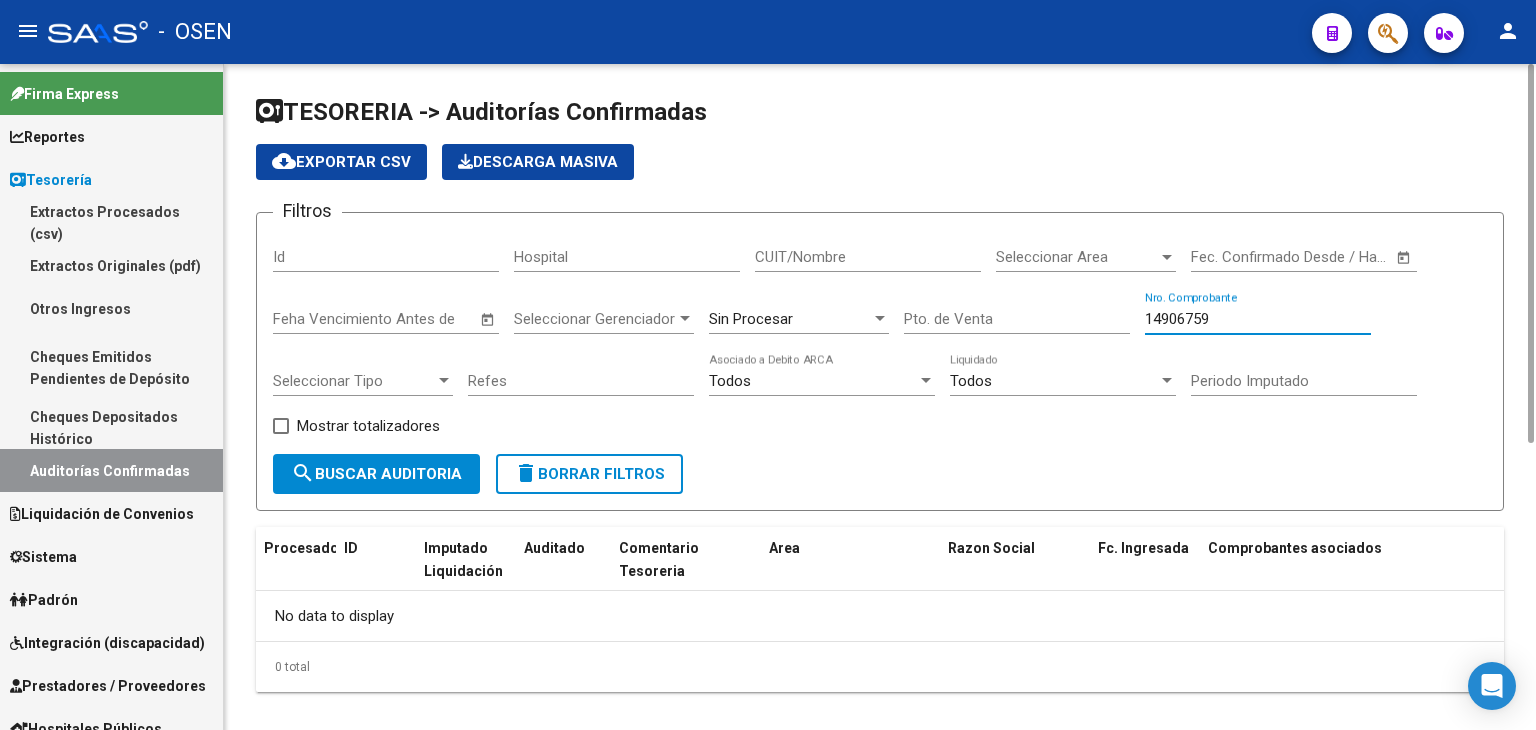 drag, startPoint x: 1252, startPoint y: 317, endPoint x: 1091, endPoint y: 311, distance: 161.11176 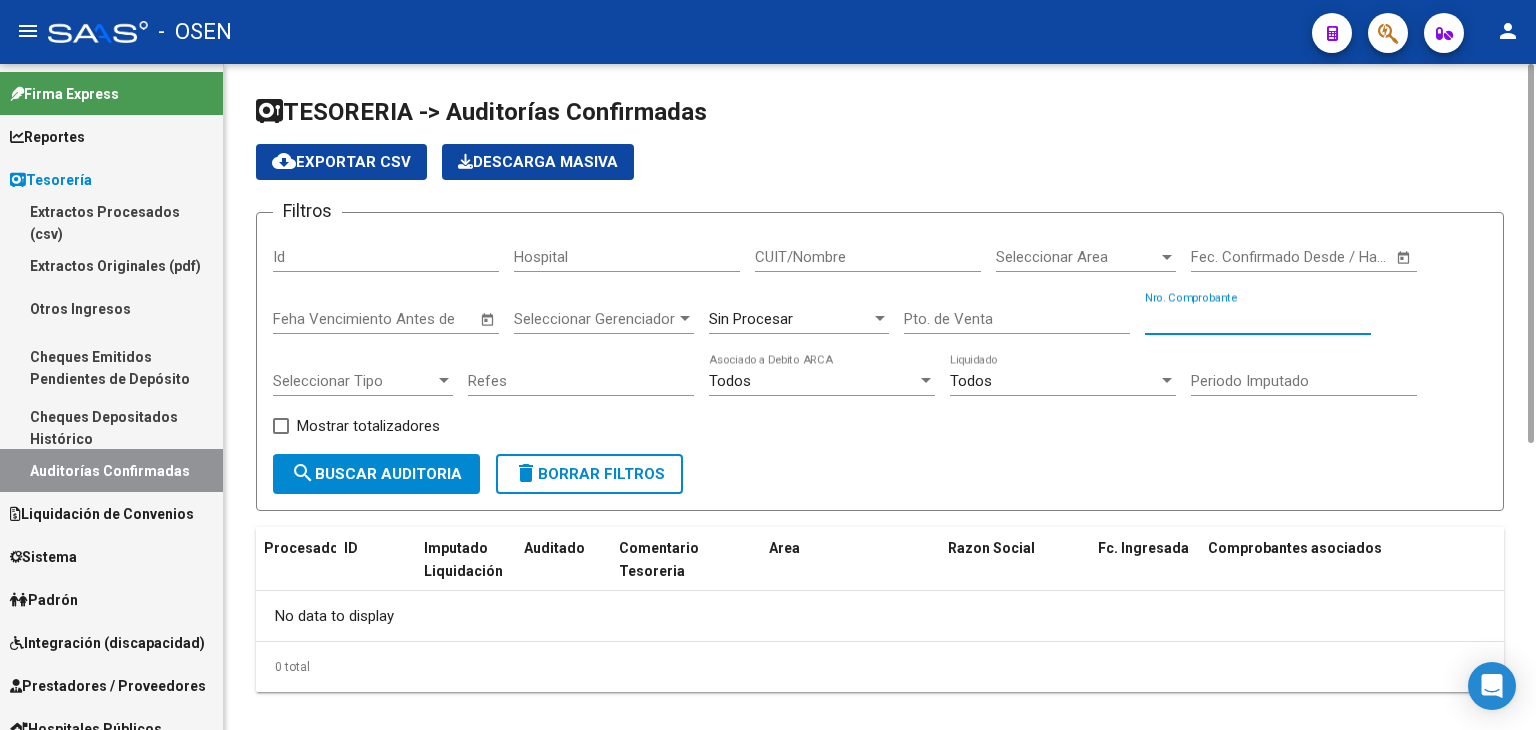 click on "Nro. Comprobante" at bounding box center [1258, 319] 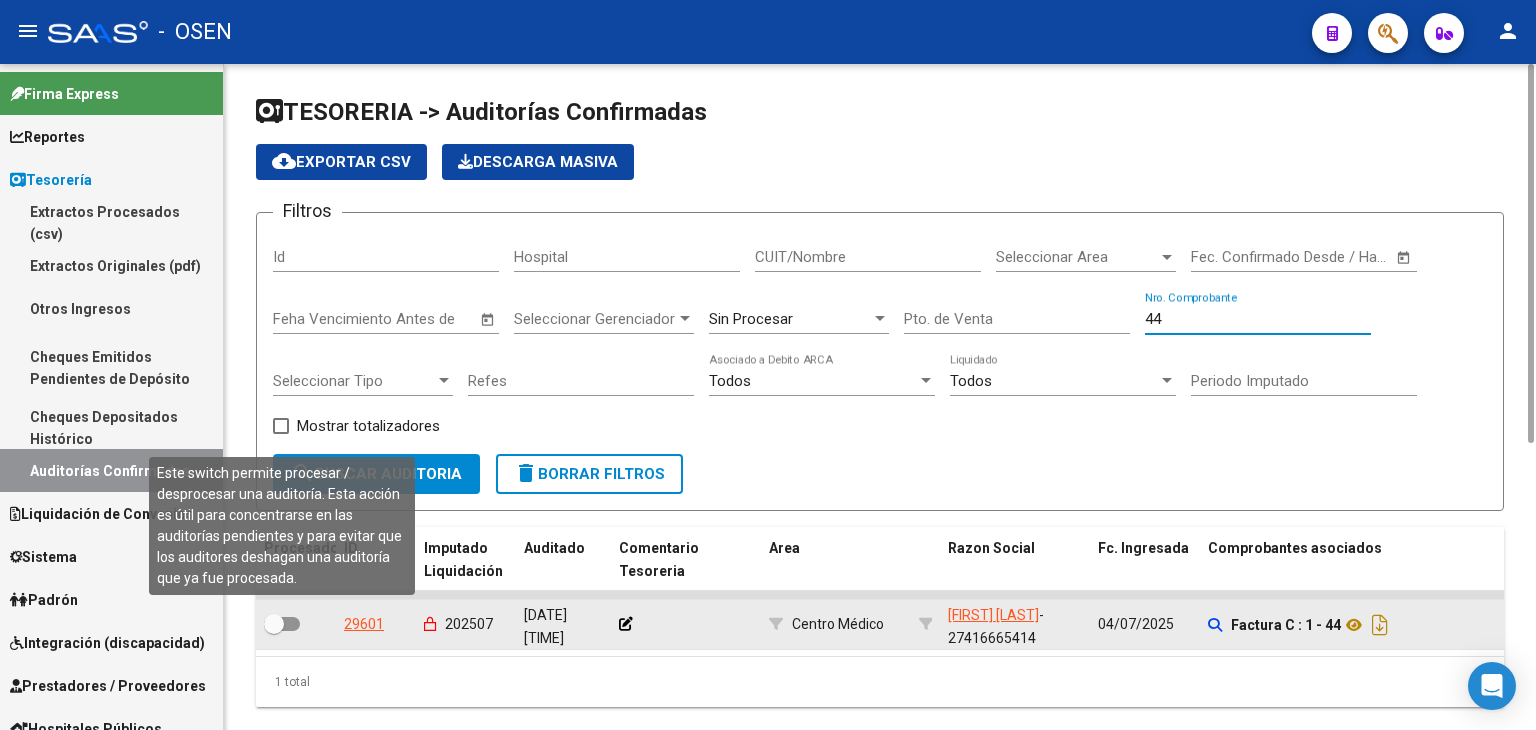 type on "44" 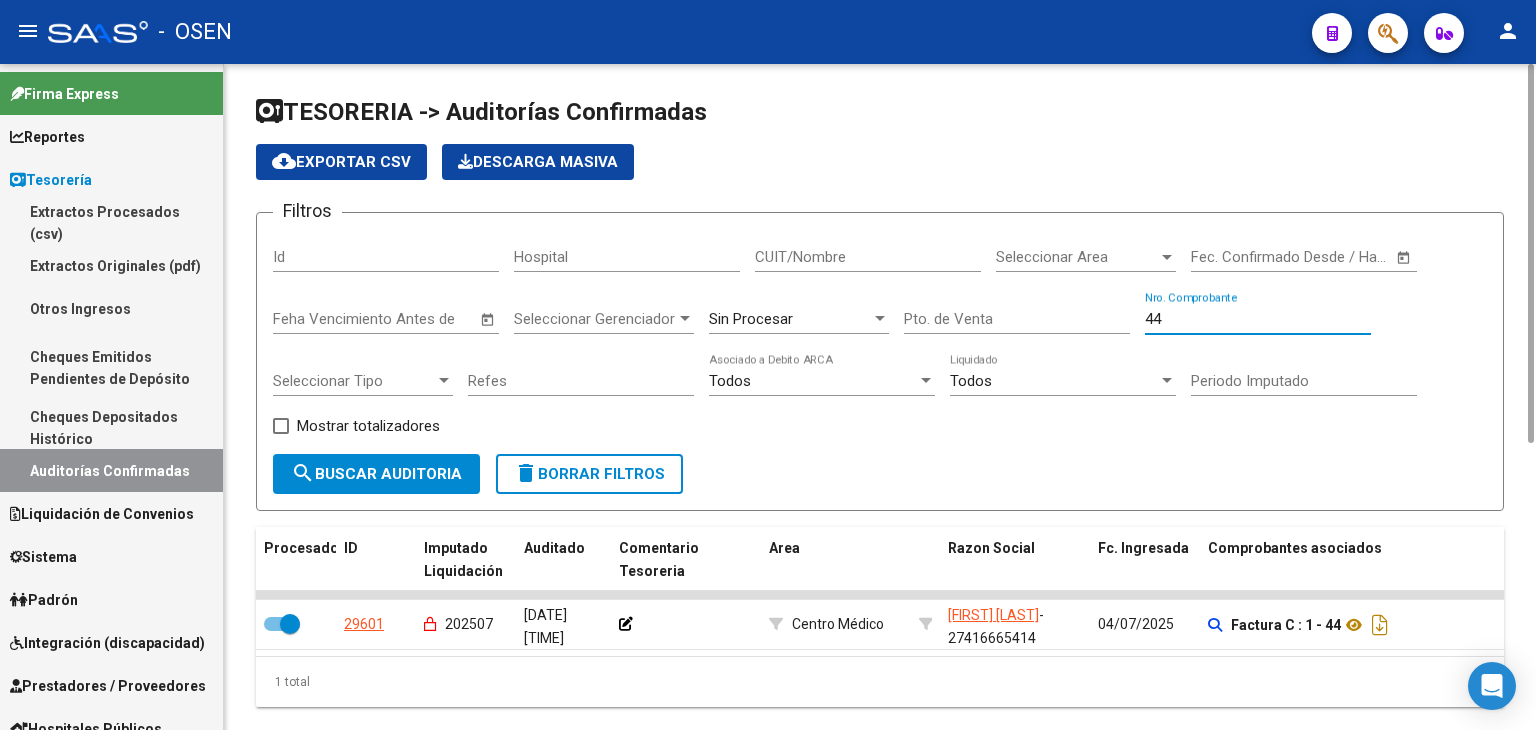 drag, startPoint x: 1185, startPoint y: 312, endPoint x: 1010, endPoint y: 269, distance: 180.20544 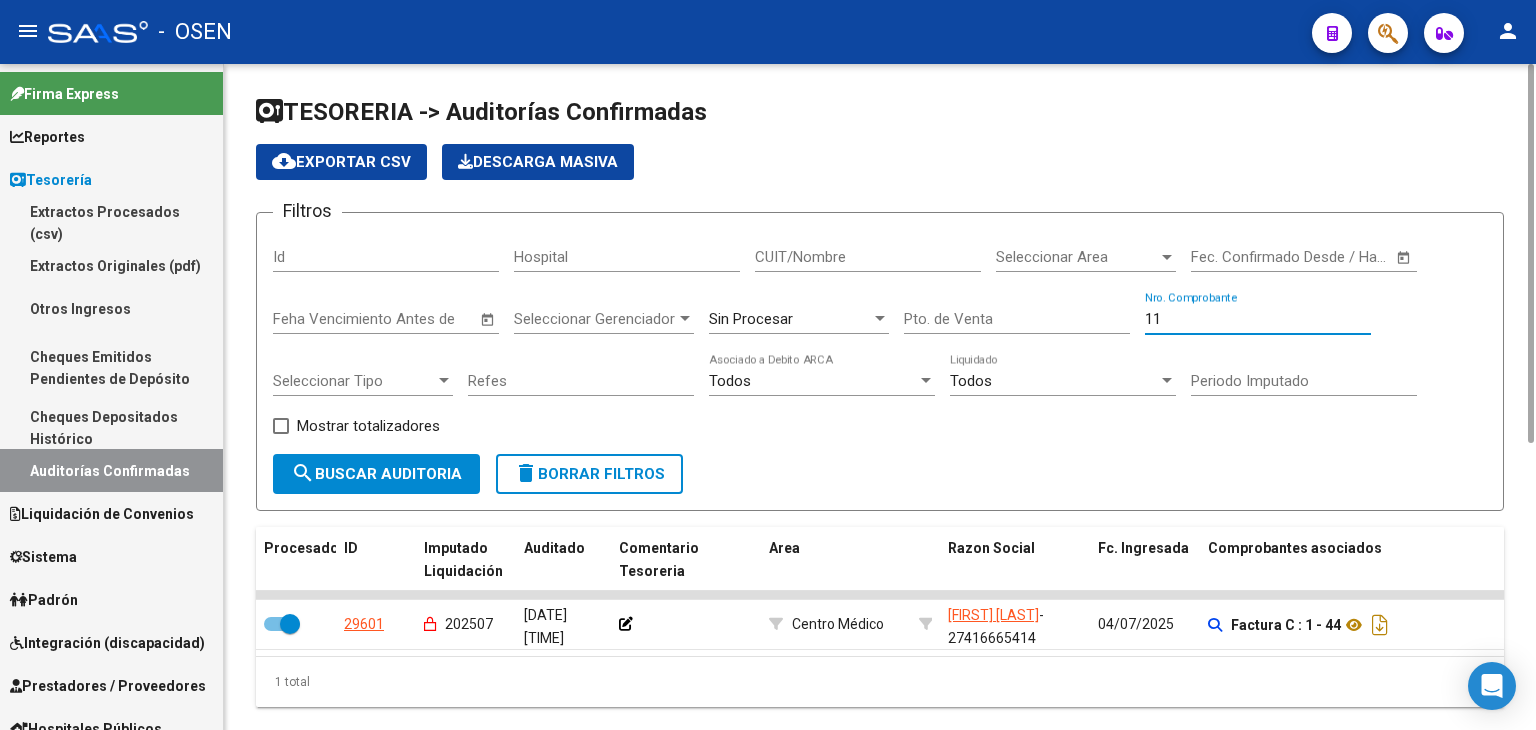 type on "114" 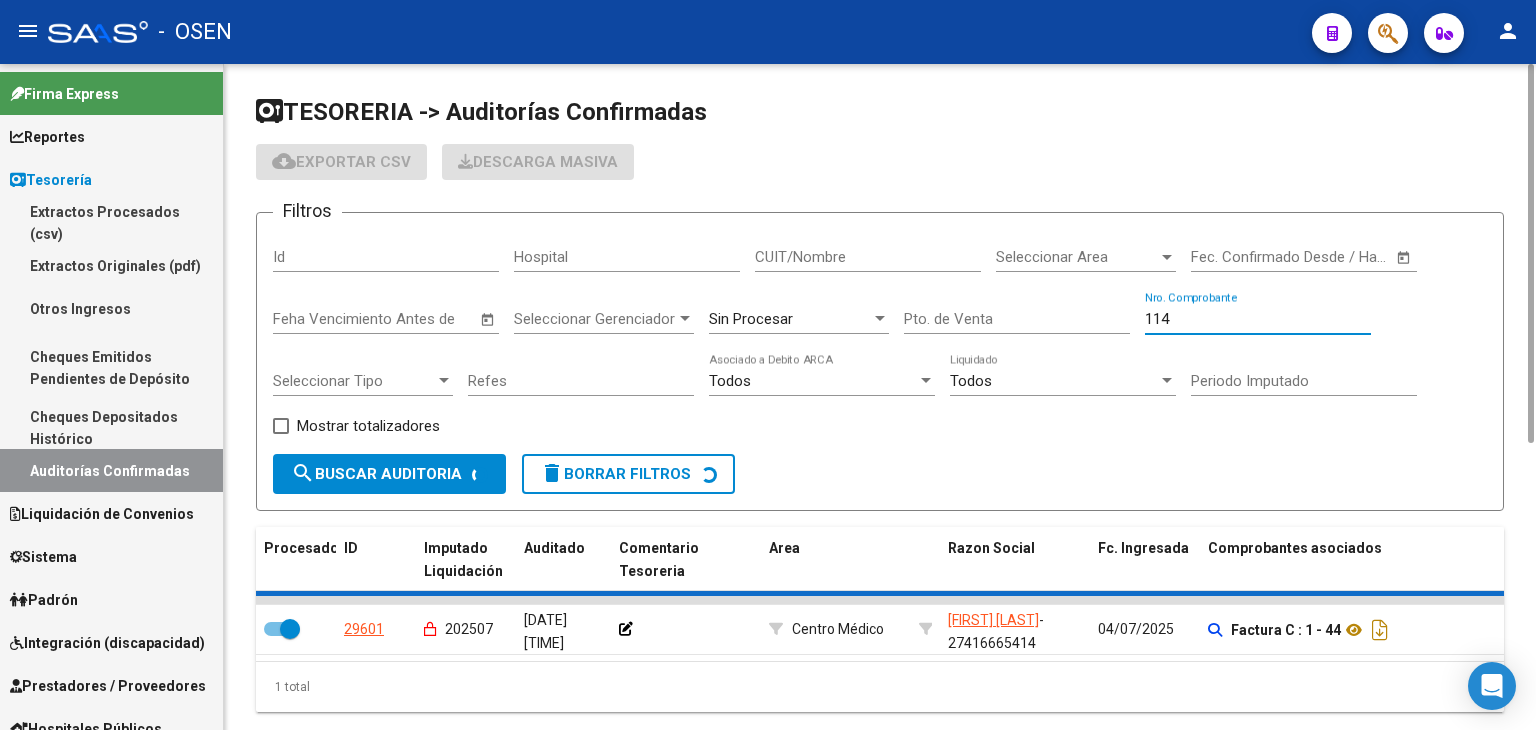 checkbox on "false" 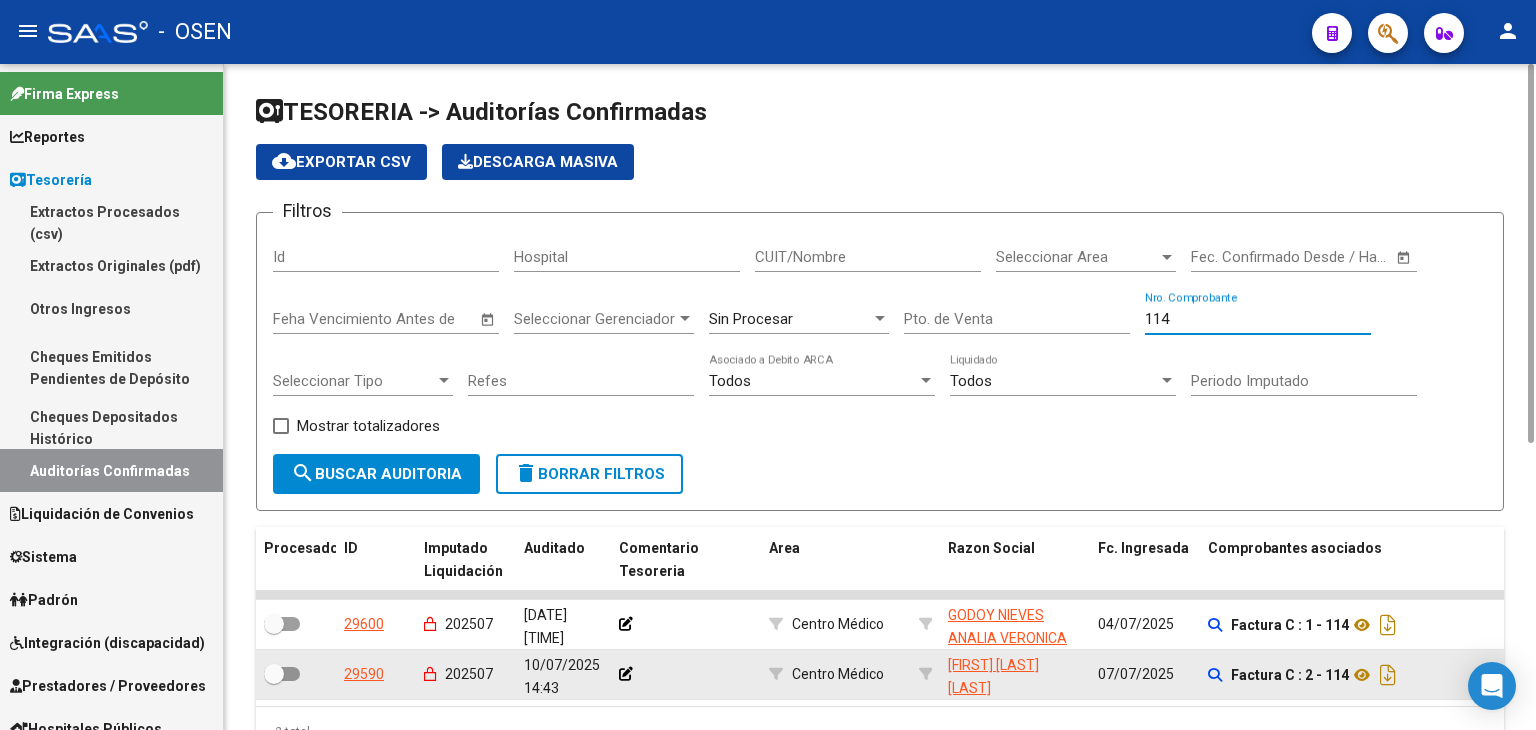scroll, scrollTop: 104, scrollLeft: 0, axis: vertical 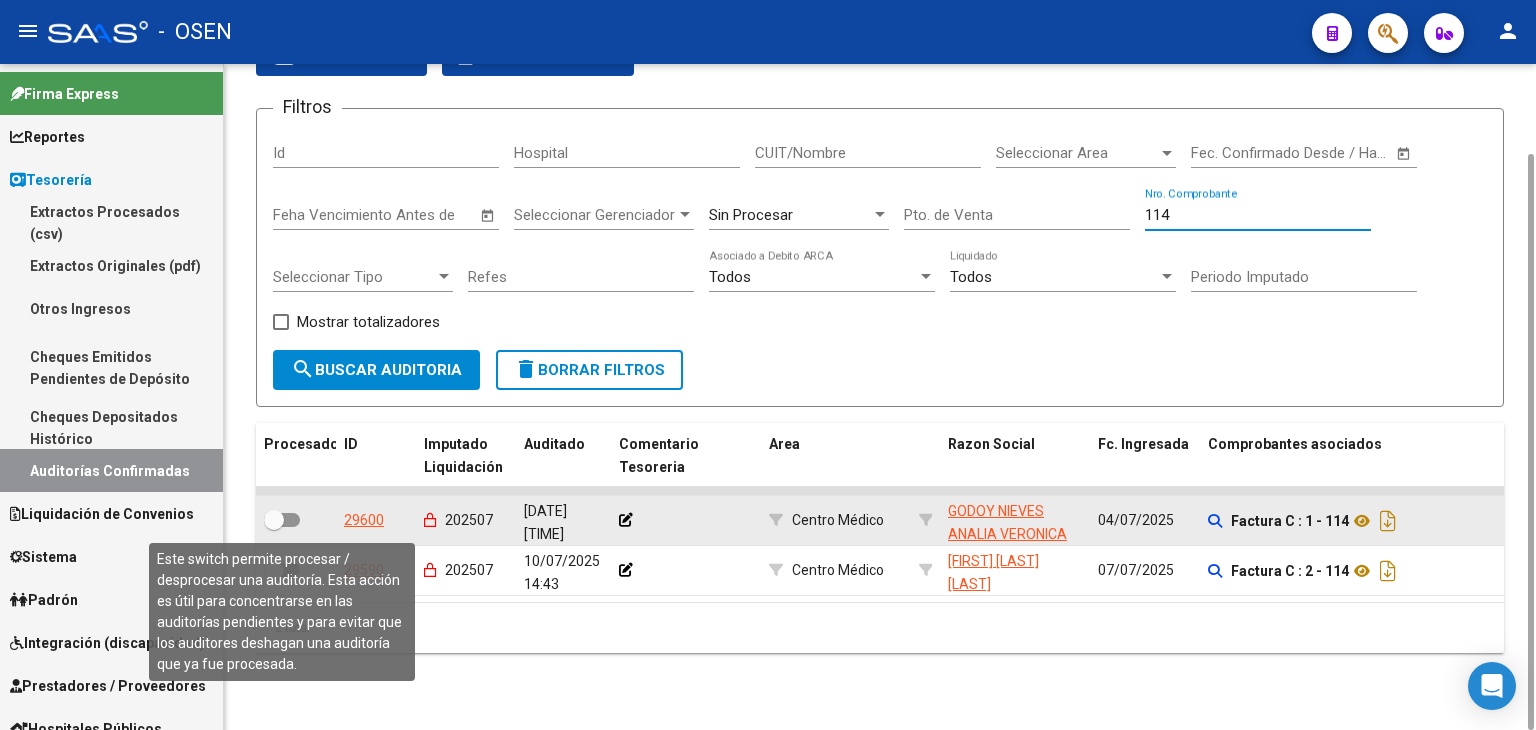 type on "114" 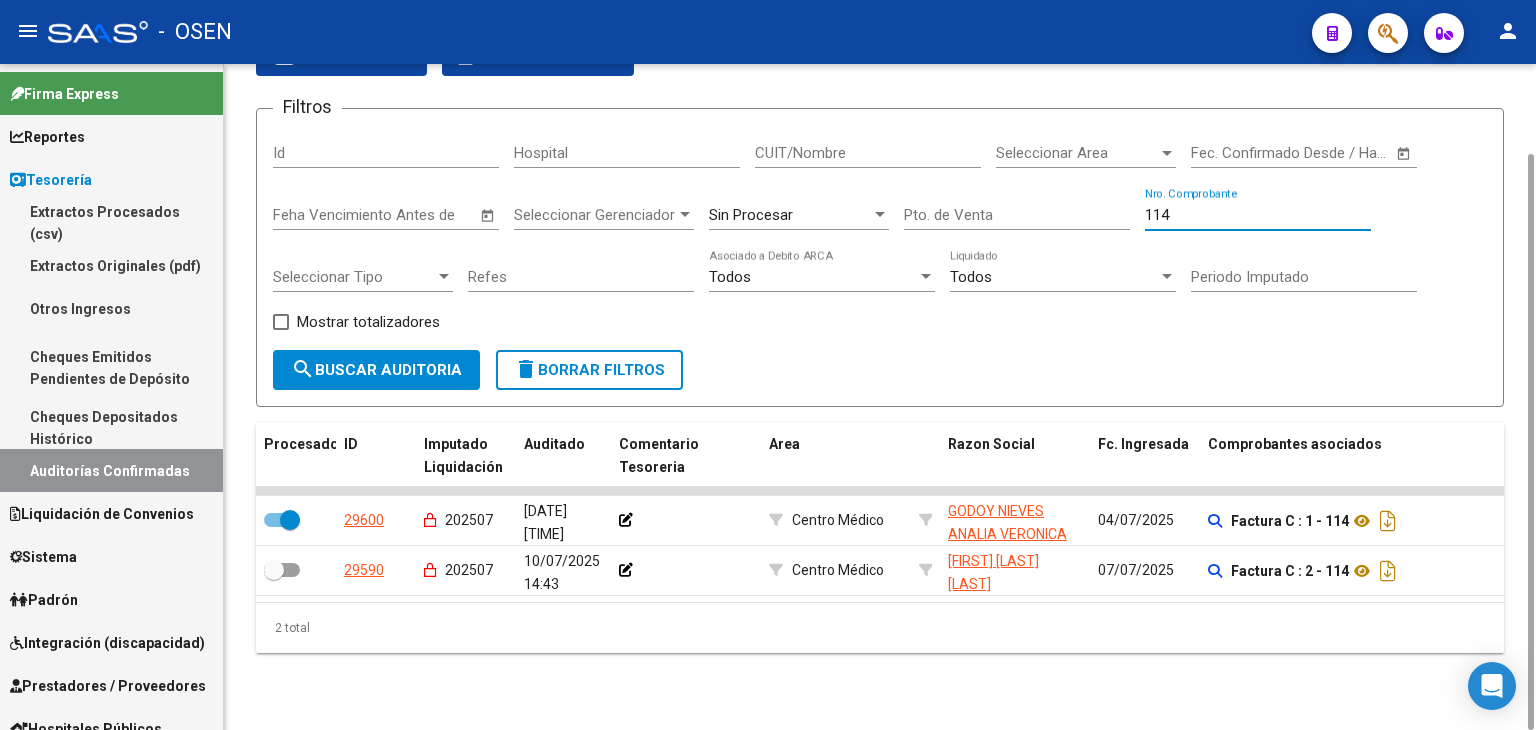 drag, startPoint x: 1197, startPoint y: 214, endPoint x: 978, endPoint y: 193, distance: 220.00455 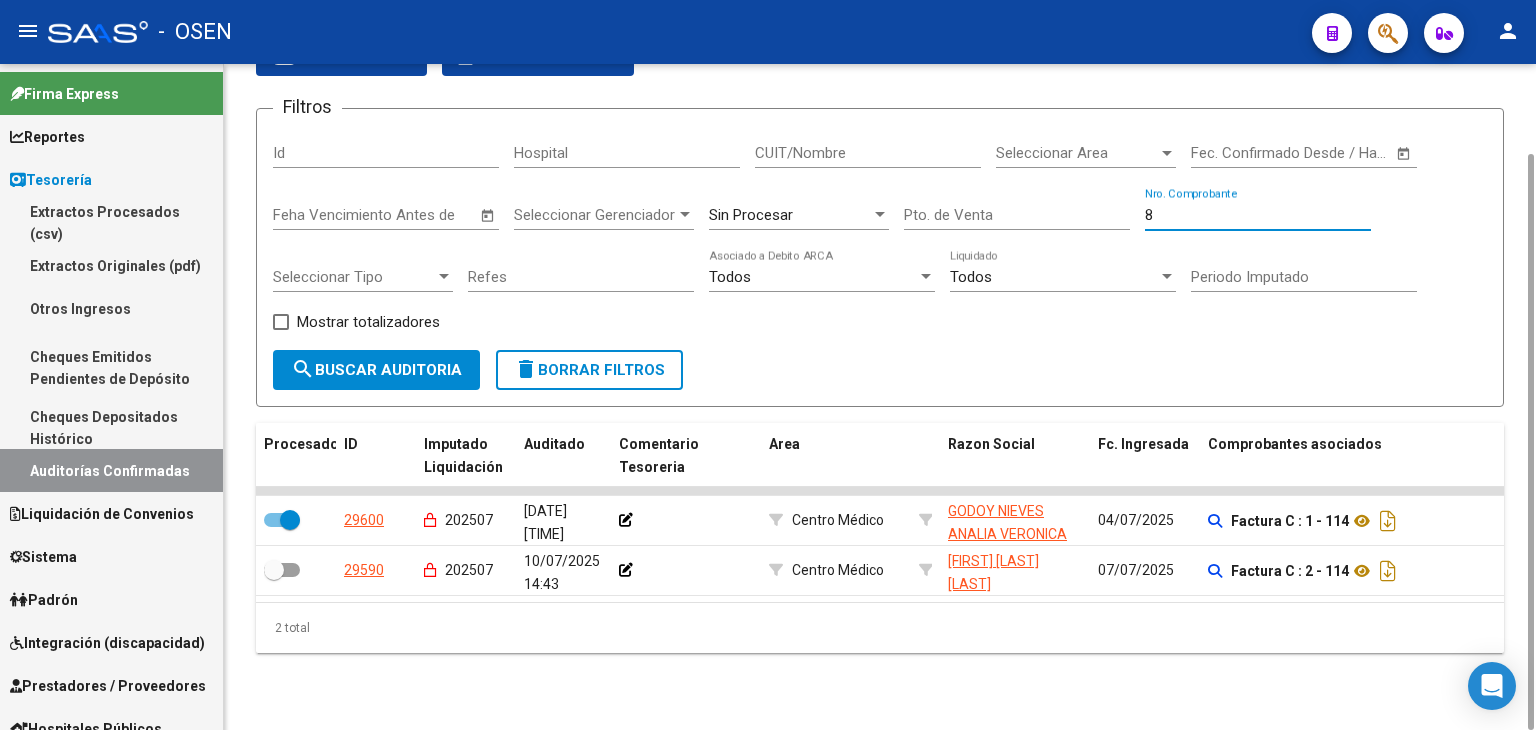 type on "89" 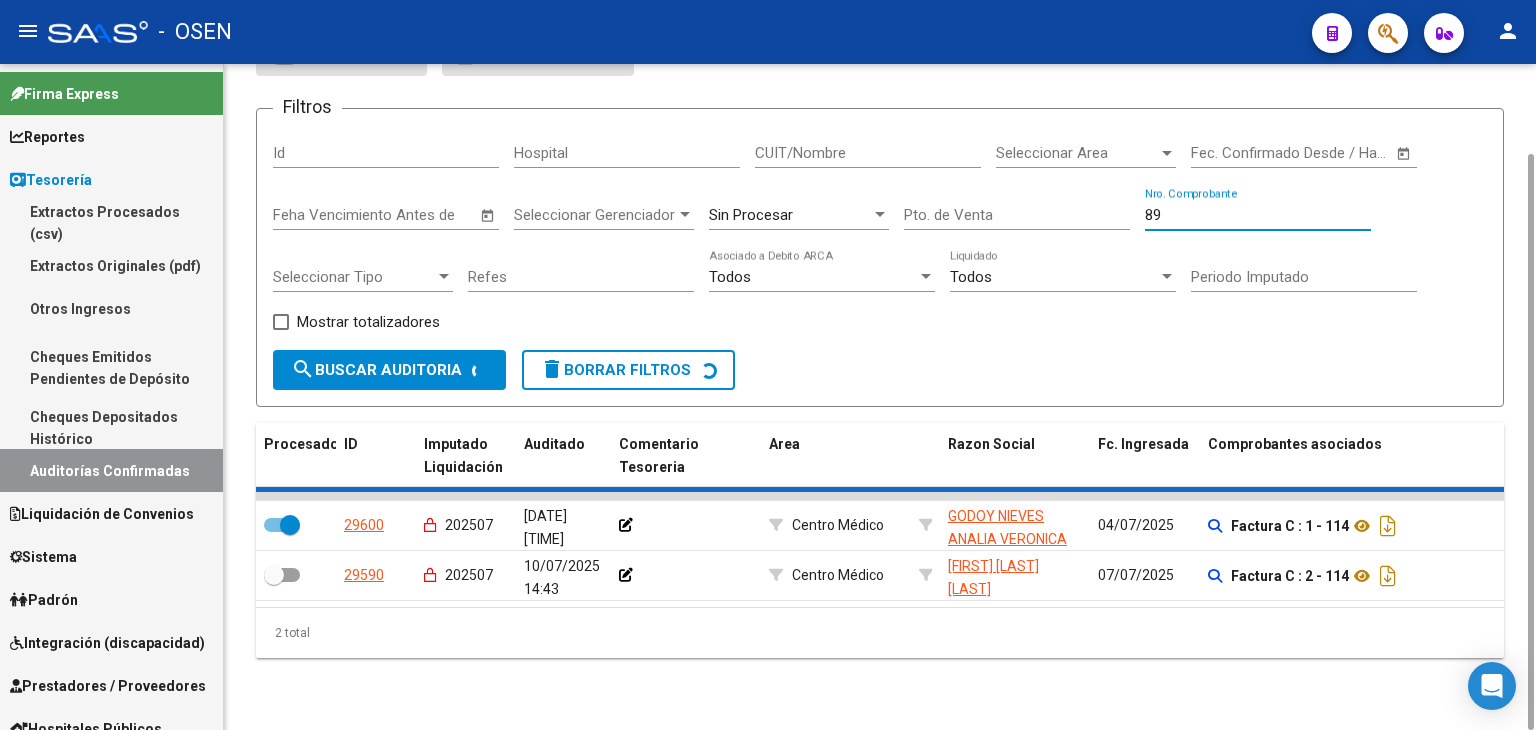 checkbox on "false" 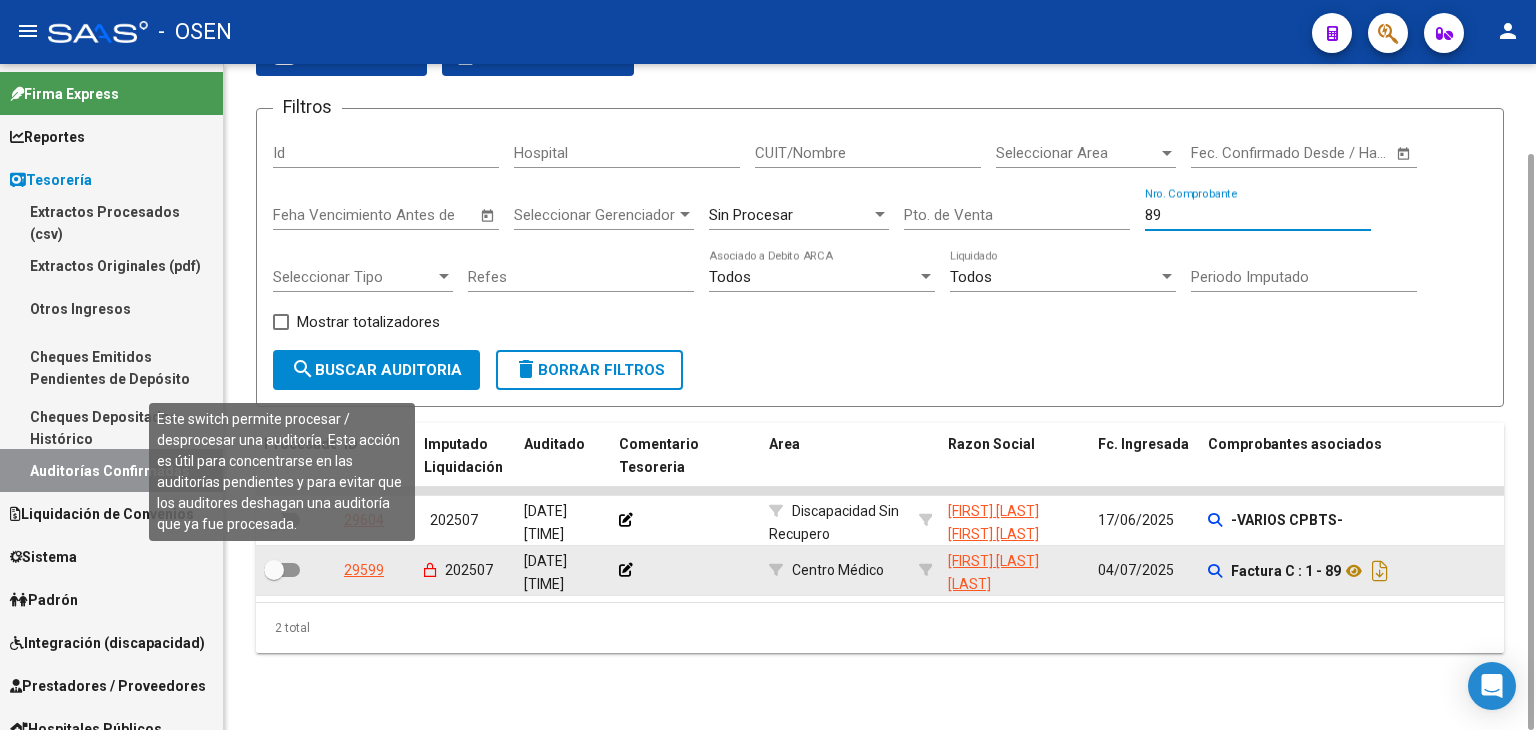 type on "89" 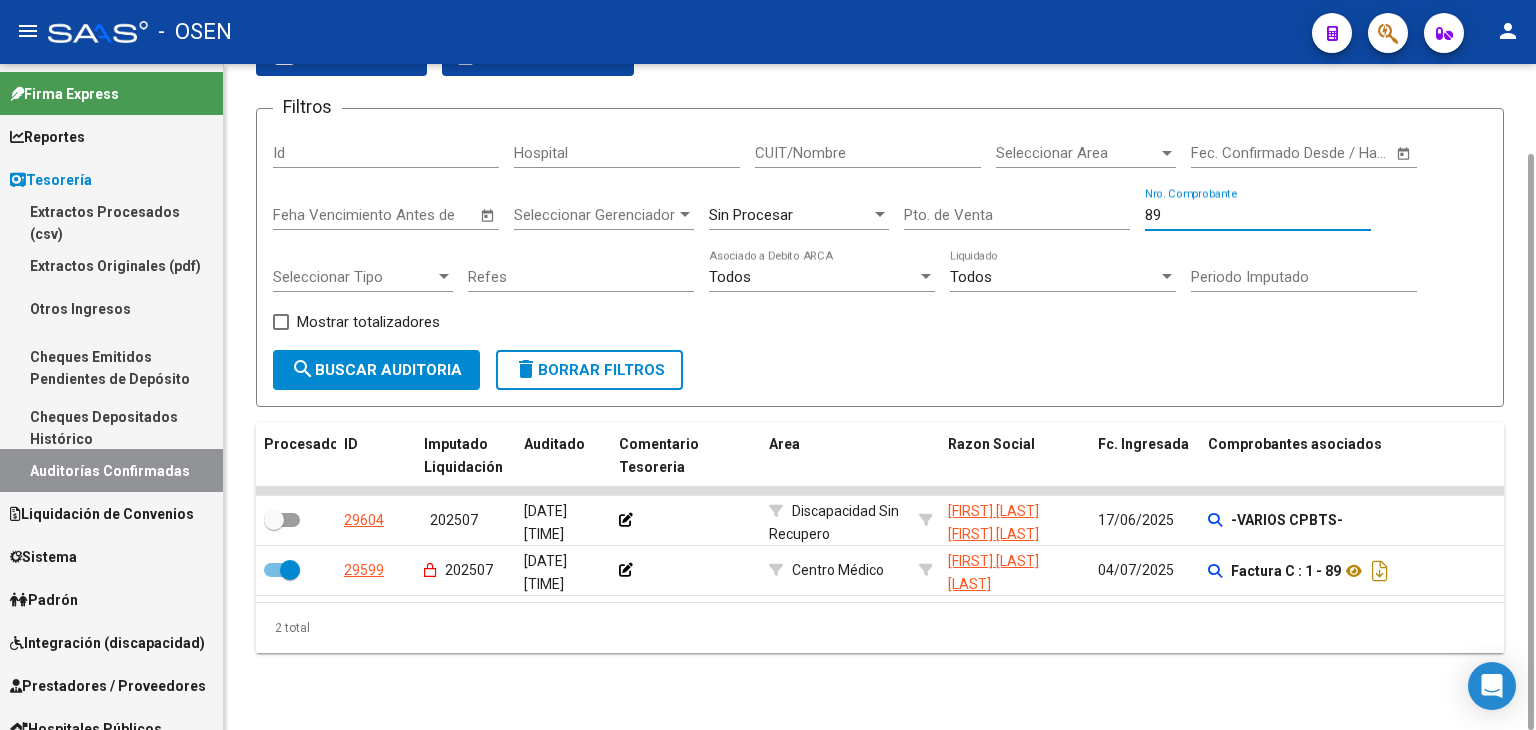 drag, startPoint x: 1189, startPoint y: 211, endPoint x: 985, endPoint y: 220, distance: 204.19843 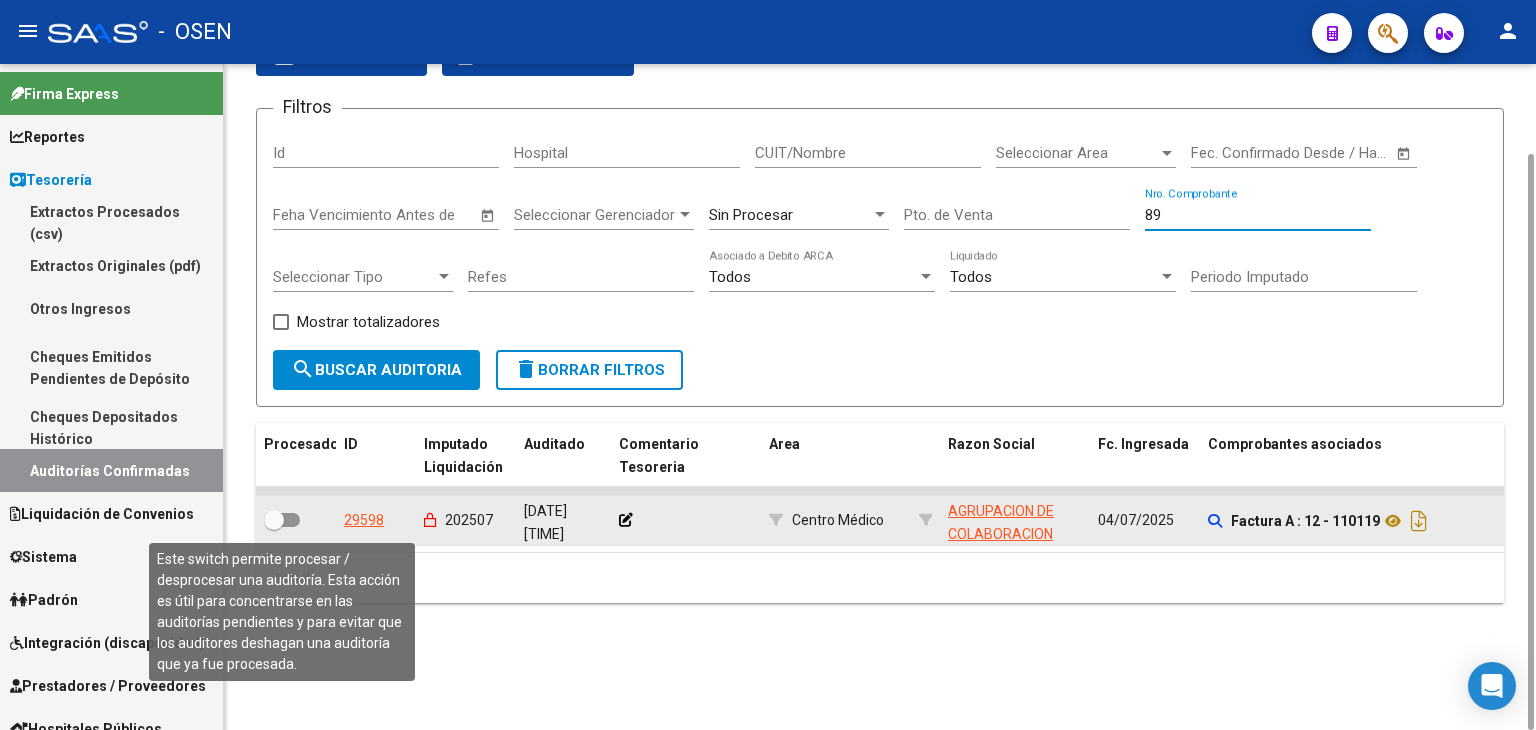 type on "110119" 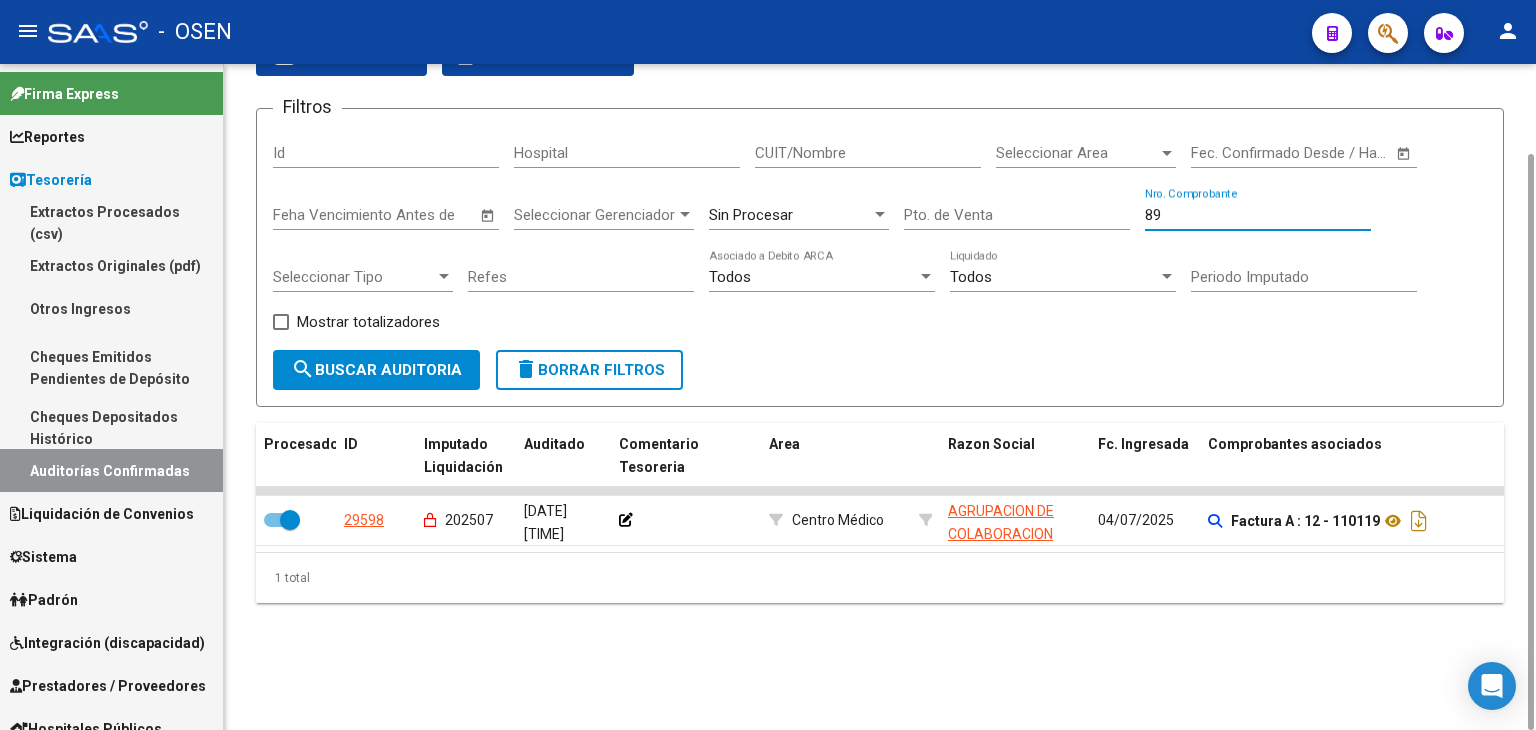 drag, startPoint x: 1190, startPoint y: 215, endPoint x: 1016, endPoint y: 216, distance: 174.00287 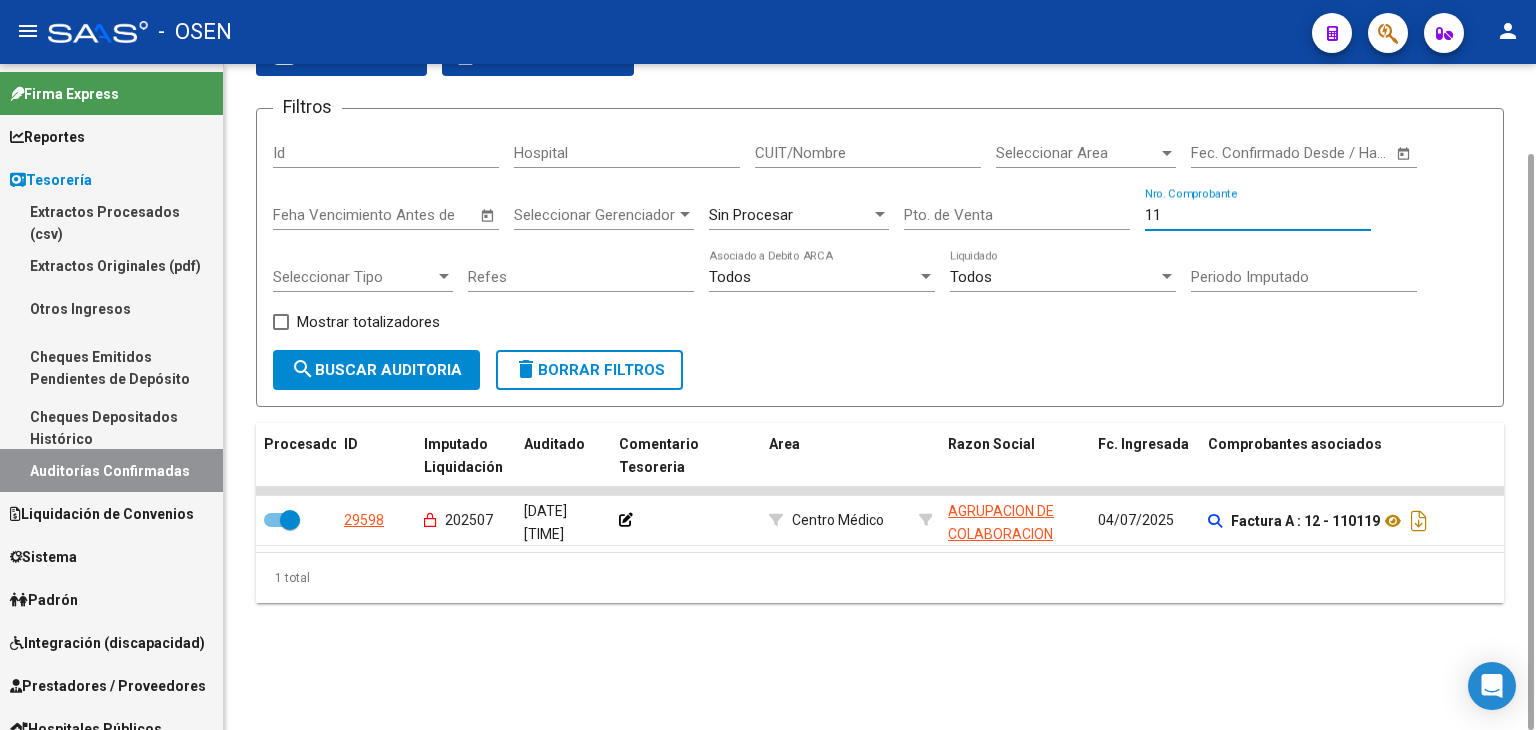 type on "1" 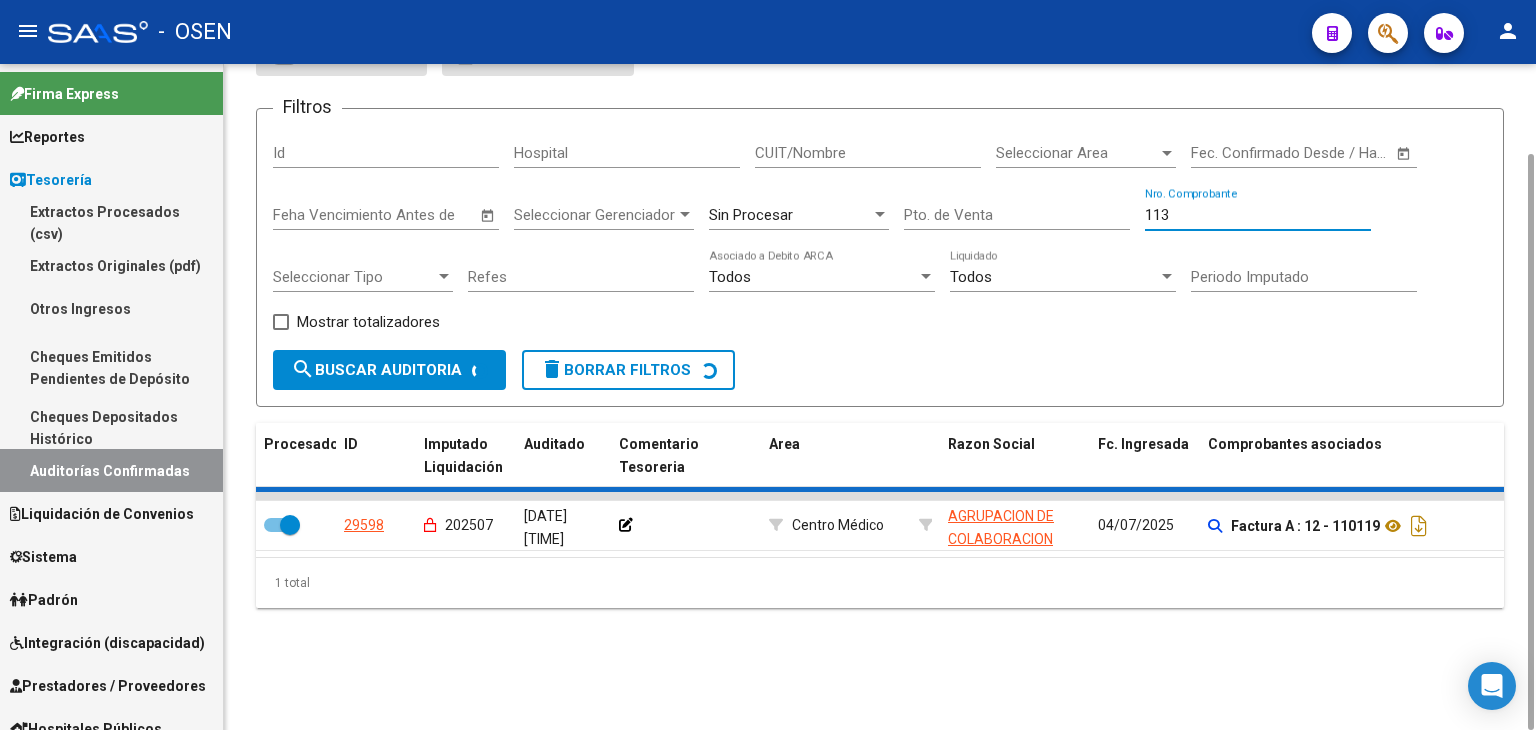 checkbox on "false" 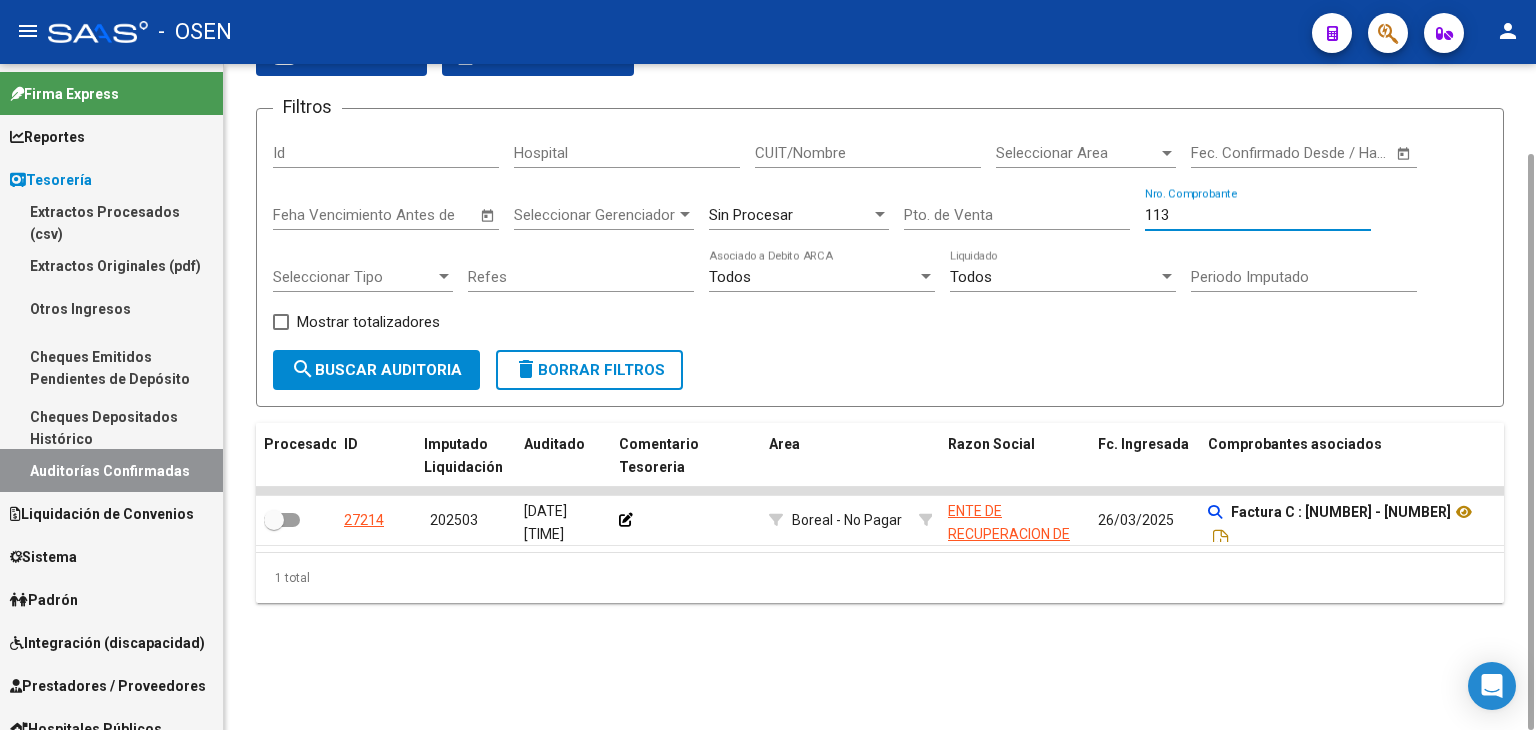 drag, startPoint x: 1208, startPoint y: 217, endPoint x: 896, endPoint y: 174, distance: 314.9492 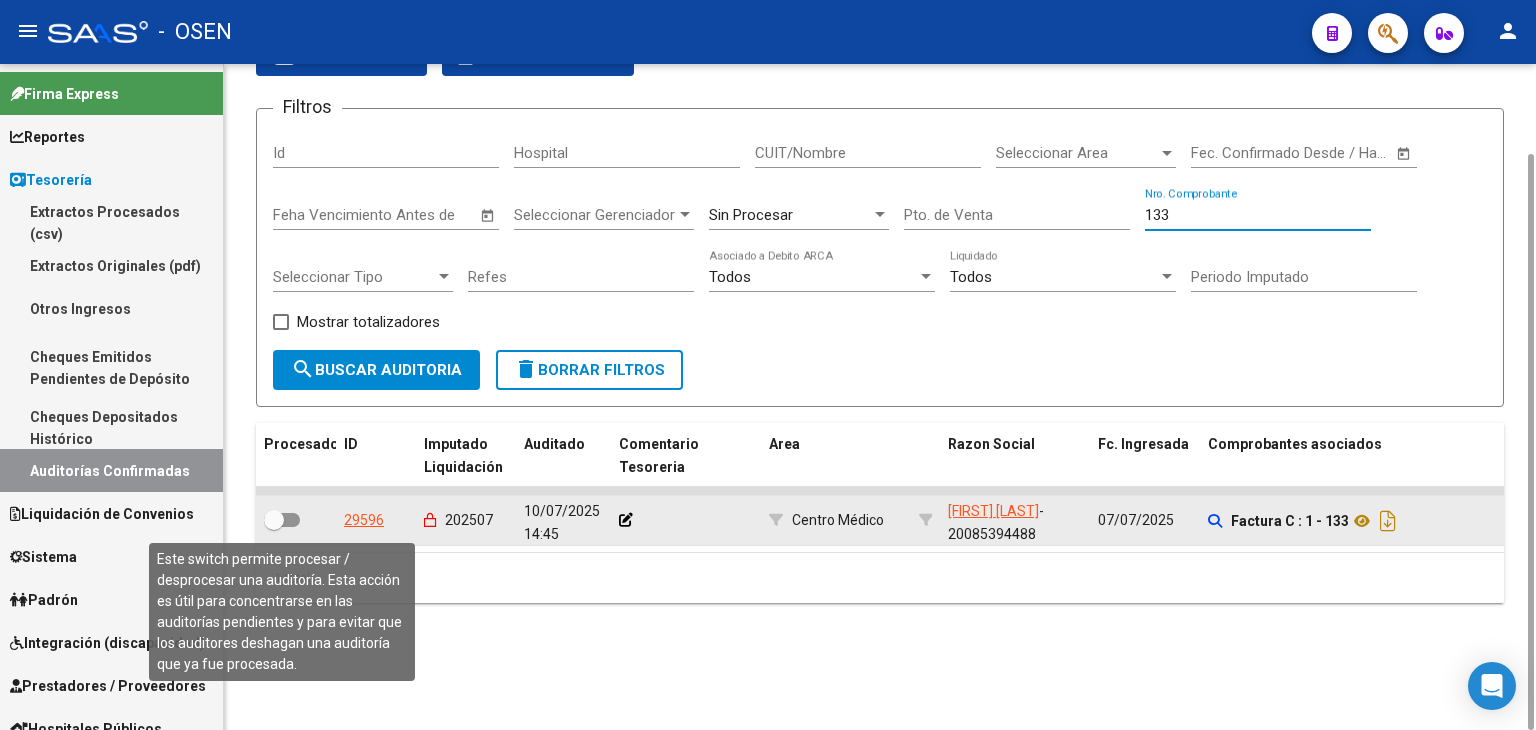 type on "133" 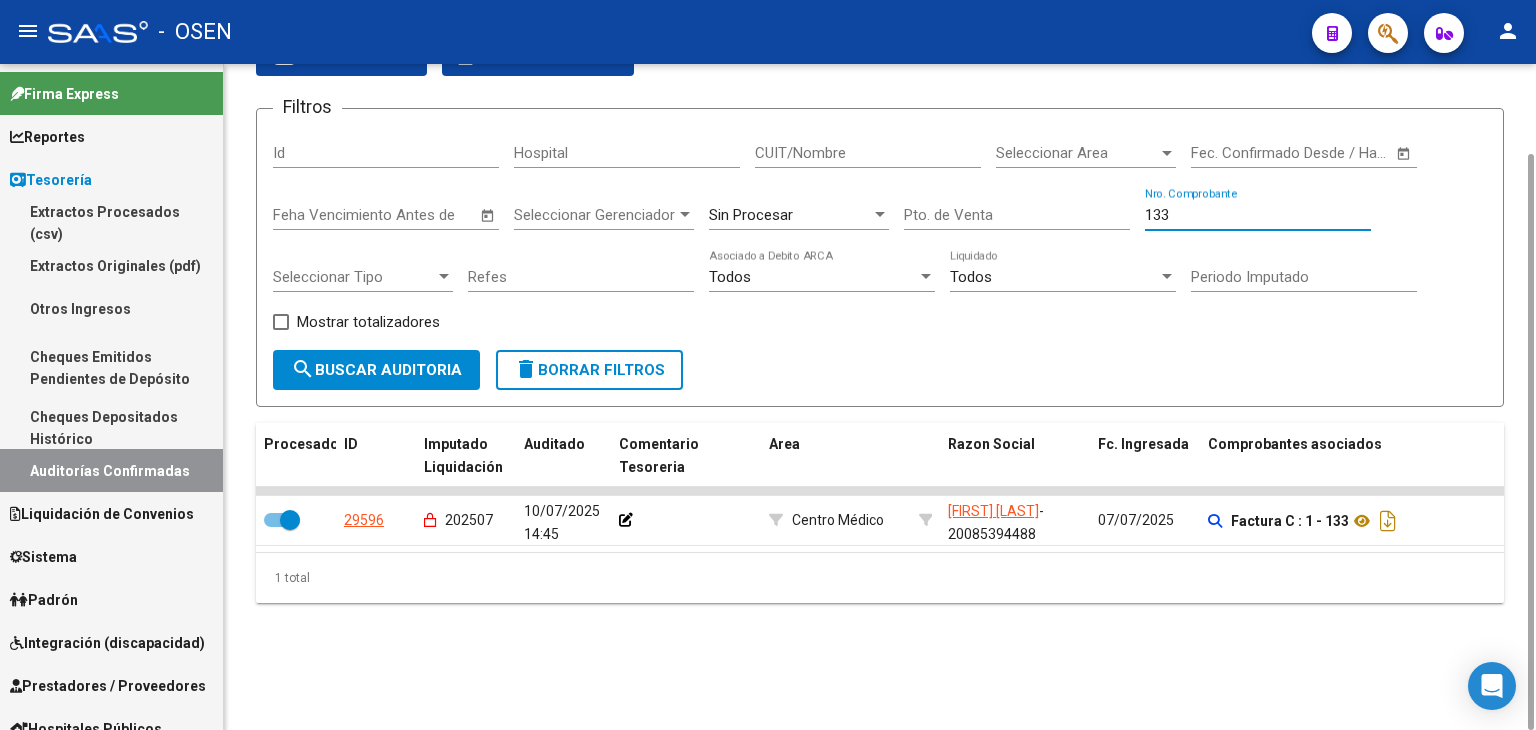 drag, startPoint x: 1250, startPoint y: 210, endPoint x: 967, endPoint y: 221, distance: 283.2137 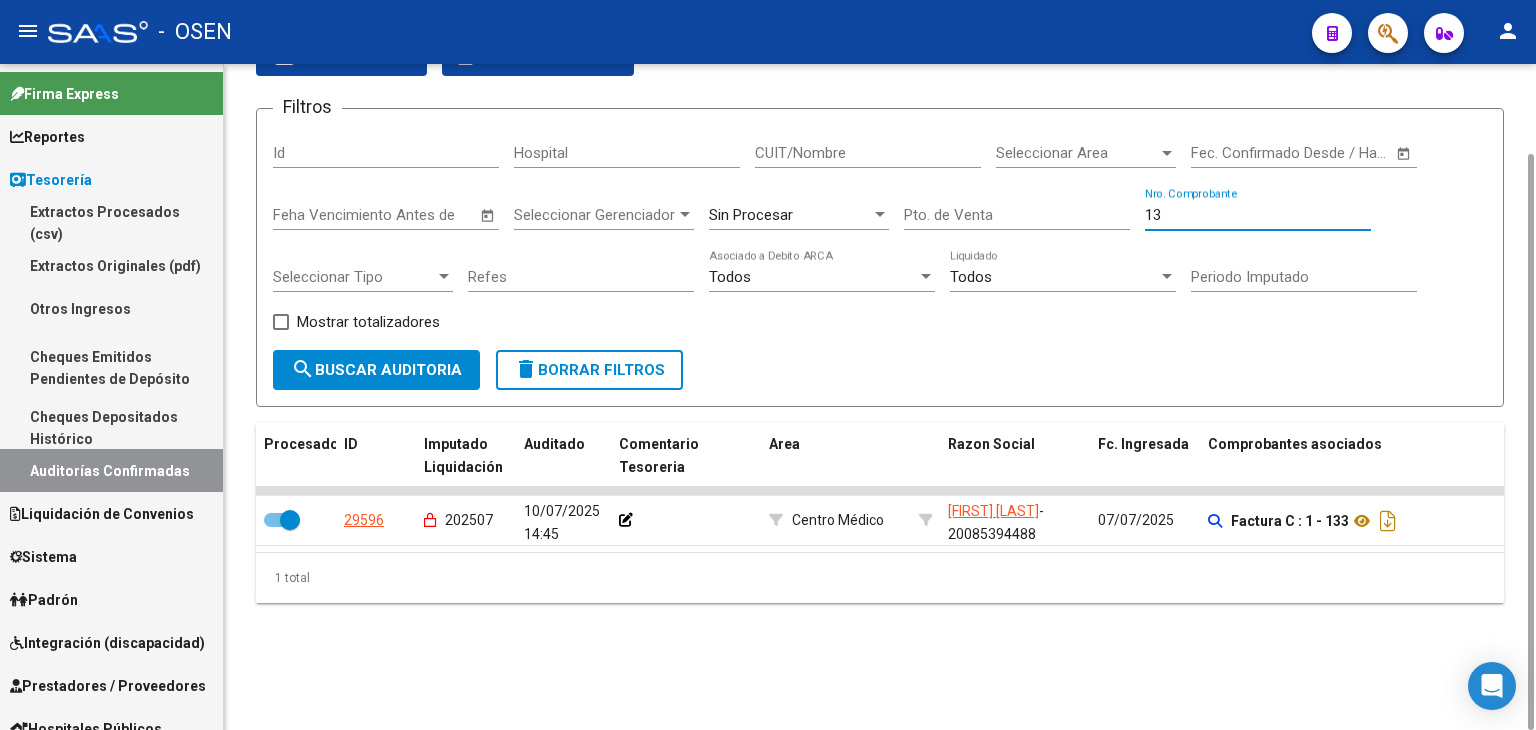 type on "132" 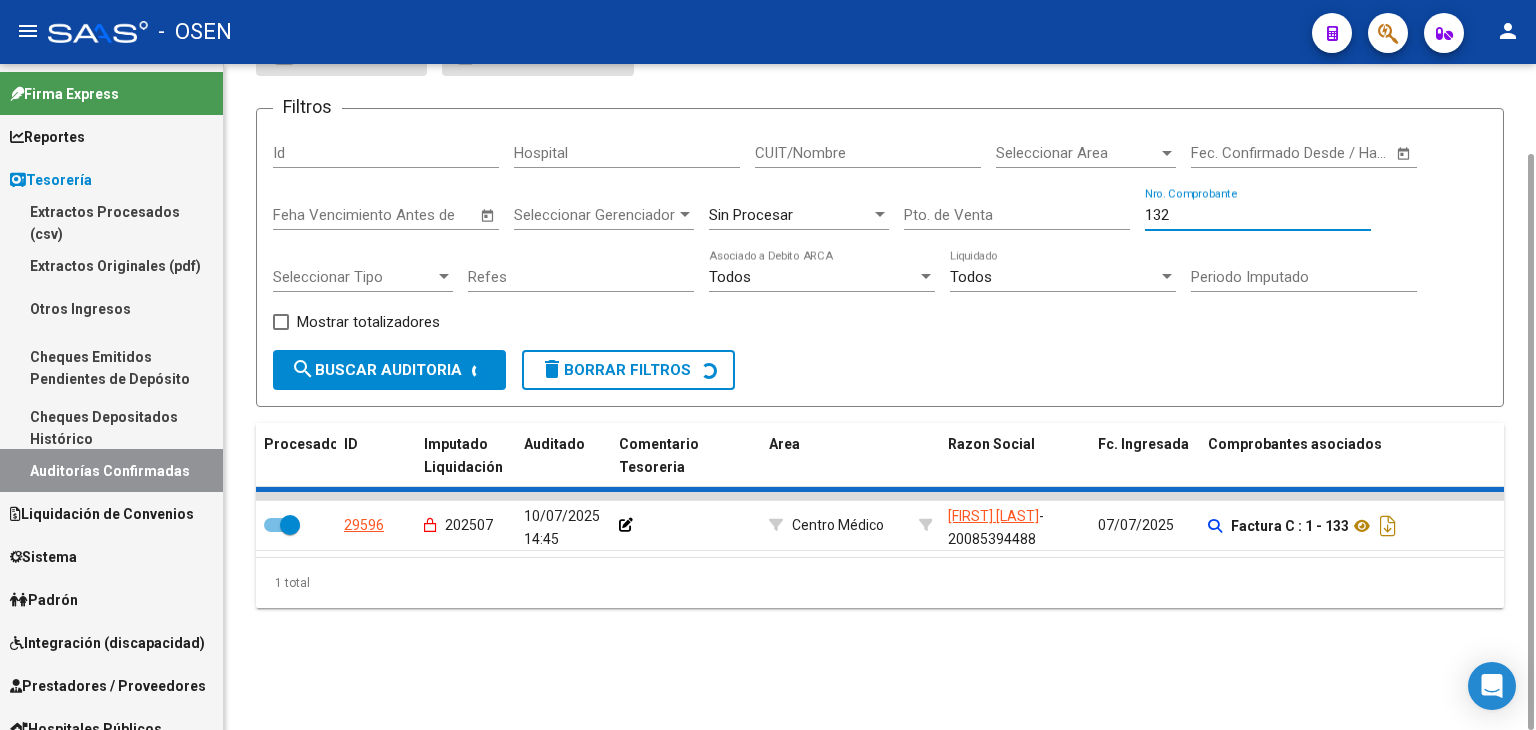checkbox on "false" 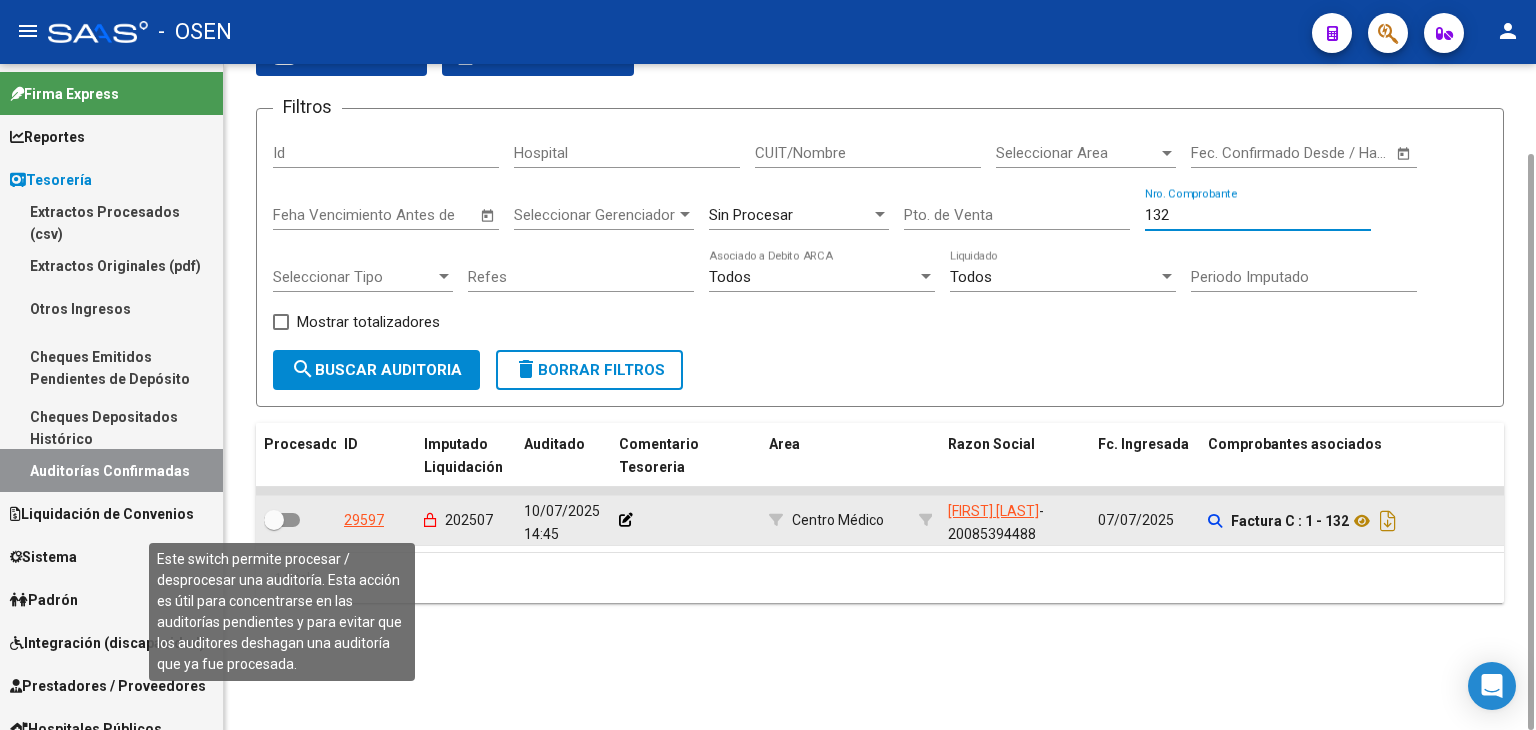 type on "132" 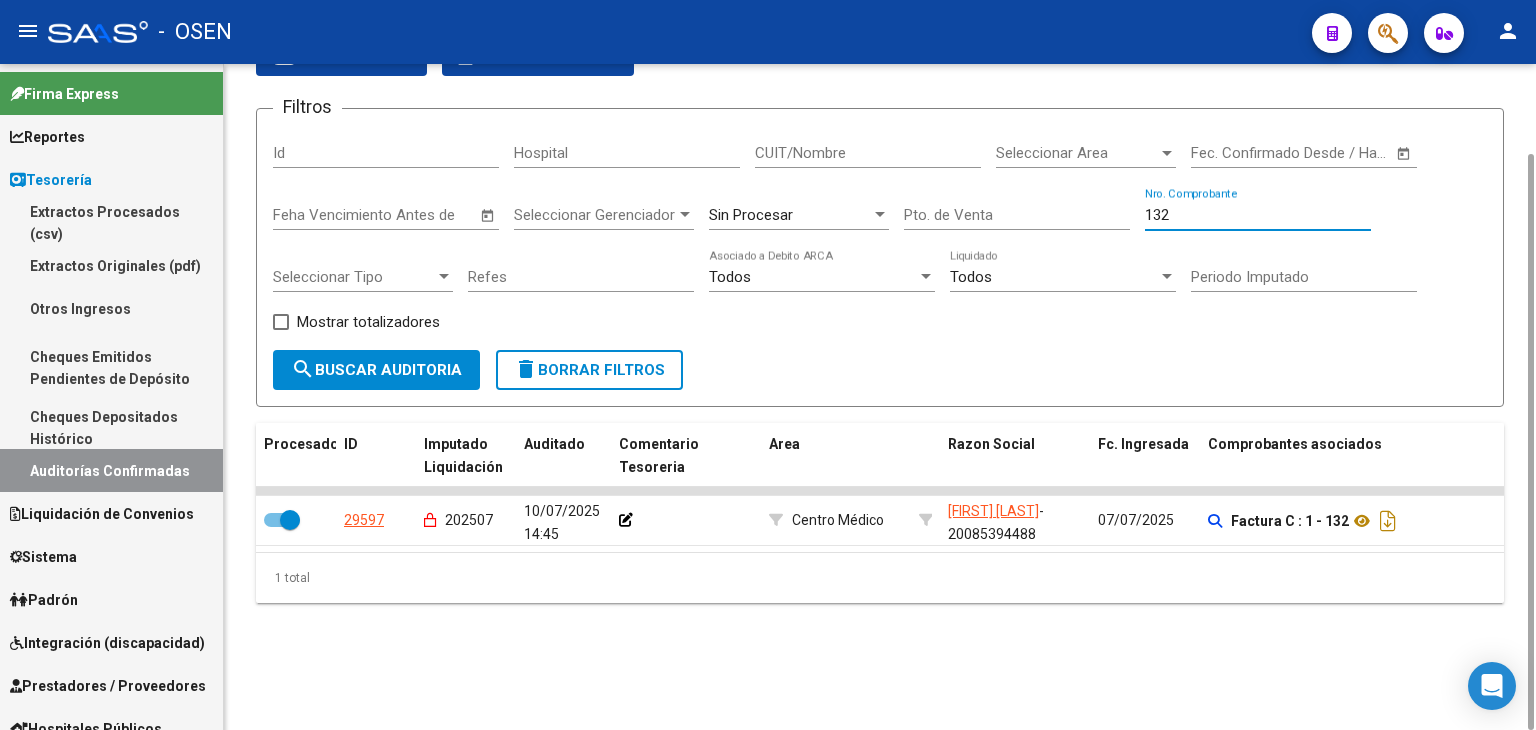 drag, startPoint x: 1179, startPoint y: 213, endPoint x: 851, endPoint y: 226, distance: 328.2575 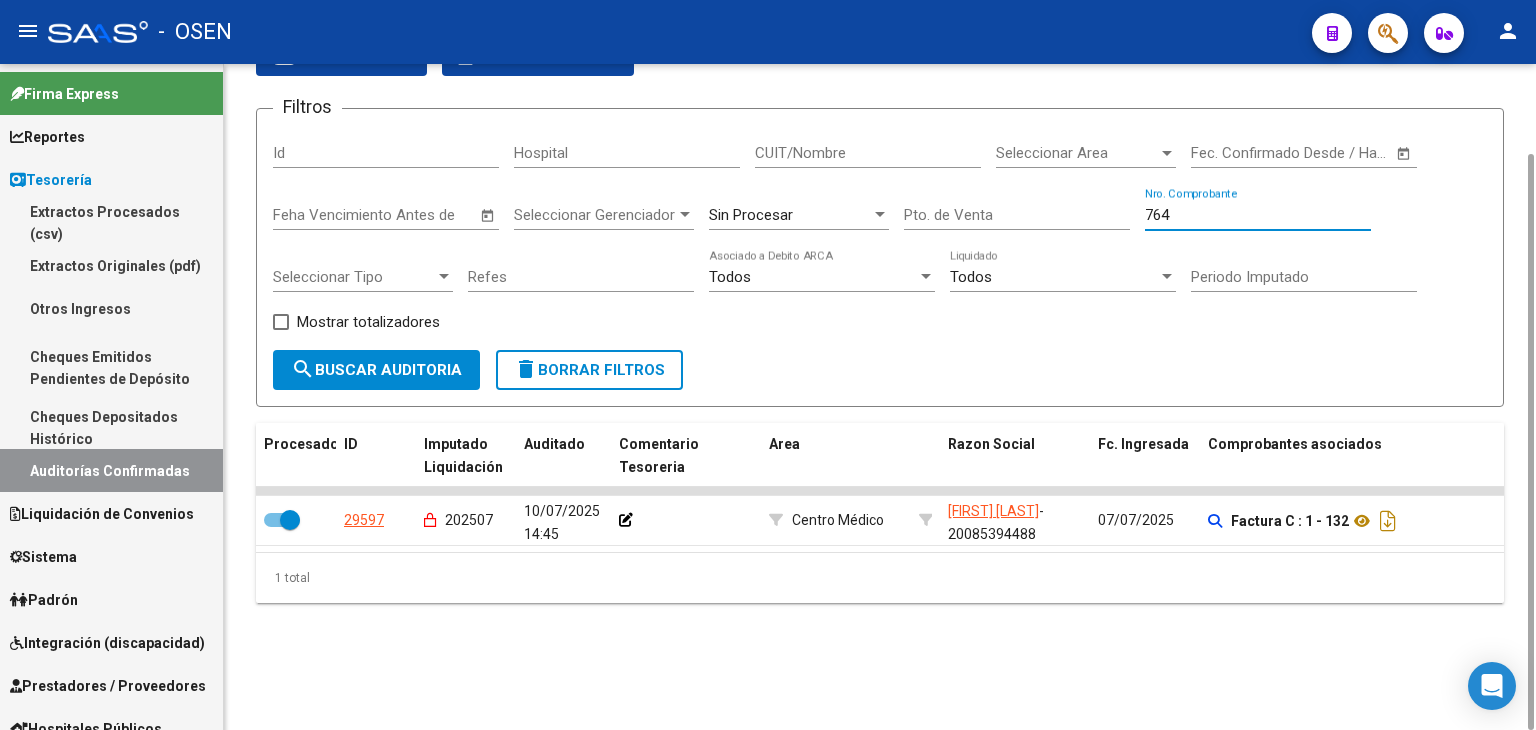 type on "7640" 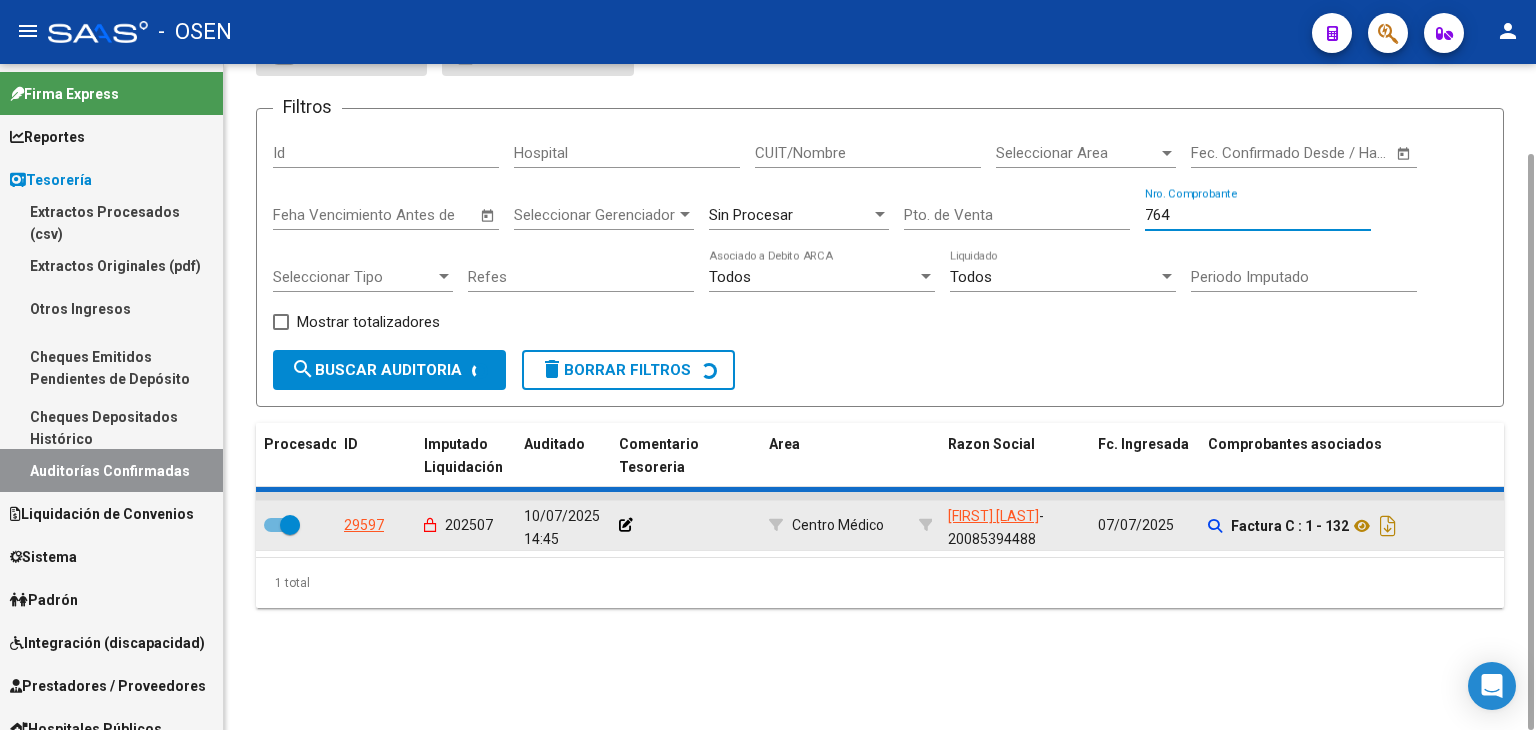 checkbox on "false" 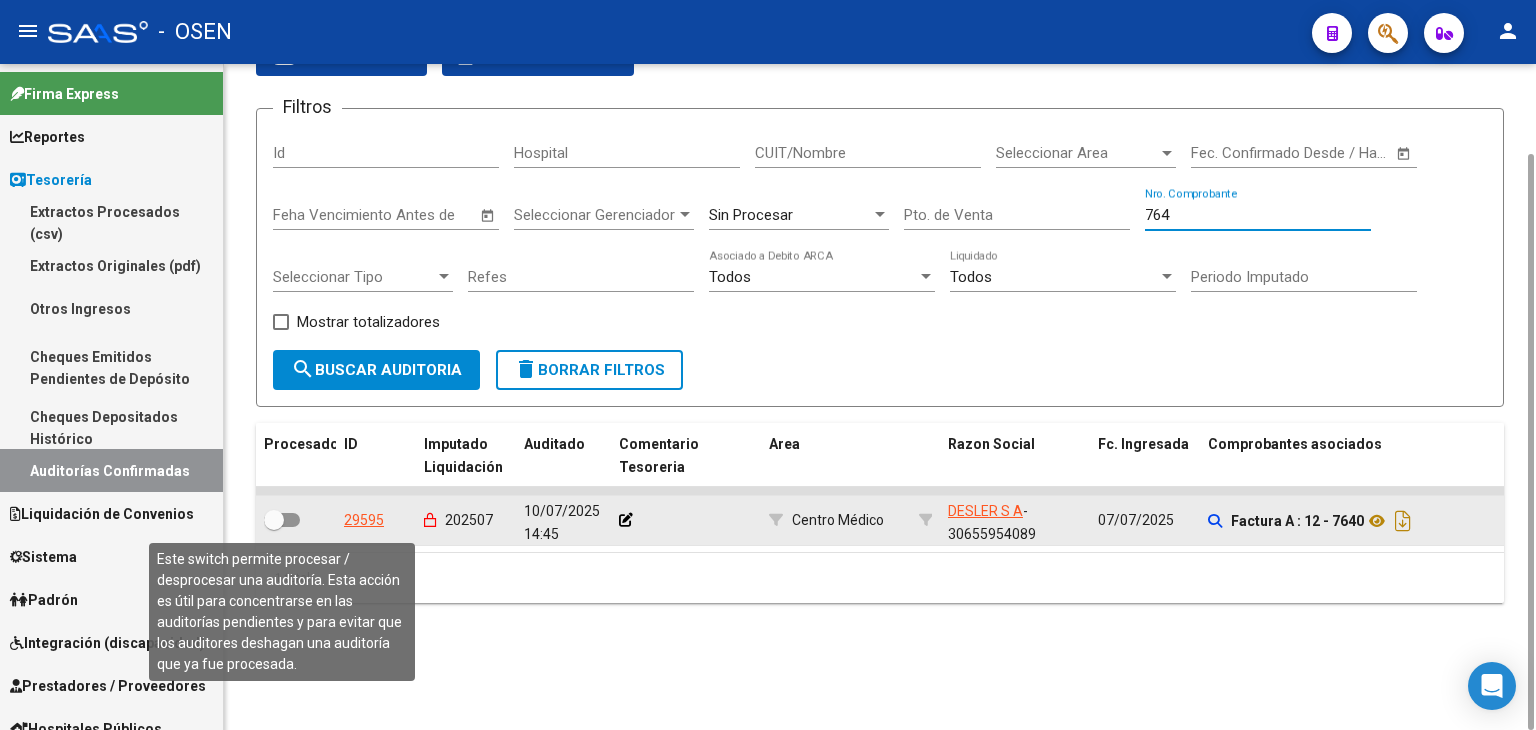 type on "7640" 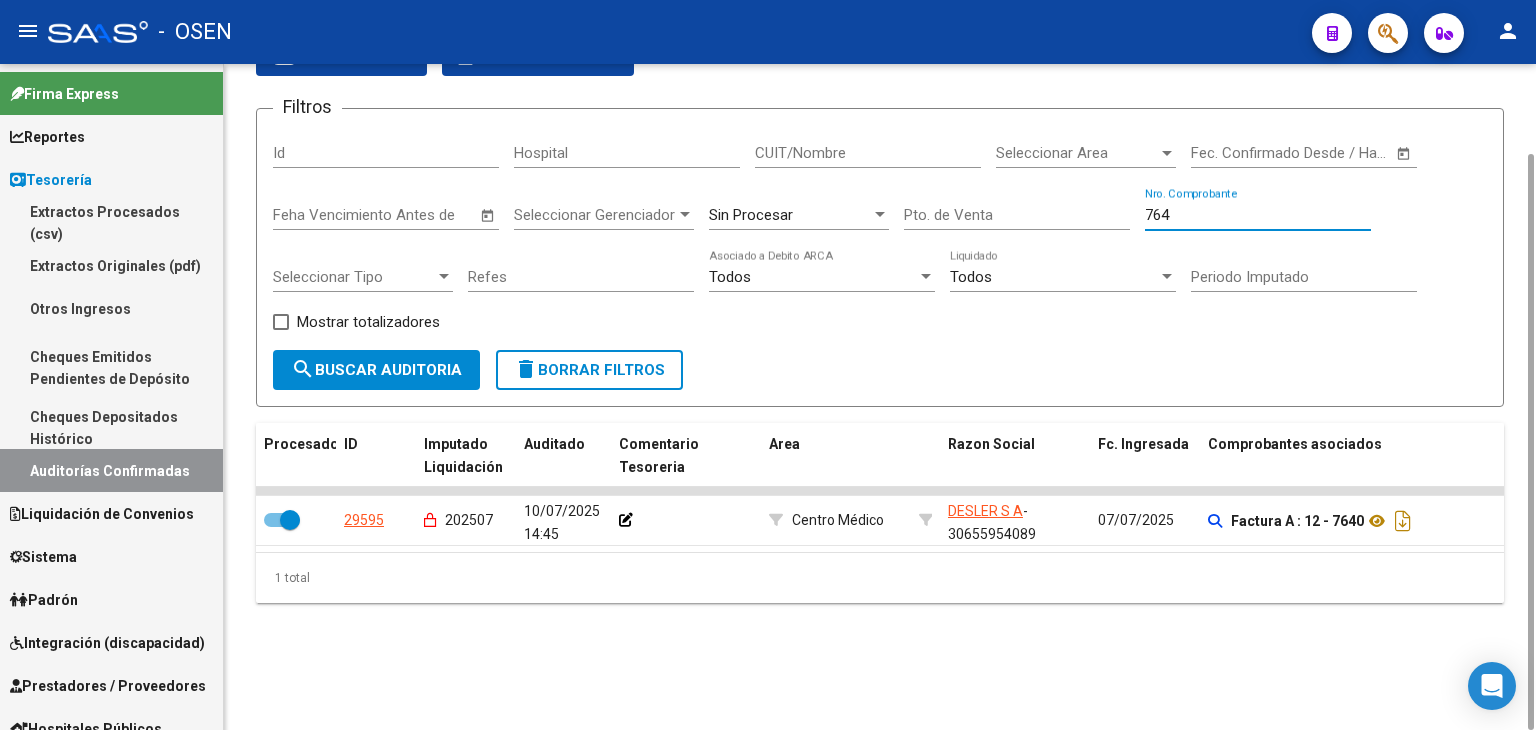 drag, startPoint x: 1228, startPoint y: 213, endPoint x: 1024, endPoint y: 204, distance: 204.19843 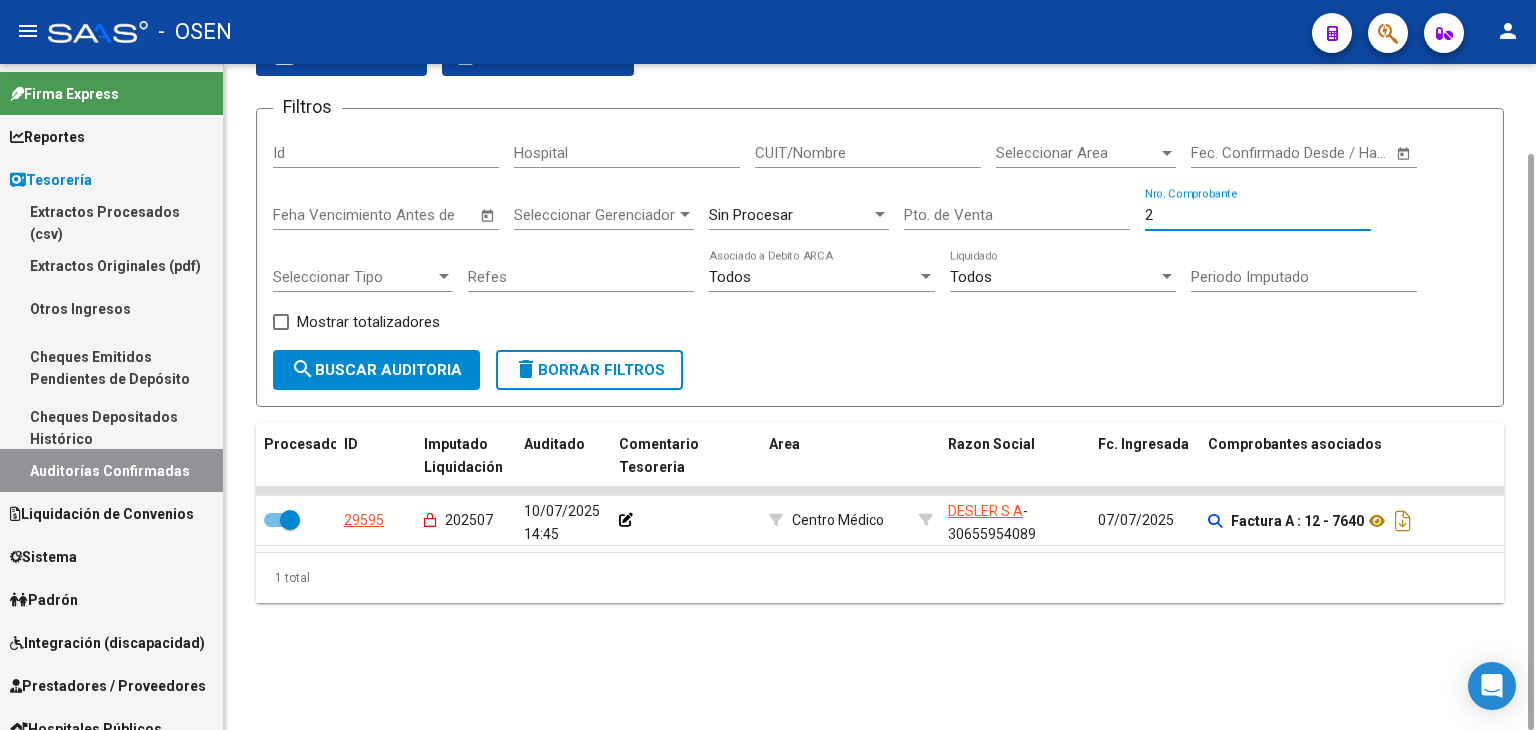 type on "29" 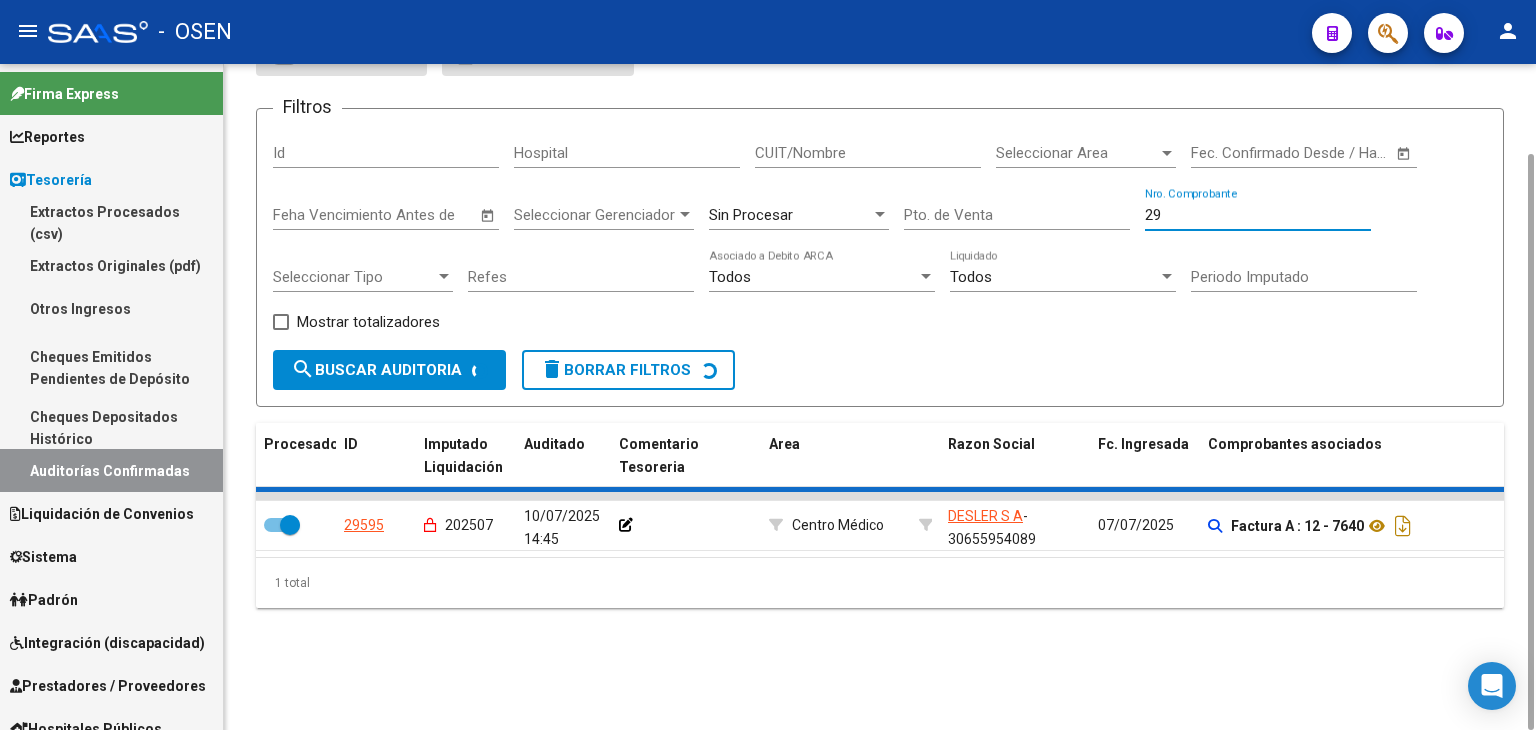 checkbox on "false" 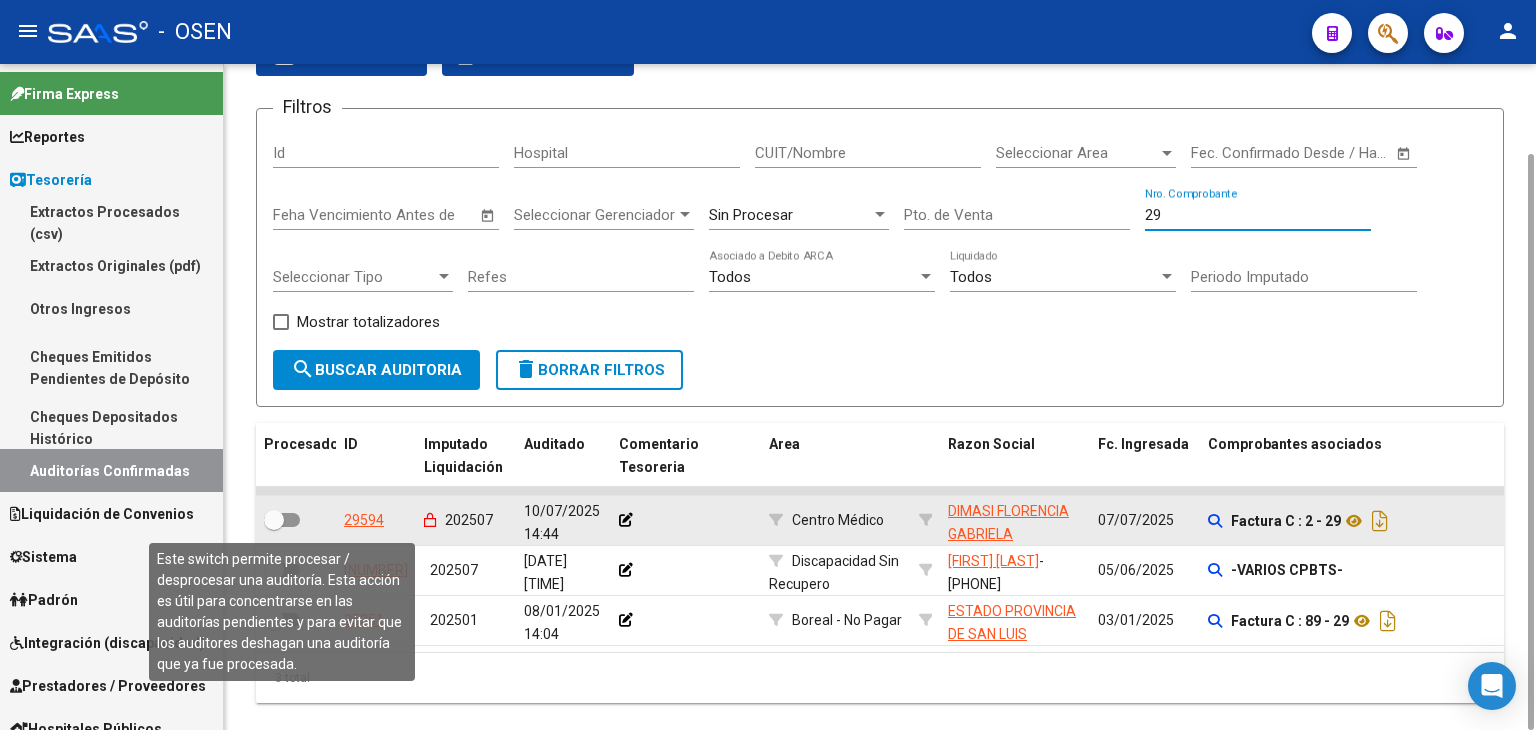 type on "29" 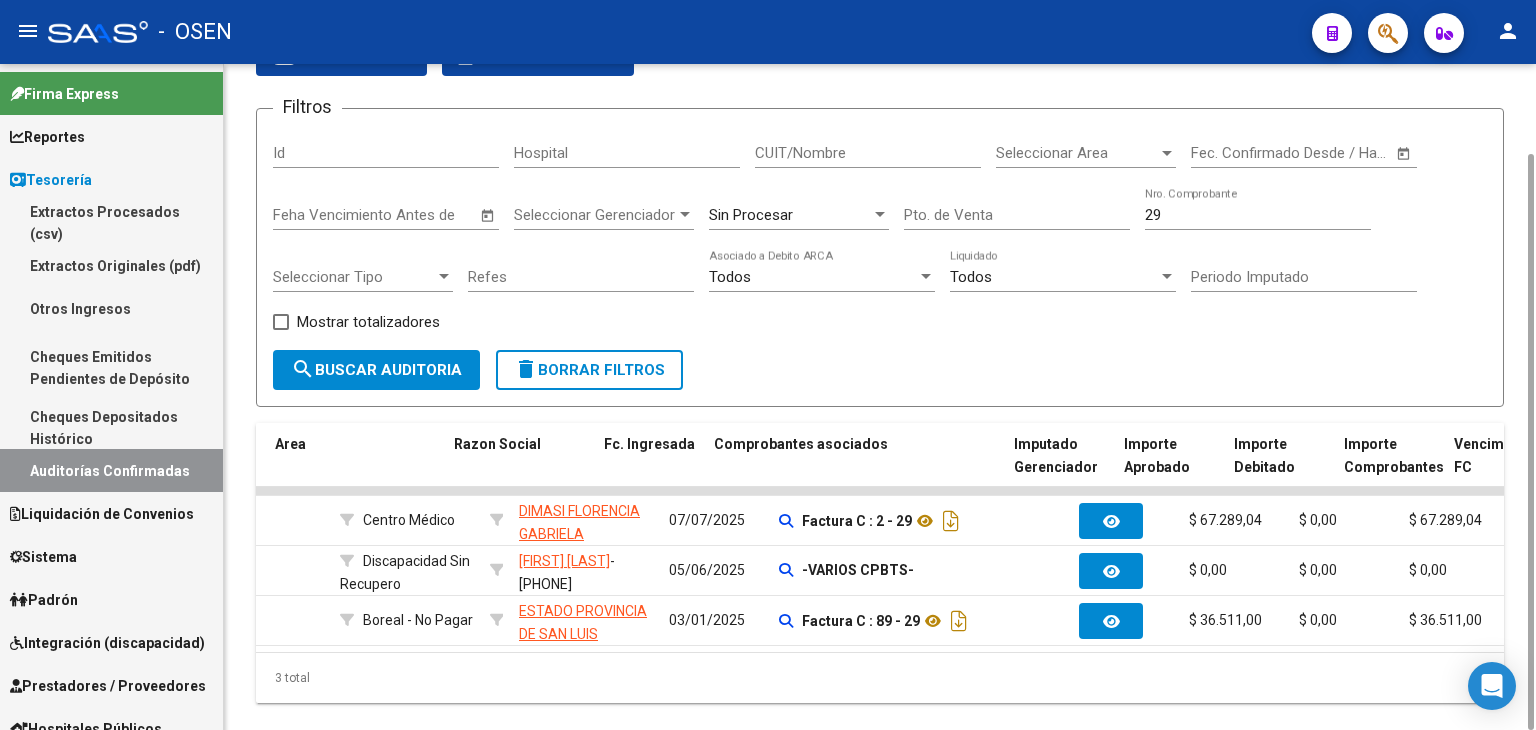 scroll, scrollTop: 0, scrollLeft: 494, axis: horizontal 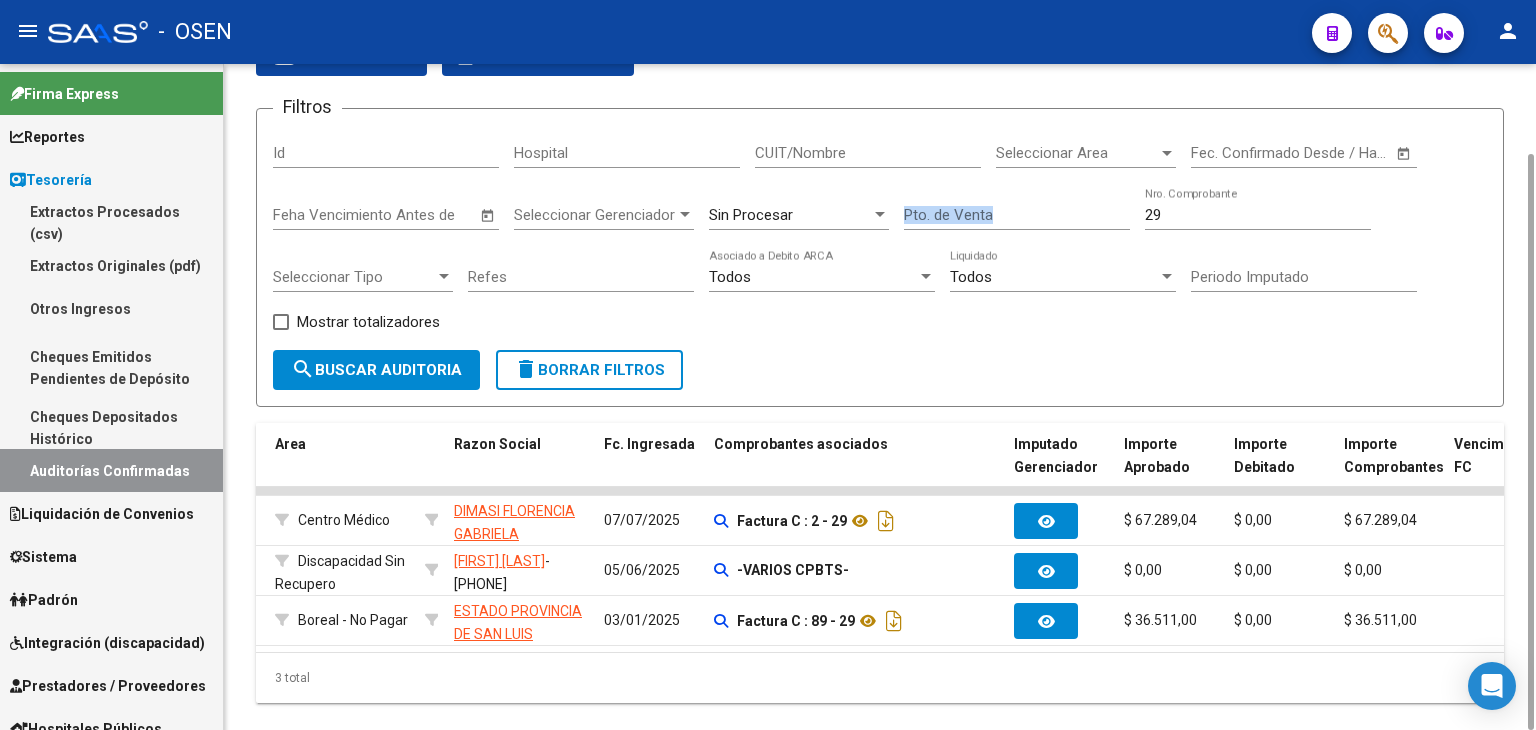 drag, startPoint x: 1210, startPoint y: 224, endPoint x: 1101, endPoint y: 211, distance: 109.77249 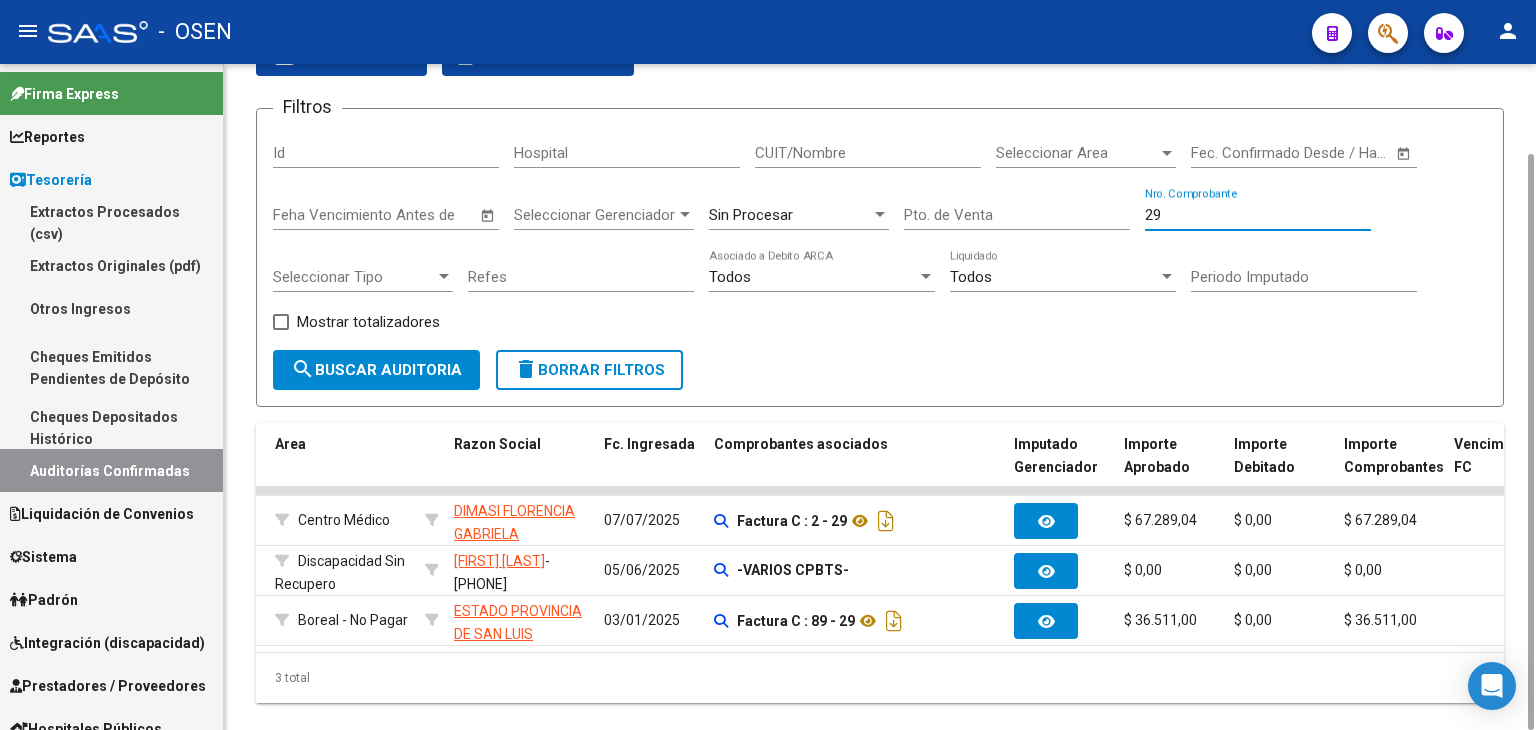 drag, startPoint x: 1202, startPoint y: 209, endPoint x: 1096, endPoint y: 197, distance: 106.677086 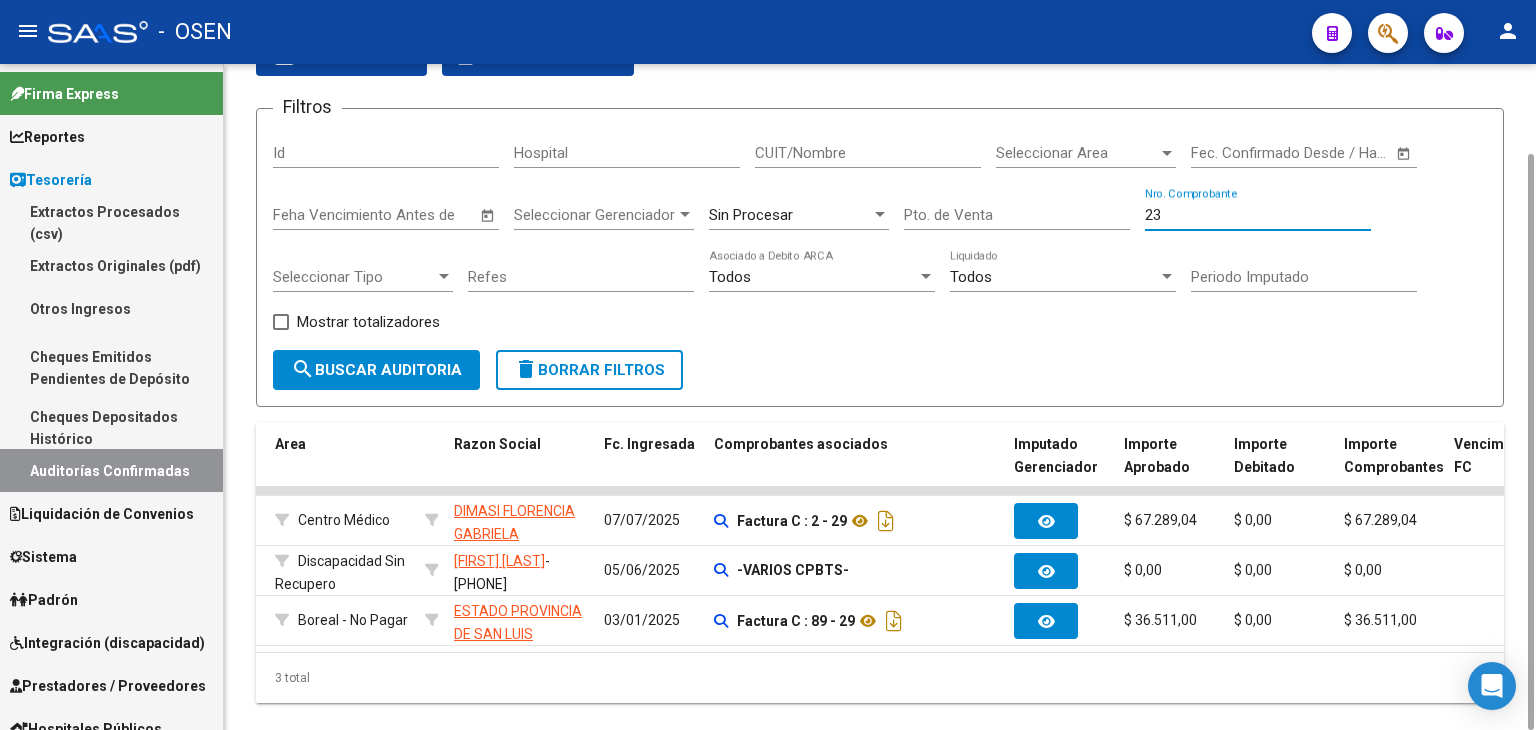 type on "238" 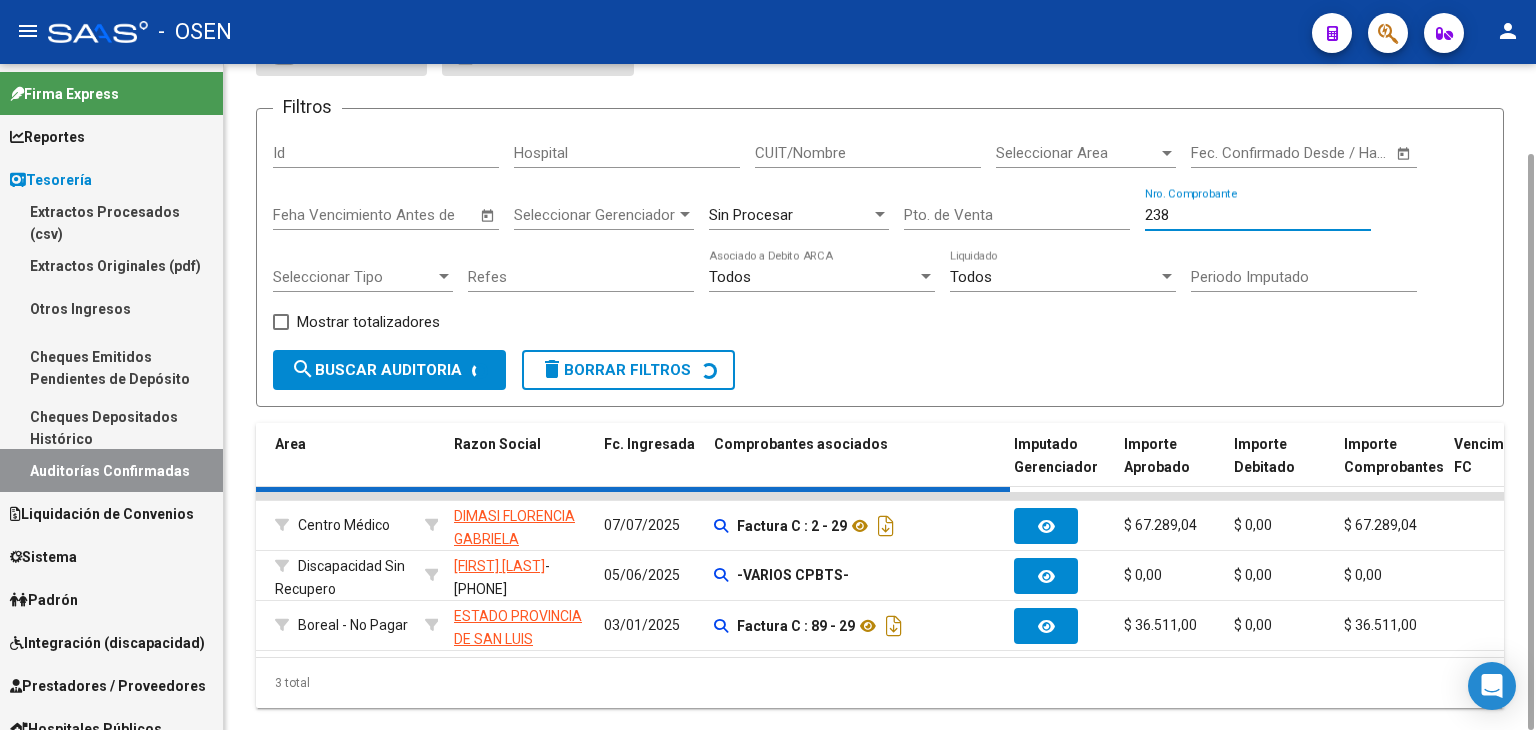 checkbox on "false" 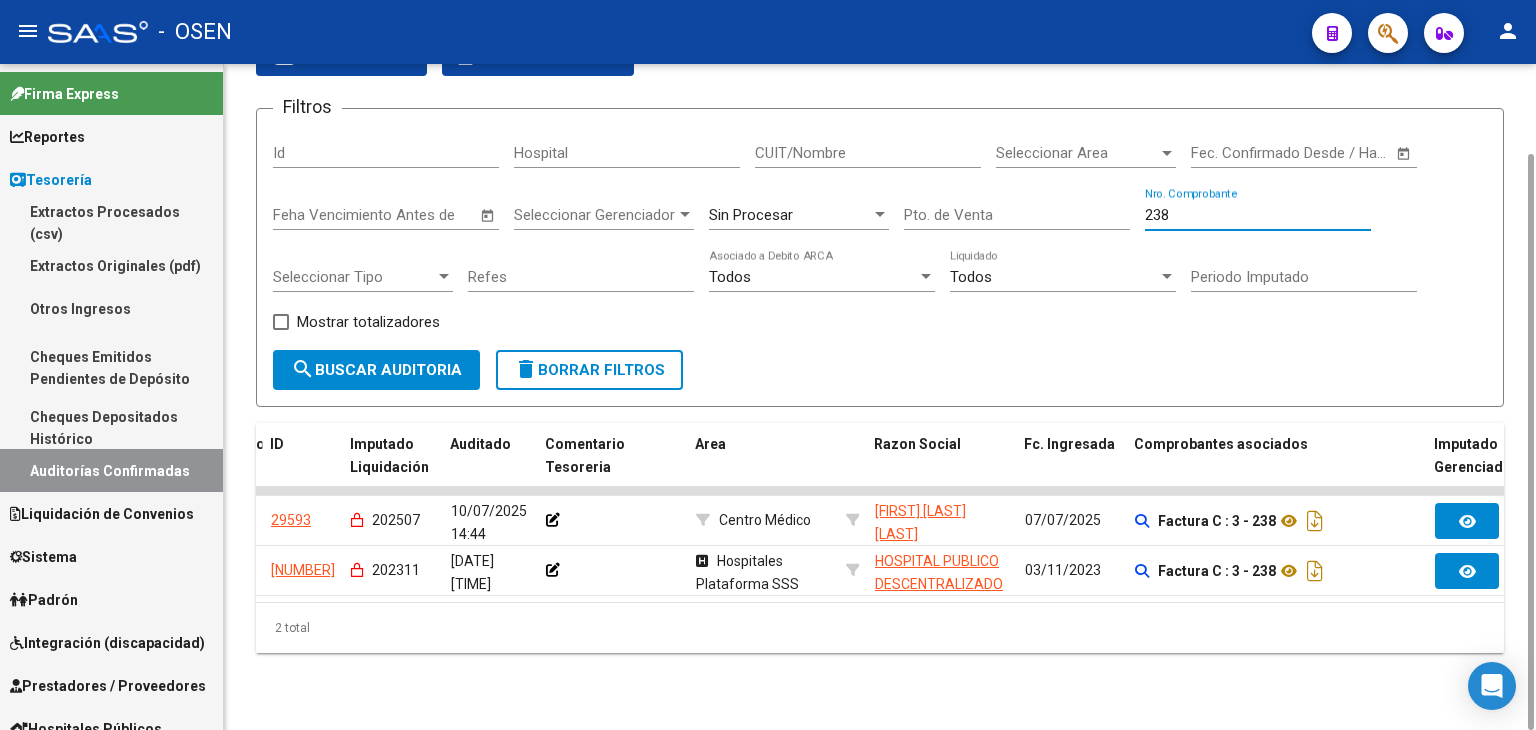 scroll, scrollTop: 0, scrollLeft: 64, axis: horizontal 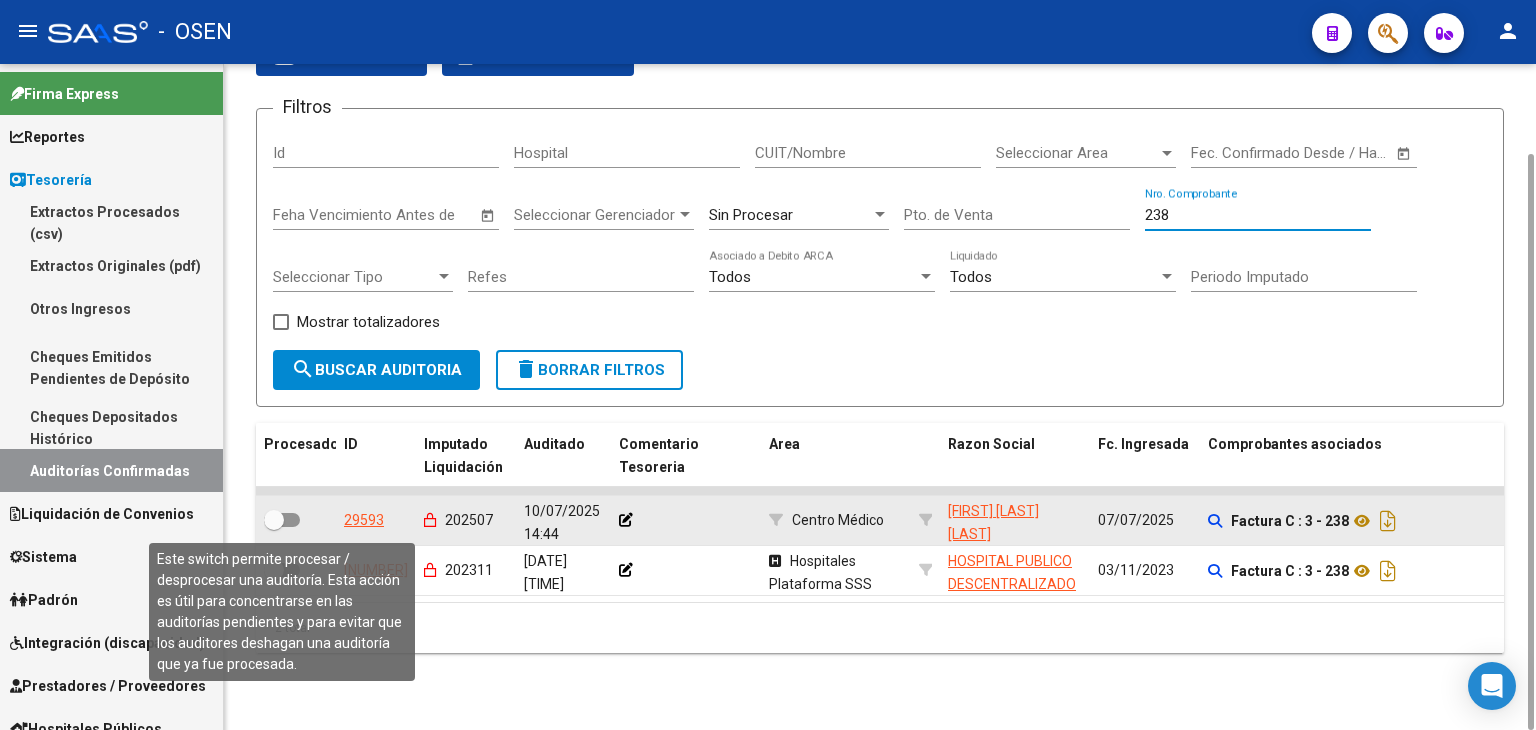type on "238" 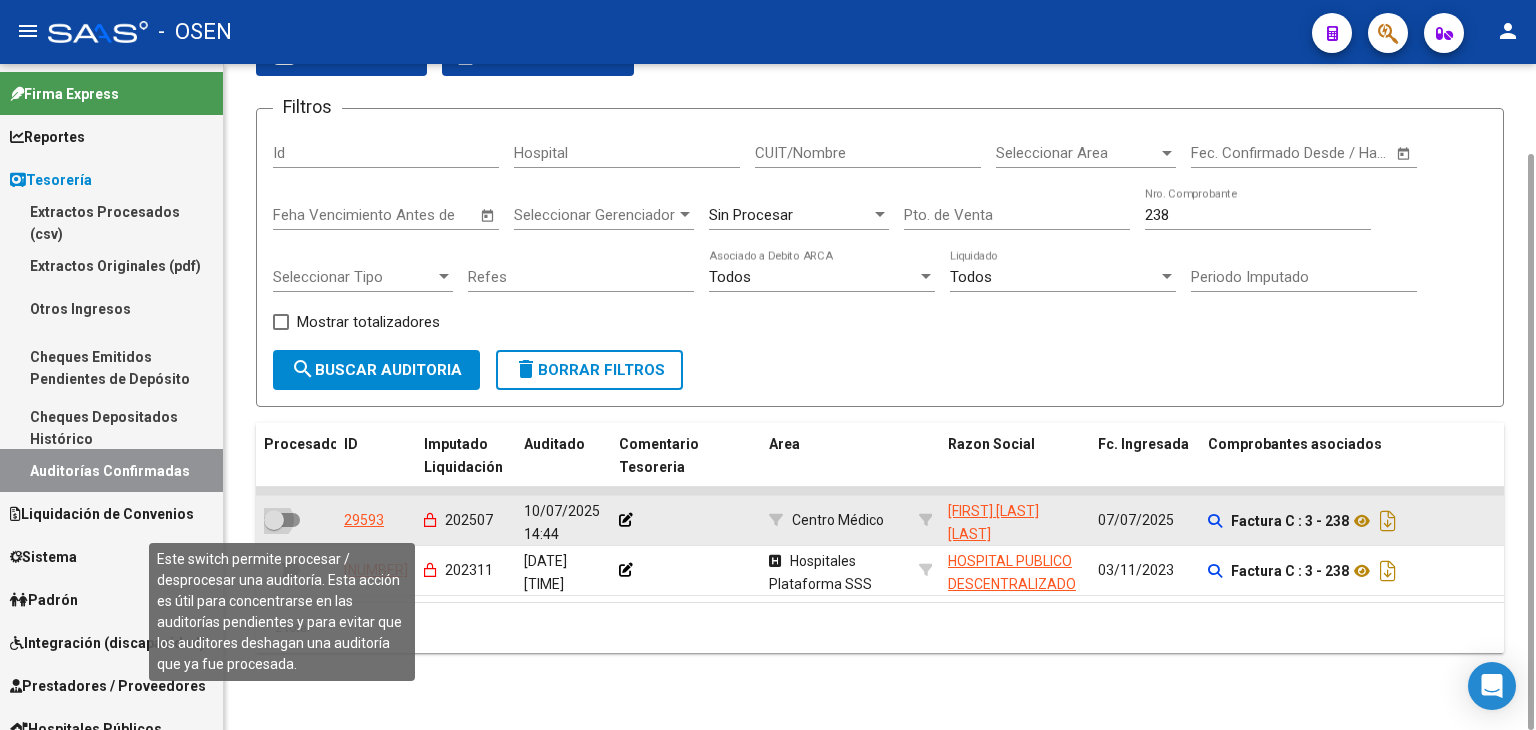 click at bounding box center [274, 520] 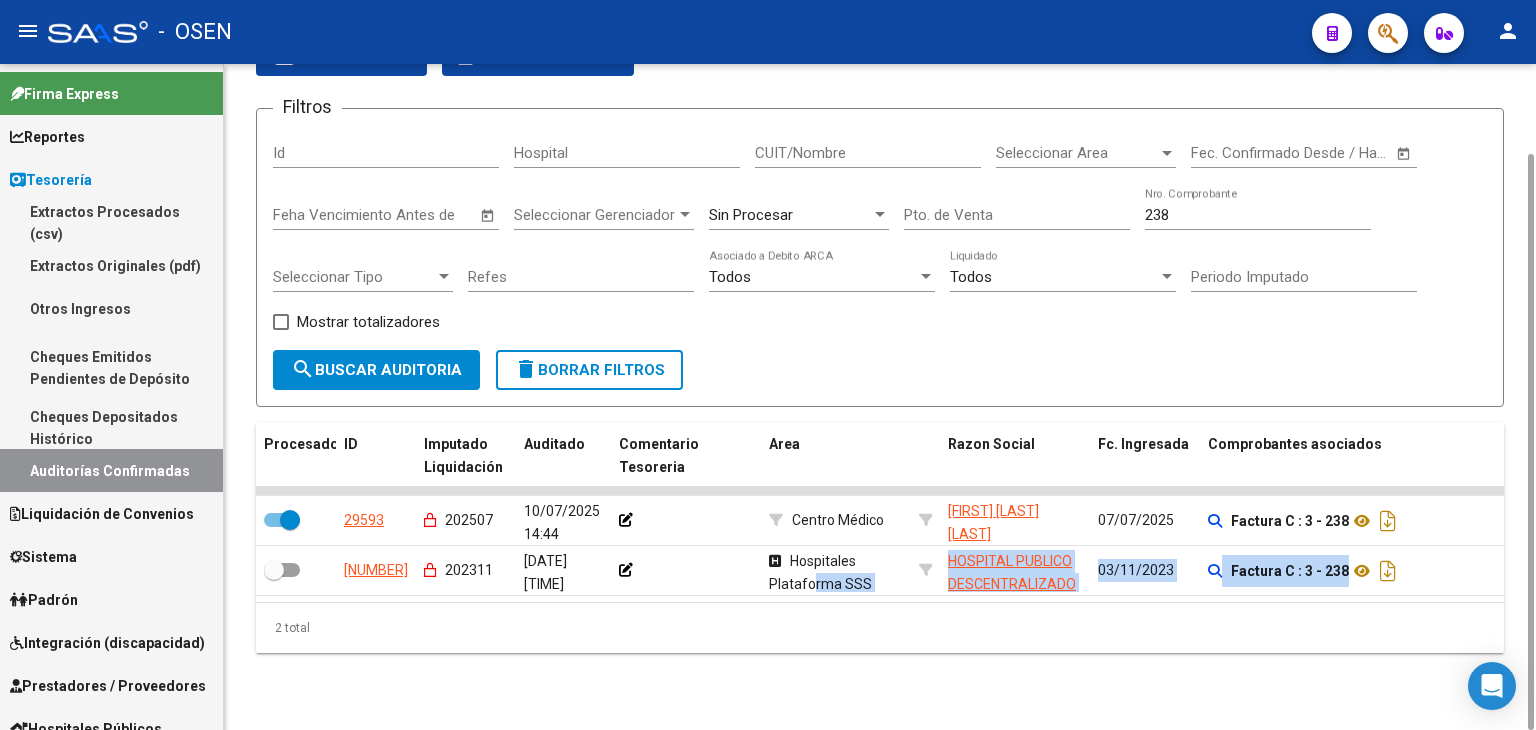 drag, startPoint x: 812, startPoint y: 589, endPoint x: 833, endPoint y: 608, distance: 28.319605 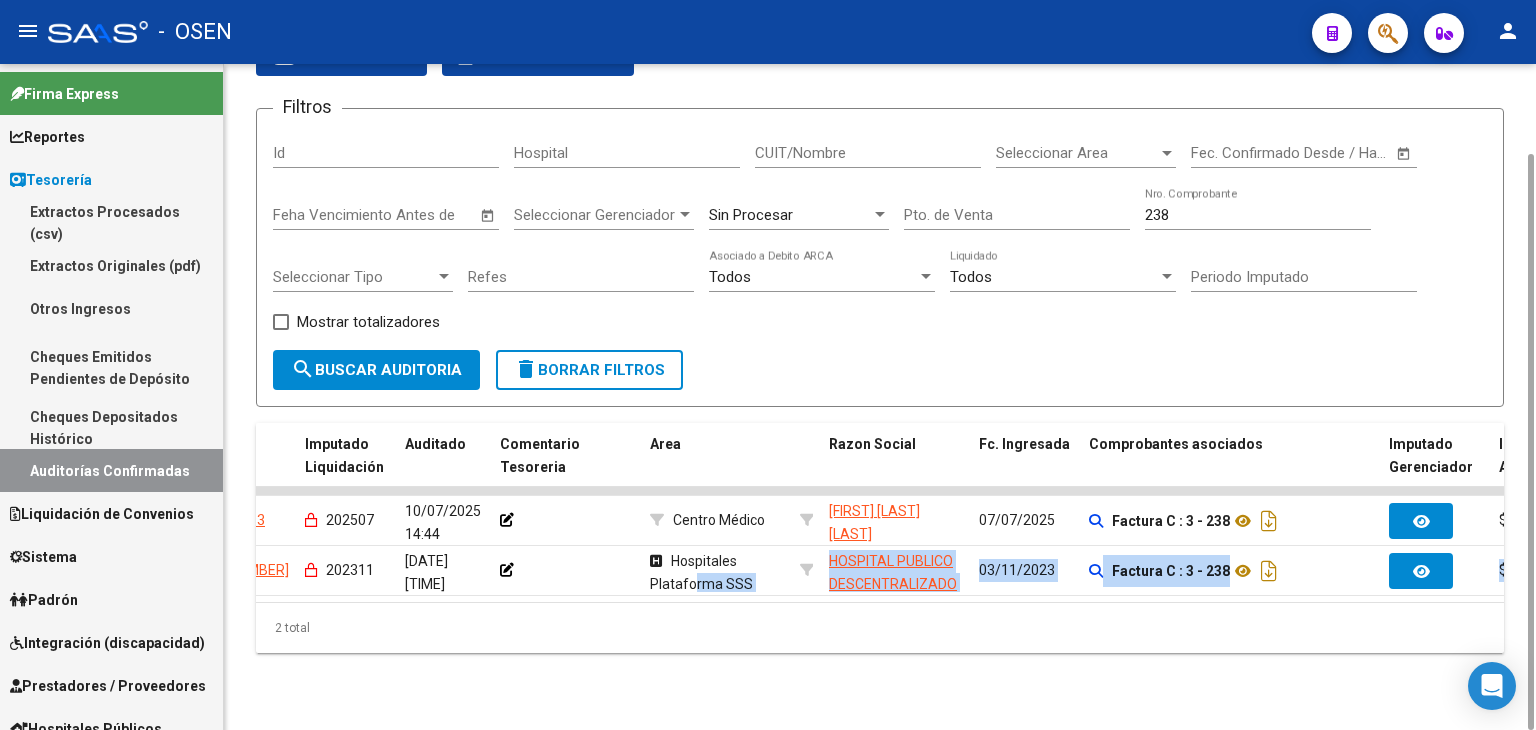 scroll, scrollTop: 0, scrollLeft: 0, axis: both 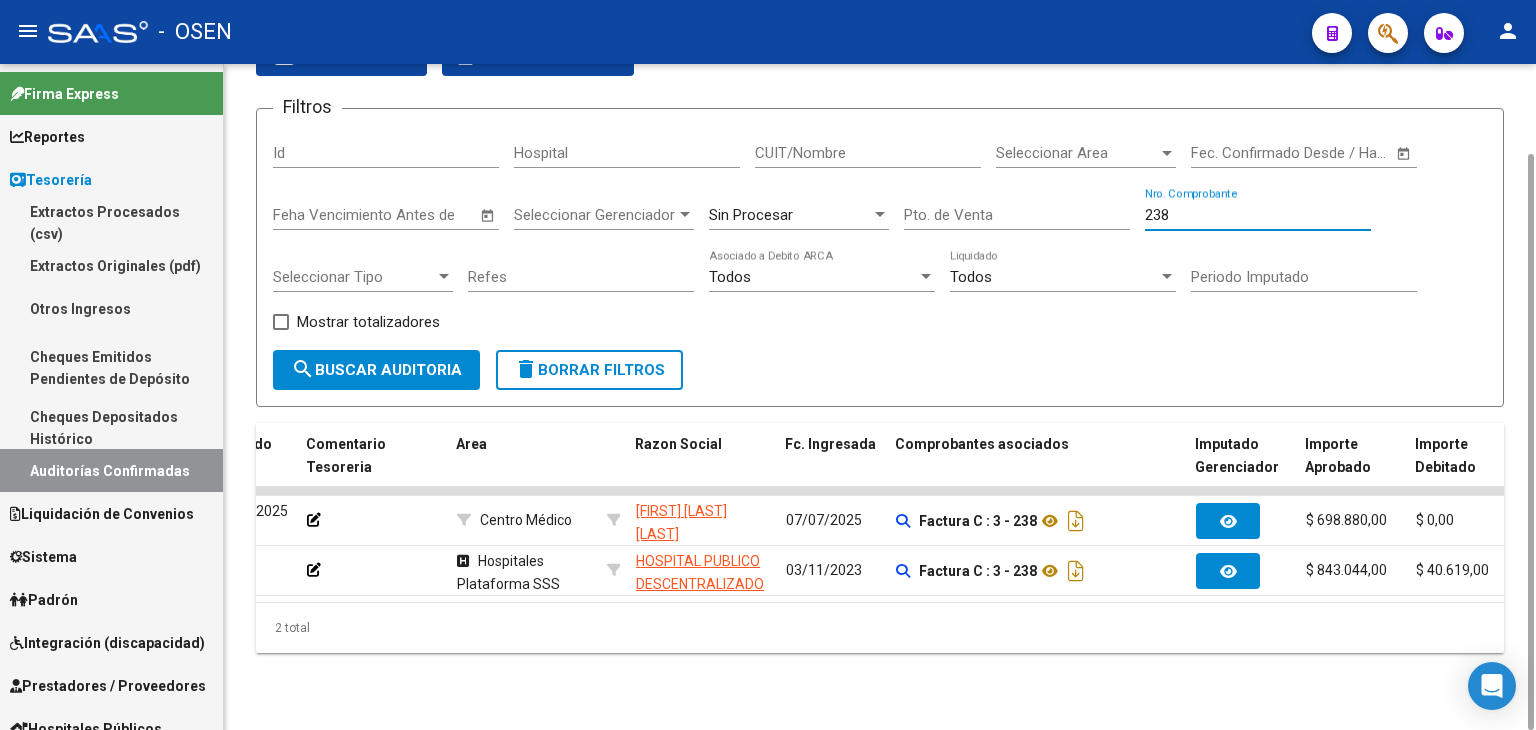 drag, startPoint x: 1211, startPoint y: 215, endPoint x: 984, endPoint y: 205, distance: 227.22015 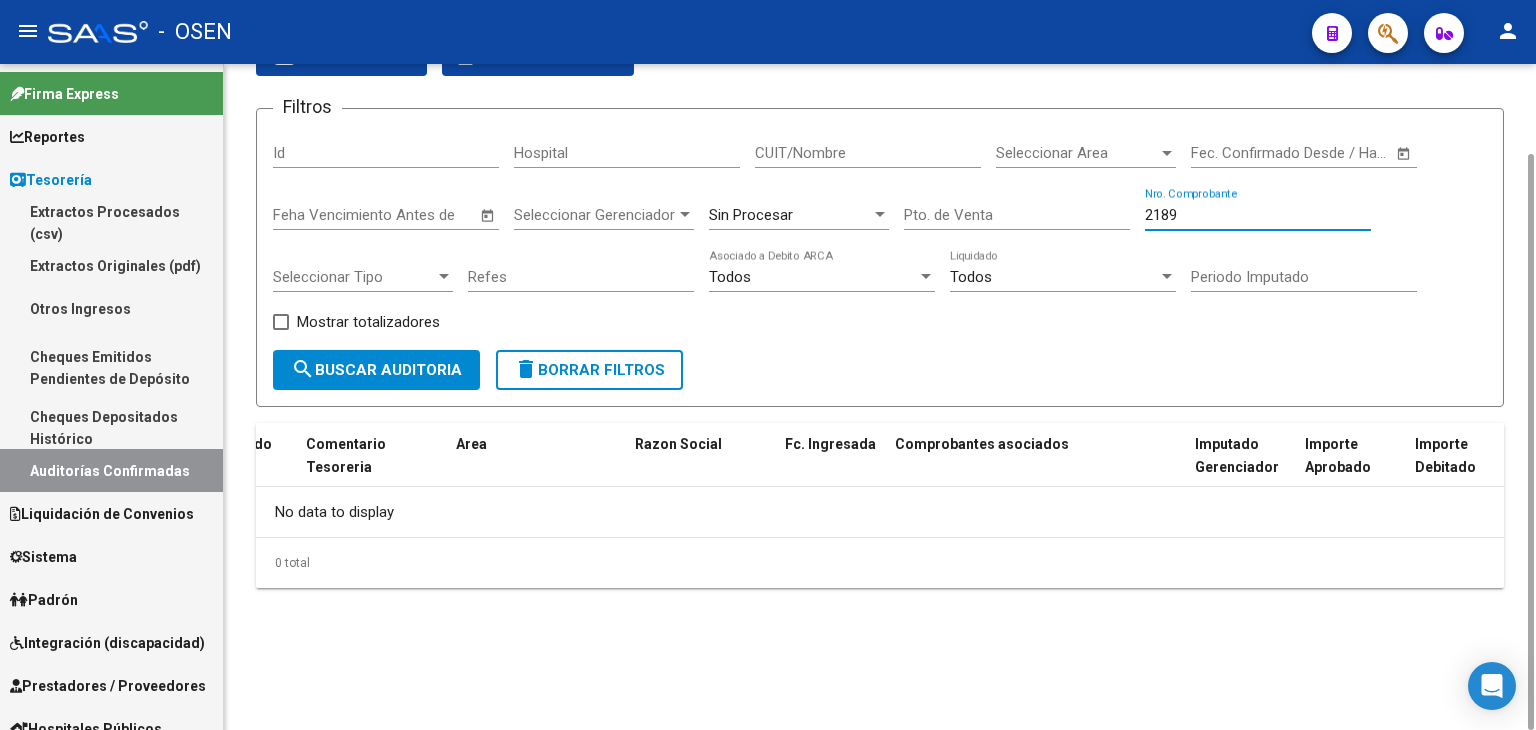 scroll, scrollTop: 0, scrollLeft: 0, axis: both 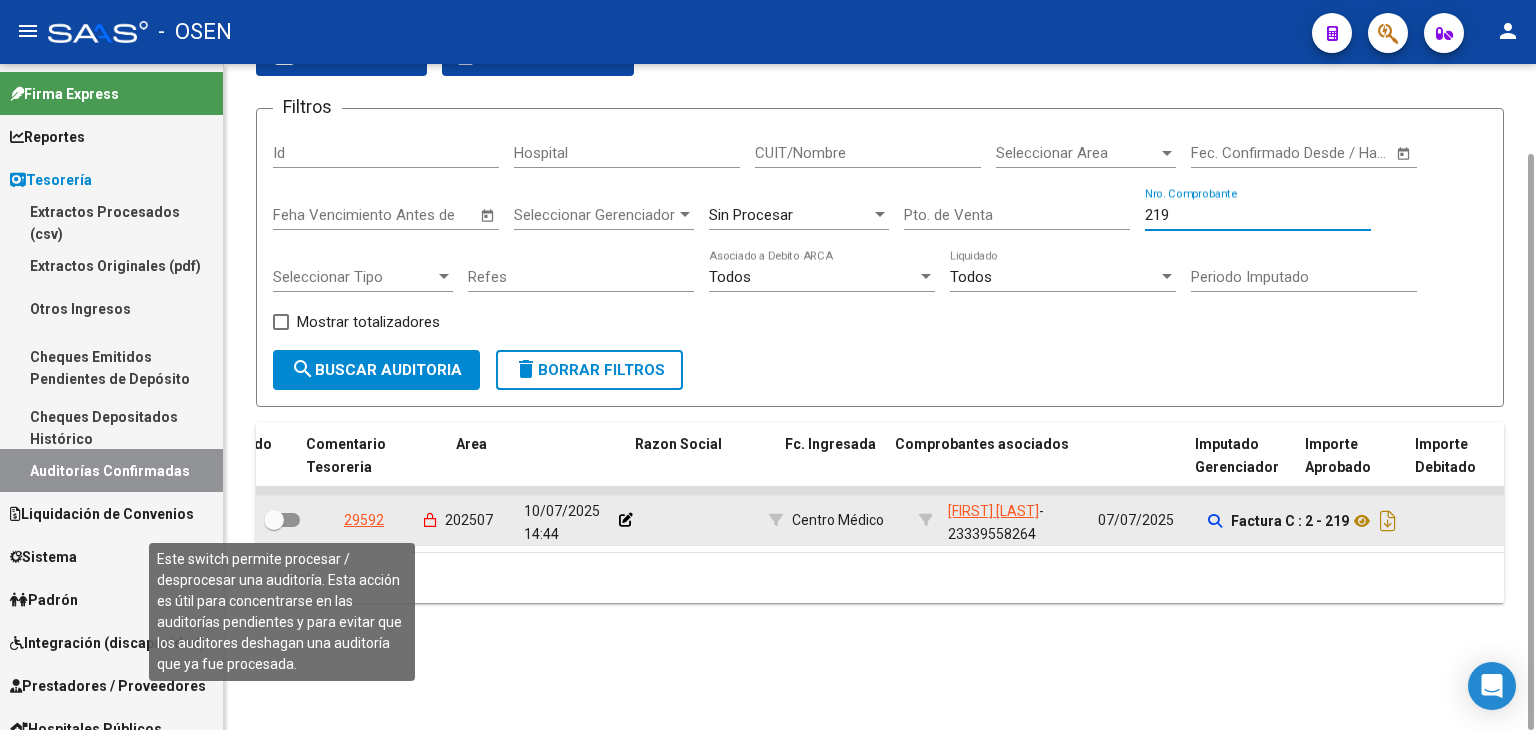 type on "219" 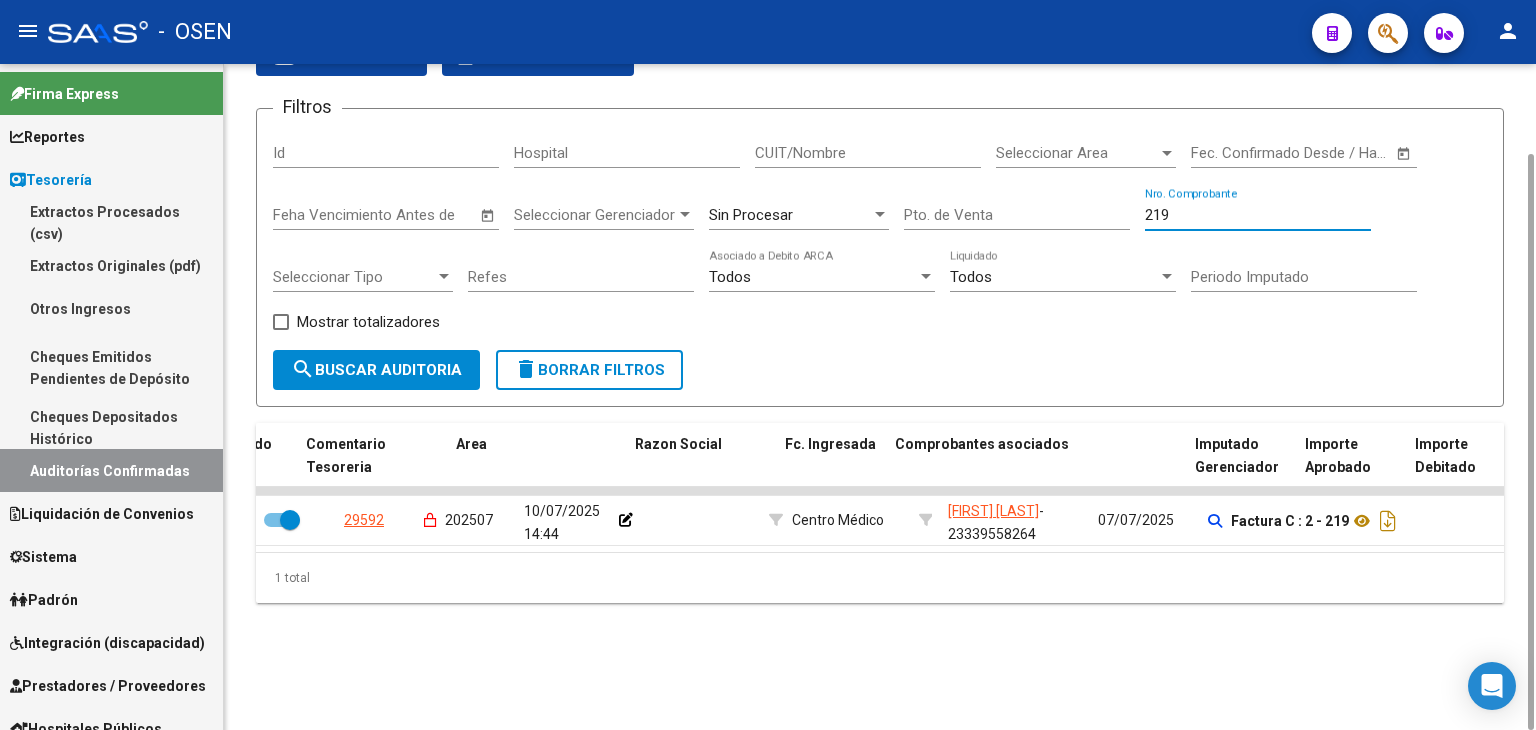 drag, startPoint x: 1186, startPoint y: 207, endPoint x: 1011, endPoint y: 187, distance: 176.13914 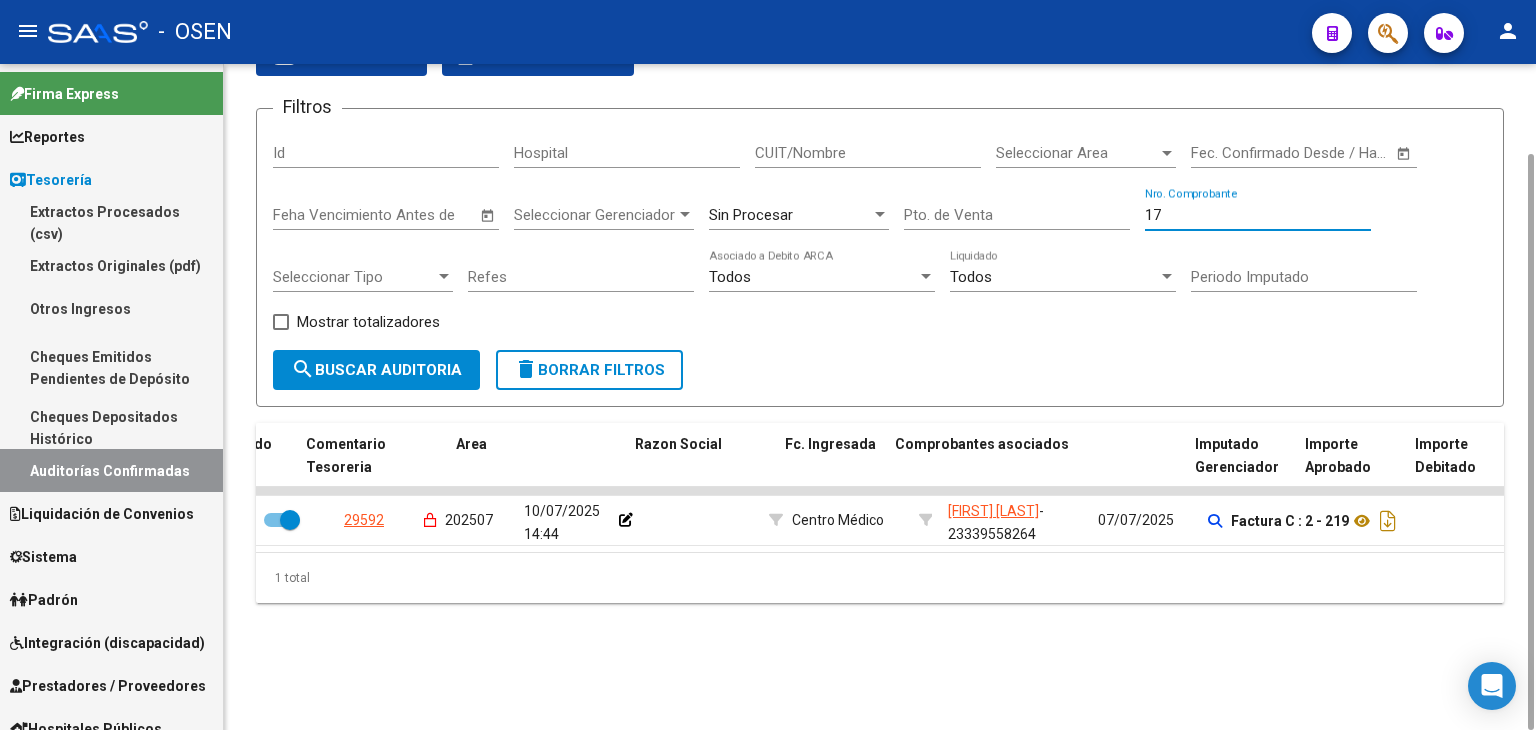 type on "179" 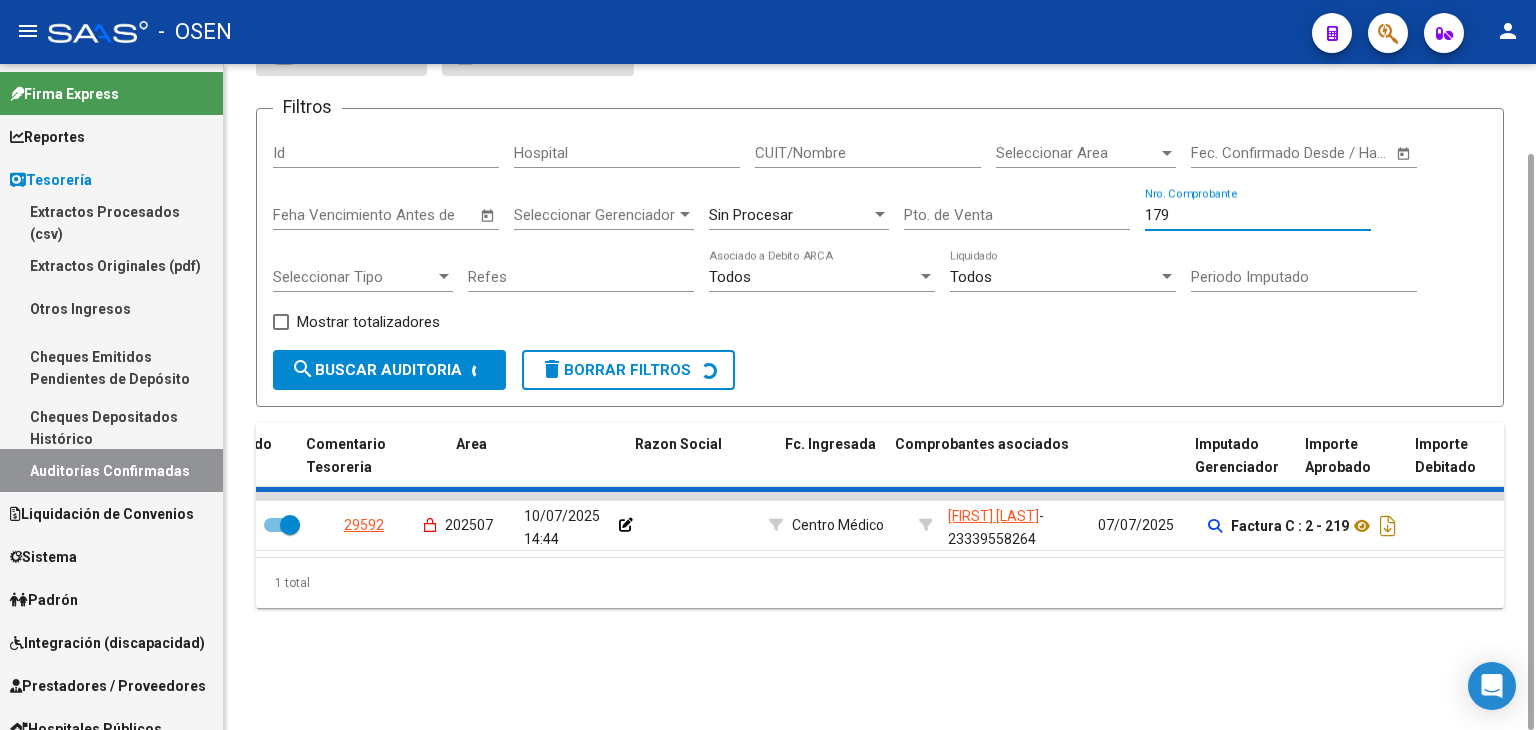 checkbox on "false" 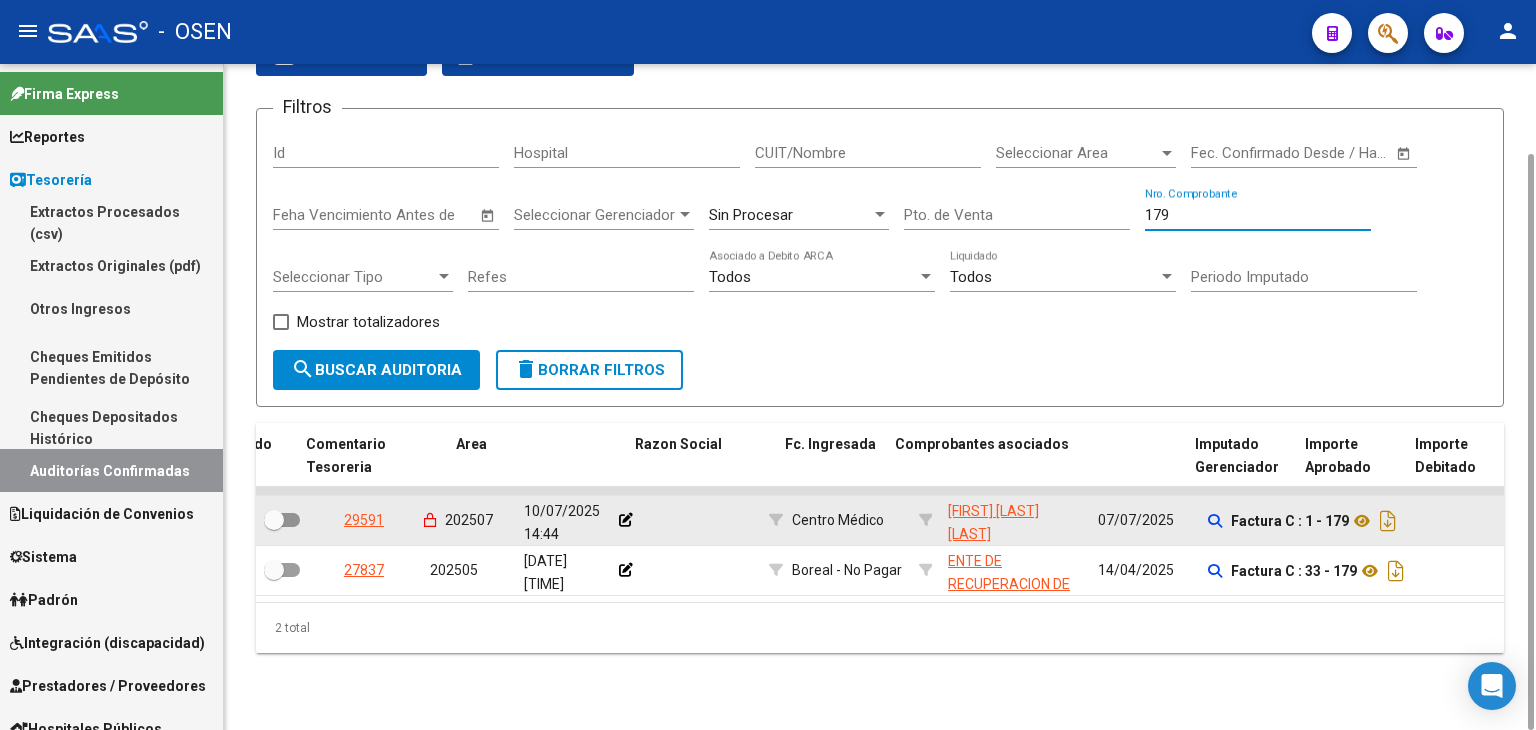 type on "179" 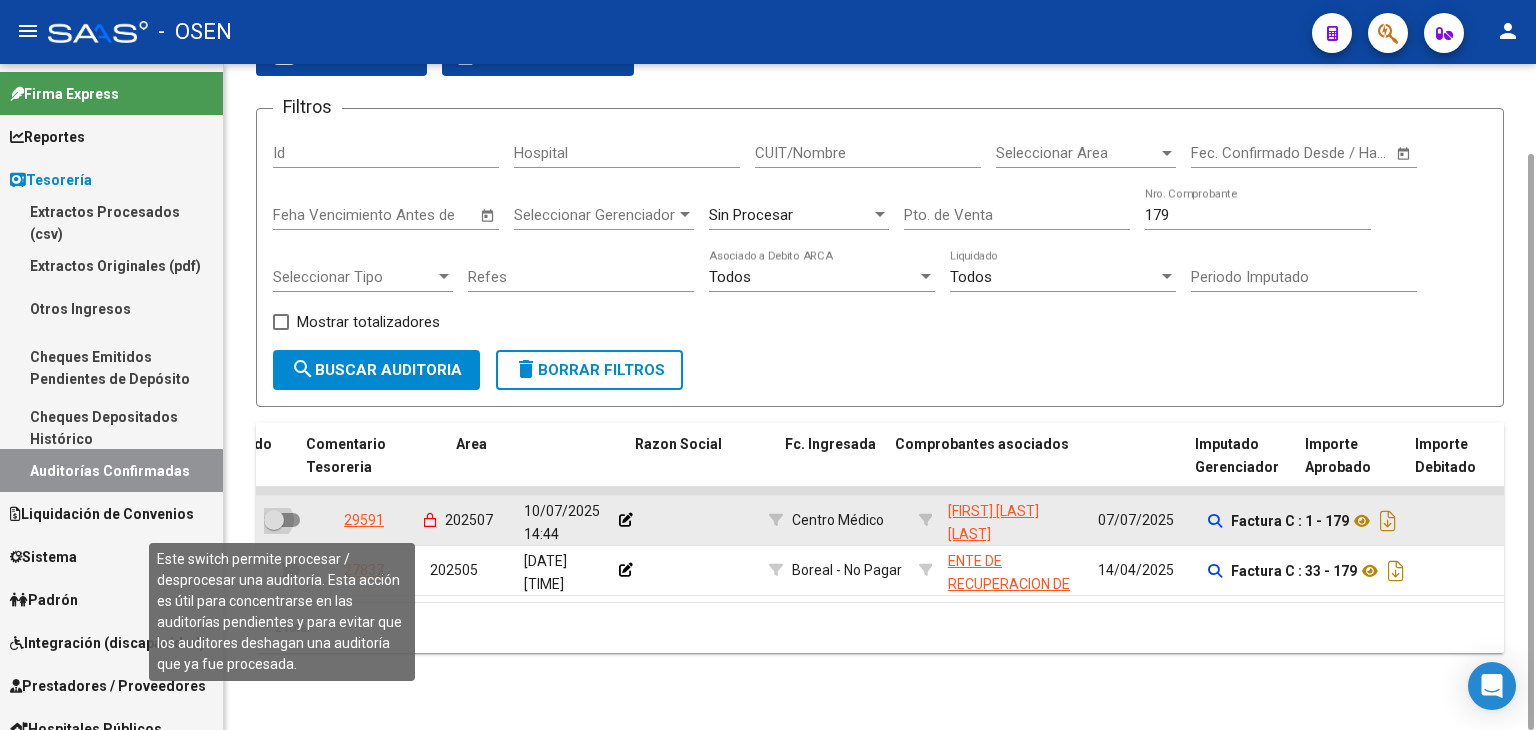click at bounding box center (274, 520) 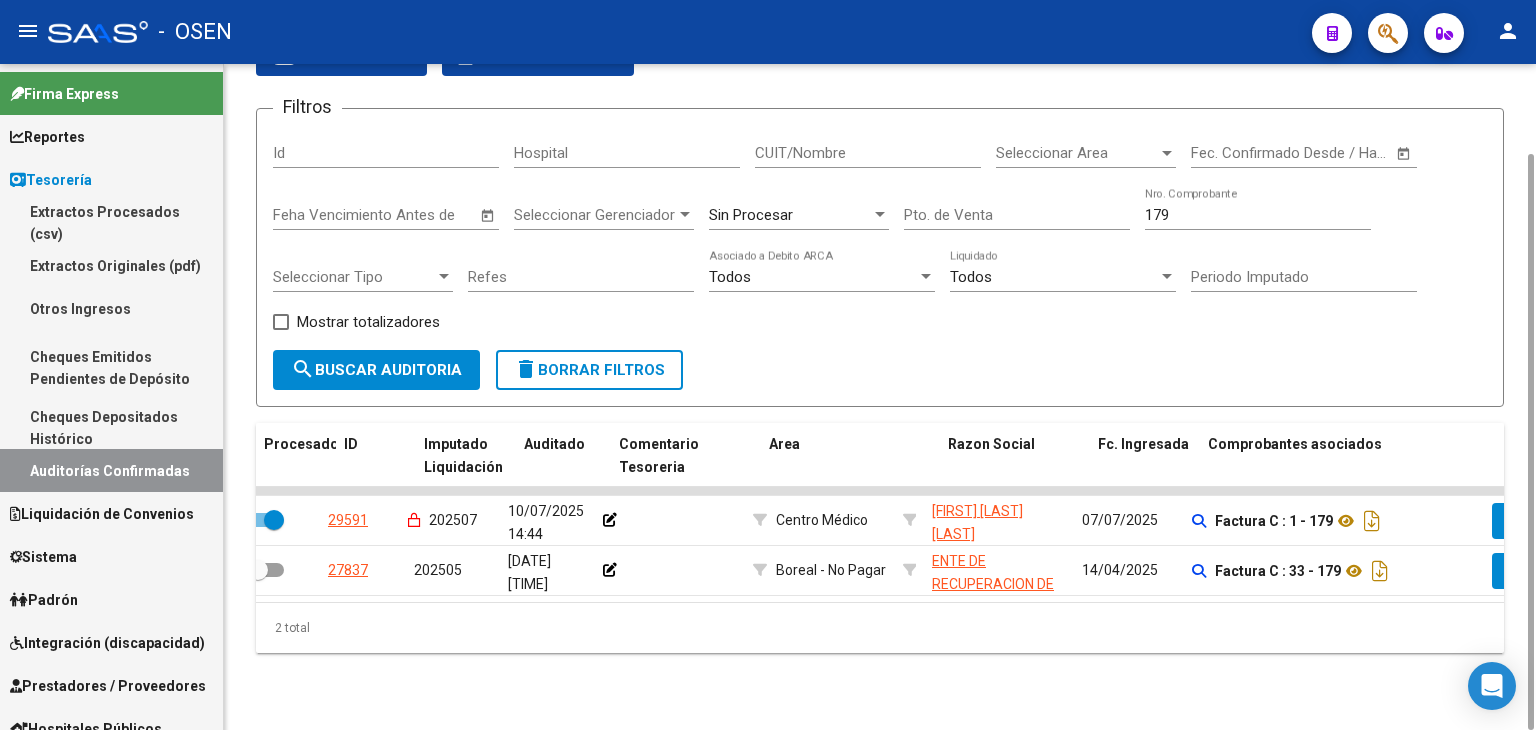 scroll, scrollTop: 0, scrollLeft: 0, axis: both 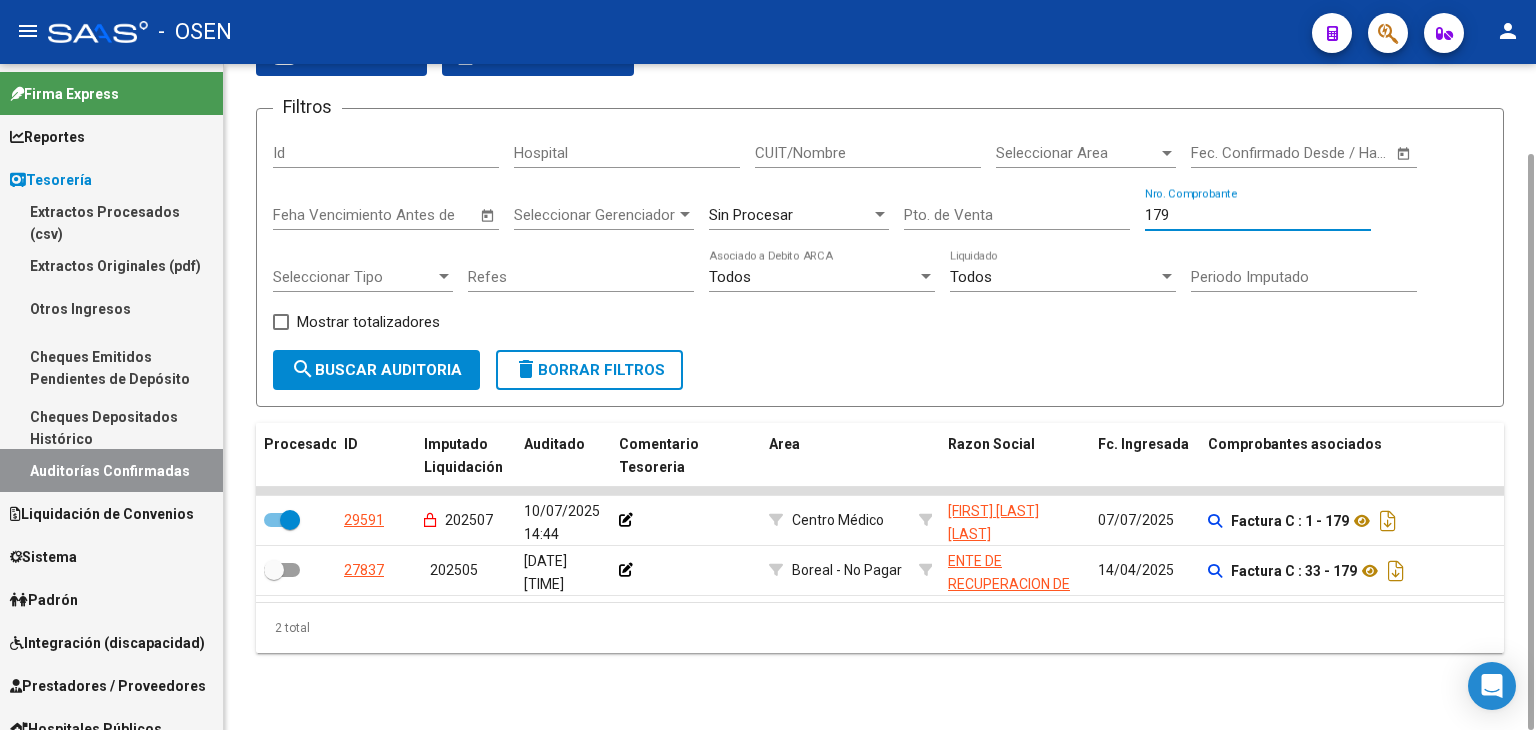 drag, startPoint x: 1183, startPoint y: 215, endPoint x: 1072, endPoint y: 215, distance: 111 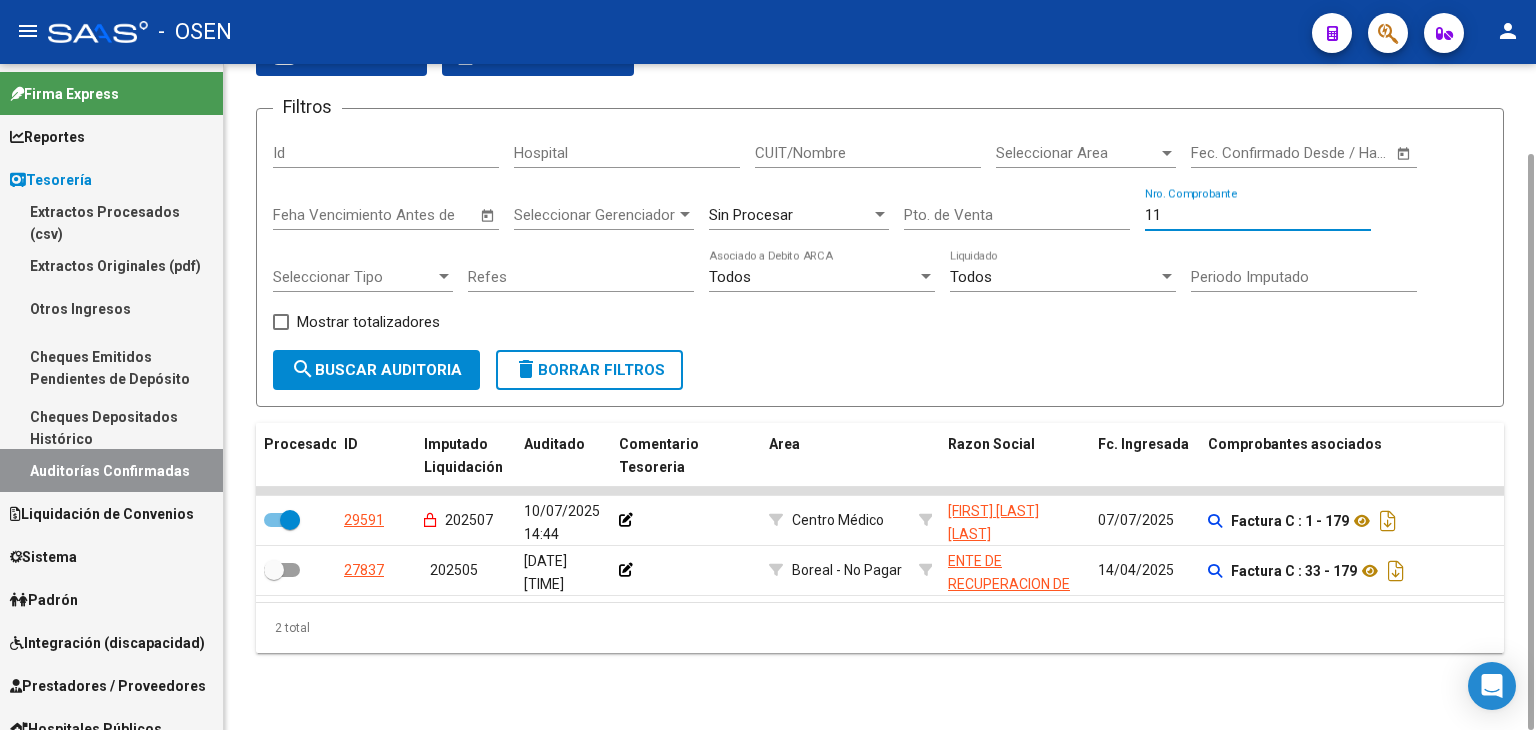 type on "115" 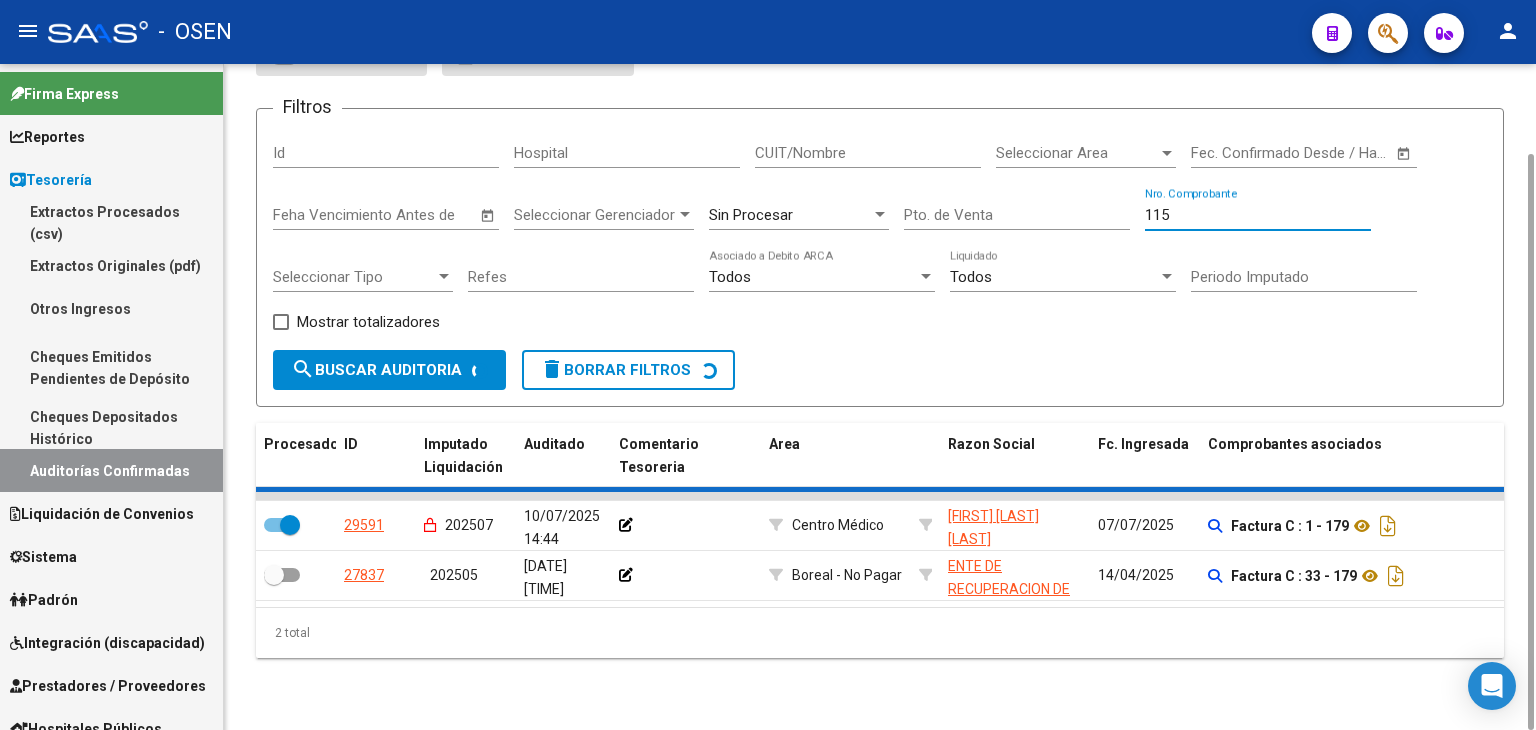 checkbox on "false" 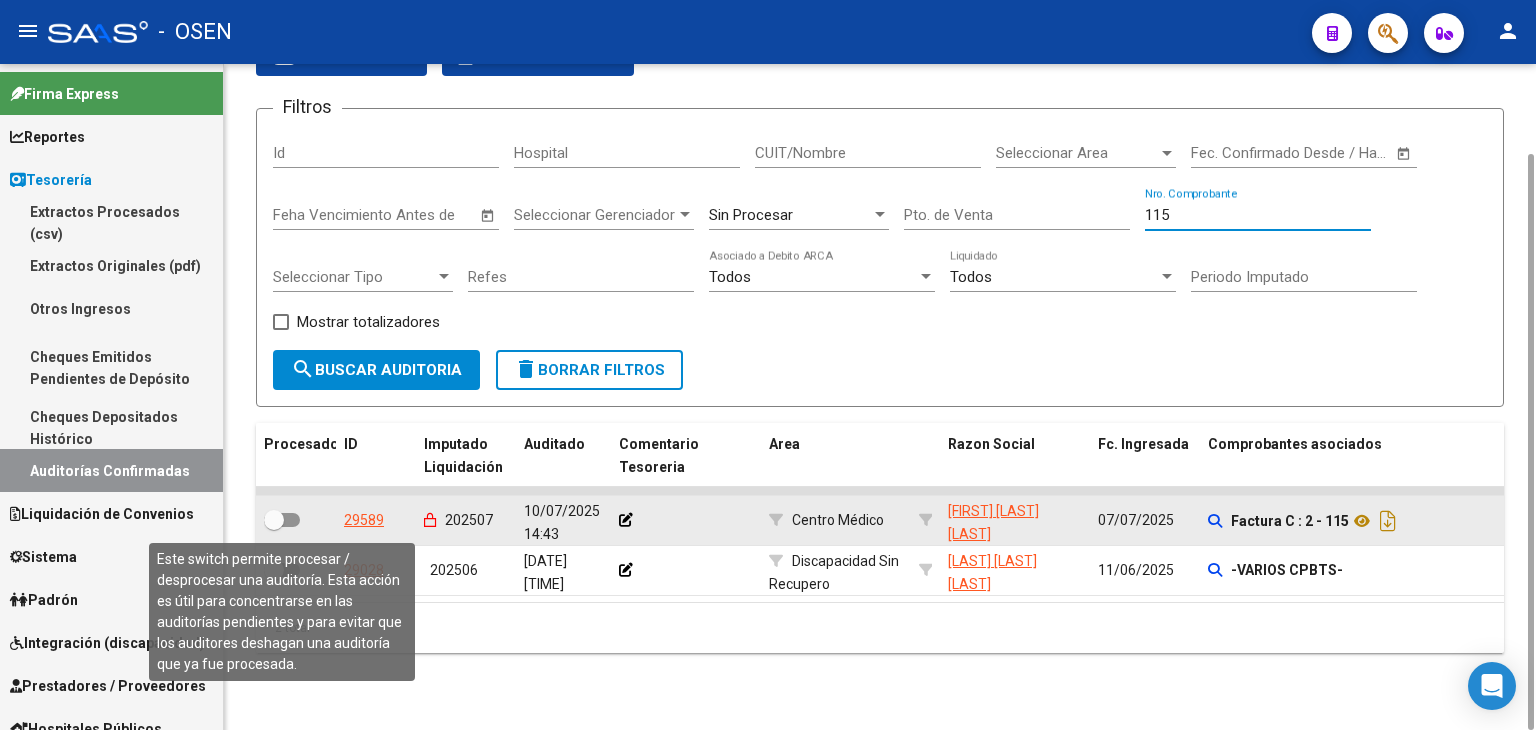 type on "115" 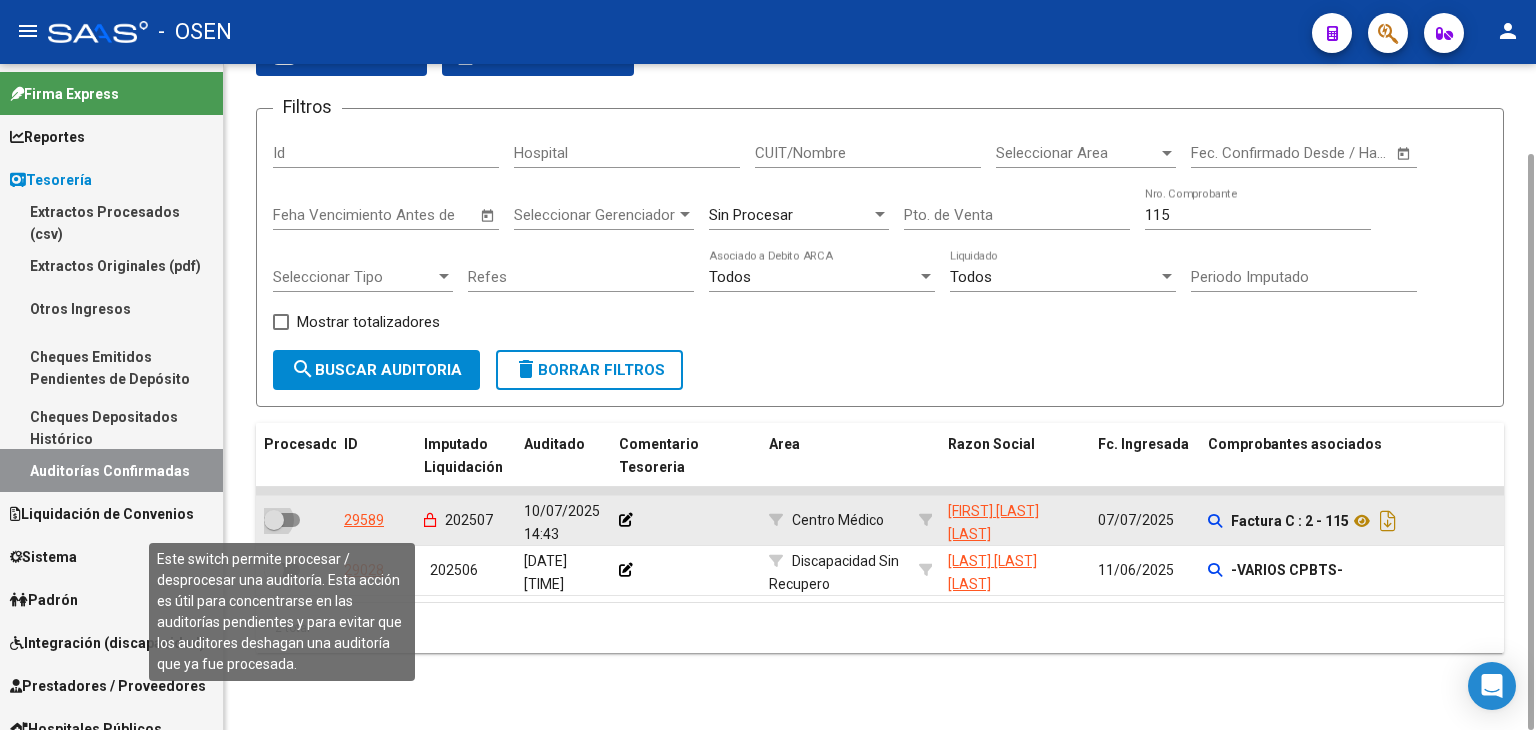 click at bounding box center [282, 520] 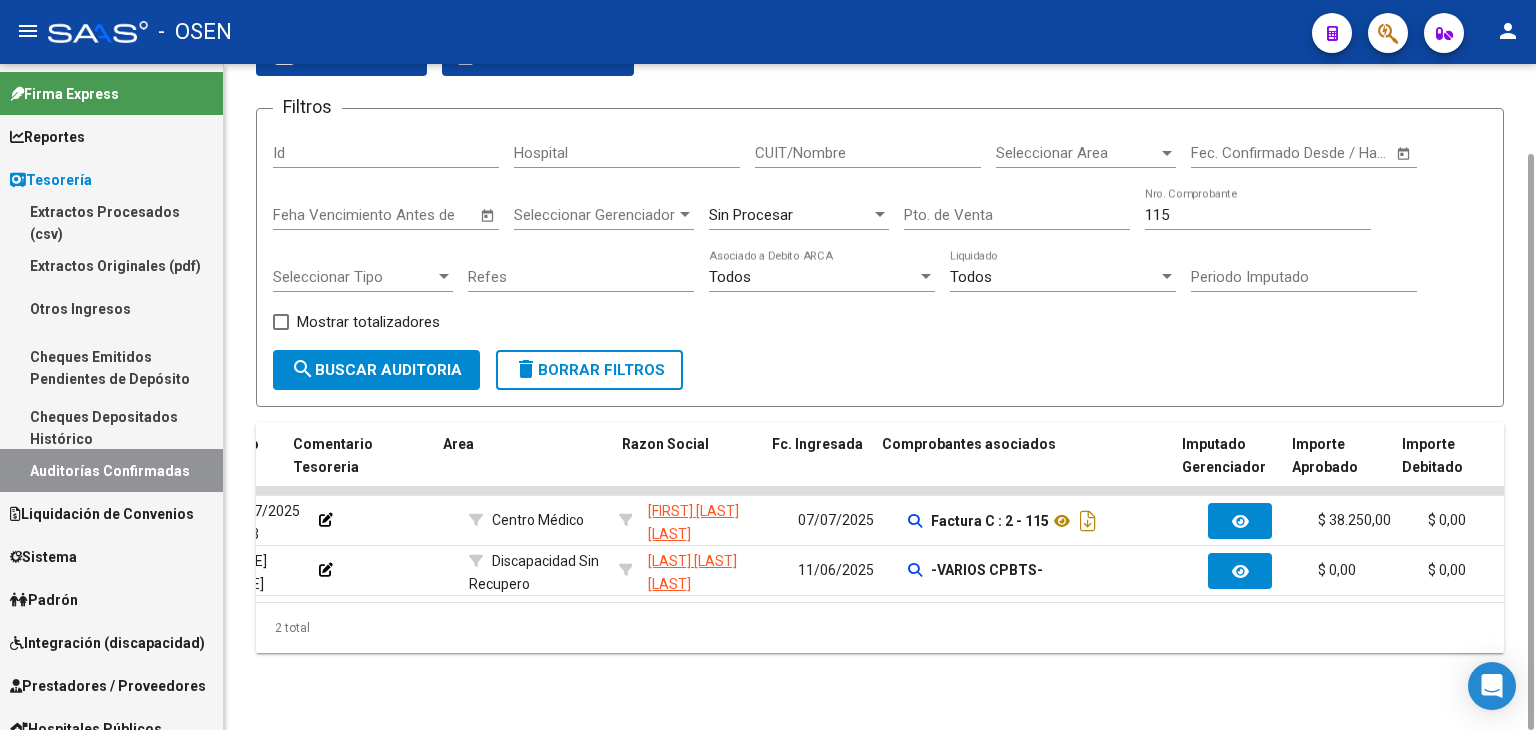 scroll, scrollTop: 0, scrollLeft: 326, axis: horizontal 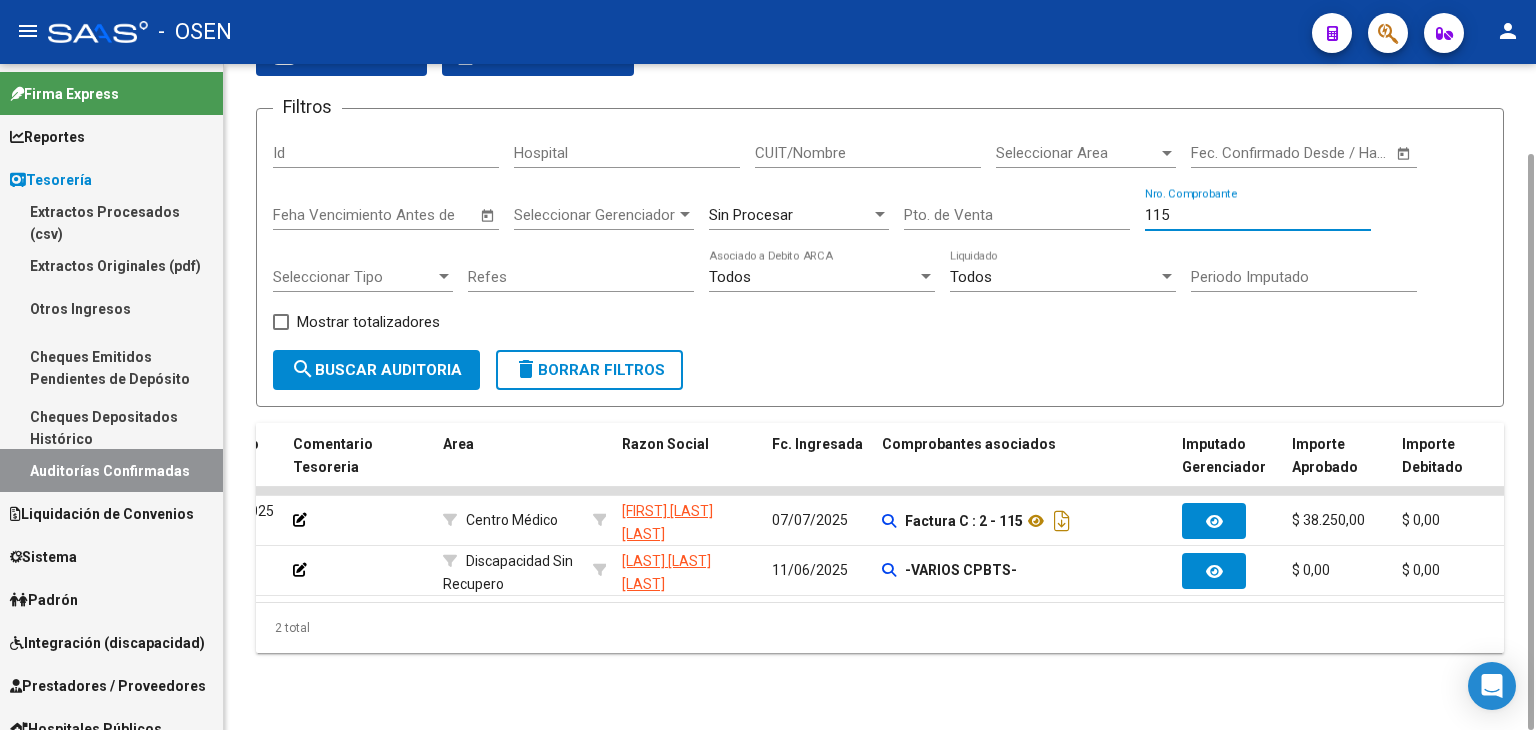 drag, startPoint x: 1199, startPoint y: 209, endPoint x: 1069, endPoint y: 199, distance: 130.38405 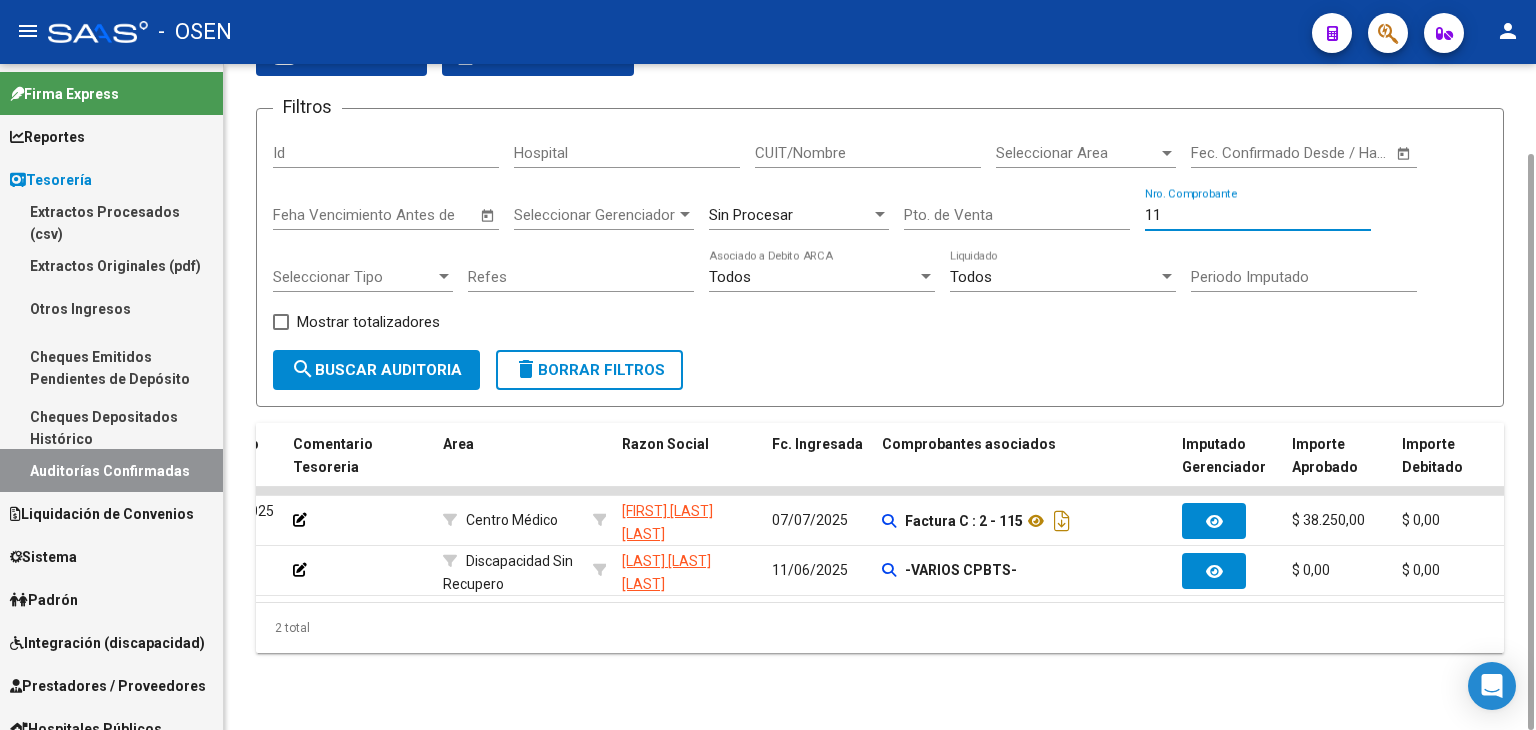 type on "114" 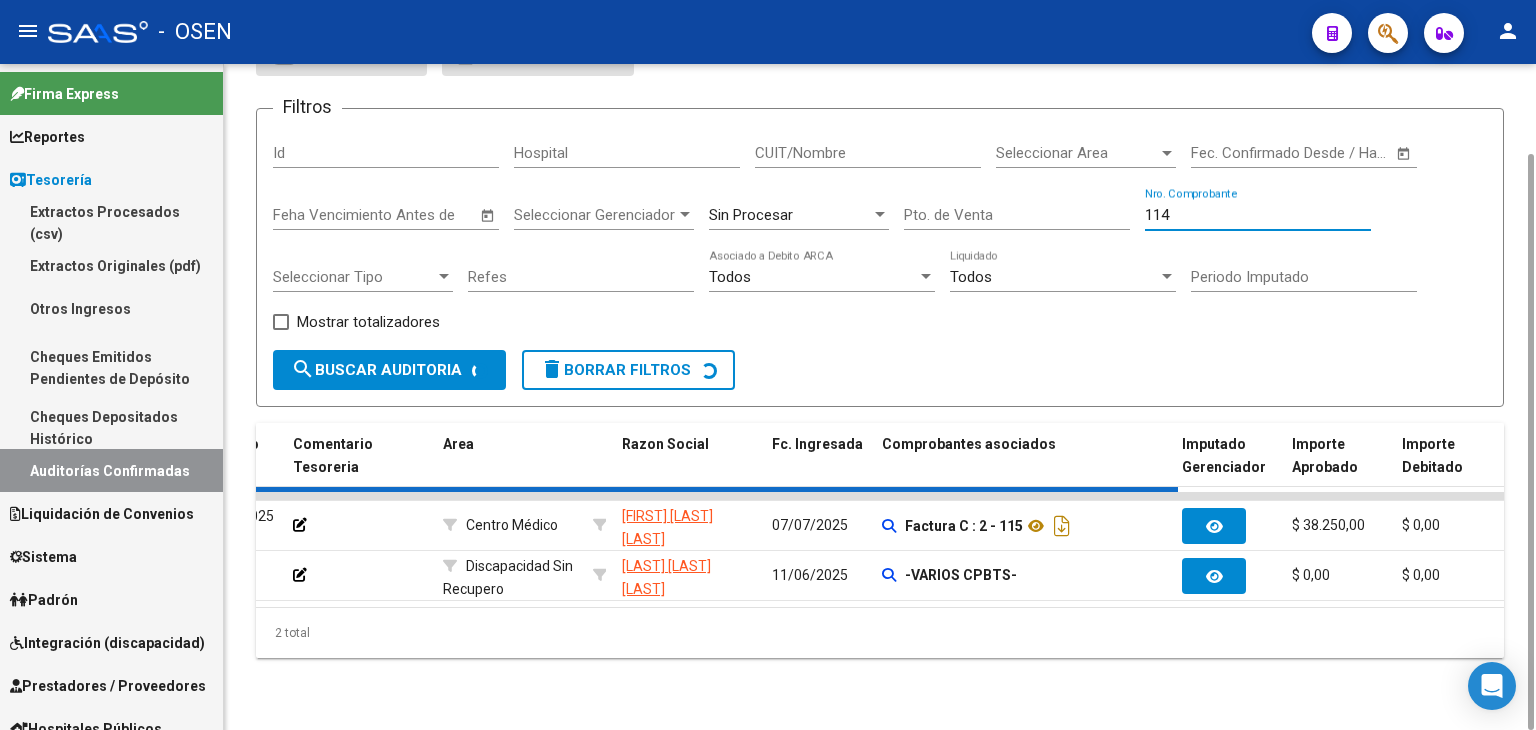 checkbox on "false" 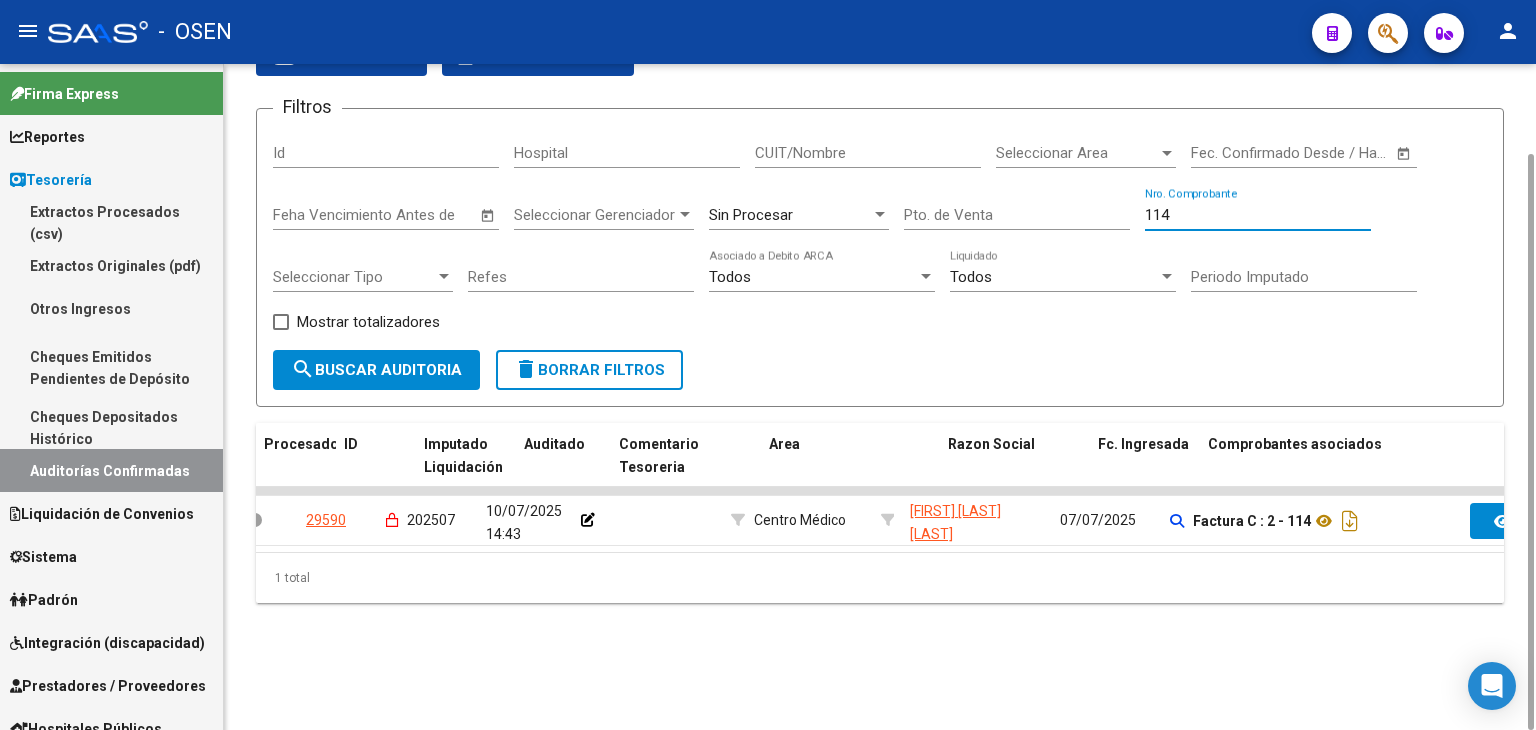 scroll, scrollTop: 0, scrollLeft: 0, axis: both 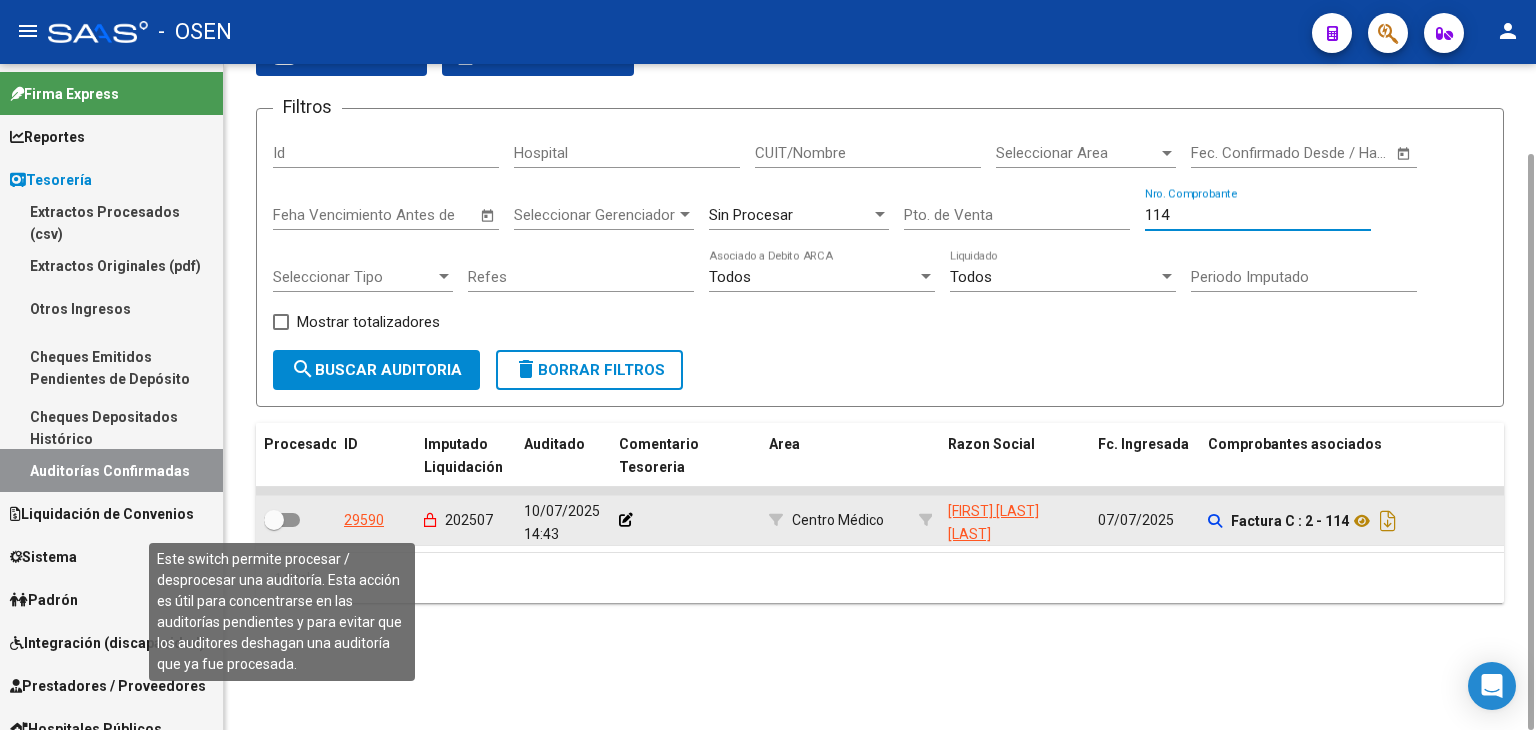 type on "114" 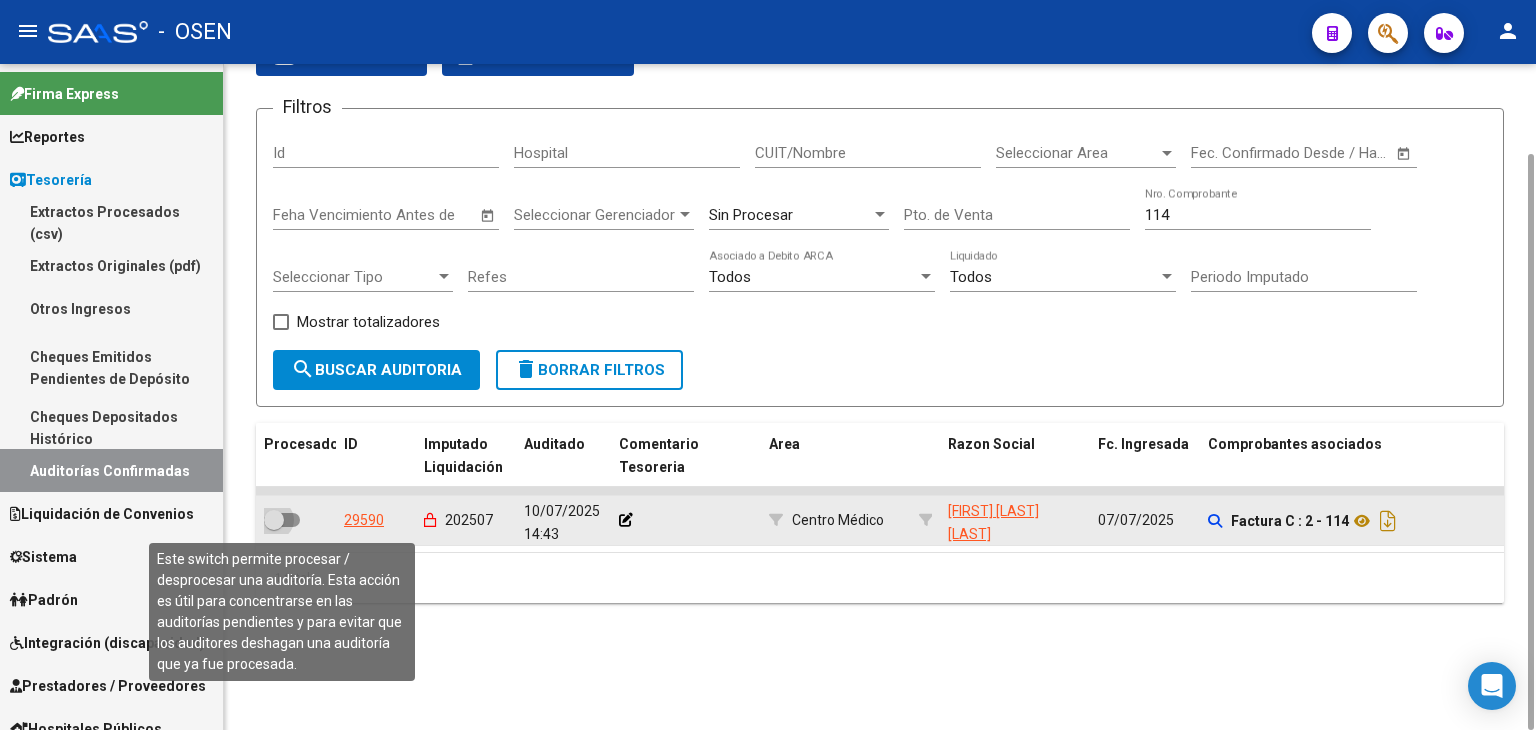click at bounding box center [274, 520] 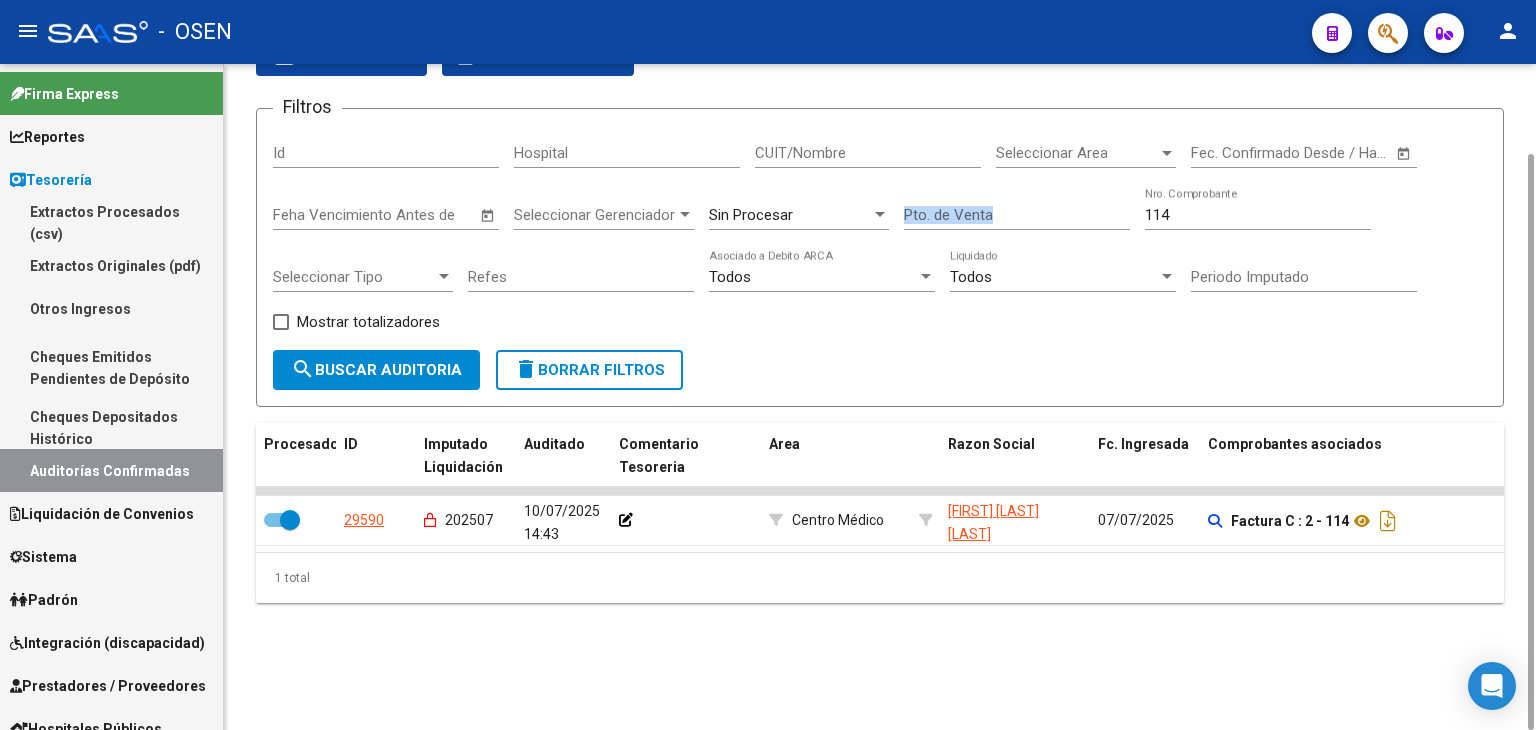 drag, startPoint x: 1189, startPoint y: 224, endPoint x: 1080, endPoint y: 216, distance: 109.29318 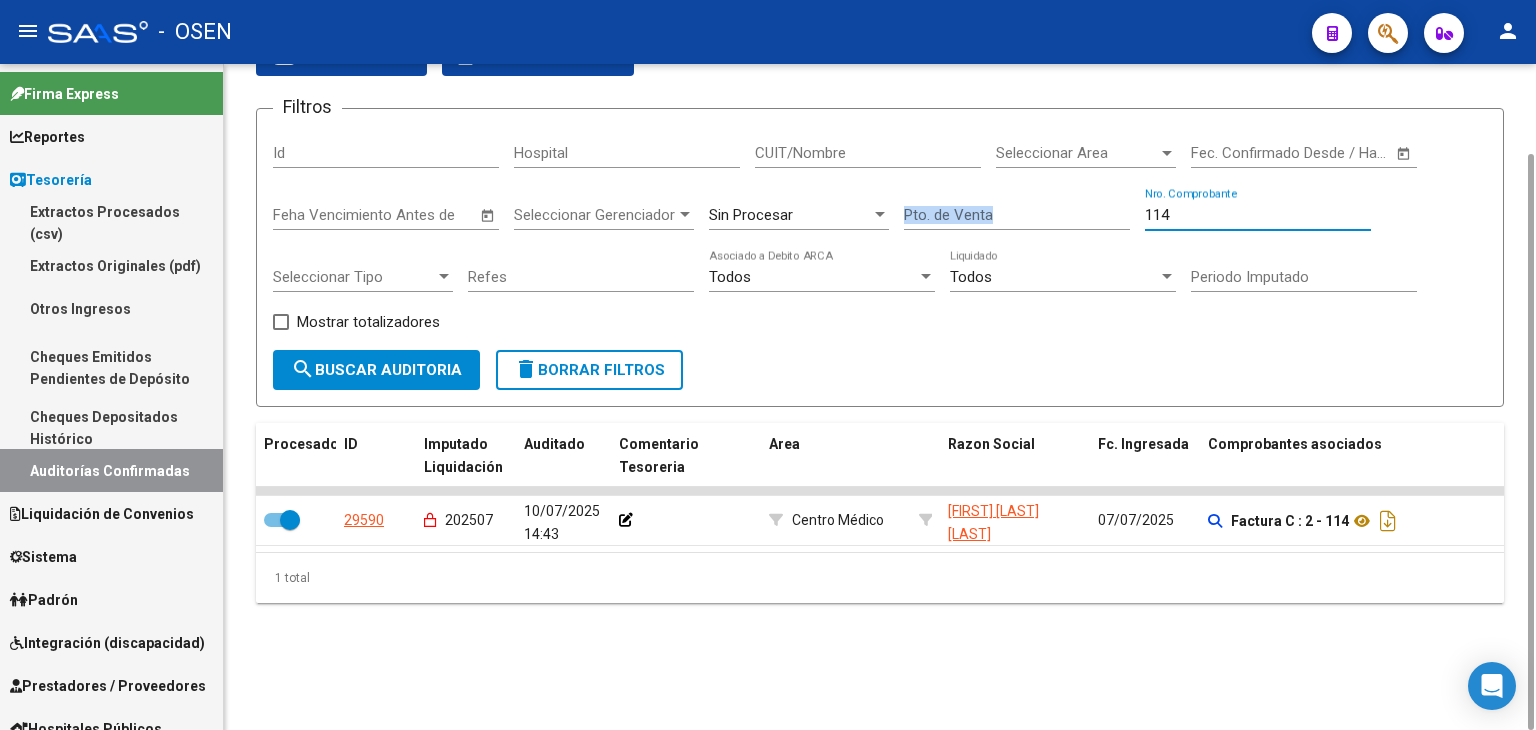 click on "114" at bounding box center (1258, 215) 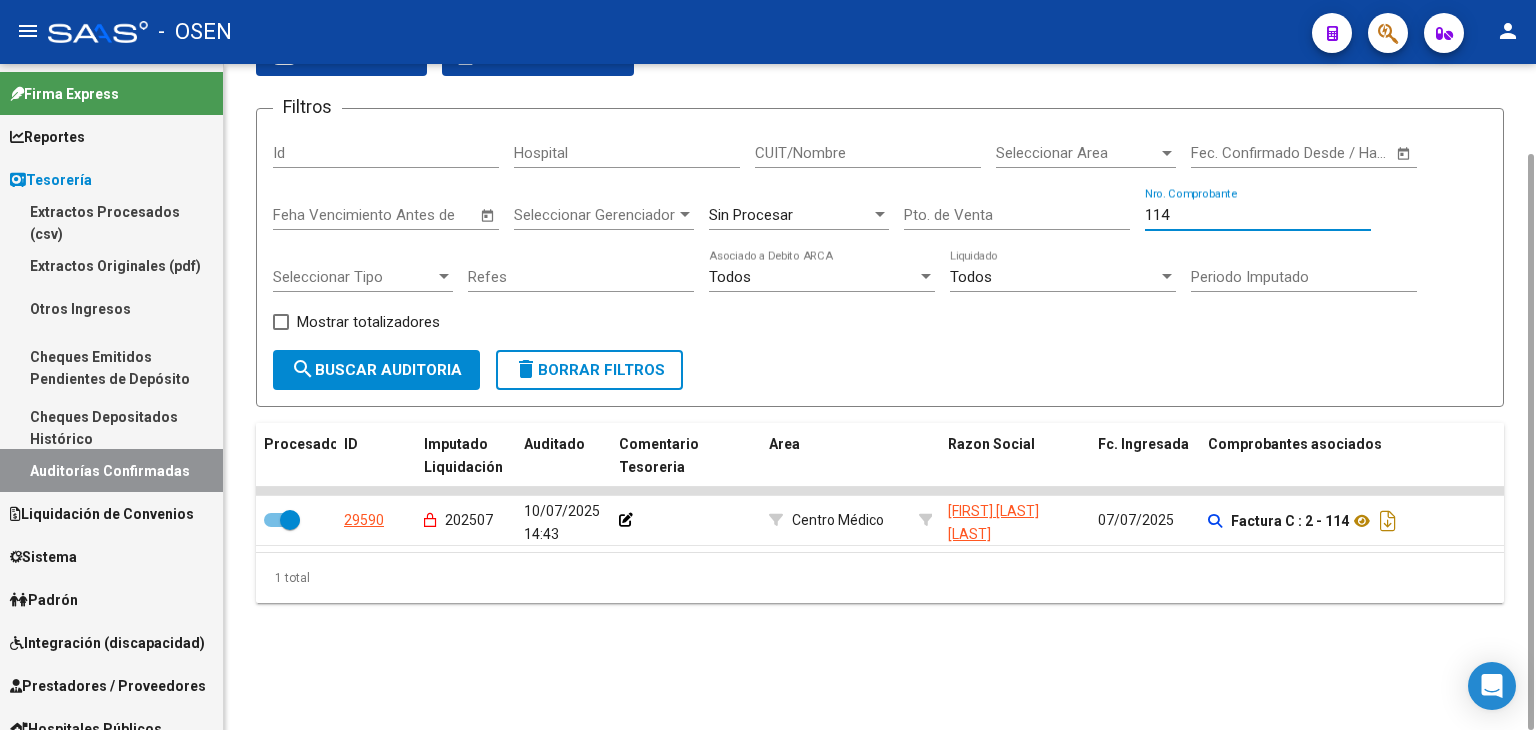 drag, startPoint x: 1213, startPoint y: 212, endPoint x: 1082, endPoint y: 200, distance: 131.54848 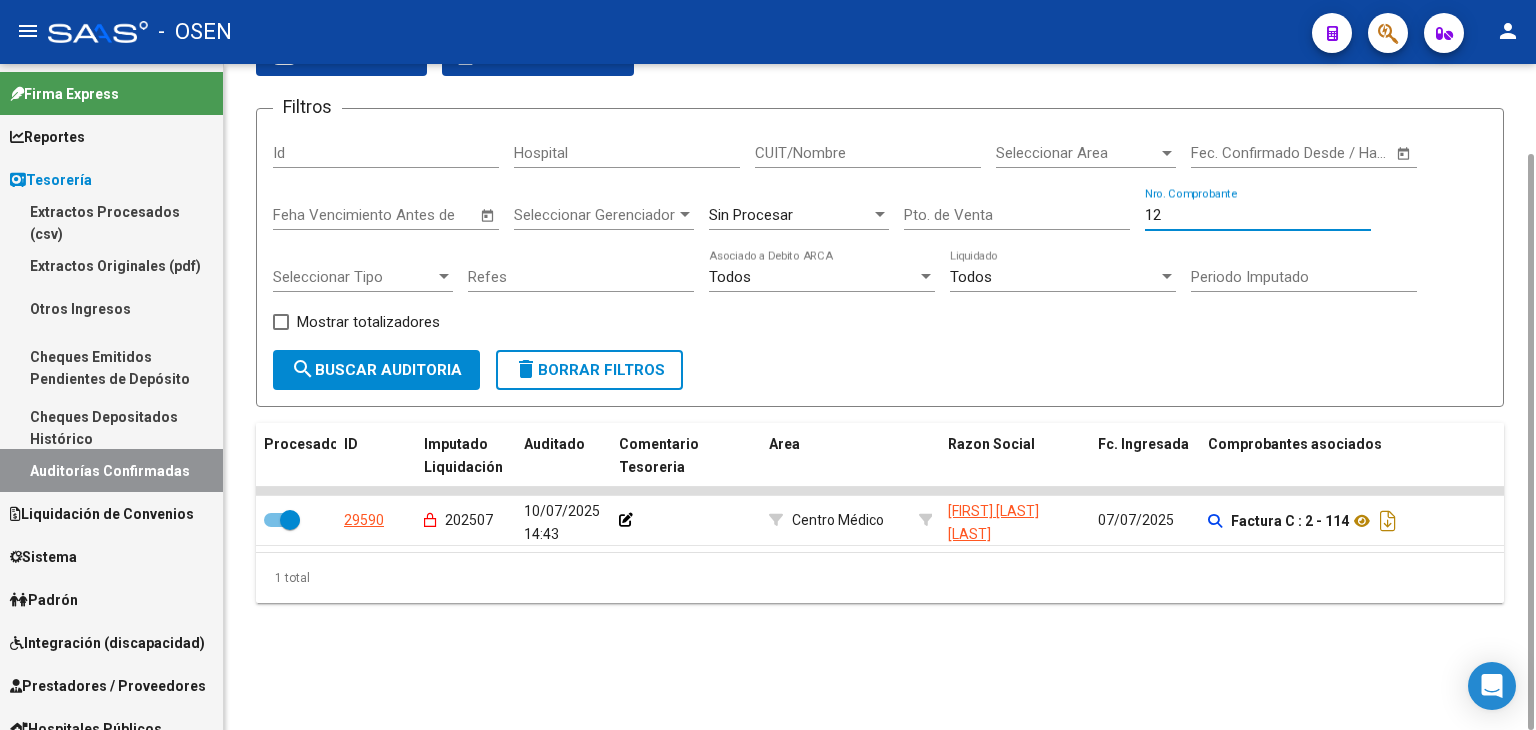 type on "129" 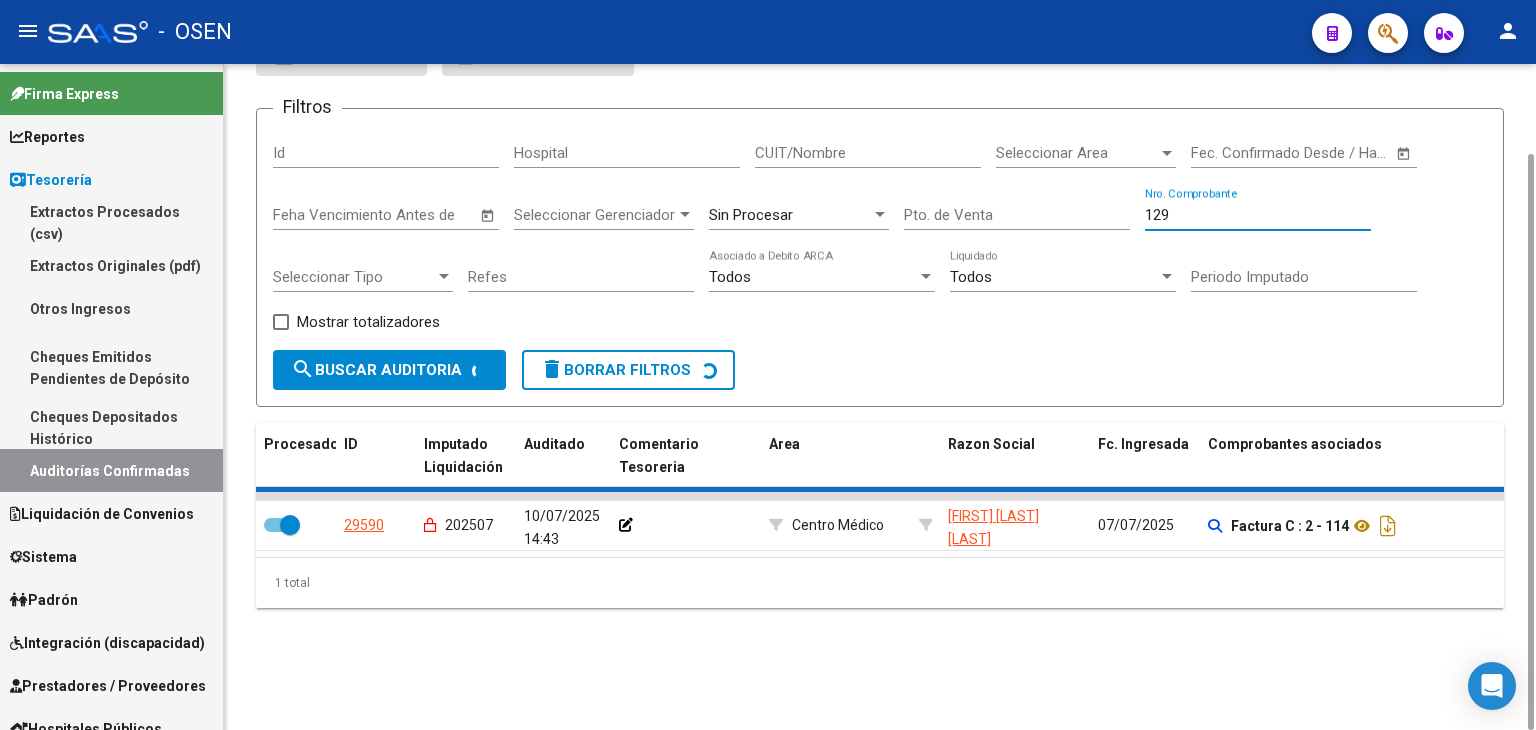 checkbox on "false" 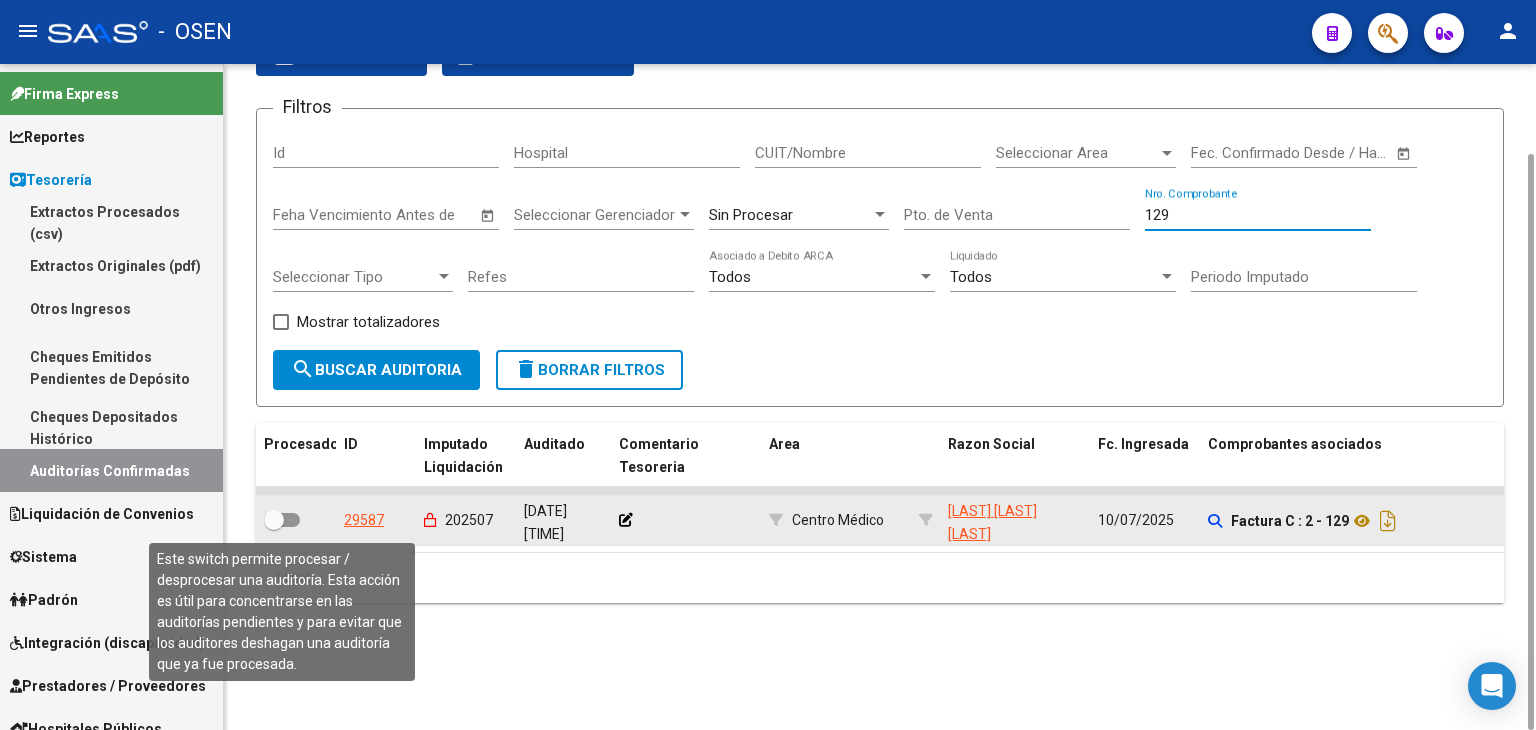 type on "129" 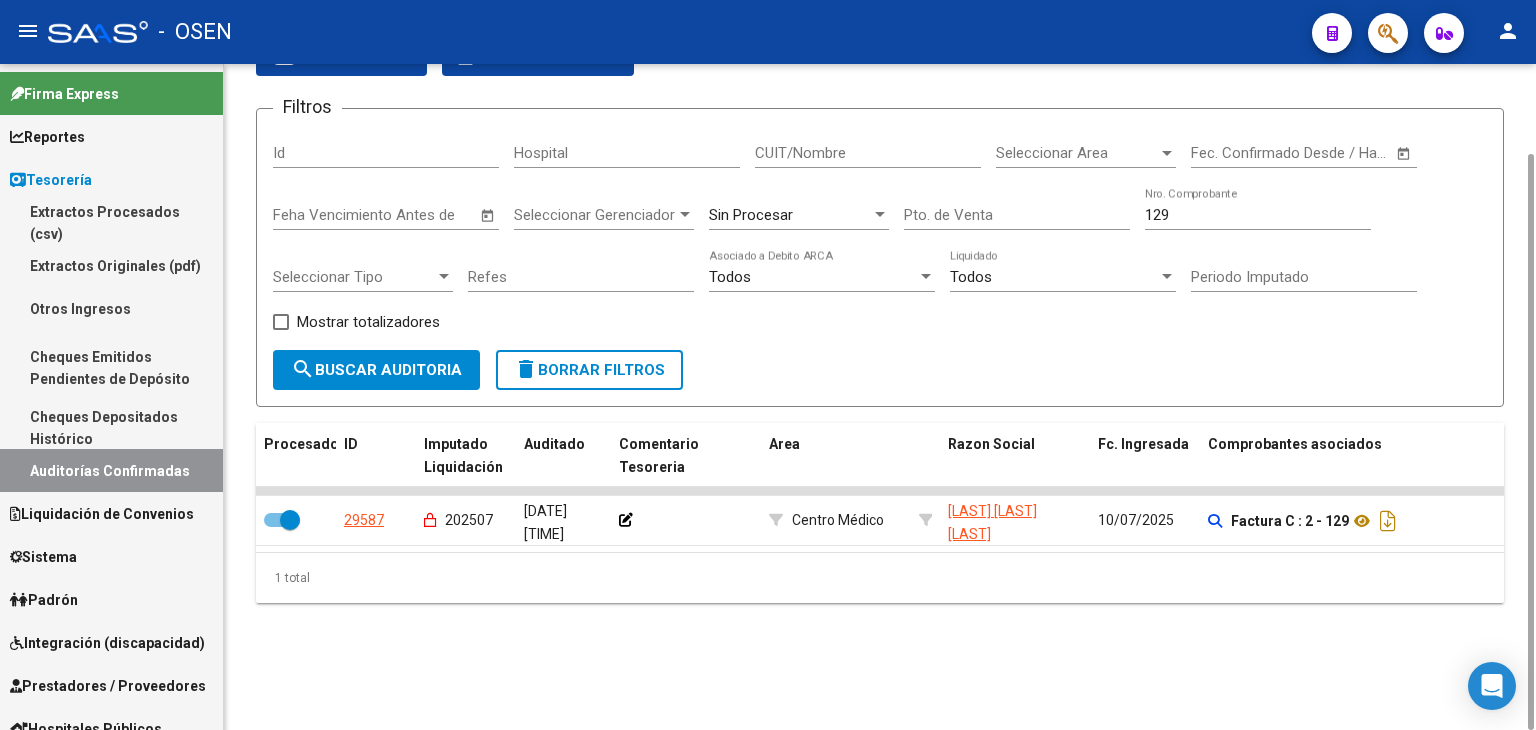 click on "TESORERIA -> Auditorías Confirmadas cloud_download  Exportar CSV   Descarga Masiva
Filtros Id Hospital CUIT/Nombre Seleccionar Area Seleccionar Area Start date – Fec. Confirmado Desde / Hasta Feha Vencimiento Antes de Seleccionar Gerenciador Seleccionar Gerenciador Sin Procesar Pto. de Venta 129 Nro. Comprobante Seleccionar Tipo Seleccionar Tipo Refes Todos  Asociado a Debito ARCA Todos  Liquidado Periodo Imputado    Mostrar totalizadores search  Buscar Auditoria  delete  Borrar Filtros  Procesado ID Imputado Liquidación Auditado Comentario Tesoreria Area Razon Social Fc. Ingresada Comprobantes asociados Imputado Gerenciador Importe Aprobado Importe Debitado Importe Comprobantes Vencimiento FC Usuario Confirmado Por Comentario Auditor Fecha Debitado x ARCA Monto Debitado x ARCA   29587     202507 10/07/2025 14:42         Centro Médico GARCIA MARIA GABRIELA  - 27323369483  10/07/2025      Factura C : 2 - 129  $ 488.417,80 $ 0,00 $ 488.417,80 Paula Cazzolla Paula Cazzolla  1 total   1" 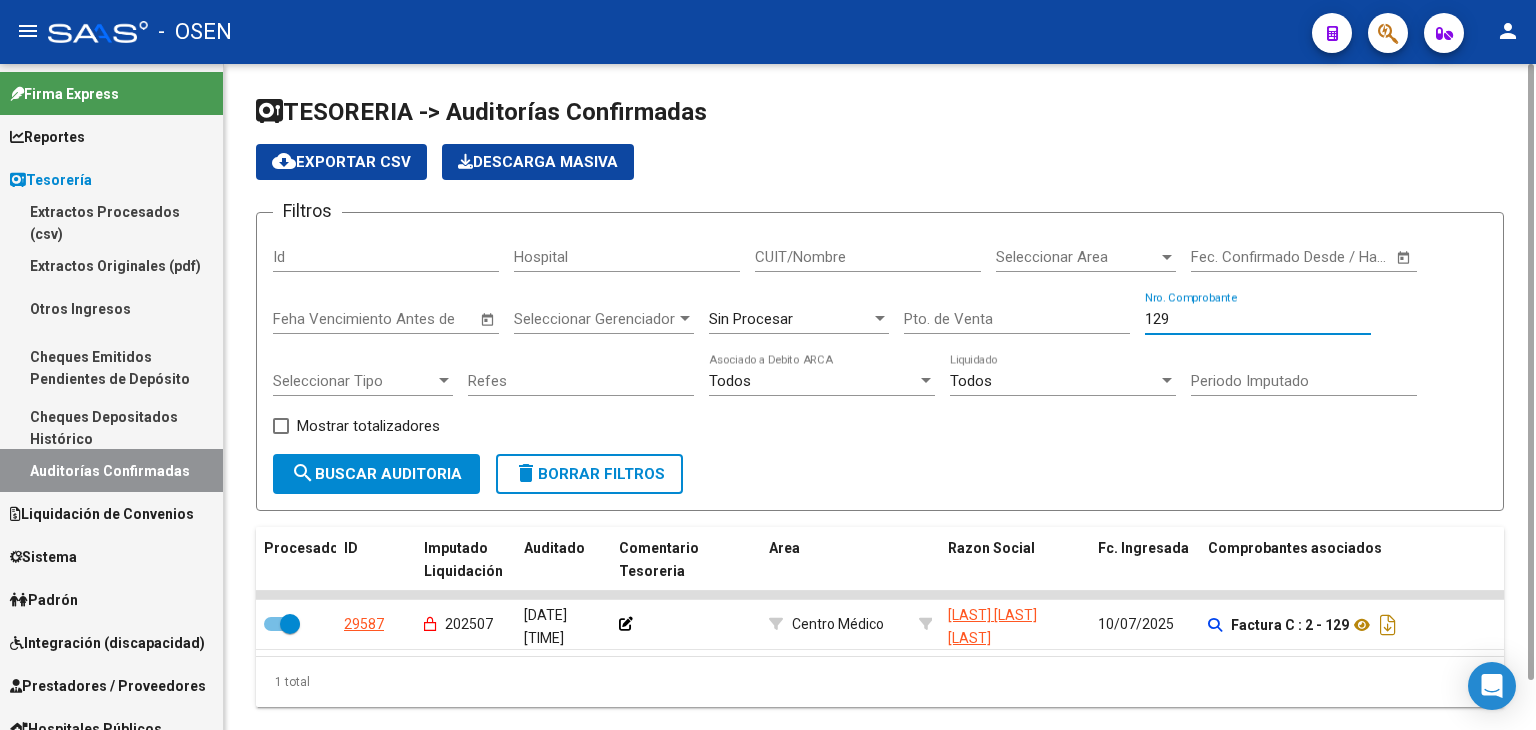 drag, startPoint x: 1184, startPoint y: 321, endPoint x: 1068, endPoint y: 314, distance: 116.21101 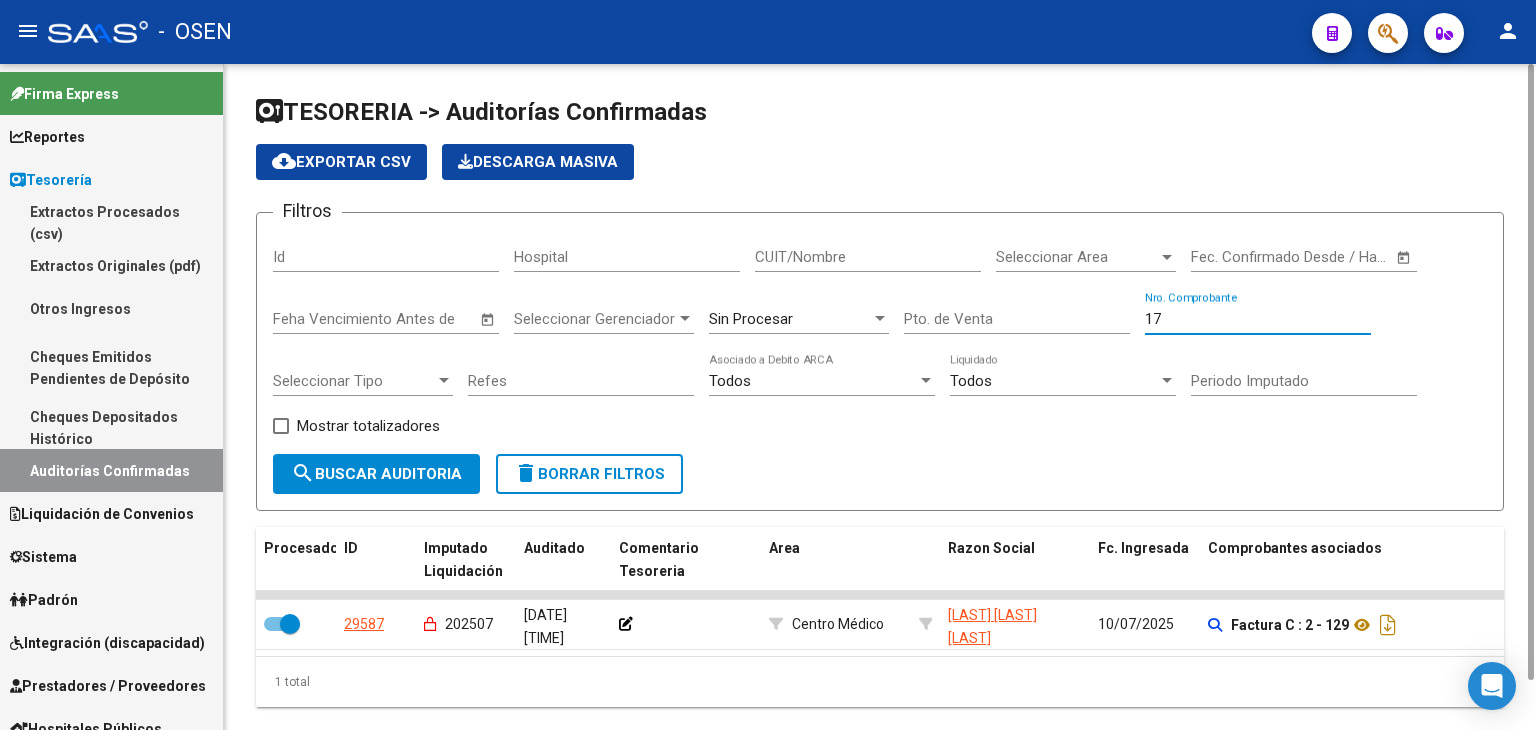 type on "178" 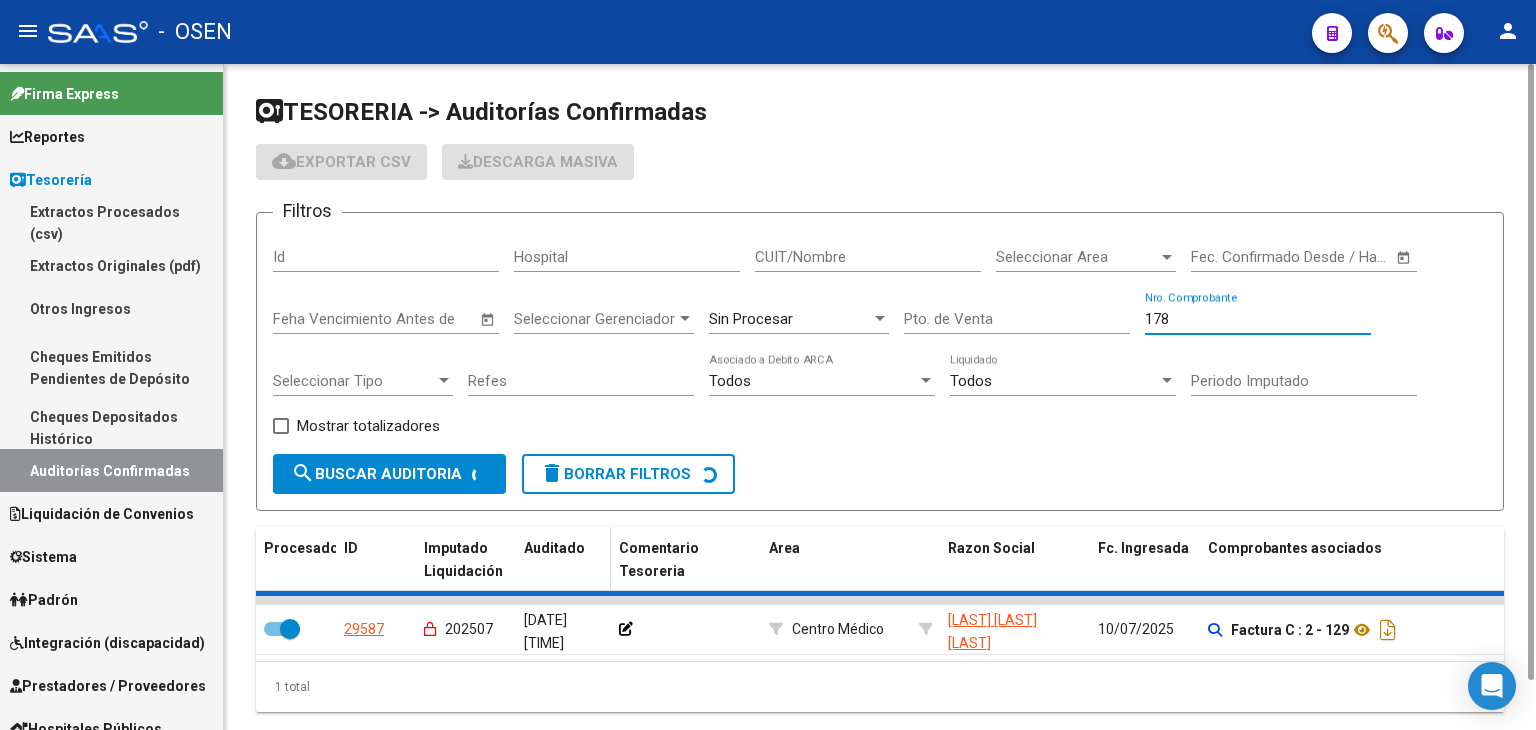 checkbox on "false" 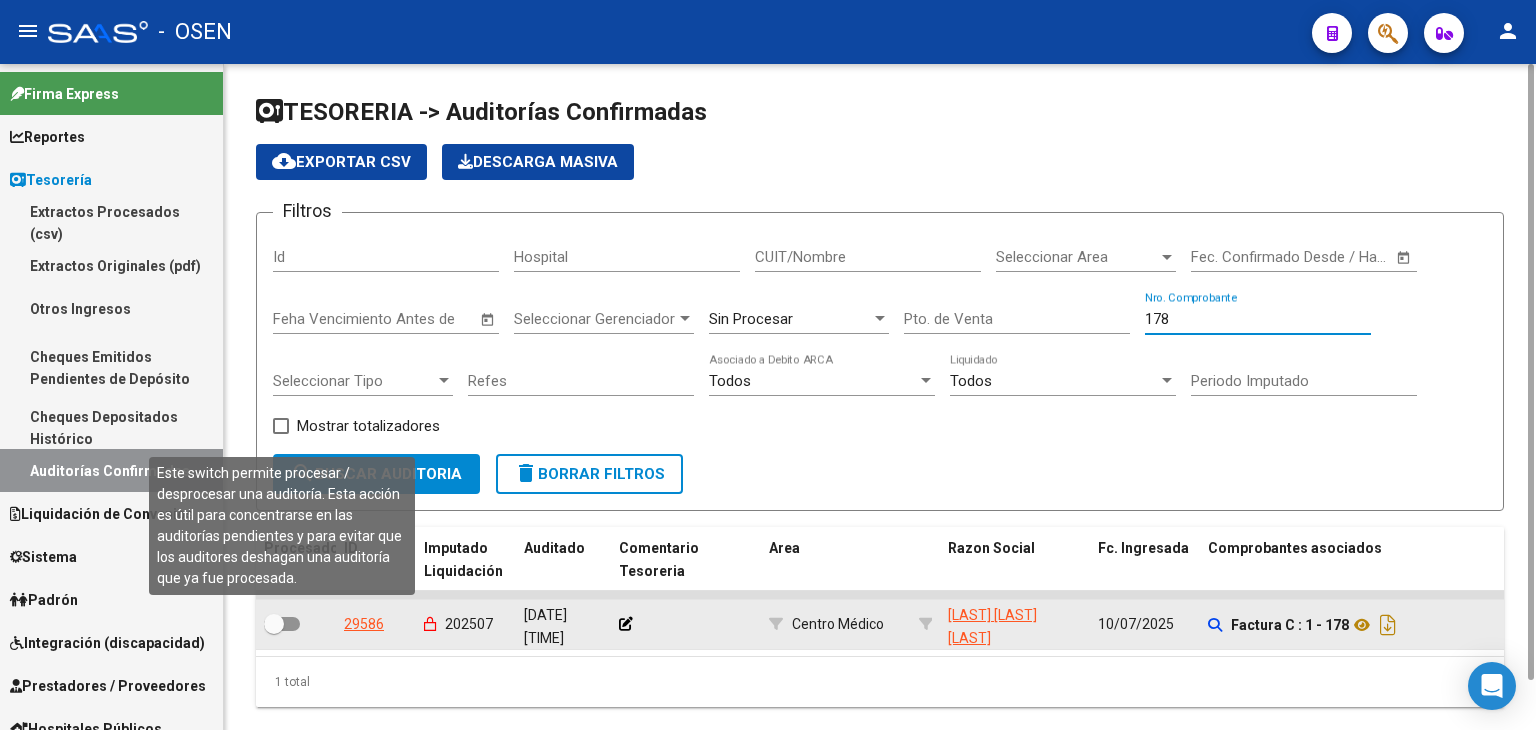type on "178" 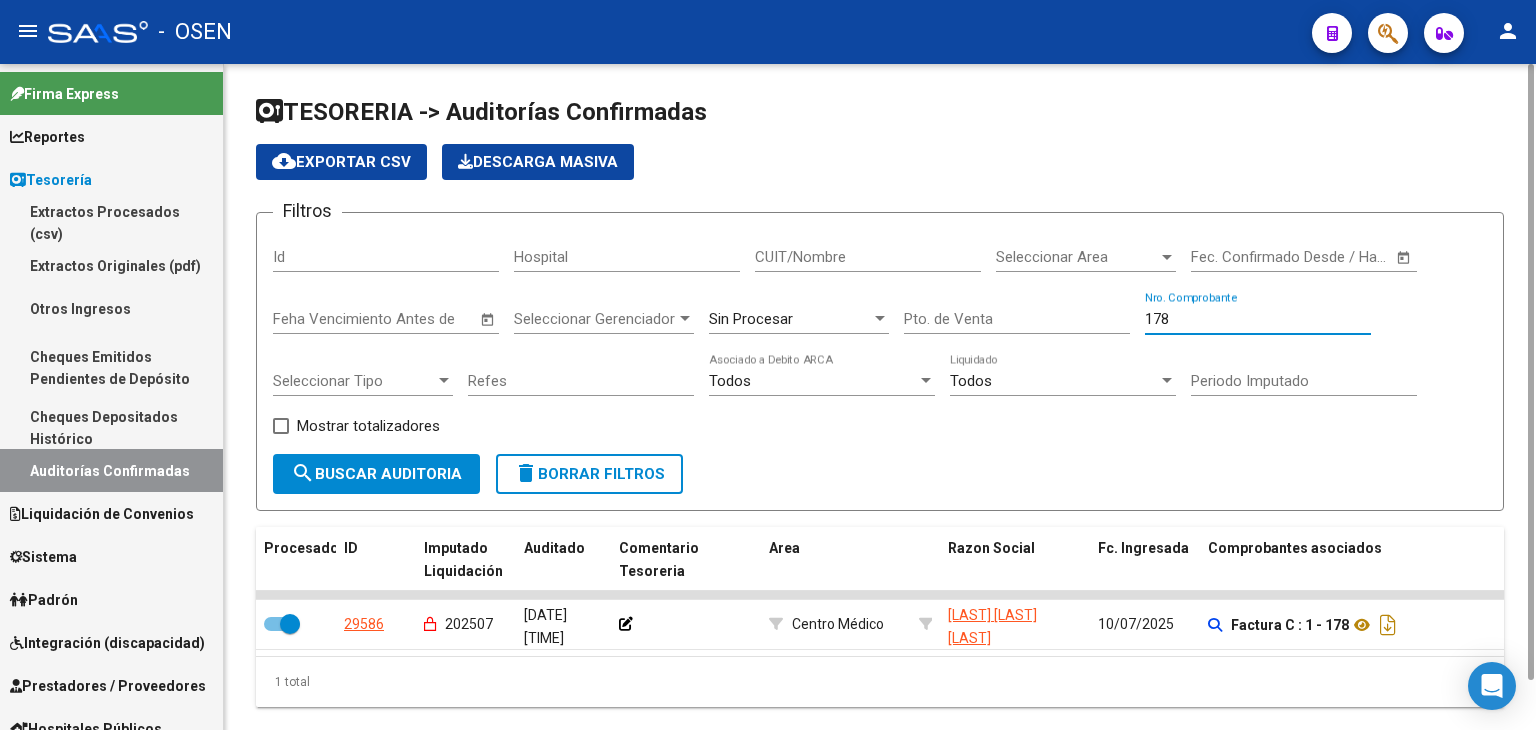 drag, startPoint x: 1225, startPoint y: 319, endPoint x: 951, endPoint y: 253, distance: 281.83682 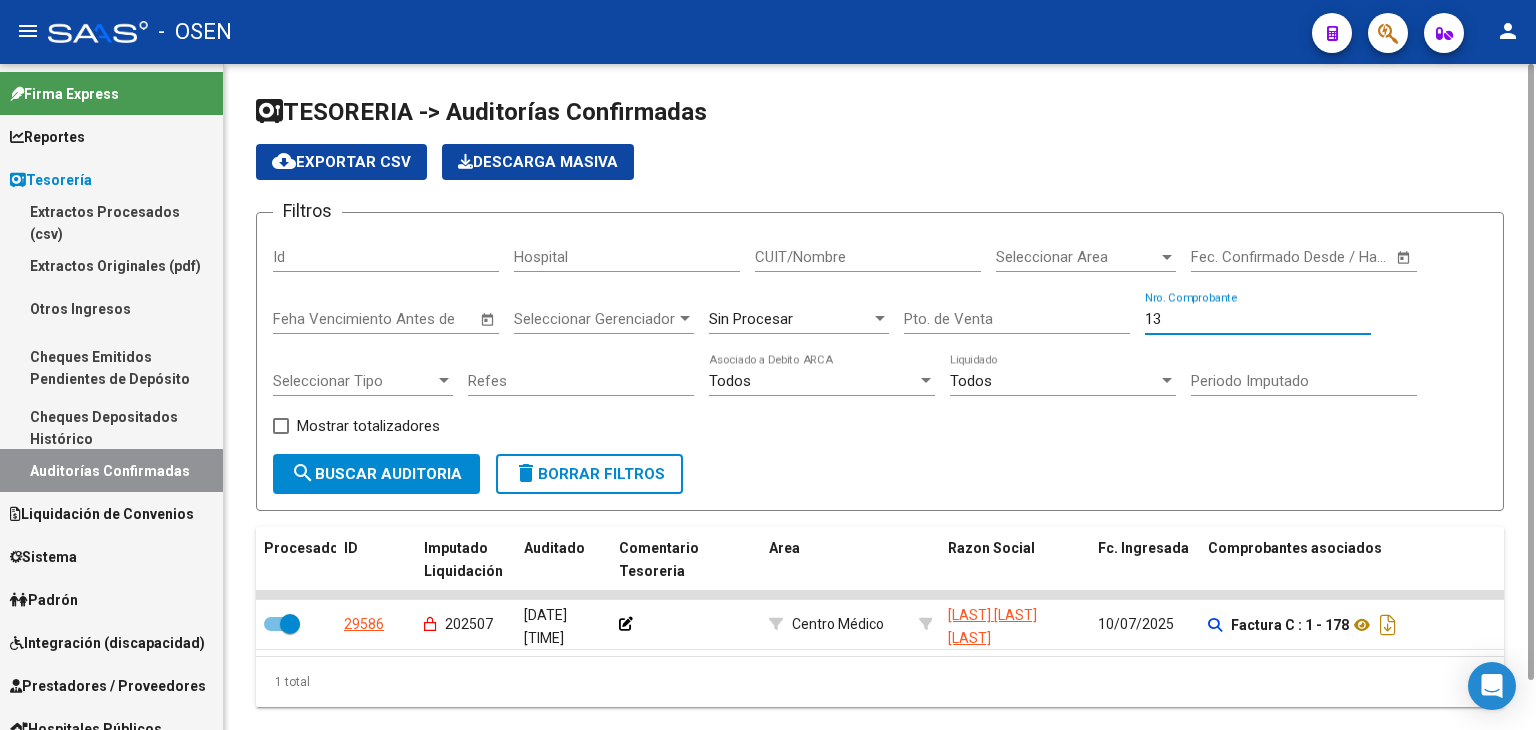 type on "137" 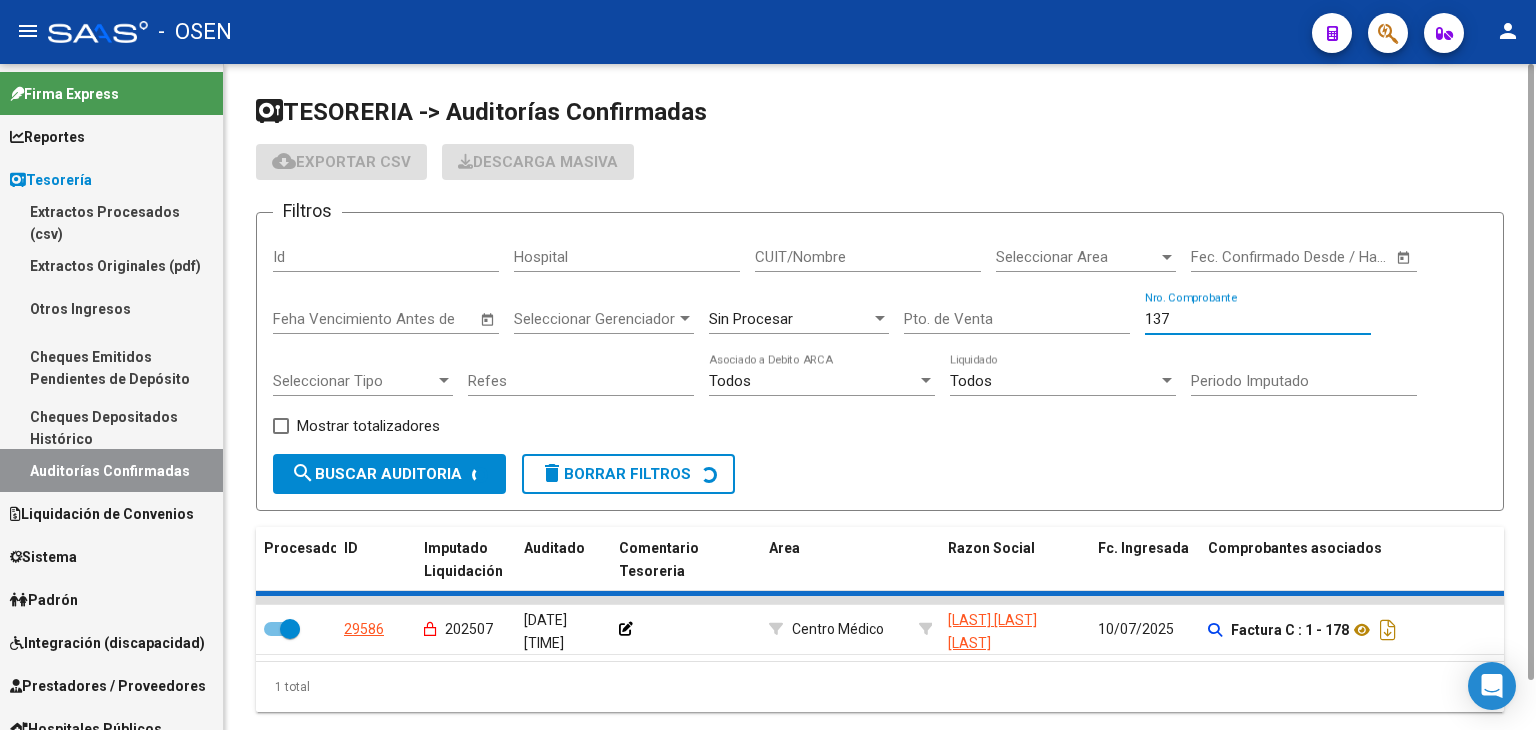 checkbox on "false" 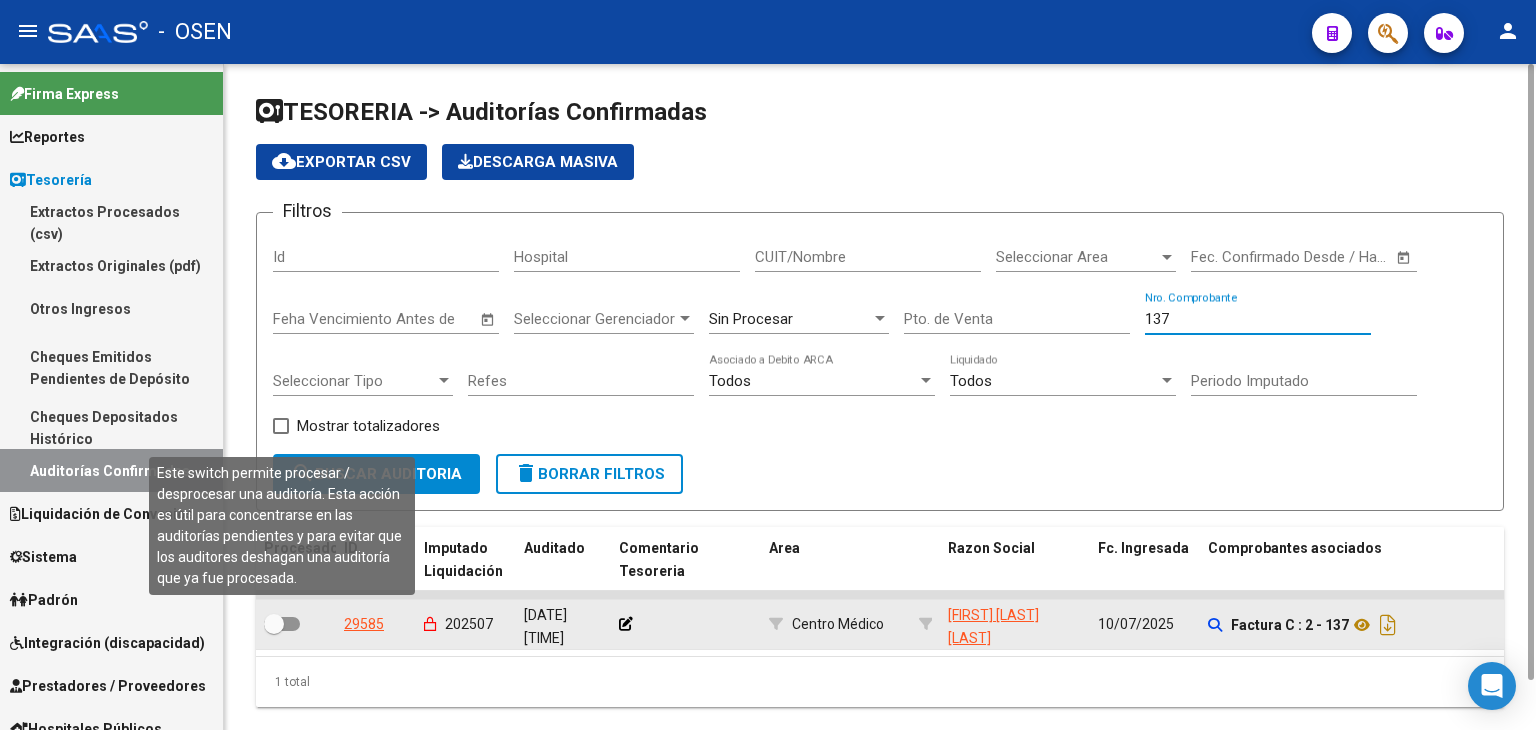 type on "137" 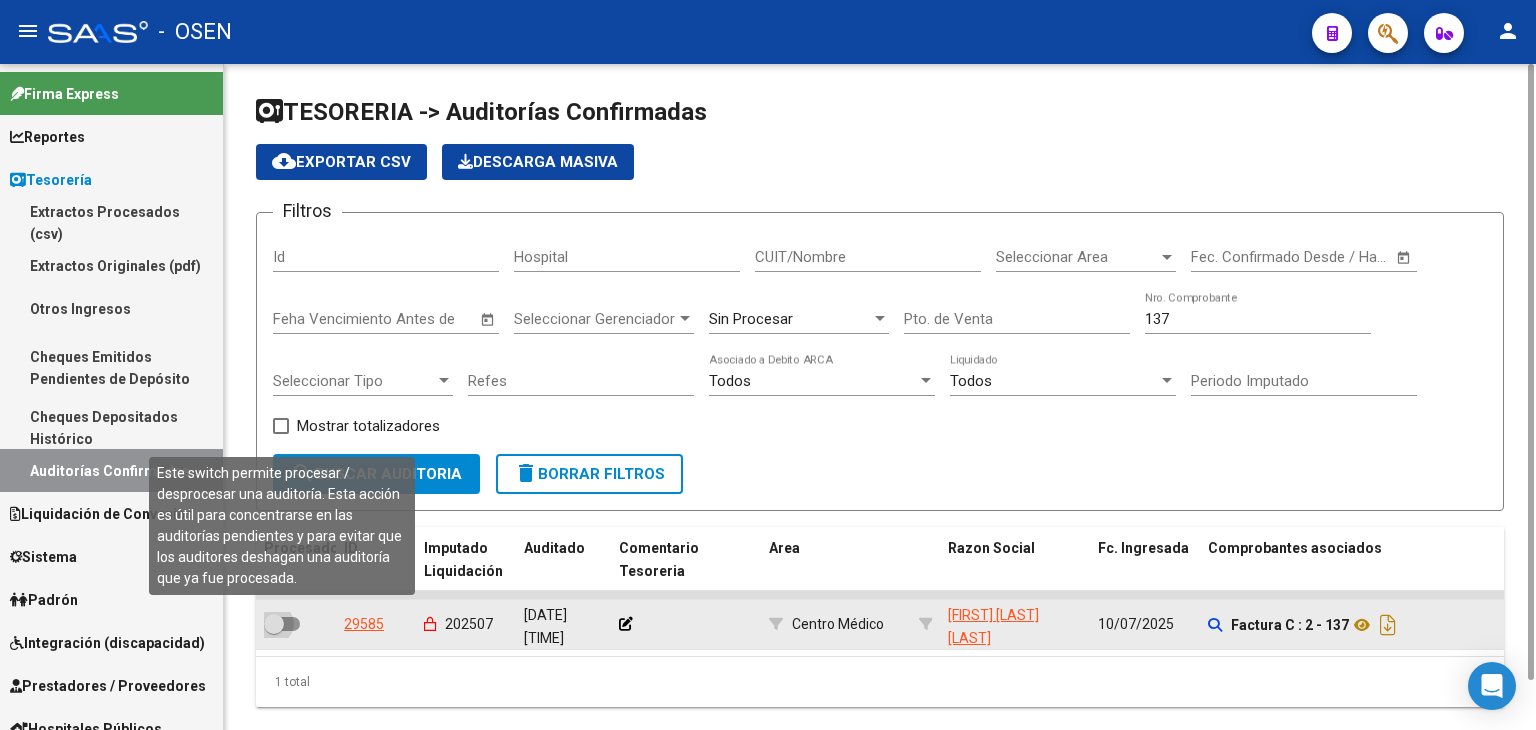 click at bounding box center [282, 624] 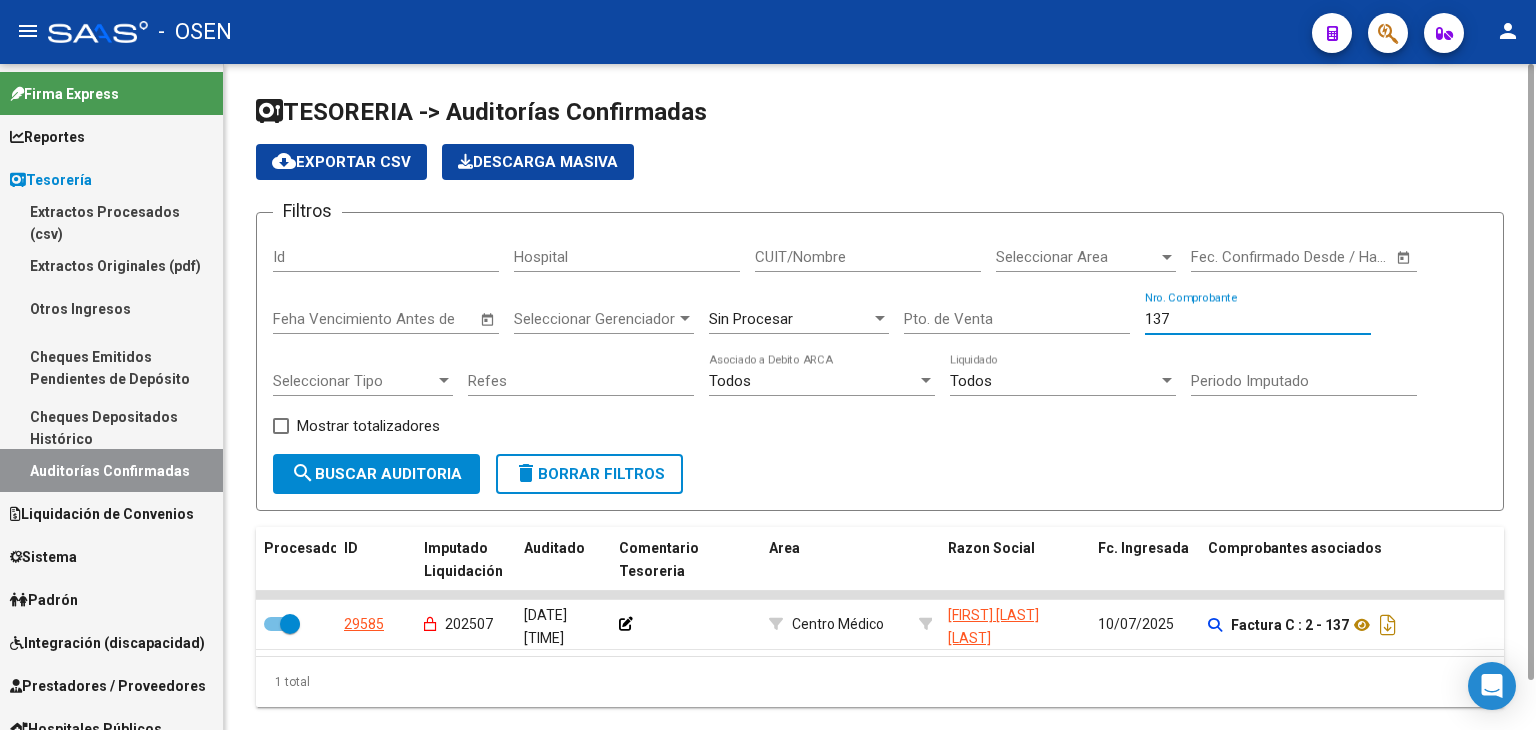drag, startPoint x: 1192, startPoint y: 316, endPoint x: 1048, endPoint y: 300, distance: 144.88617 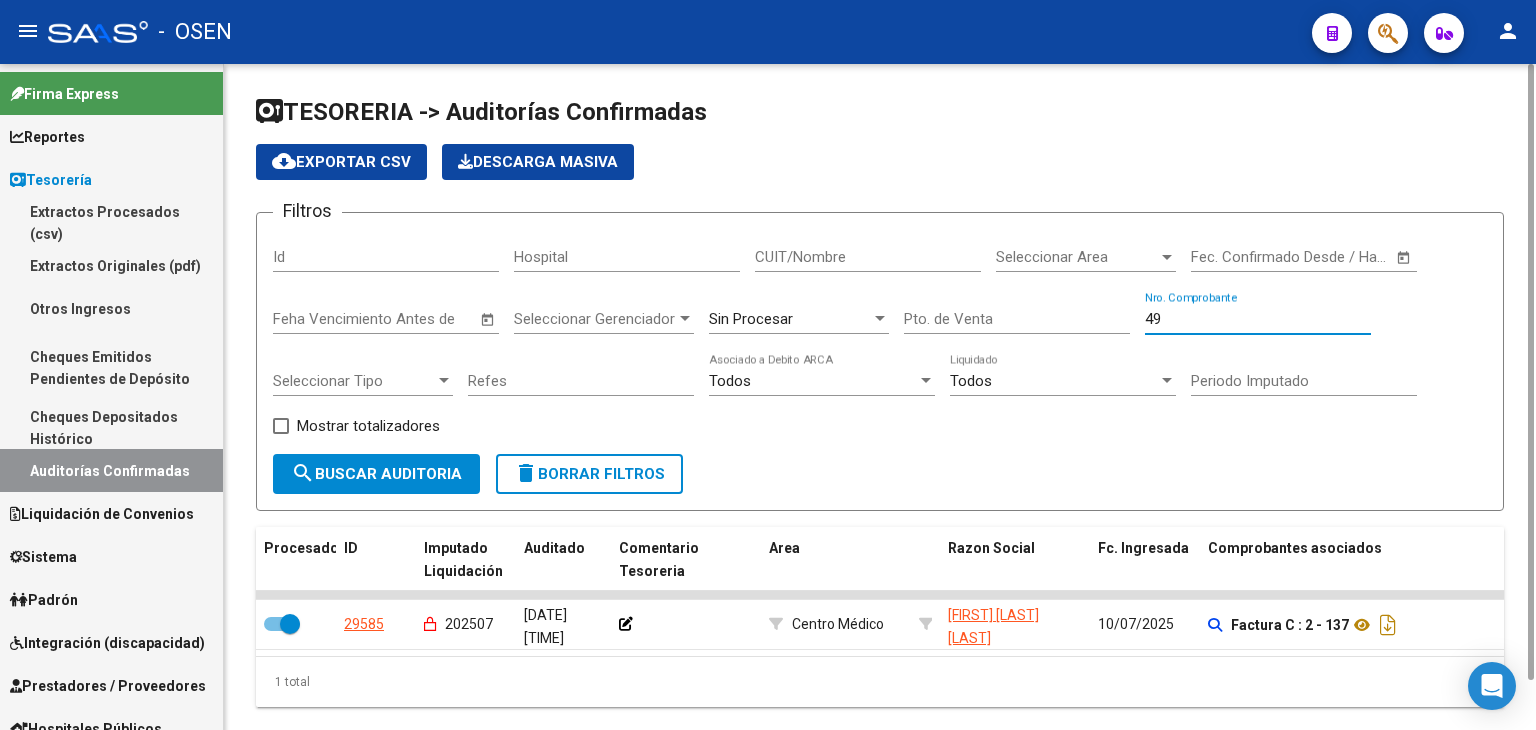 type on "499" 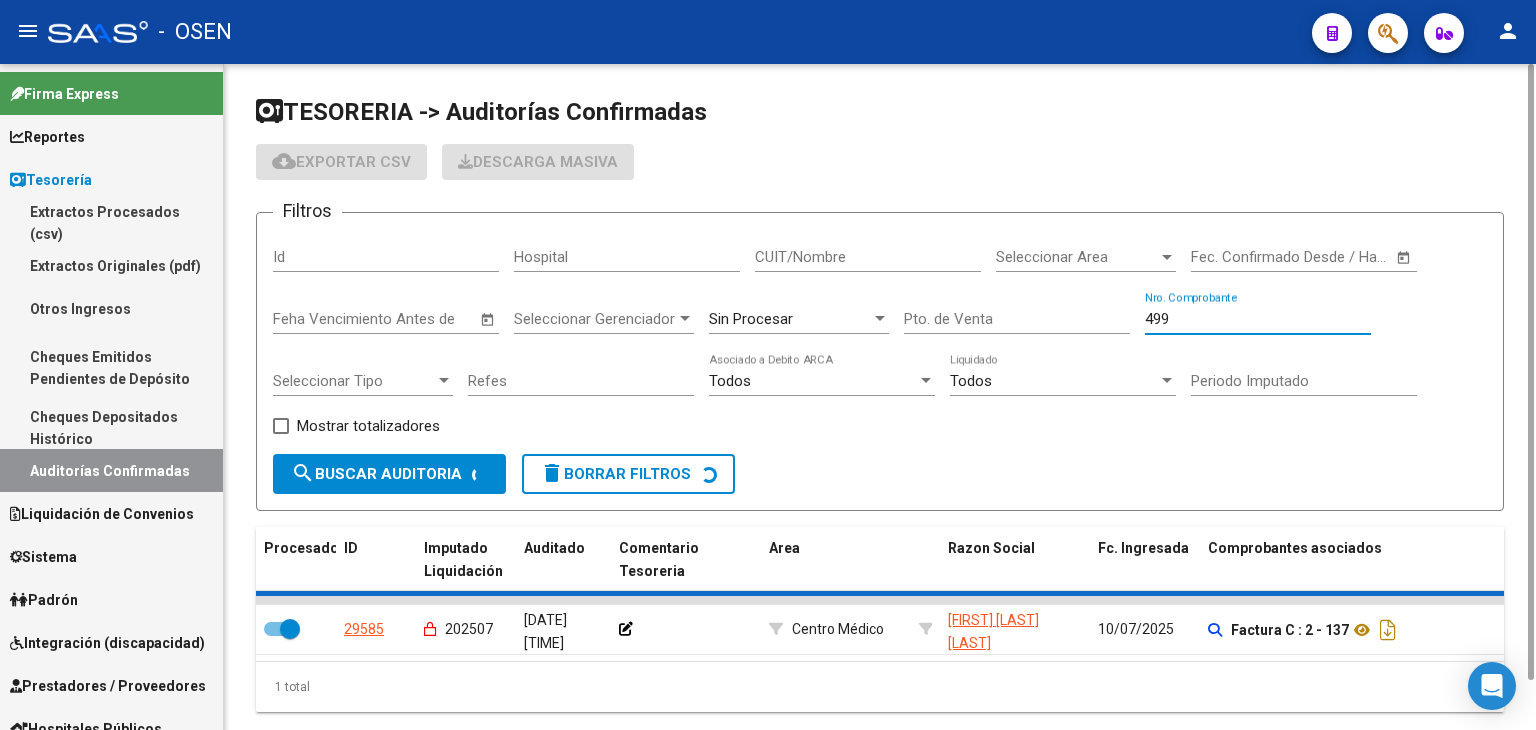 checkbox on "false" 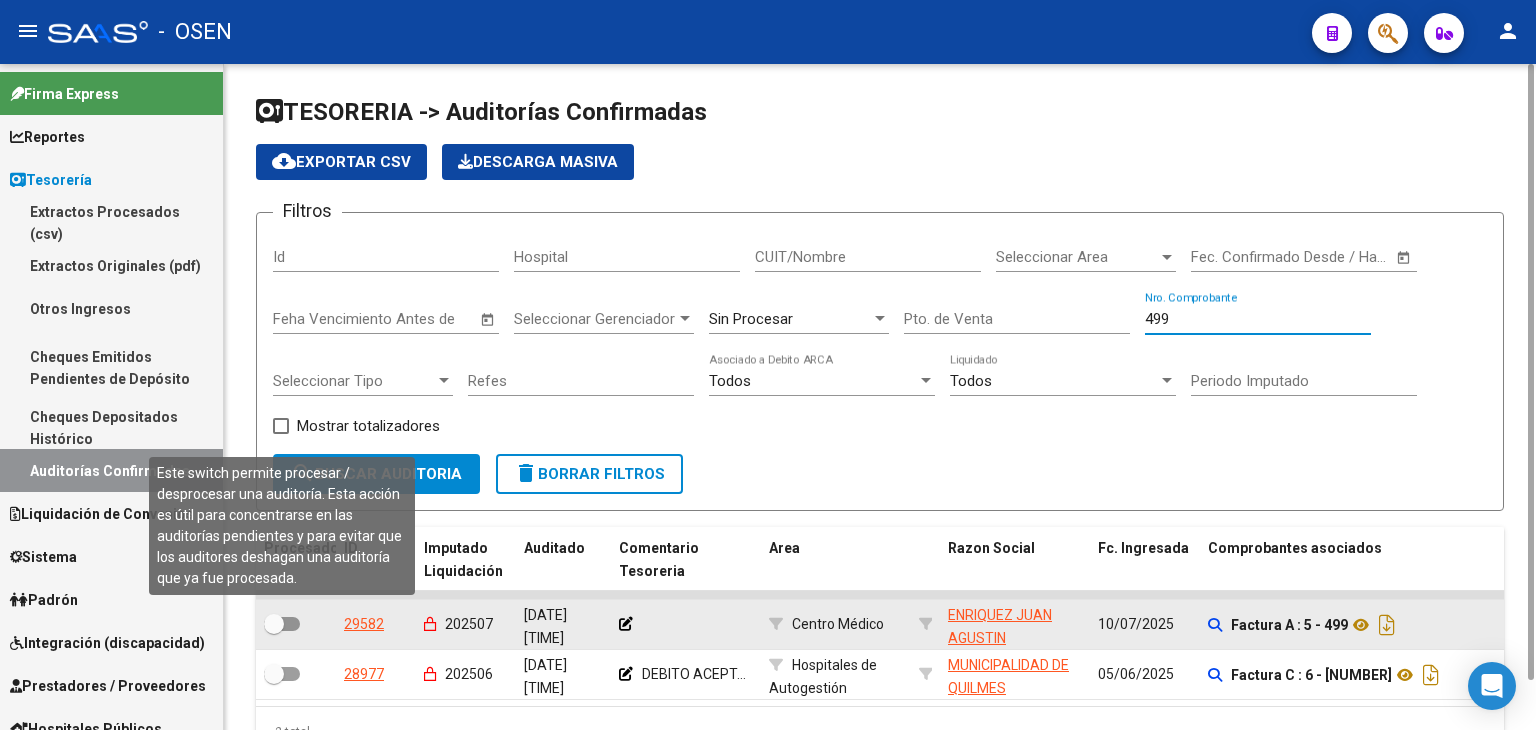 type on "499" 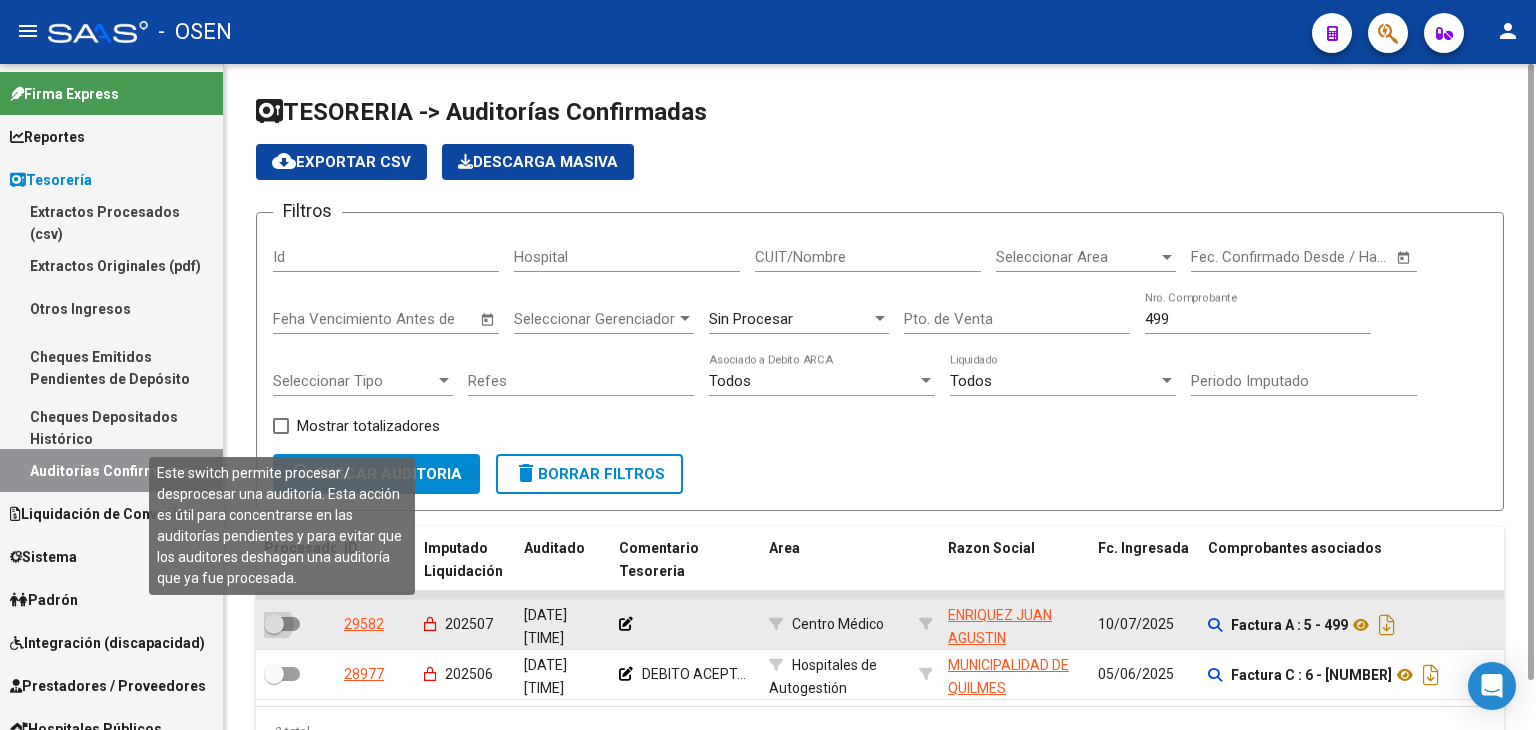 click at bounding box center (282, 624) 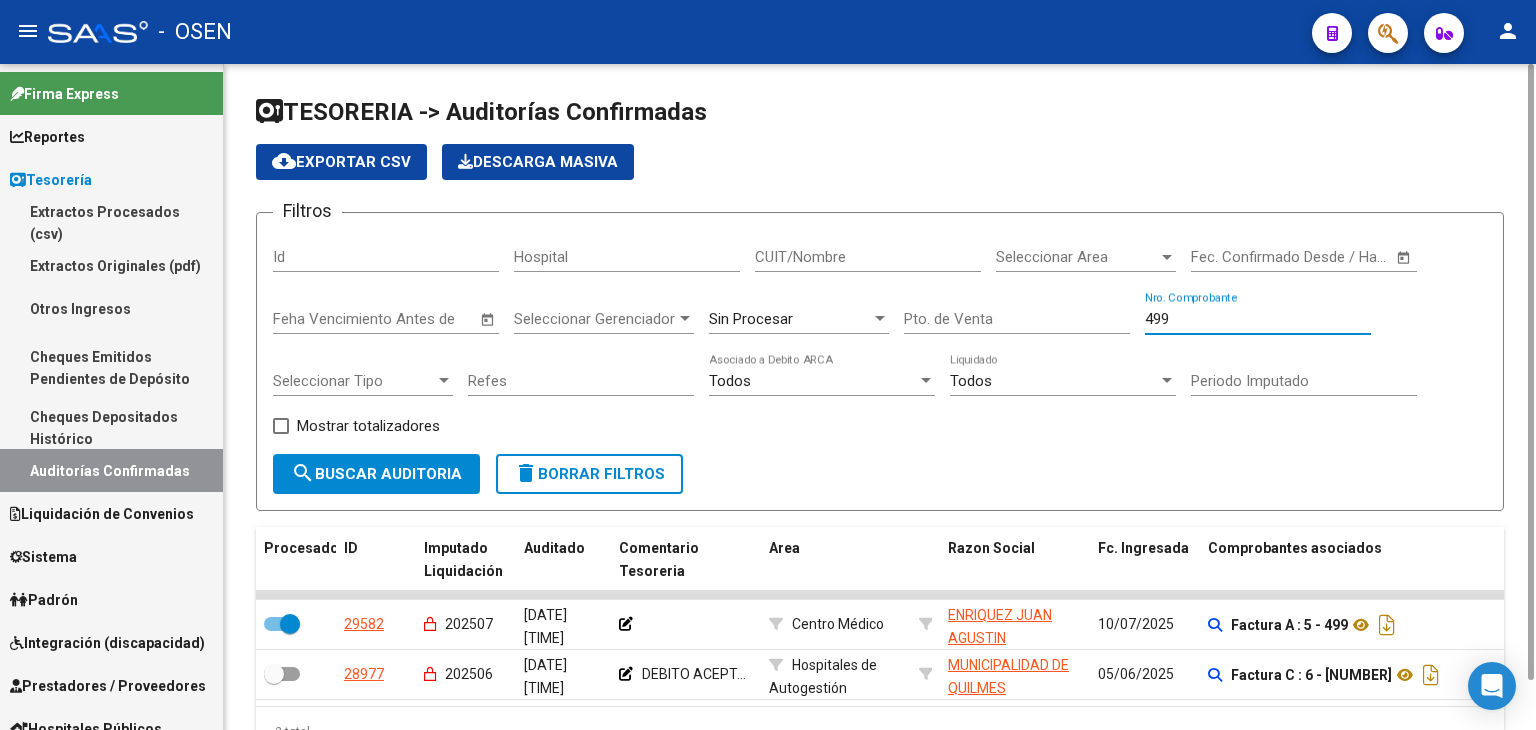 drag, startPoint x: 1228, startPoint y: 315, endPoint x: 1003, endPoint y: 292, distance: 226.1725 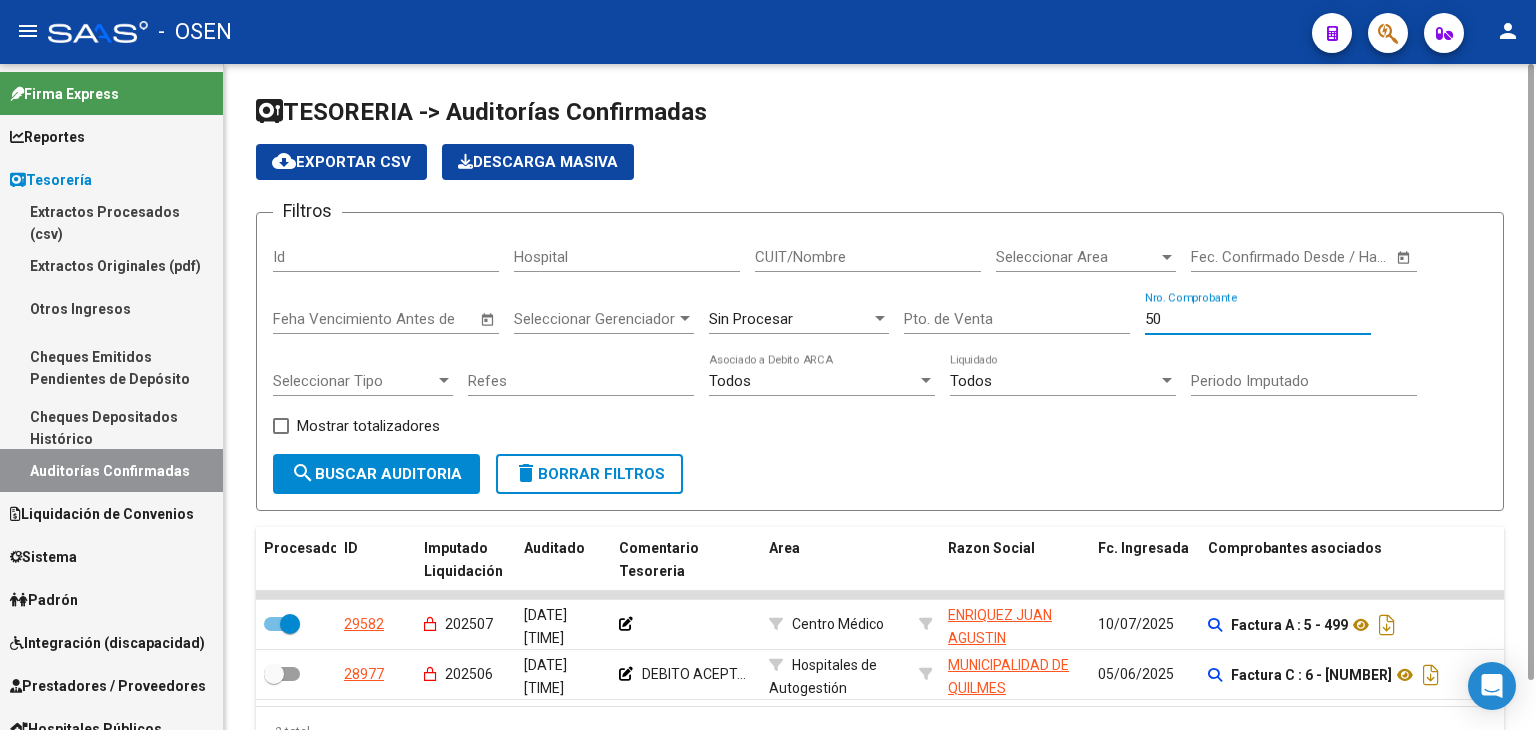 type on "501" 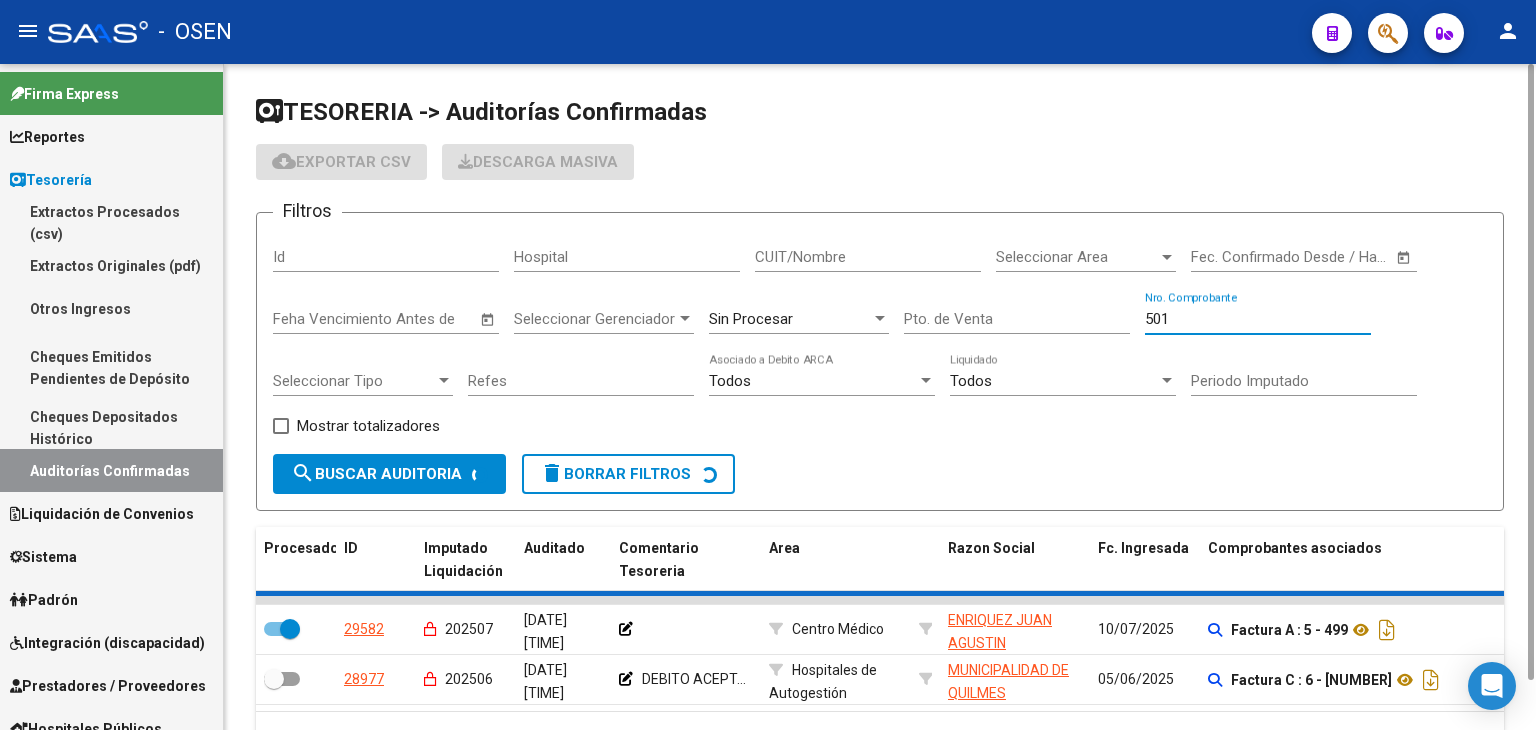 checkbox on "false" 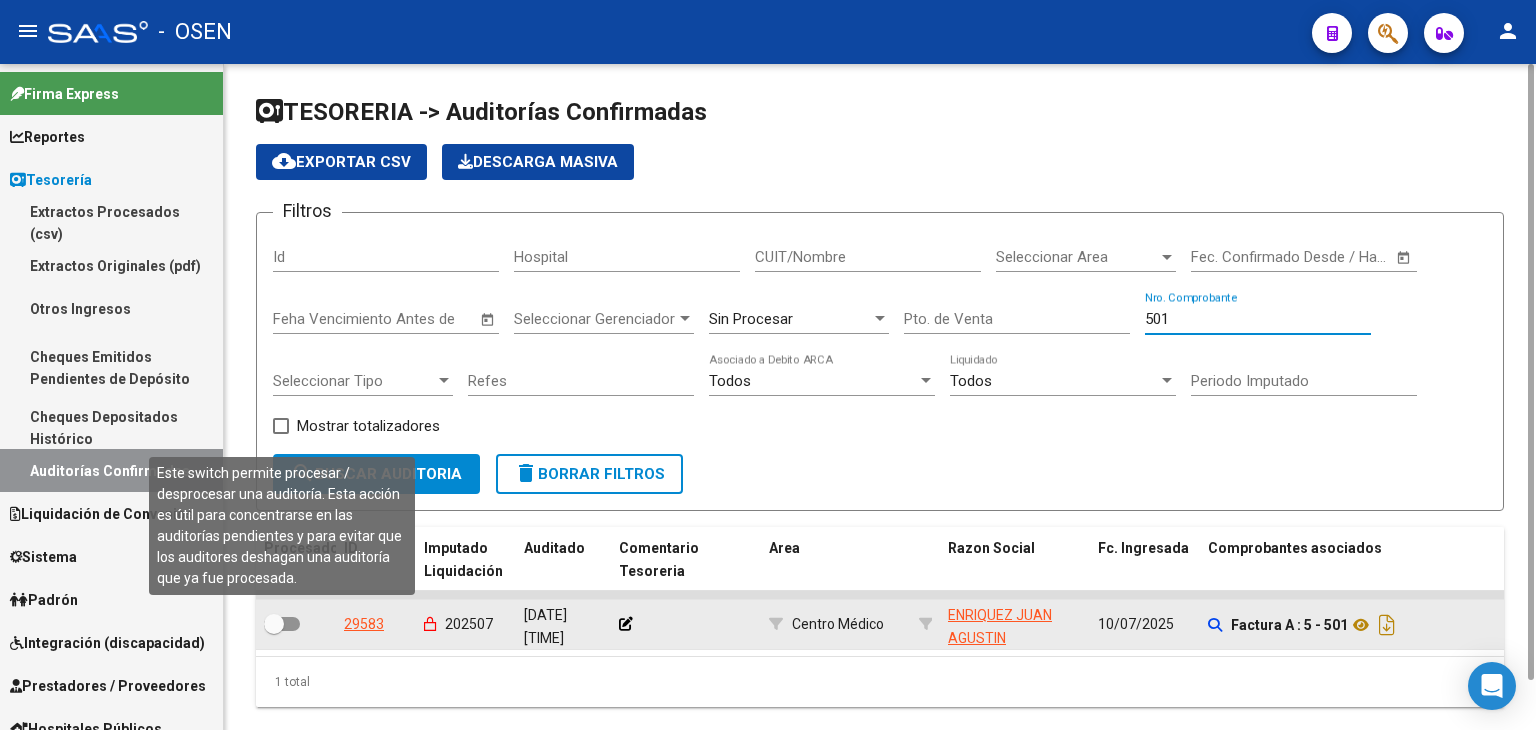 type on "501" 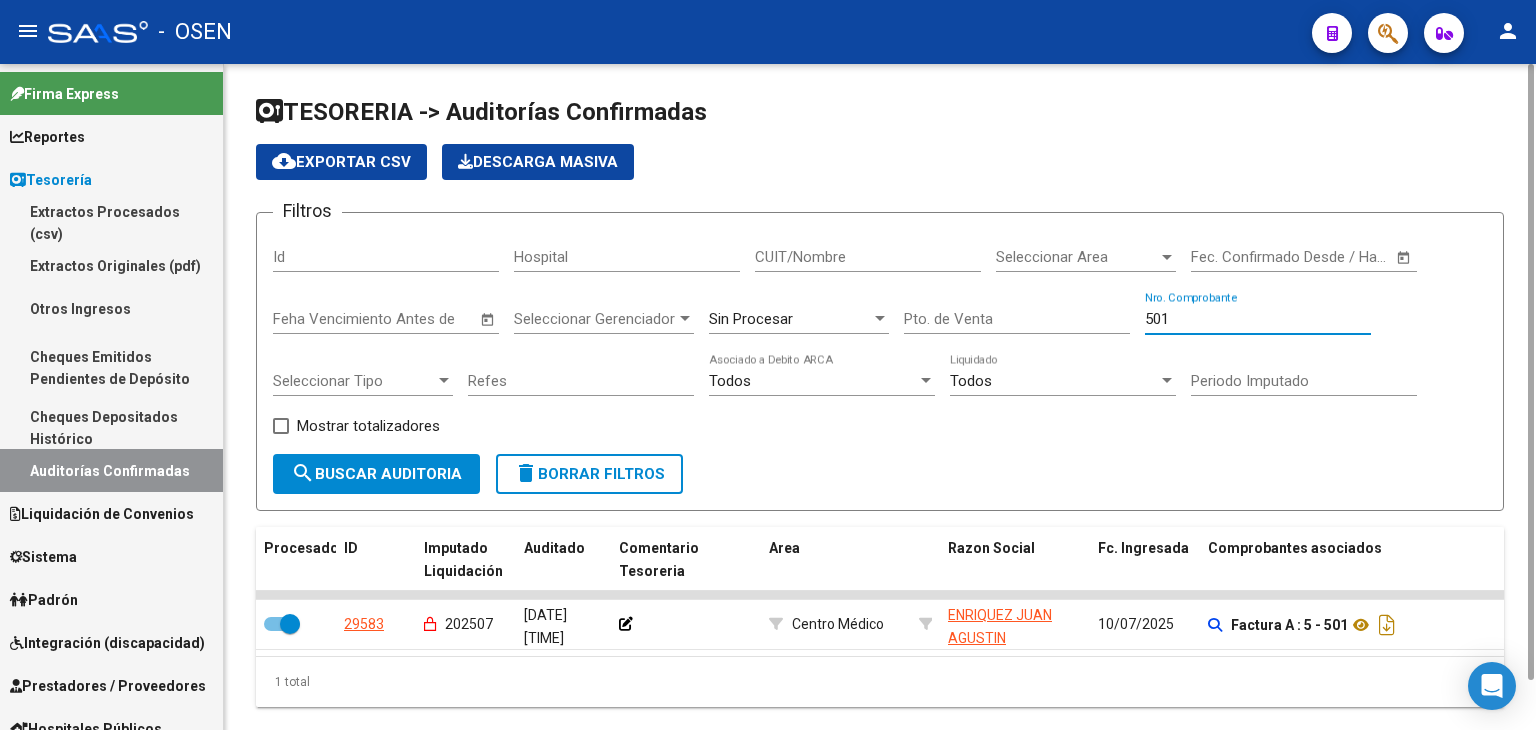 drag, startPoint x: 1295, startPoint y: 317, endPoint x: 958, endPoint y: 302, distance: 337.33365 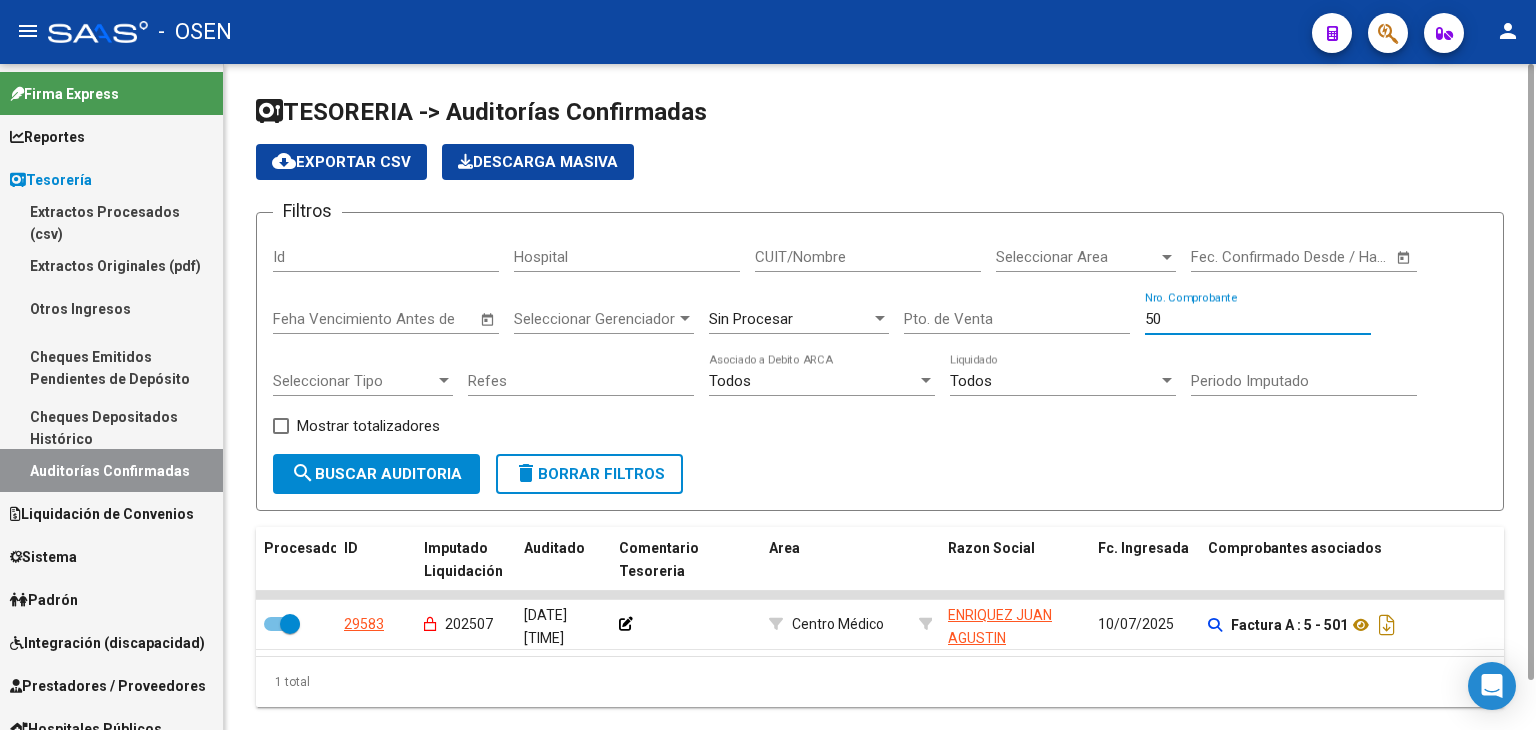 type on "500" 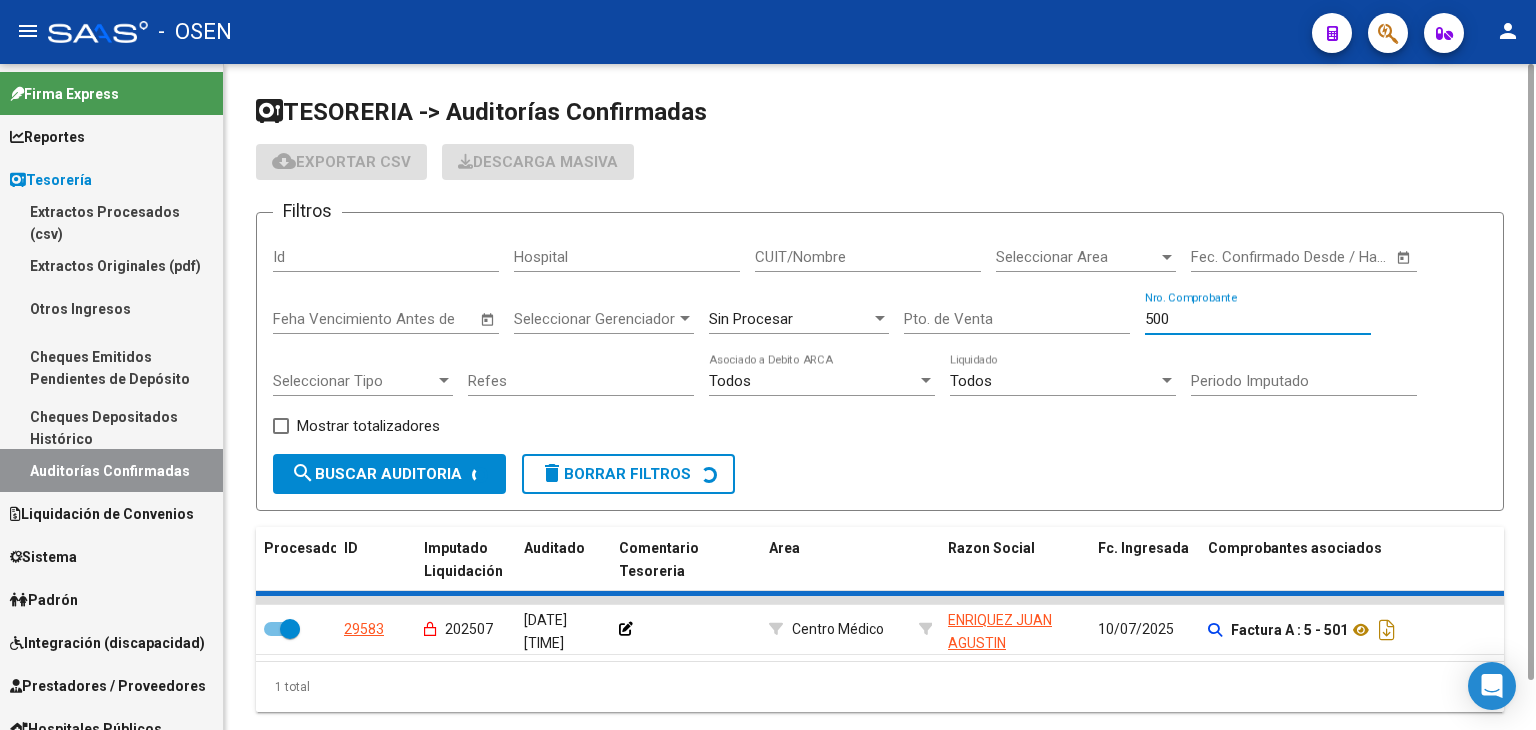 checkbox on "false" 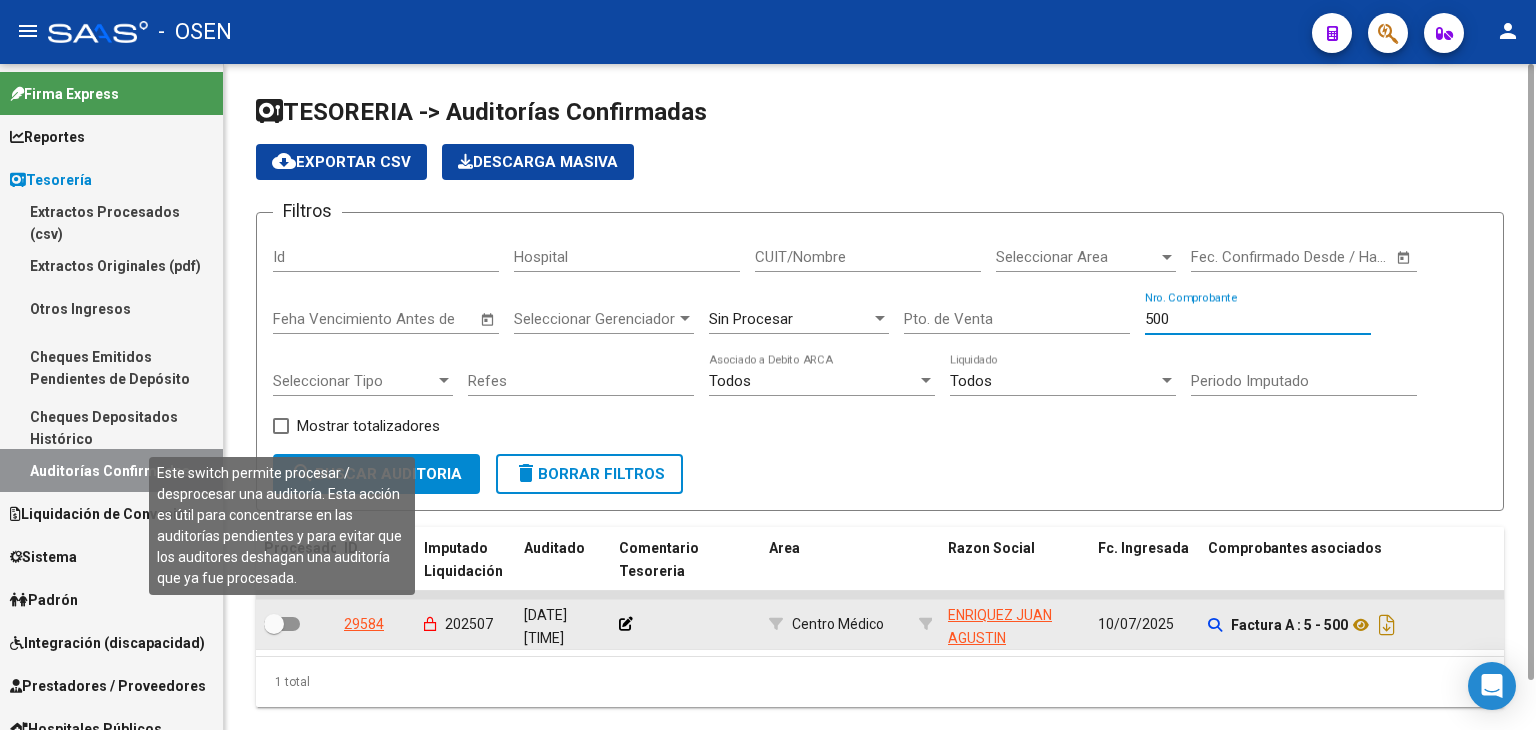 type on "500" 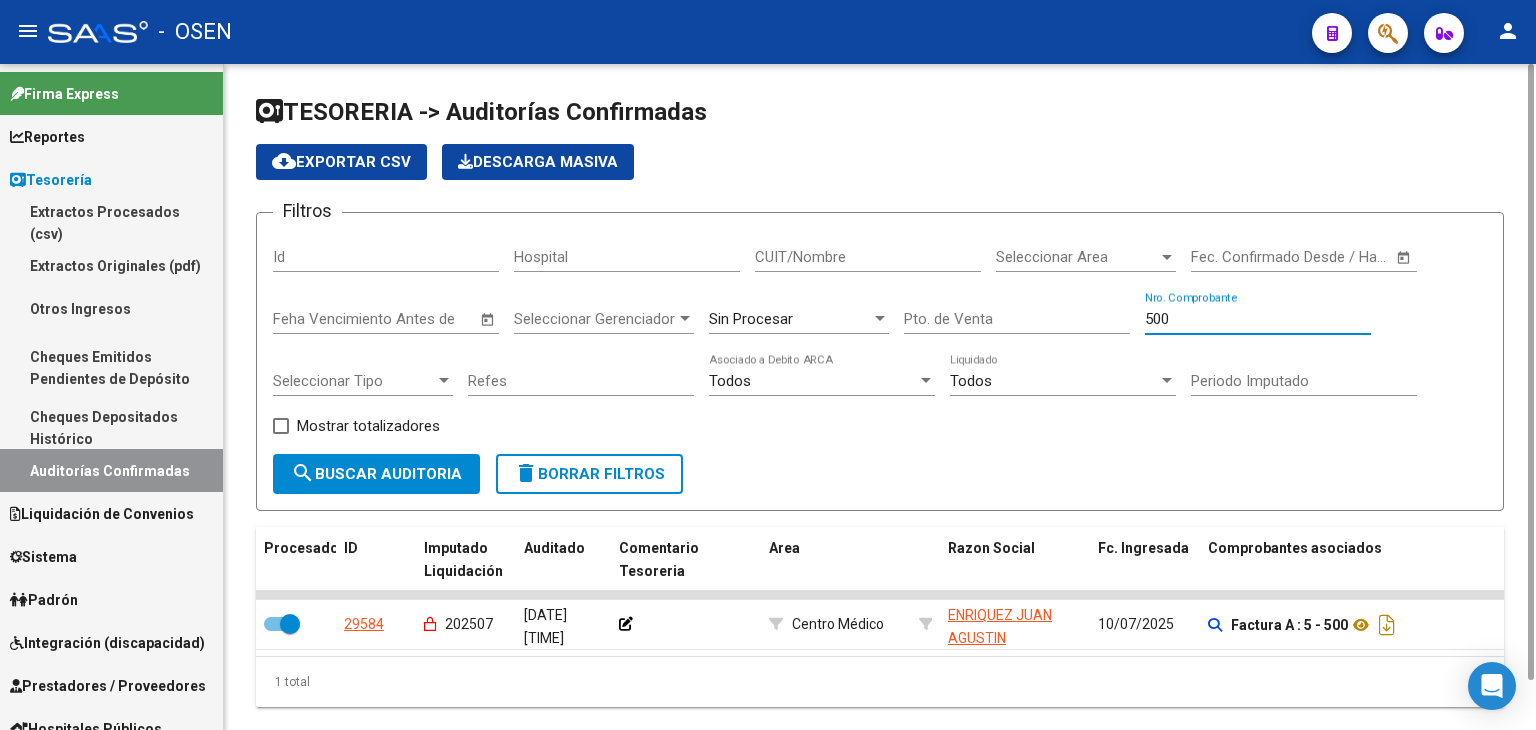 drag, startPoint x: 1193, startPoint y: 323, endPoint x: 1096, endPoint y: 317, distance: 97.18539 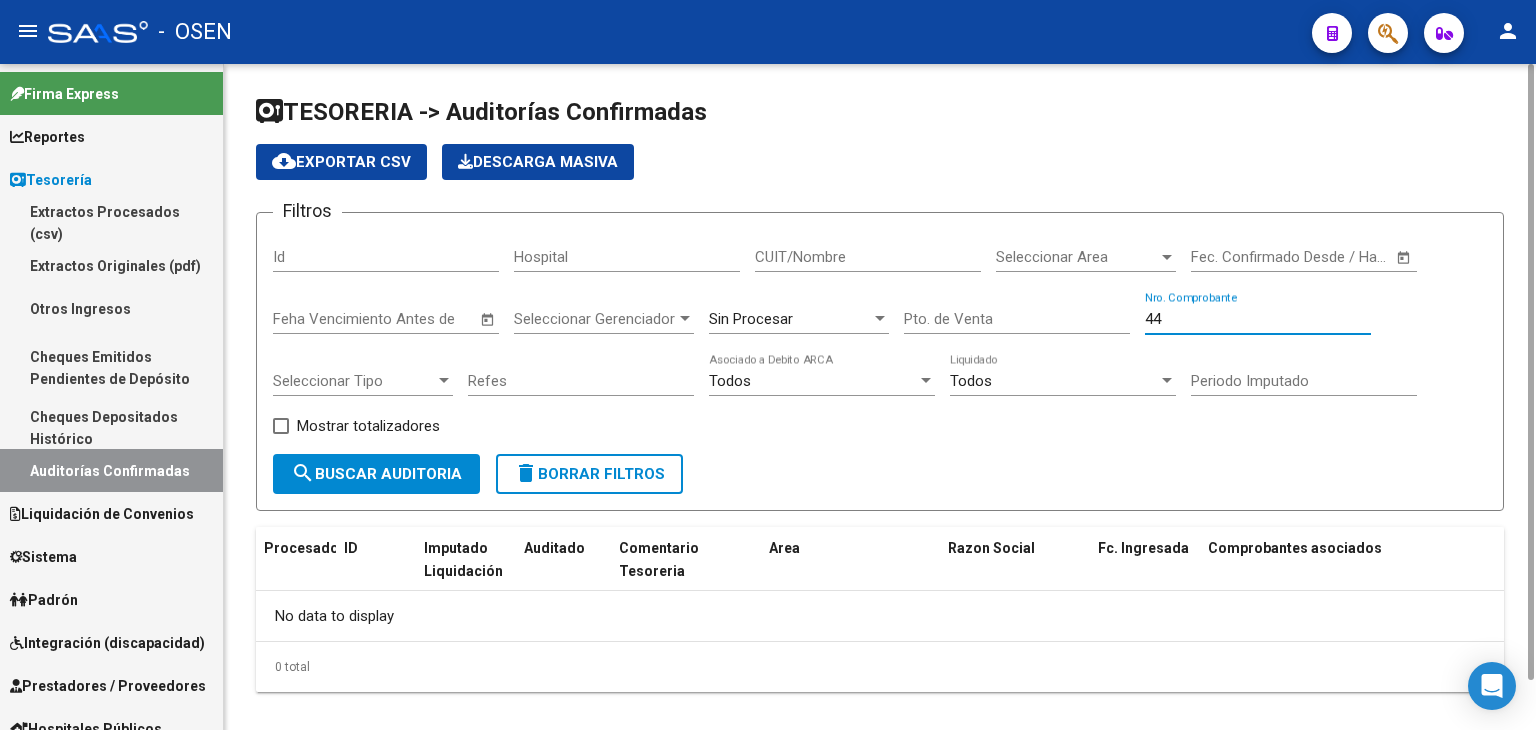 drag, startPoint x: 1166, startPoint y: 317, endPoint x: 952, endPoint y: 283, distance: 216.6841 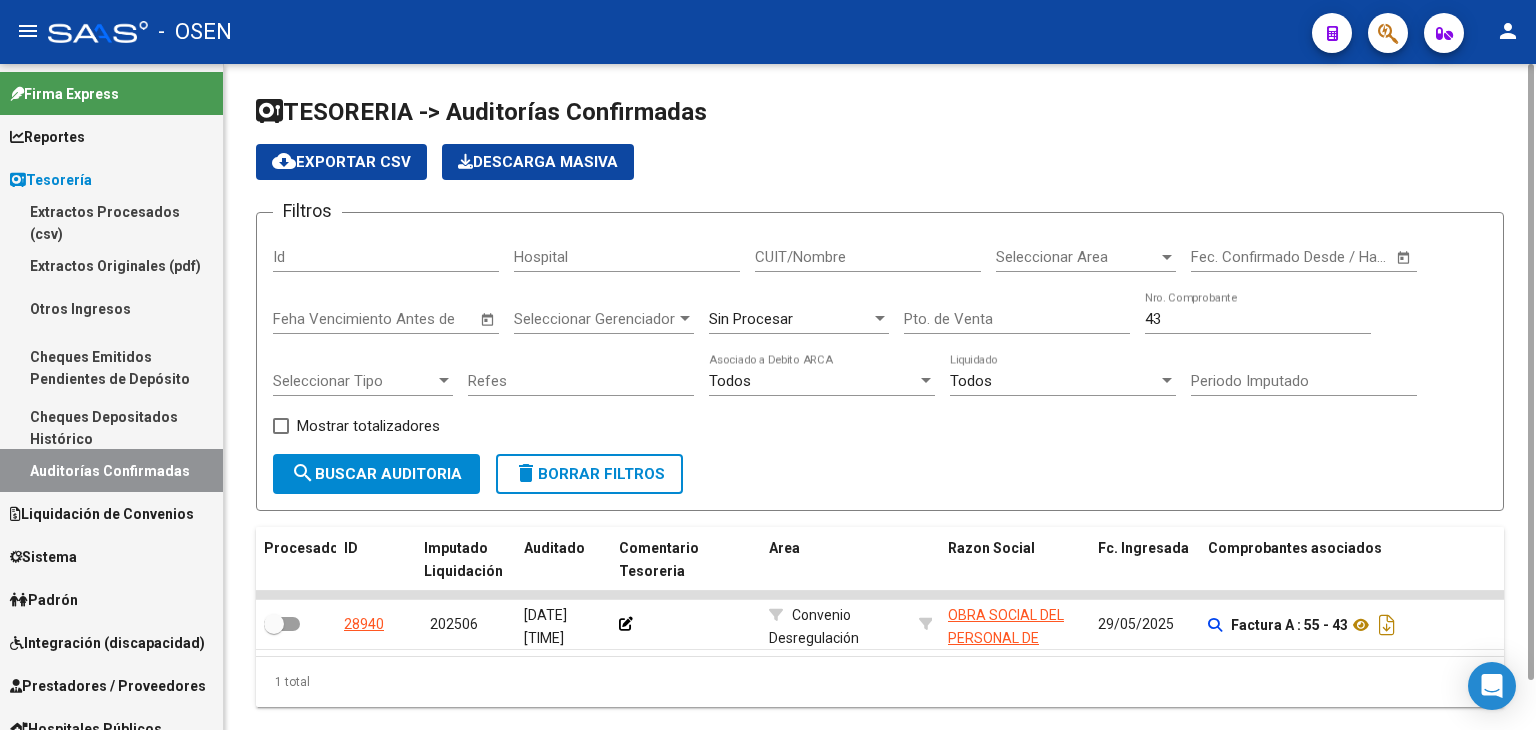 drag, startPoint x: 1185, startPoint y: 311, endPoint x: 1093, endPoint y: 311, distance: 92 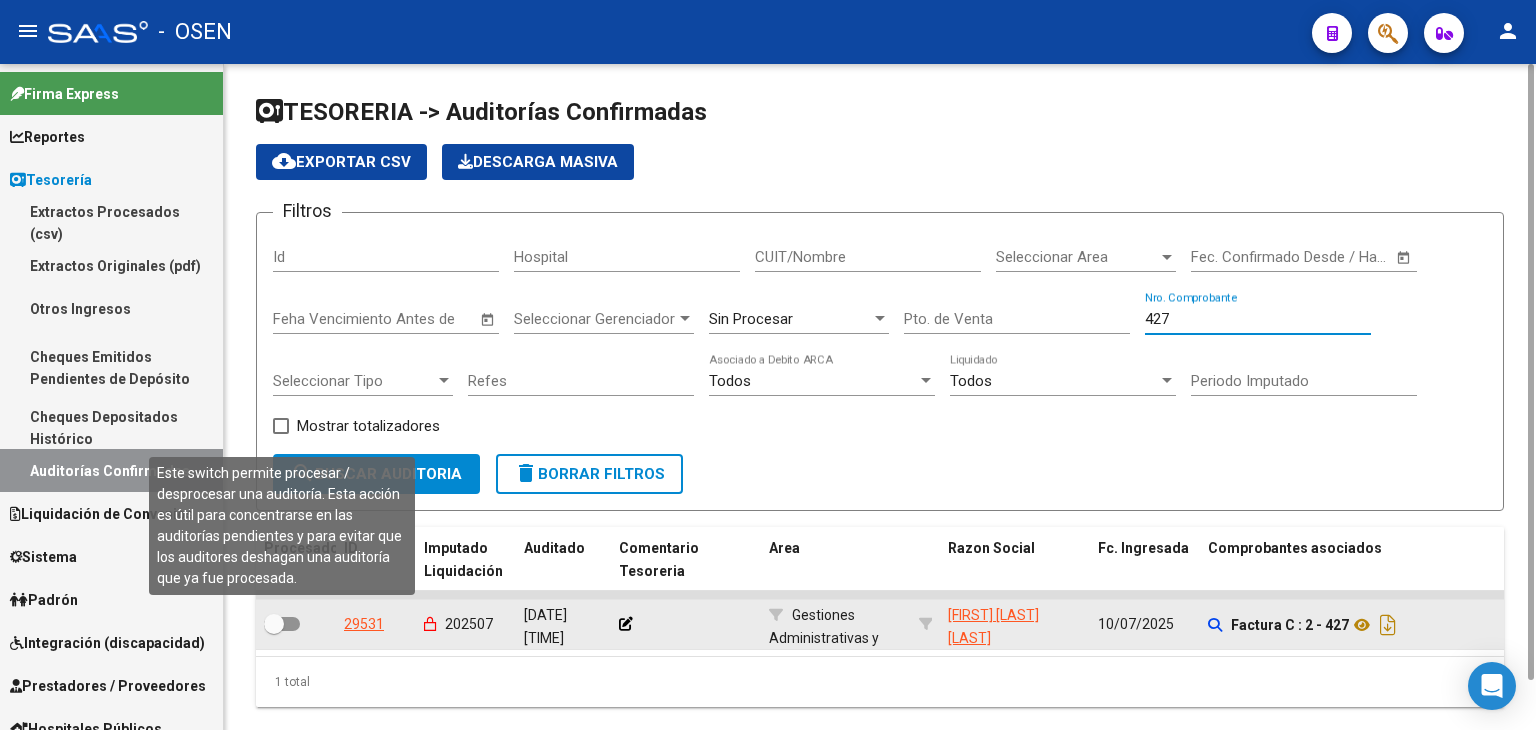 type on "427" 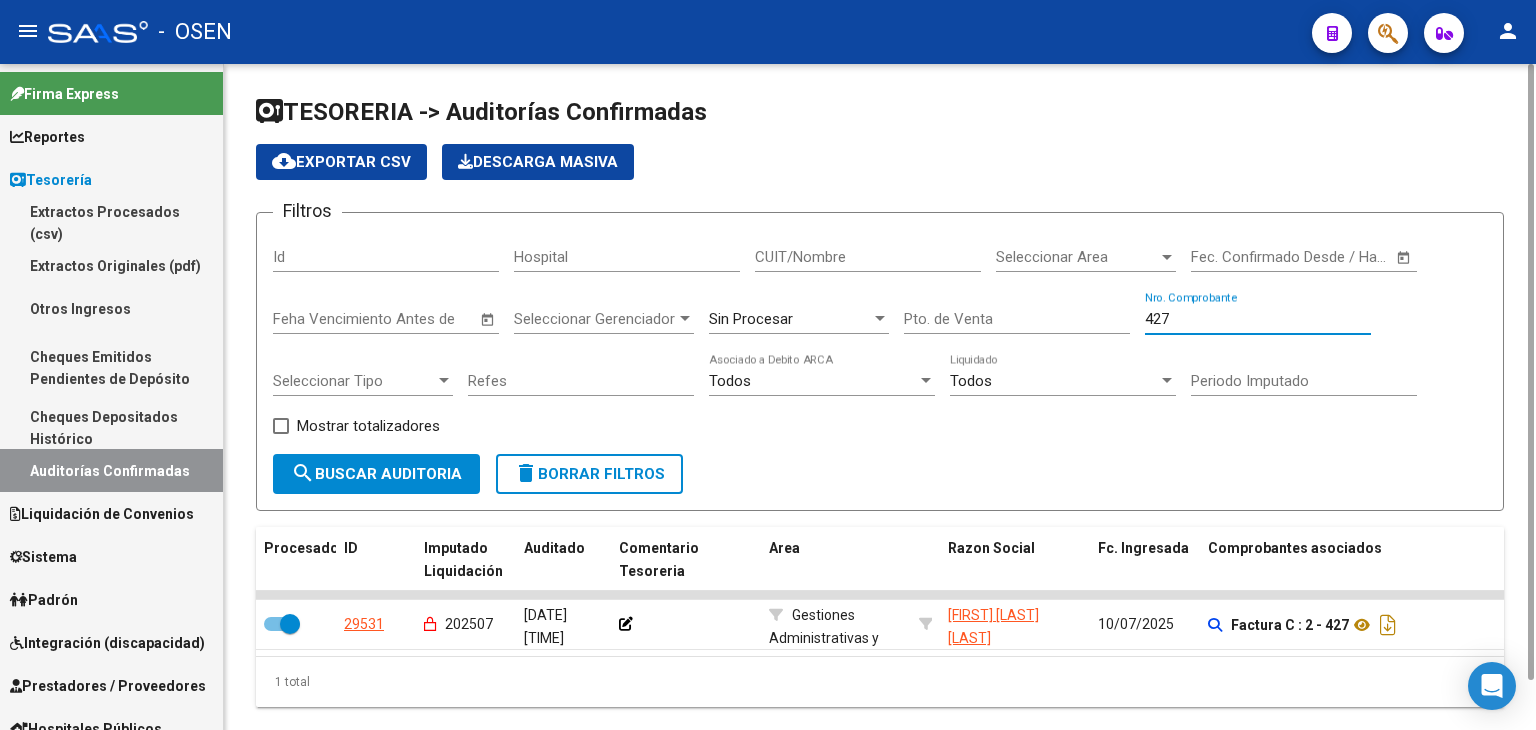 drag, startPoint x: 1193, startPoint y: 321, endPoint x: 916, endPoint y: 301, distance: 277.72107 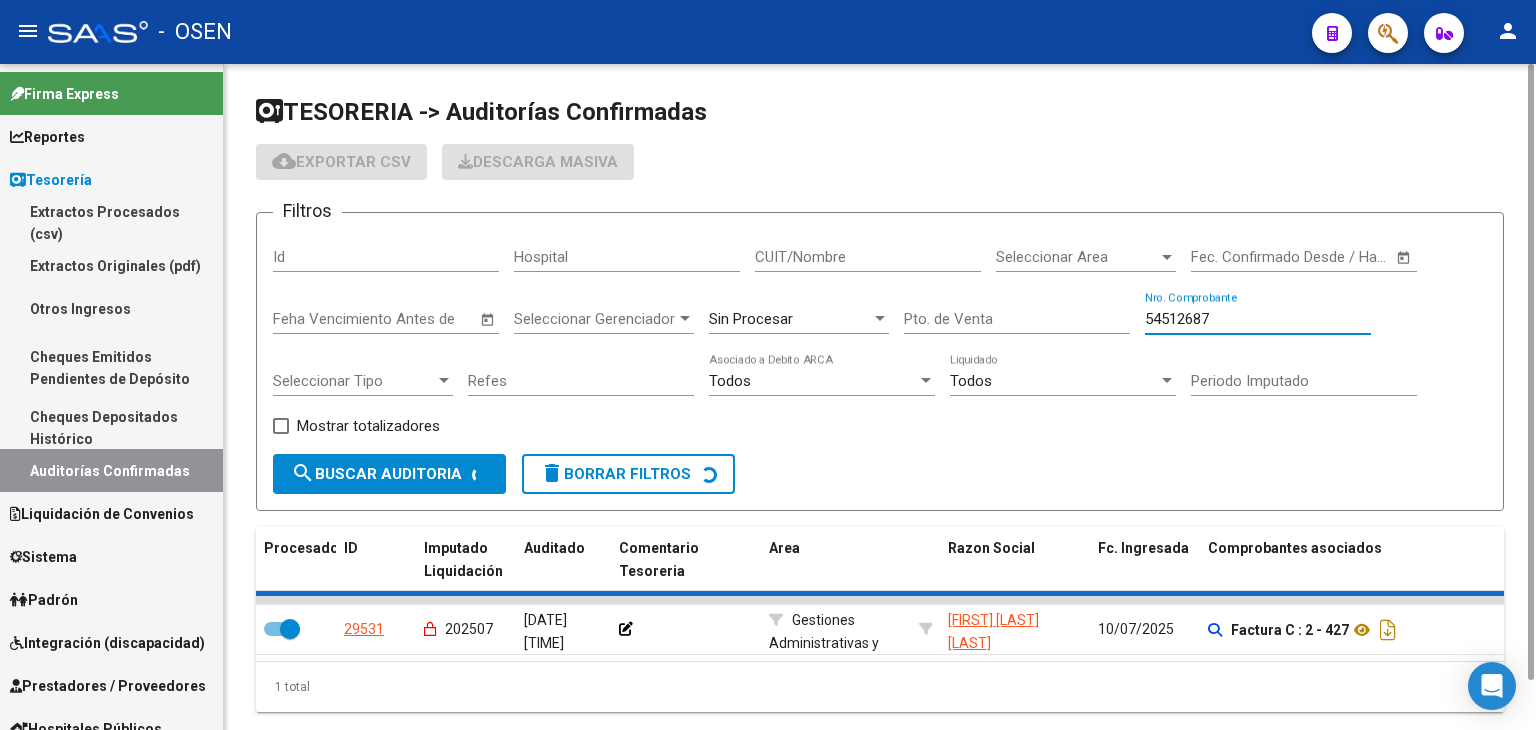 checkbox on "false" 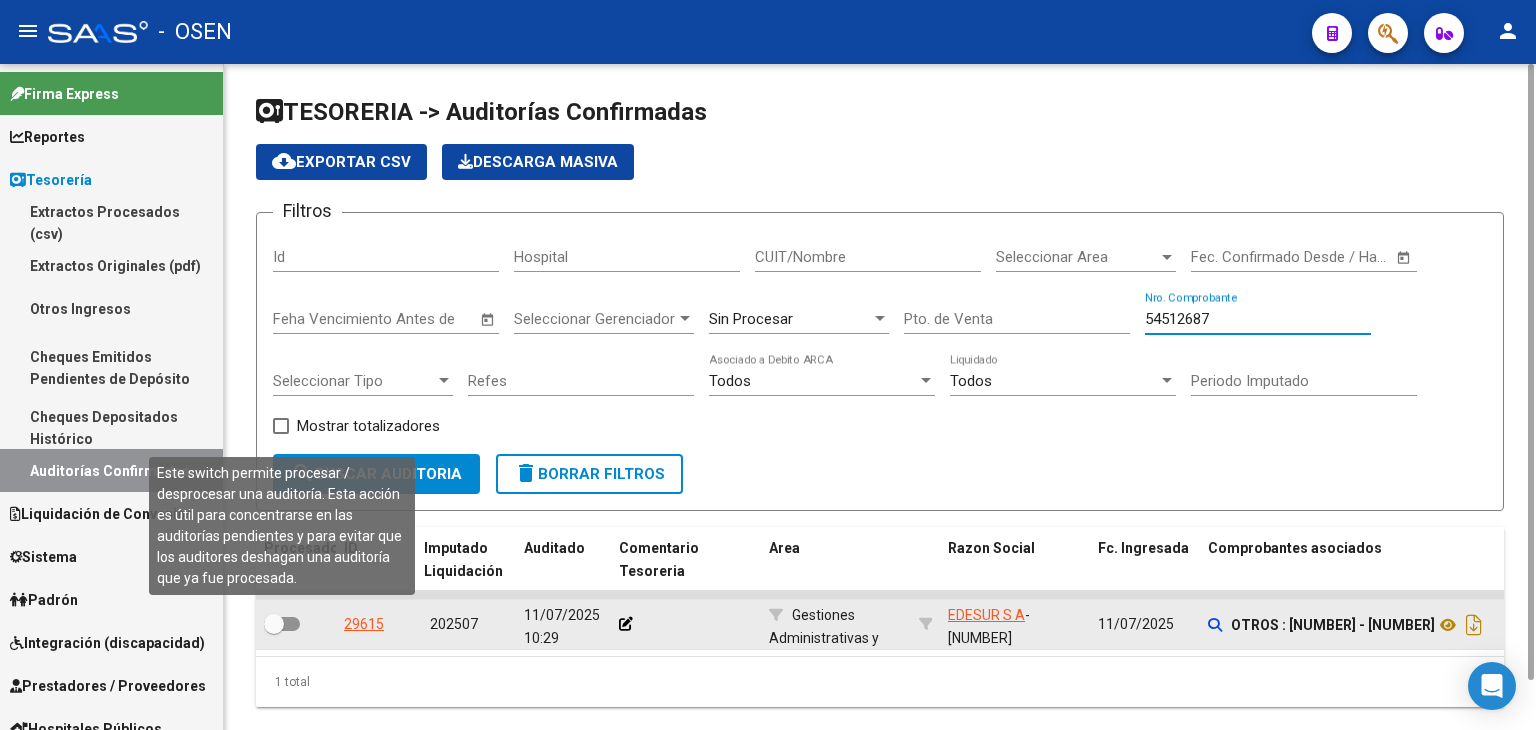 type on "54512687" 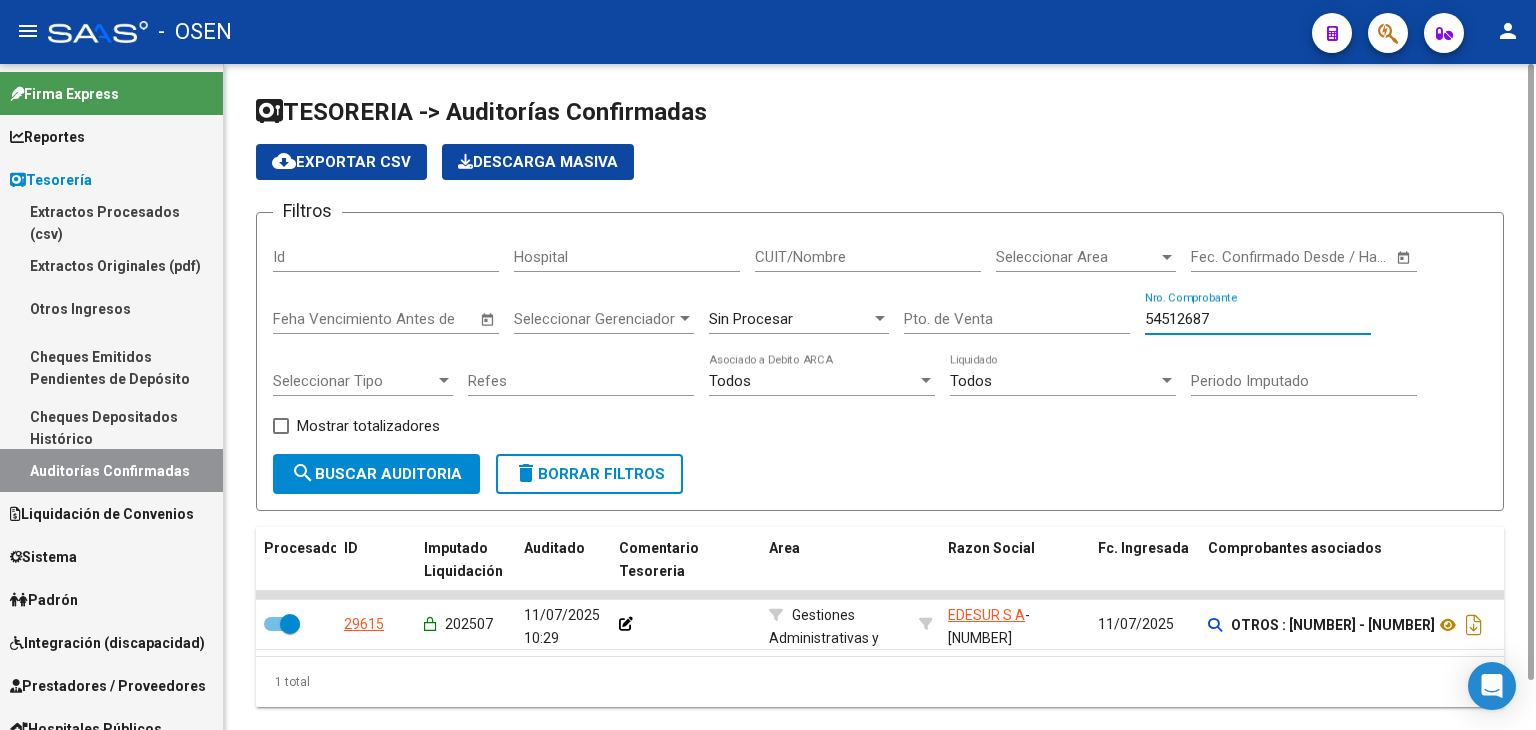 drag, startPoint x: 1260, startPoint y: 318, endPoint x: 916, endPoint y: 266, distance: 347.90802 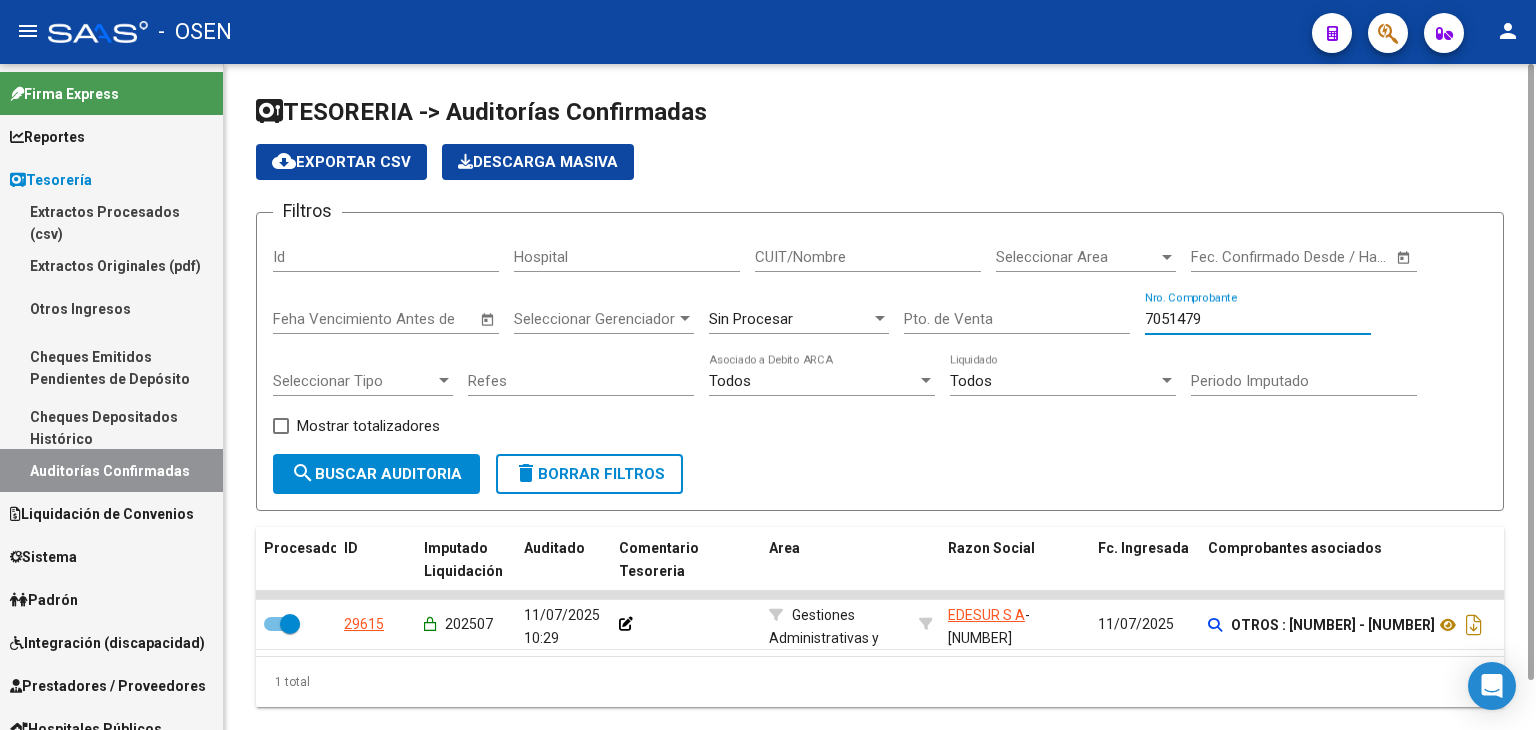 type on "70514790" 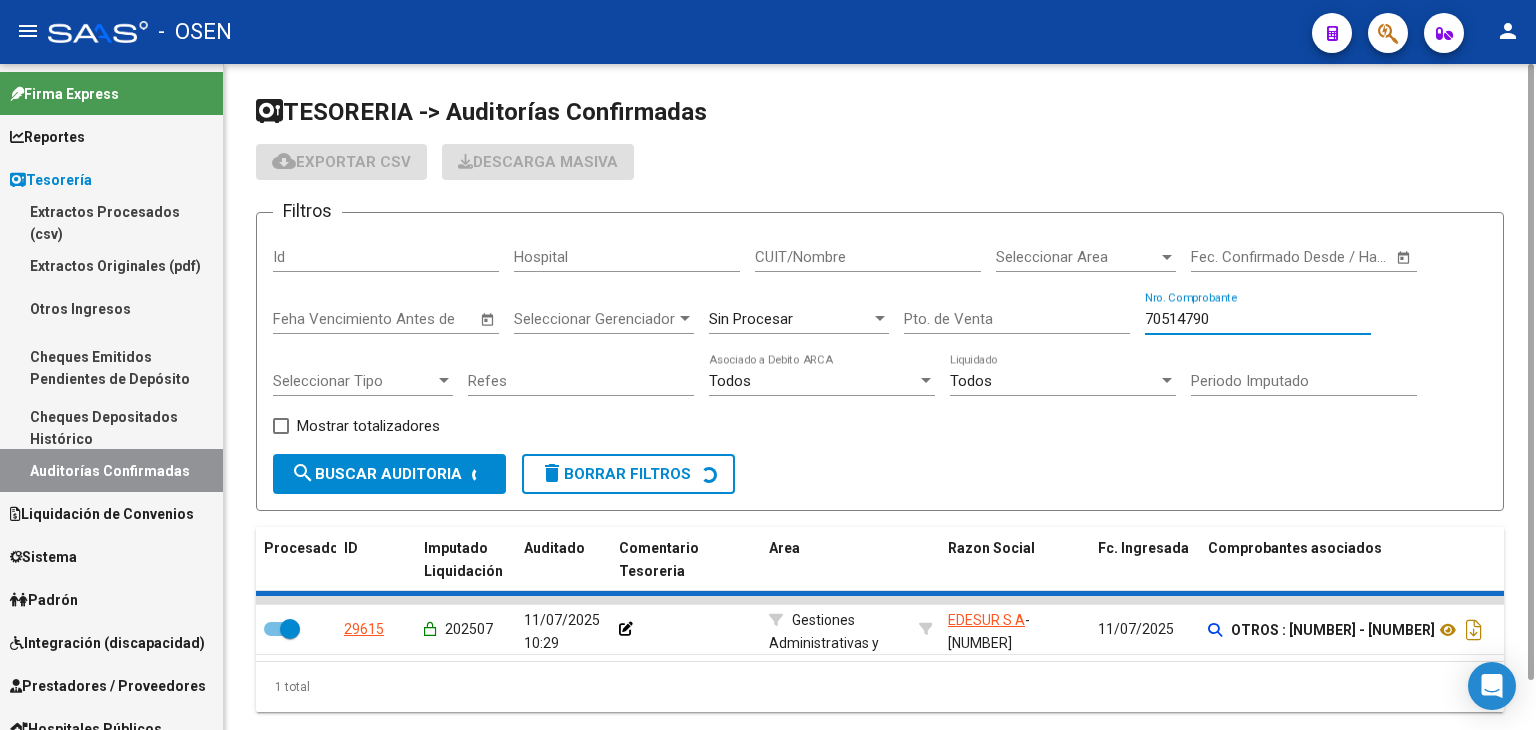 checkbox on "false" 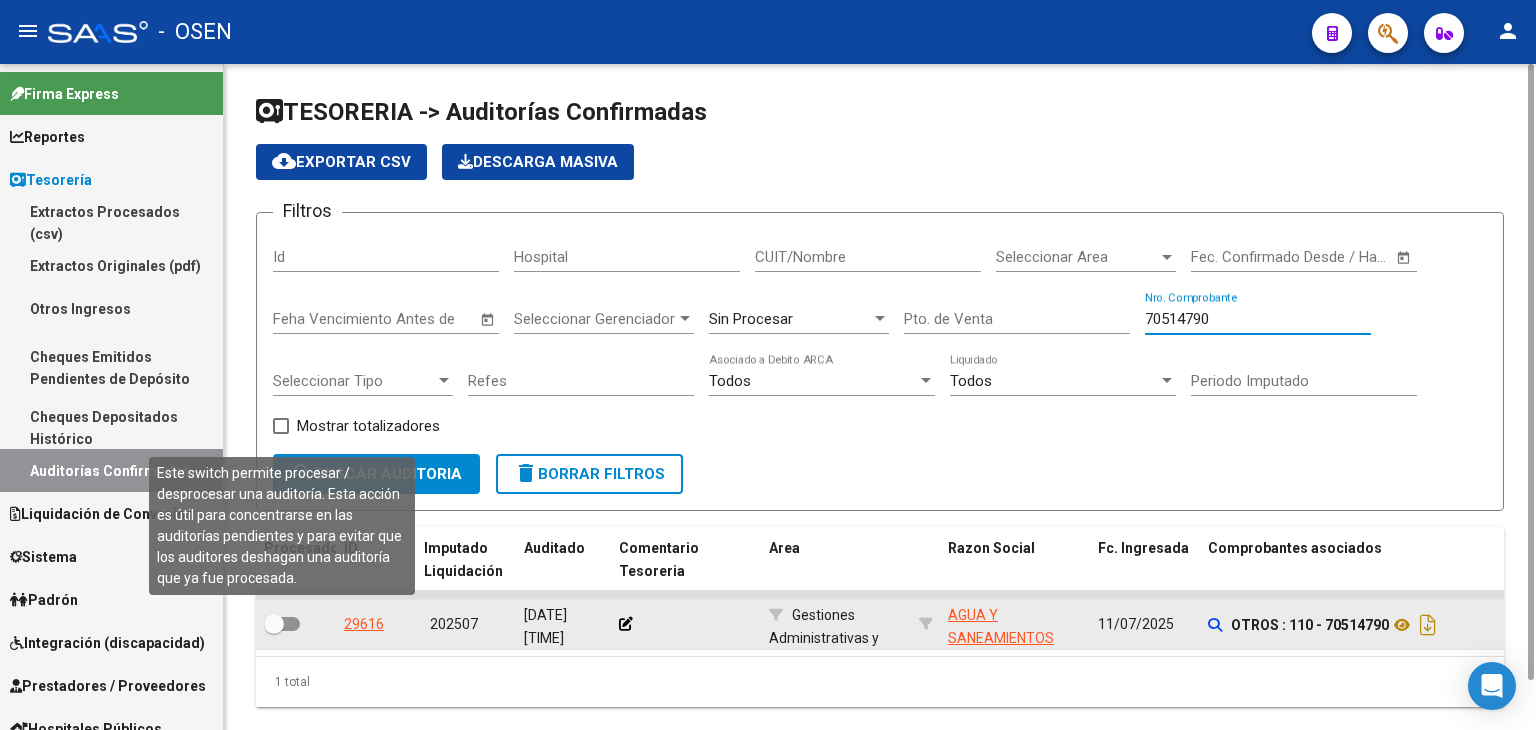 type on "70514790" 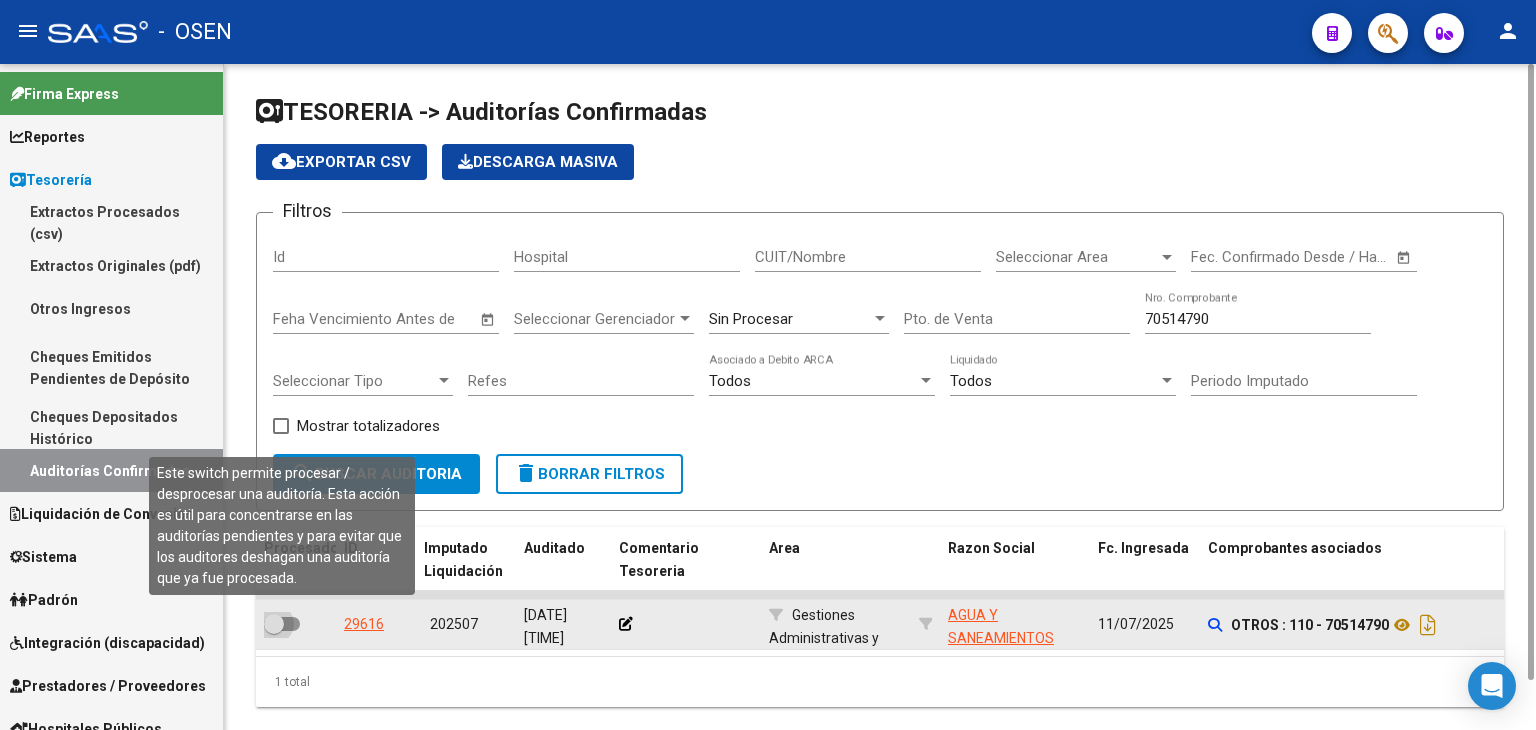 click at bounding box center [274, 624] 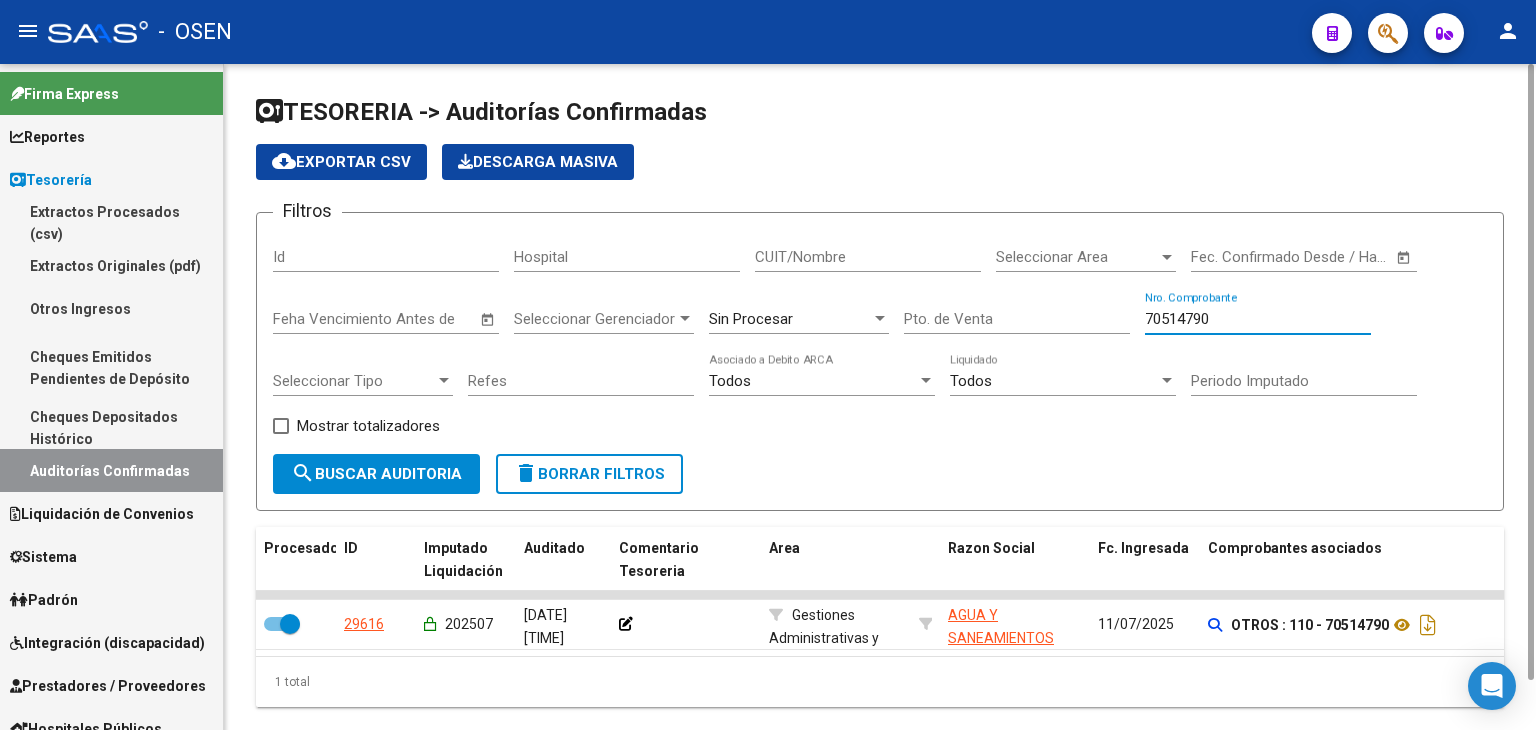 drag, startPoint x: 1222, startPoint y: 320, endPoint x: 887, endPoint y: 287, distance: 336.62146 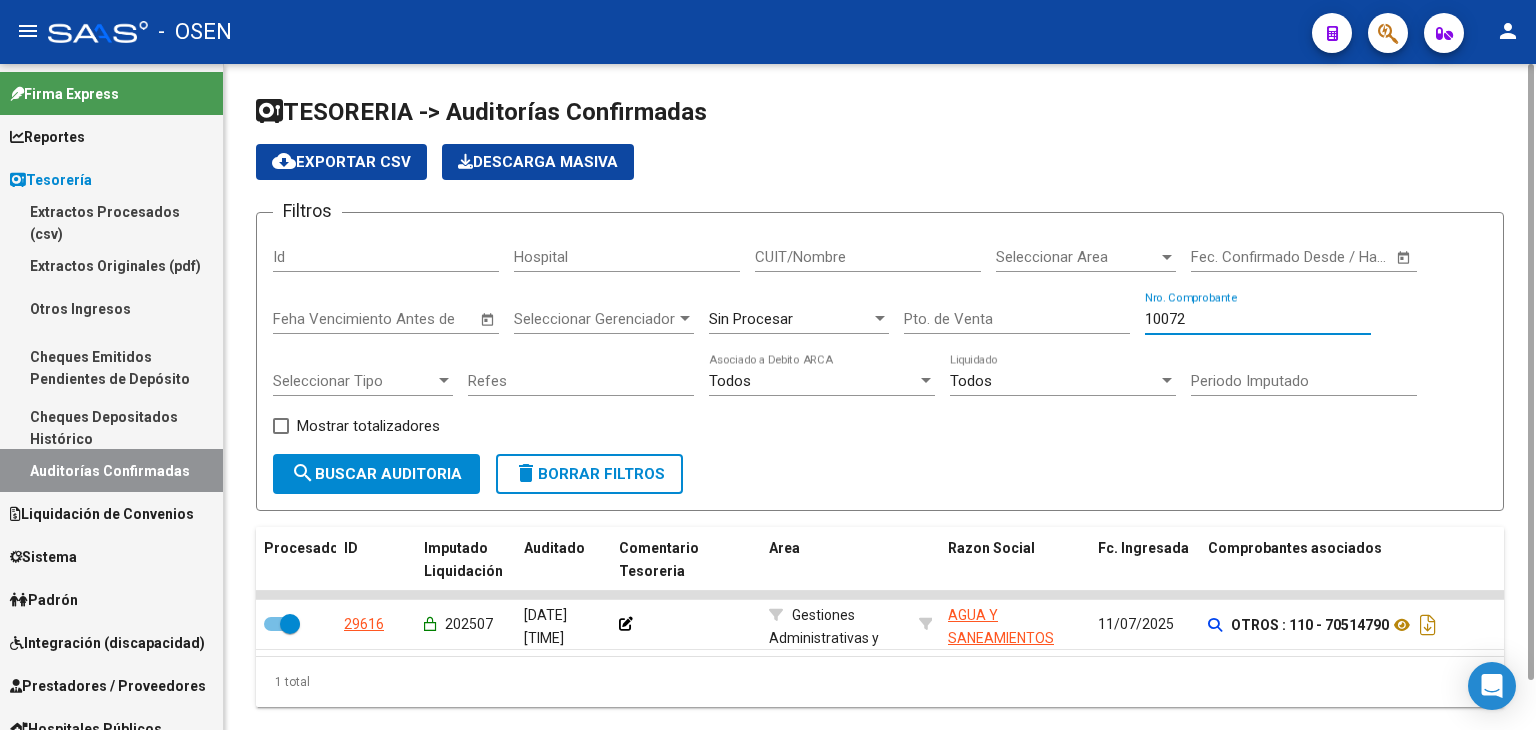 type on "100725" 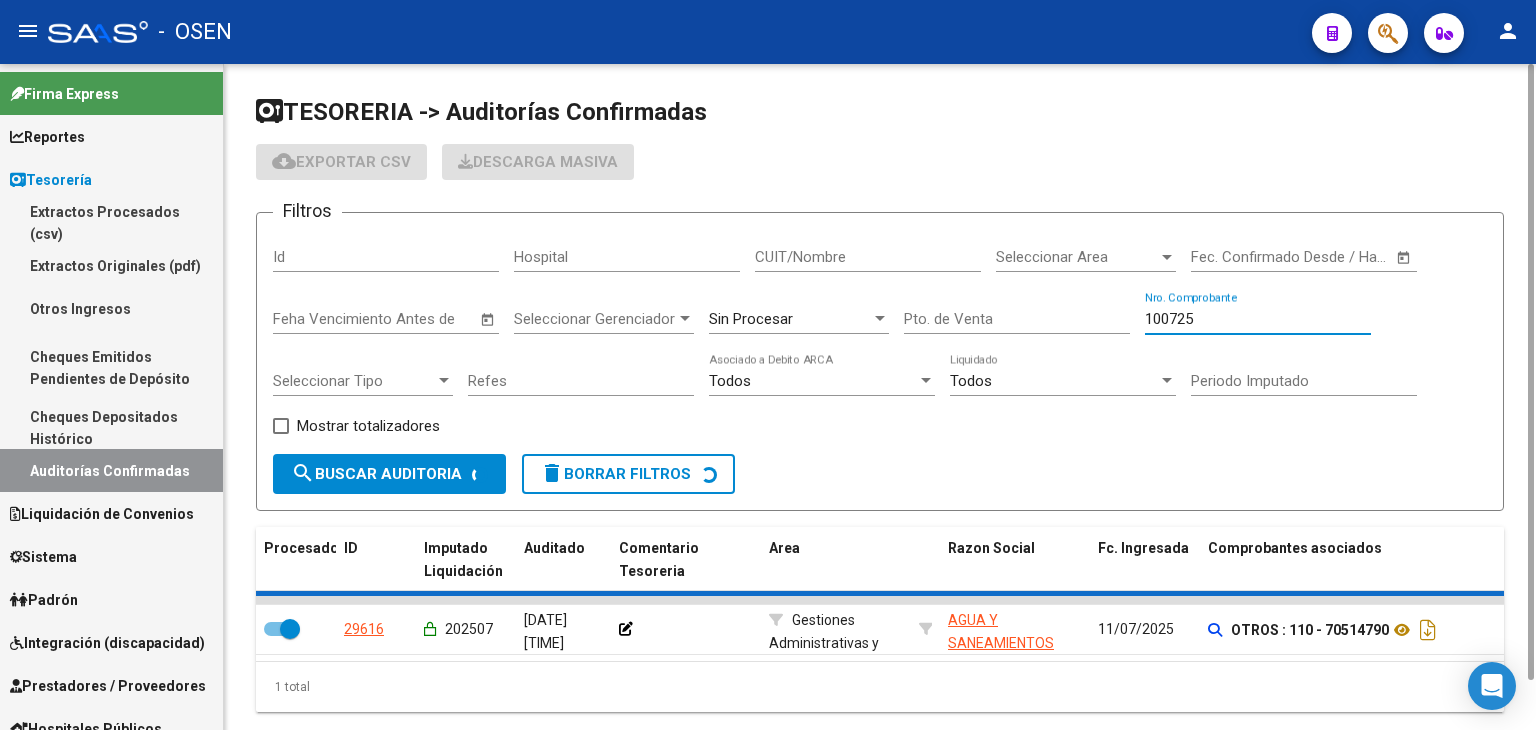checkbox on "false" 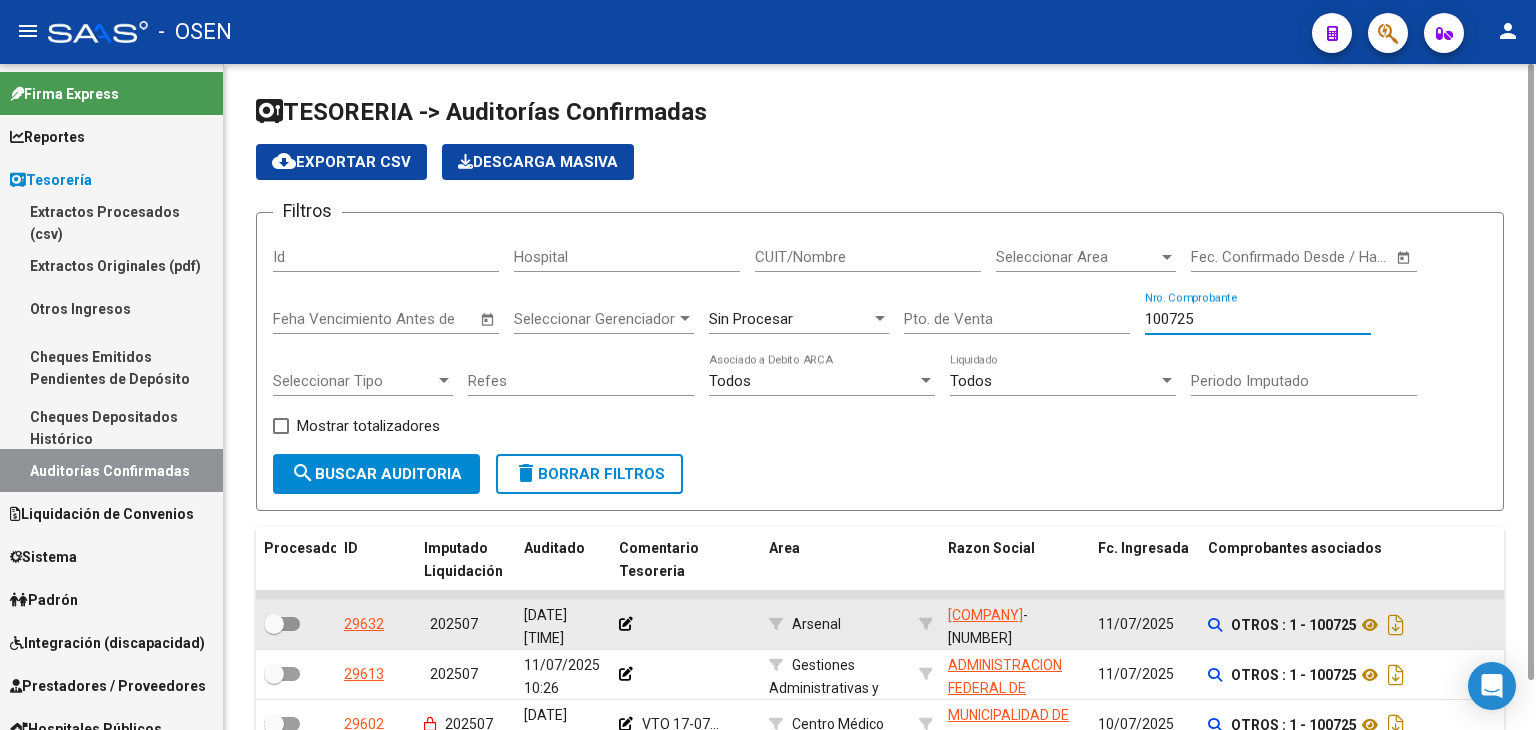 scroll, scrollTop: 154, scrollLeft: 0, axis: vertical 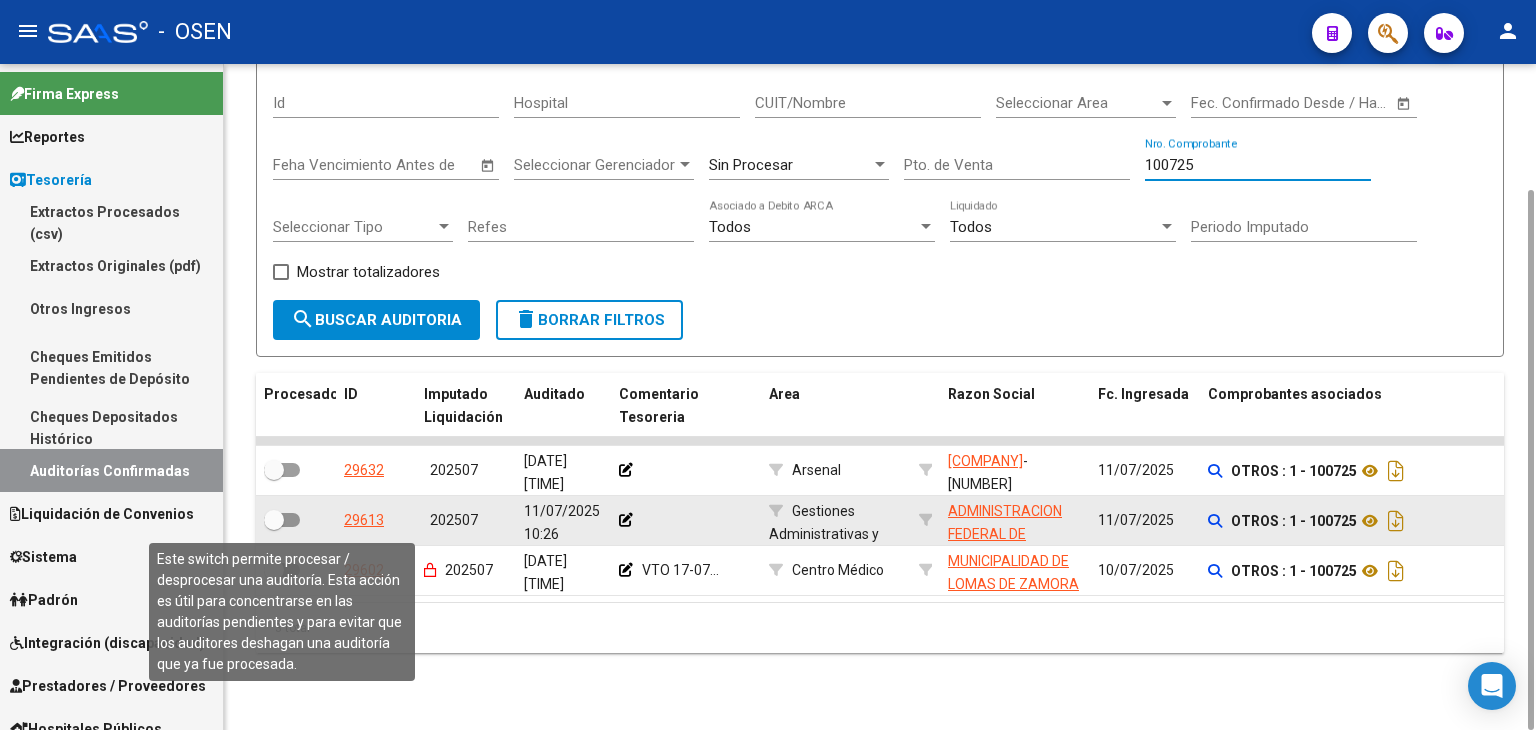 type on "100725" 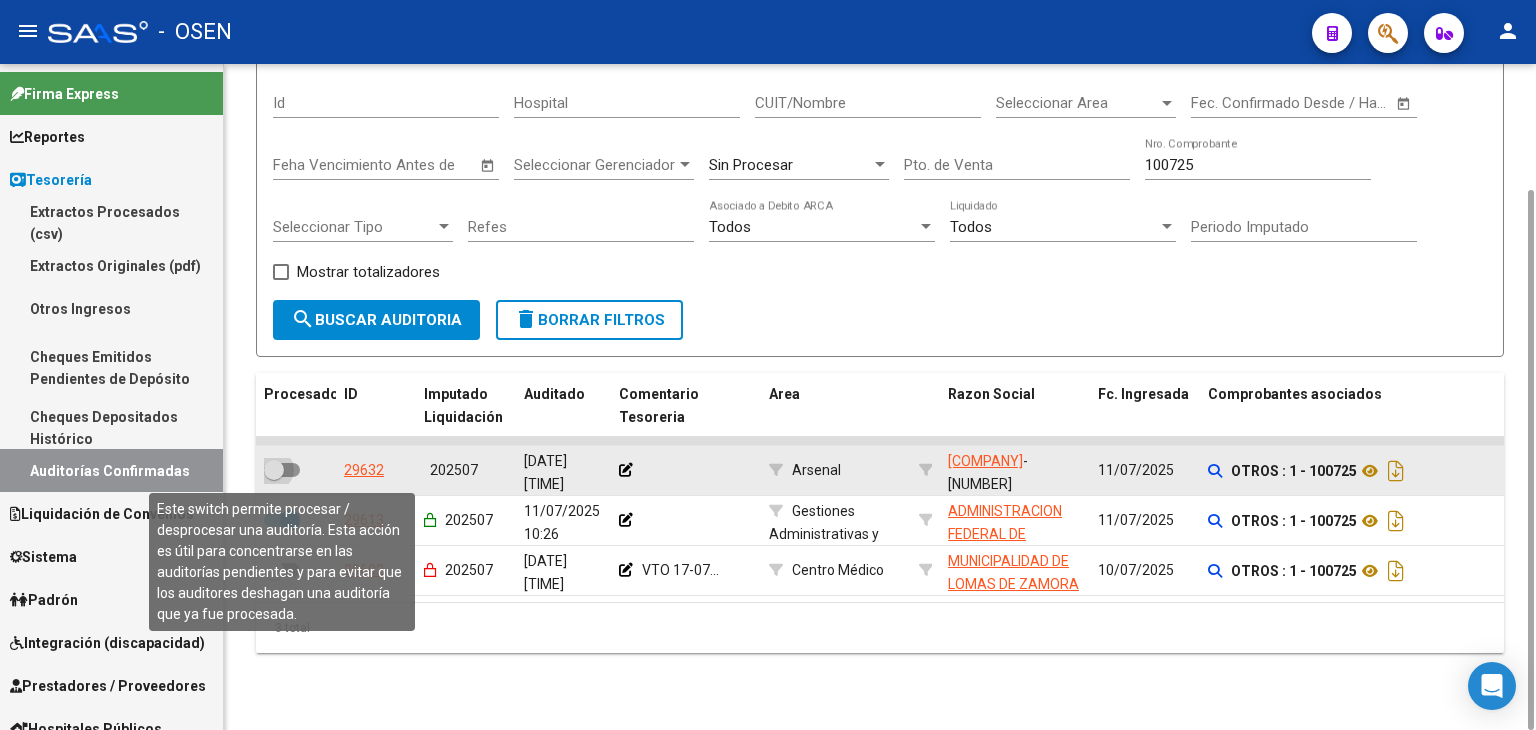 click at bounding box center (274, 470) 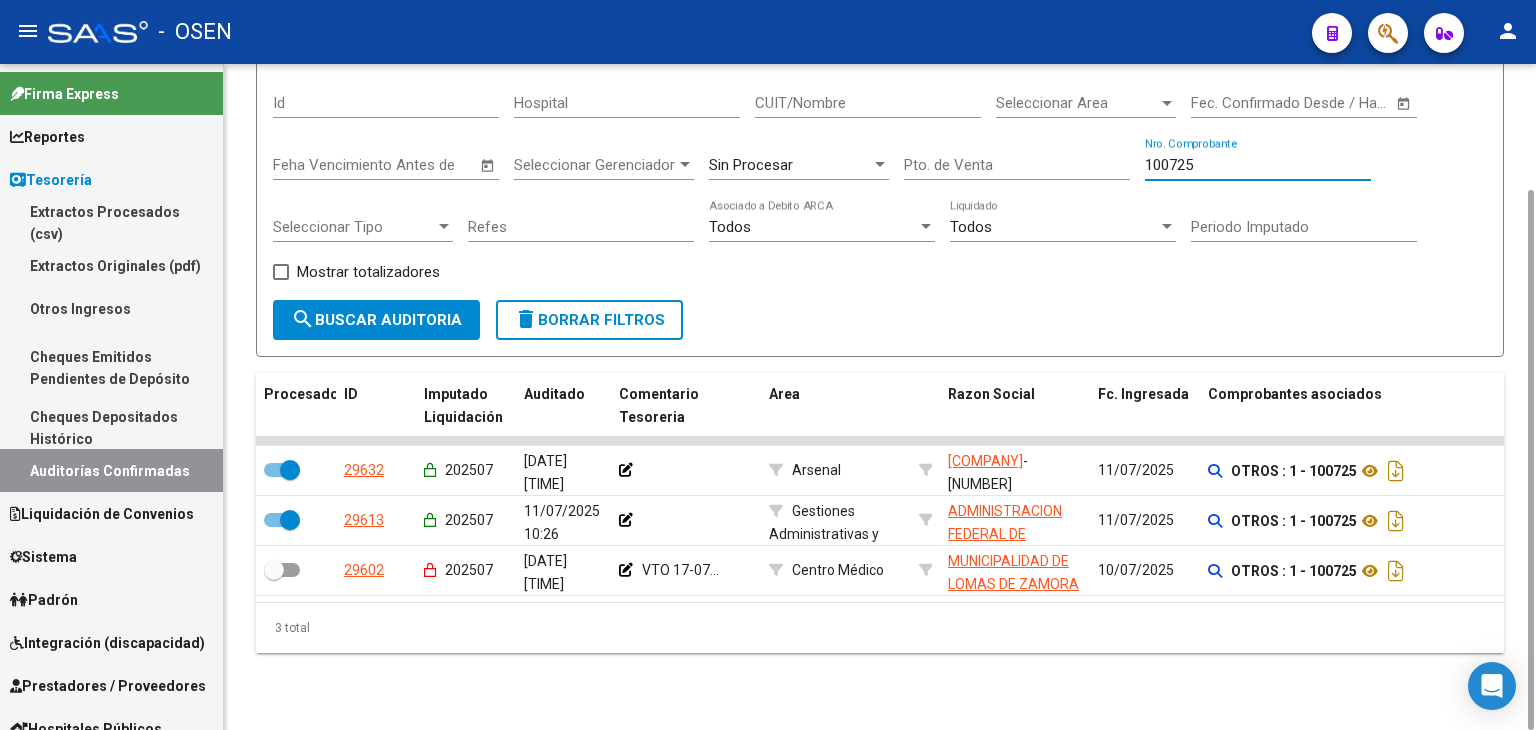 drag, startPoint x: 1216, startPoint y: 165, endPoint x: 1036, endPoint y: 155, distance: 180.27756 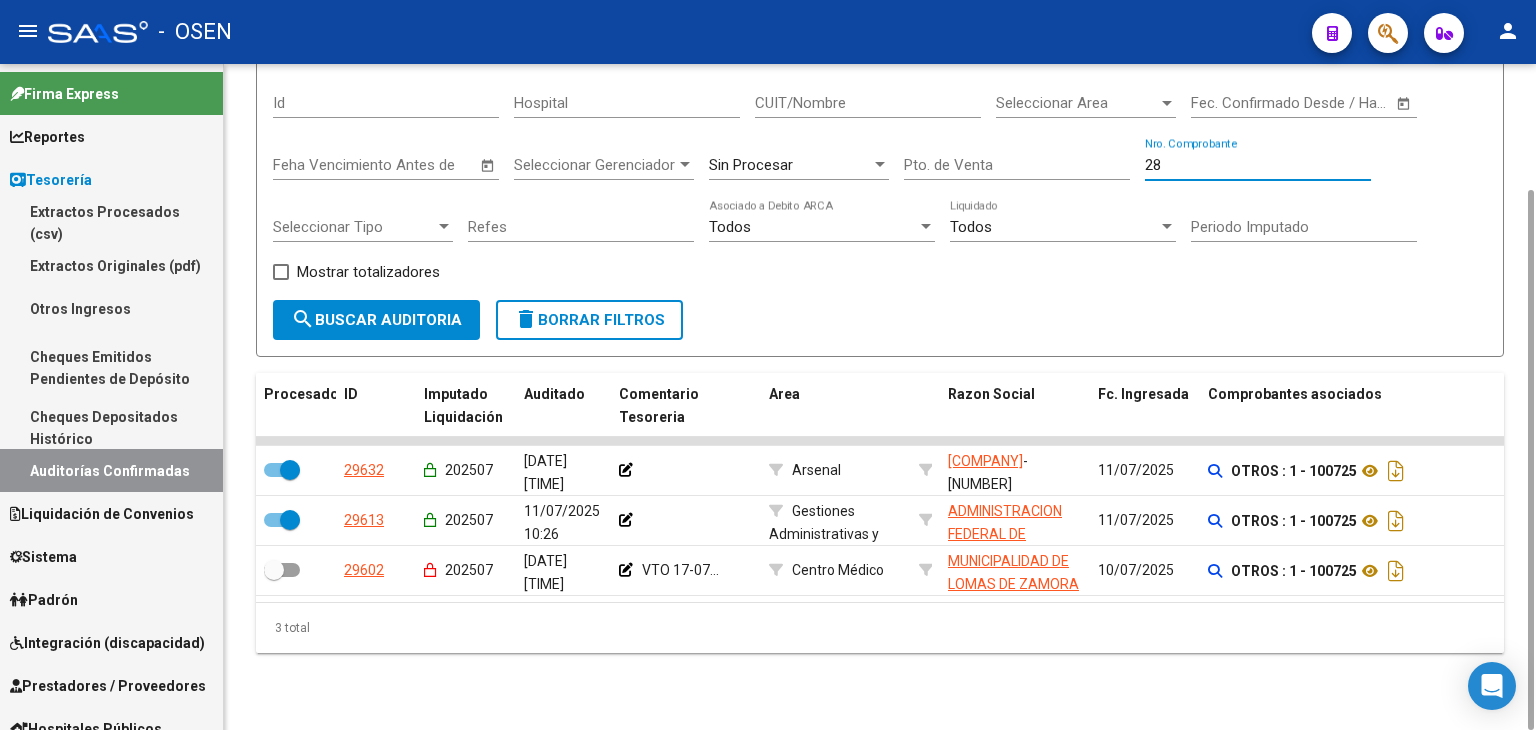 type on "282" 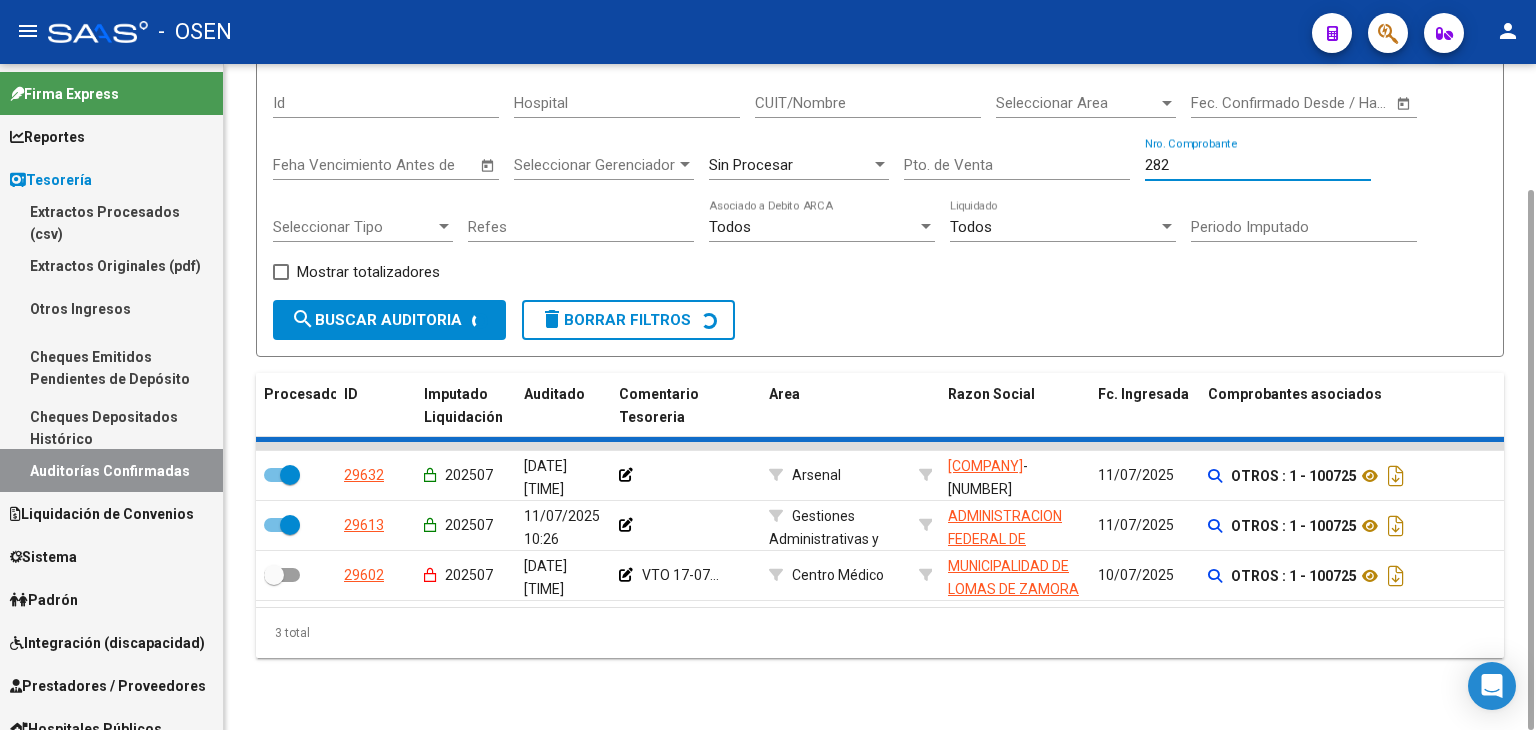 checkbox on "false" 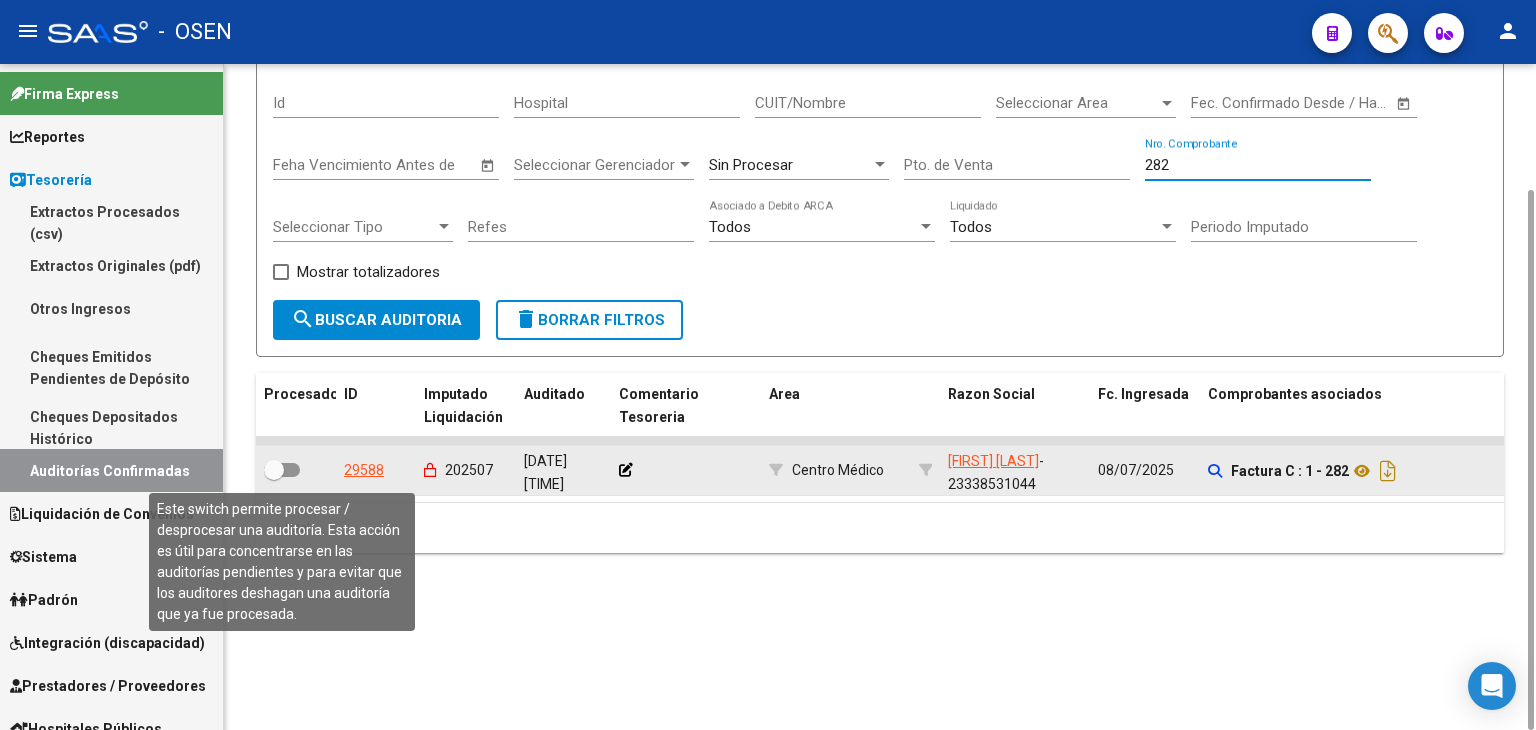 type on "282" 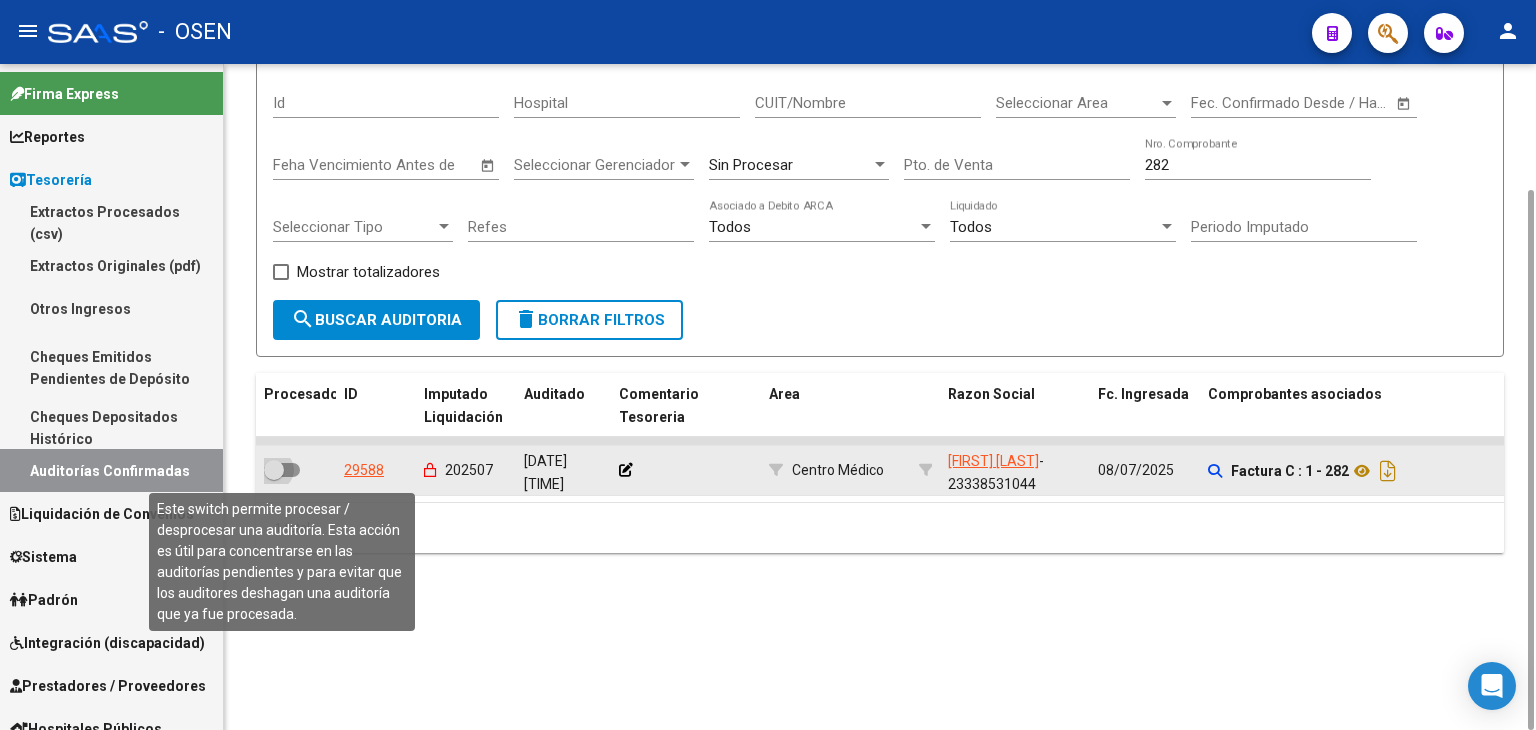 click at bounding box center (274, 470) 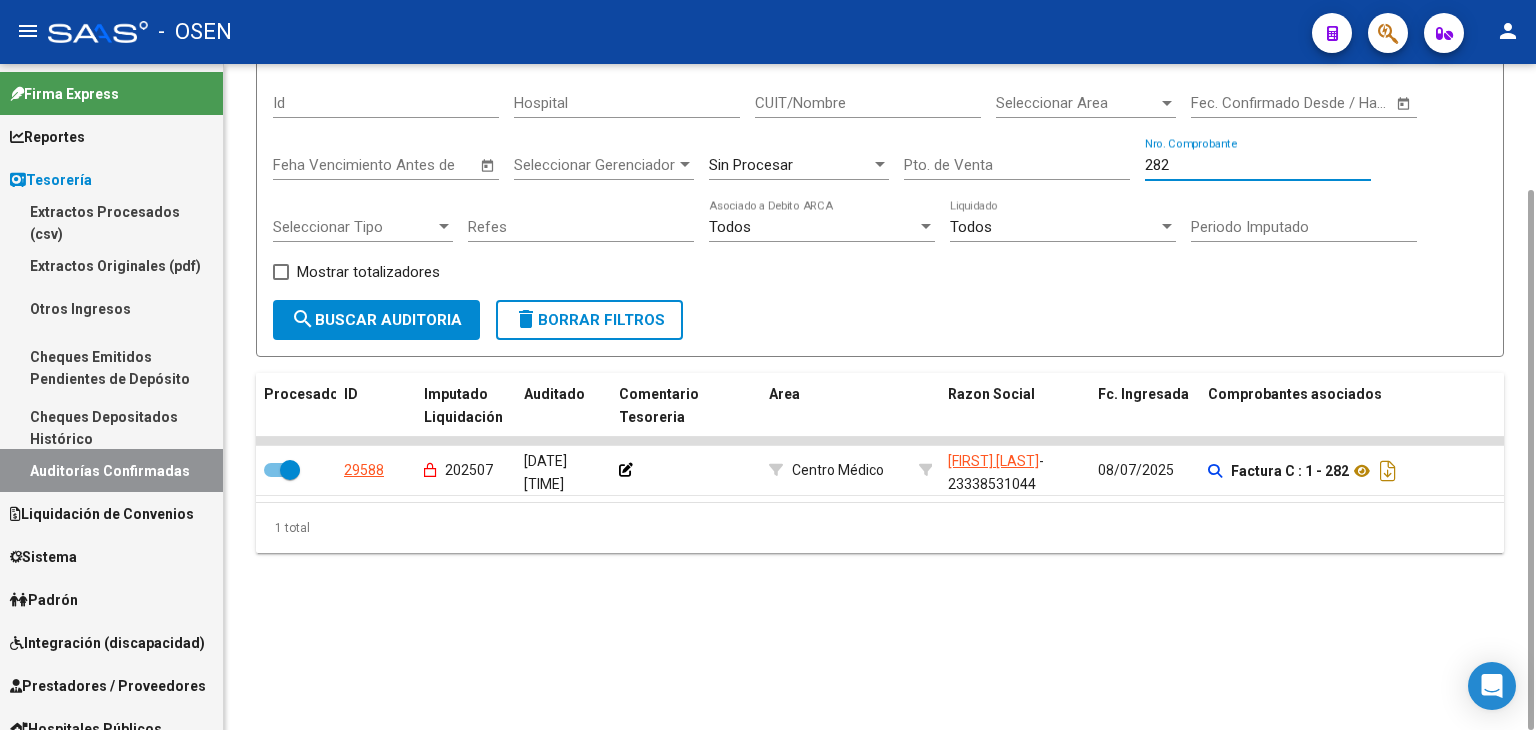 drag, startPoint x: 1212, startPoint y: 157, endPoint x: 792, endPoint y: 157, distance: 420 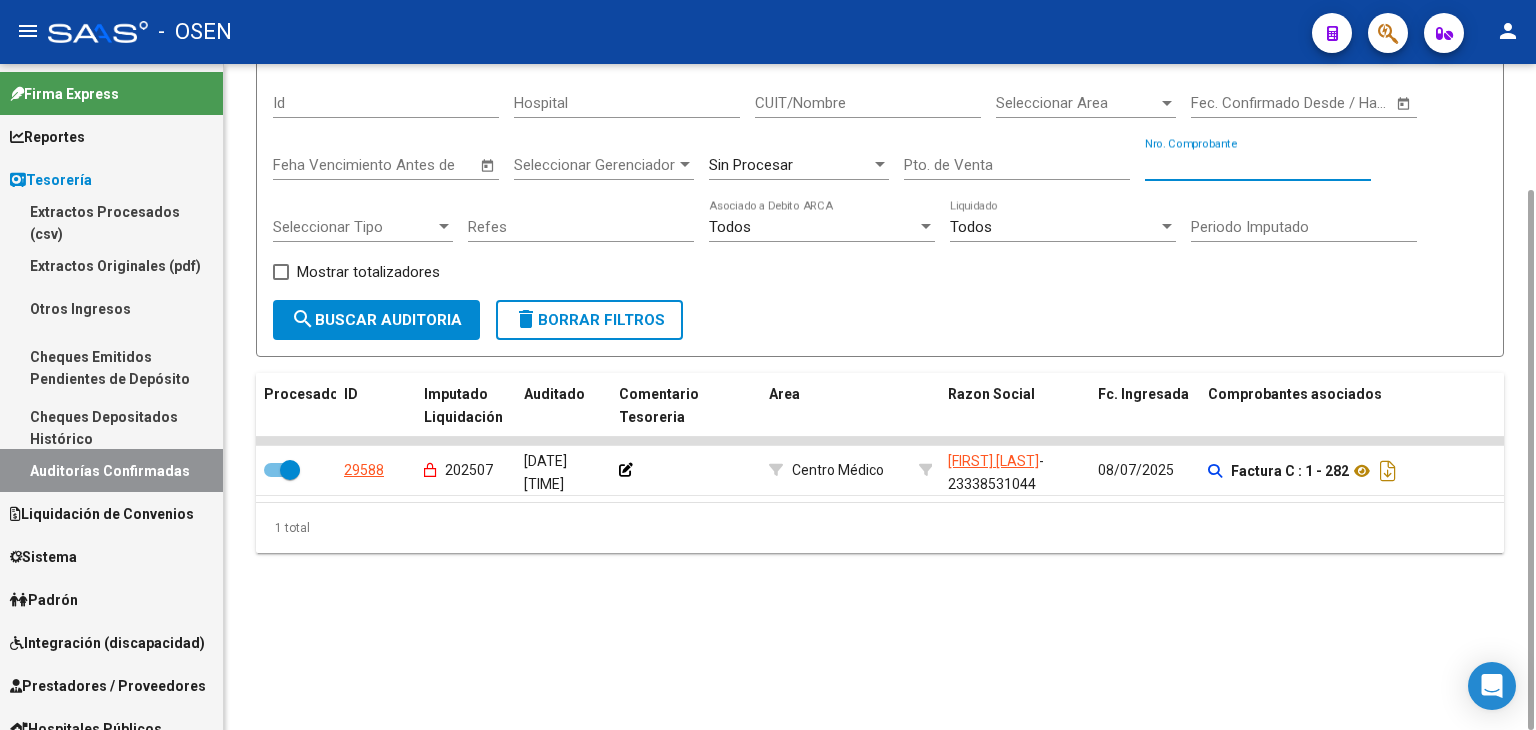 type 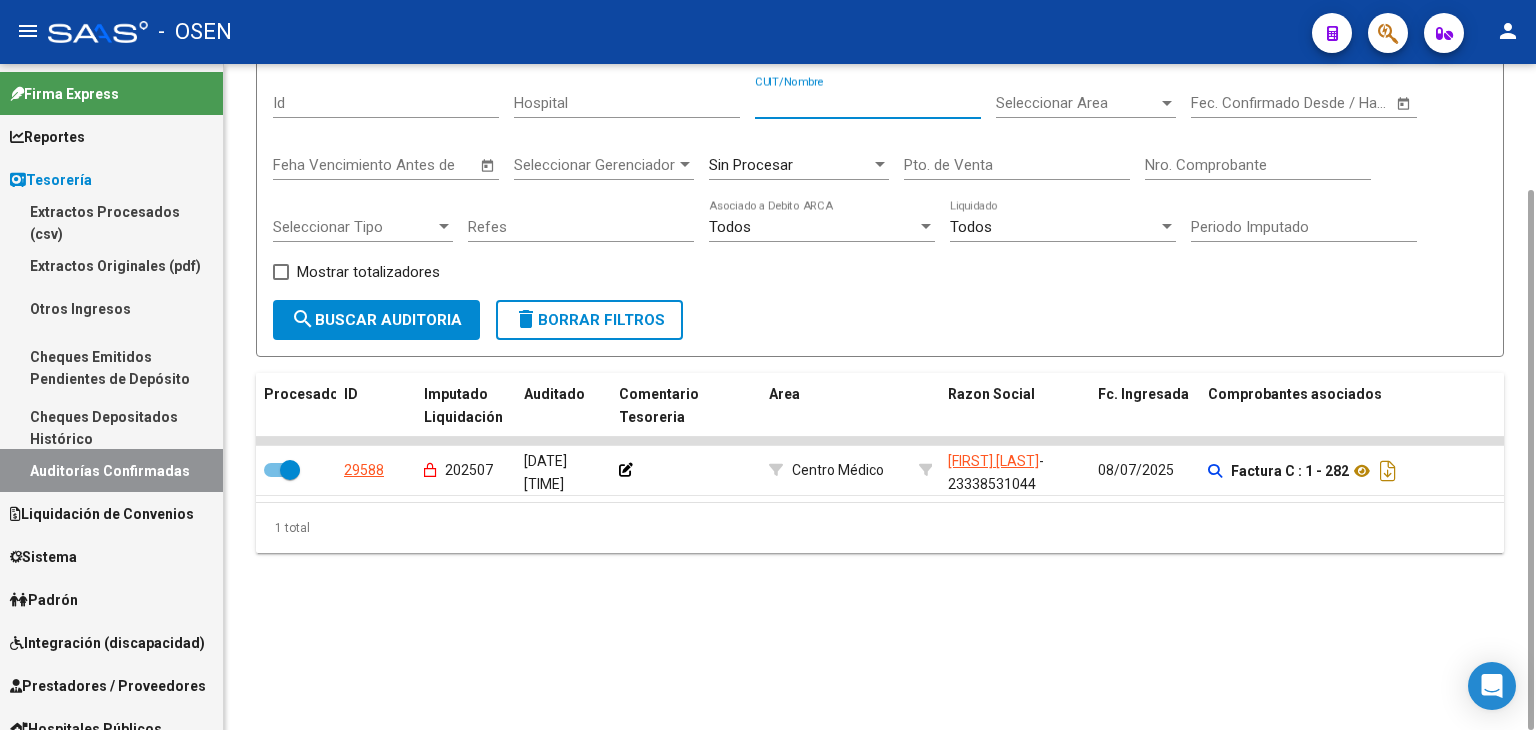 click on "CUIT/Nombre" at bounding box center [868, 103] 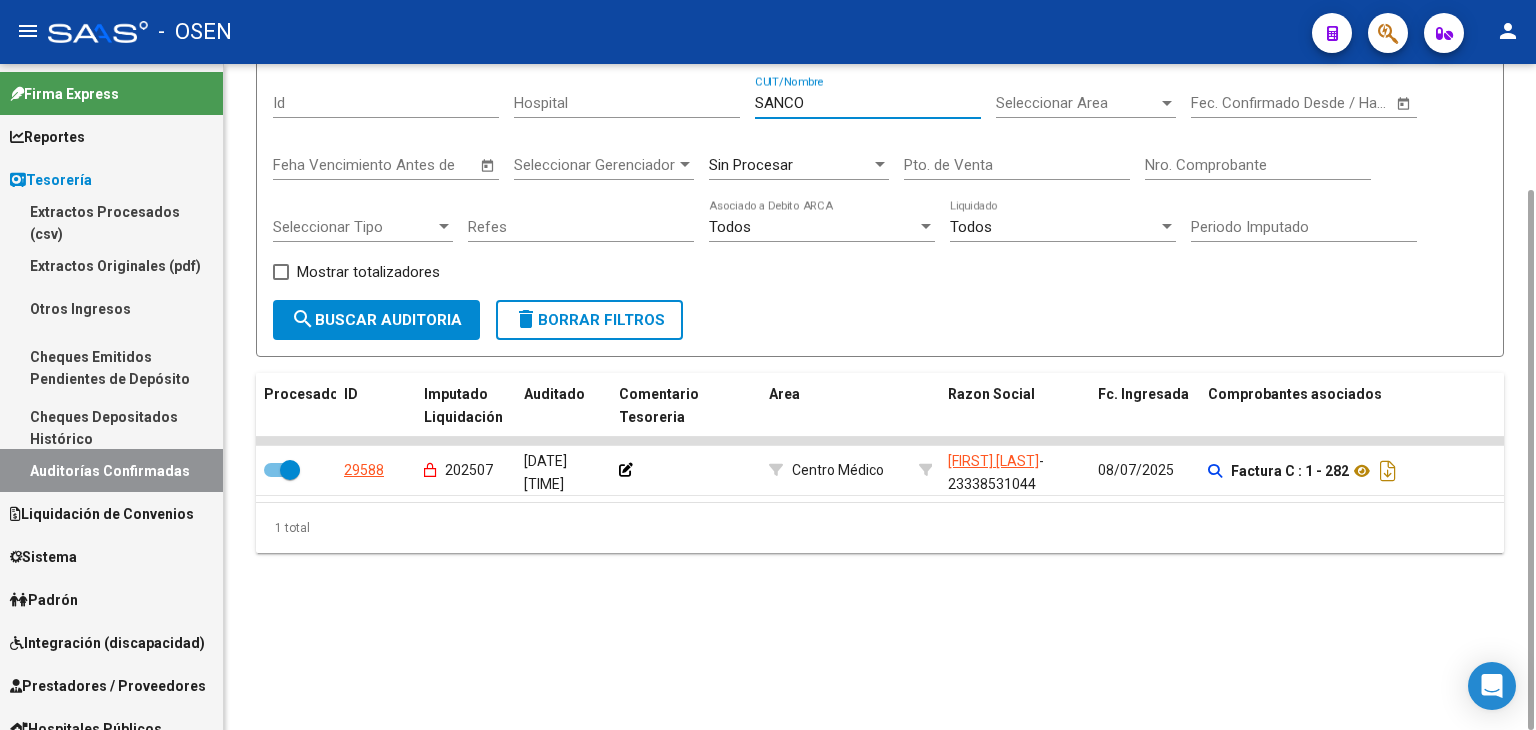 type on "SANCOR" 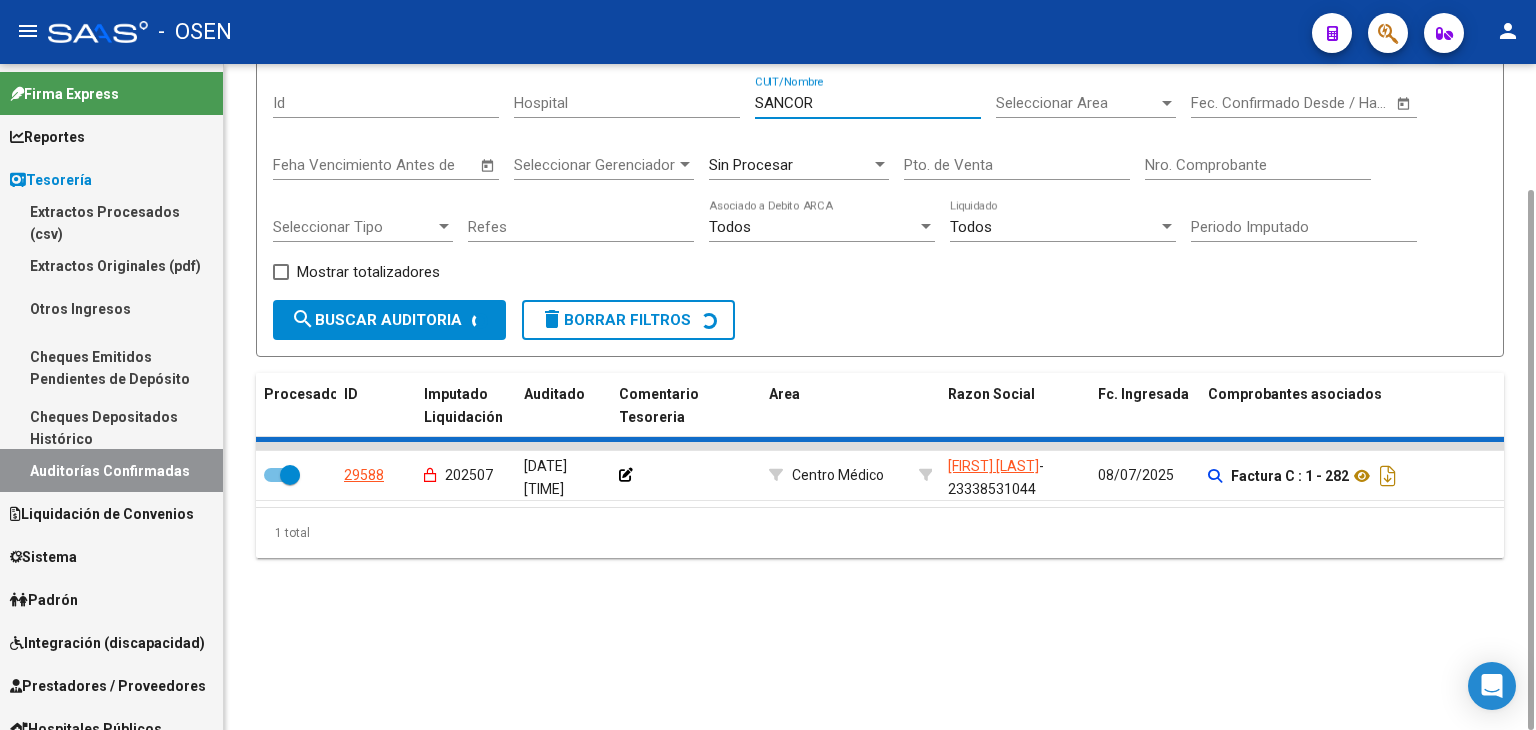 checkbox on "false" 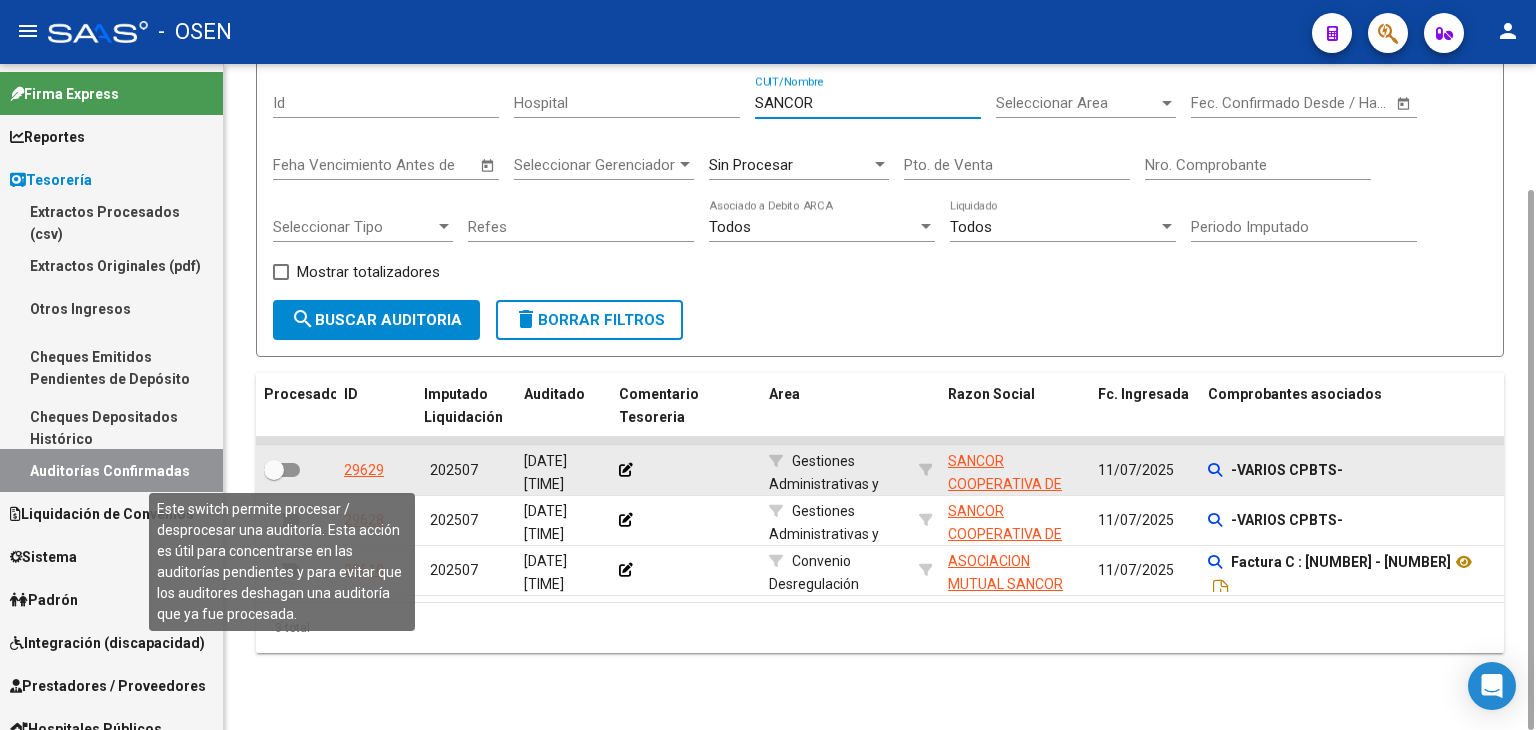 type on "SANCOR" 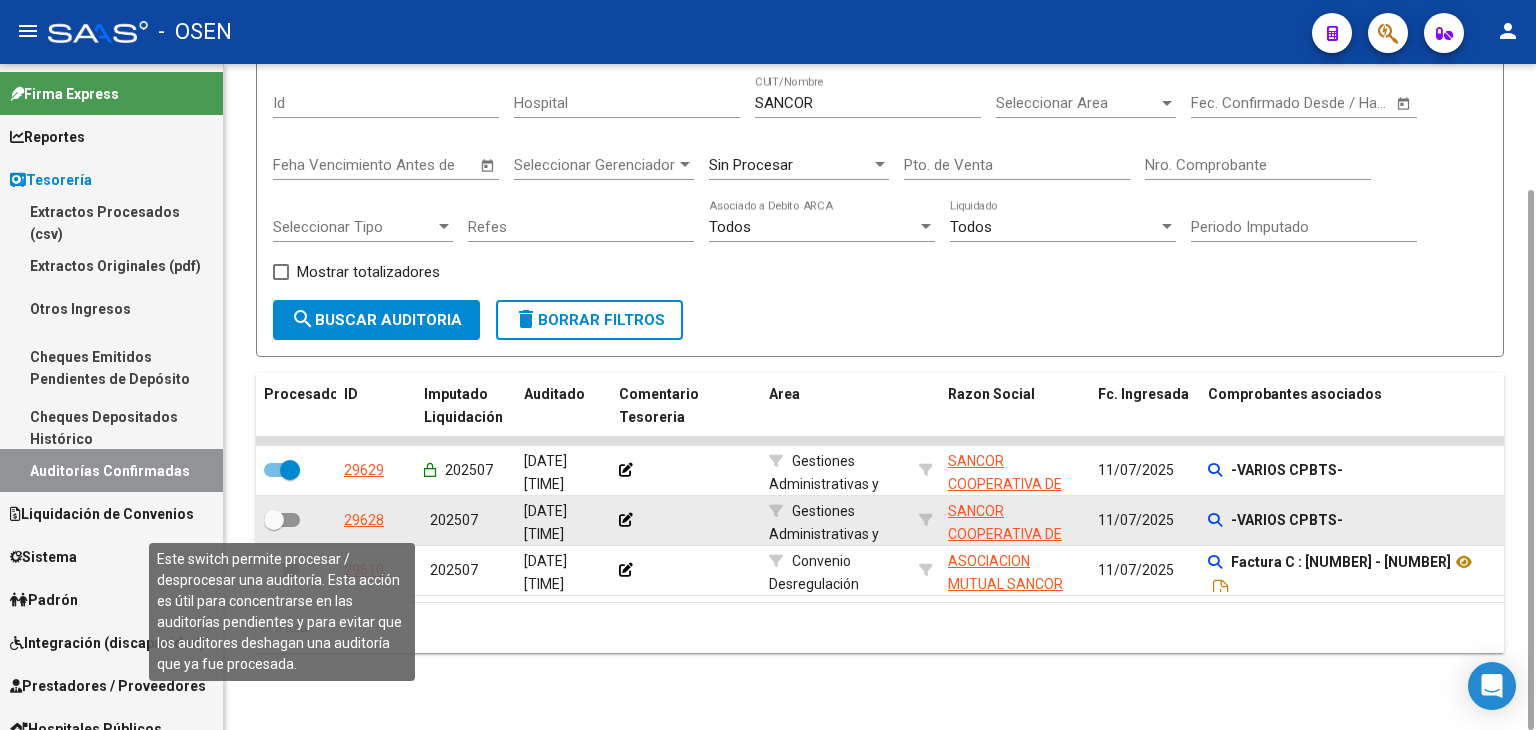 click at bounding box center [274, 520] 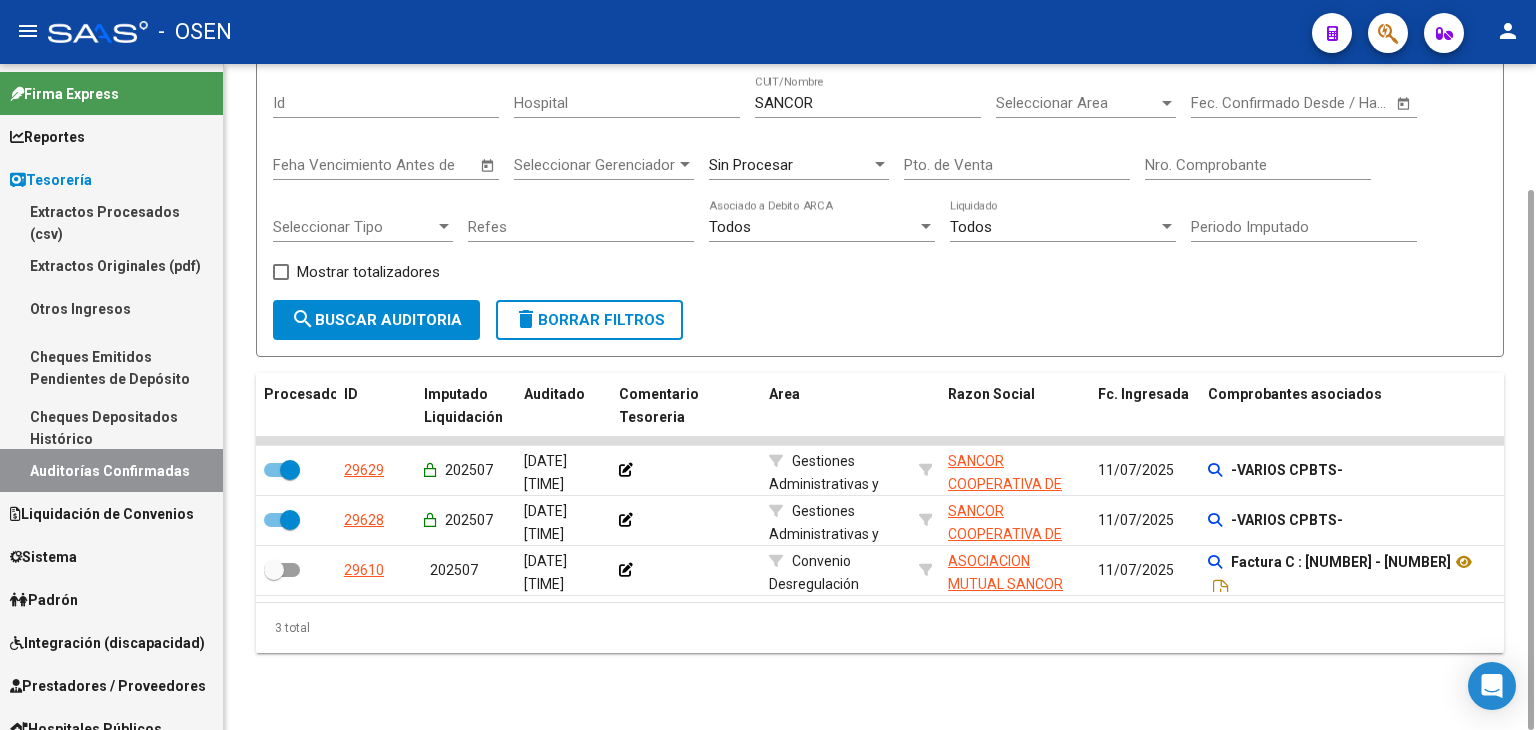 drag, startPoint x: 741, startPoint y: 597, endPoint x: 772, endPoint y: 594, distance: 31.144823 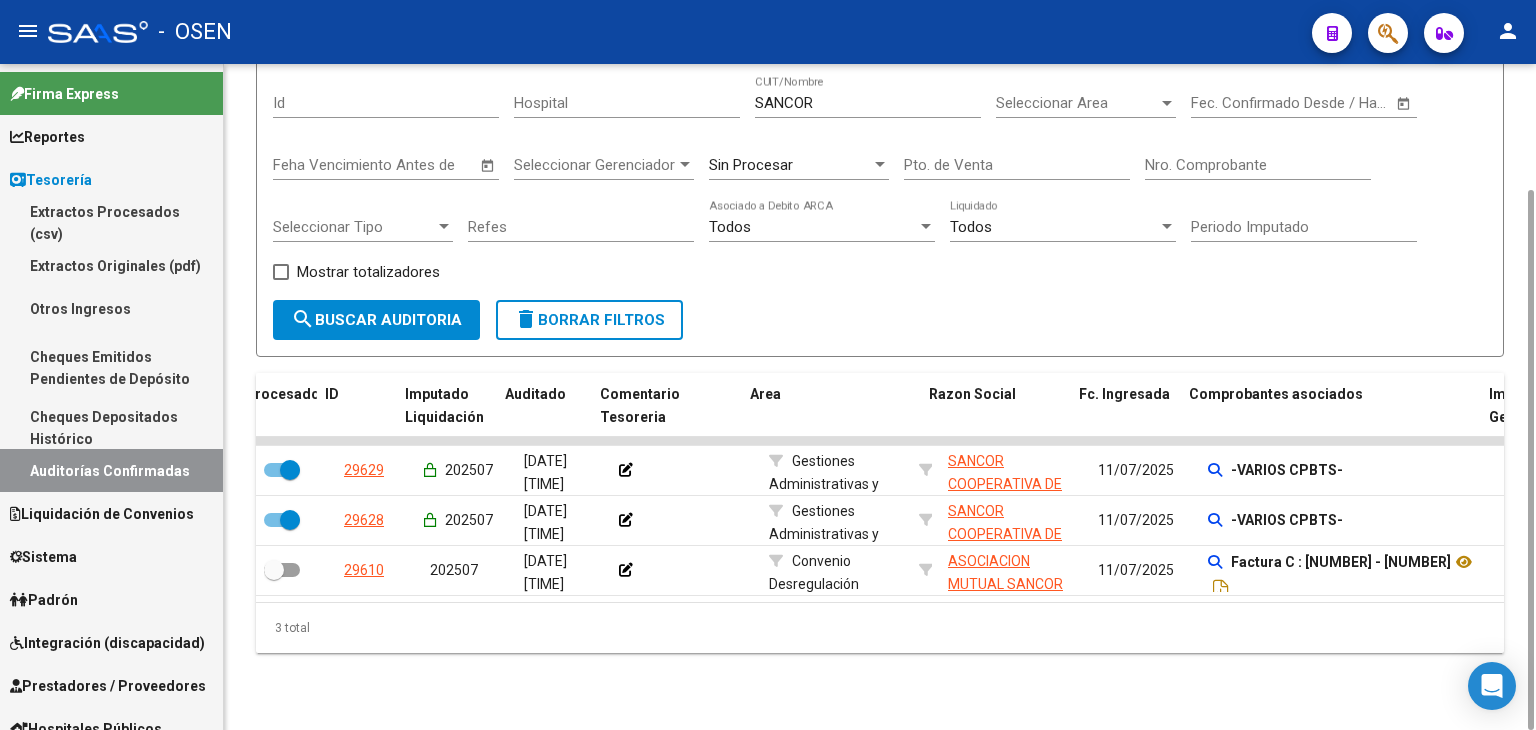 scroll, scrollTop: 0, scrollLeft: 148, axis: horizontal 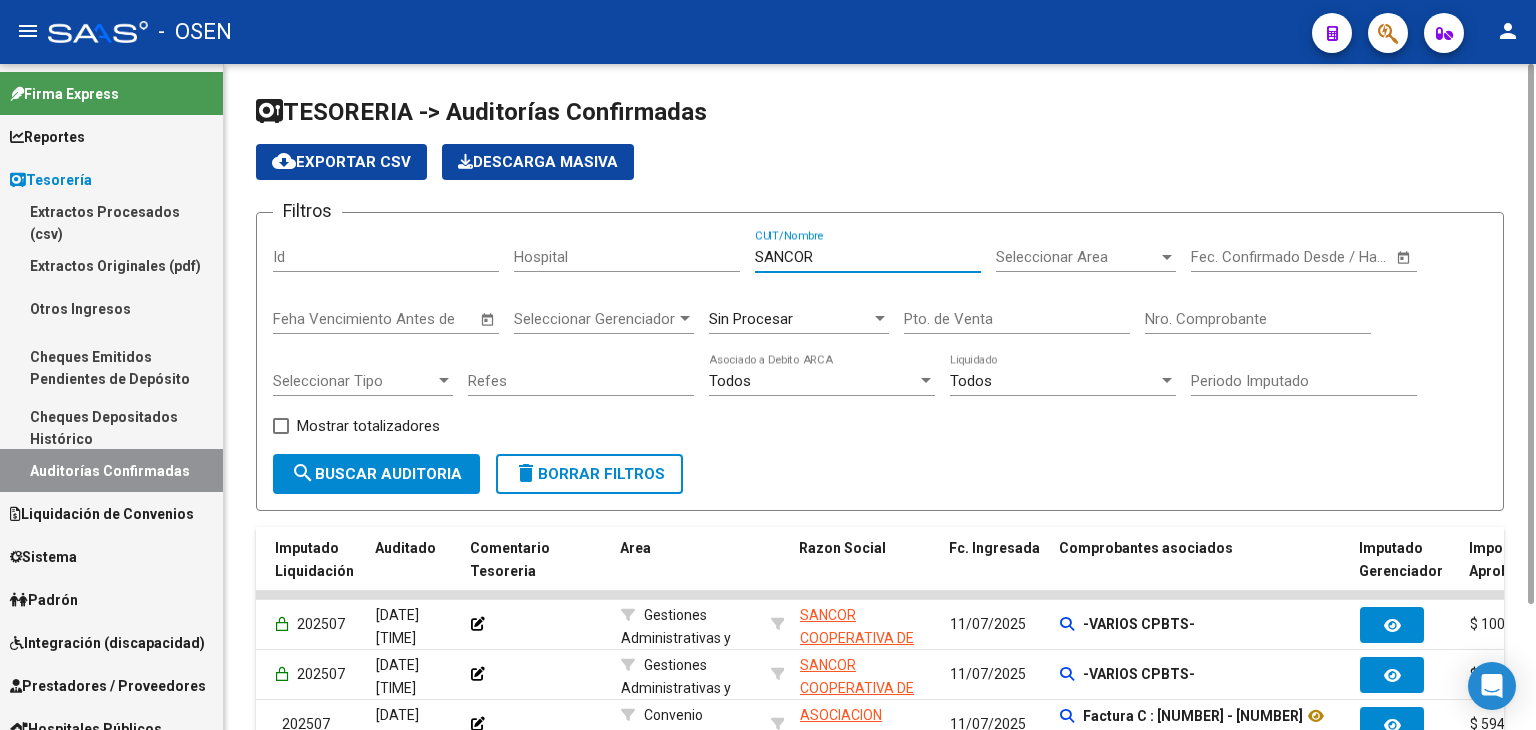 drag, startPoint x: 872, startPoint y: 261, endPoint x: 580, endPoint y: 224, distance: 294.33484 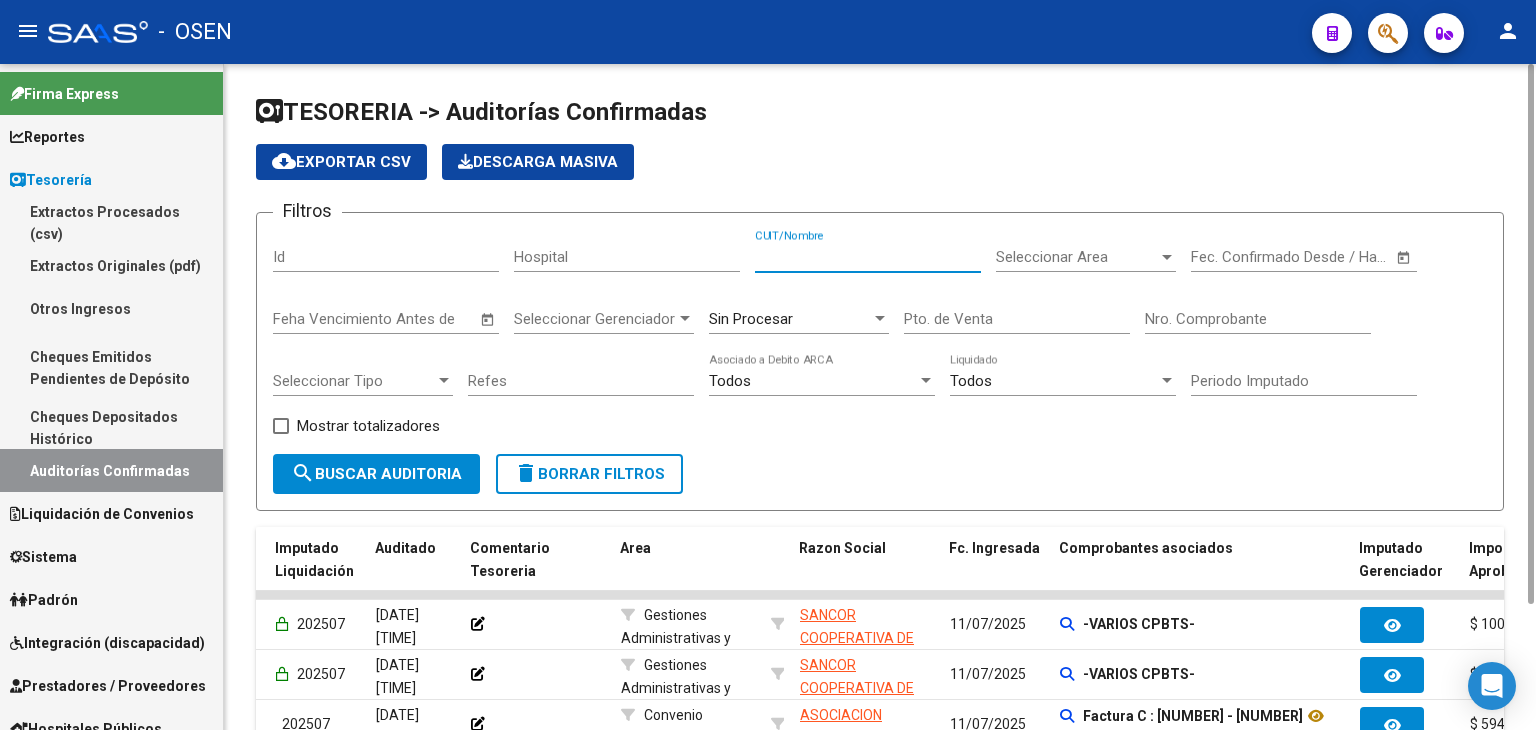 type 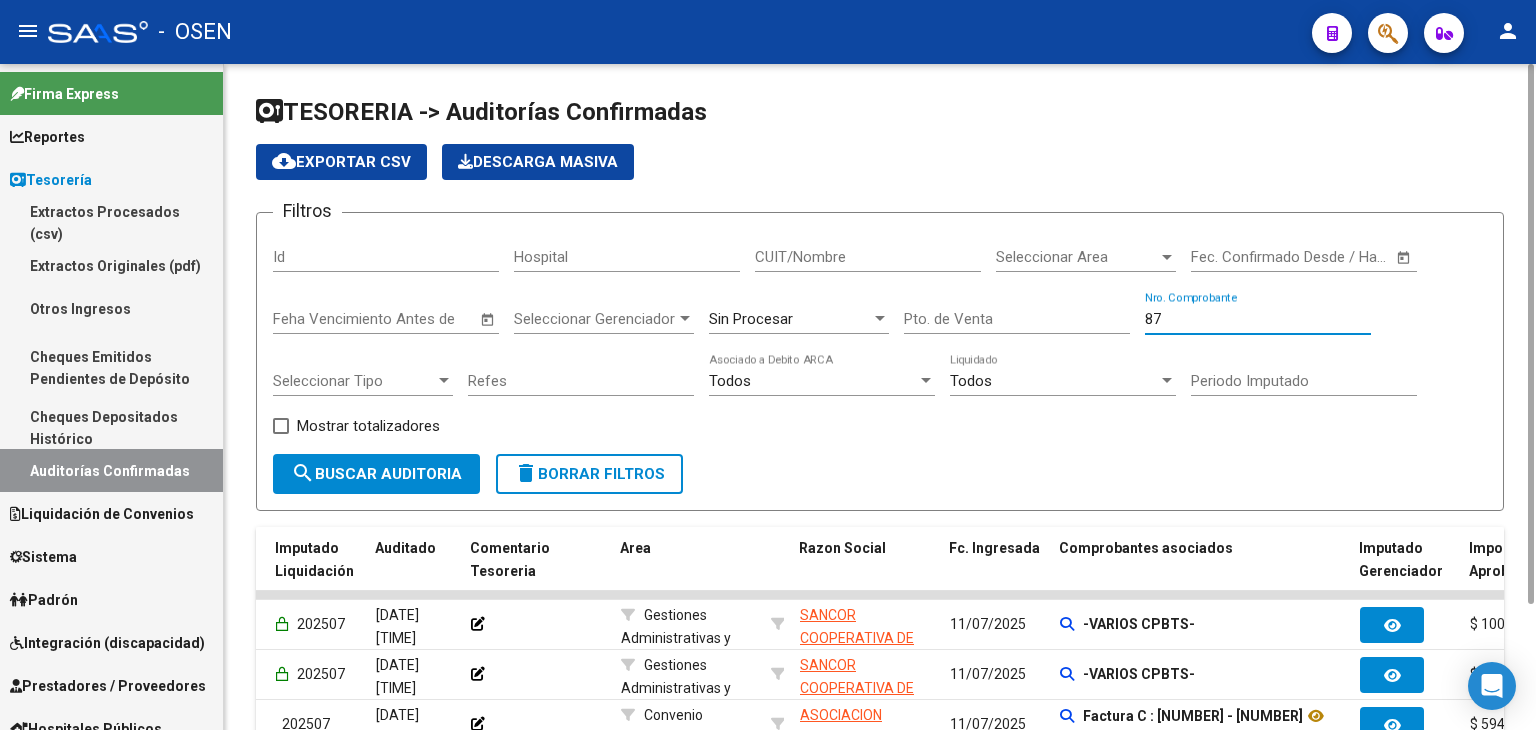 type on "872" 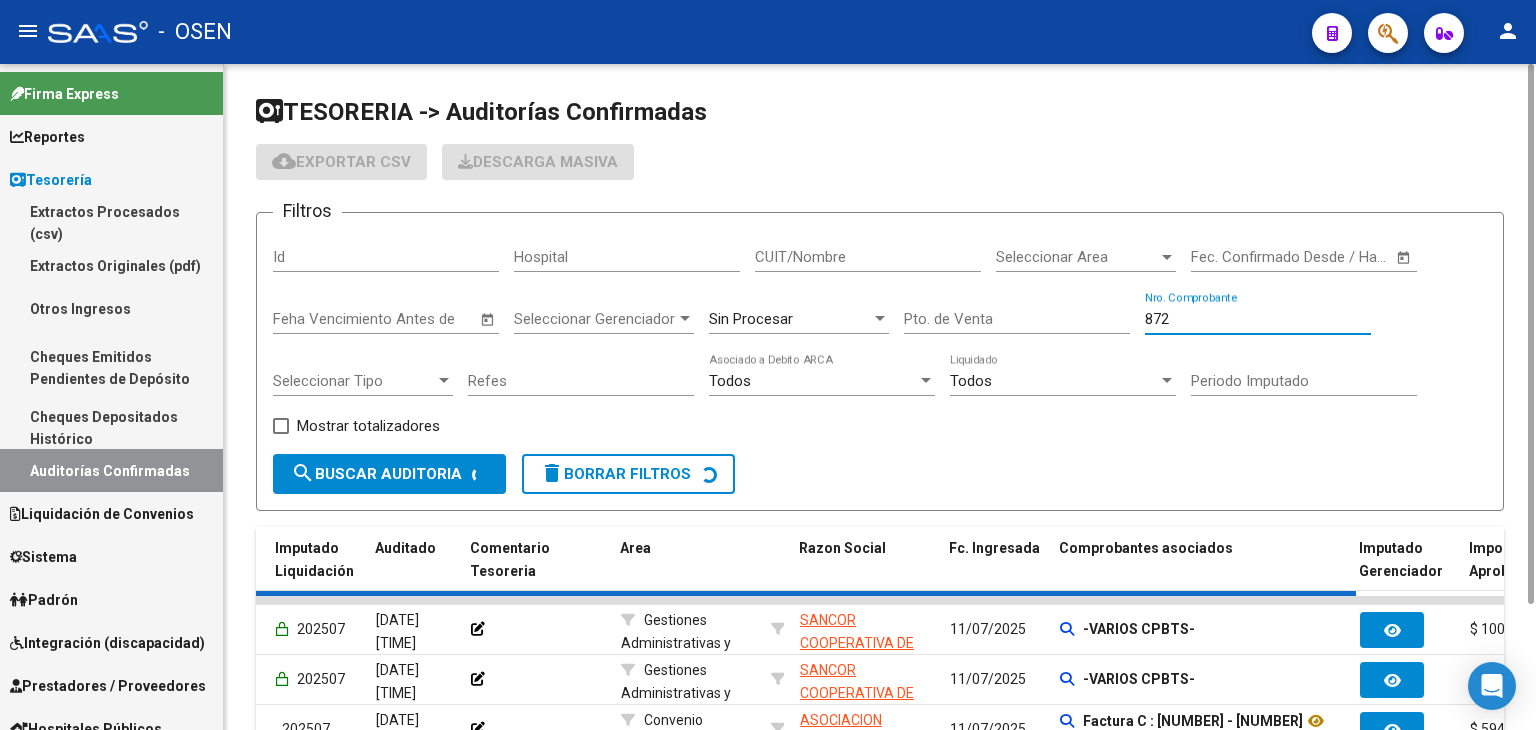 checkbox on "false" 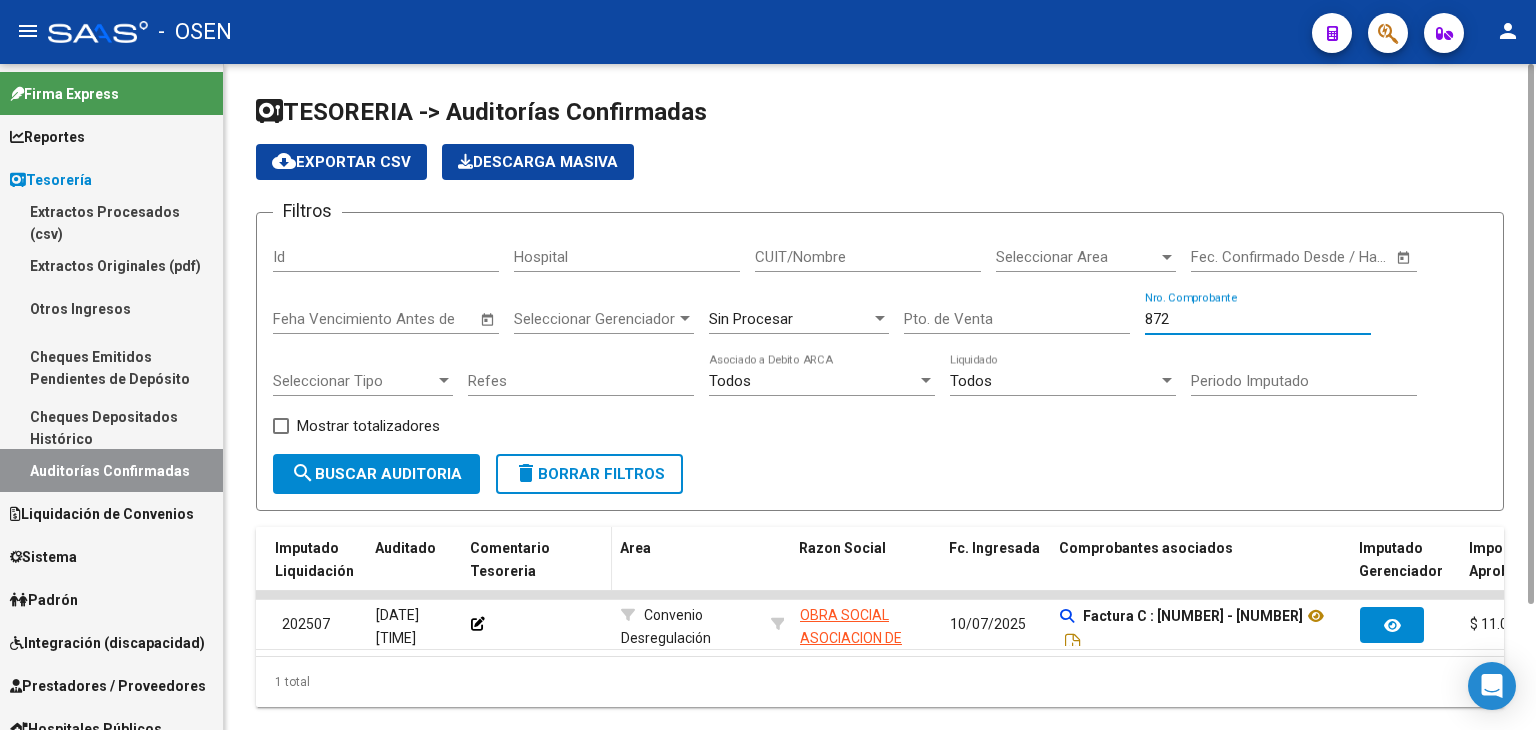 scroll, scrollTop: 54, scrollLeft: 0, axis: vertical 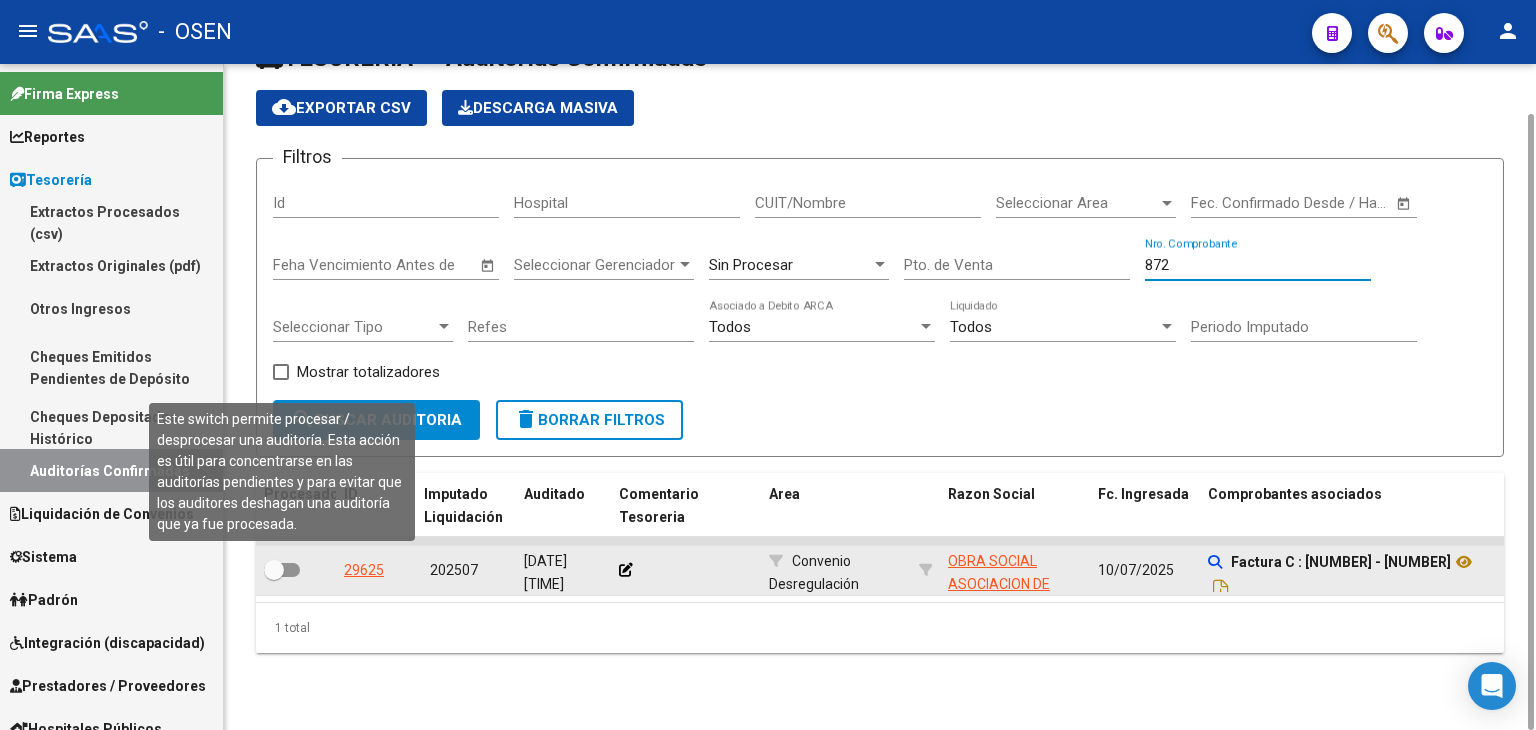 type on "872" 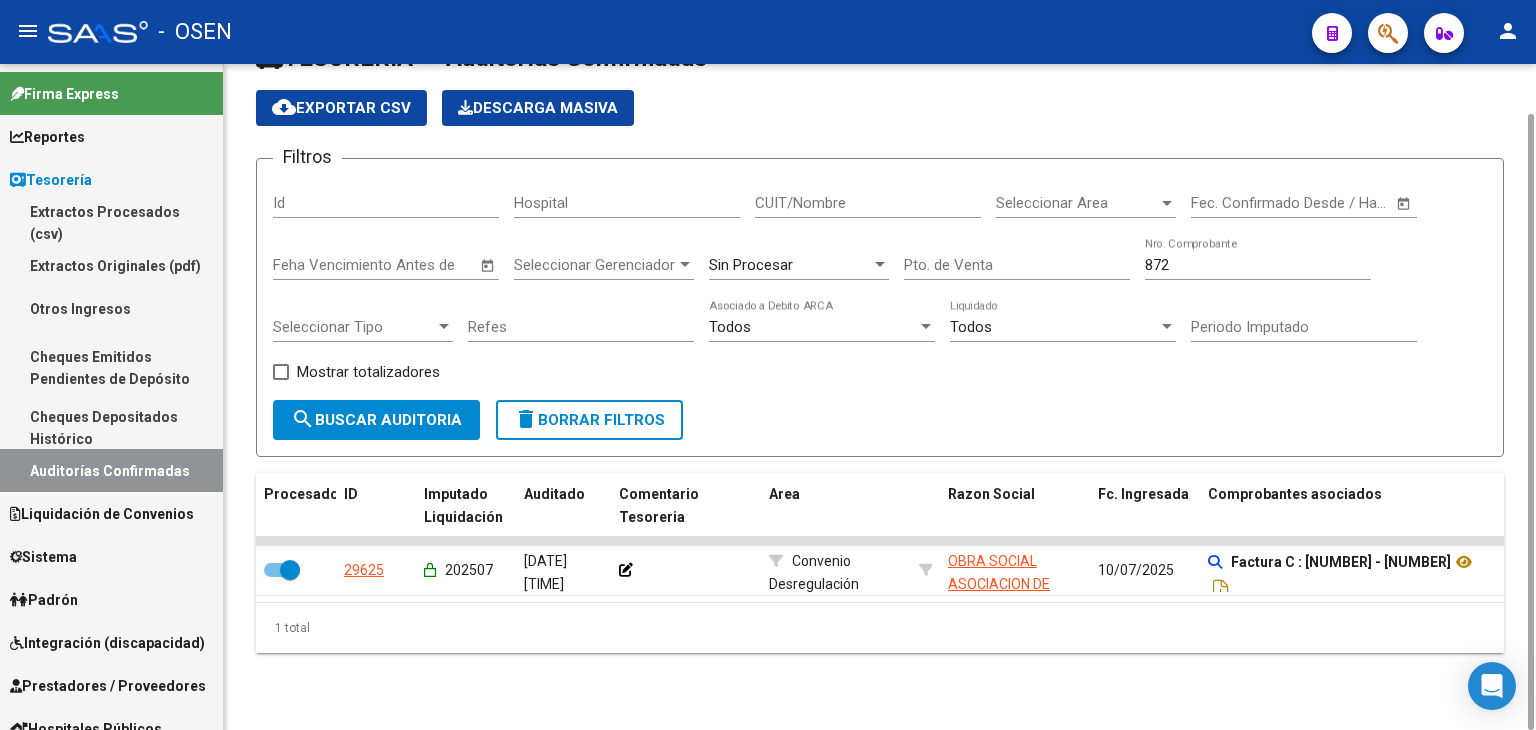 drag, startPoint x: 1220, startPoint y: 272, endPoint x: 1159, endPoint y: 257, distance: 62.817196 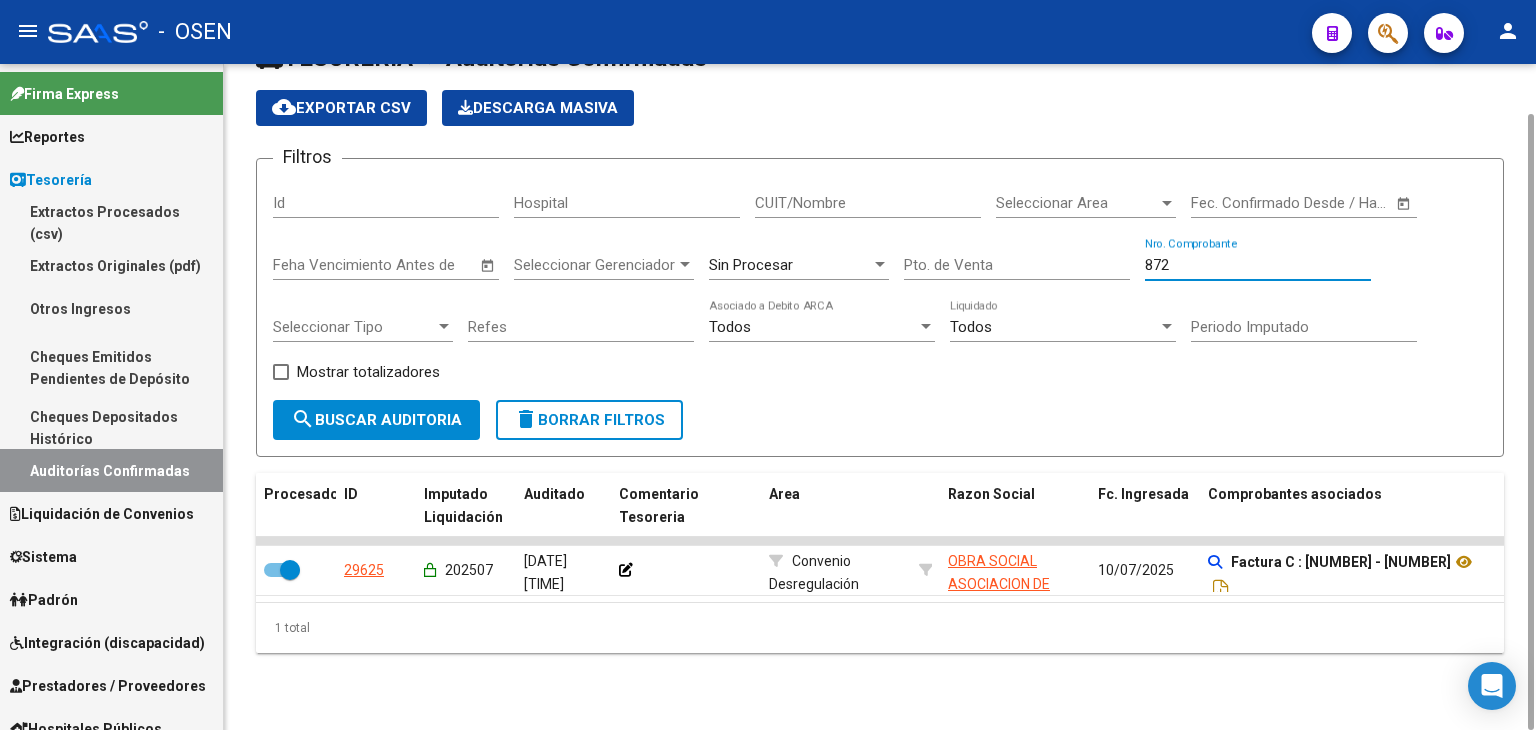 click on "872 Nro. Comprobante" 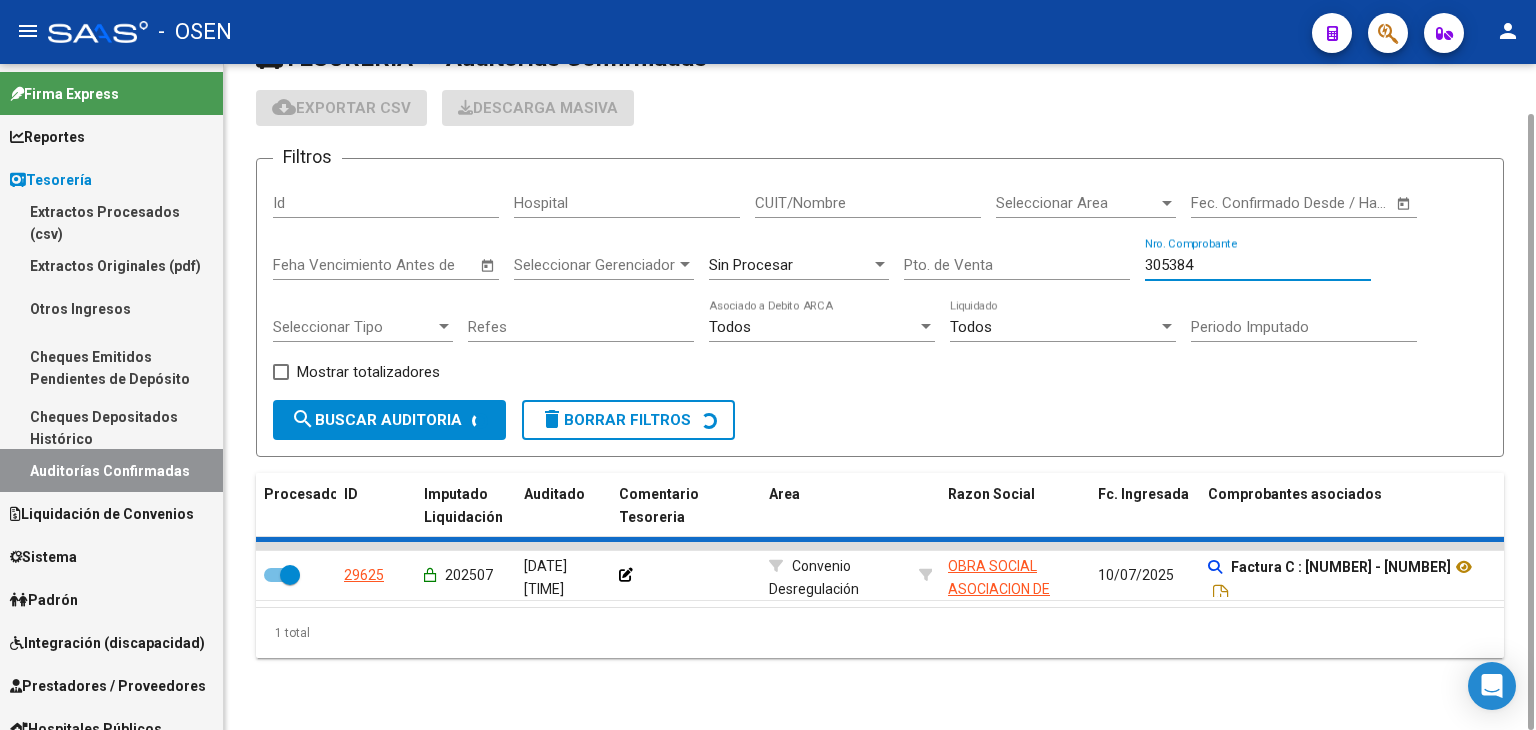checkbox on "false" 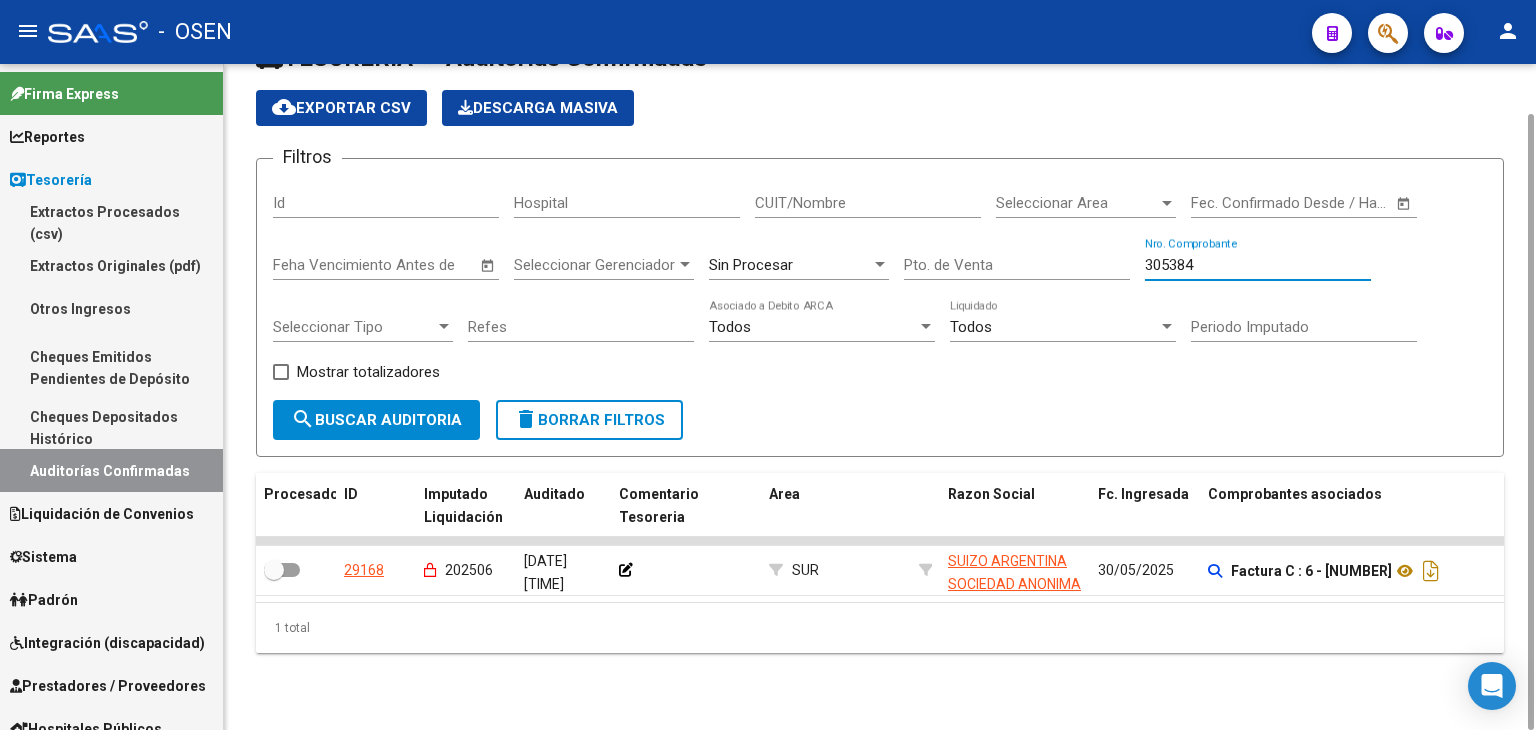 type on "305384" 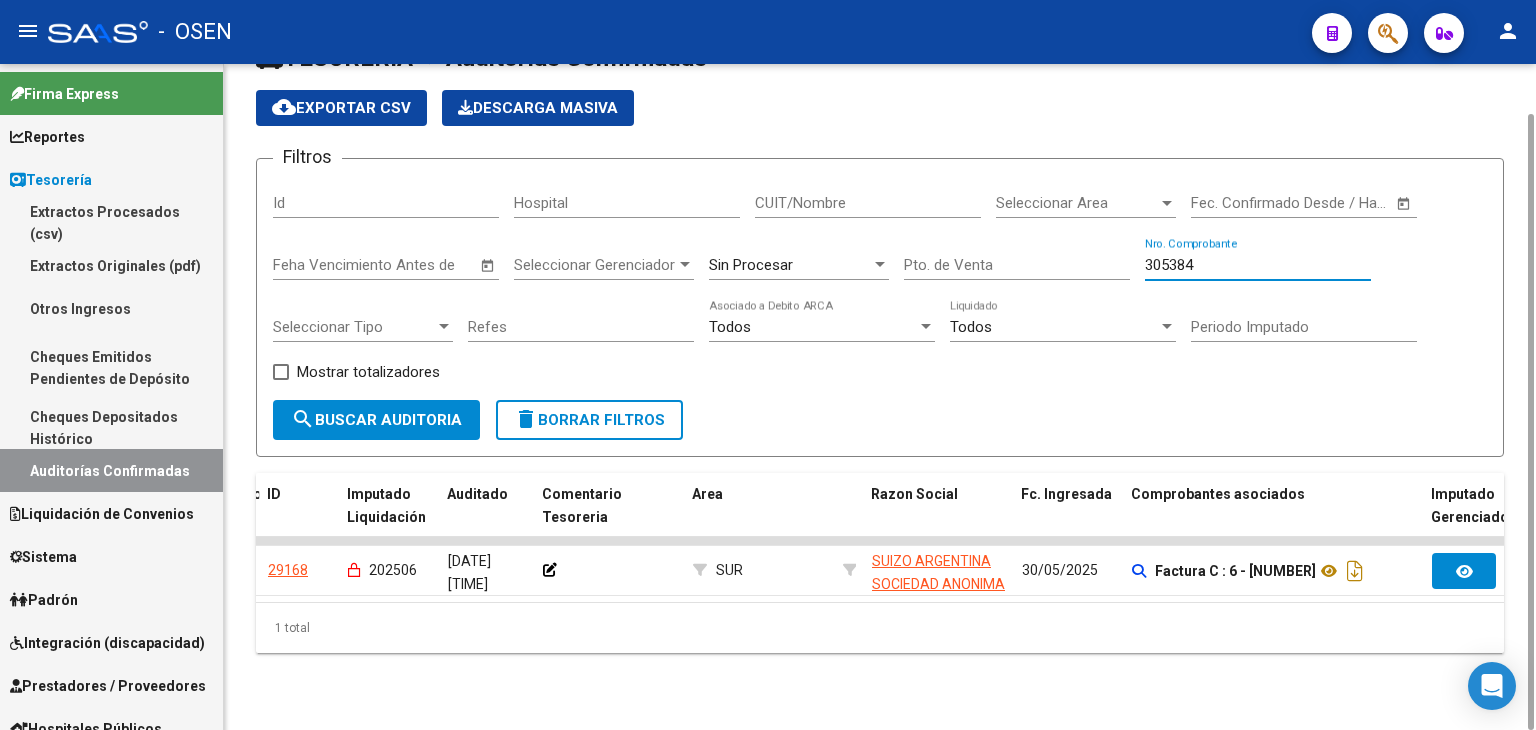 scroll, scrollTop: 0, scrollLeft: 0, axis: both 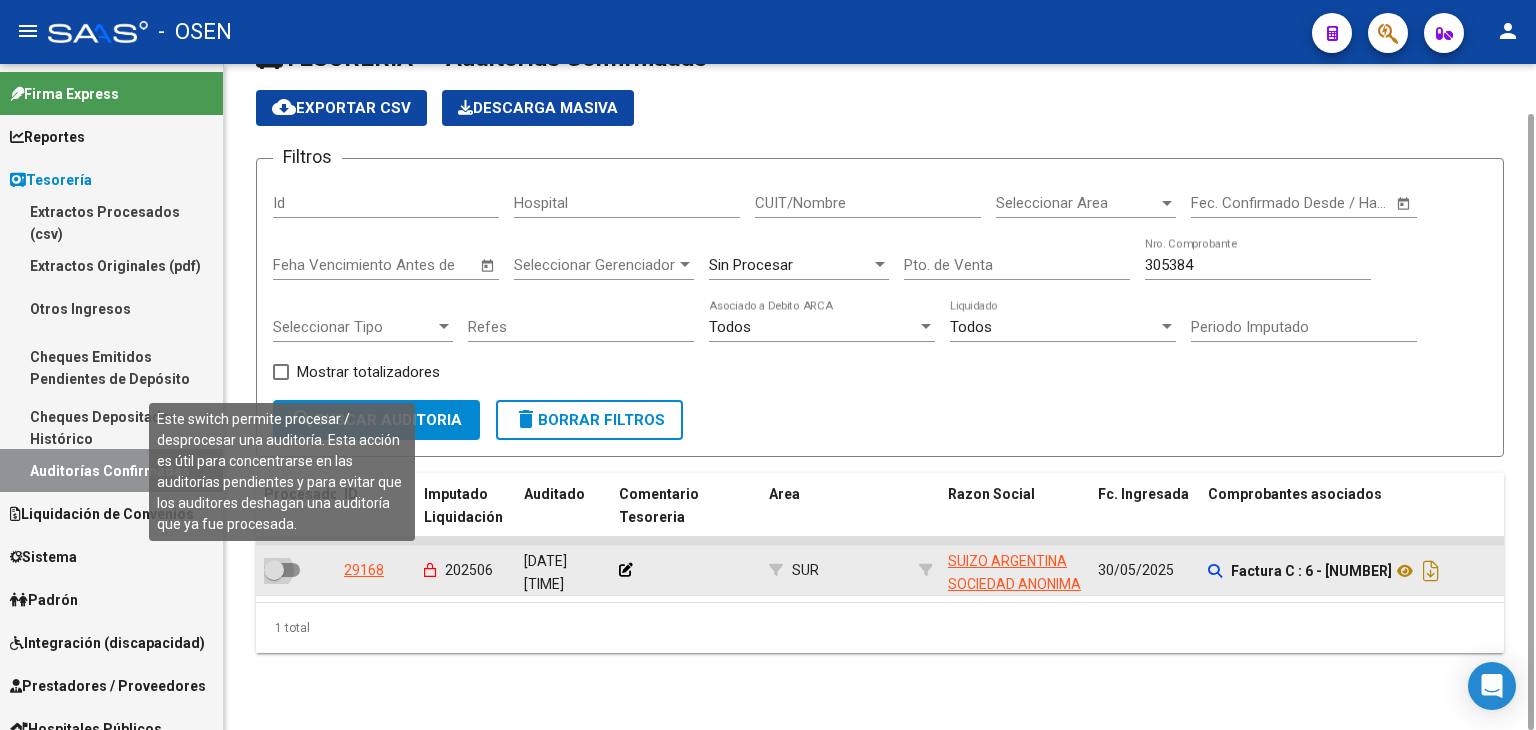 click at bounding box center (274, 570) 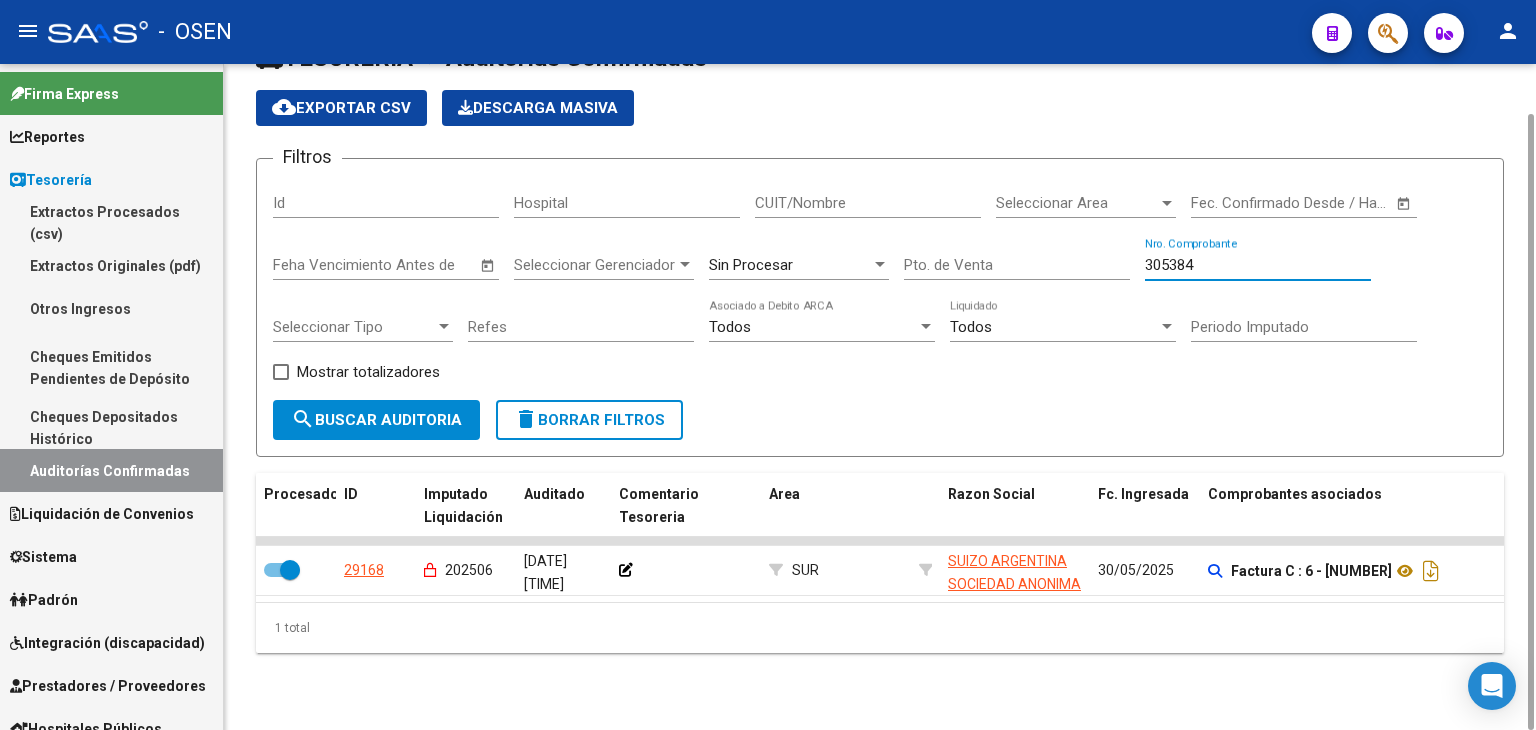 drag, startPoint x: 1234, startPoint y: 258, endPoint x: 1021, endPoint y: 257, distance: 213.00235 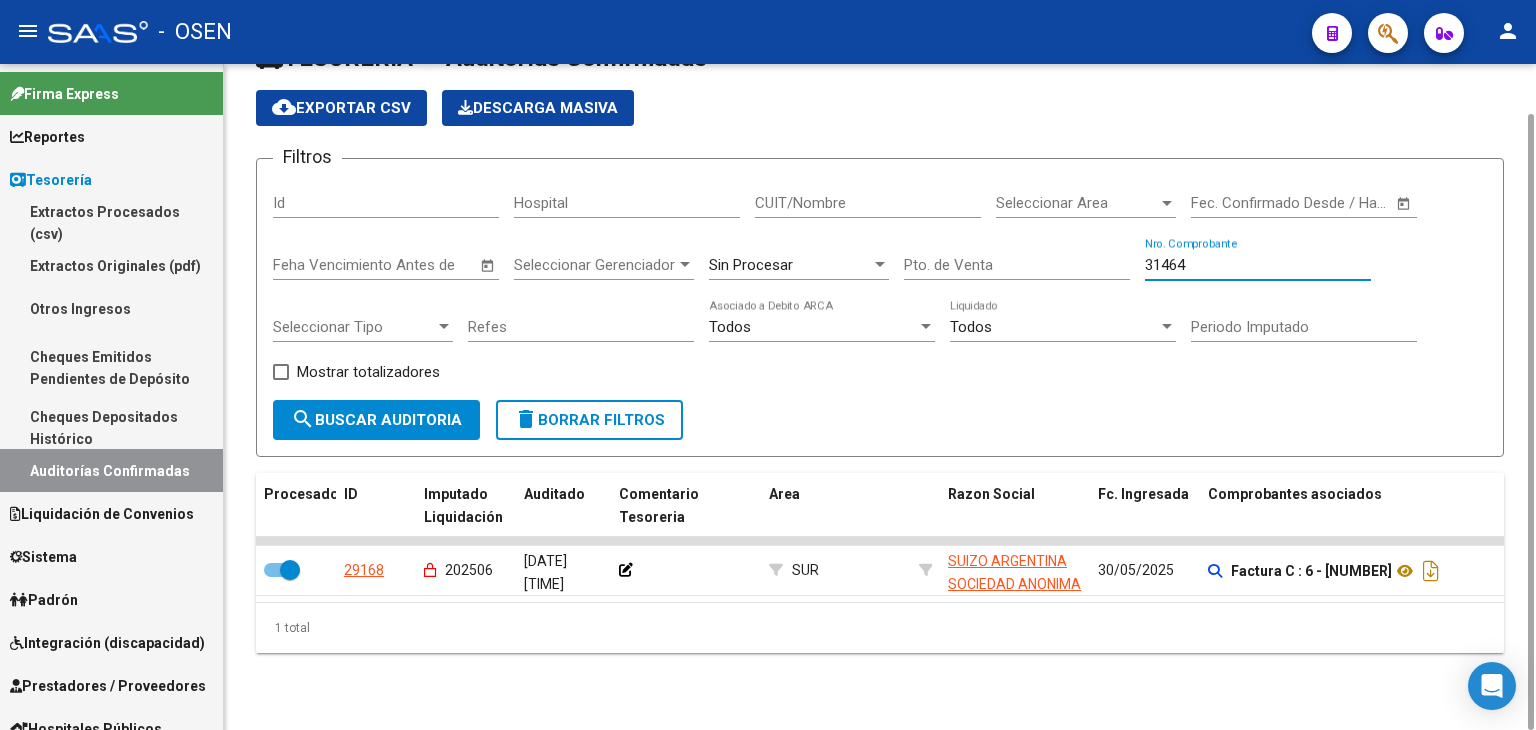 type on "314648" 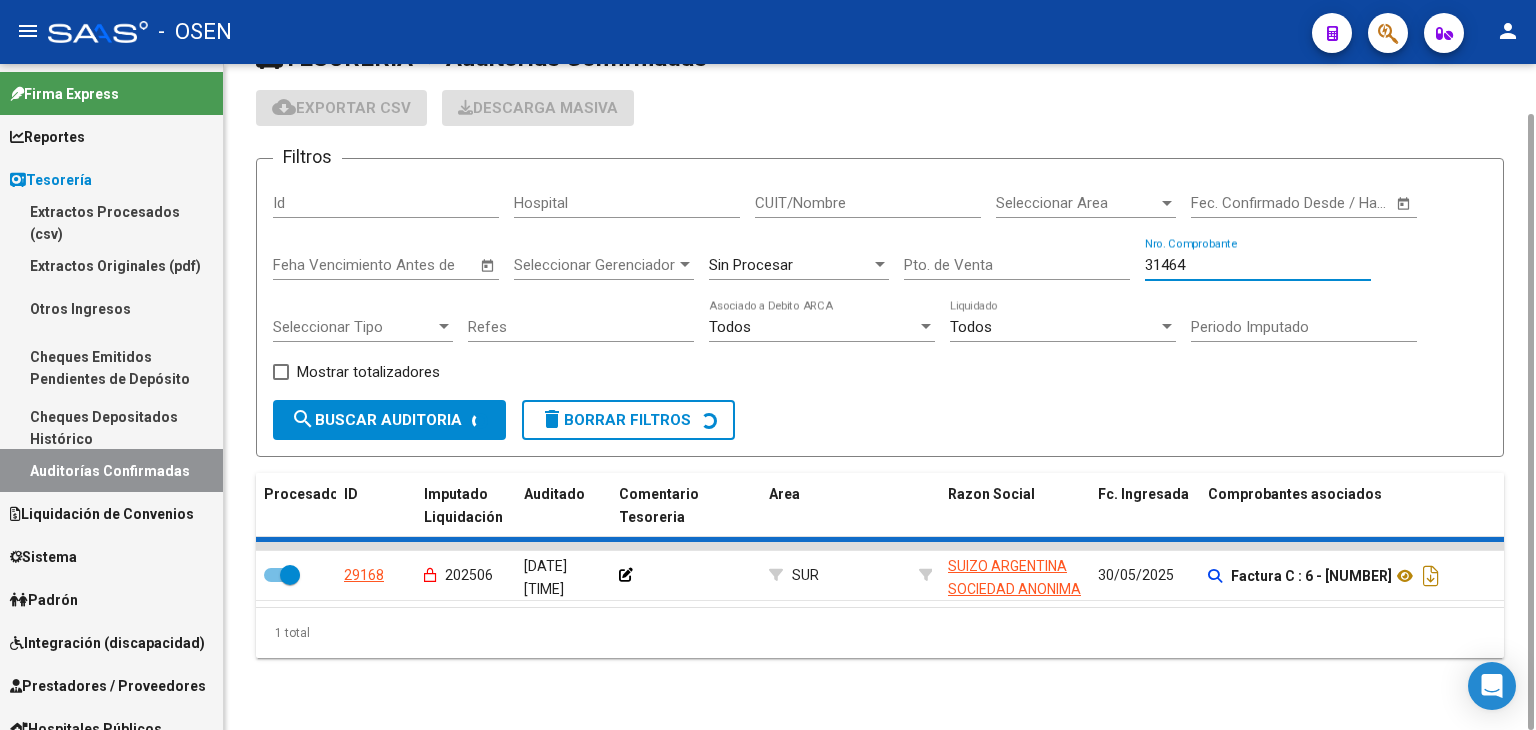 checkbox on "false" 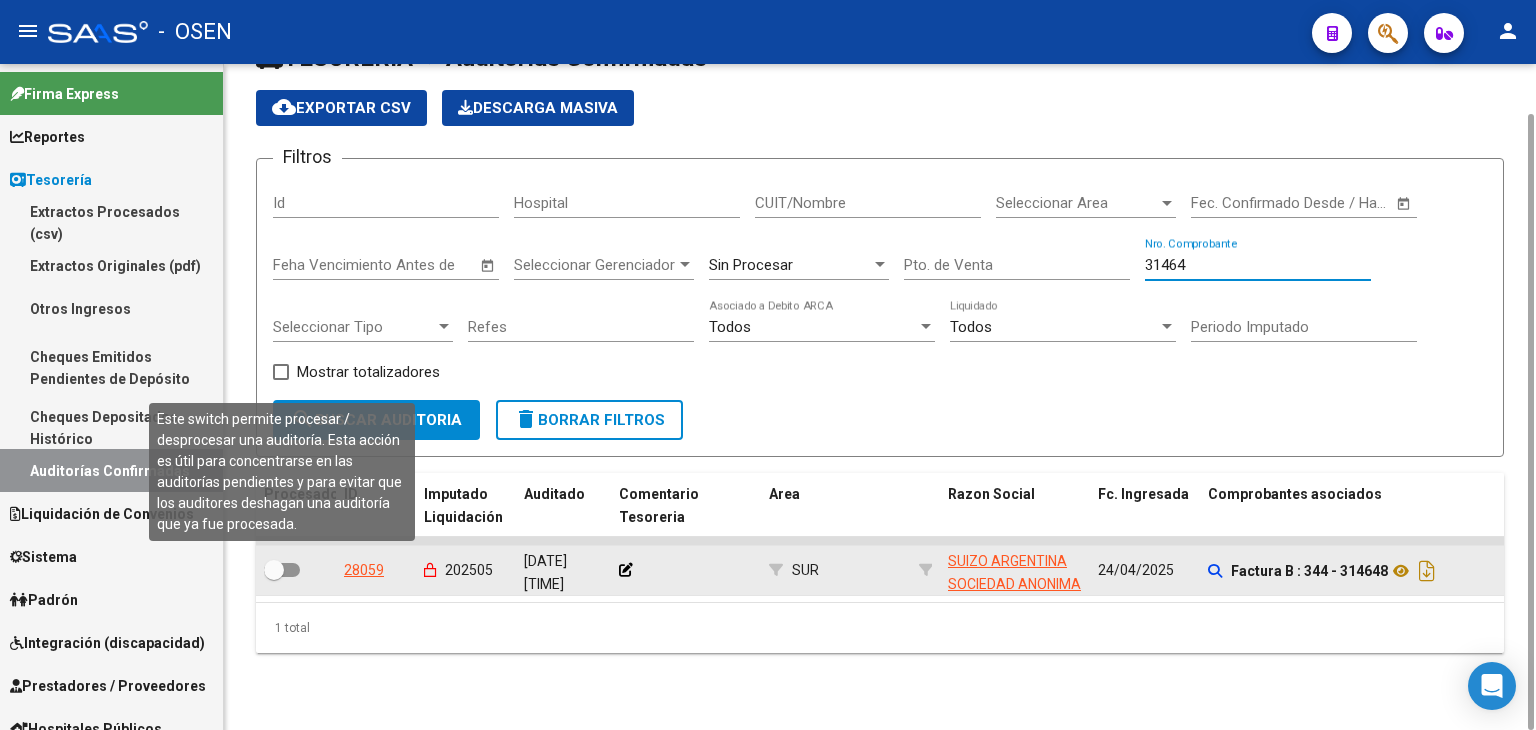 type on "314648" 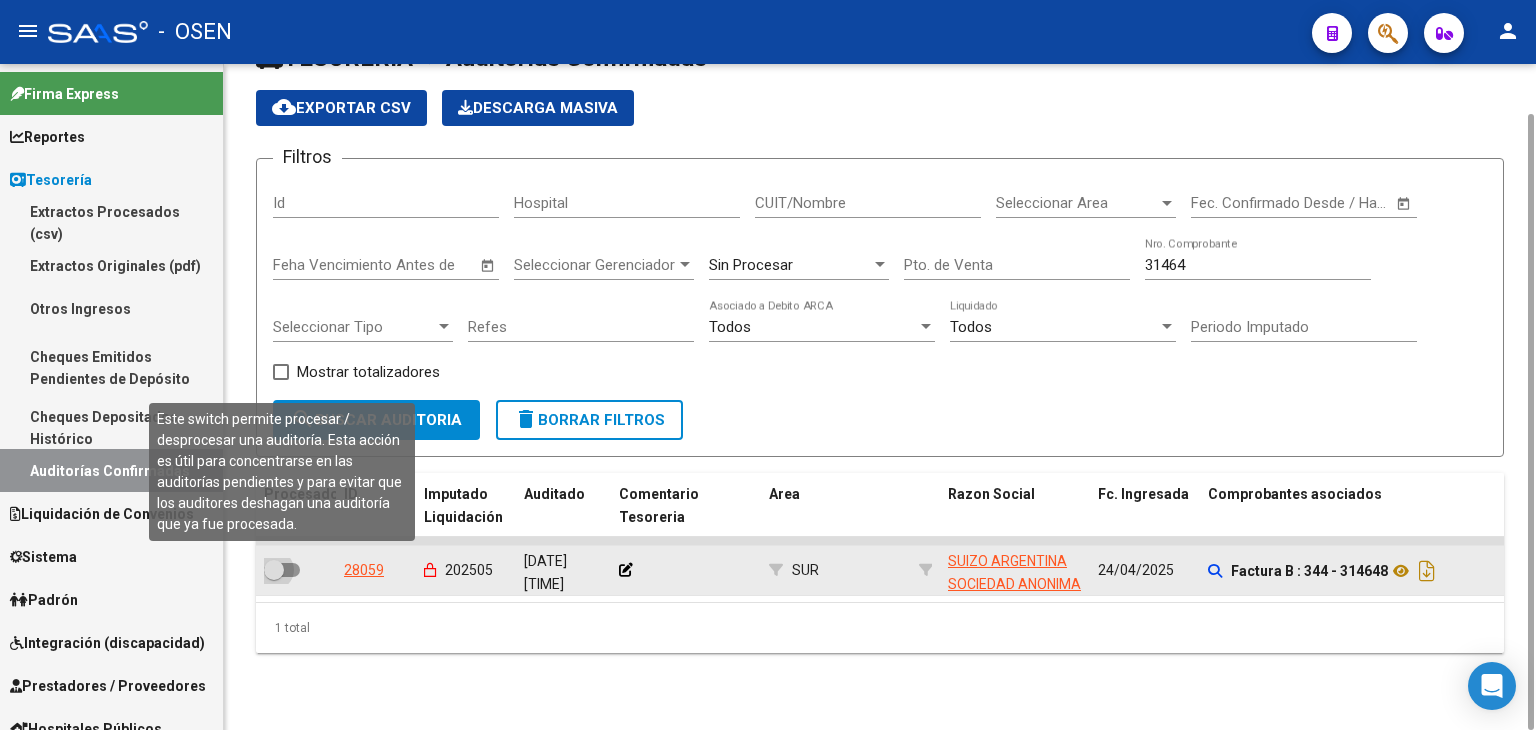 click at bounding box center (282, 570) 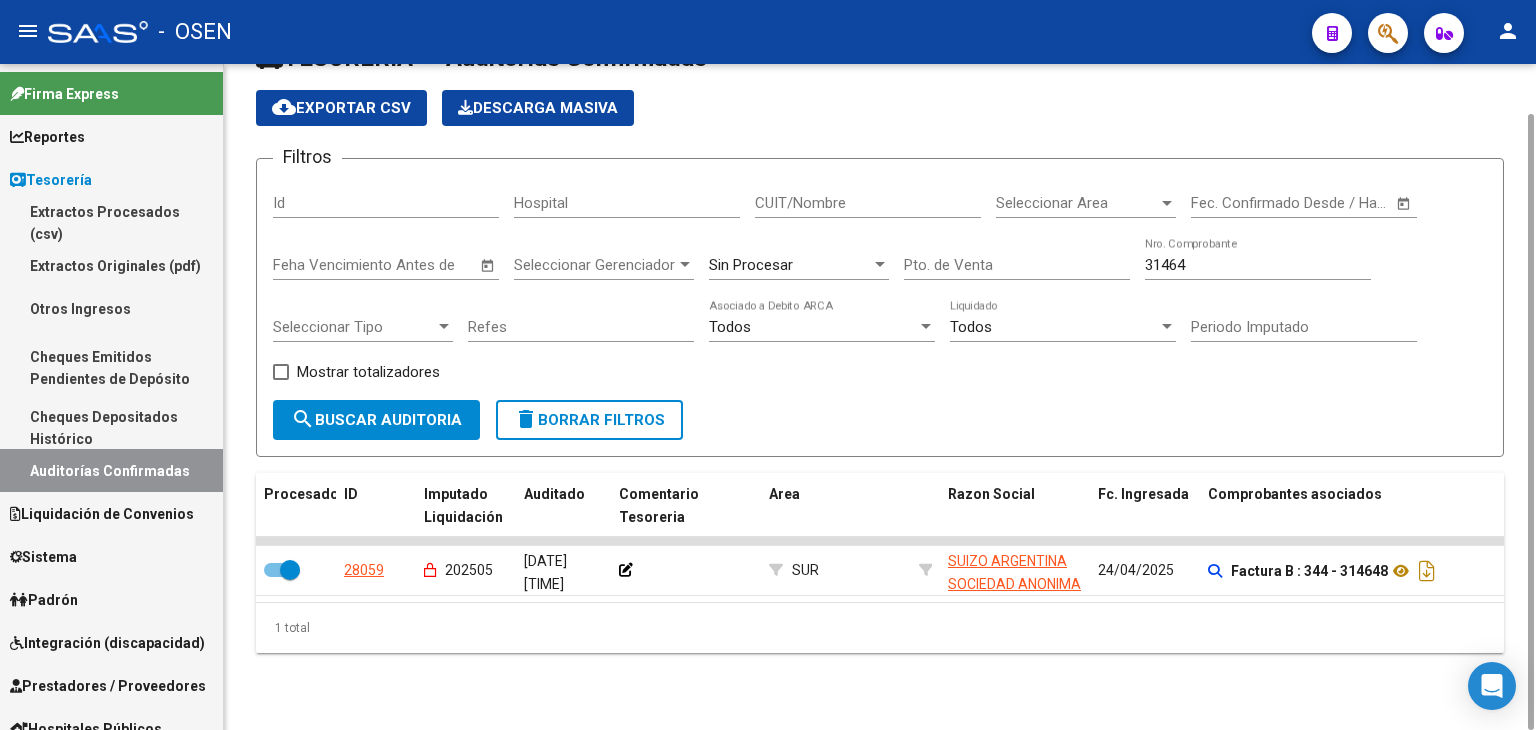 drag, startPoint x: 1213, startPoint y: 263, endPoint x: 1065, endPoint y: 253, distance: 148.33745 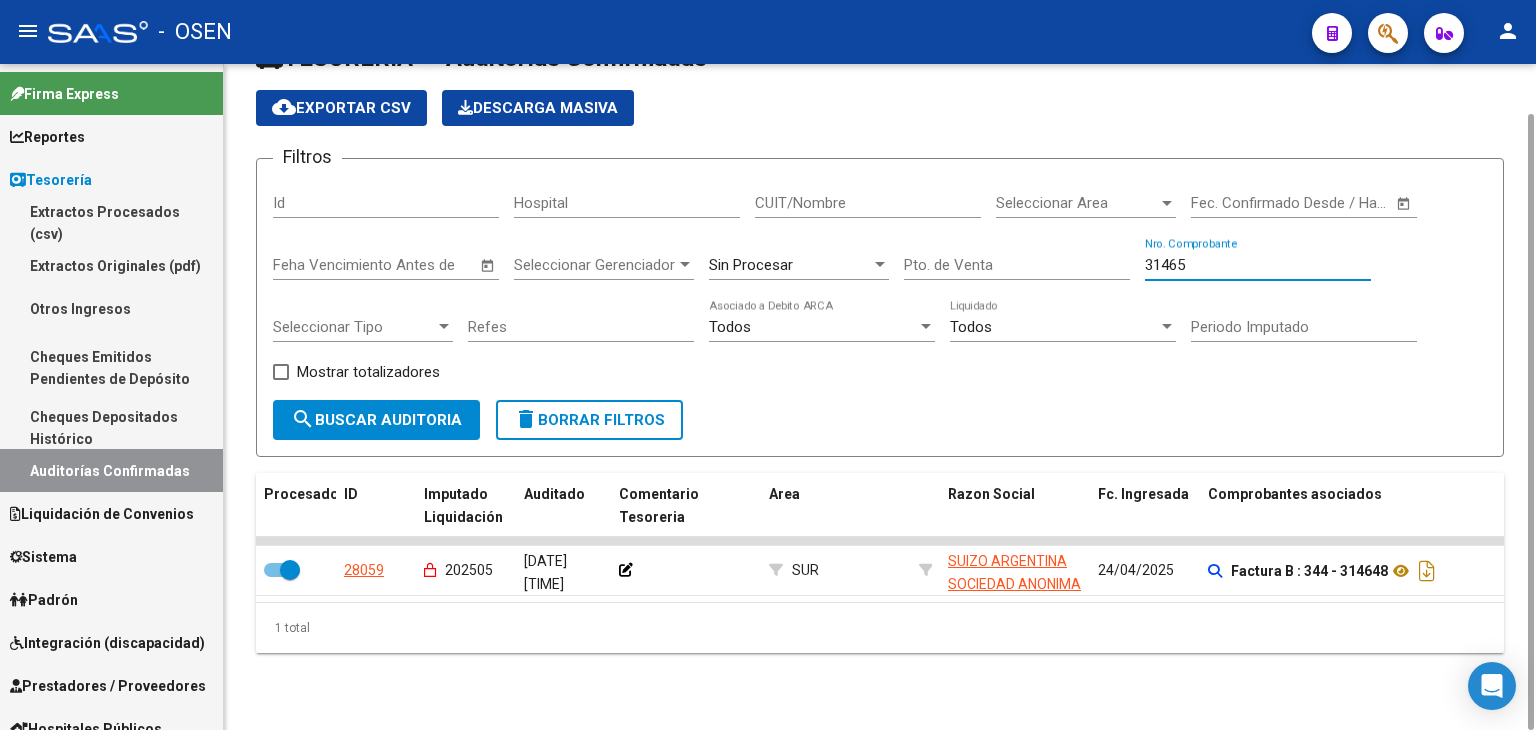 type on "314654" 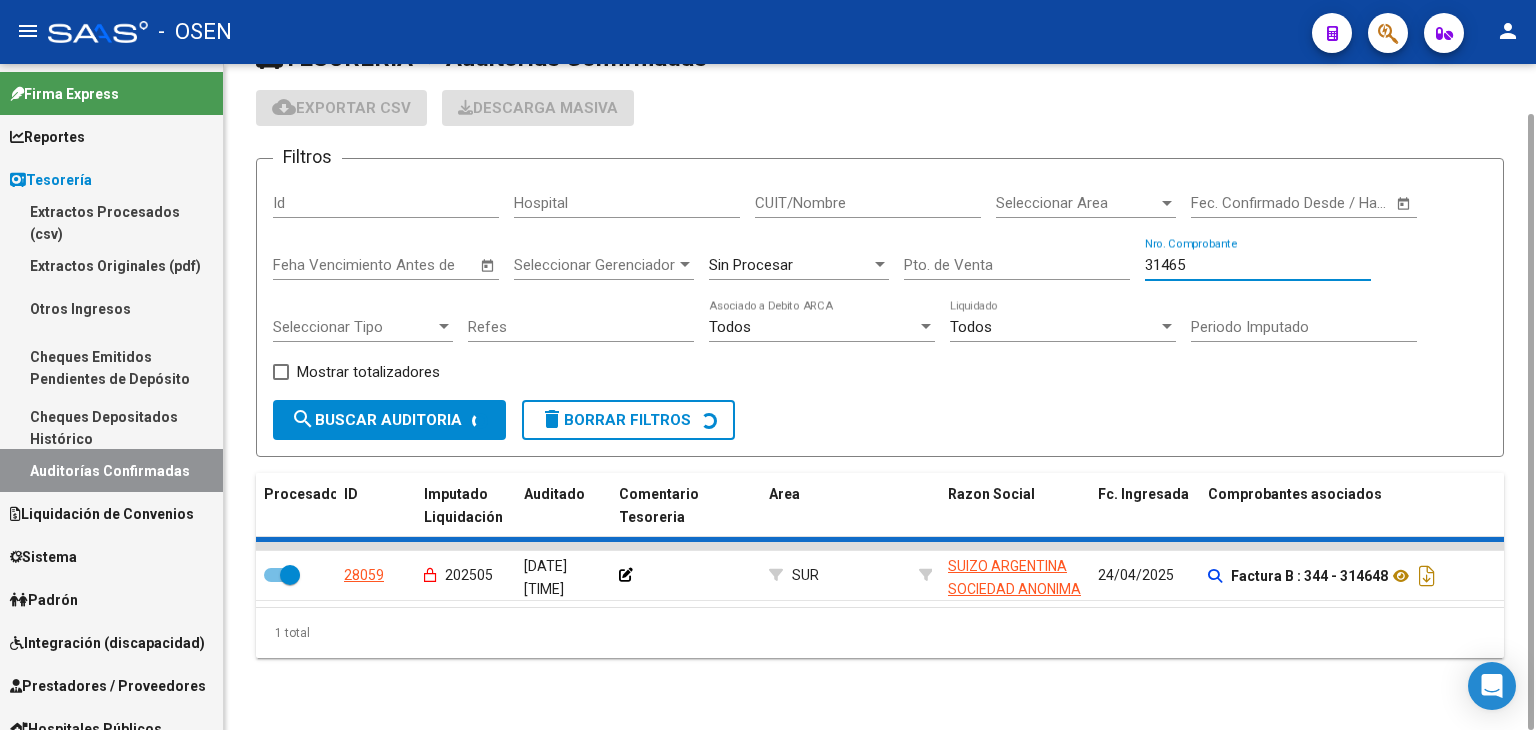 checkbox on "false" 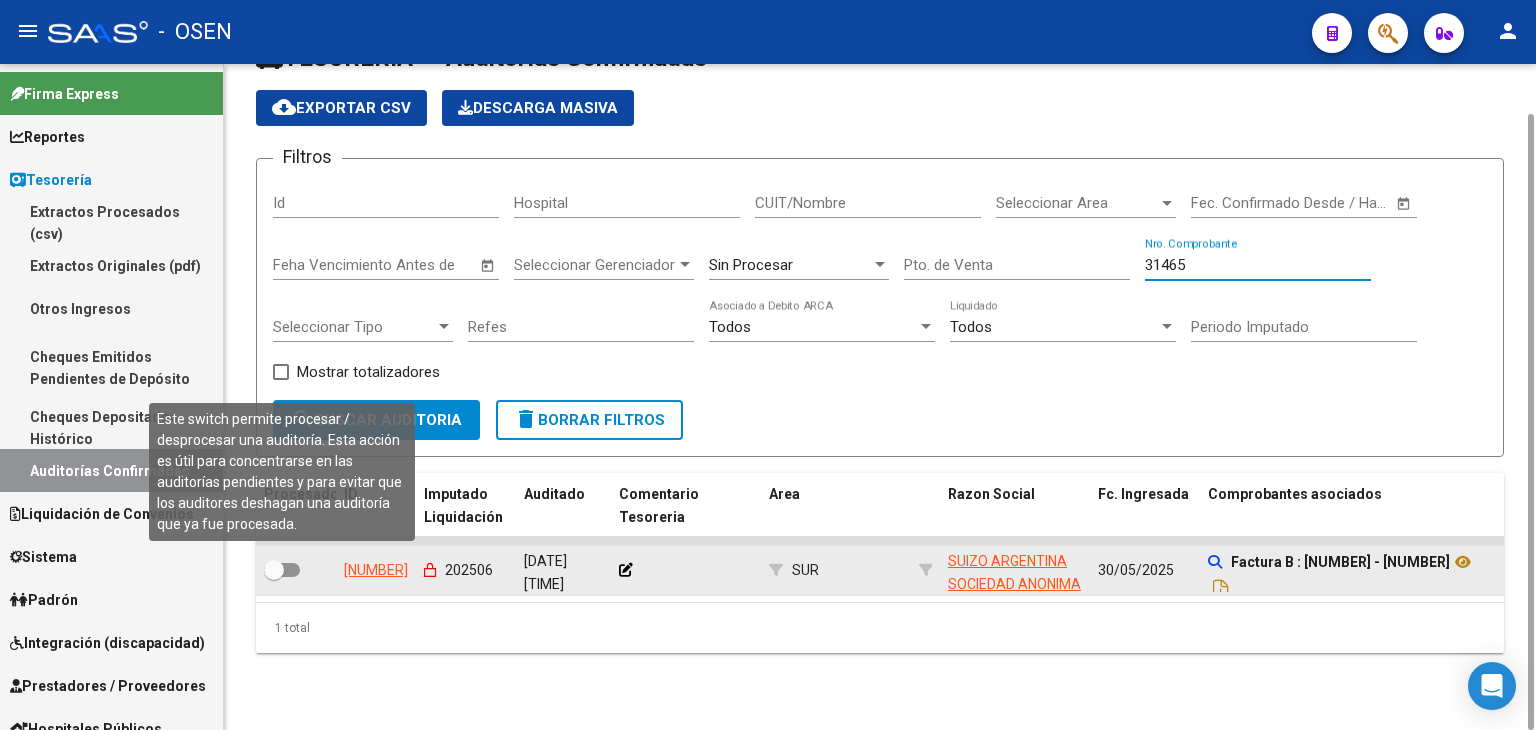 type on "314654" 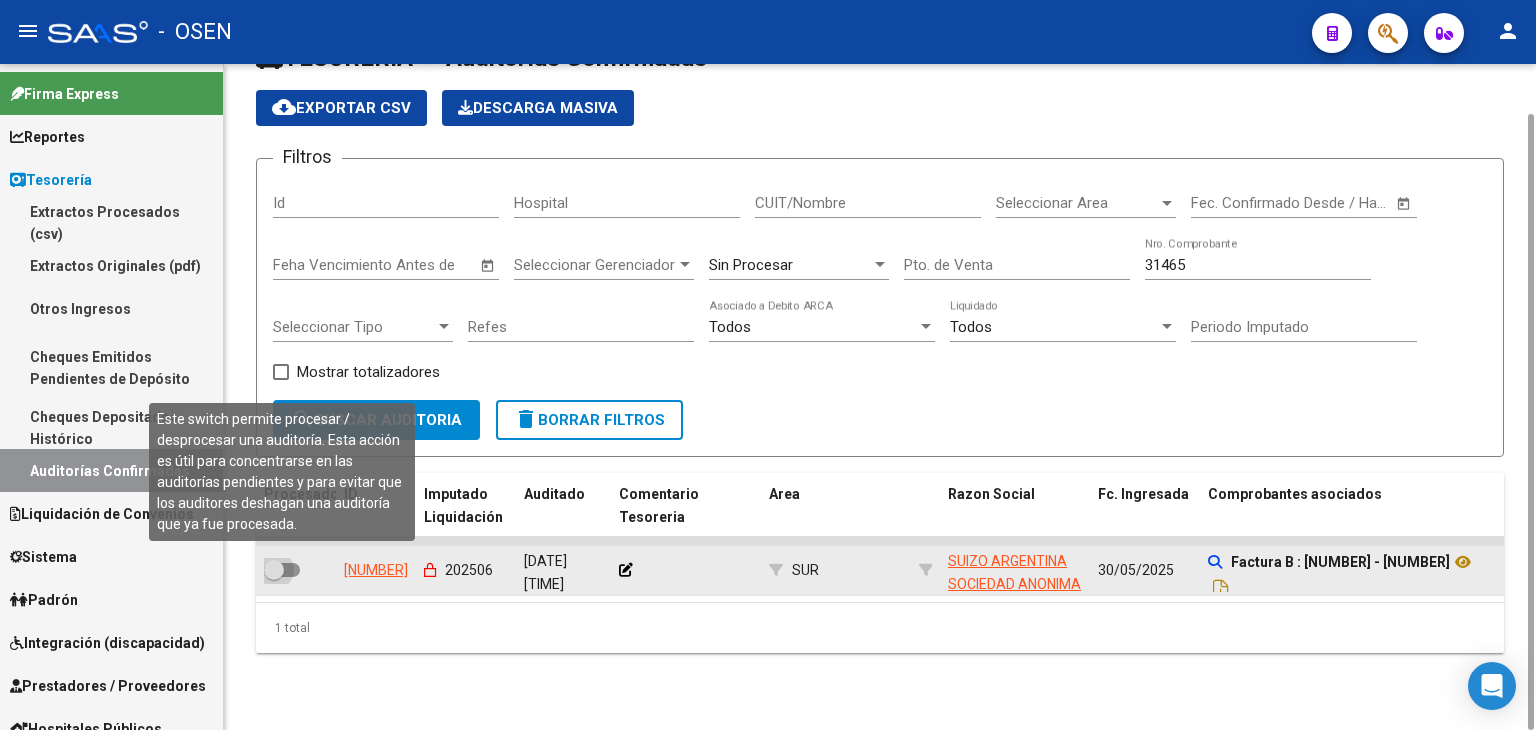 click at bounding box center (282, 570) 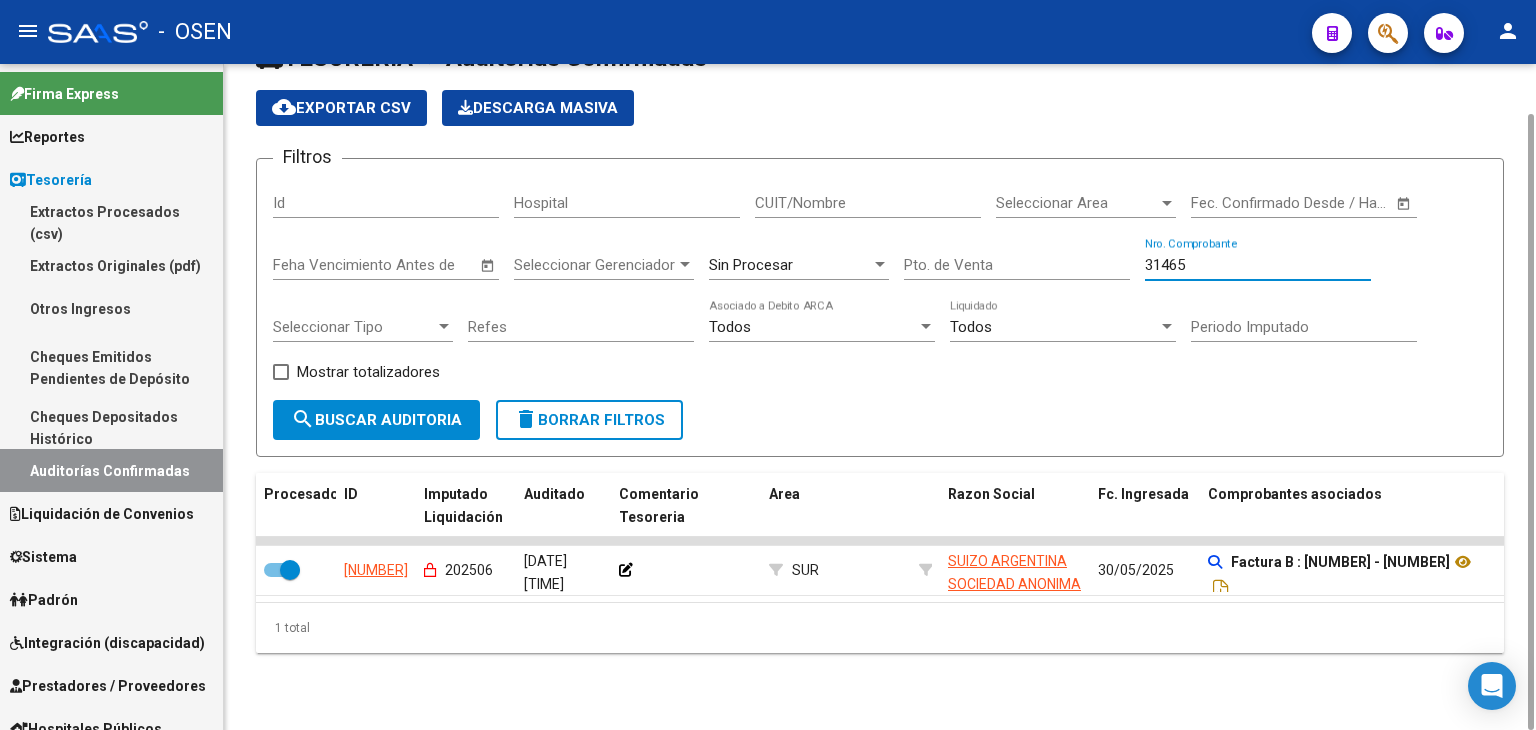 drag, startPoint x: 1149, startPoint y: 252, endPoint x: 983, endPoint y: 235, distance: 166.86821 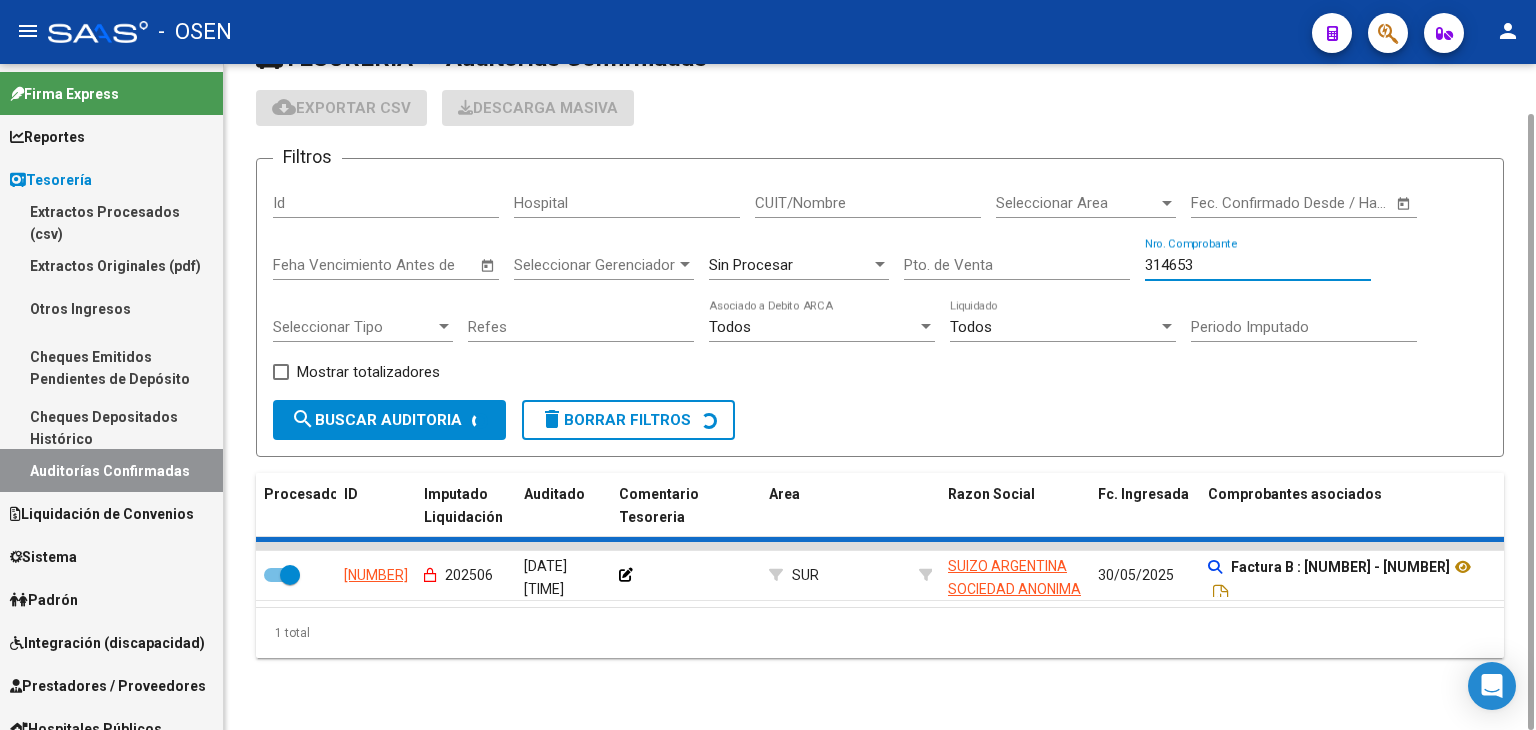 checkbox on "false" 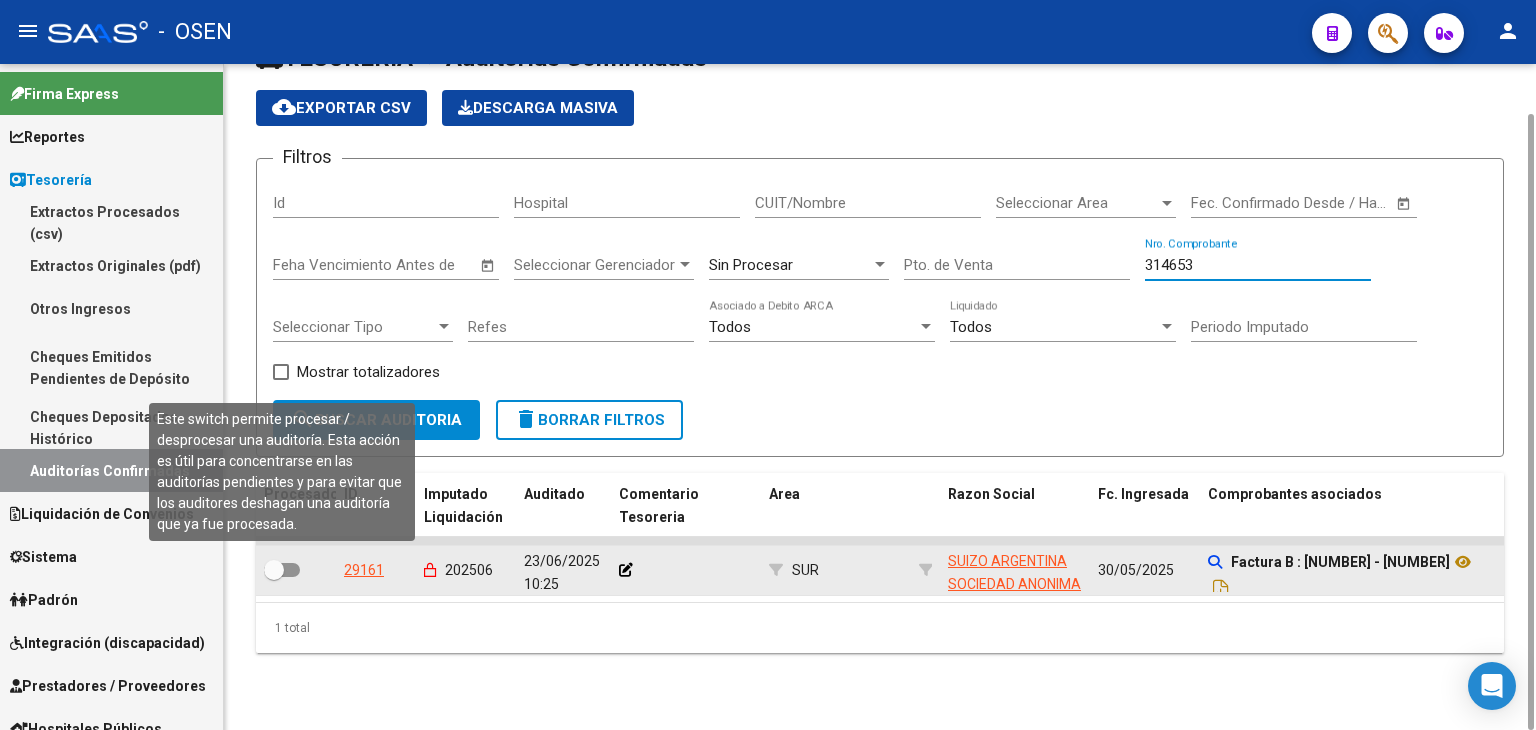 type on "314653" 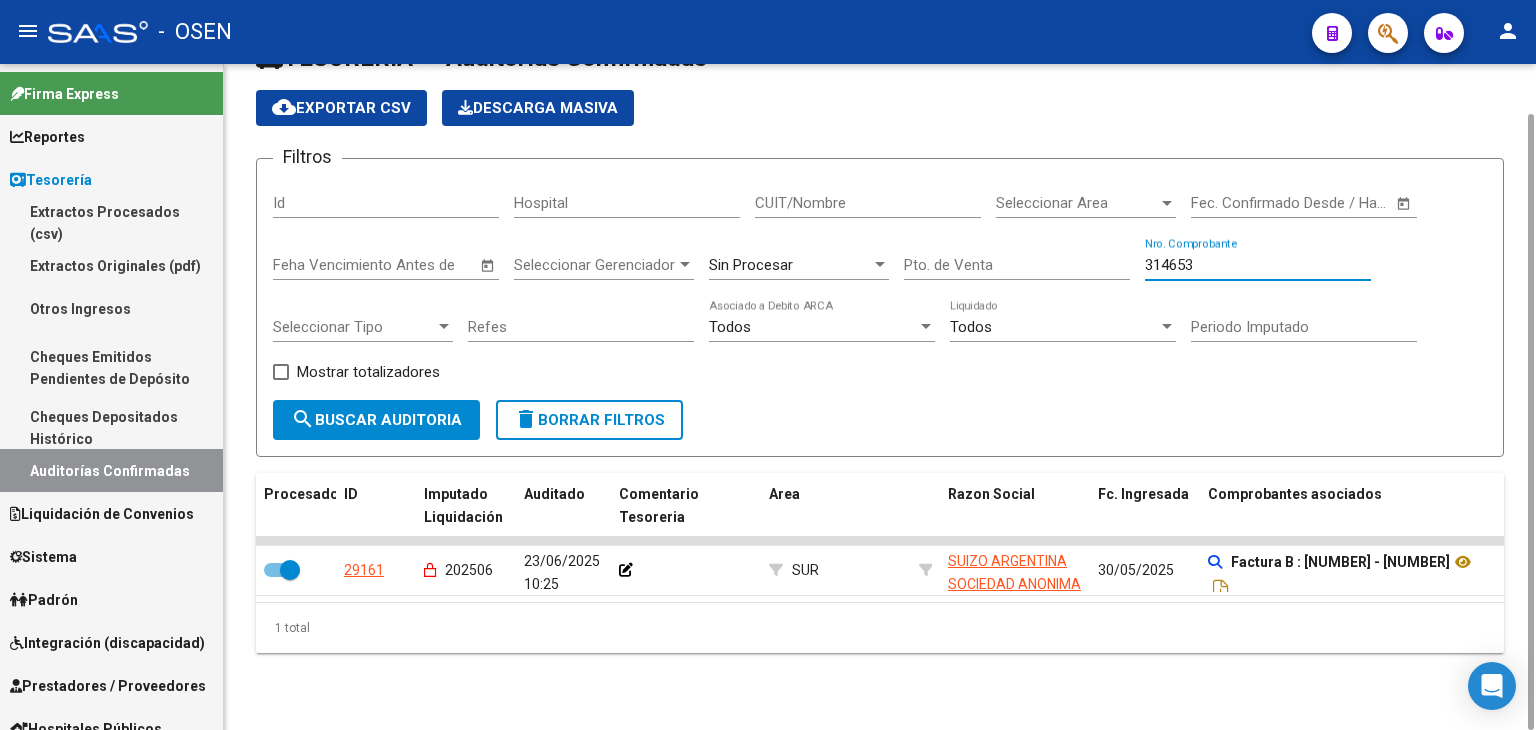 drag, startPoint x: 1252, startPoint y: 259, endPoint x: 972, endPoint y: 267, distance: 280.11426 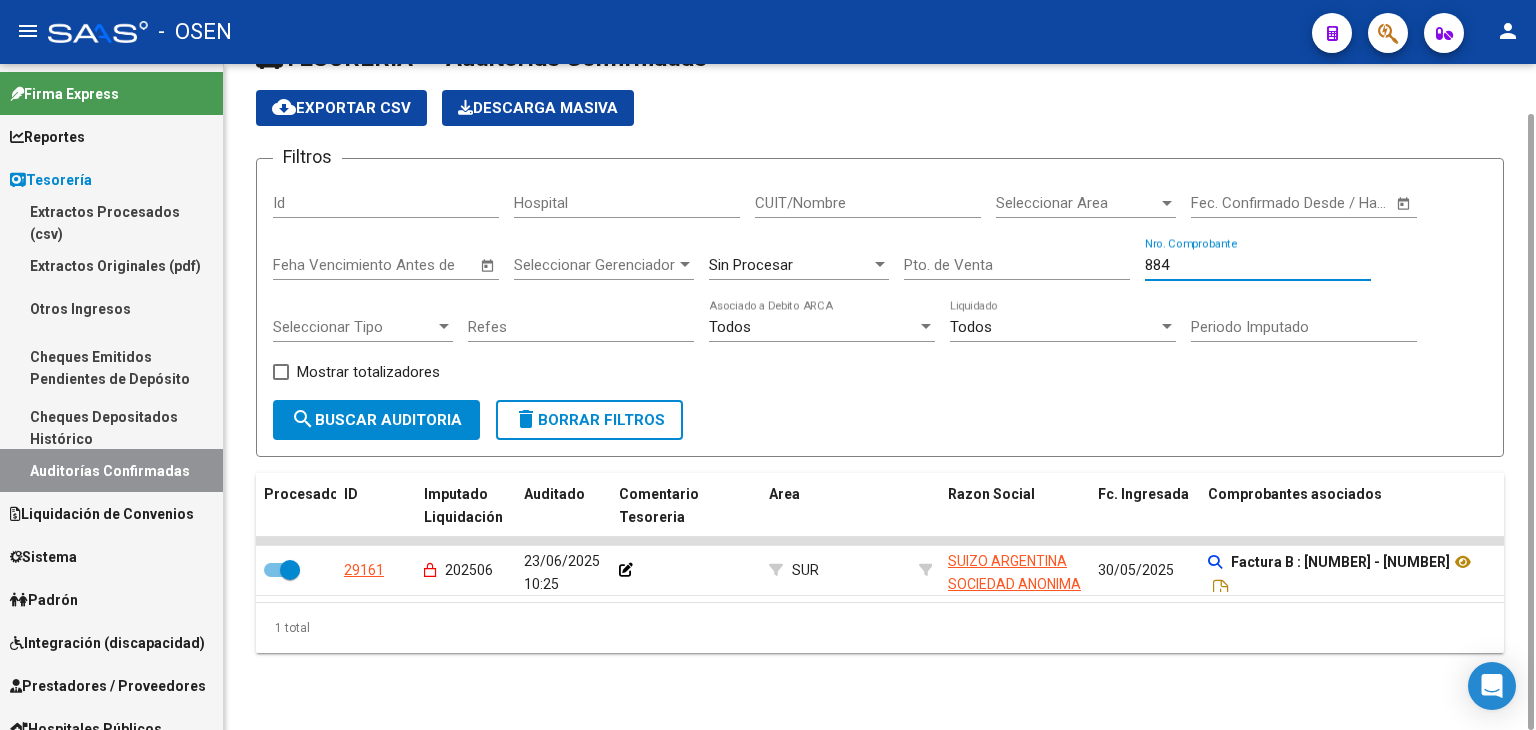 type on "8847" 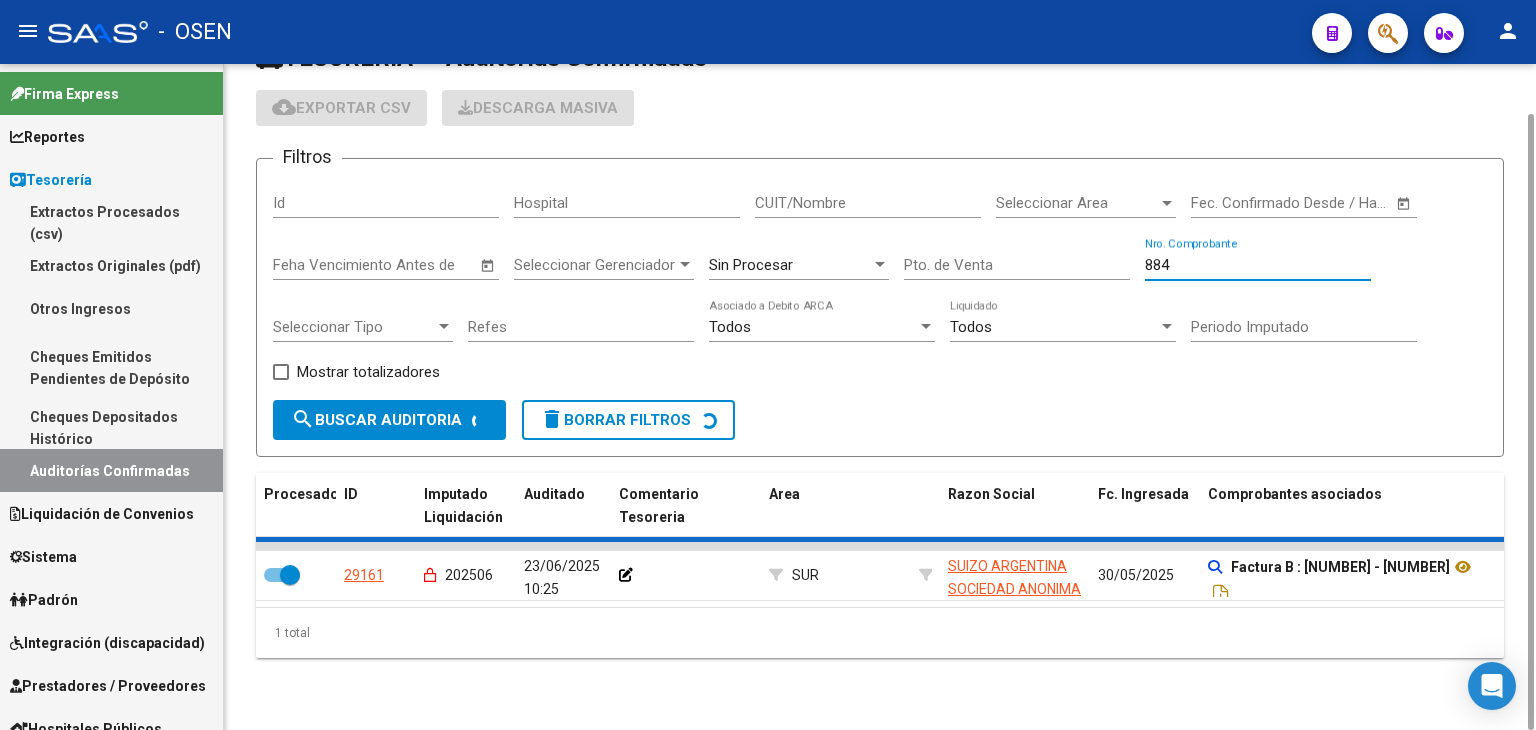 checkbox on "false" 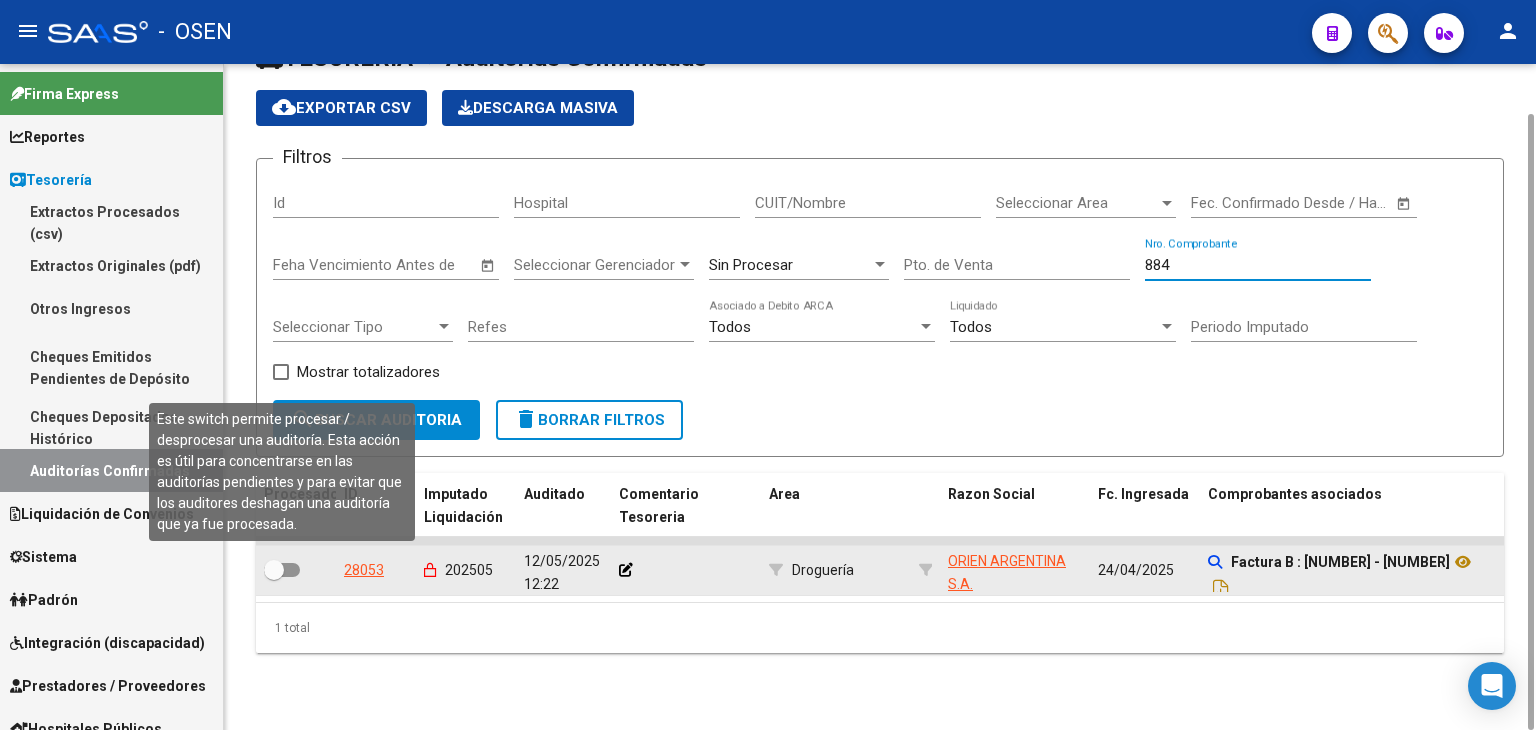 type on "8847" 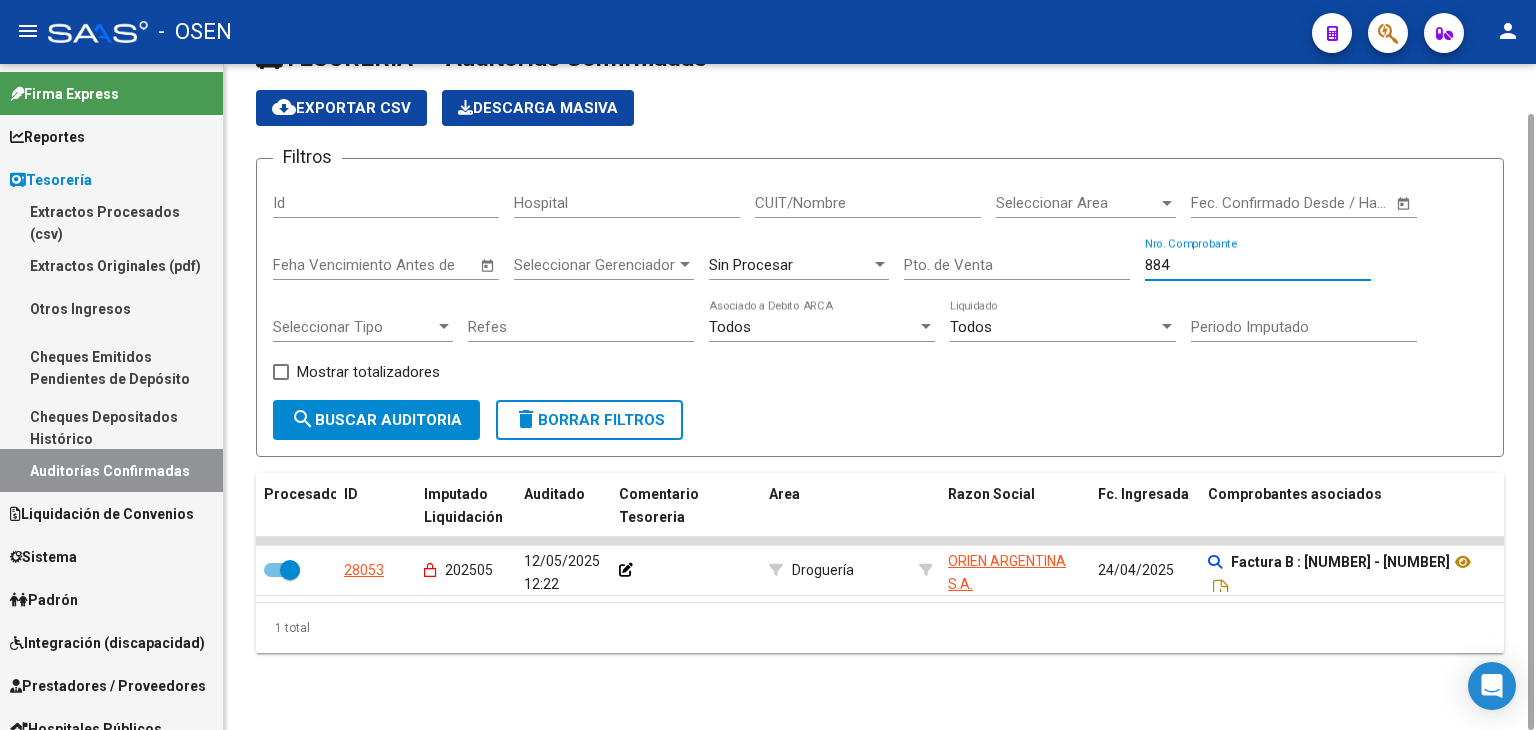 drag, startPoint x: 1191, startPoint y: 267, endPoint x: 1046, endPoint y: 260, distance: 145.16887 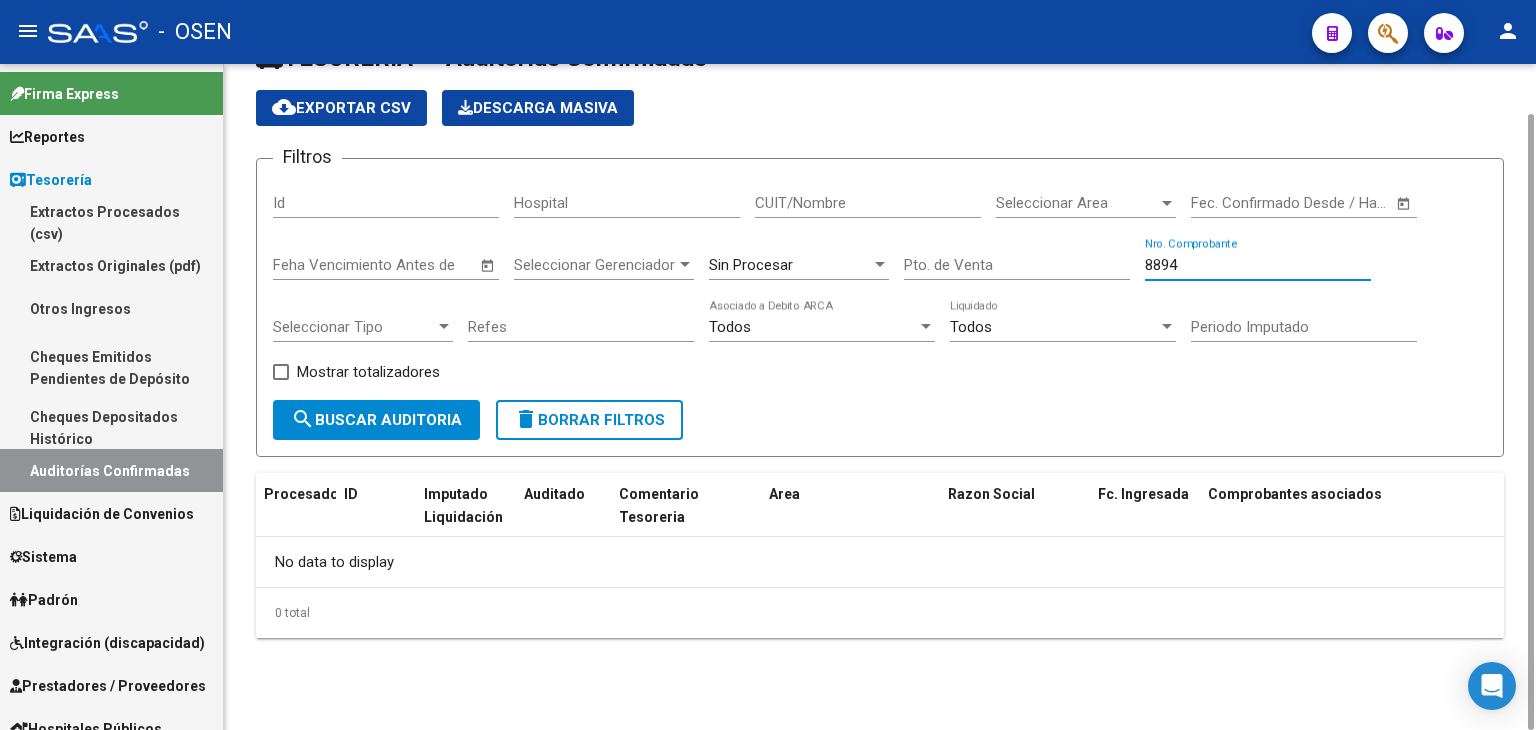 drag, startPoint x: 1246, startPoint y: 259, endPoint x: 1083, endPoint y: 260, distance: 163.00307 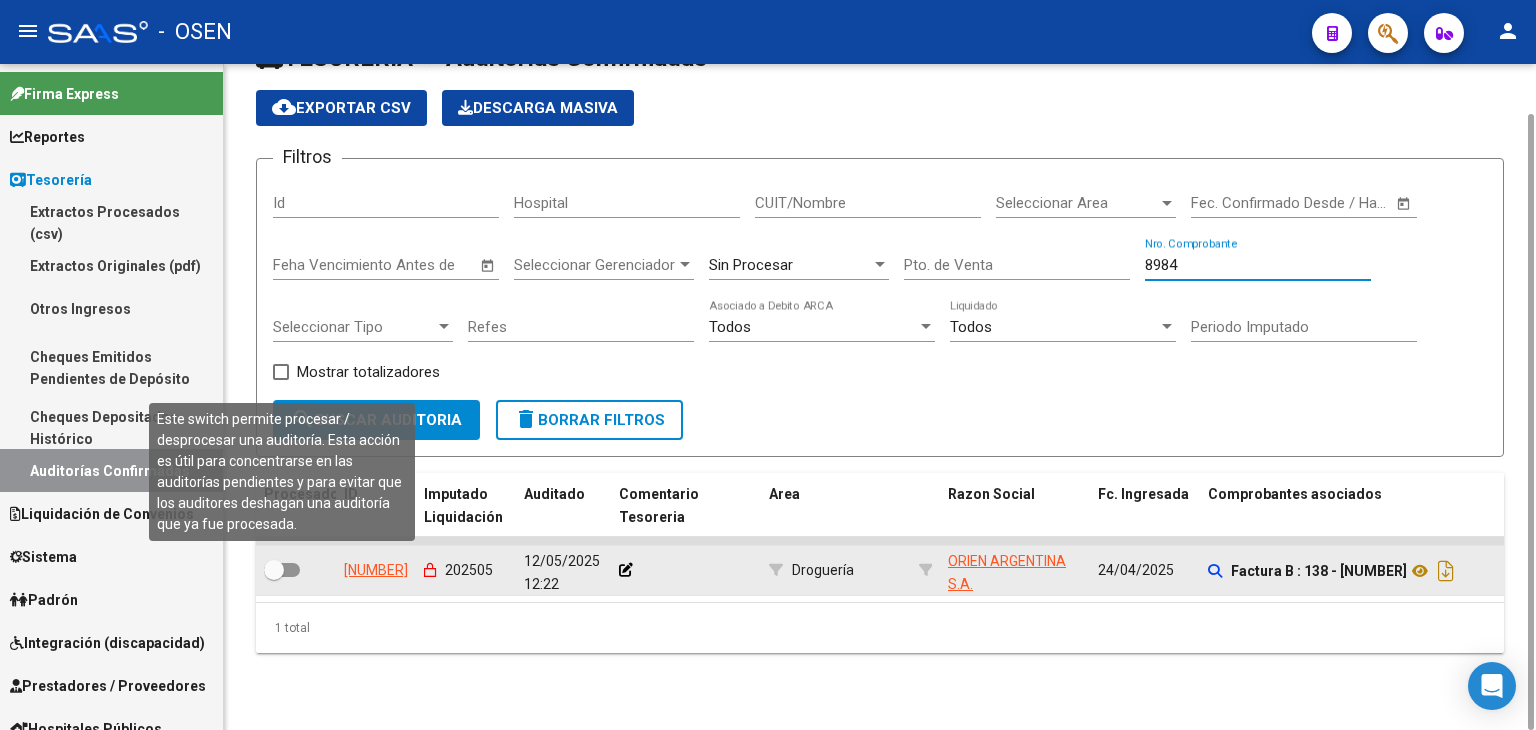 type on "8984" 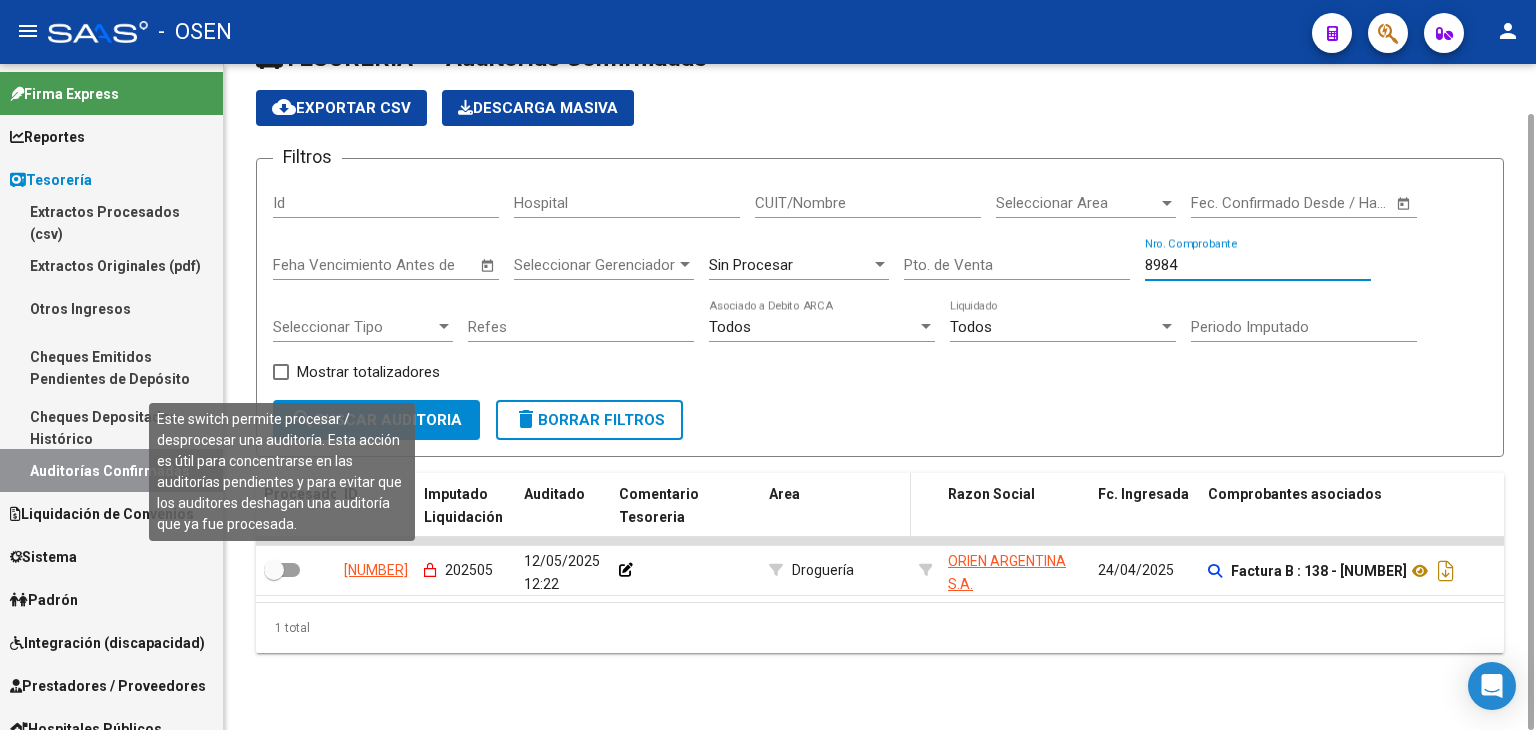 click at bounding box center [273, 577] 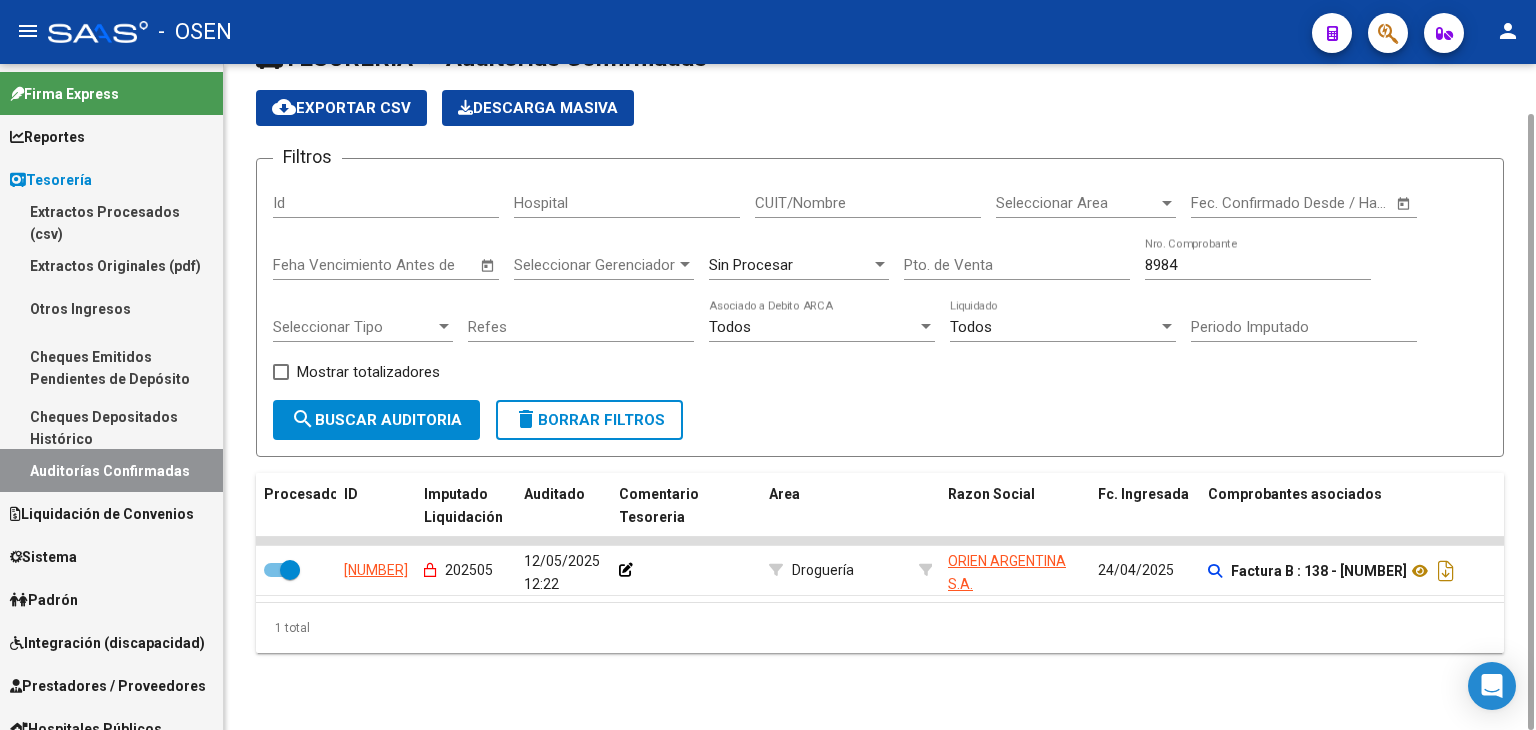 drag, startPoint x: 1203, startPoint y: 249, endPoint x: 1204, endPoint y: 261, distance: 12.0415945 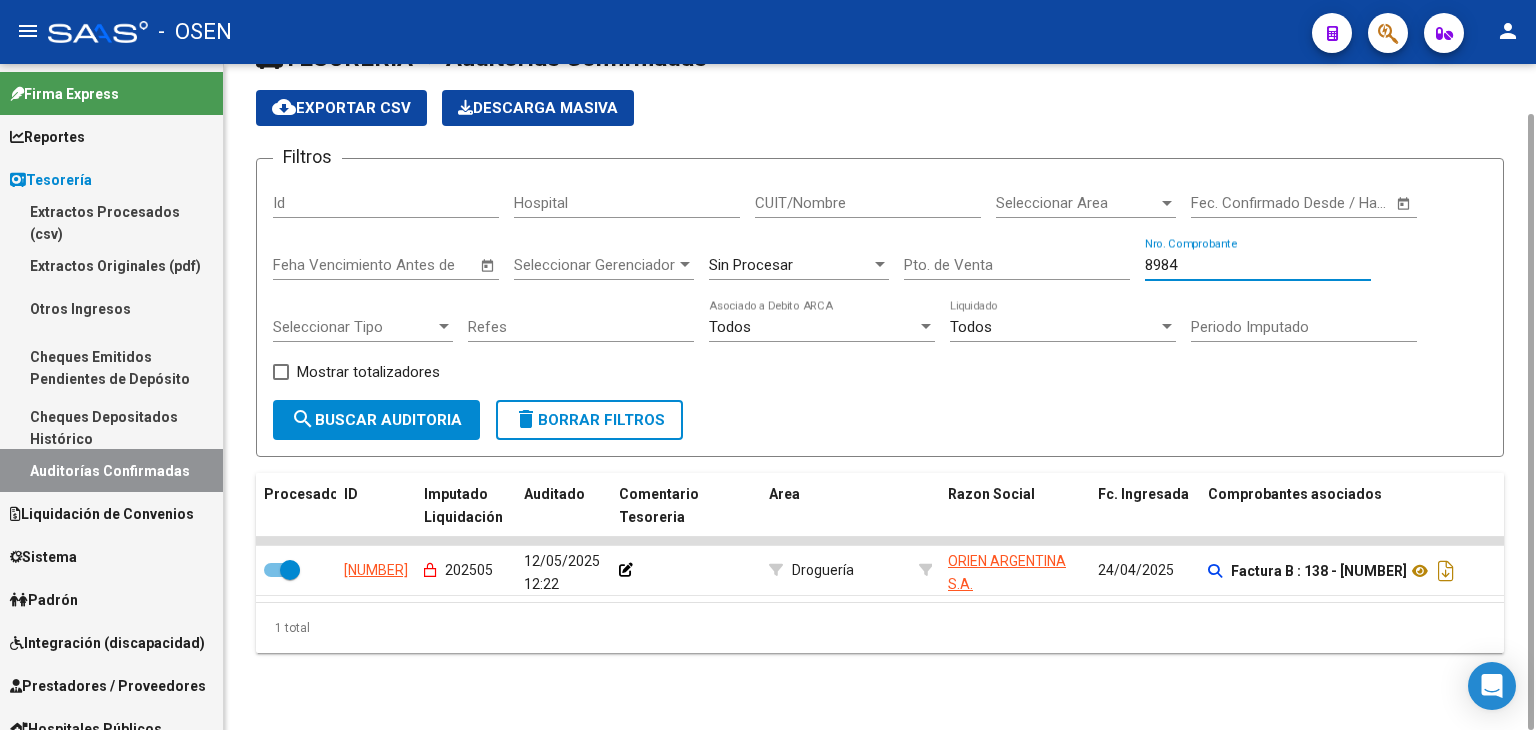 drag, startPoint x: 1207, startPoint y: 265, endPoint x: 1043, endPoint y: 265, distance: 164 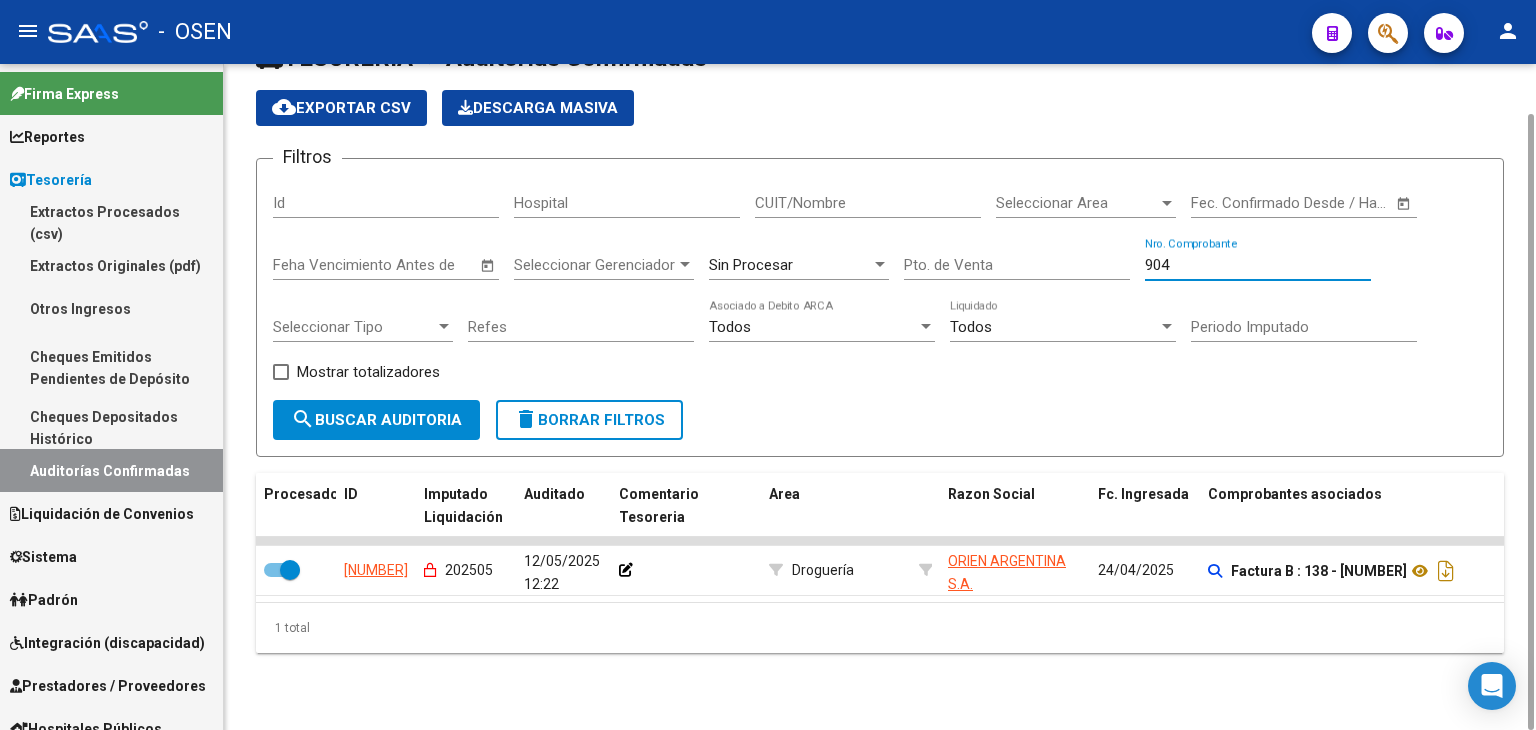 type on "9043" 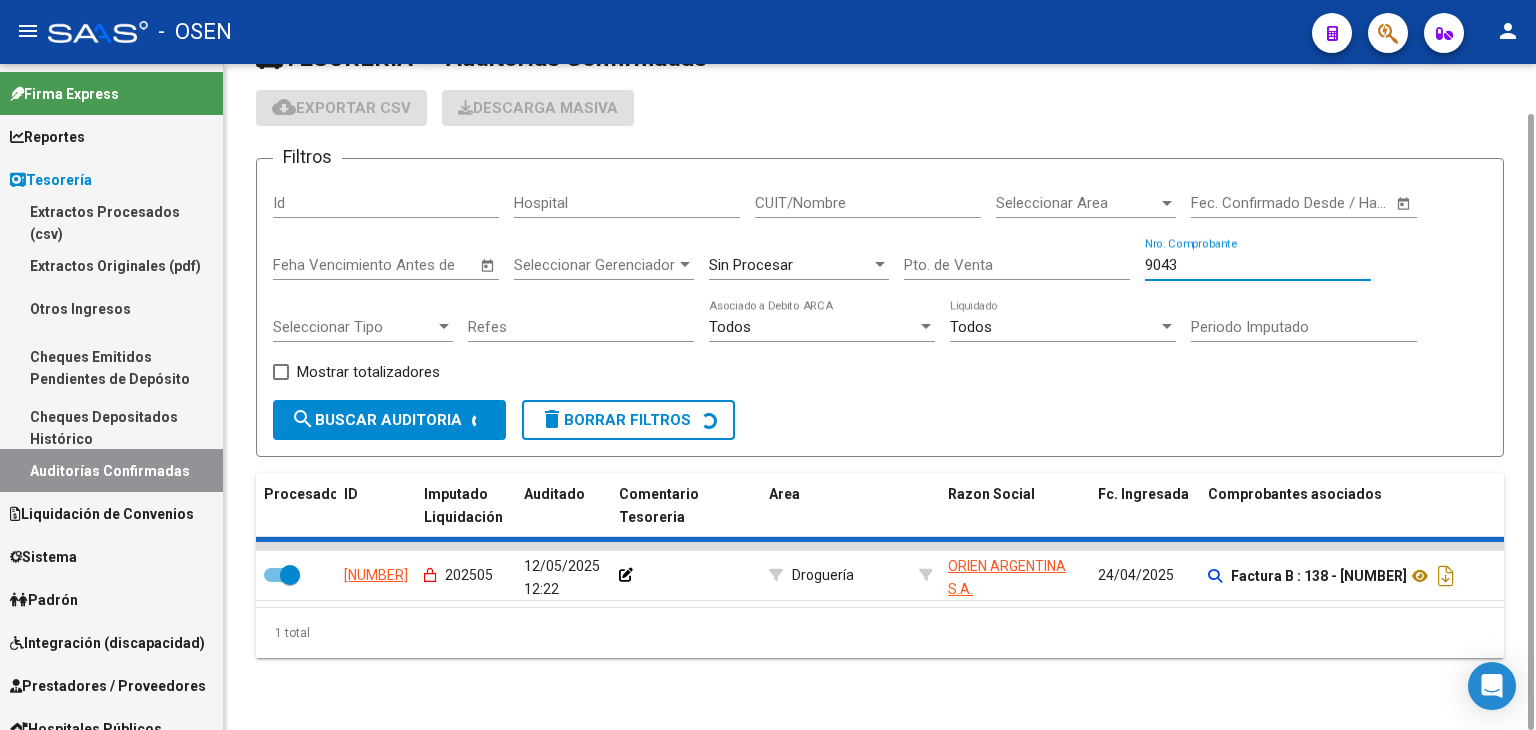 checkbox on "false" 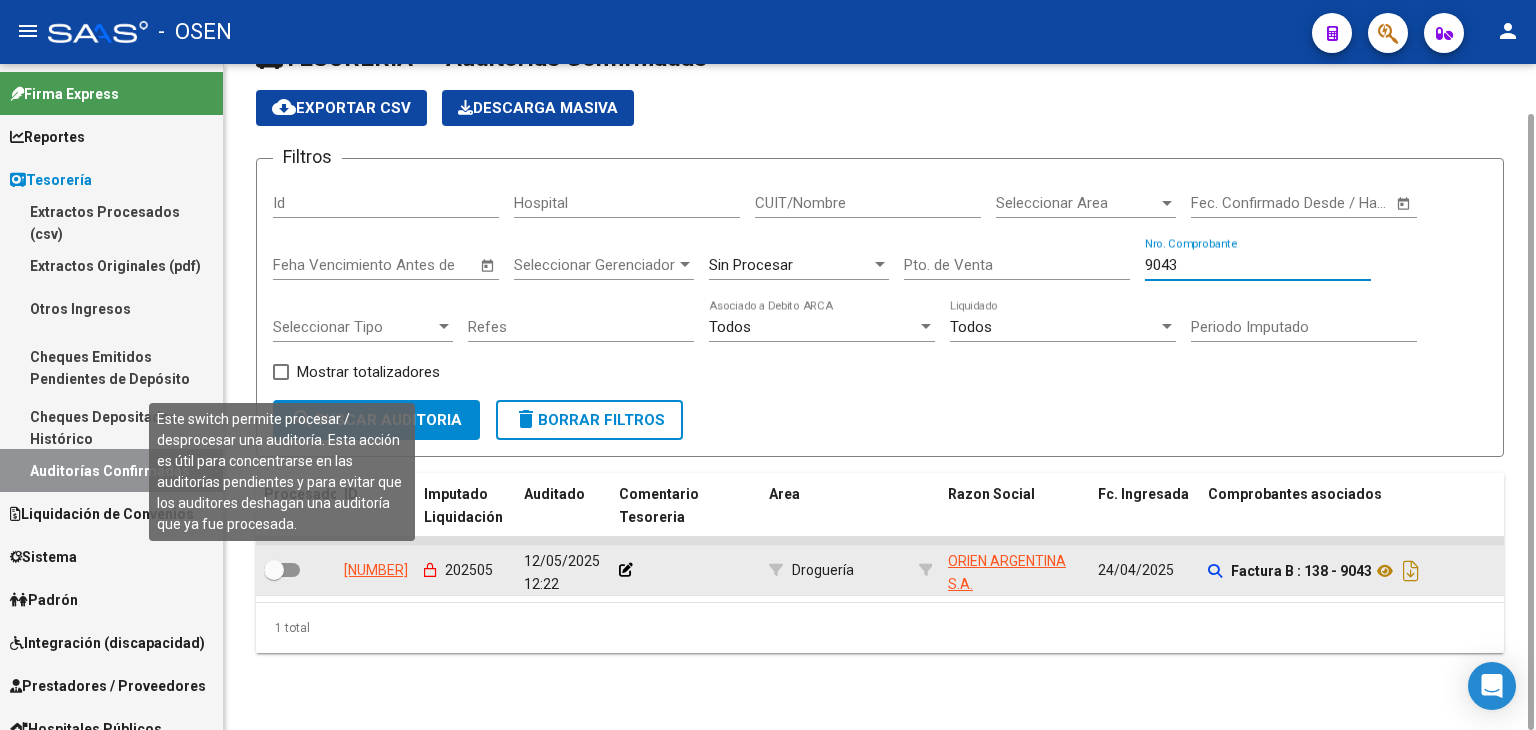 type on "9043" 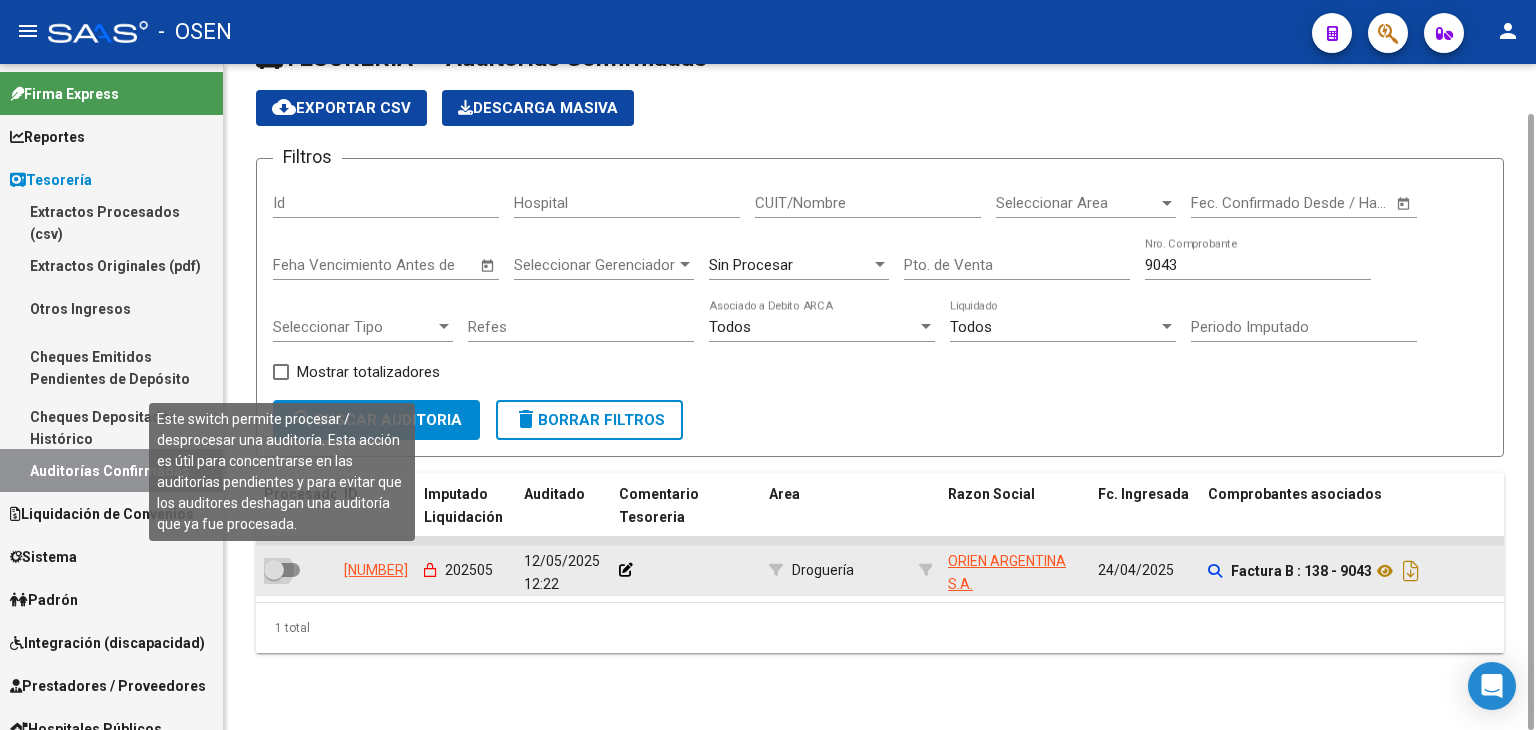 click at bounding box center (274, 570) 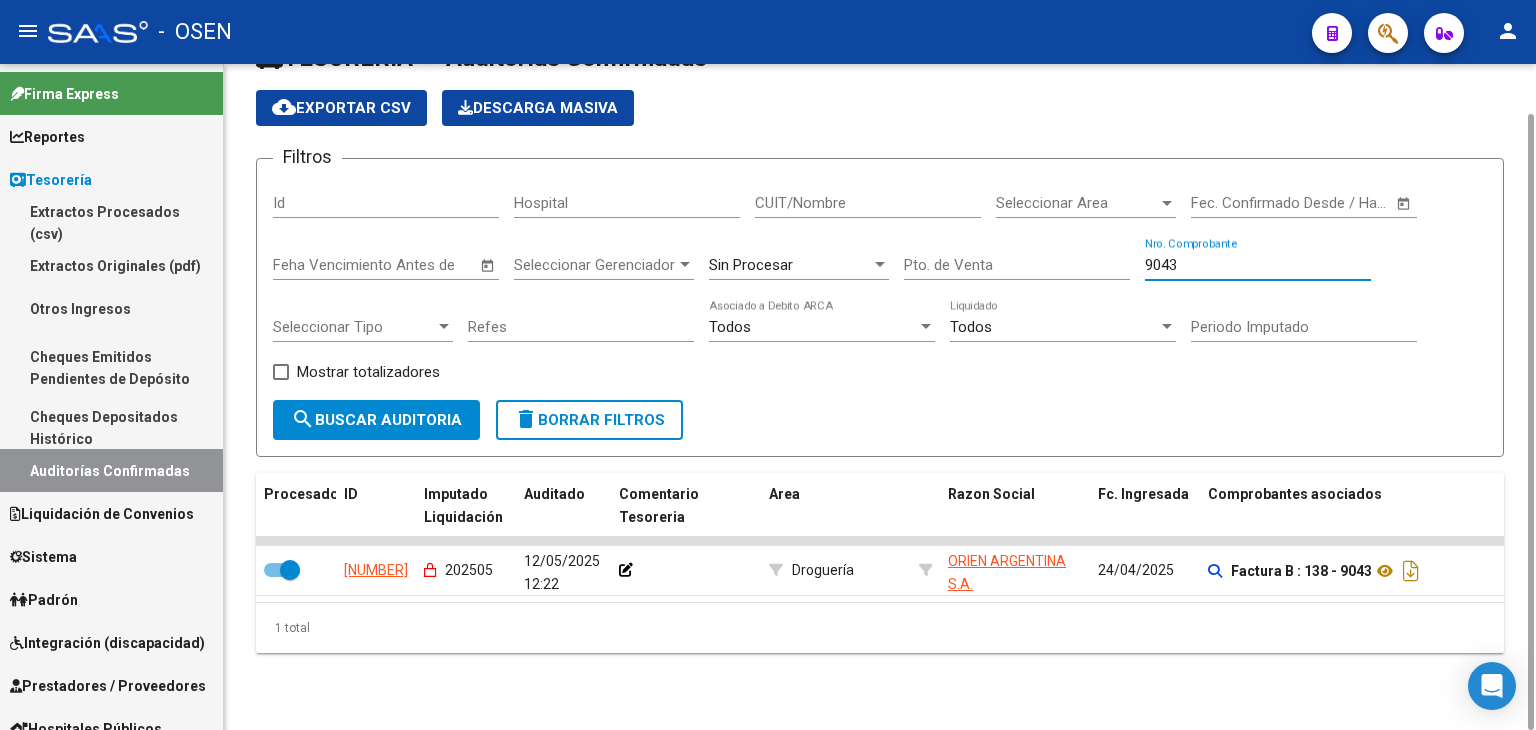 drag, startPoint x: 1183, startPoint y: 267, endPoint x: 908, endPoint y: 273, distance: 275.06546 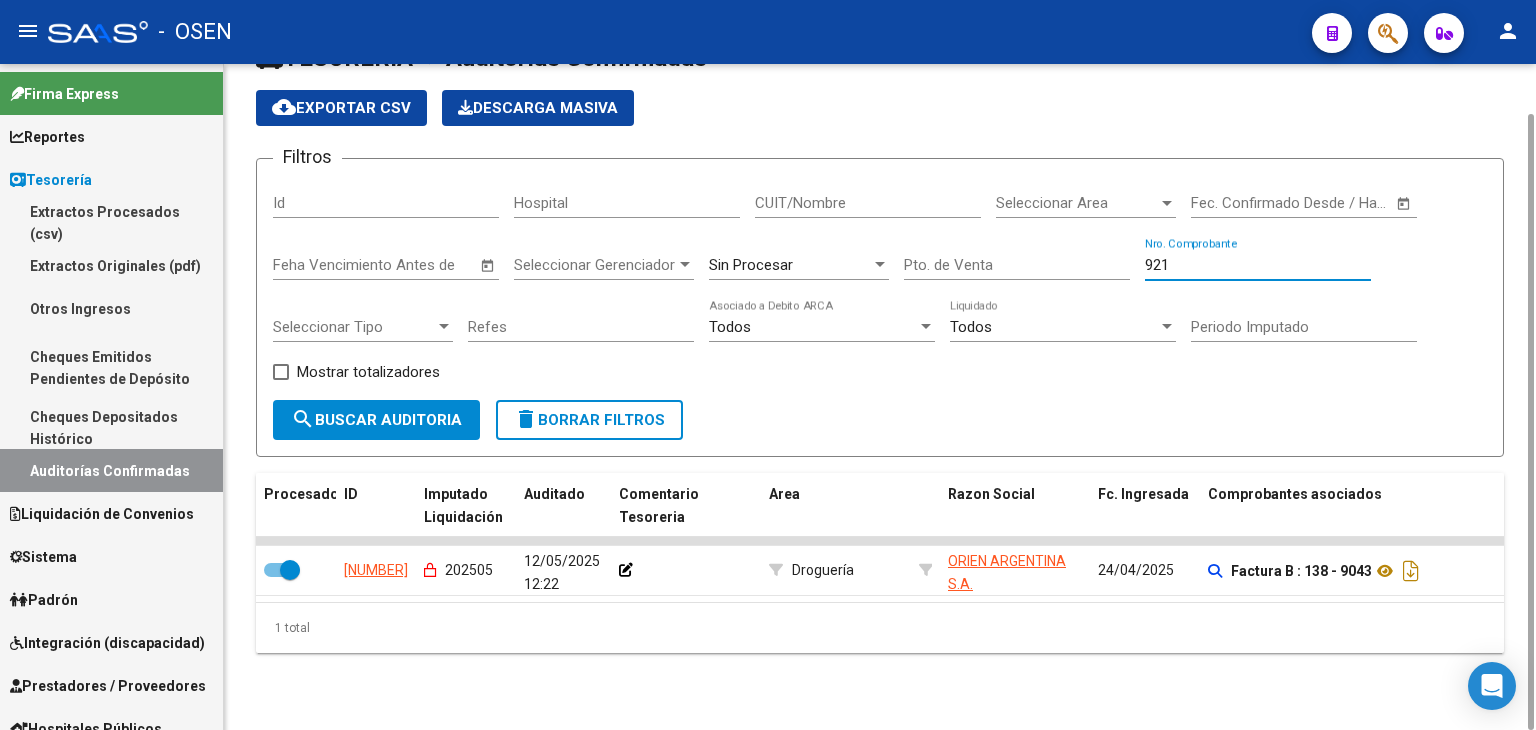 type on "9213" 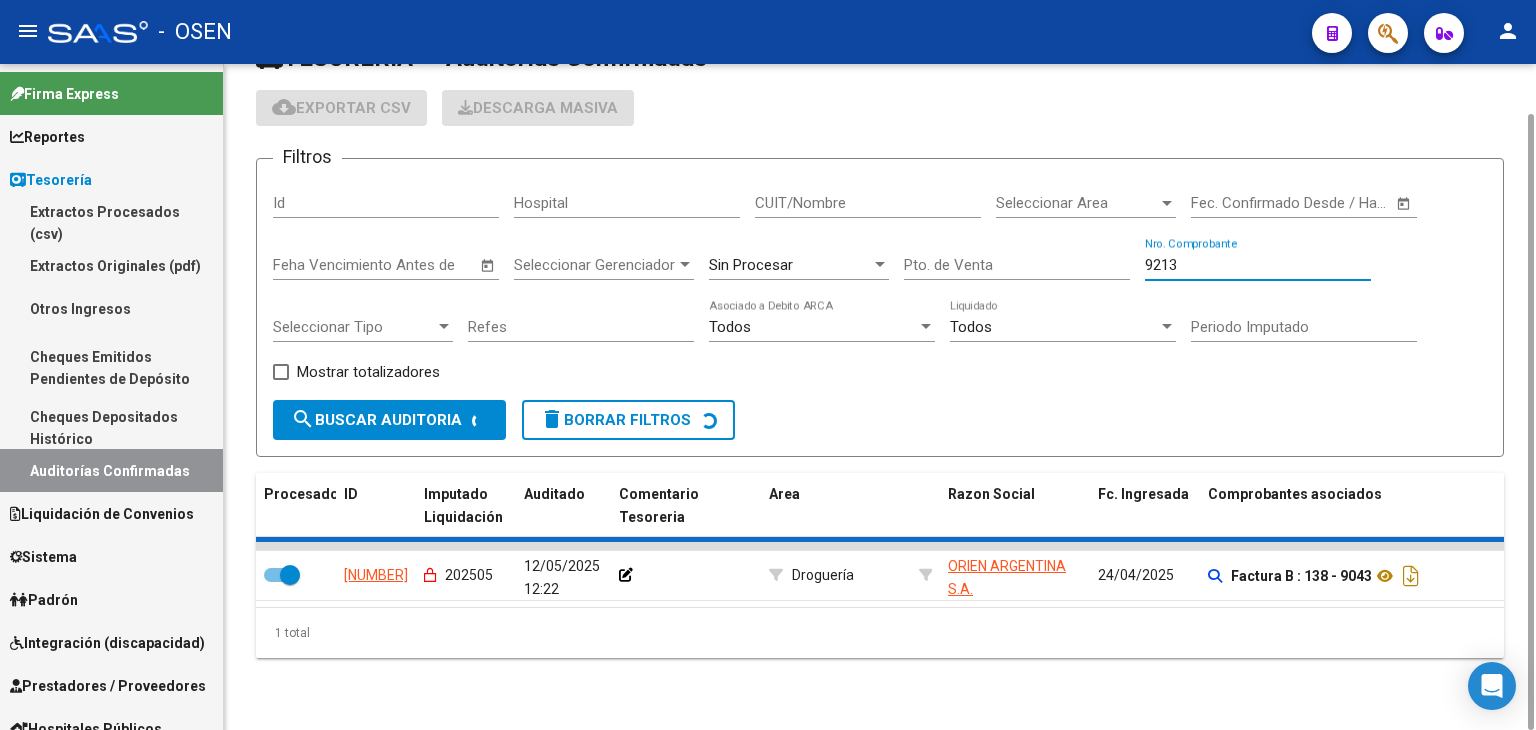 checkbox on "false" 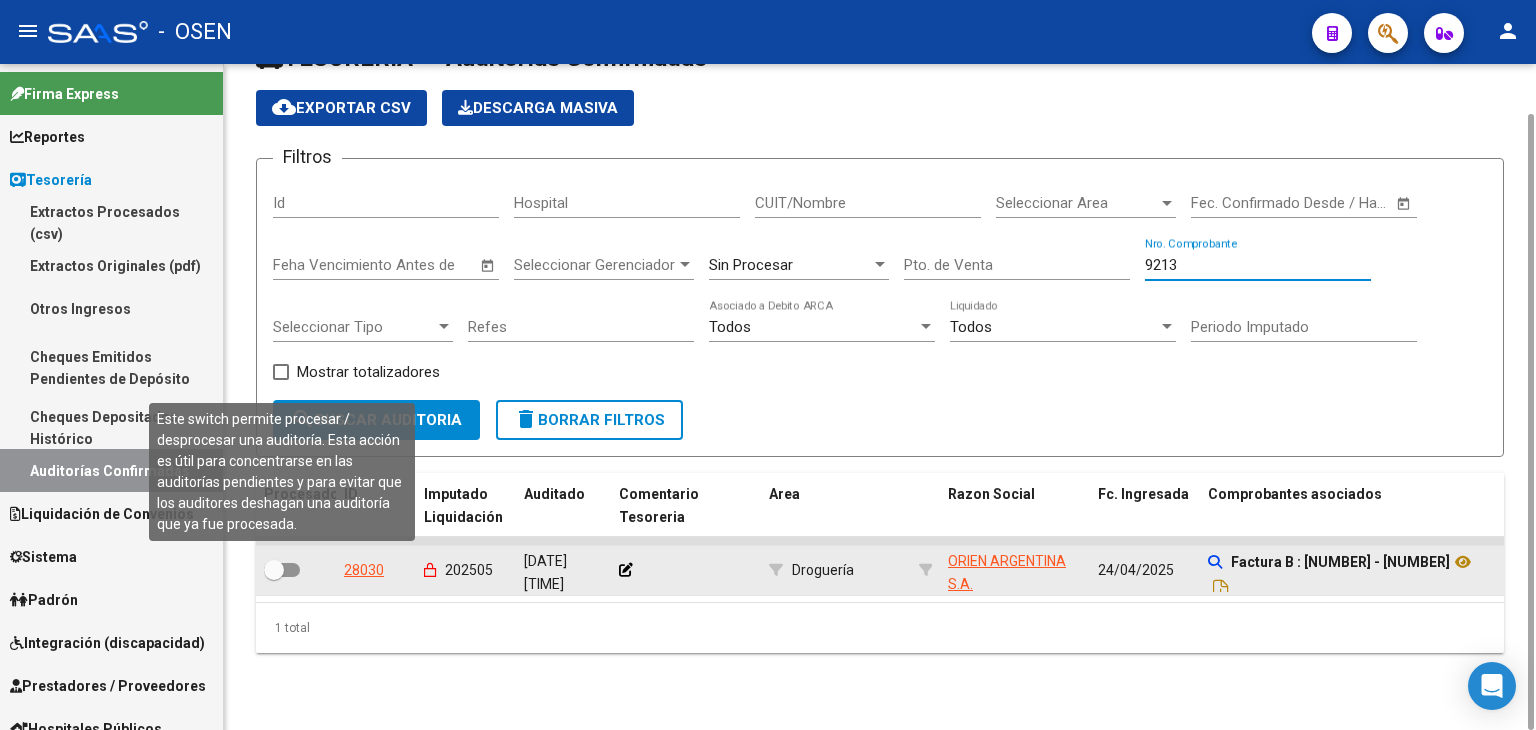 type on "9213" 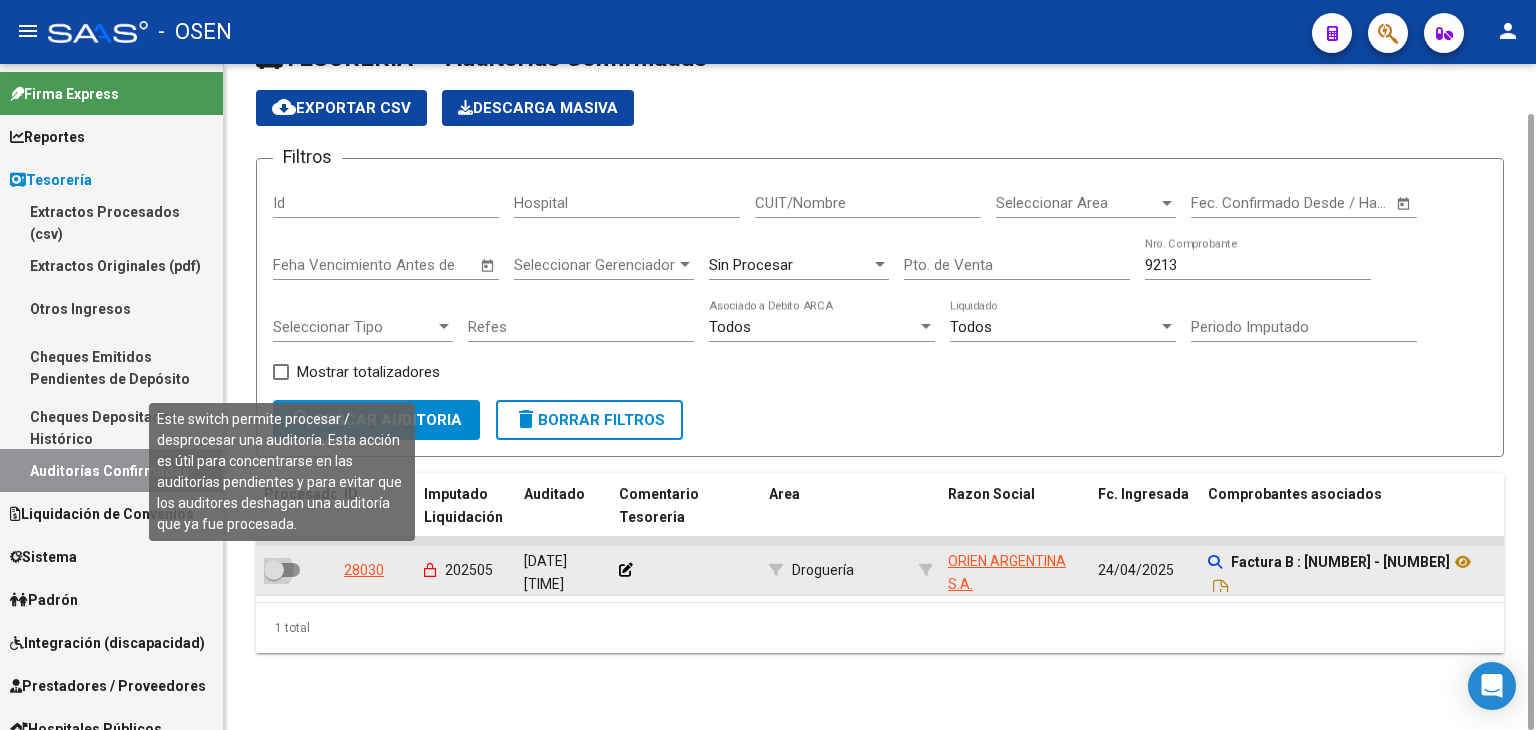 click at bounding box center [282, 570] 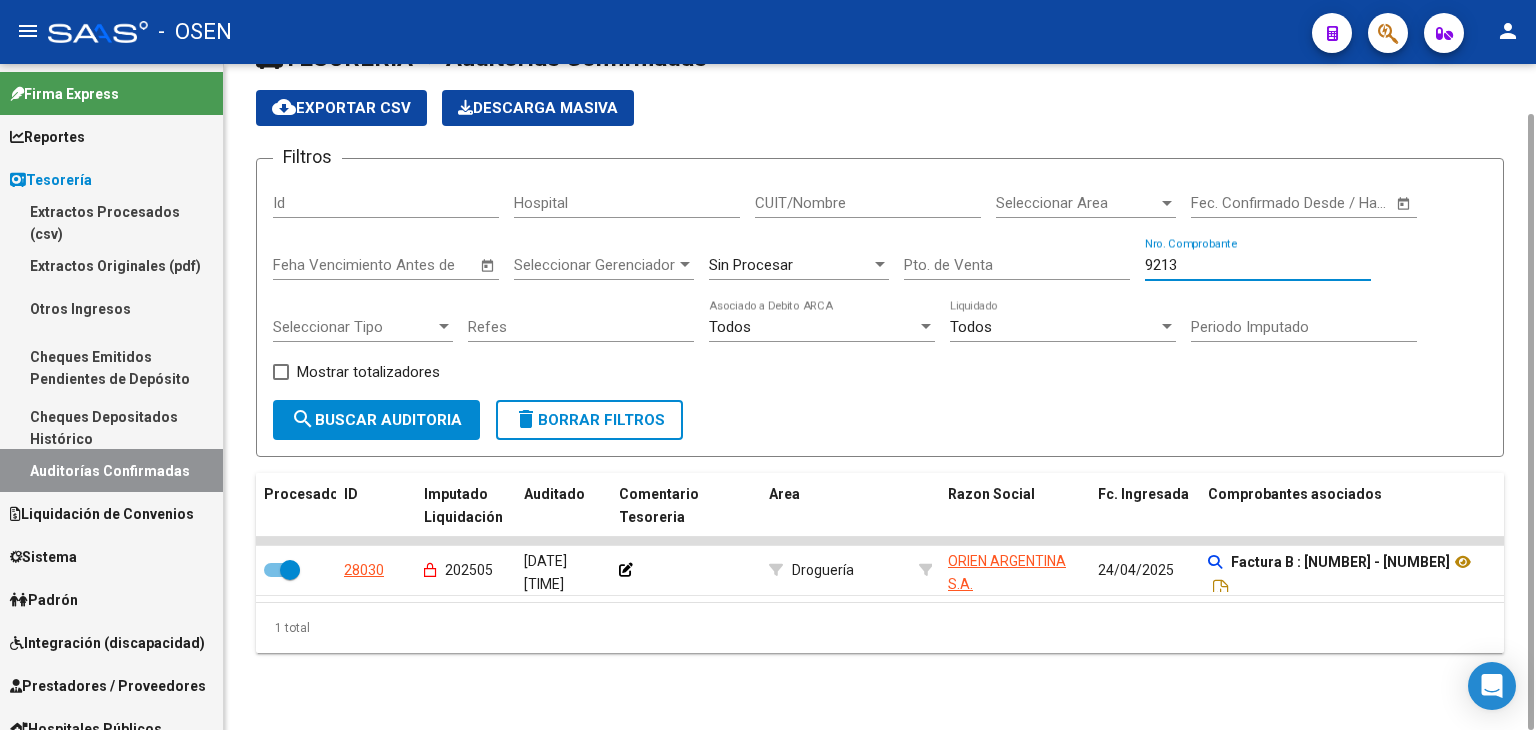 click on "9213" at bounding box center [1258, 265] 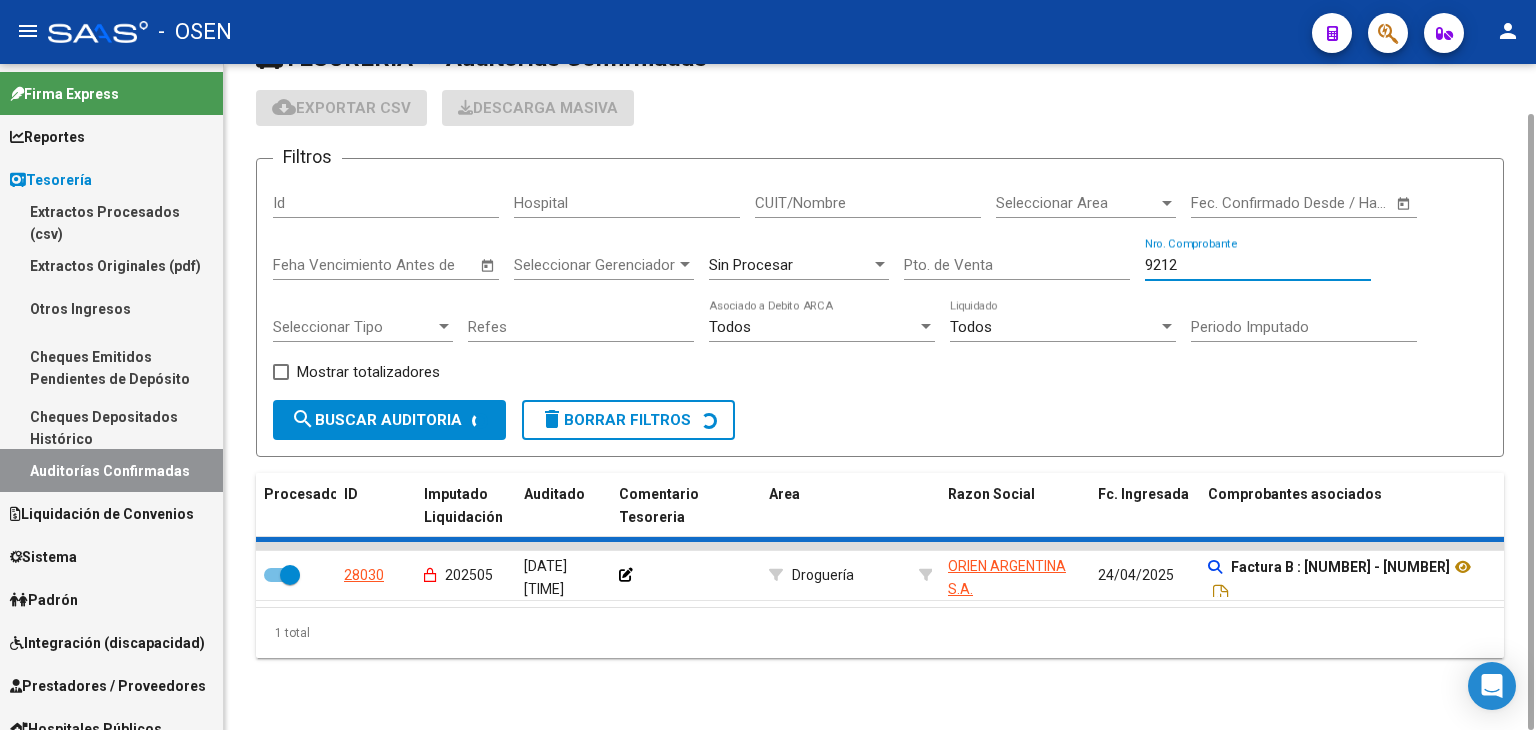 type on "9213" 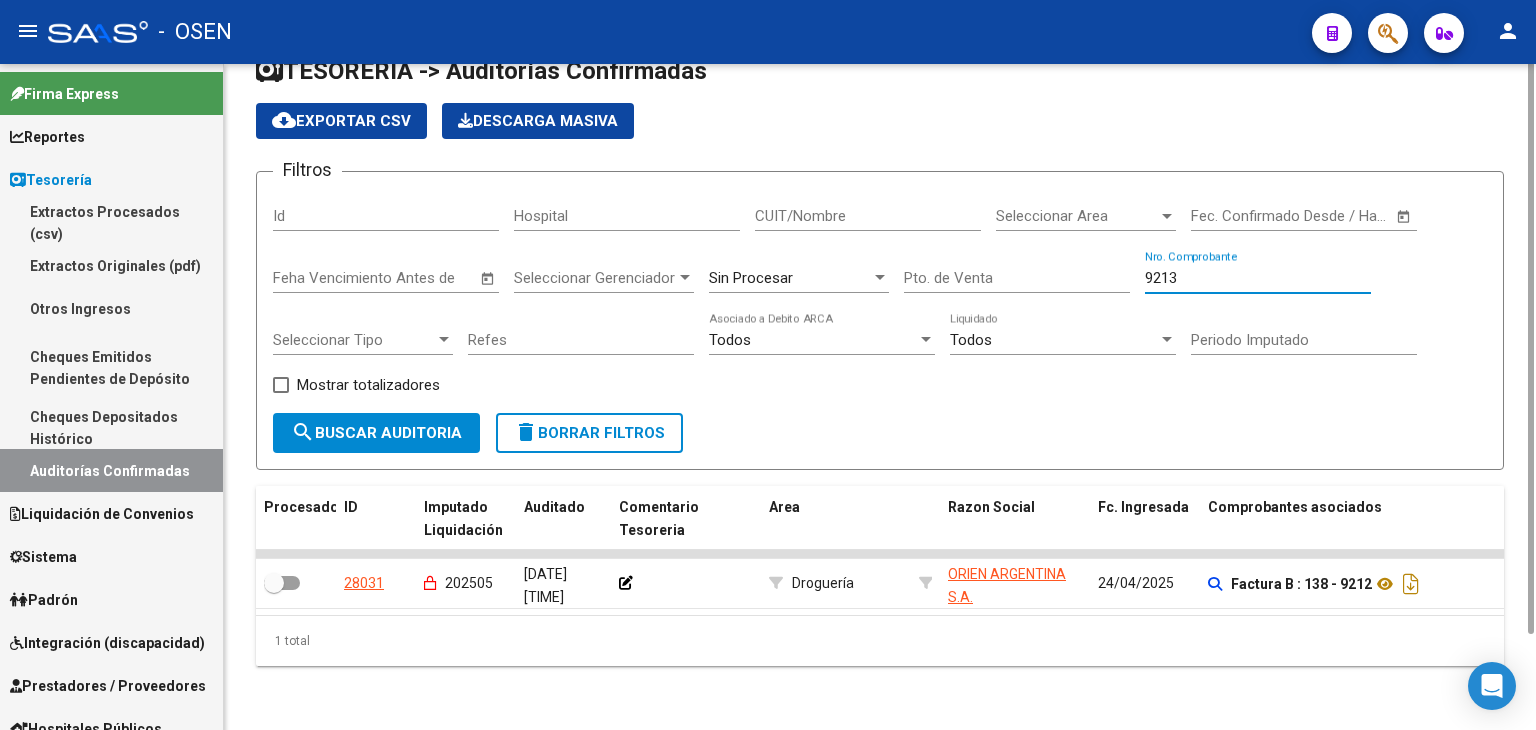 scroll, scrollTop: 0, scrollLeft: 0, axis: both 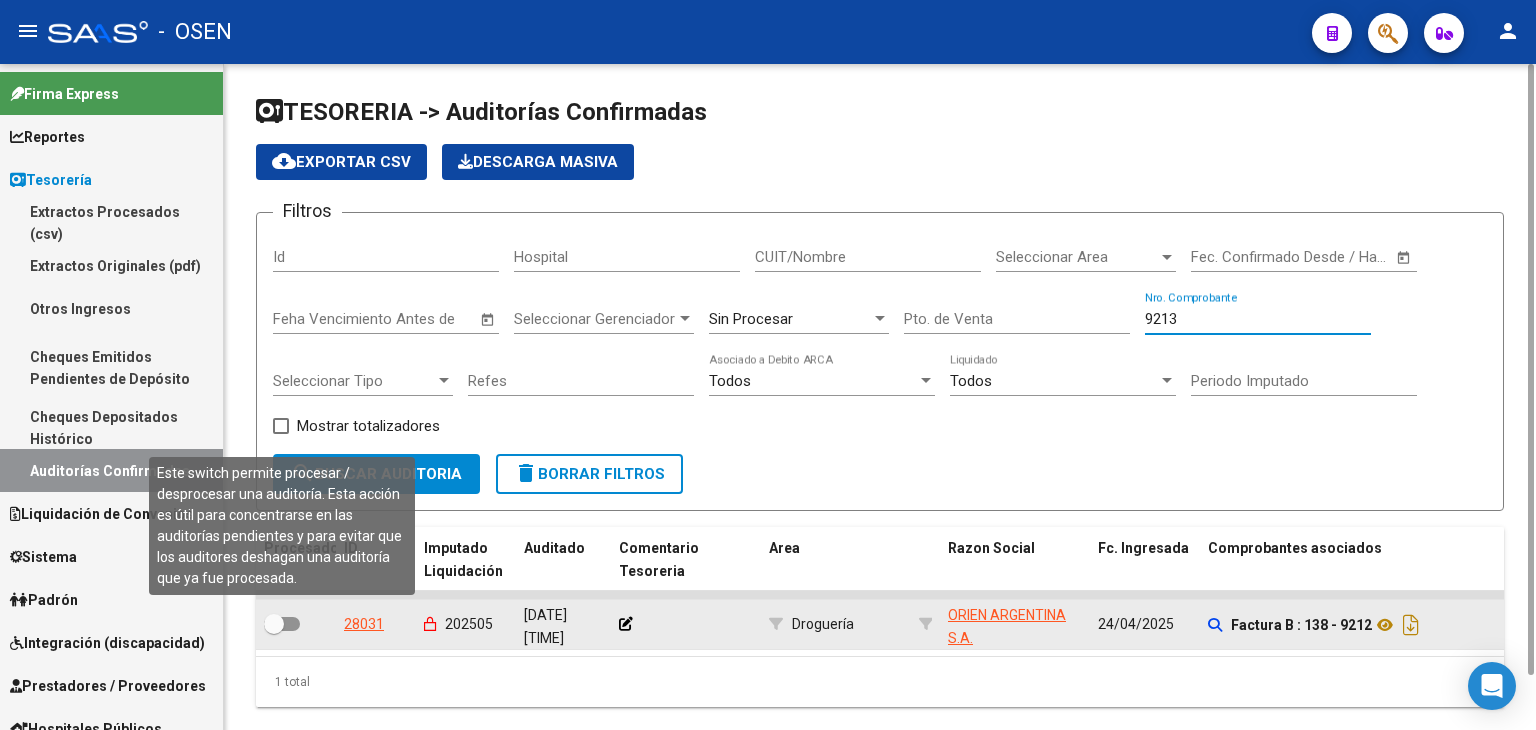 click at bounding box center [274, 624] 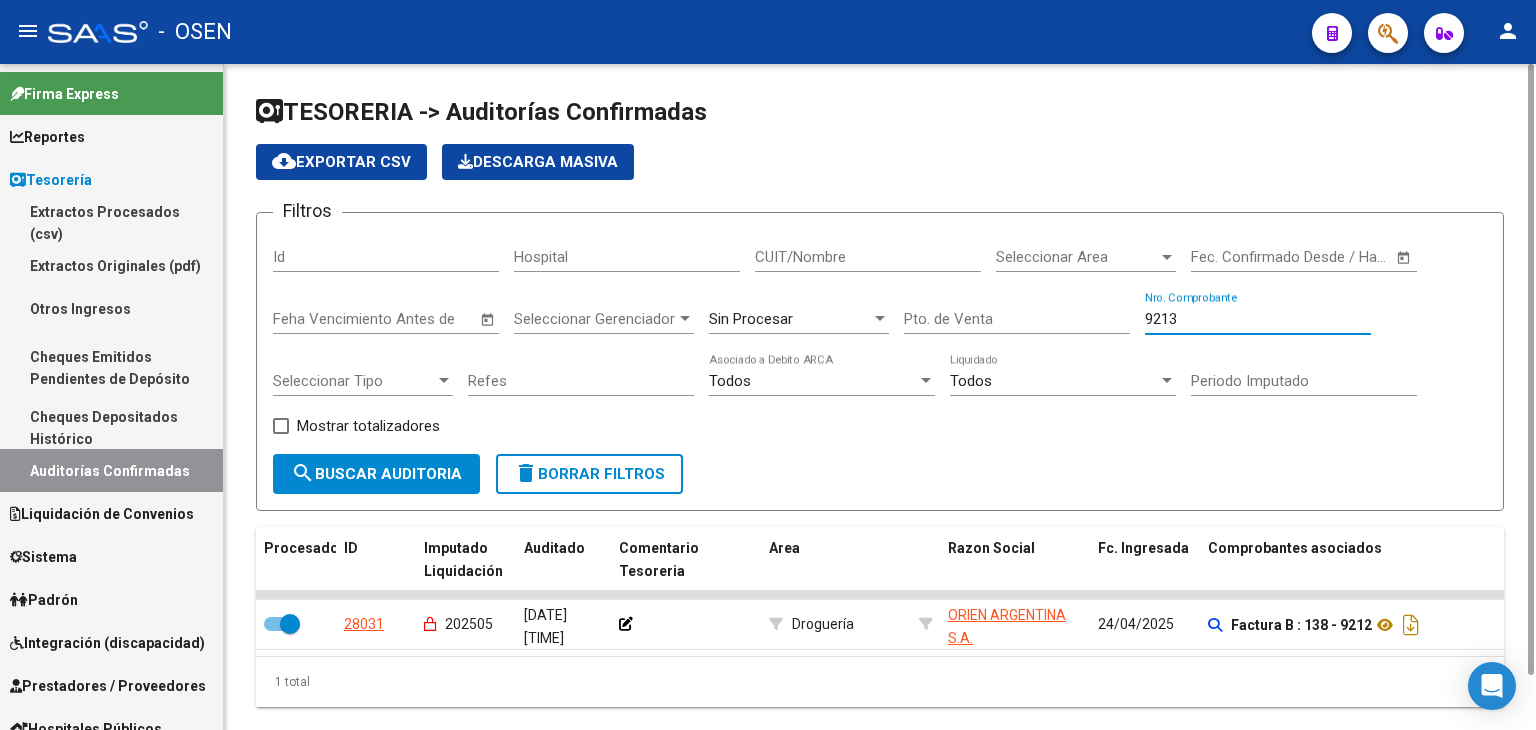 drag, startPoint x: 1193, startPoint y: 316, endPoint x: 984, endPoint y: 290, distance: 210.61102 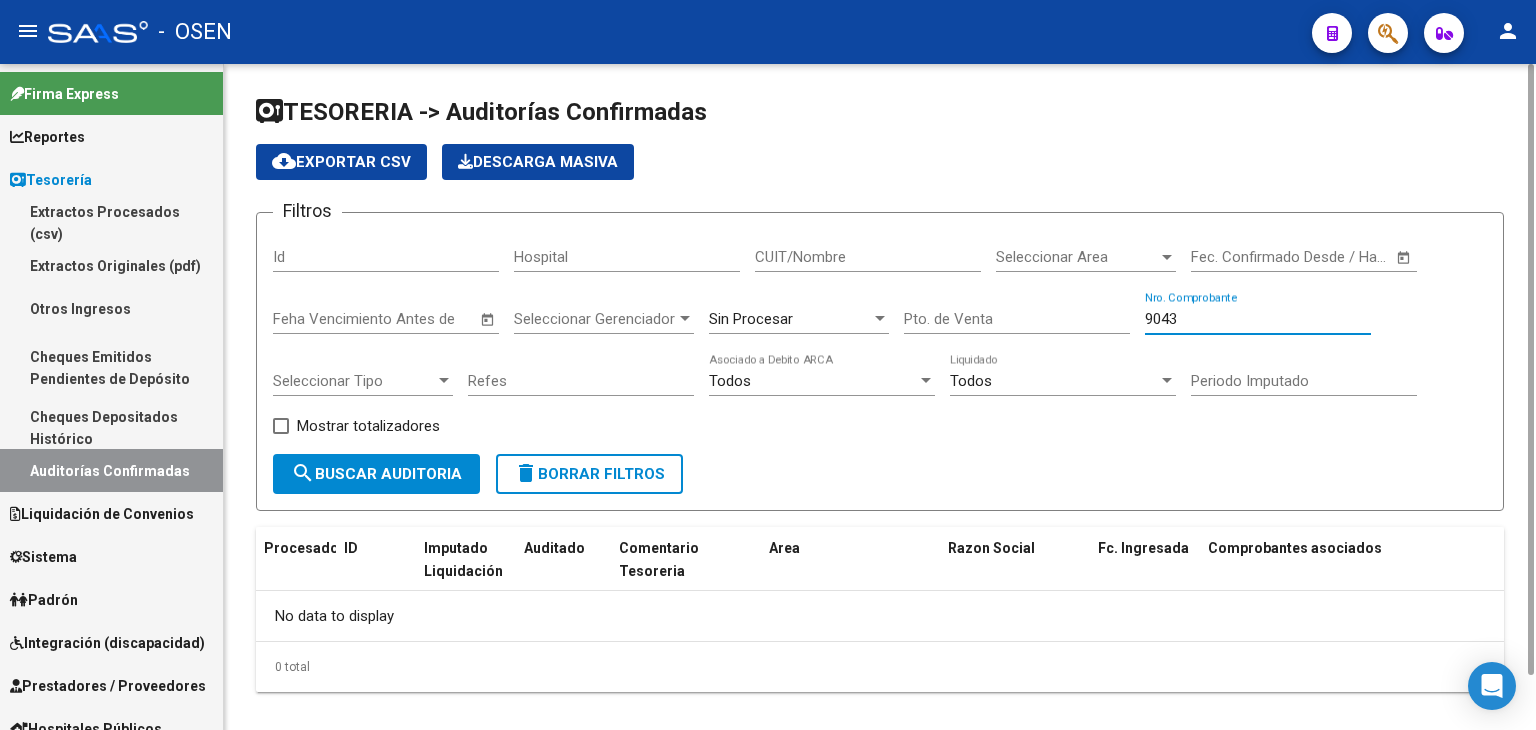 drag, startPoint x: 1204, startPoint y: 310, endPoint x: 1021, endPoint y: 290, distance: 184.08965 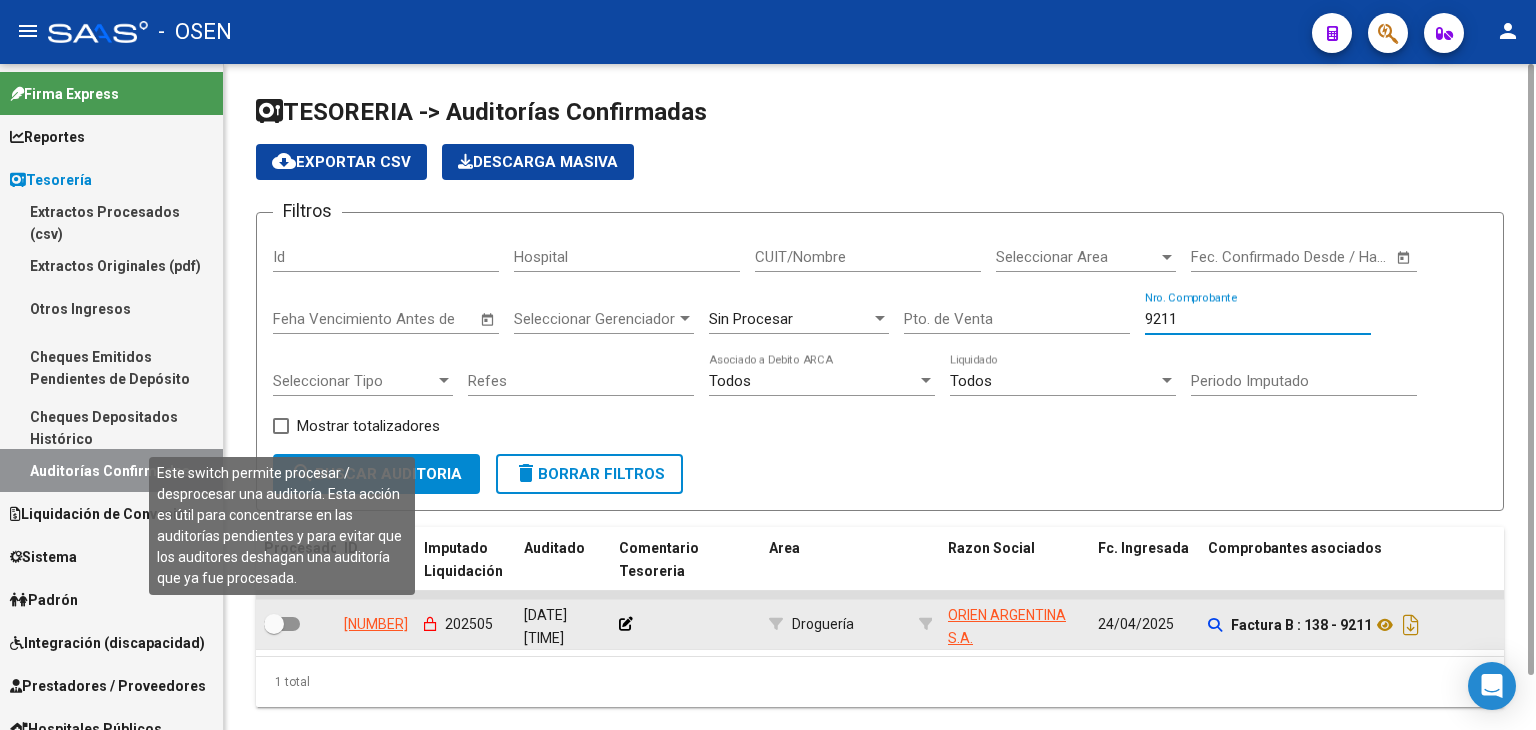 type on "9211" 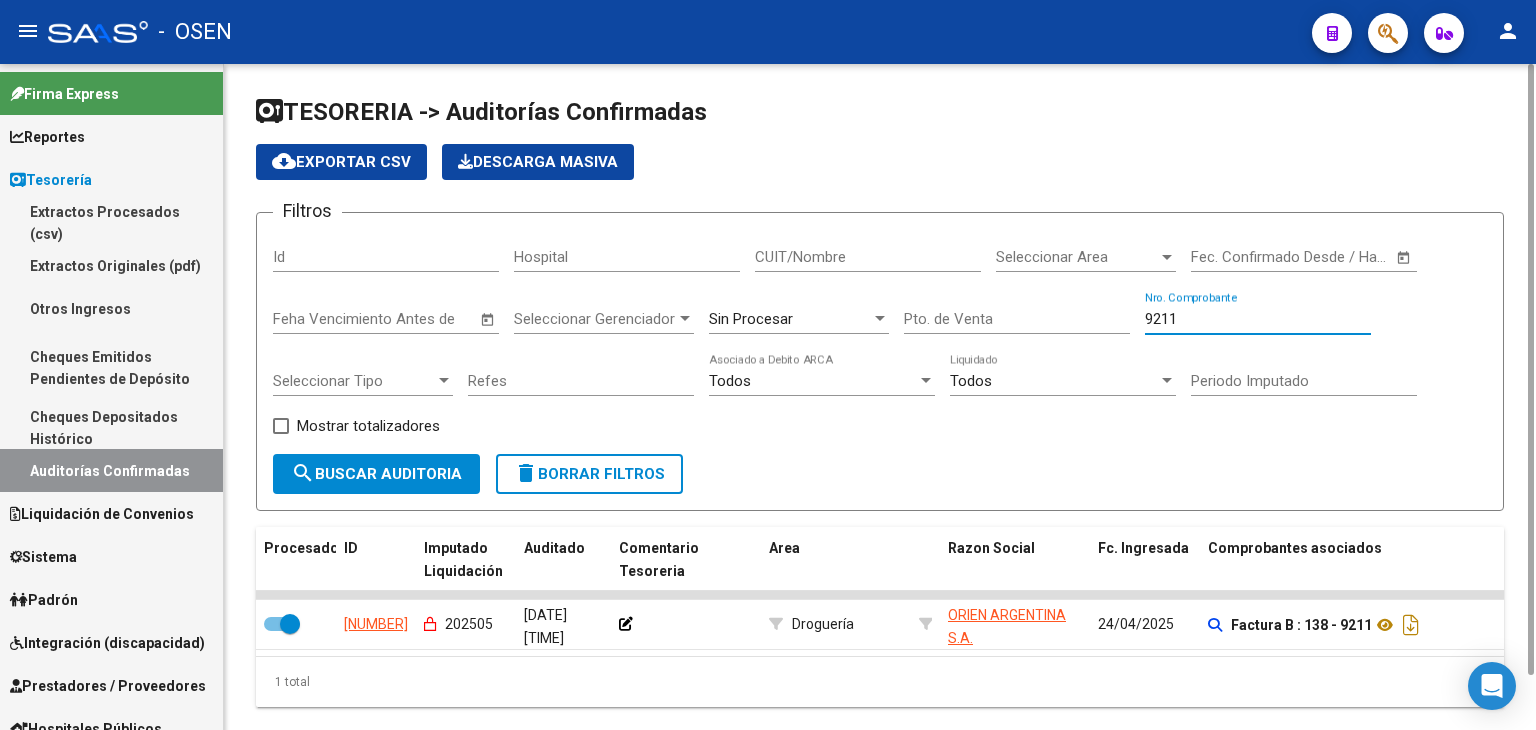 drag, startPoint x: 1199, startPoint y: 317, endPoint x: 831, endPoint y: 260, distance: 372.38824 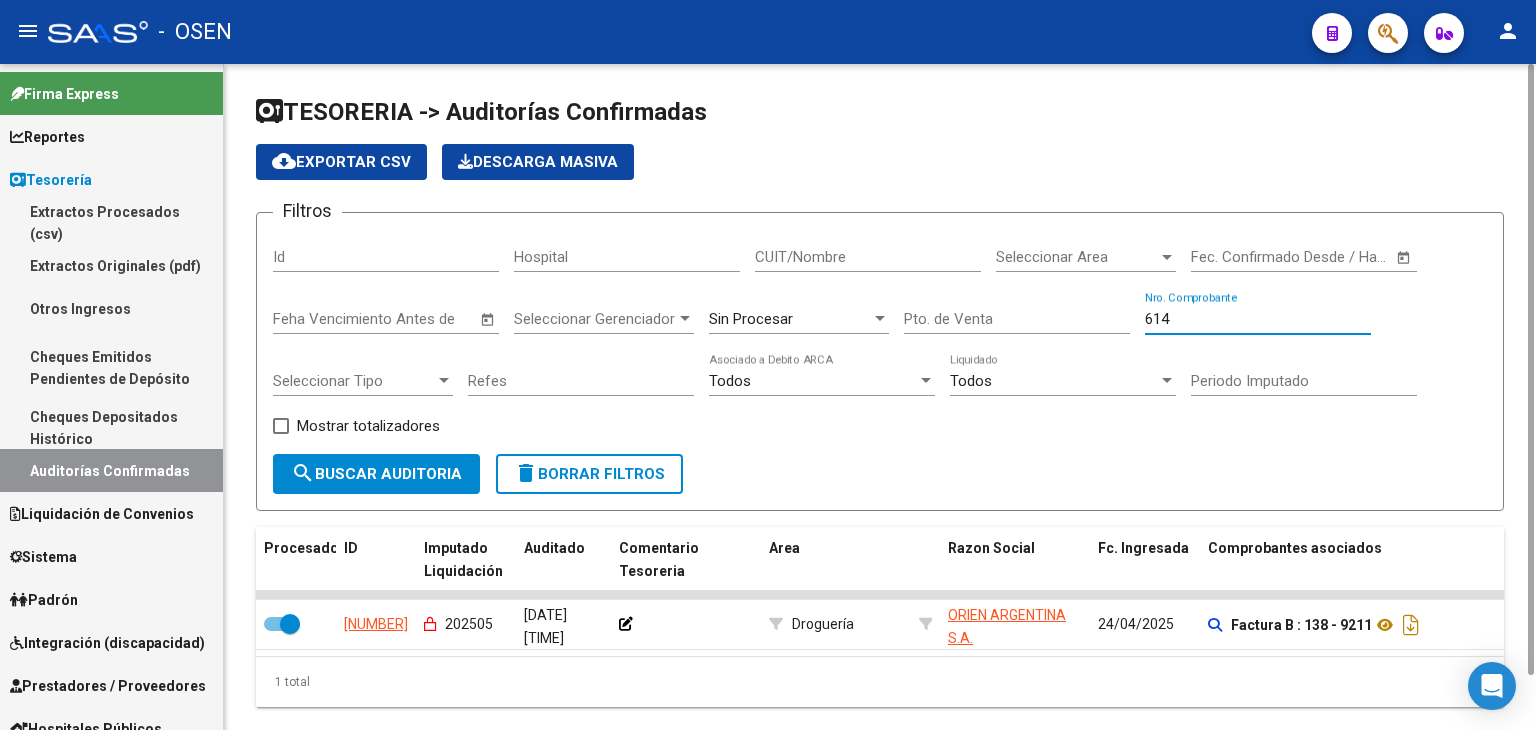 type on "6144" 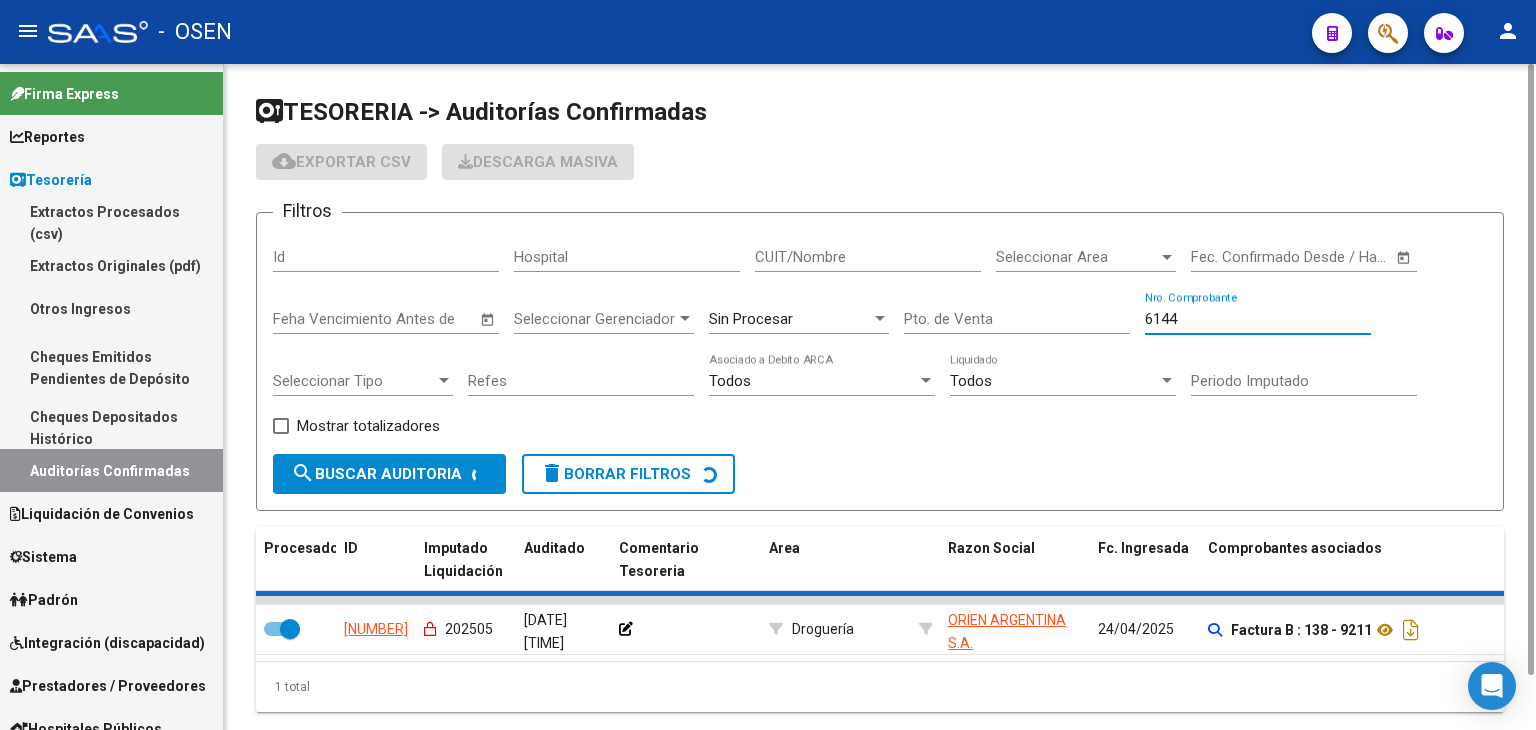 checkbox on "false" 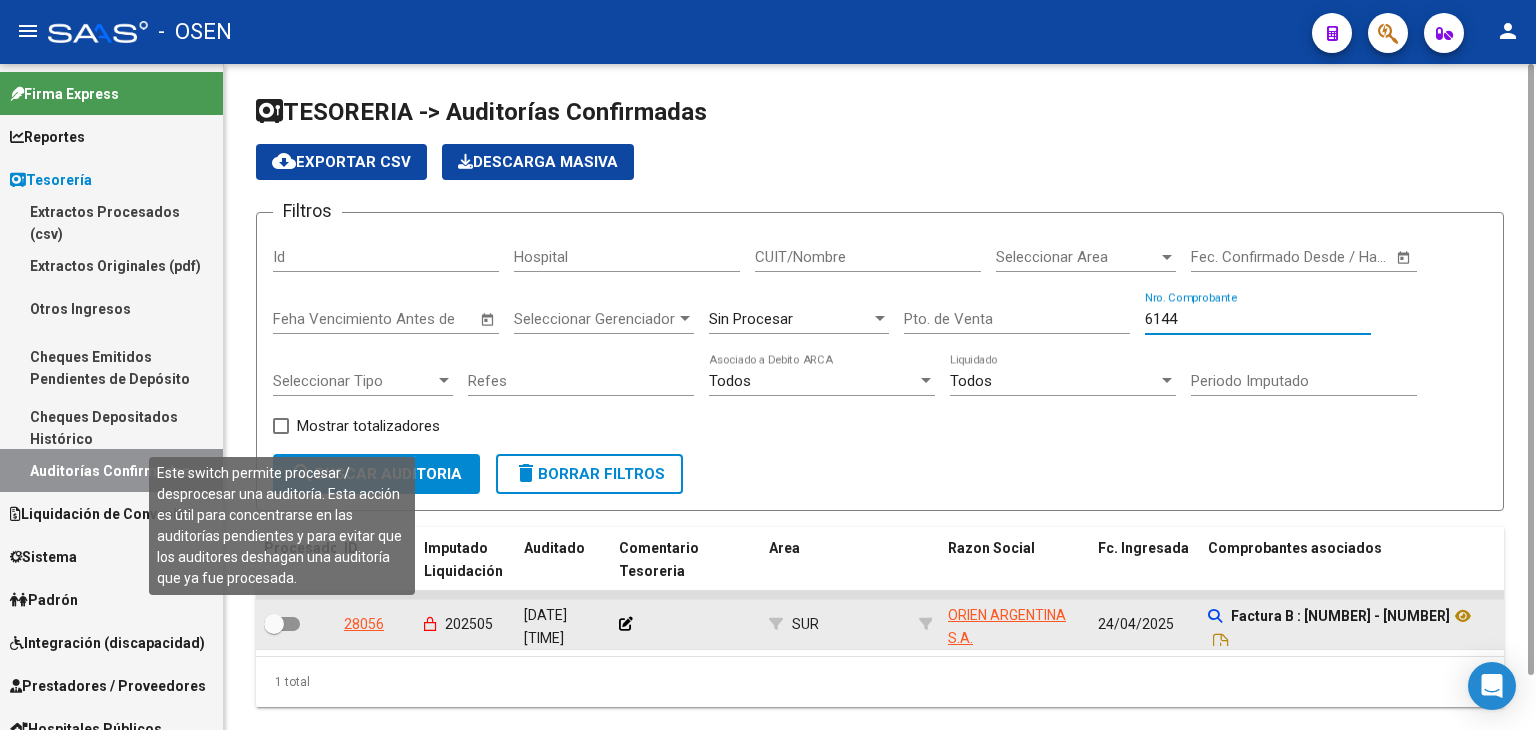 type on "6144" 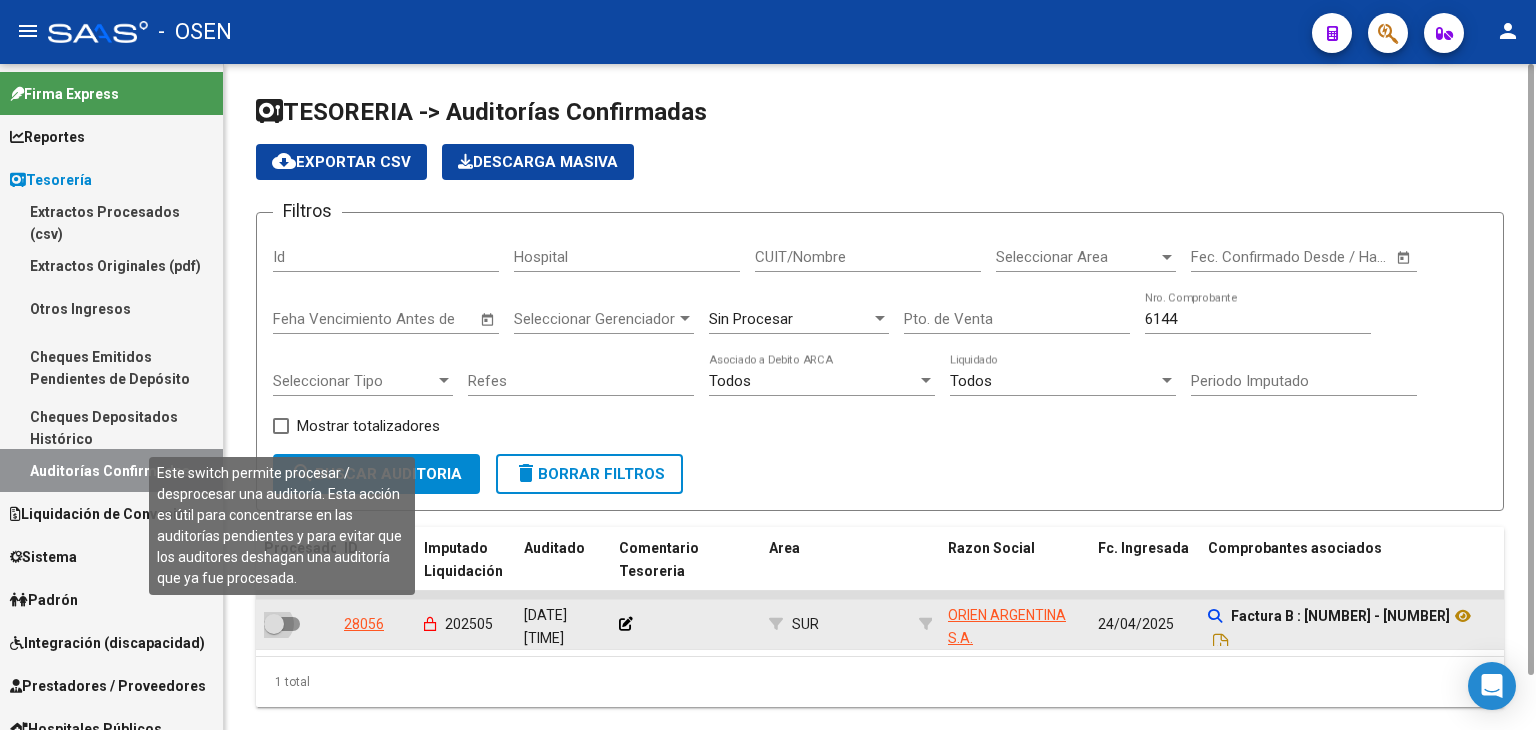 click at bounding box center [274, 624] 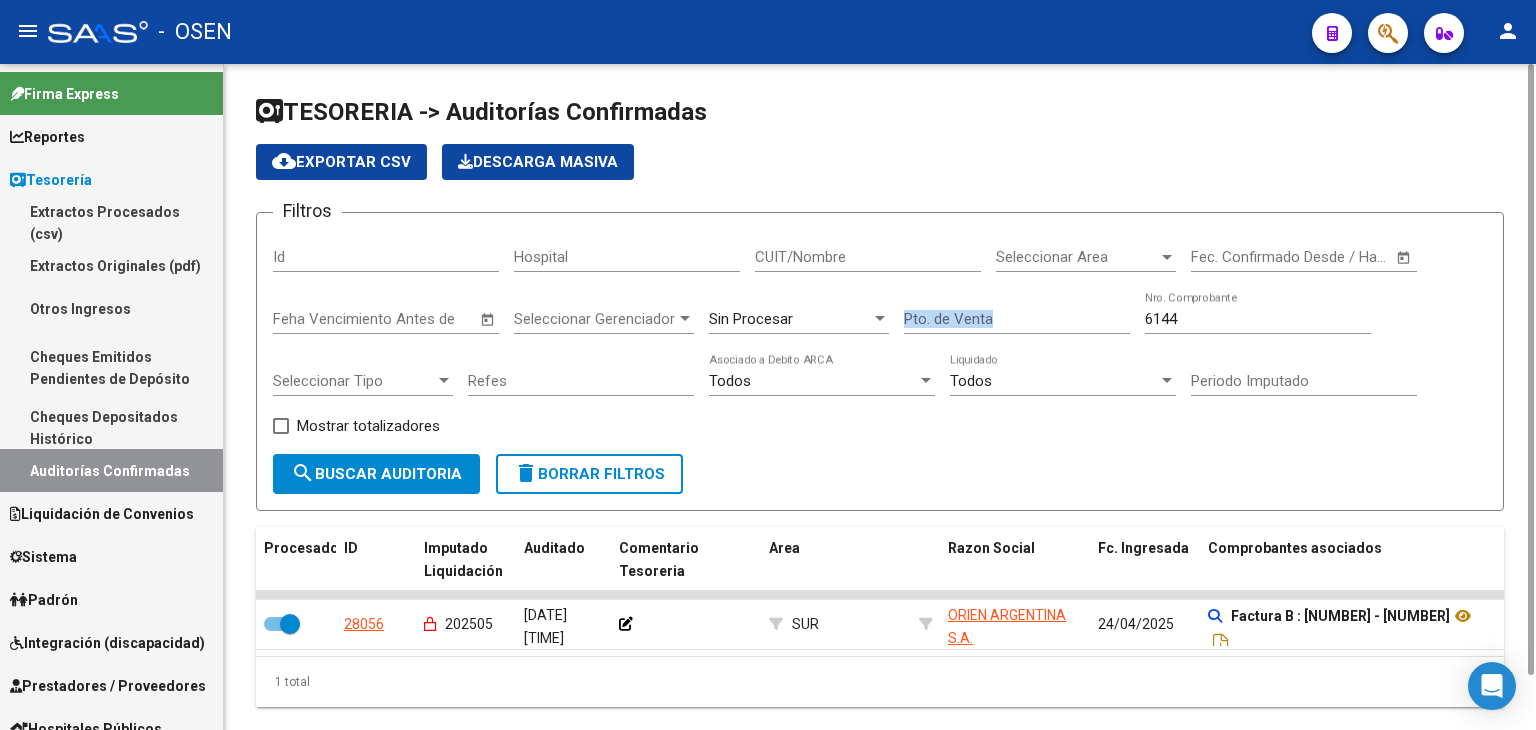 drag, startPoint x: 1184, startPoint y: 327, endPoint x: 1107, endPoint y: 313, distance: 78.26238 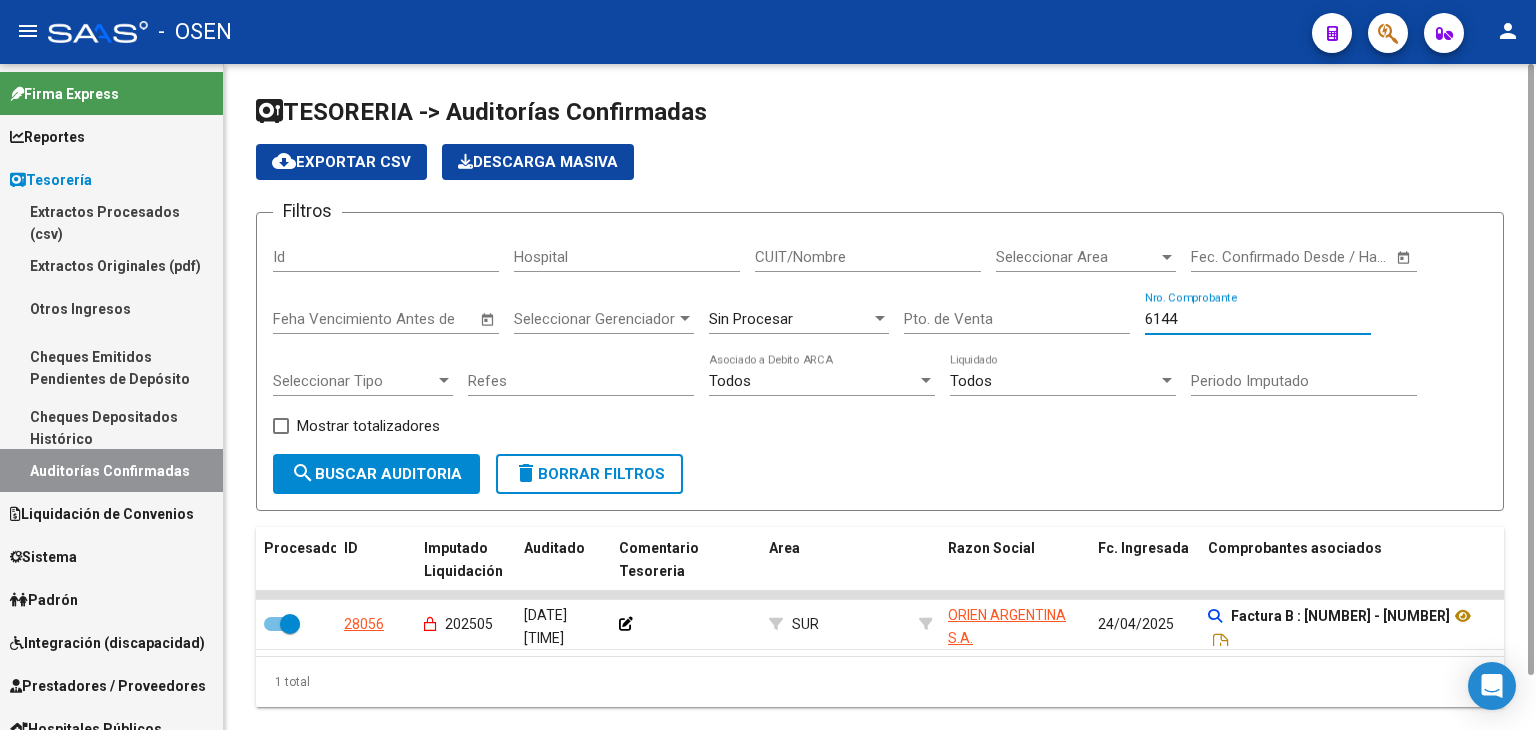 drag, startPoint x: 1246, startPoint y: 317, endPoint x: 1008, endPoint y: 309, distance: 238.13441 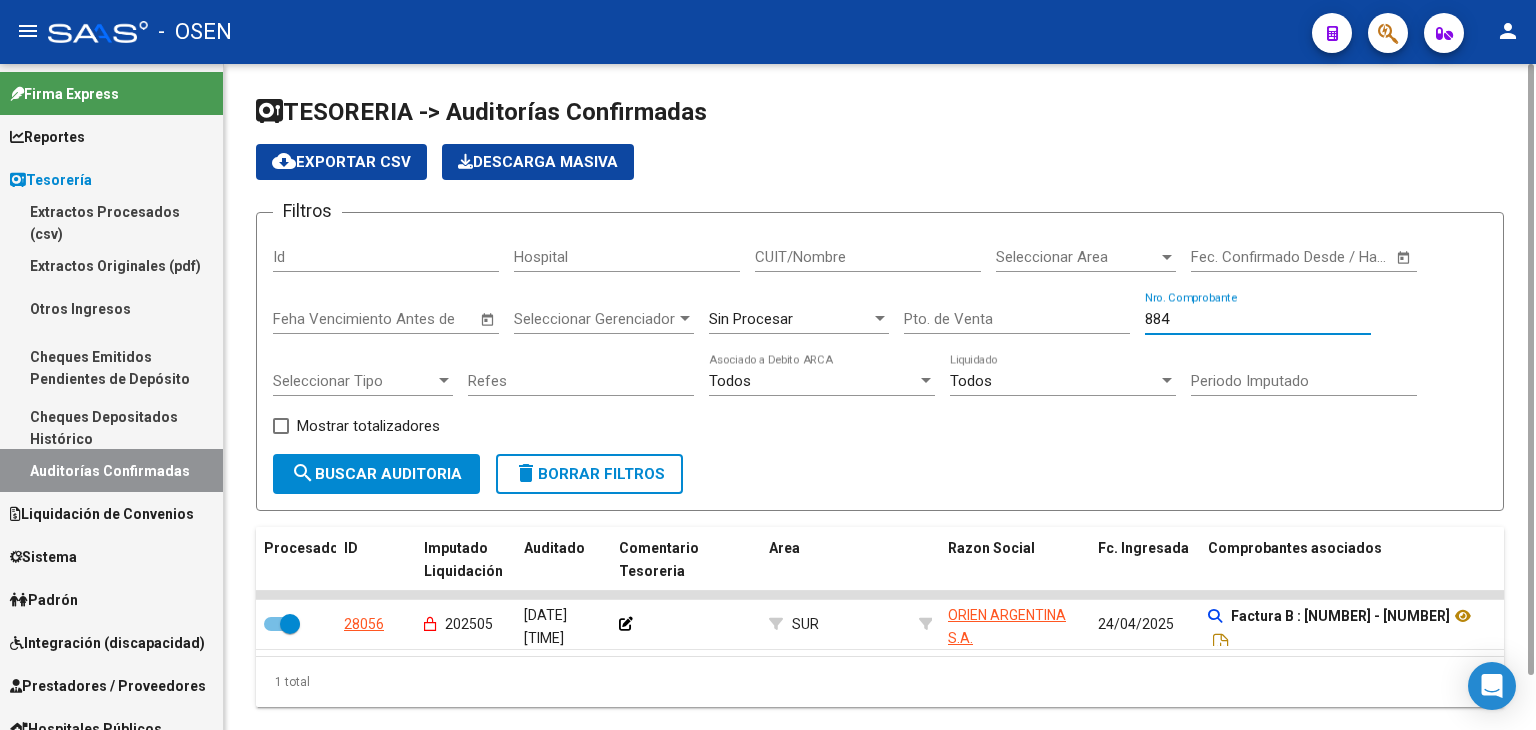 type on "8846" 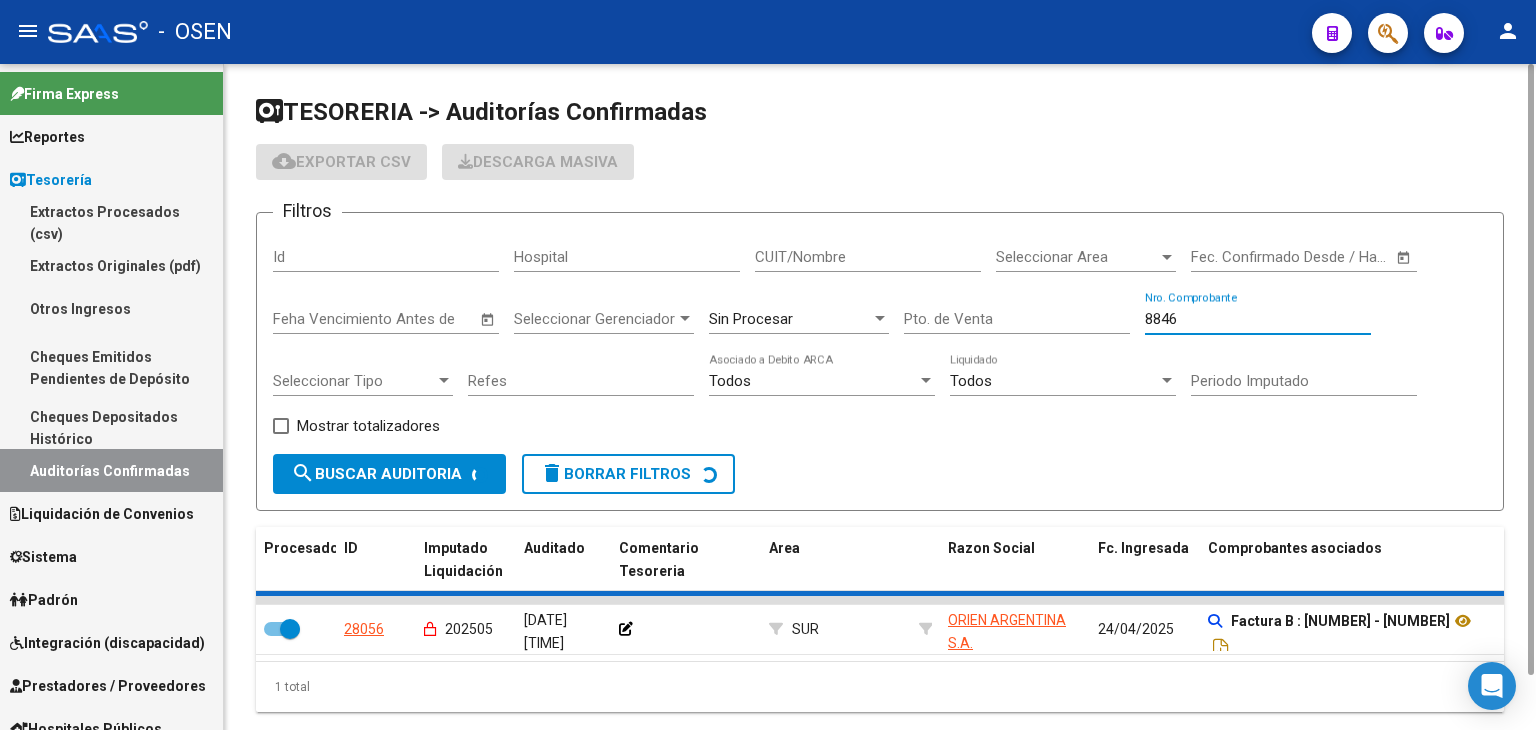checkbox on "false" 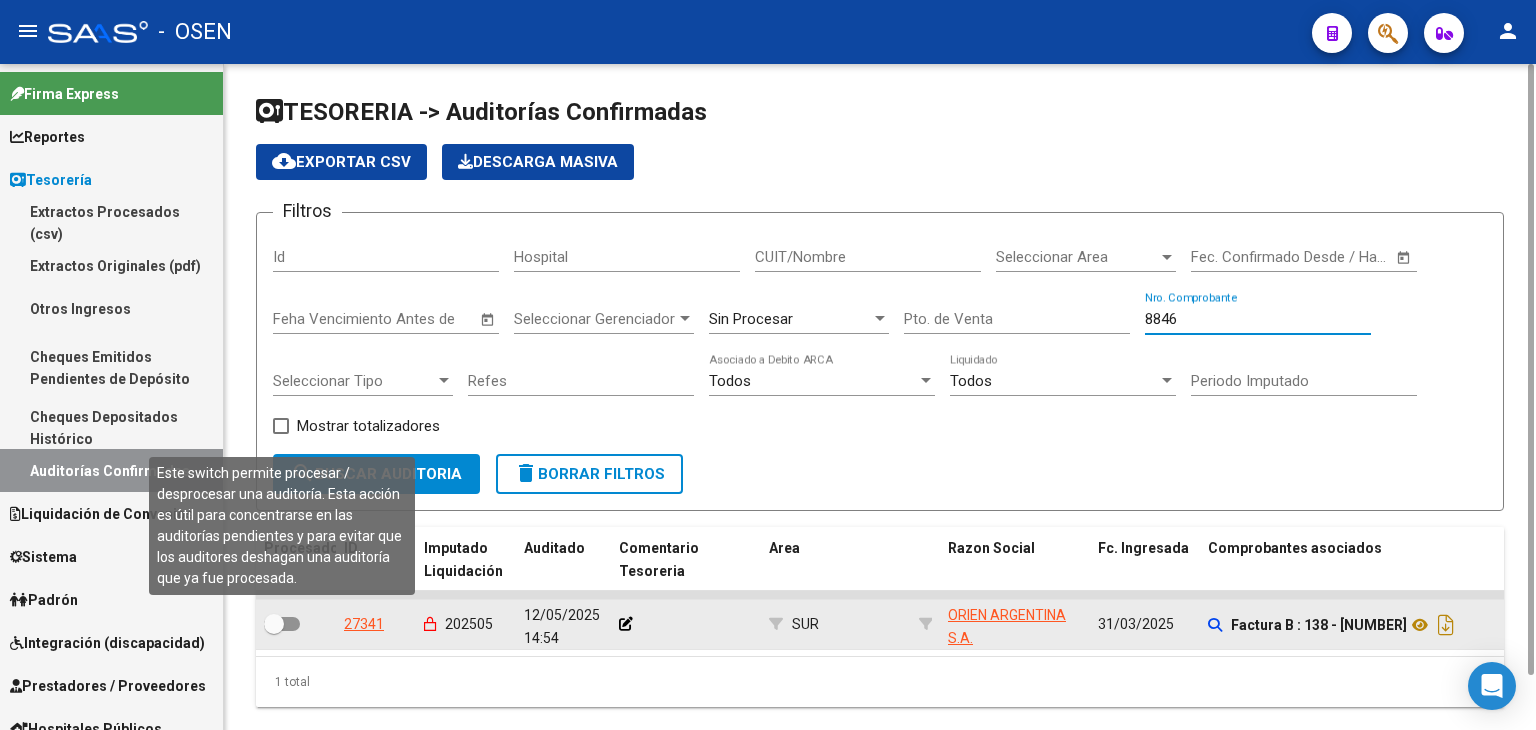 type on "8846" 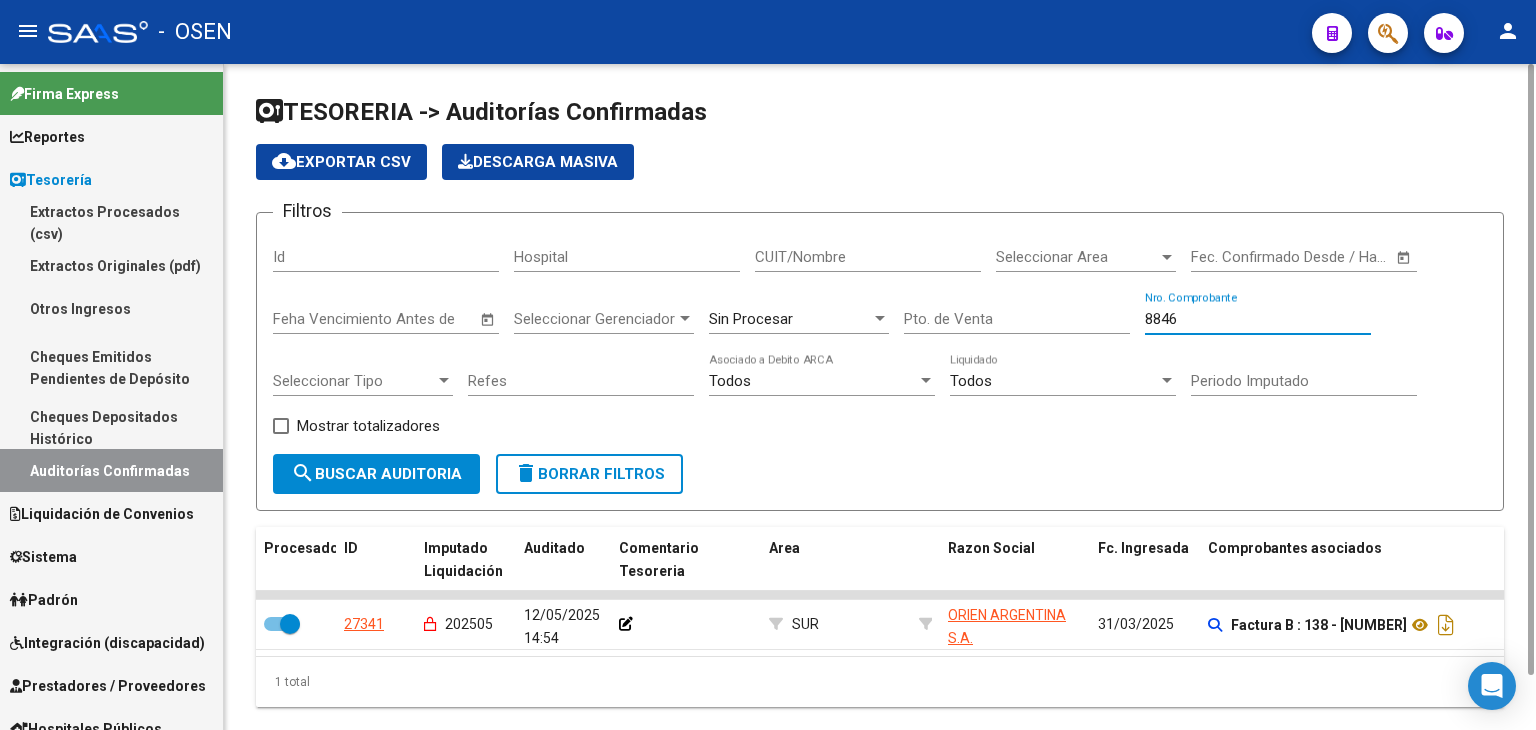 drag, startPoint x: 1197, startPoint y: 318, endPoint x: 1032, endPoint y: 303, distance: 165.68042 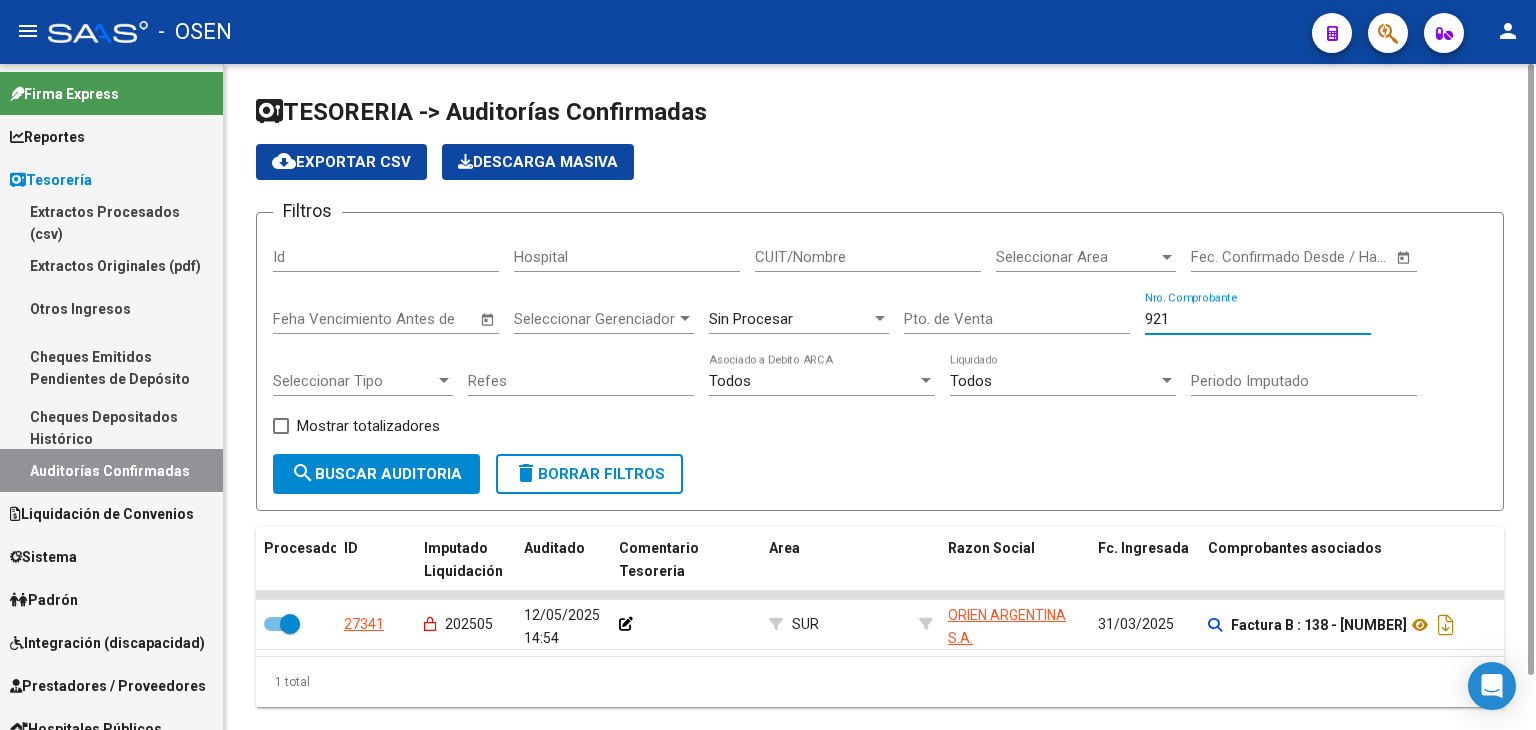 type on "9217" 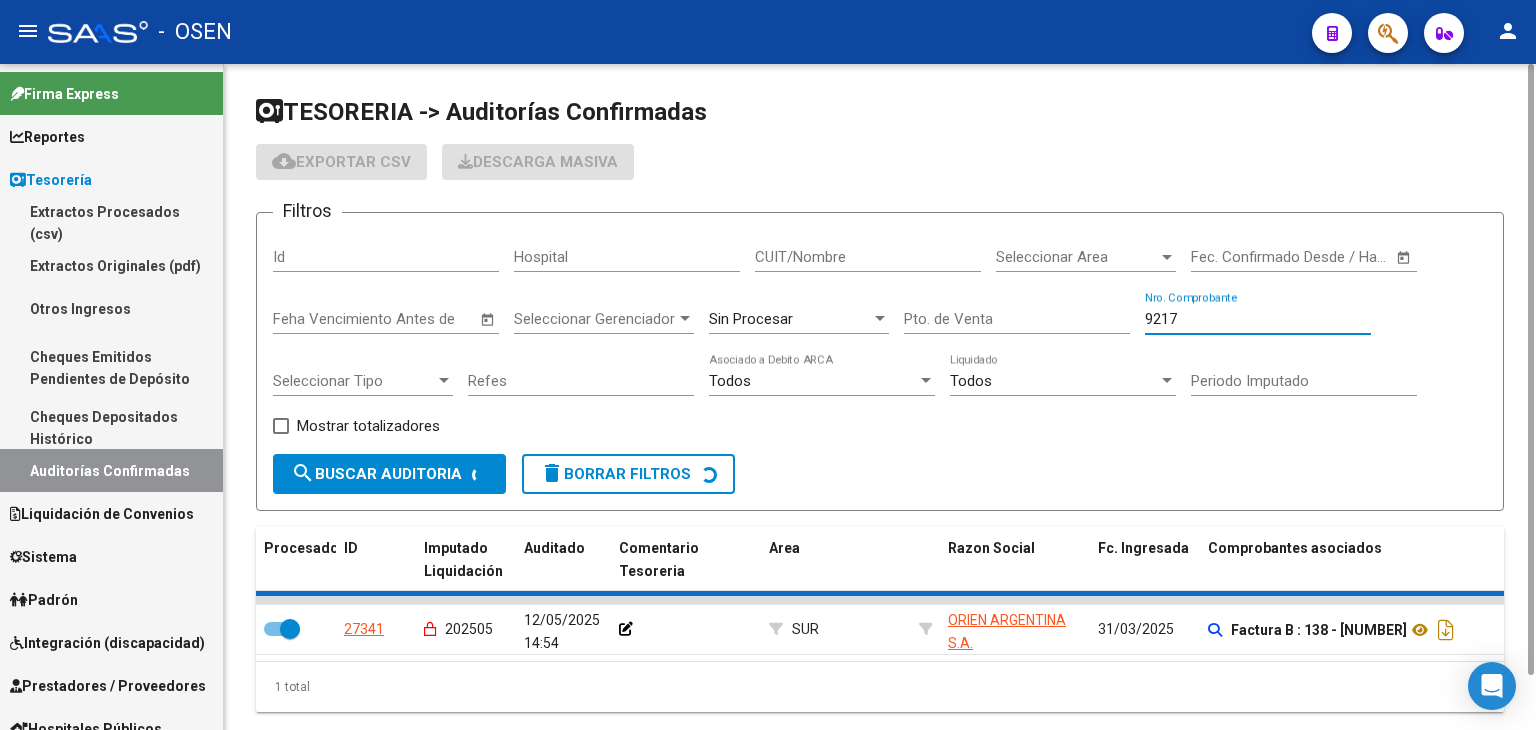 checkbox on "false" 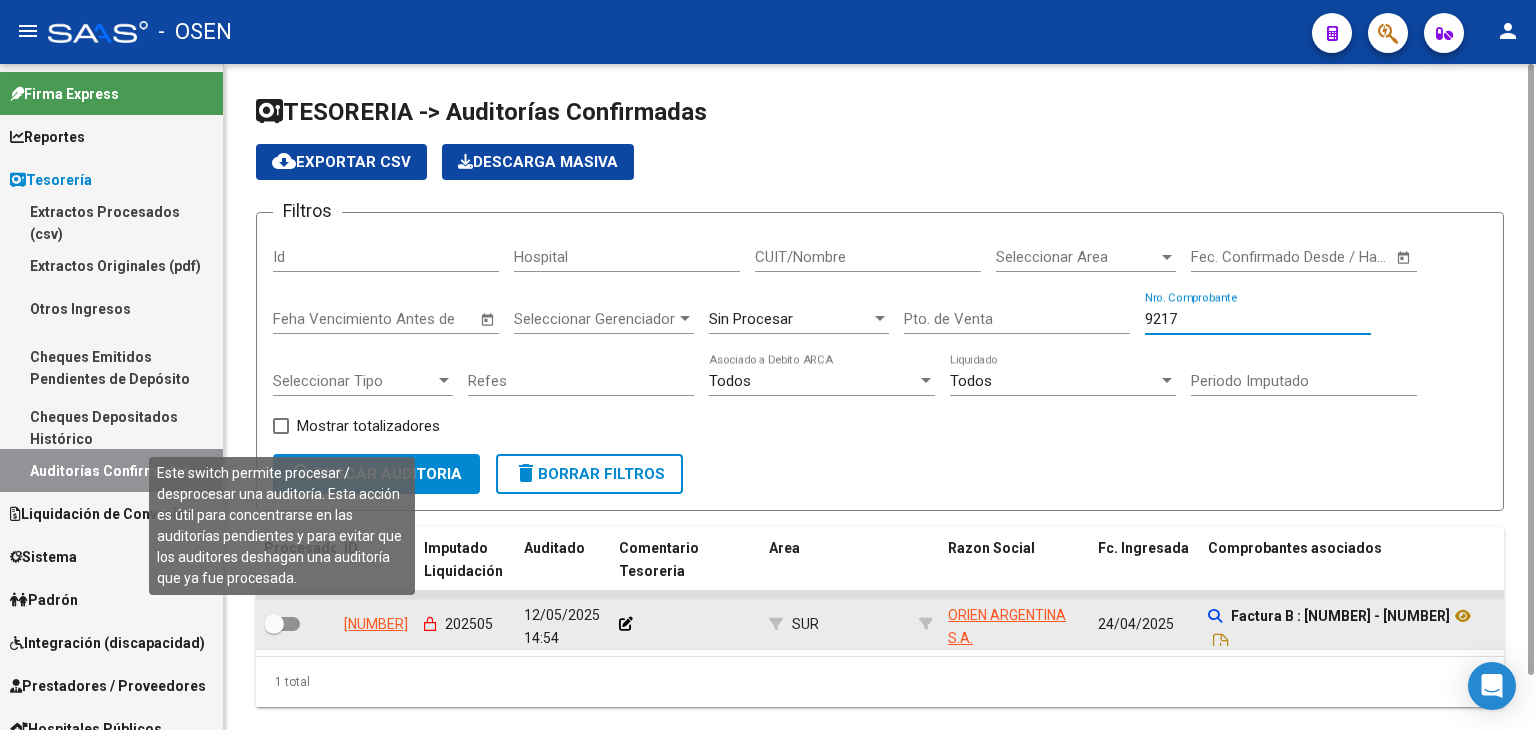 type on "9217" 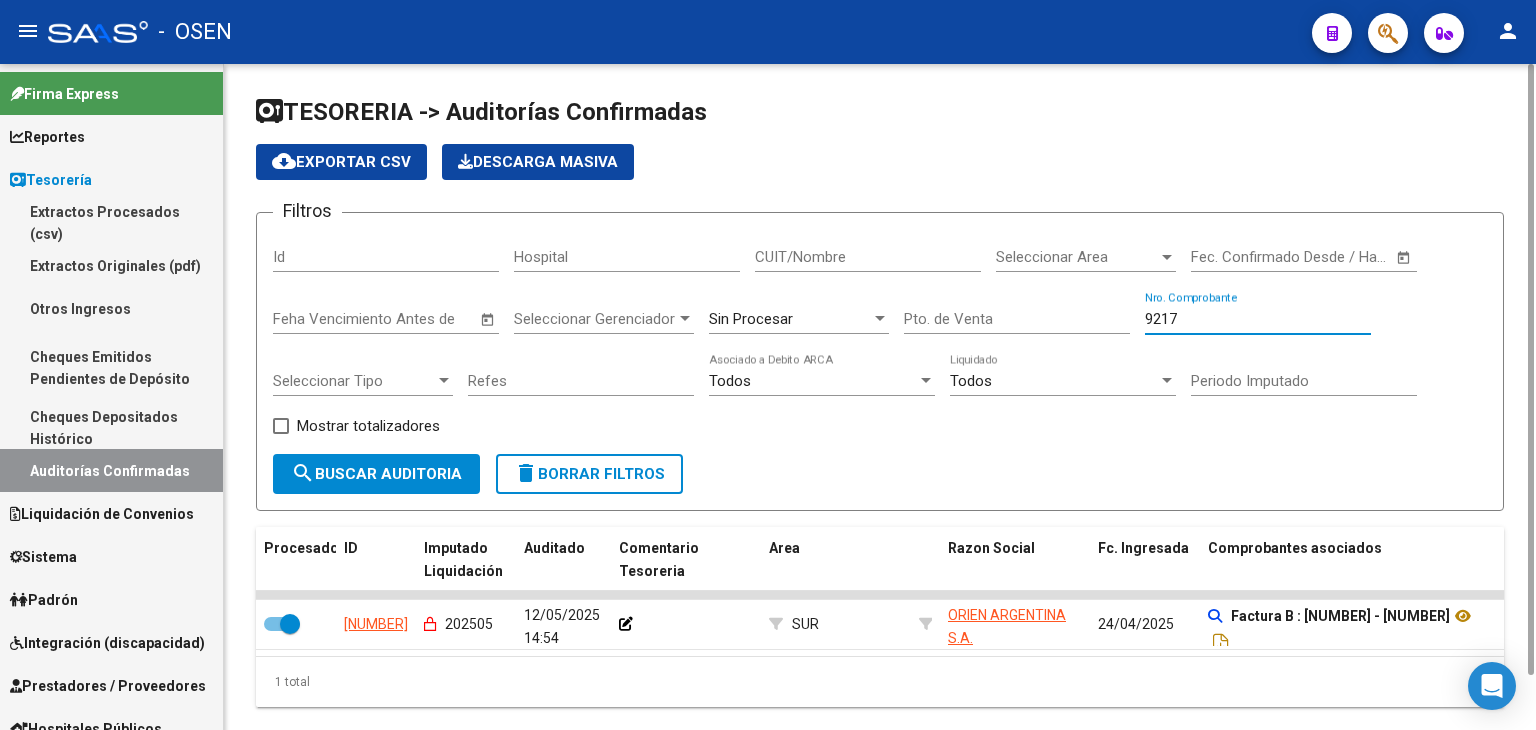 drag, startPoint x: 1254, startPoint y: 317, endPoint x: 1037, endPoint y: 277, distance: 220.65584 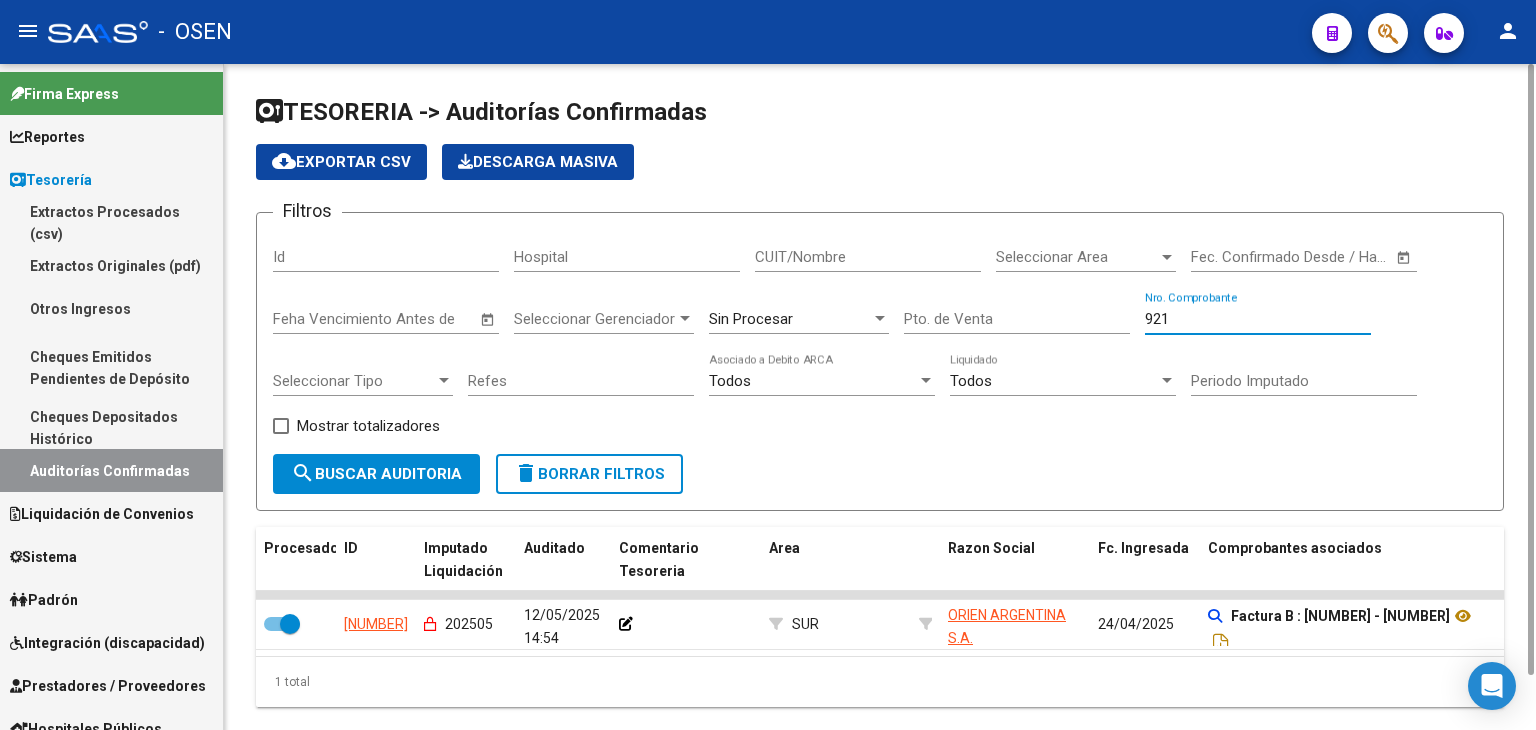 type on "9210" 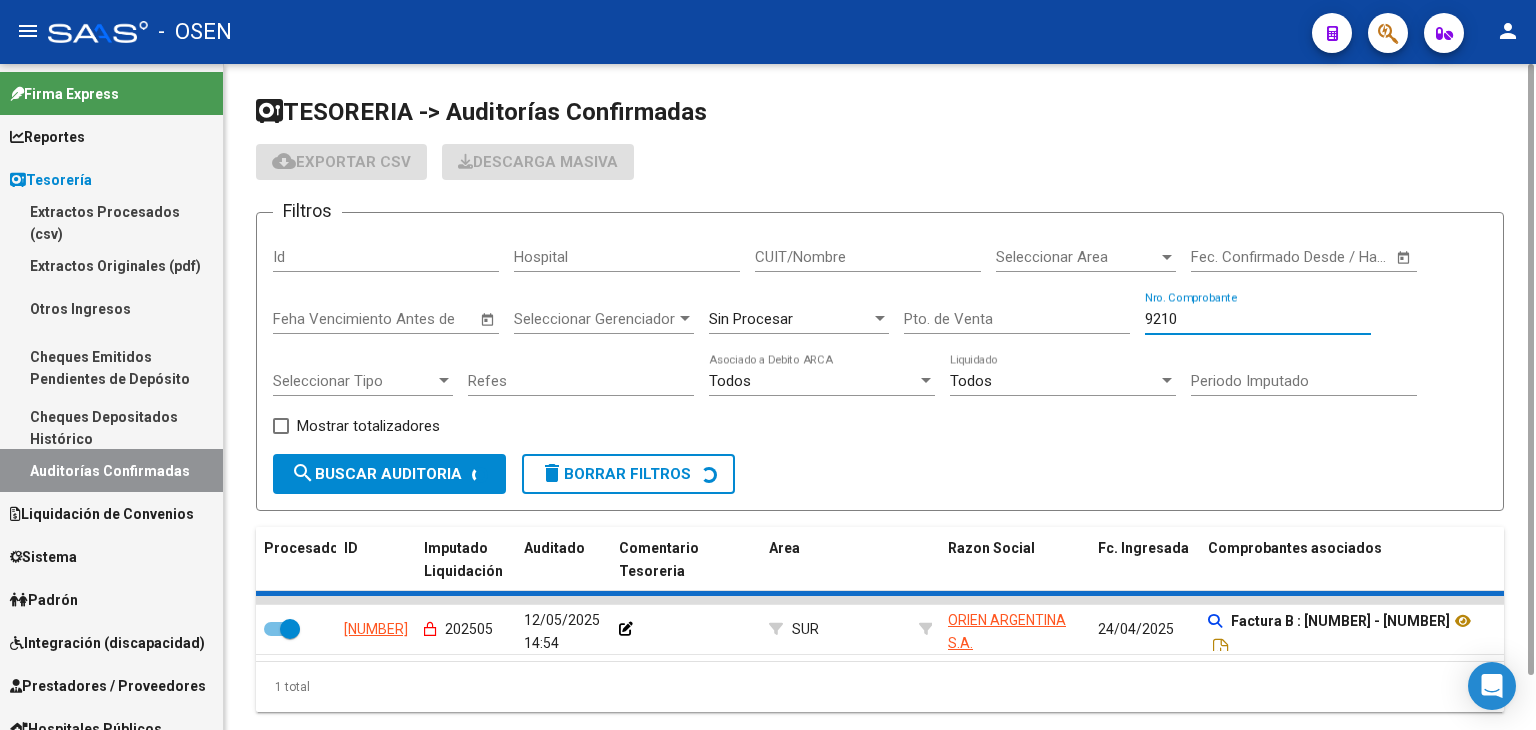 checkbox on "false" 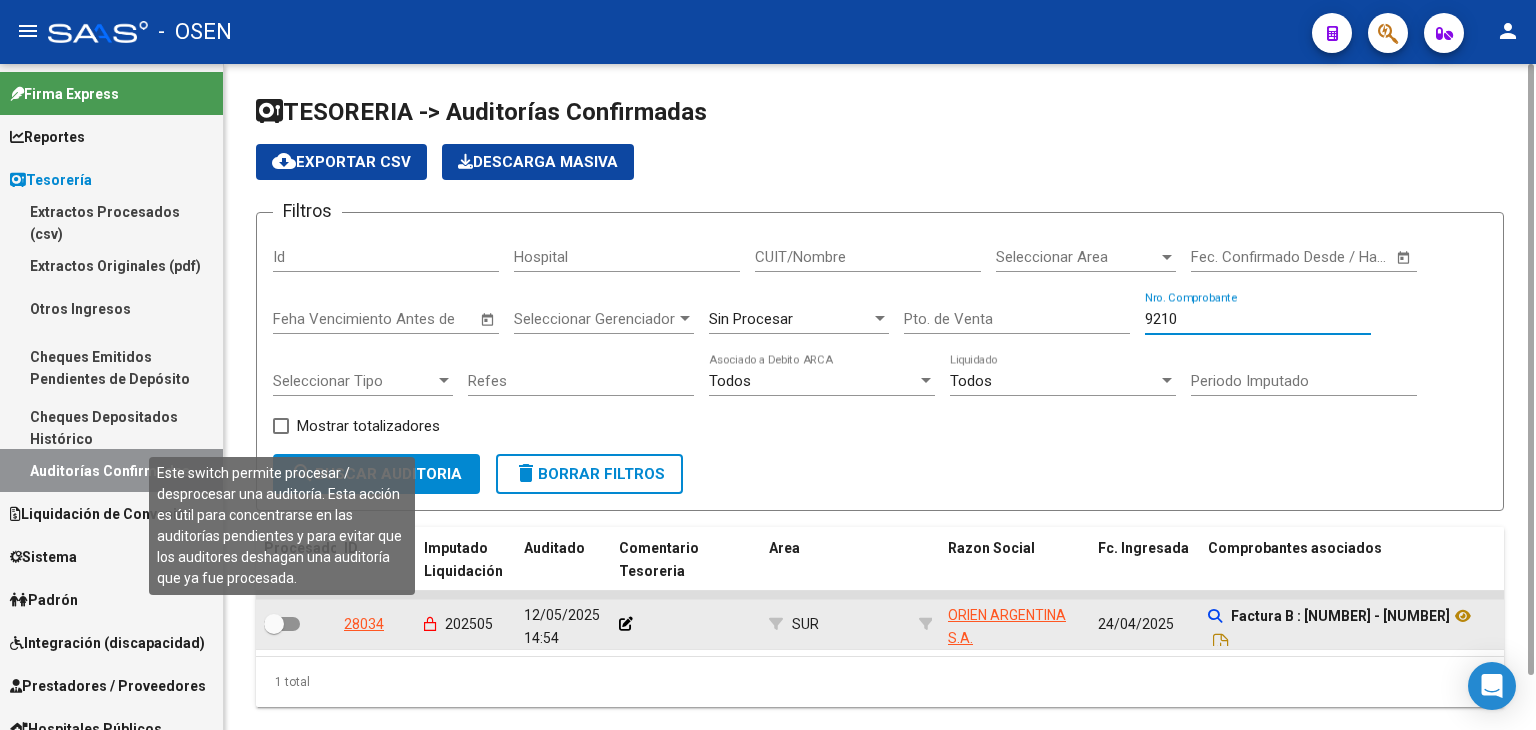 type on "9210" 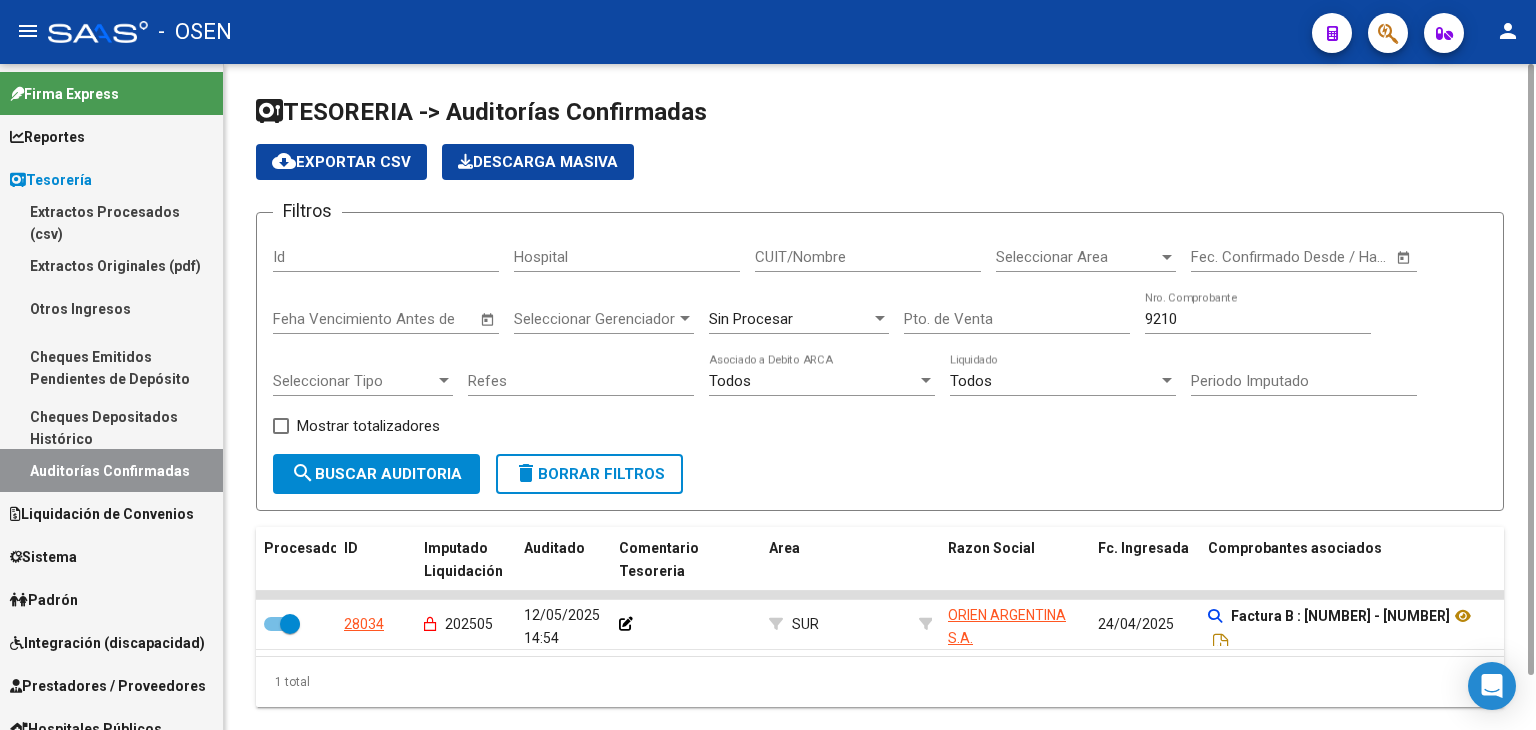 click on "9210 Nro. Comprobante" 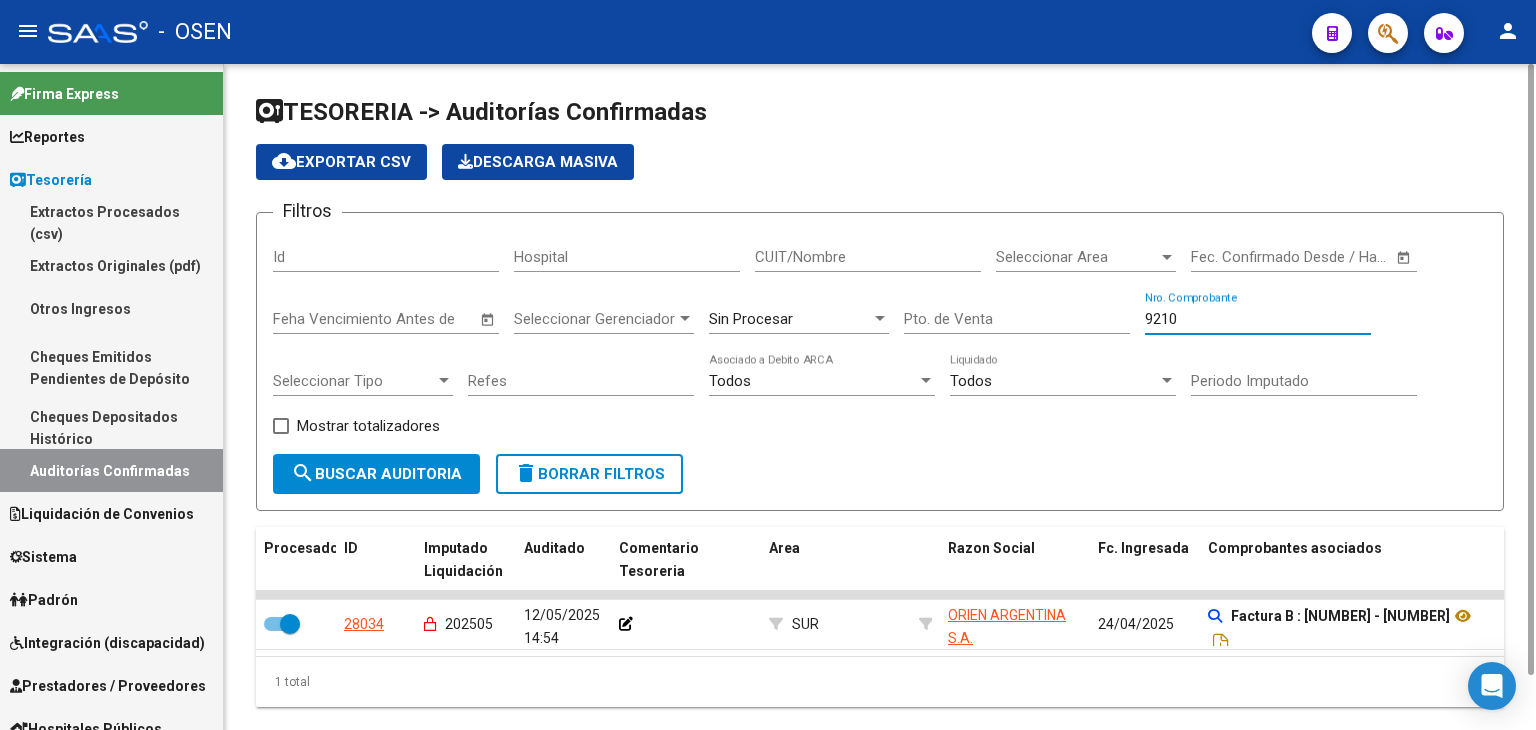 drag, startPoint x: 1225, startPoint y: 317, endPoint x: 1076, endPoint y: 303, distance: 149.65627 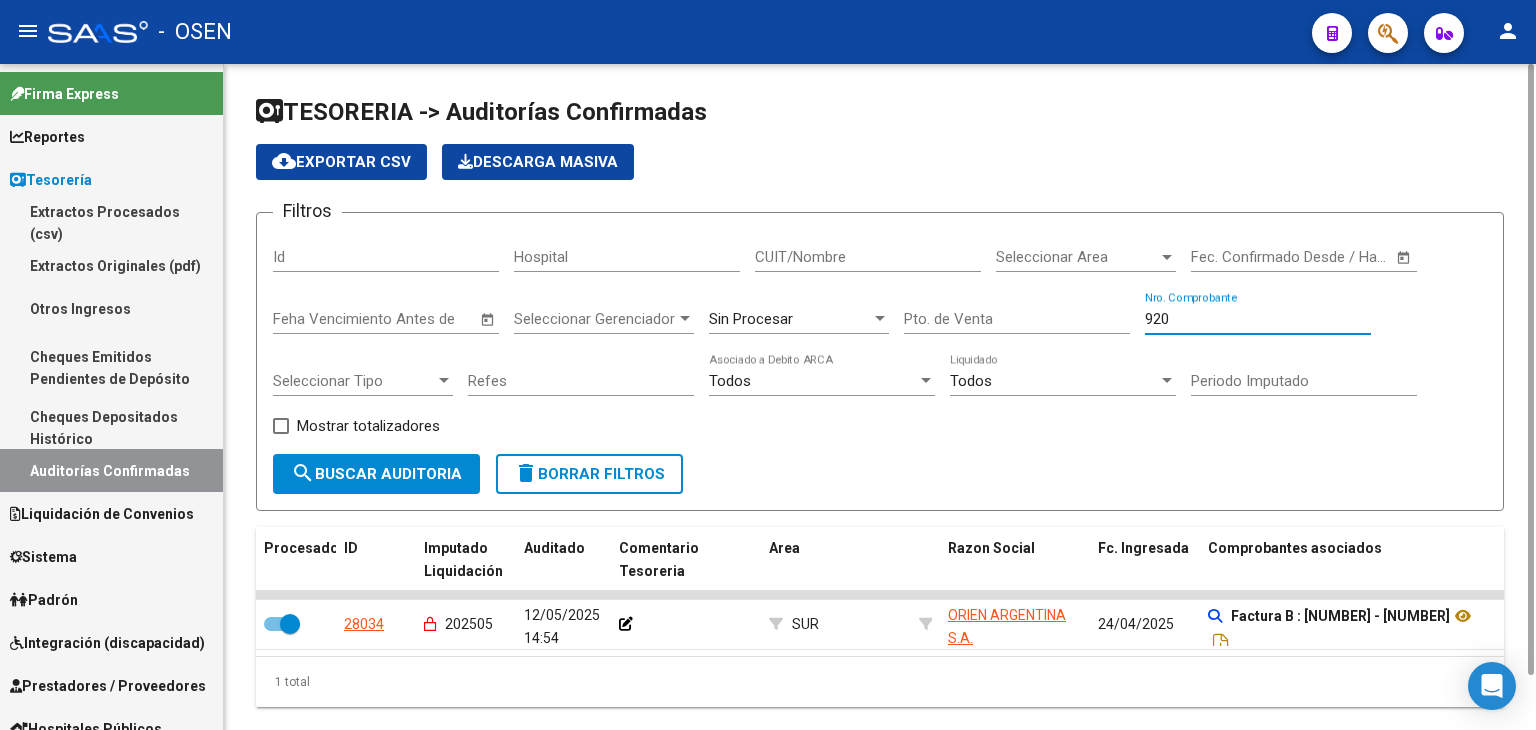 type on "9209" 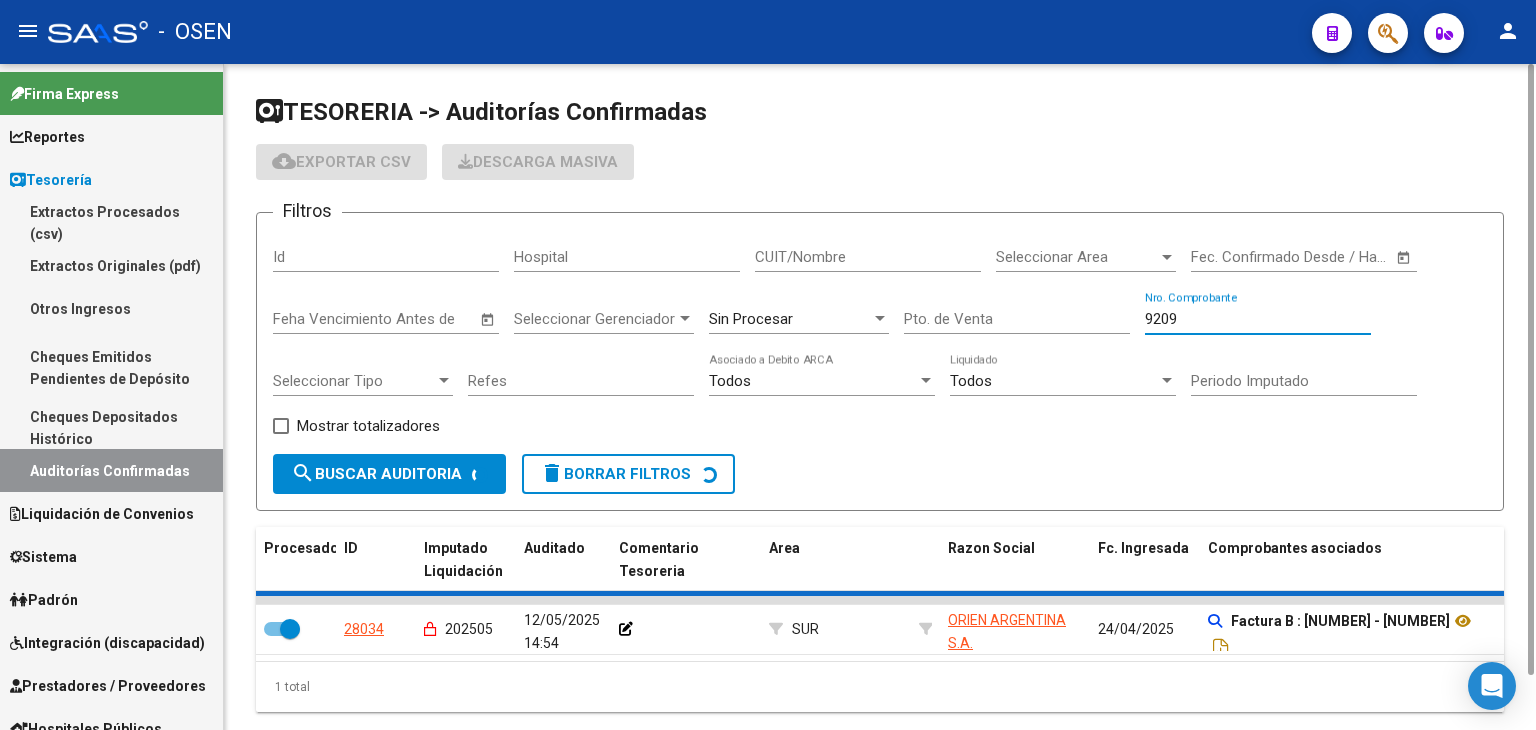 checkbox on "false" 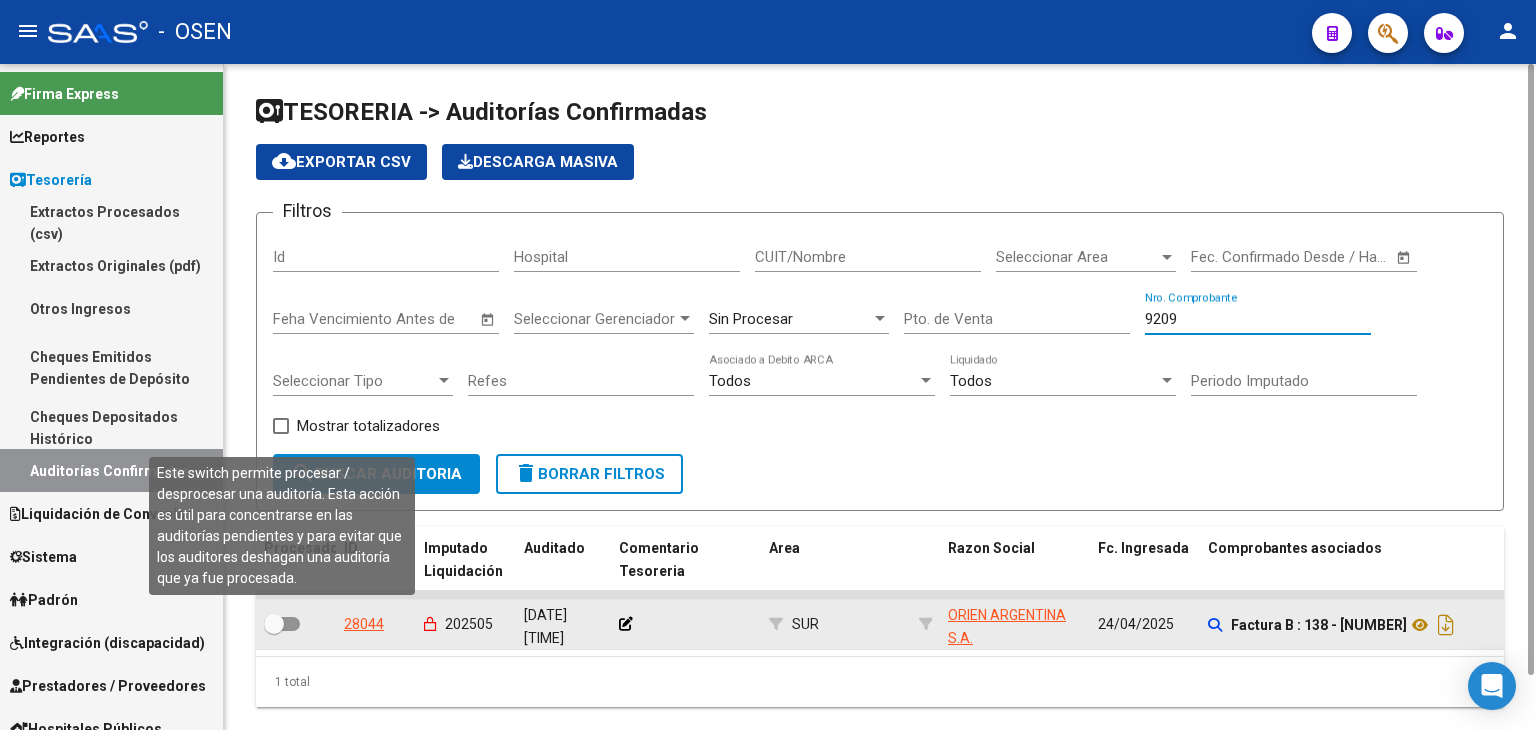 type on "9209" 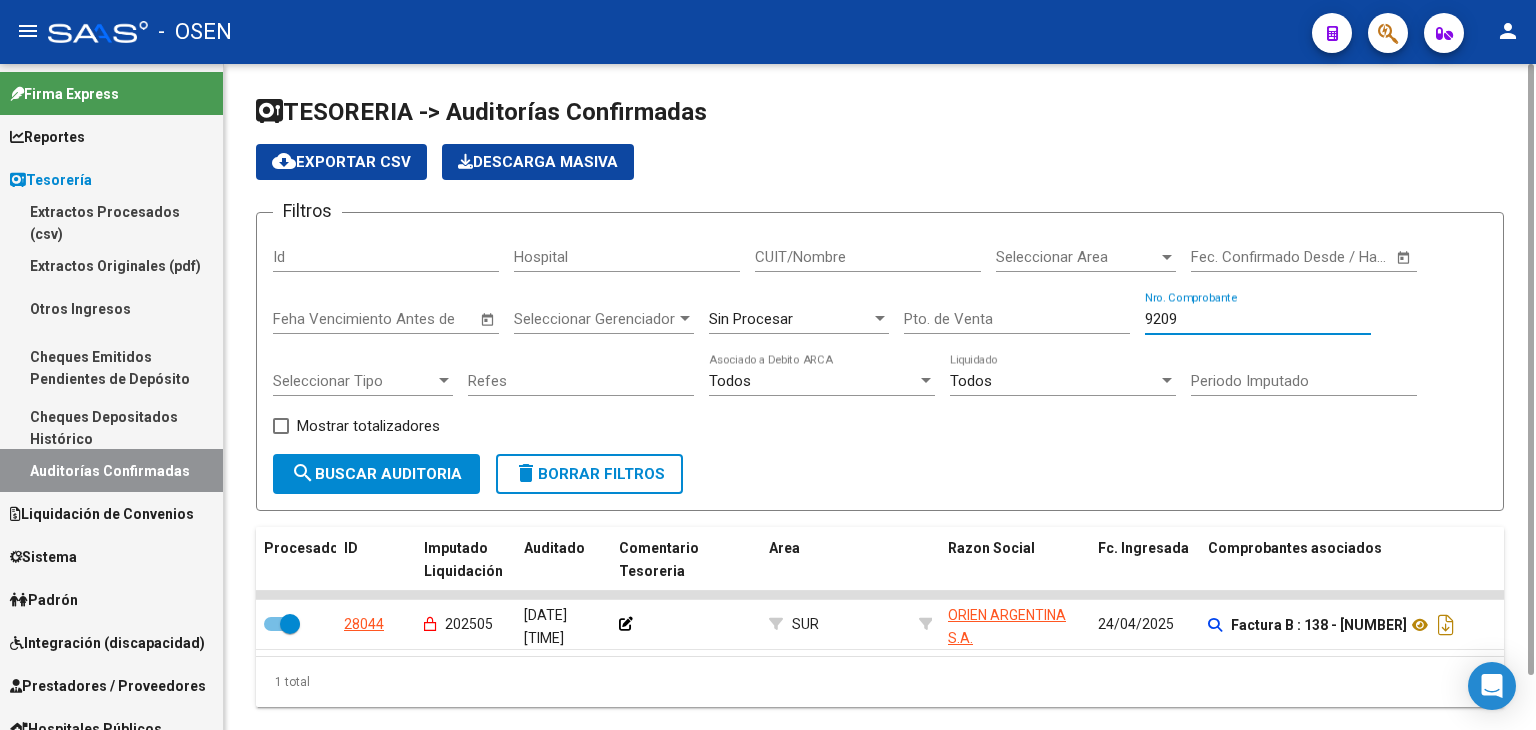 drag, startPoint x: 1255, startPoint y: 309, endPoint x: 1049, endPoint y: 309, distance: 206 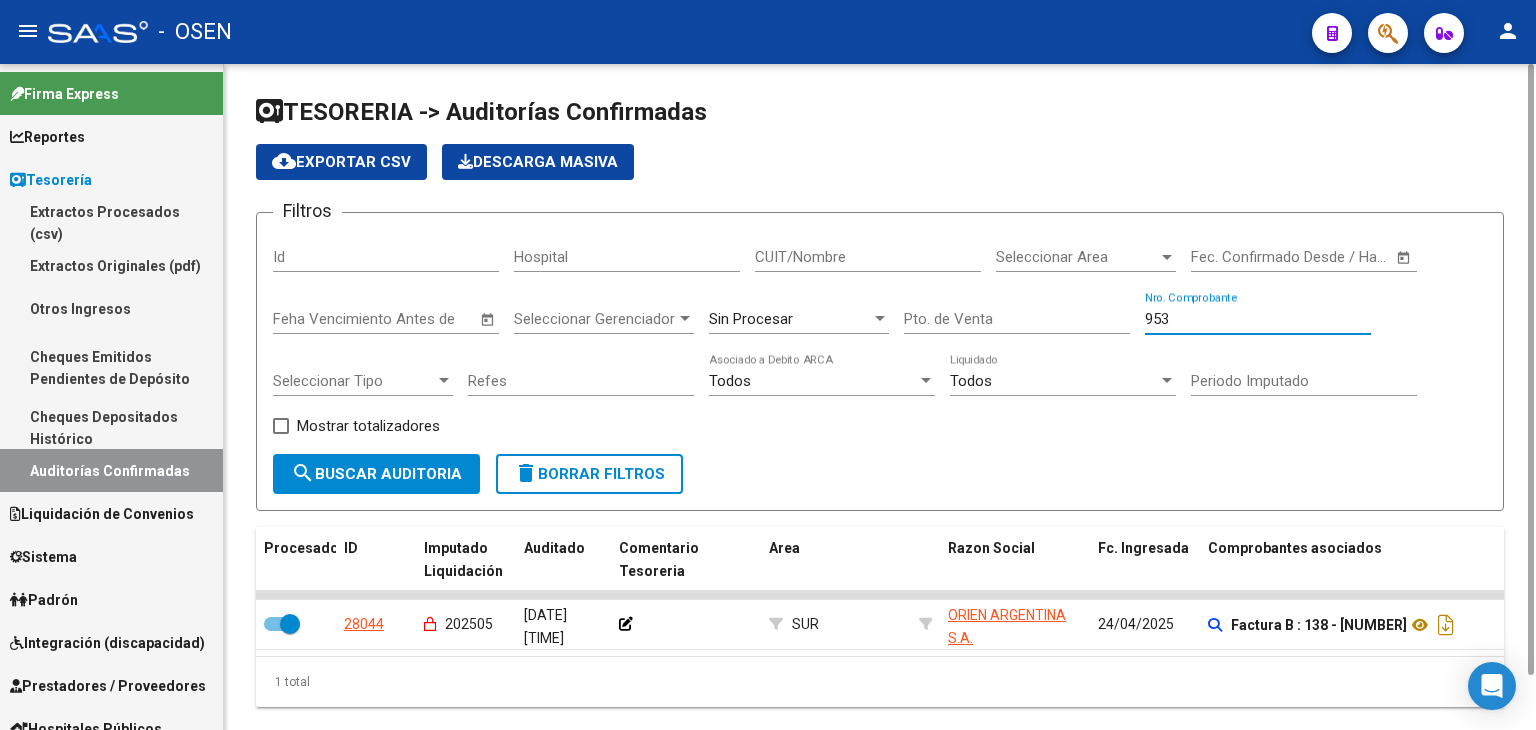 type on "9535" 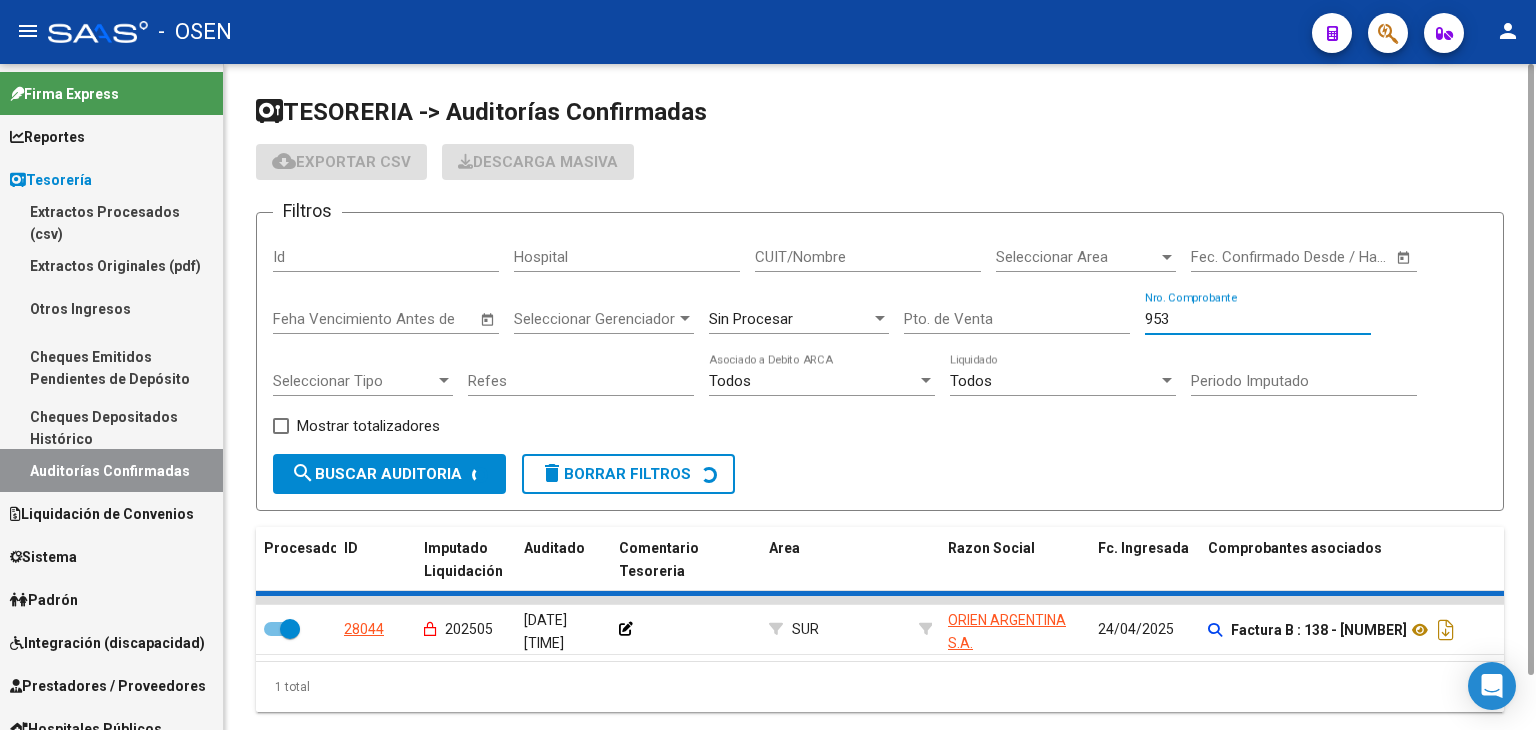 checkbox on "false" 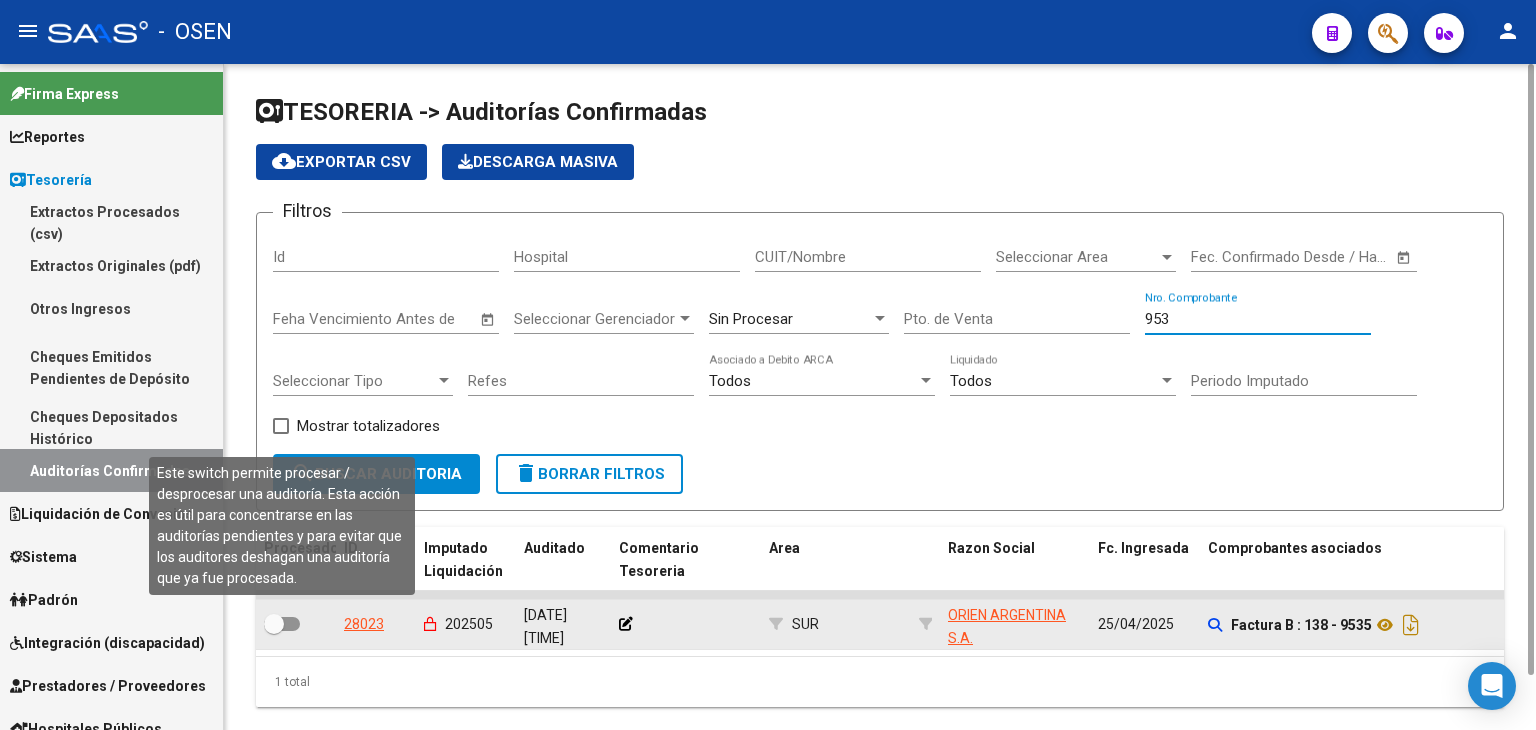 type on "9535" 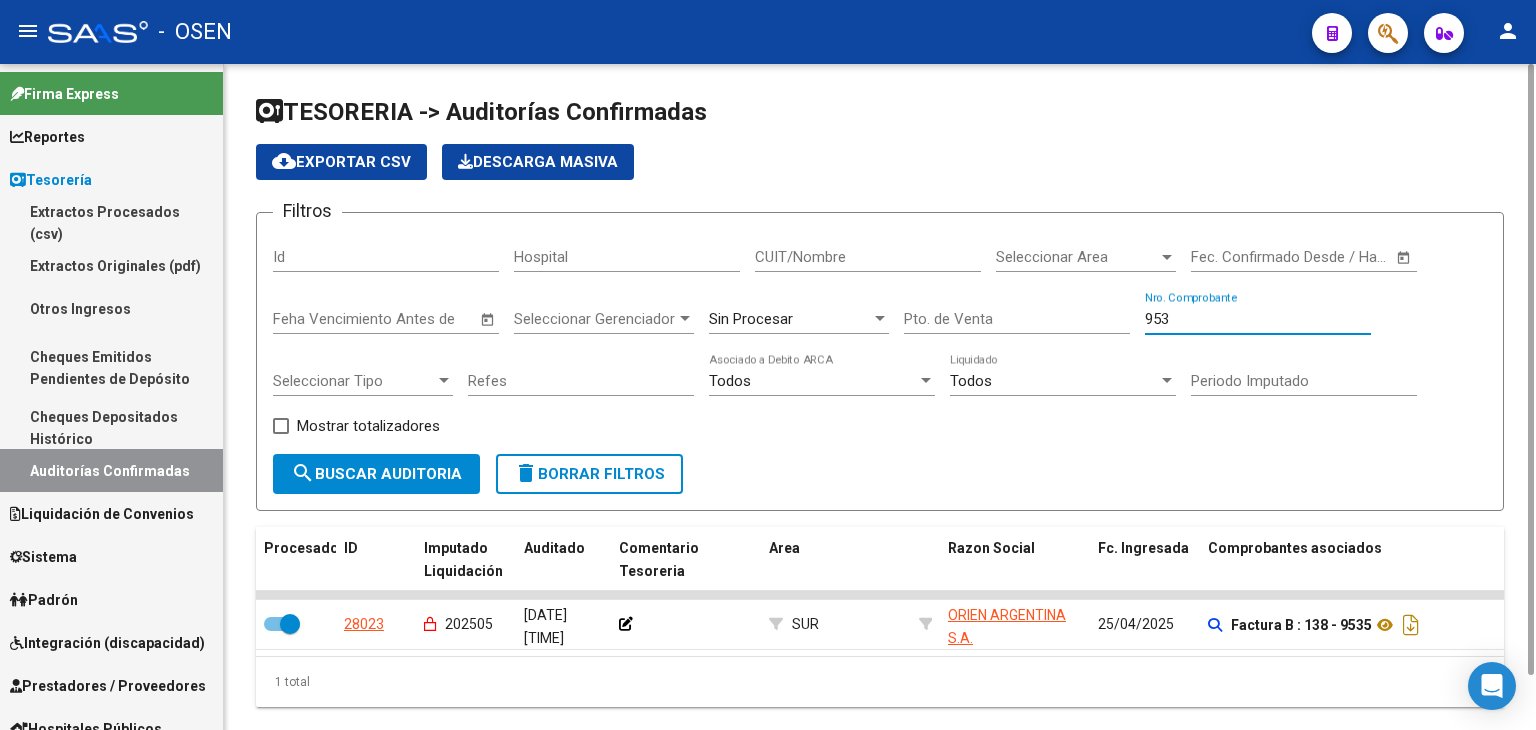 drag, startPoint x: 1279, startPoint y: 315, endPoint x: 1264, endPoint y: 320, distance: 15.811388 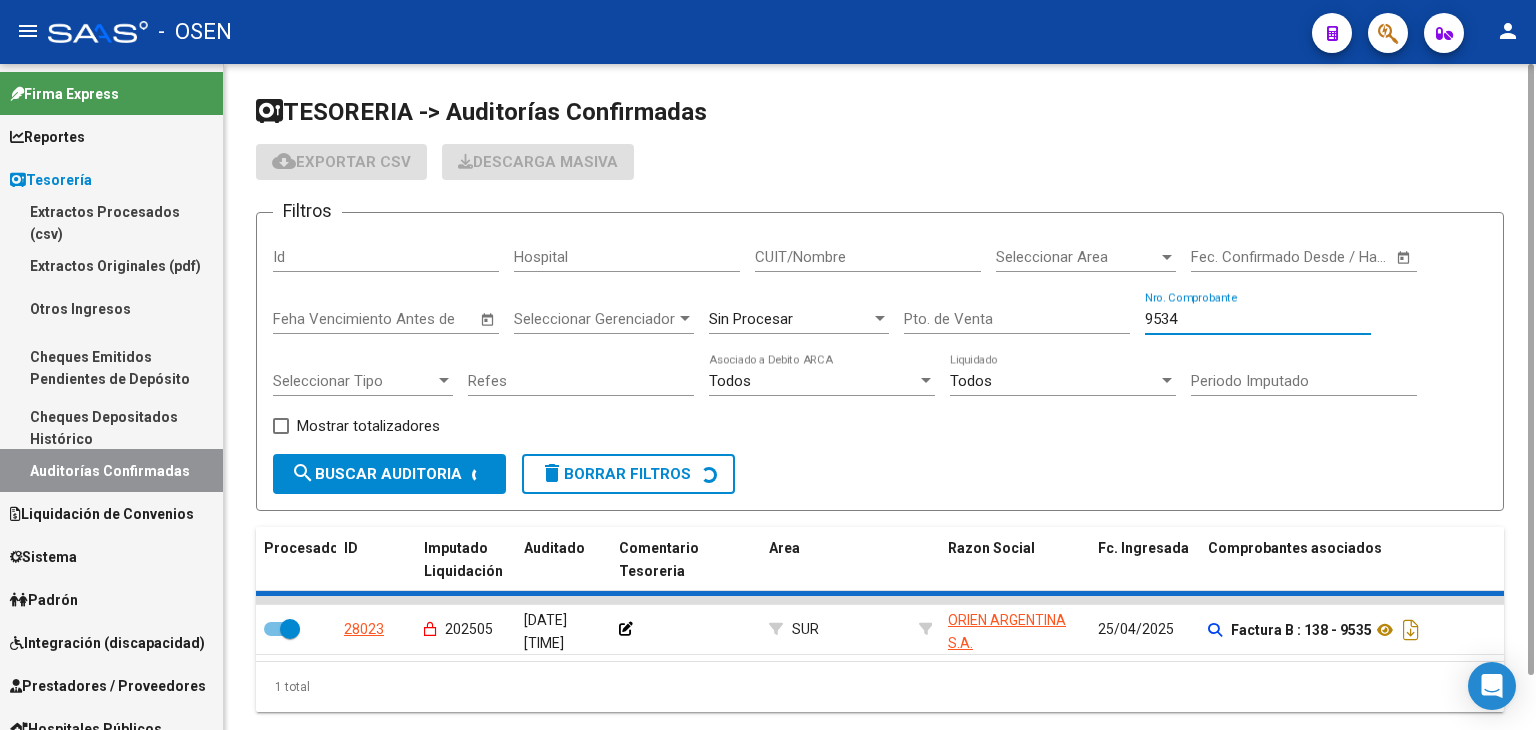 checkbox on "false" 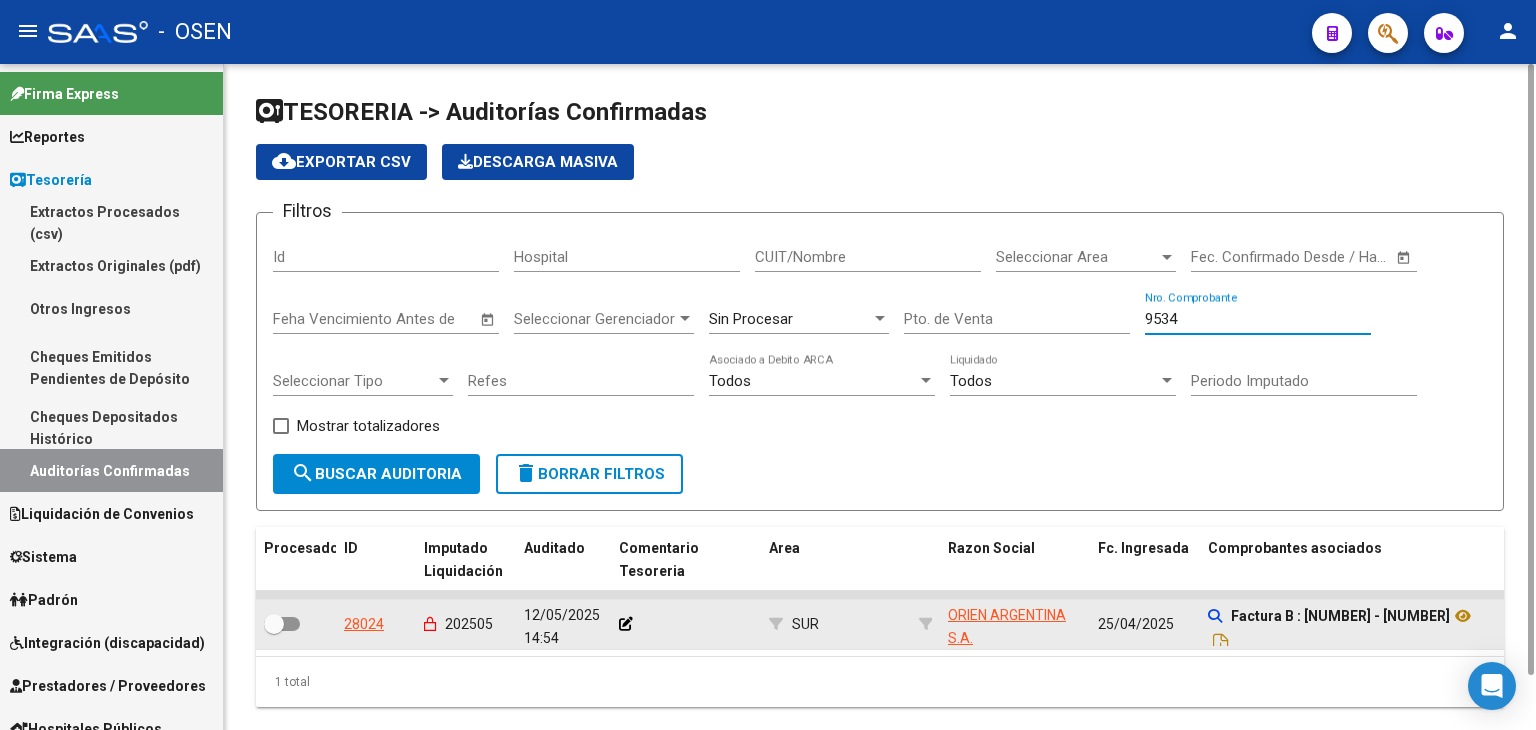 type on "9534" 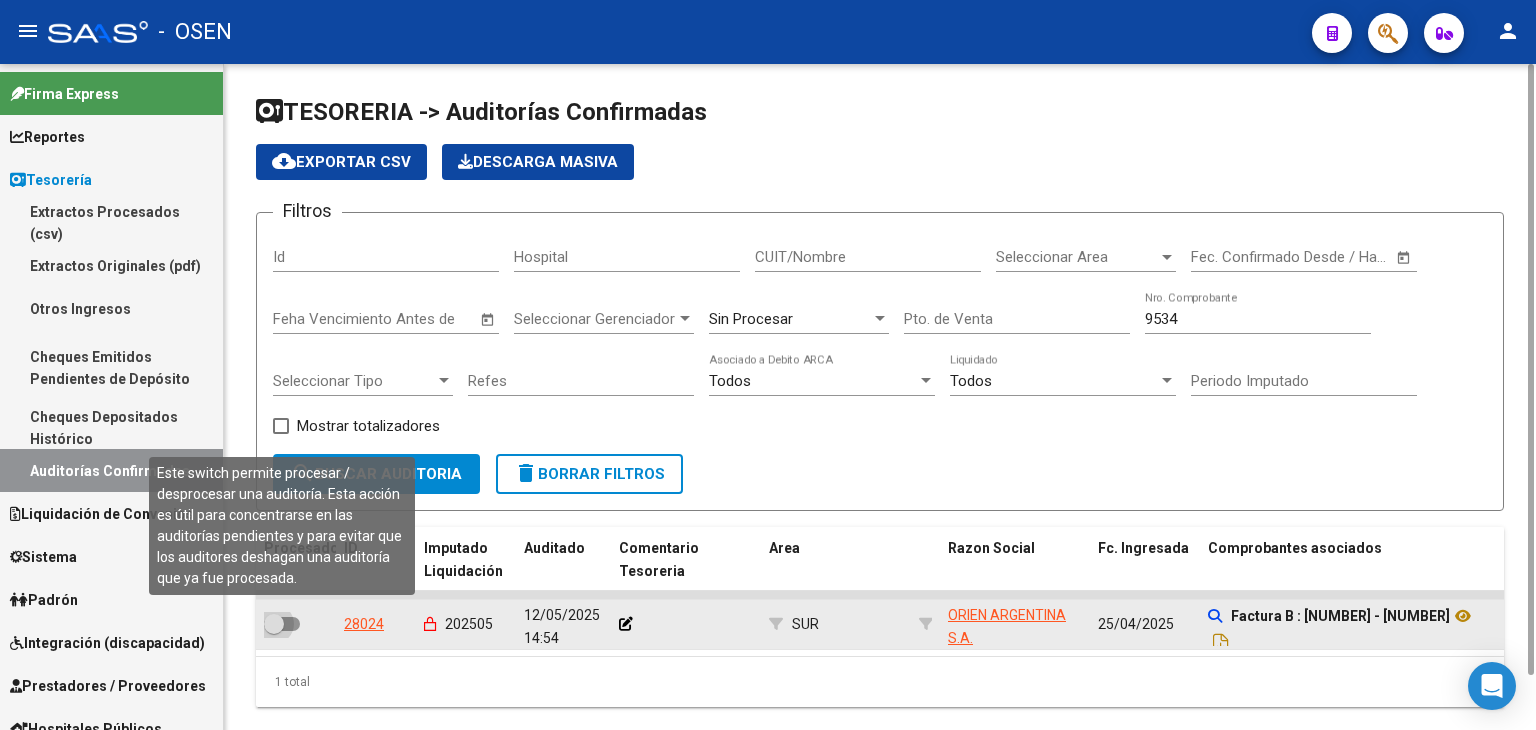 click at bounding box center (274, 624) 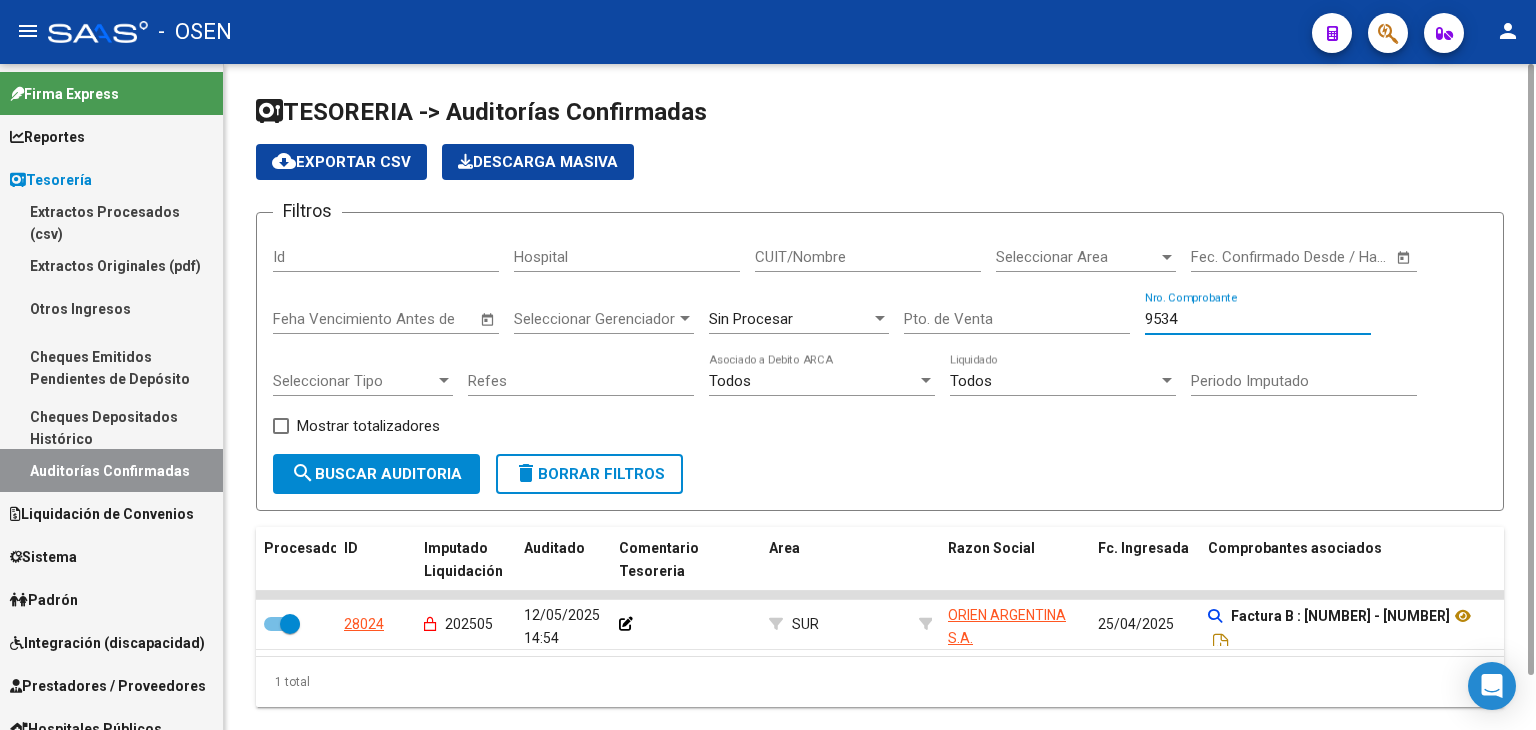 drag, startPoint x: 1217, startPoint y: 319, endPoint x: 1120, endPoint y: 277, distance: 105.702415 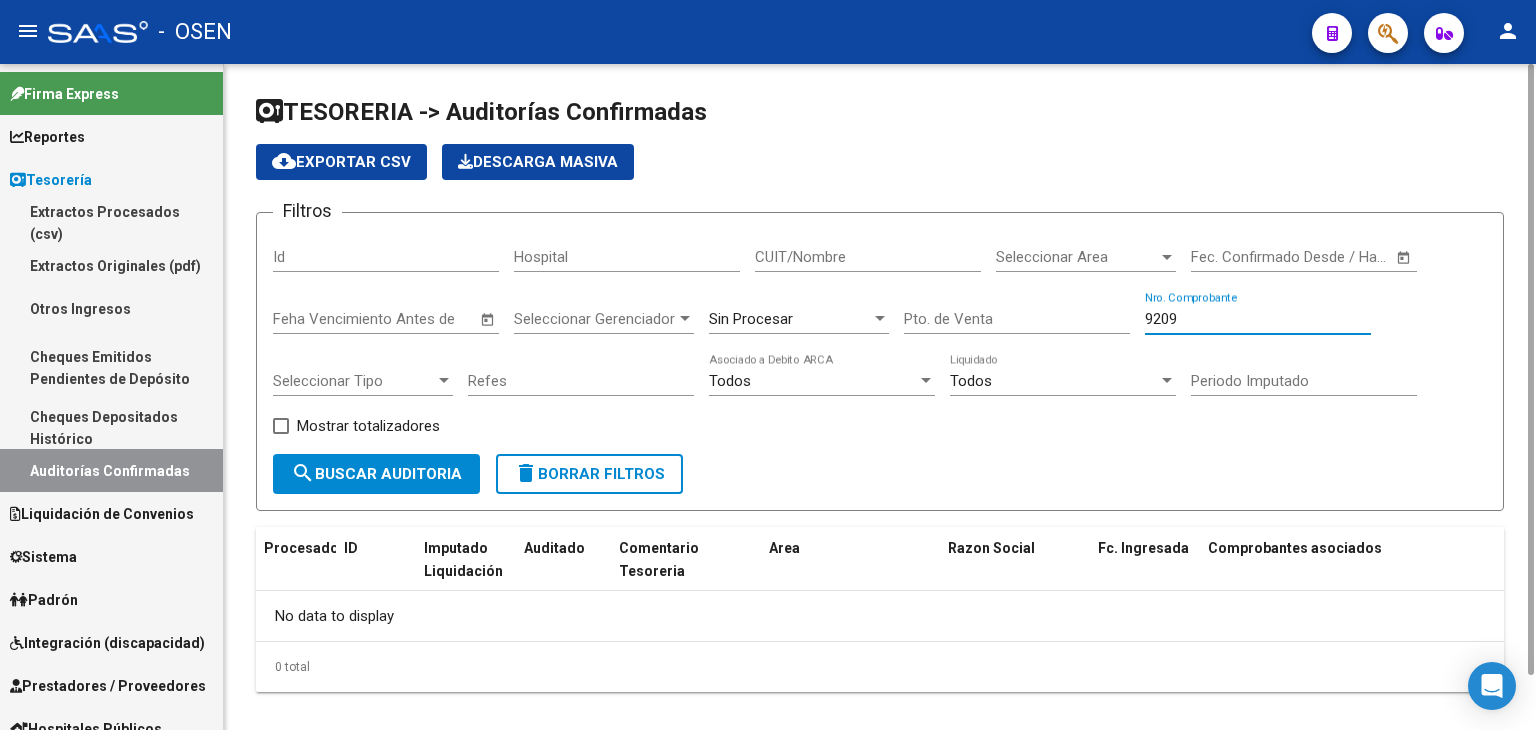 drag, startPoint x: 1240, startPoint y: 325, endPoint x: 1016, endPoint y: 355, distance: 226 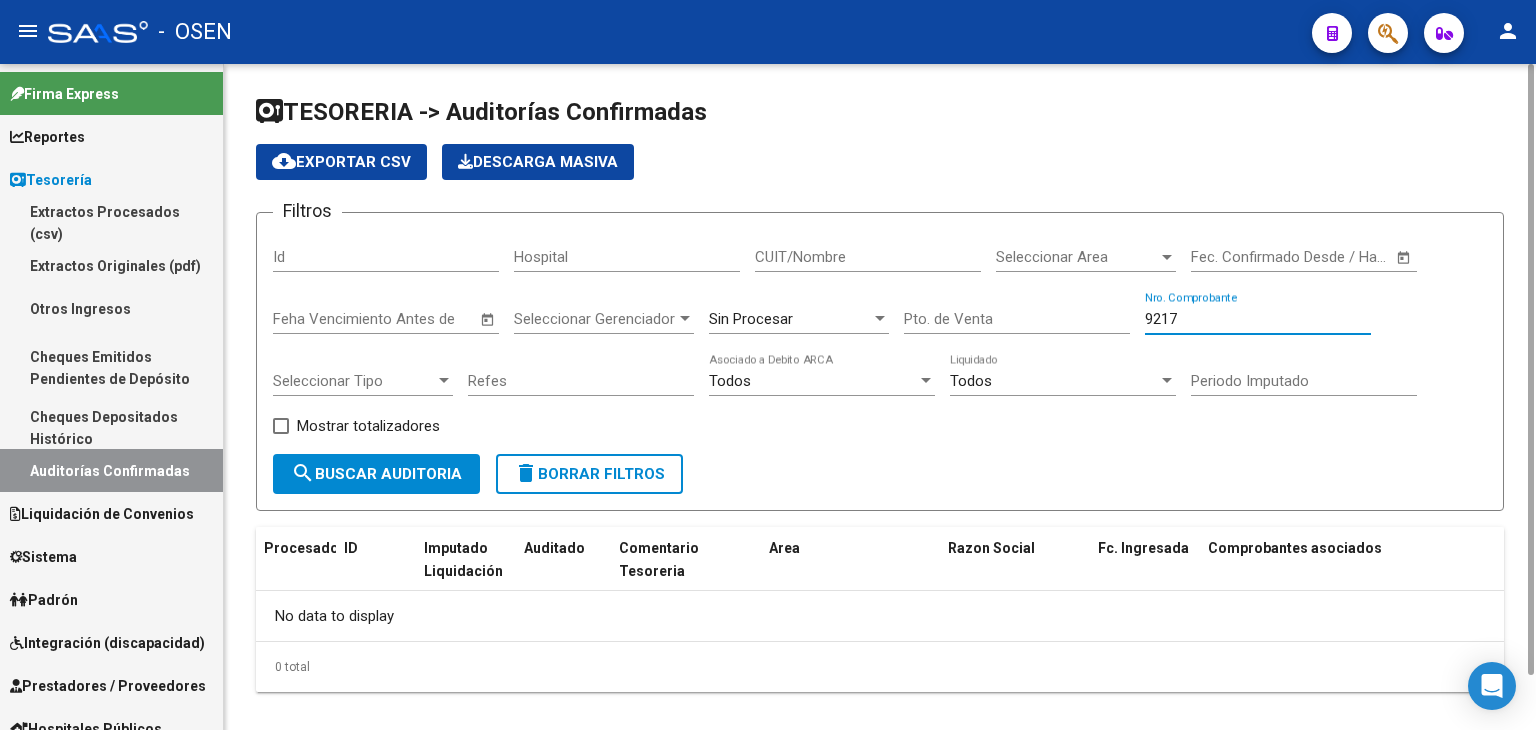 drag, startPoint x: 1214, startPoint y: 310, endPoint x: 891, endPoint y: 313, distance: 323.01395 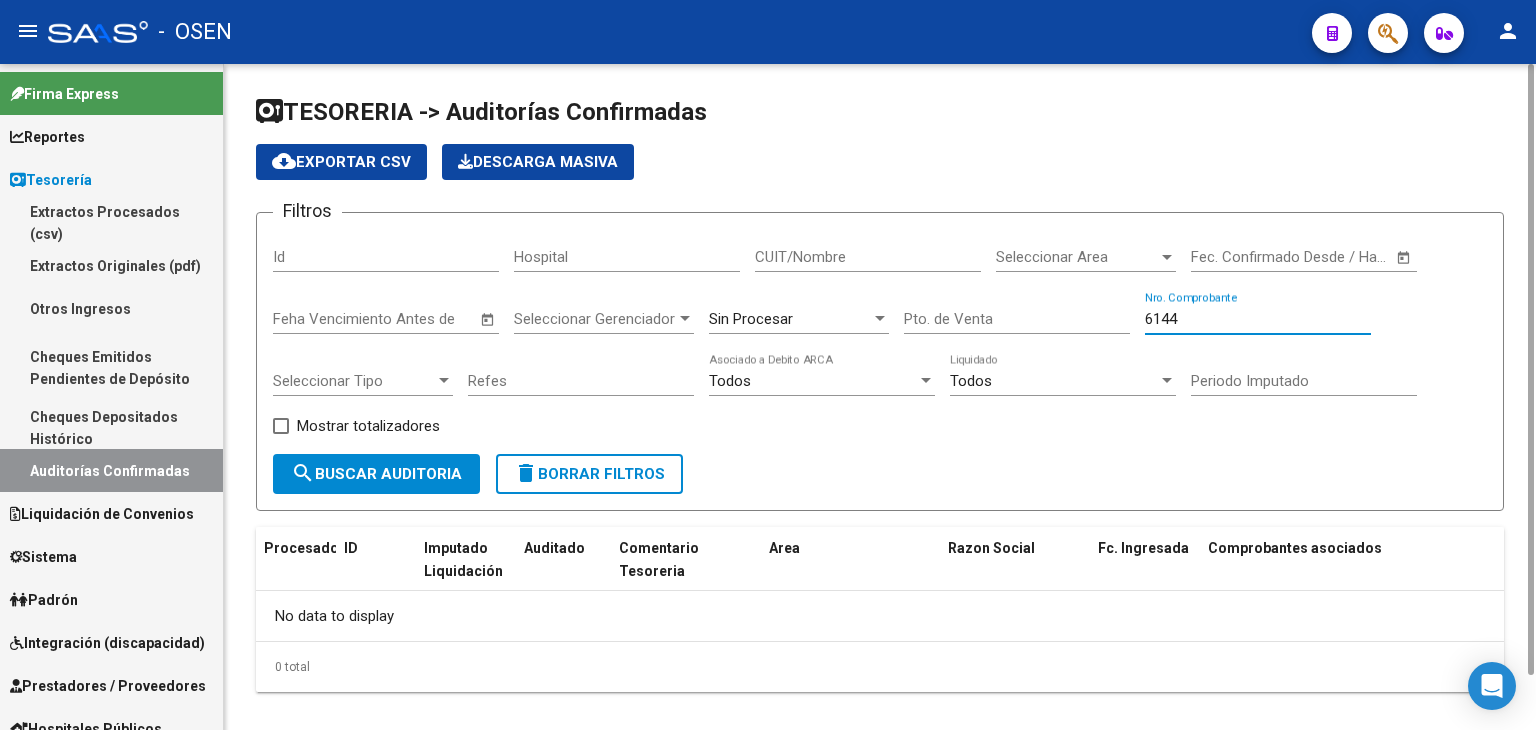 drag, startPoint x: 1238, startPoint y: 315, endPoint x: 963, endPoint y: 280, distance: 277.21832 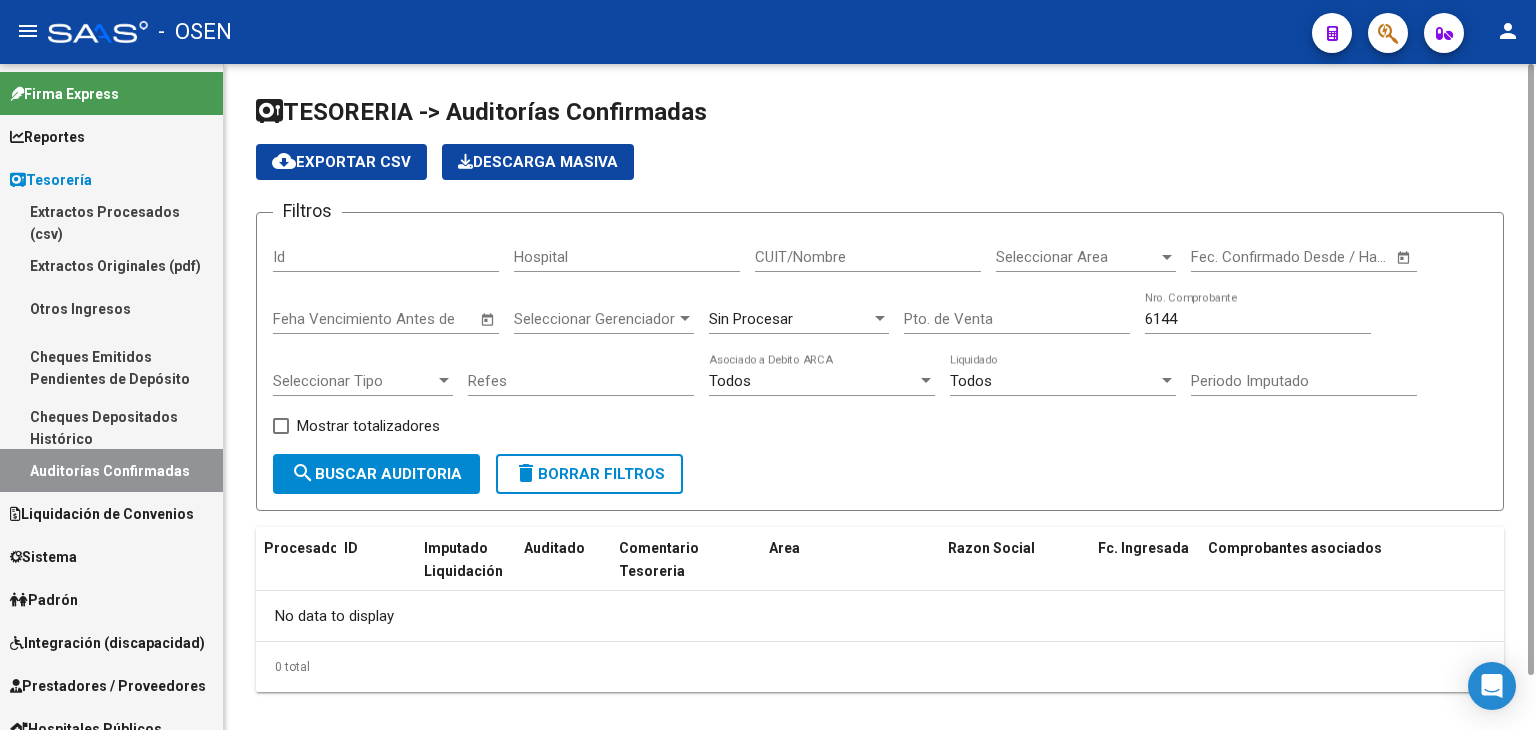 click on "46685 Nro. Comprobante" 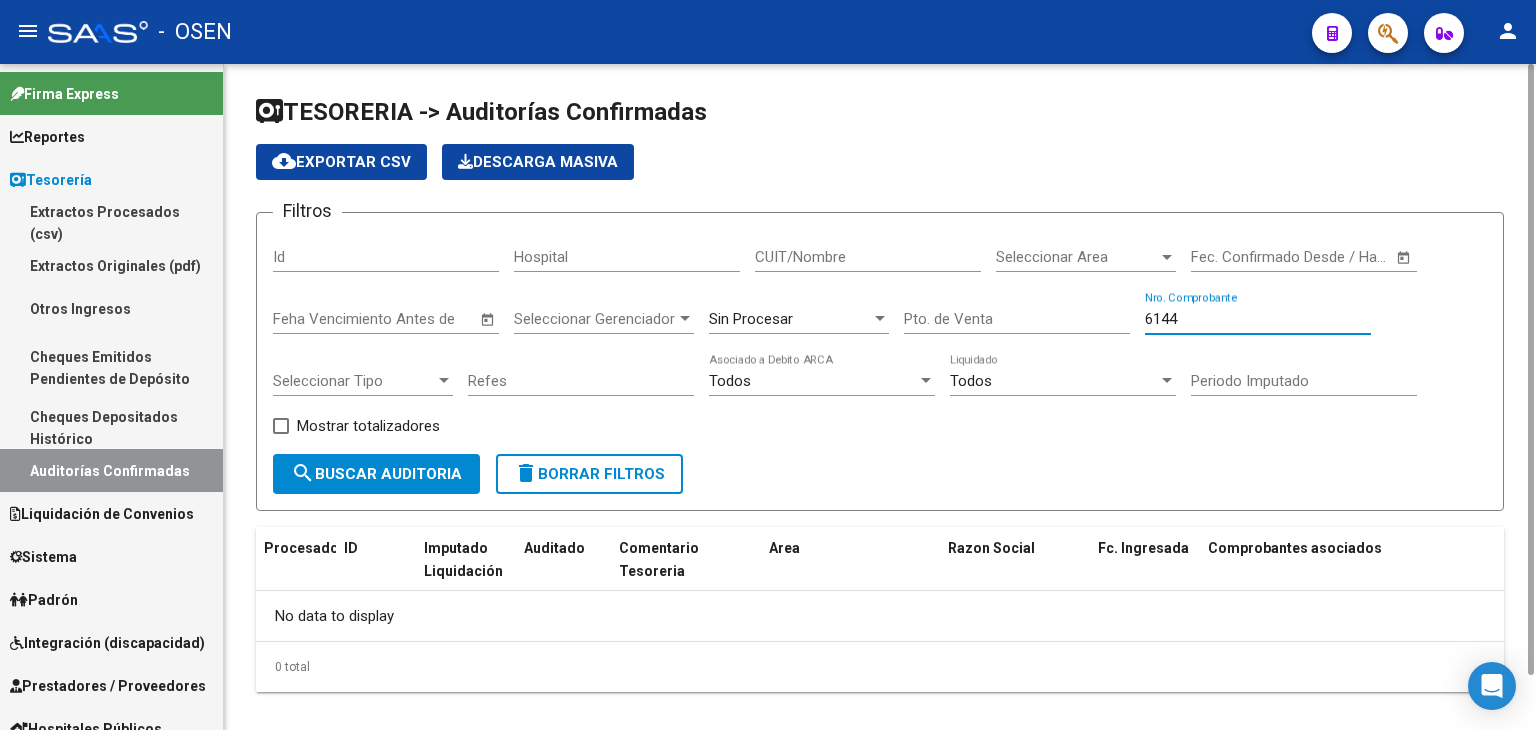 drag, startPoint x: 1238, startPoint y: 323, endPoint x: 914, endPoint y: 317, distance: 324.05554 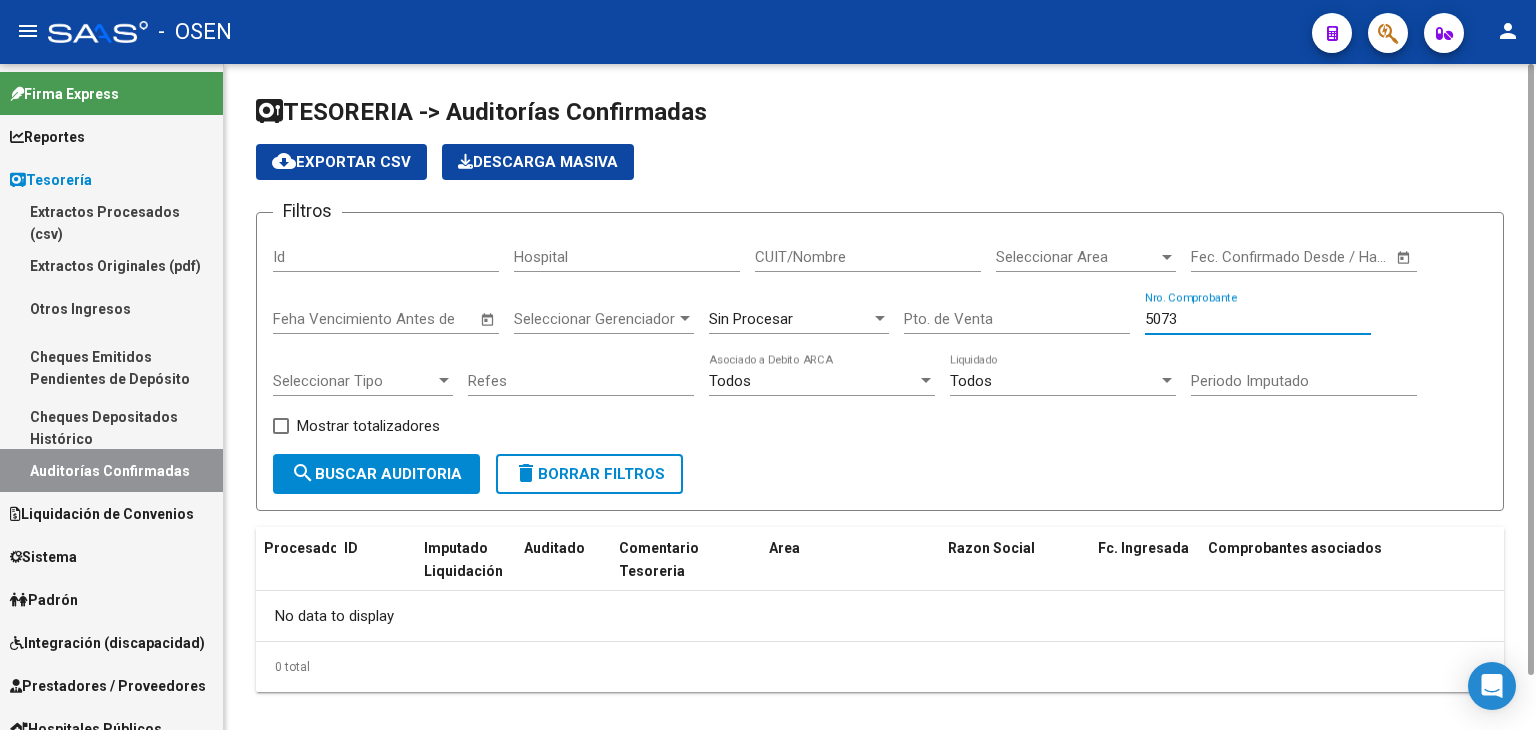 drag, startPoint x: 1178, startPoint y: 317, endPoint x: 925, endPoint y: 284, distance: 255.1431 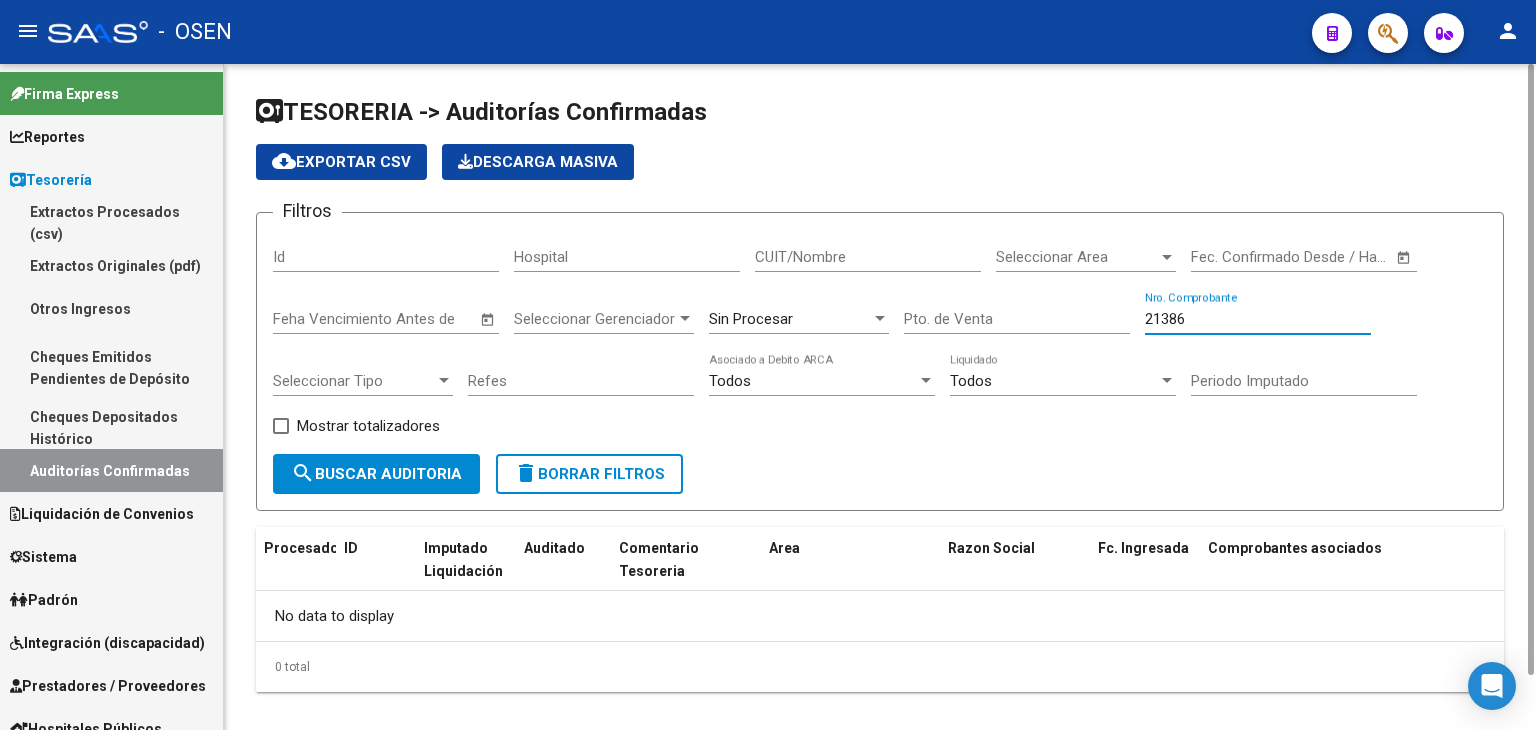 drag, startPoint x: 1247, startPoint y: 318, endPoint x: 851, endPoint y: 317, distance: 396.00125 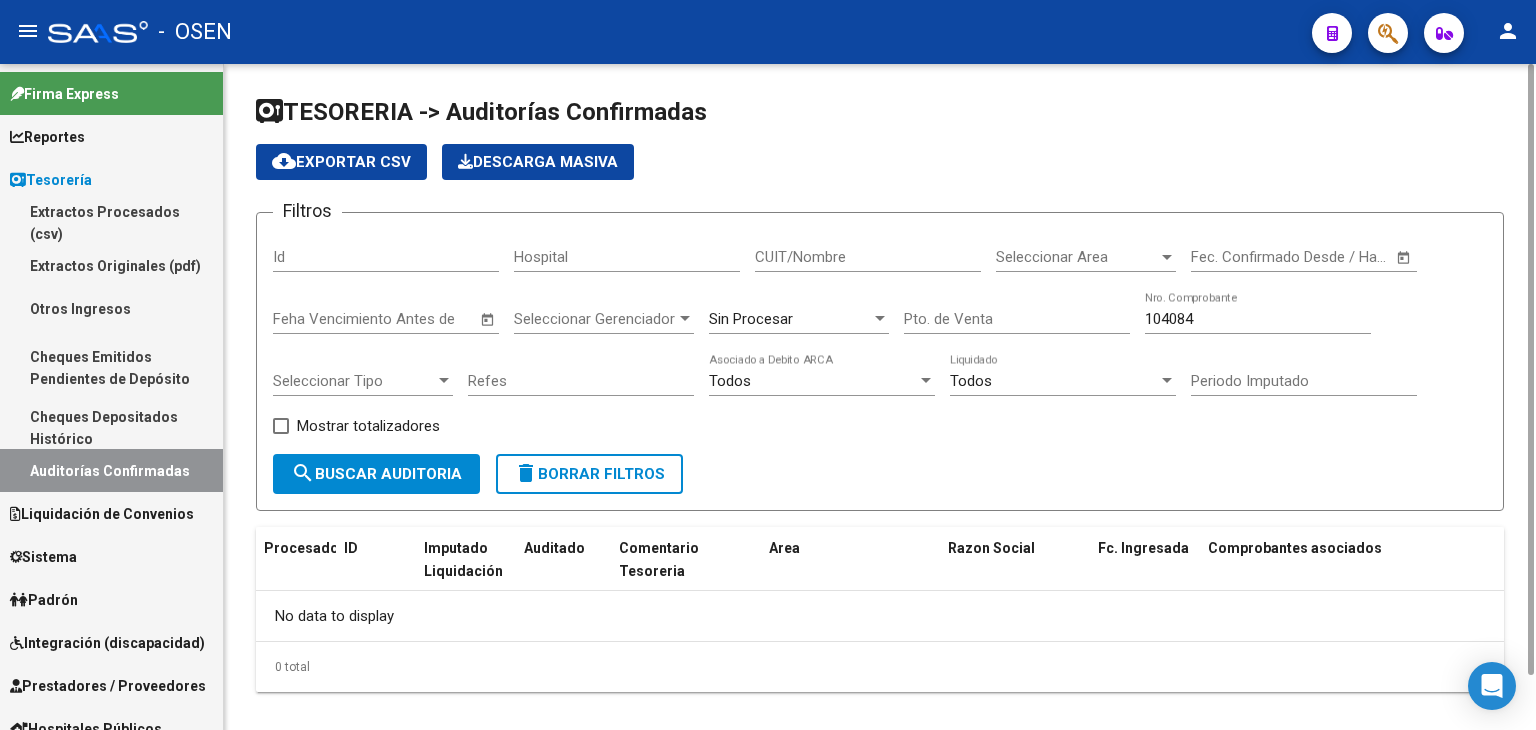 click on "104084 Nro. Comprobante" 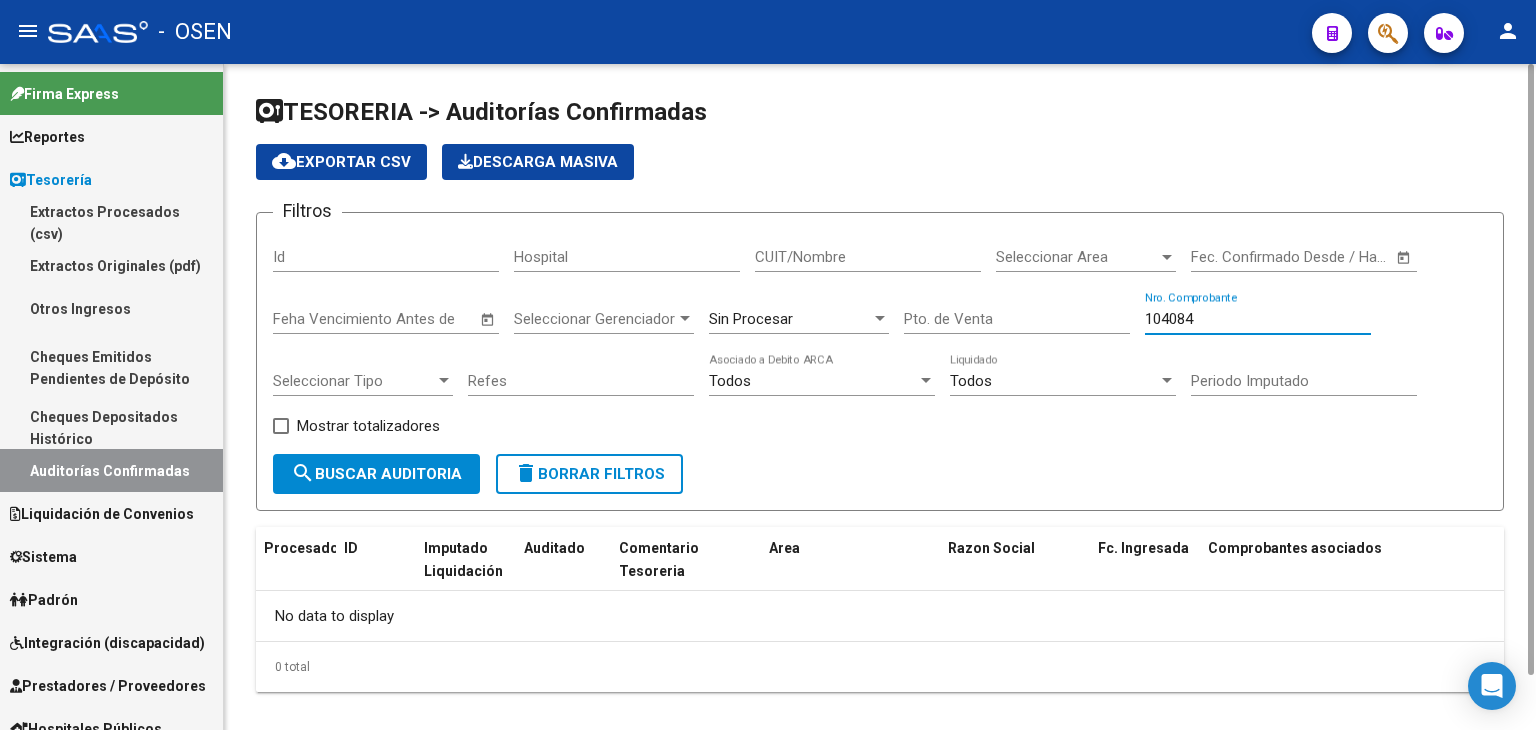 drag, startPoint x: 1230, startPoint y: 312, endPoint x: 932, endPoint y: 313, distance: 298.00168 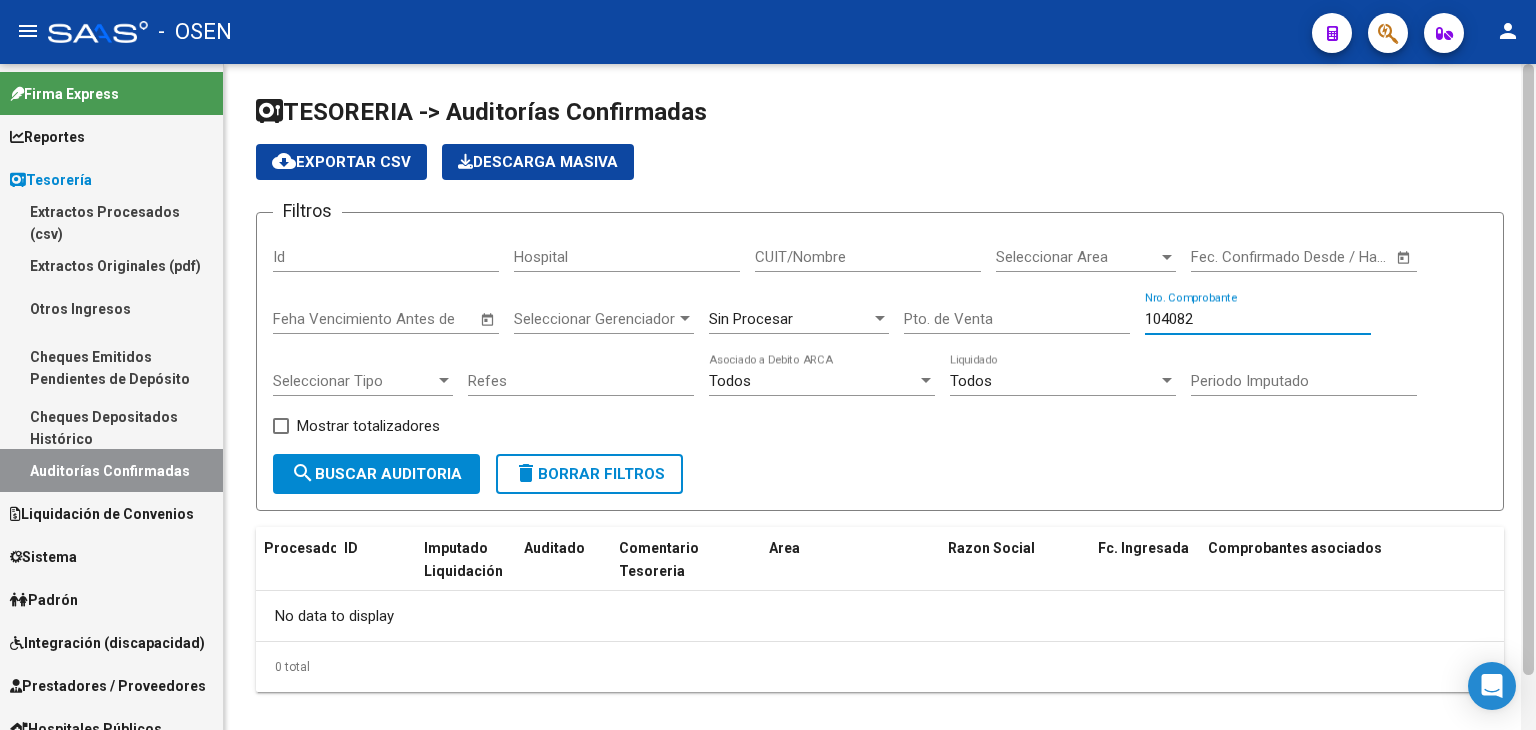 type on "104082" 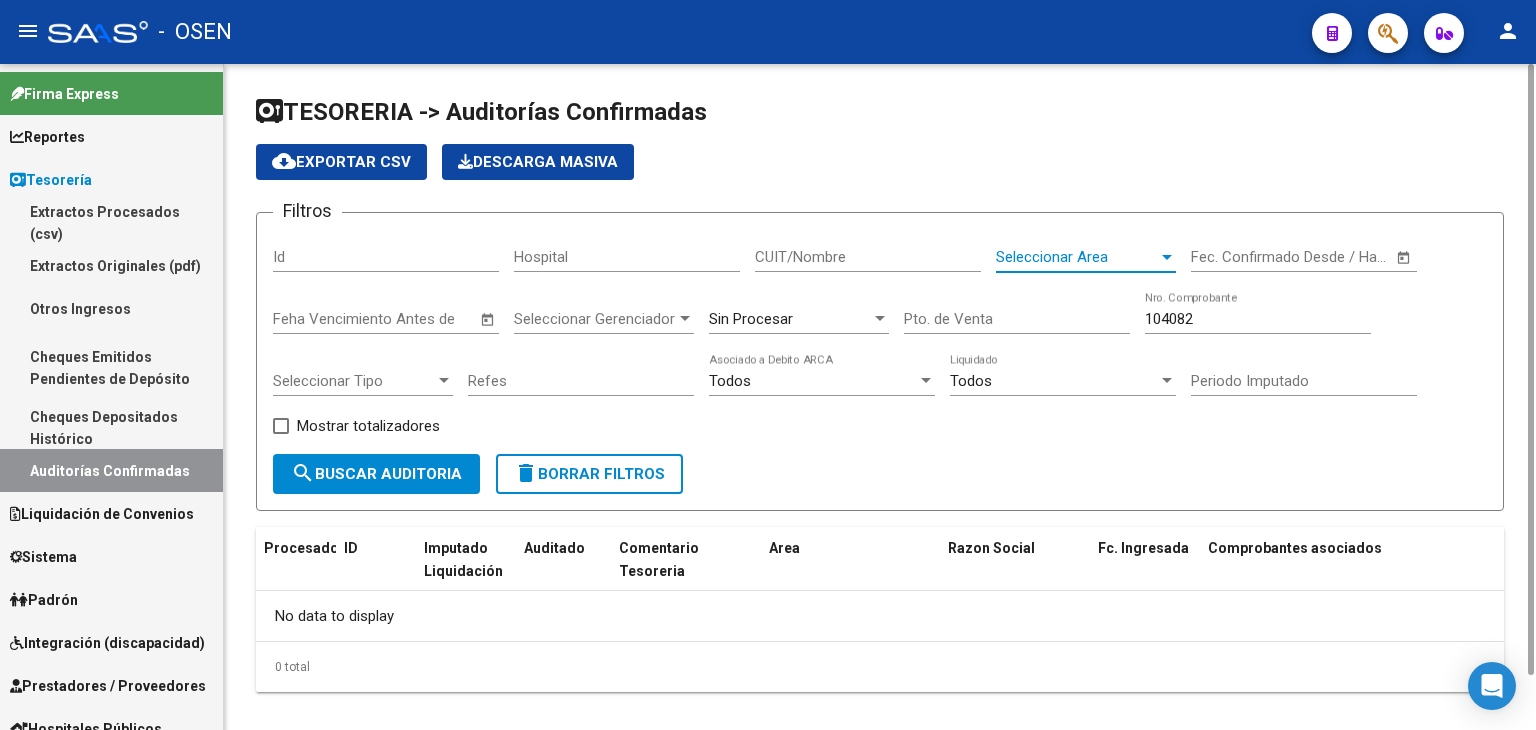 click on "Seleccionar Area" at bounding box center (1077, 257) 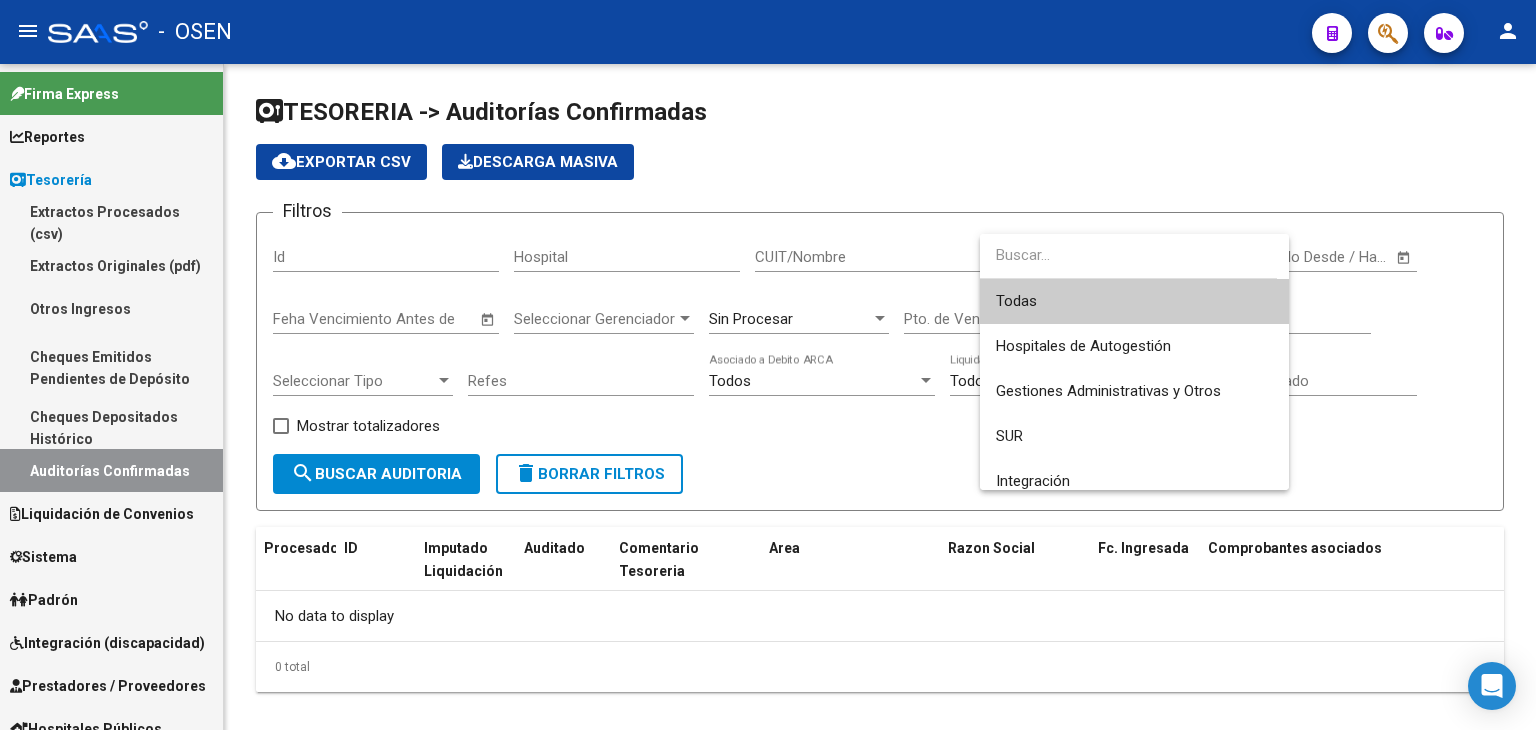 click at bounding box center [768, 365] 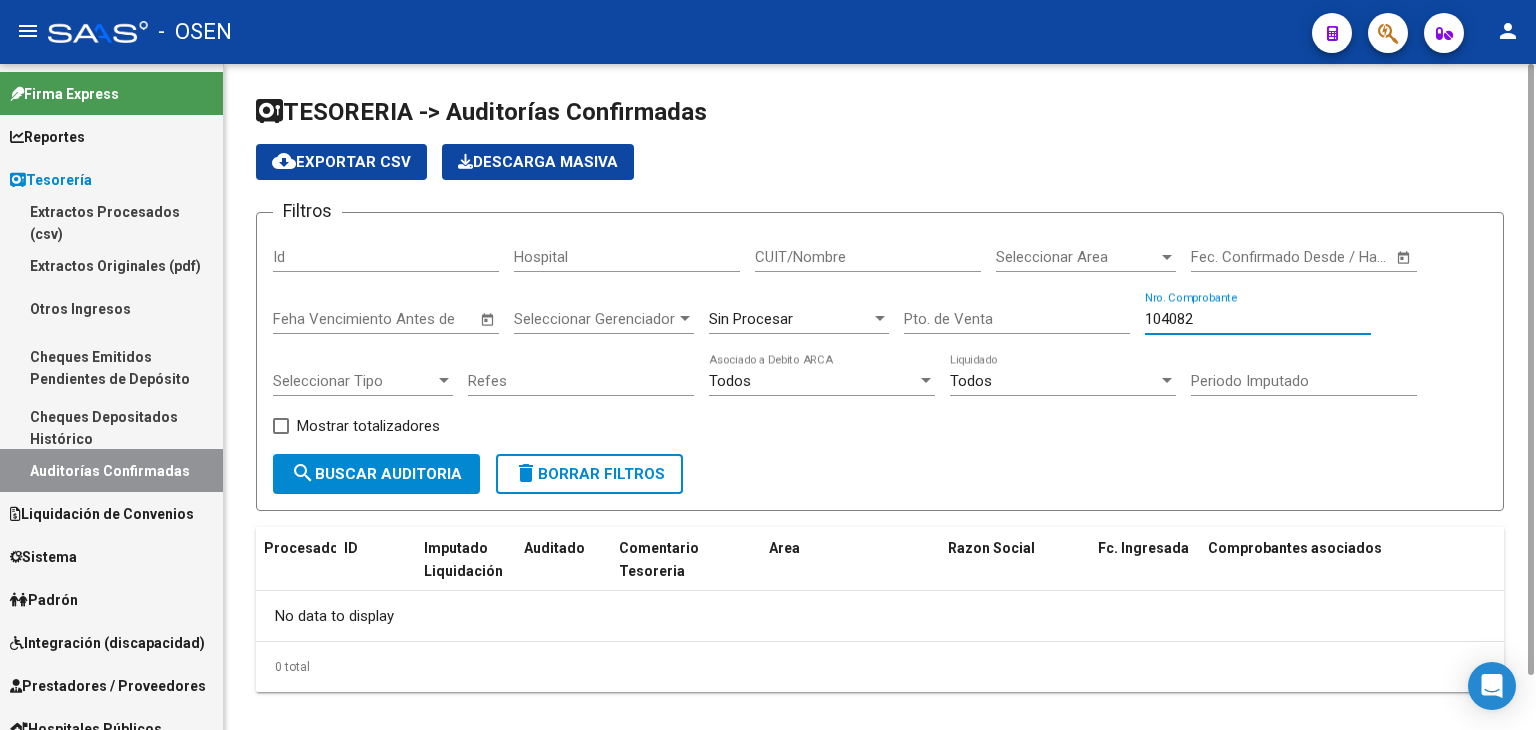 drag, startPoint x: 1239, startPoint y: 317, endPoint x: 1016, endPoint y: 292, distance: 224.39697 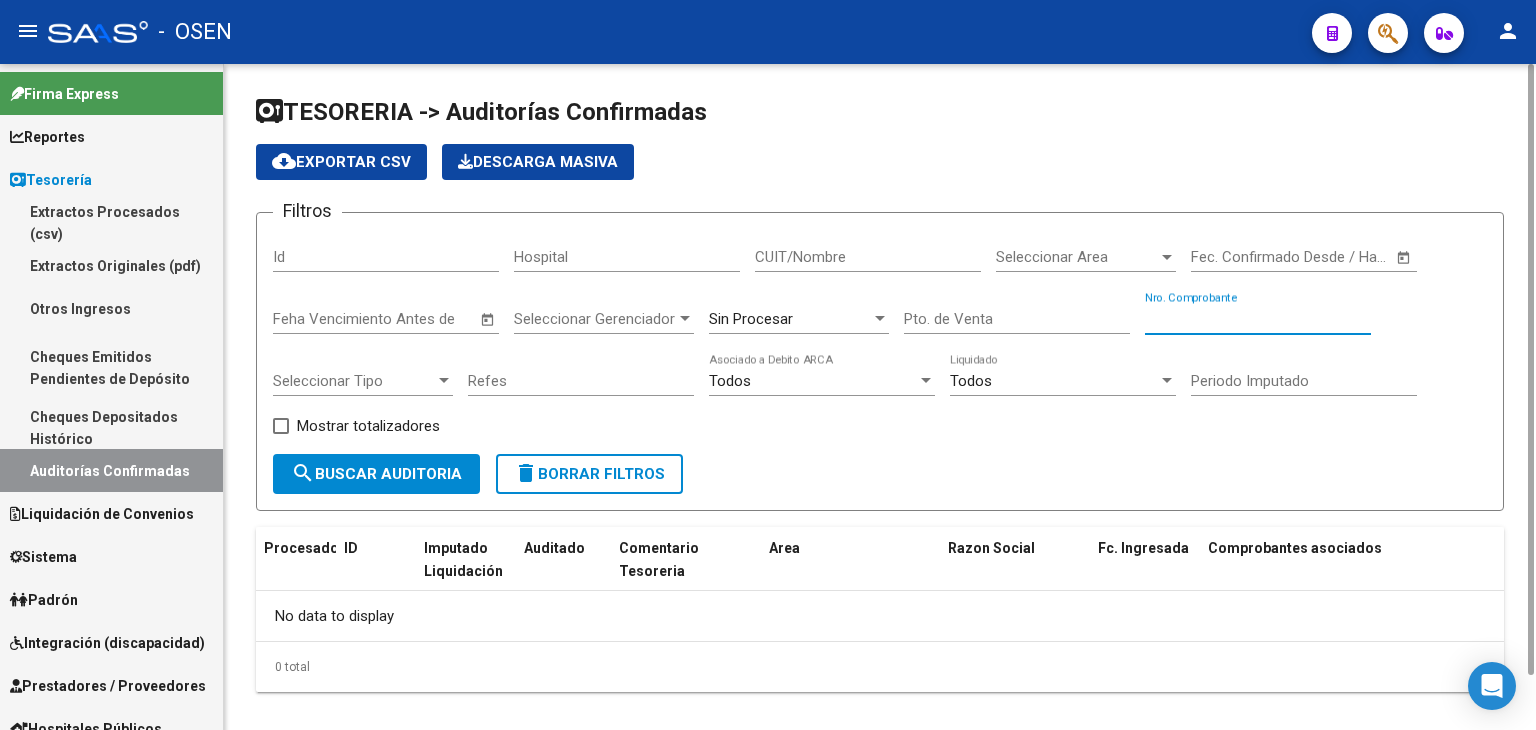 type 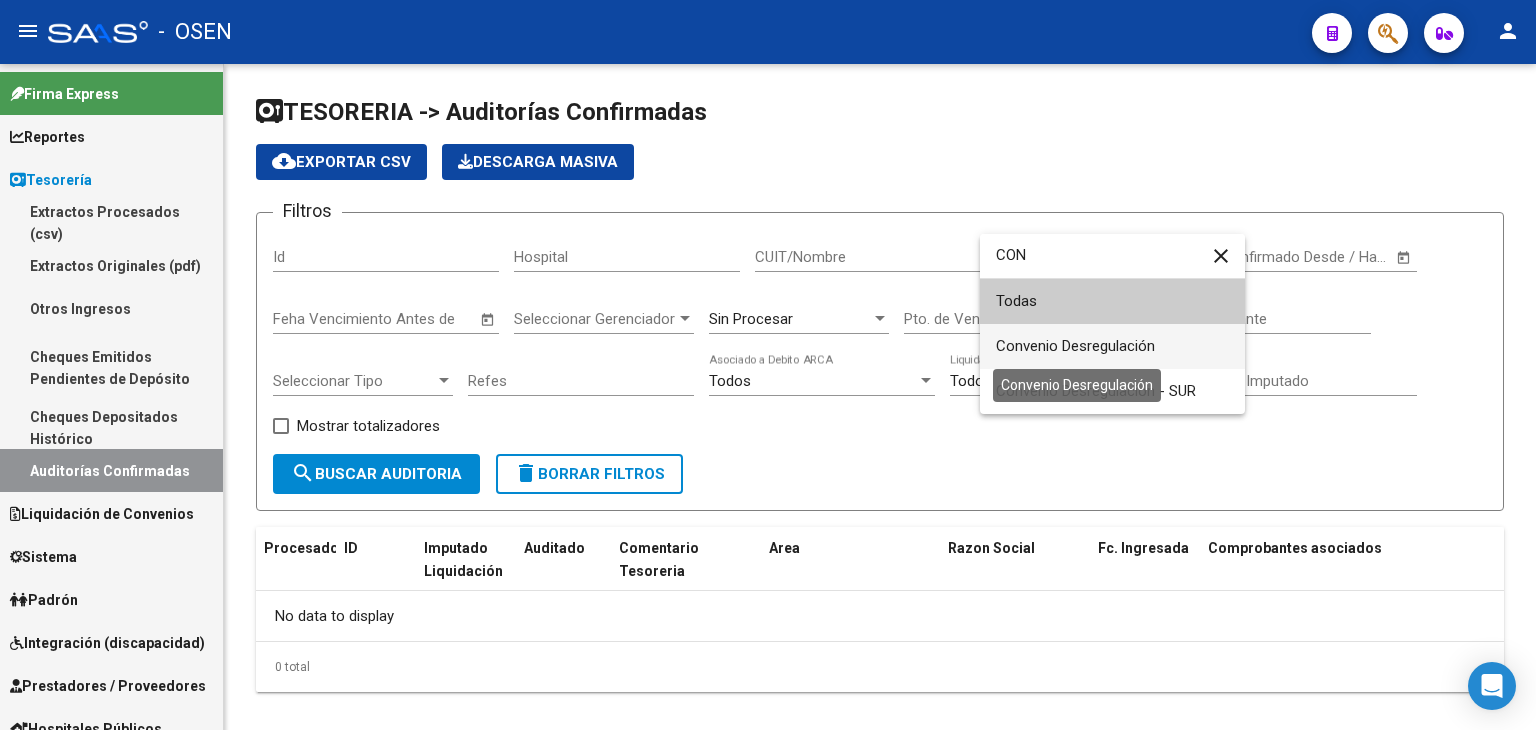 type on "CON" 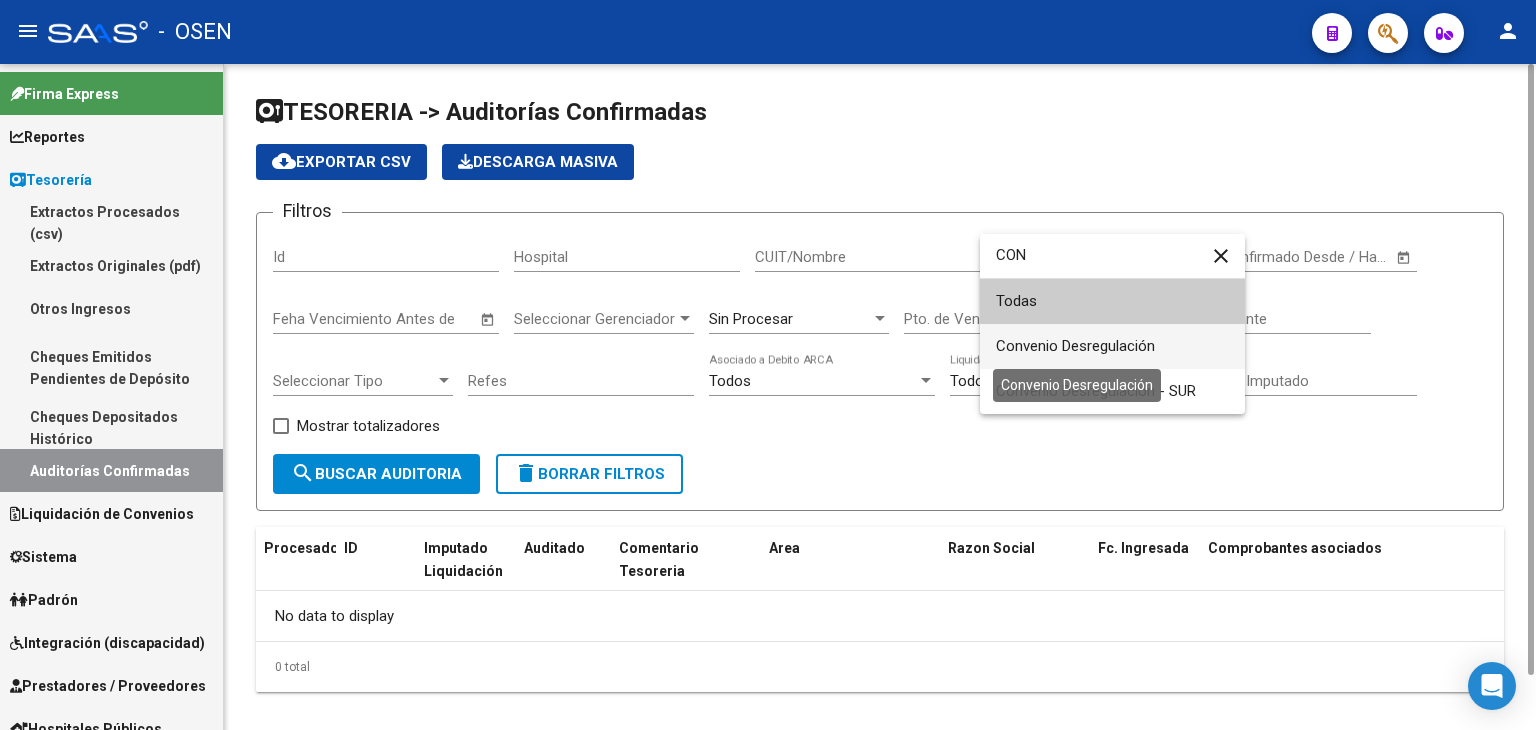 drag, startPoint x: 1110, startPoint y: 352, endPoint x: 783, endPoint y: 373, distance: 327.6736 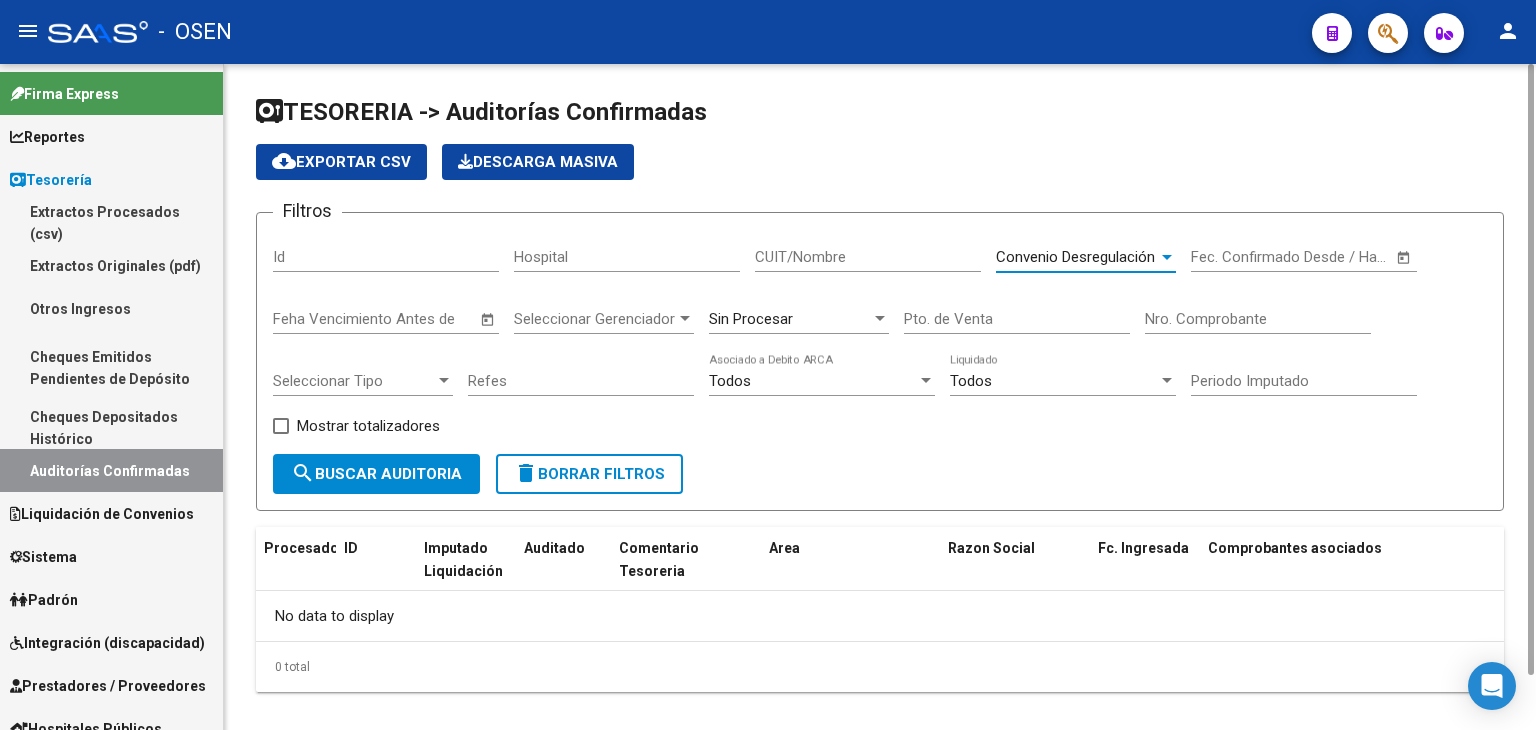 click on "search  Buscar Auditoria" 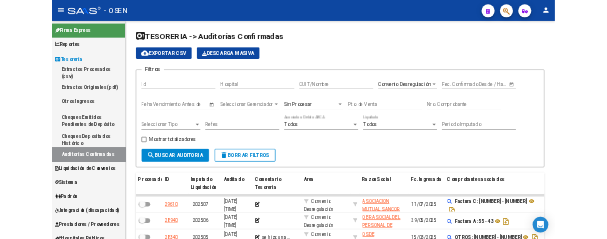 scroll, scrollTop: 254, scrollLeft: 0, axis: vertical 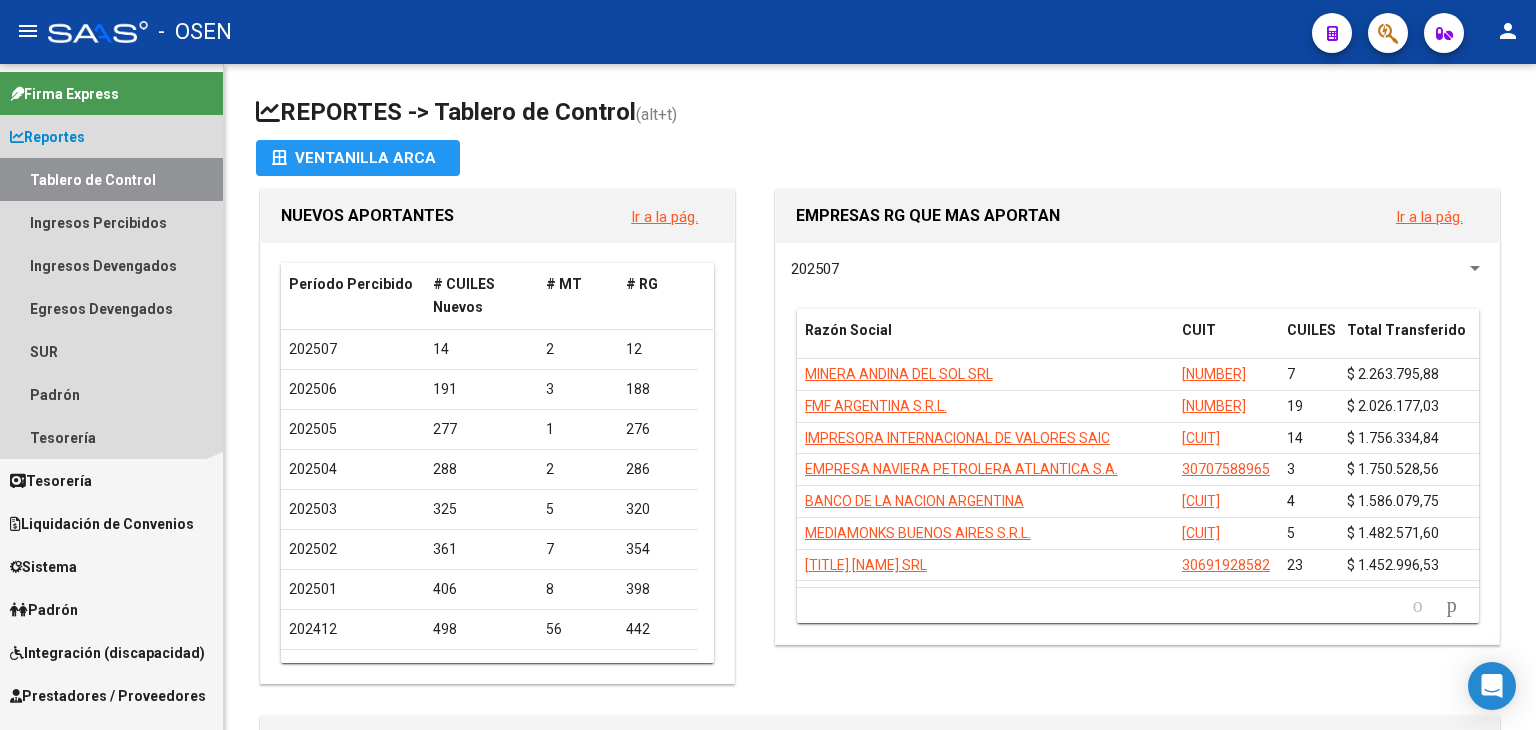 click on "Reportes" at bounding box center [111, 136] 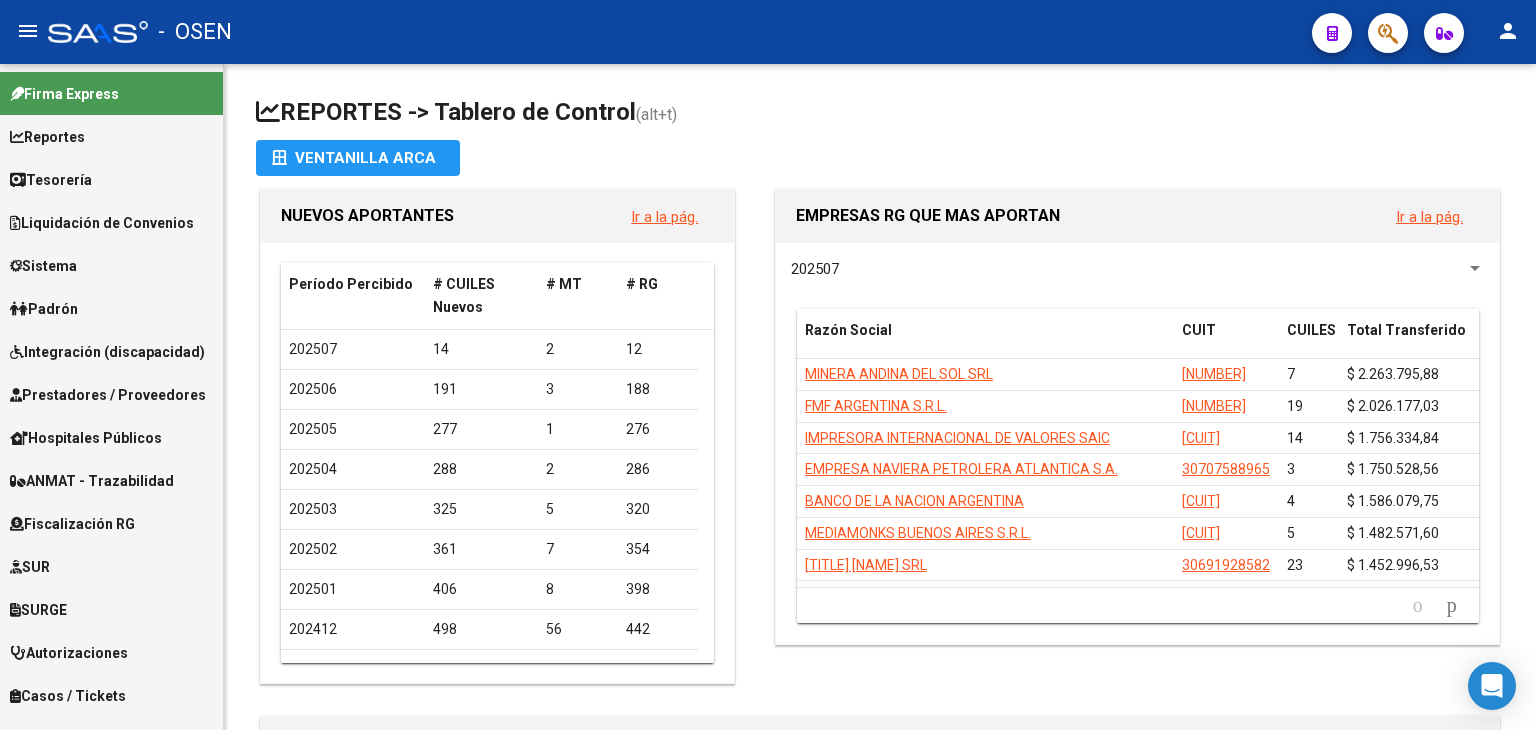 click on "Tesorería" at bounding box center (111, 179) 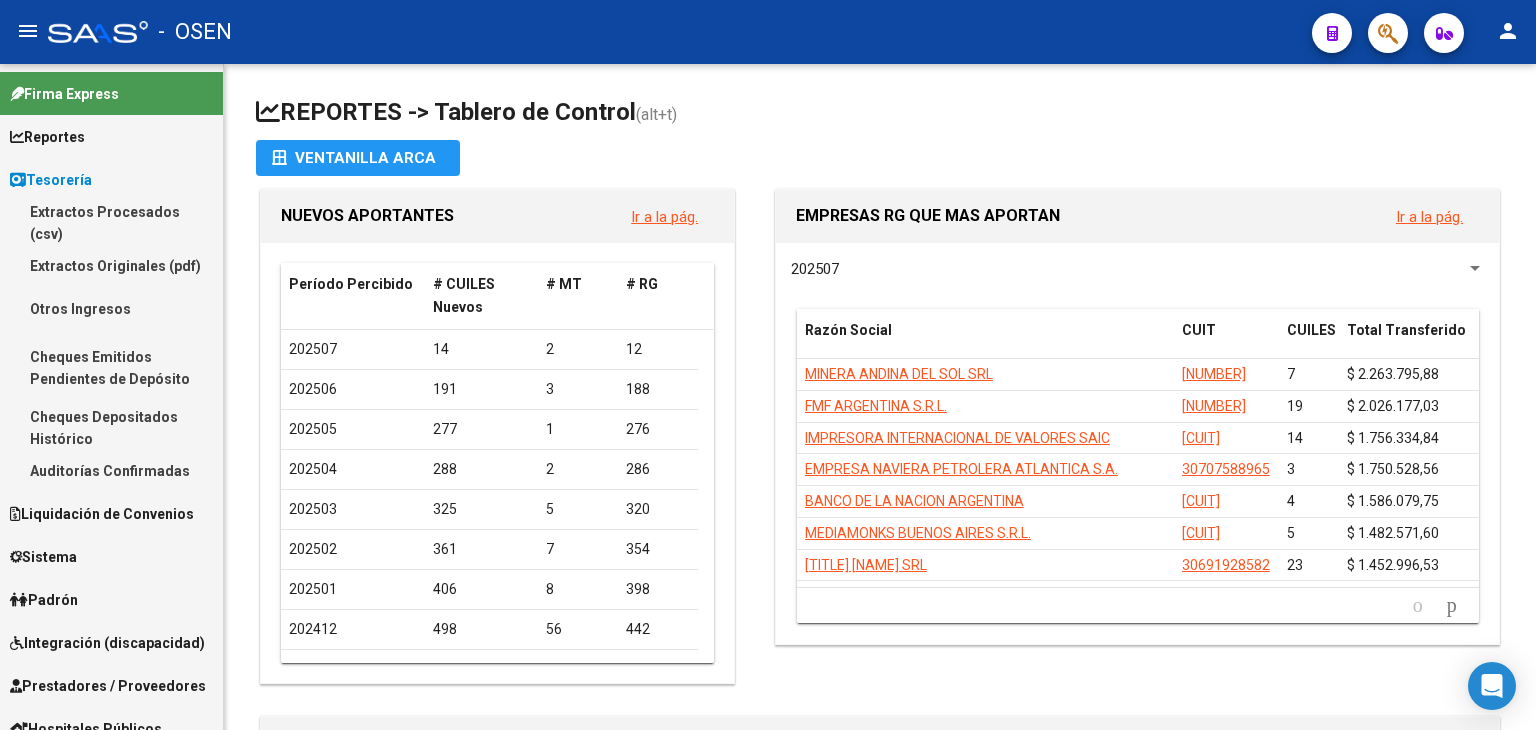 click on "Auditorías Confirmadas" at bounding box center [111, 470] 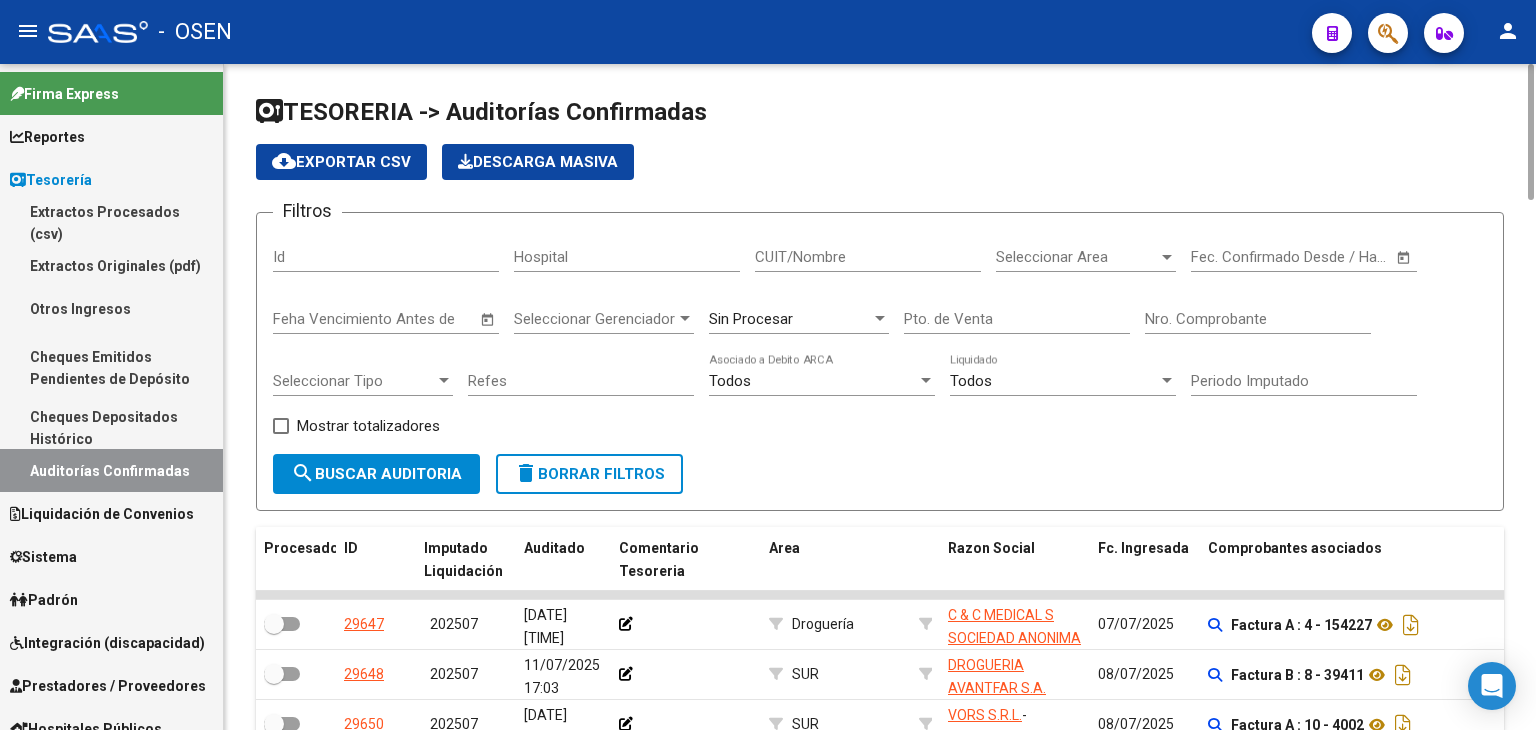 click on "Seleccionar Area Seleccionar Area" 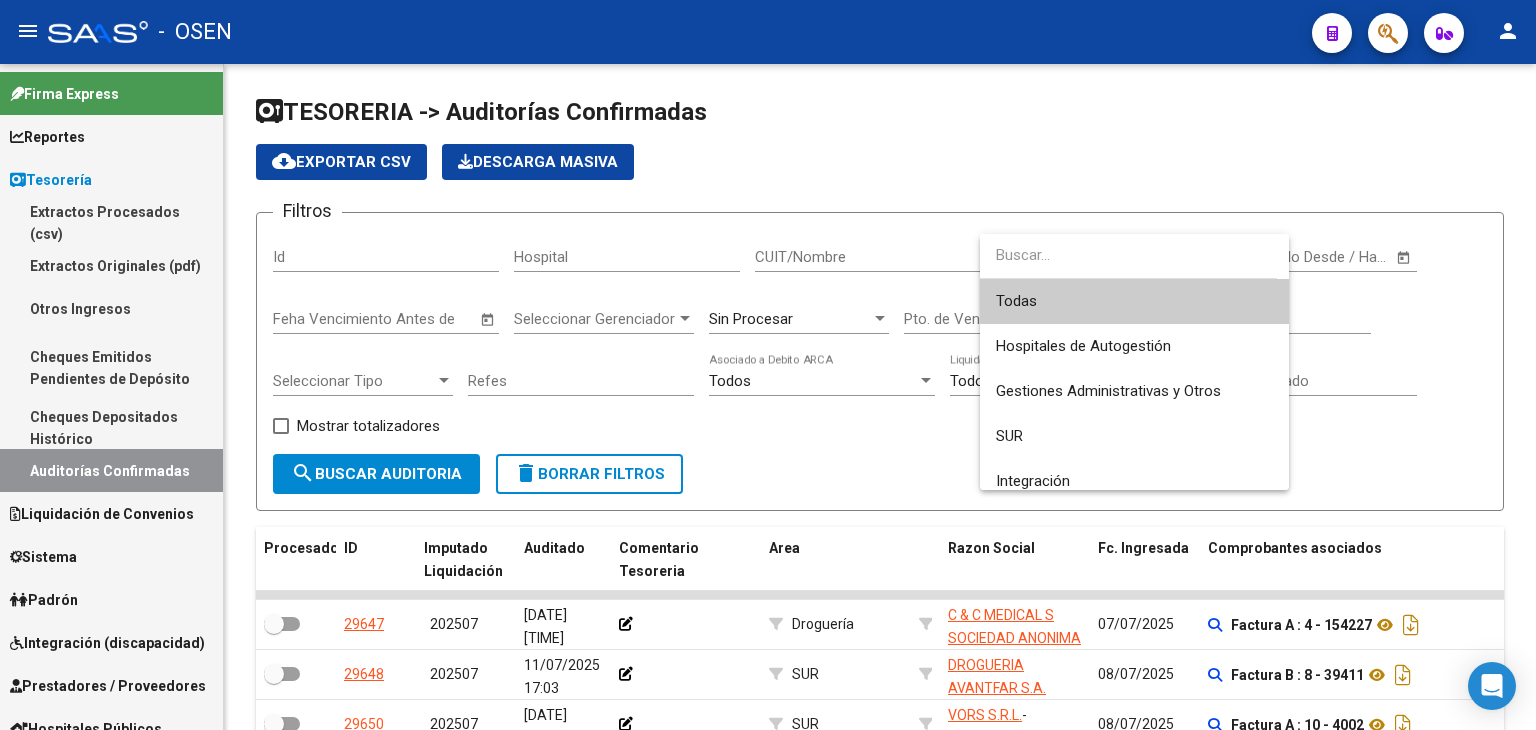 type on "g" 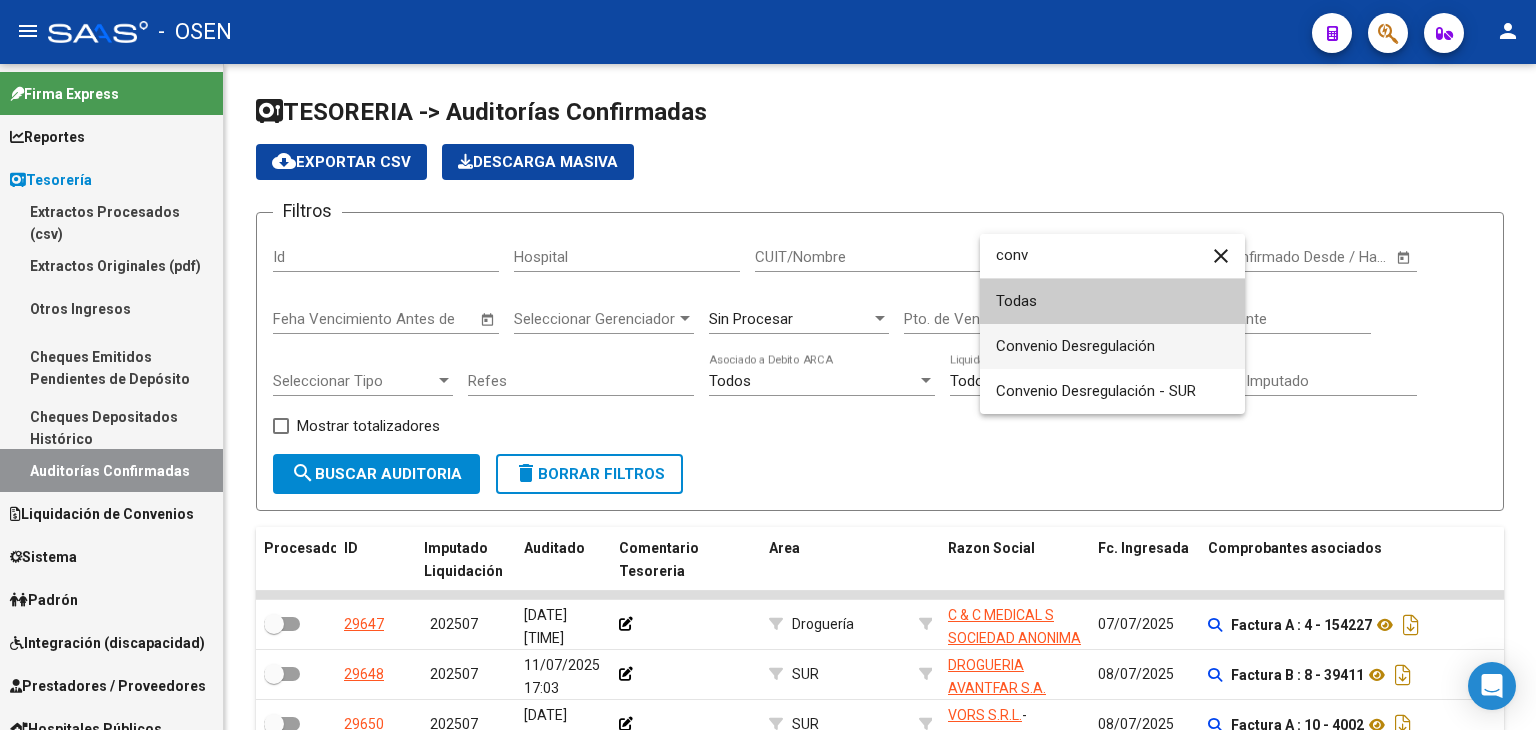 type on "conv" 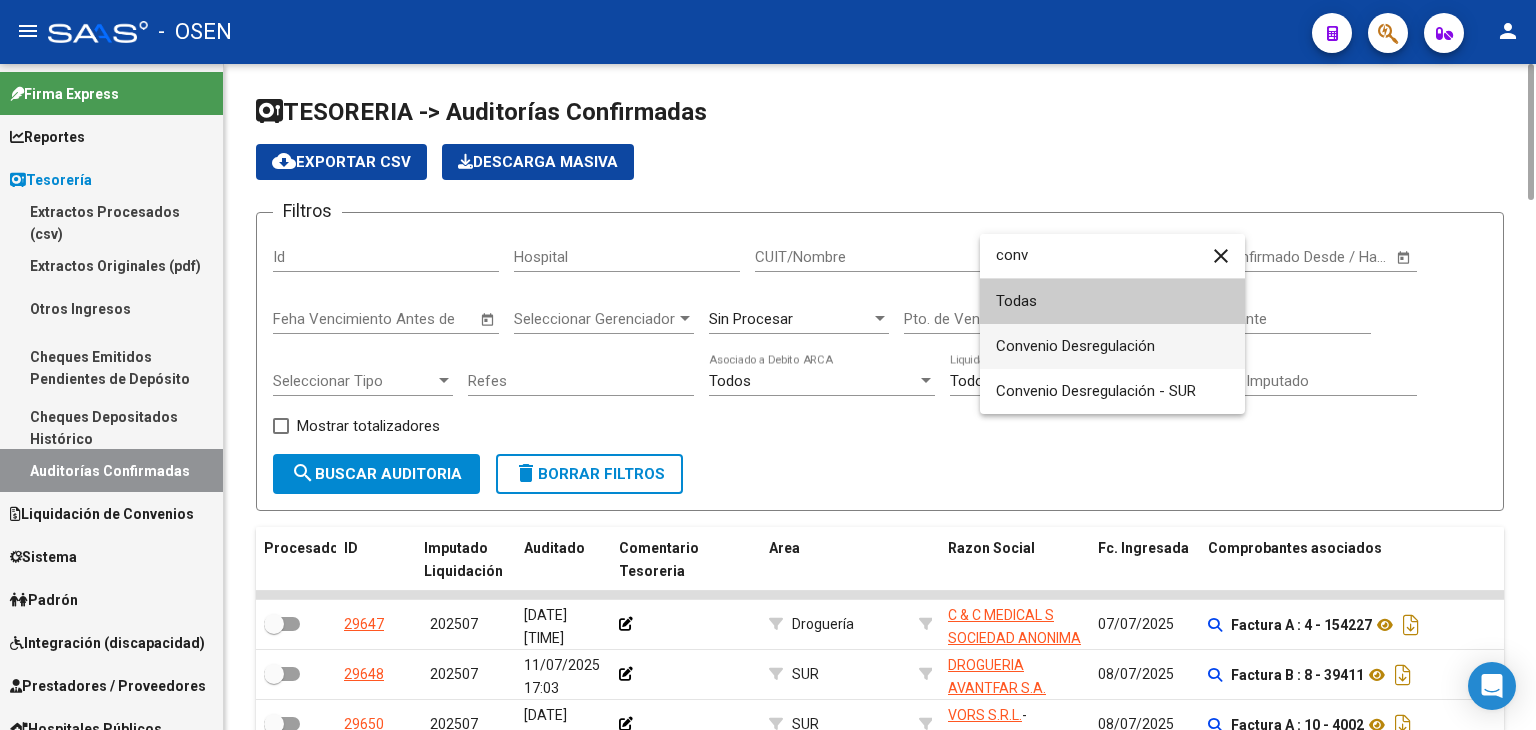 drag, startPoint x: 1178, startPoint y: 345, endPoint x: 985, endPoint y: 318, distance: 194.87946 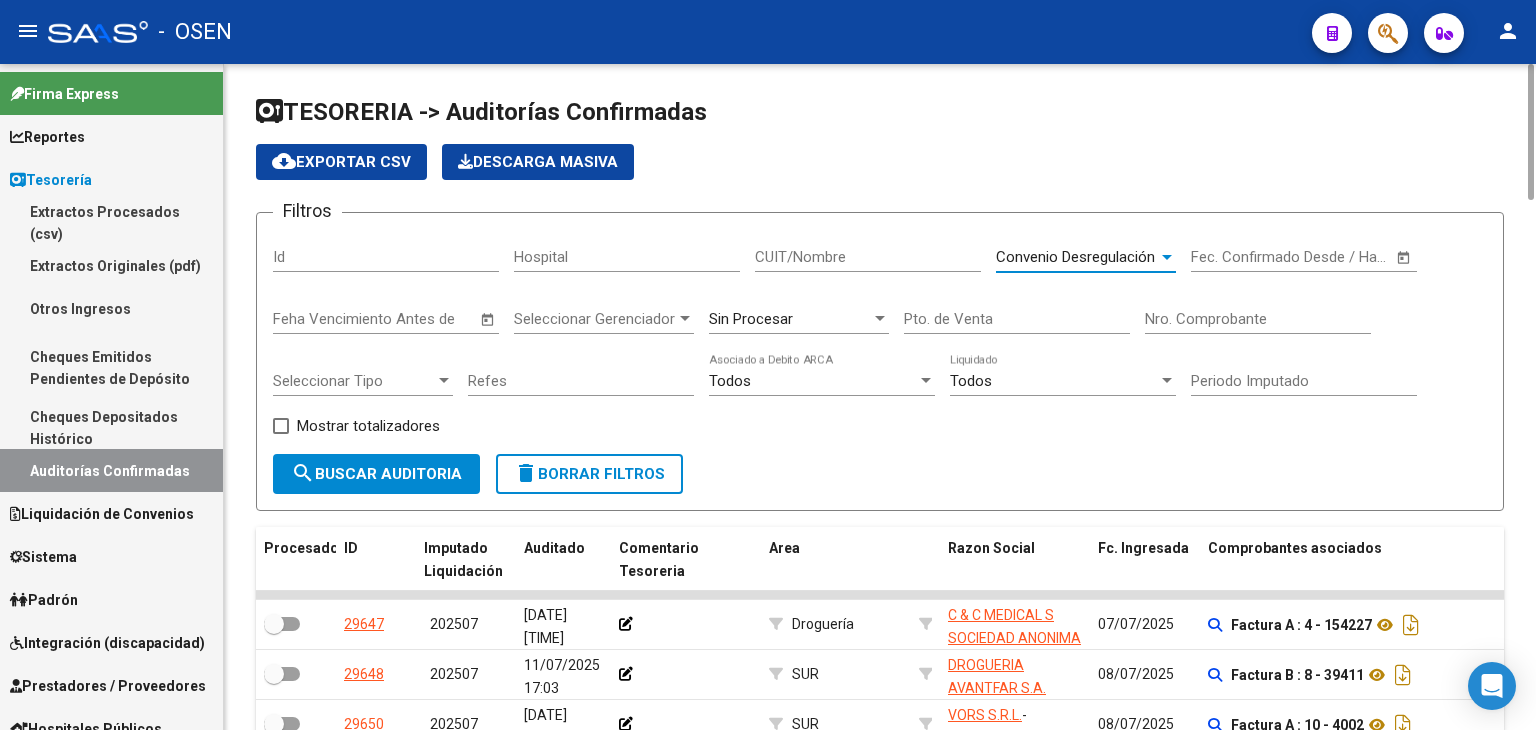 click on "search  Buscar Auditoria" 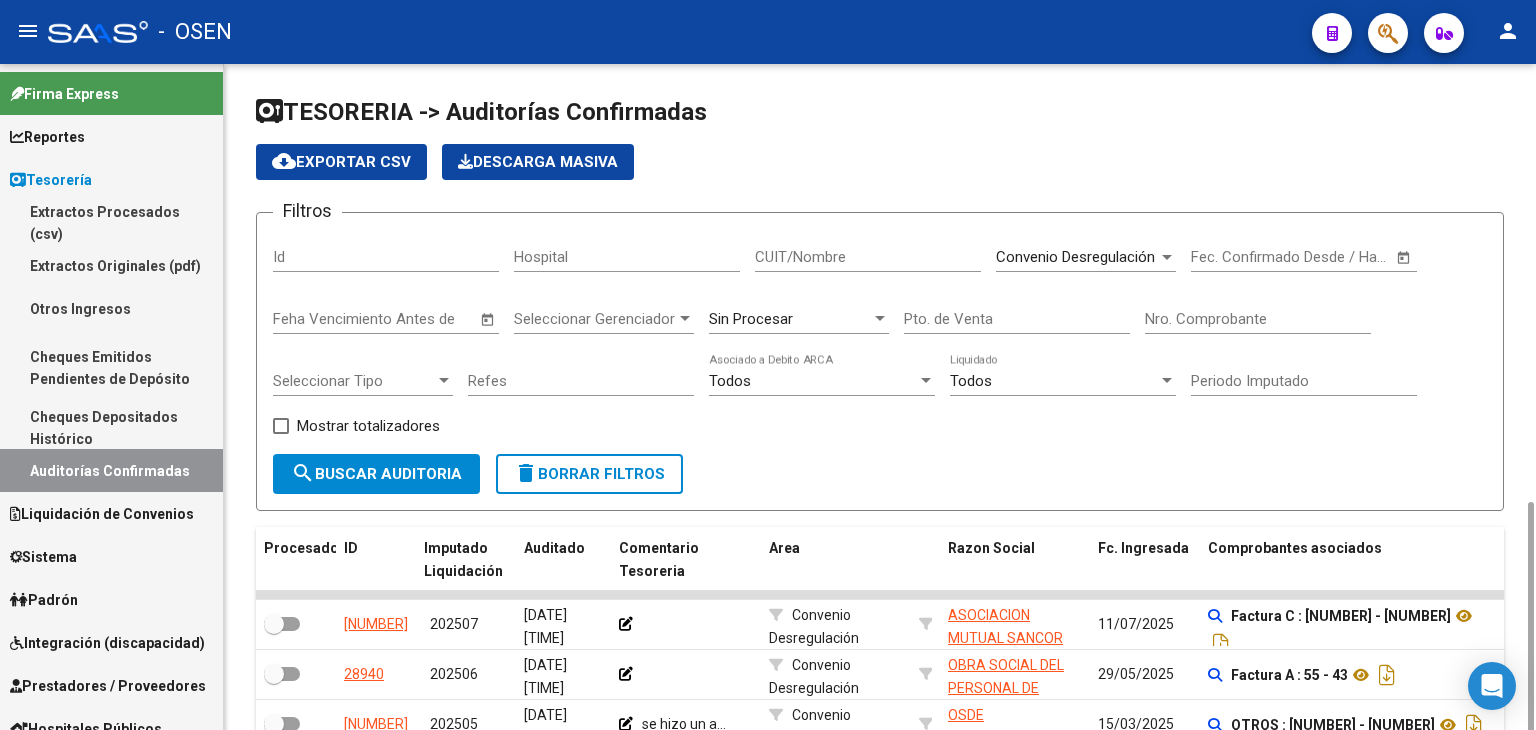 scroll, scrollTop: 254, scrollLeft: 0, axis: vertical 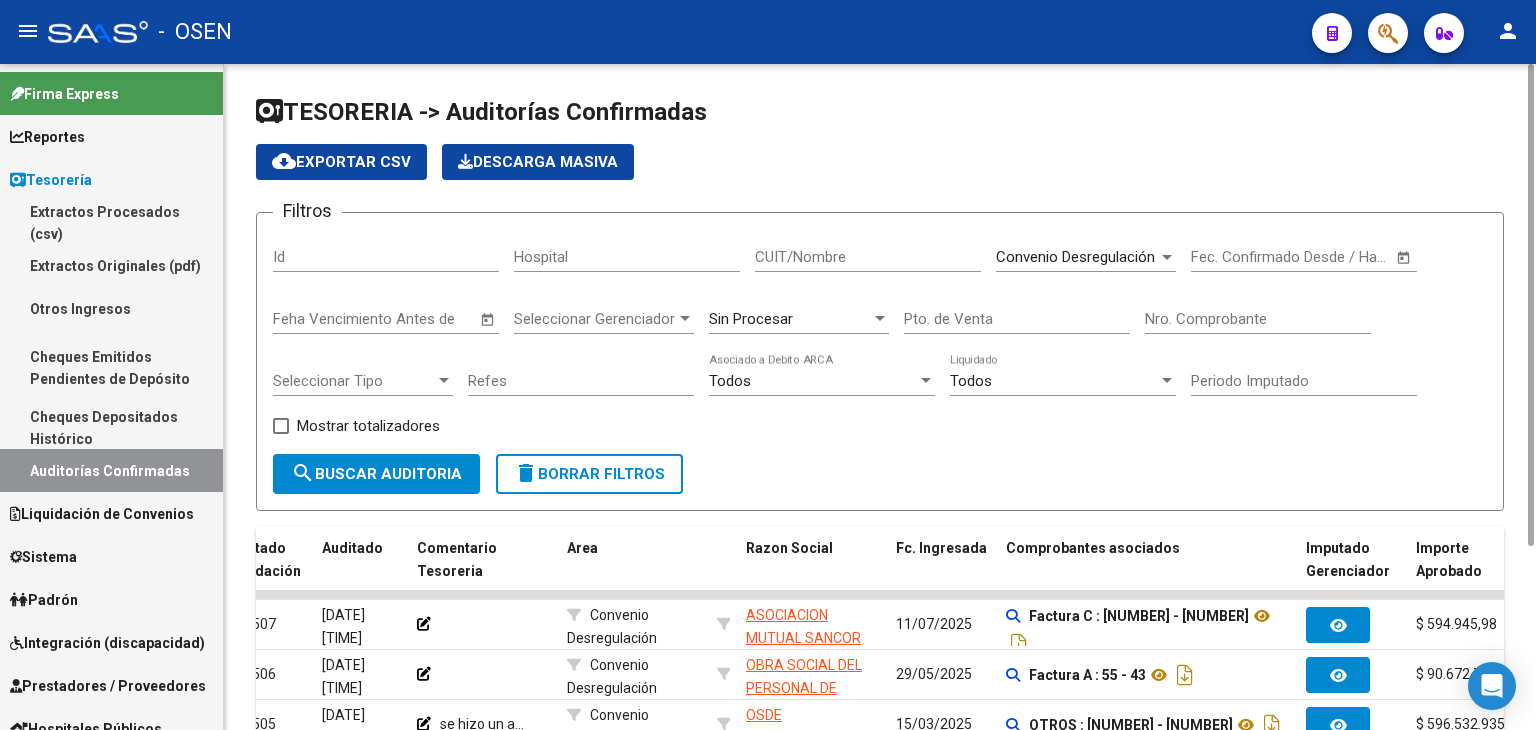 click on "Convenio Desregulación" at bounding box center (1075, 257) 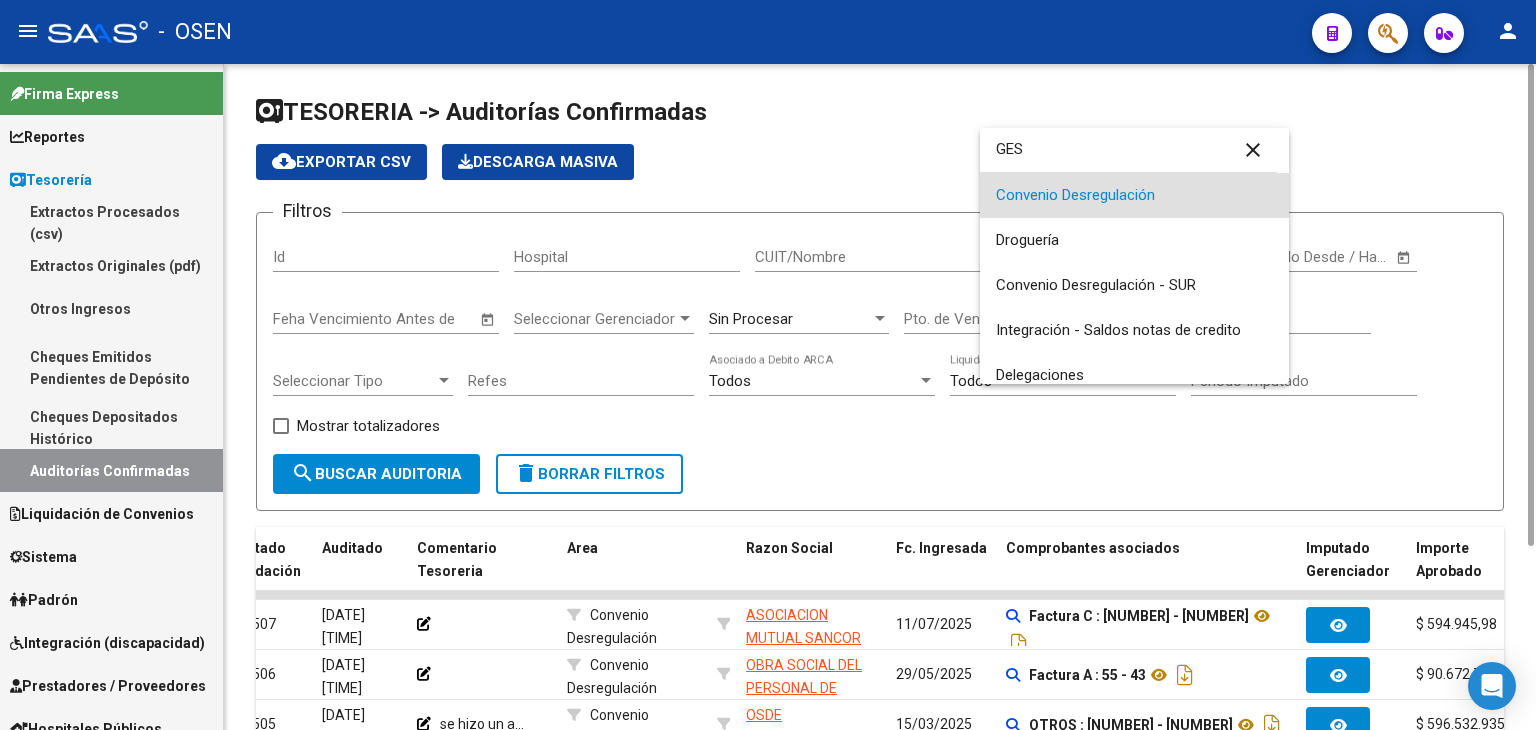scroll, scrollTop: 0, scrollLeft: 0, axis: both 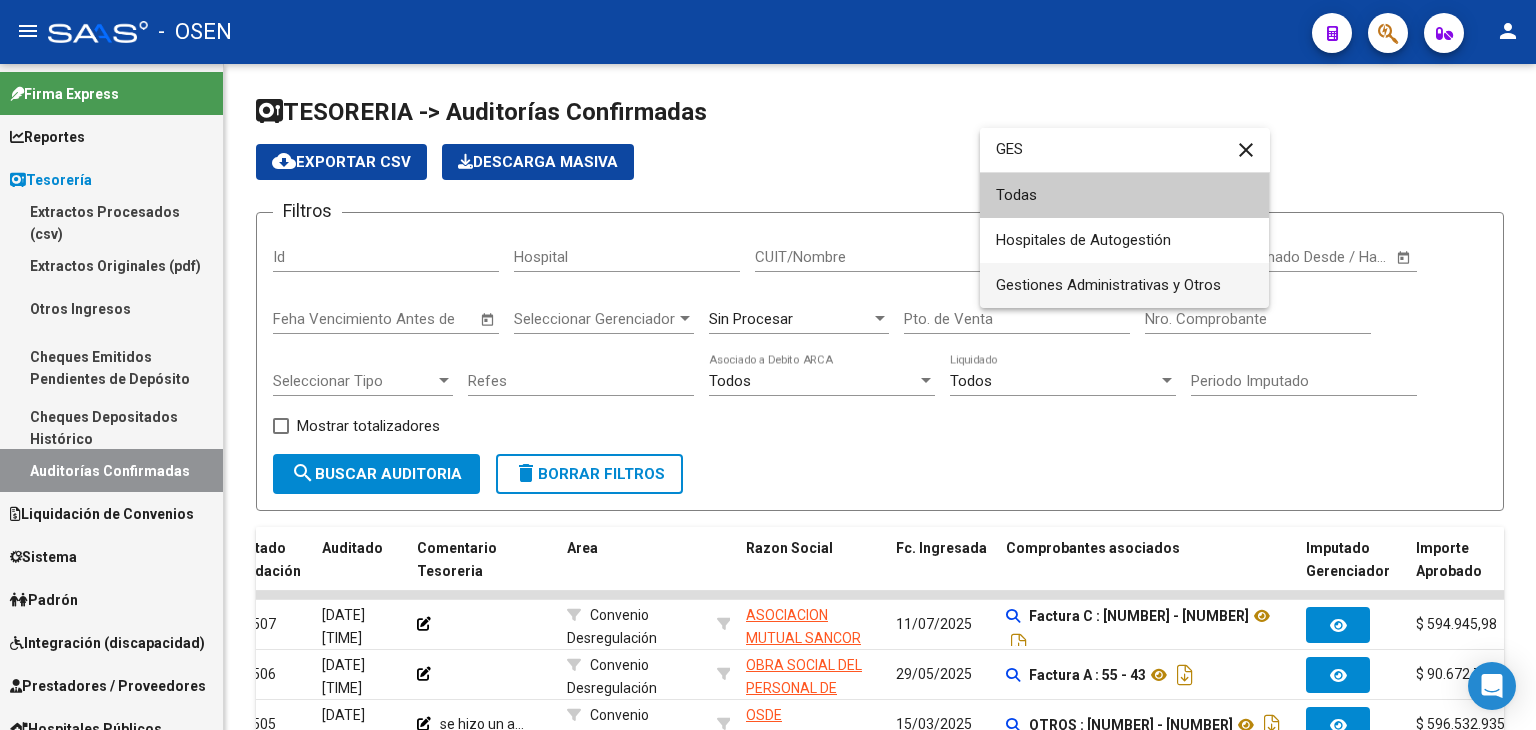 type on "GES" 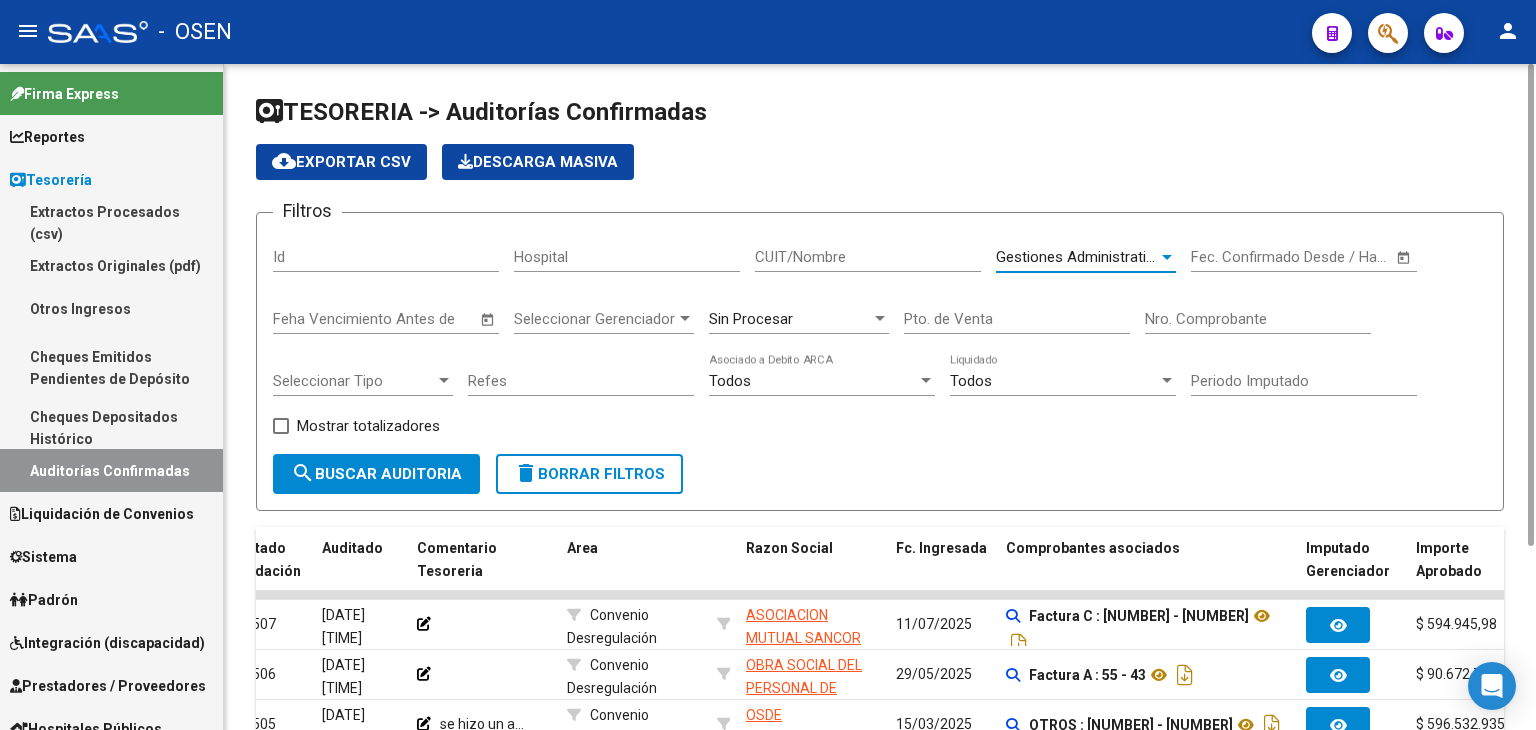click on "search  Buscar Auditoria" 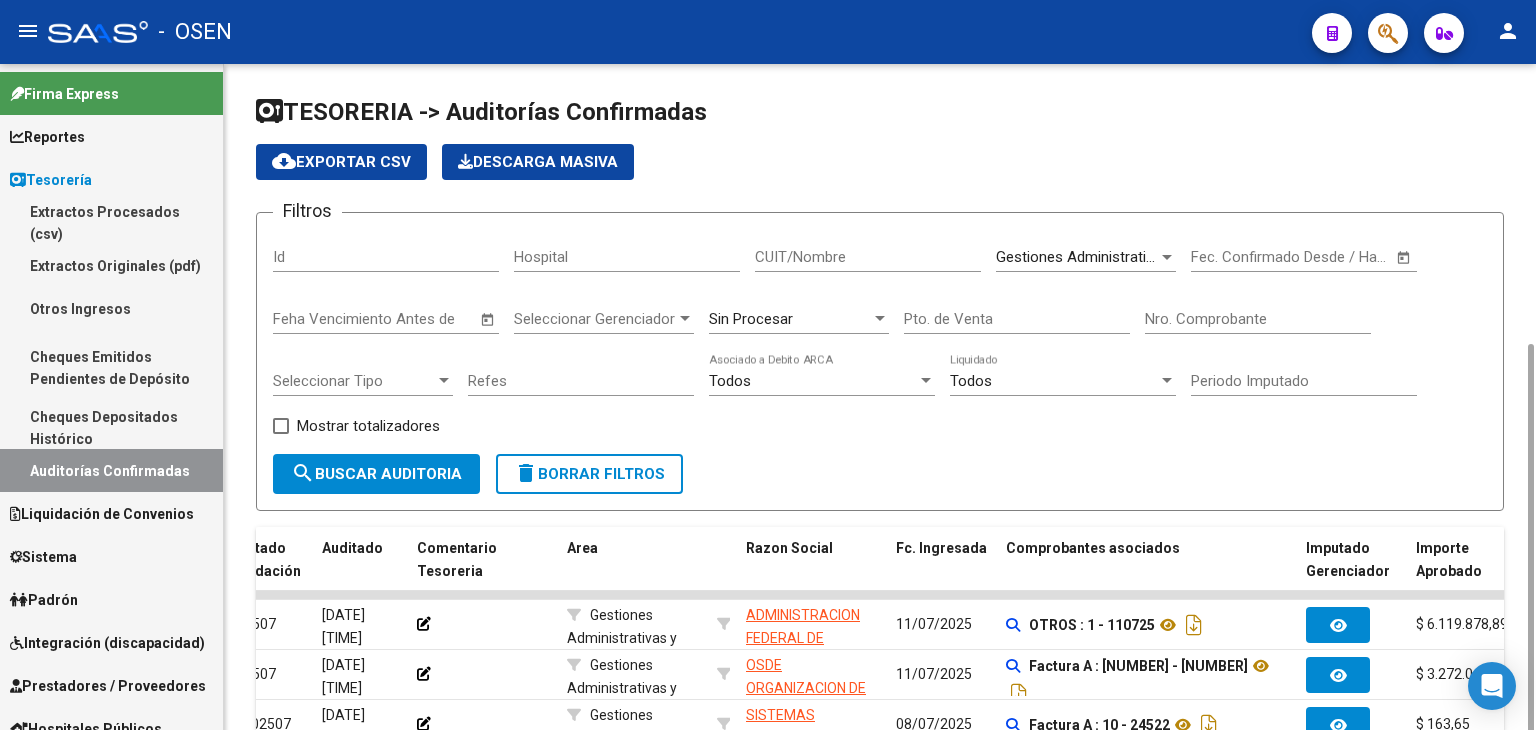 scroll, scrollTop: 154, scrollLeft: 0, axis: vertical 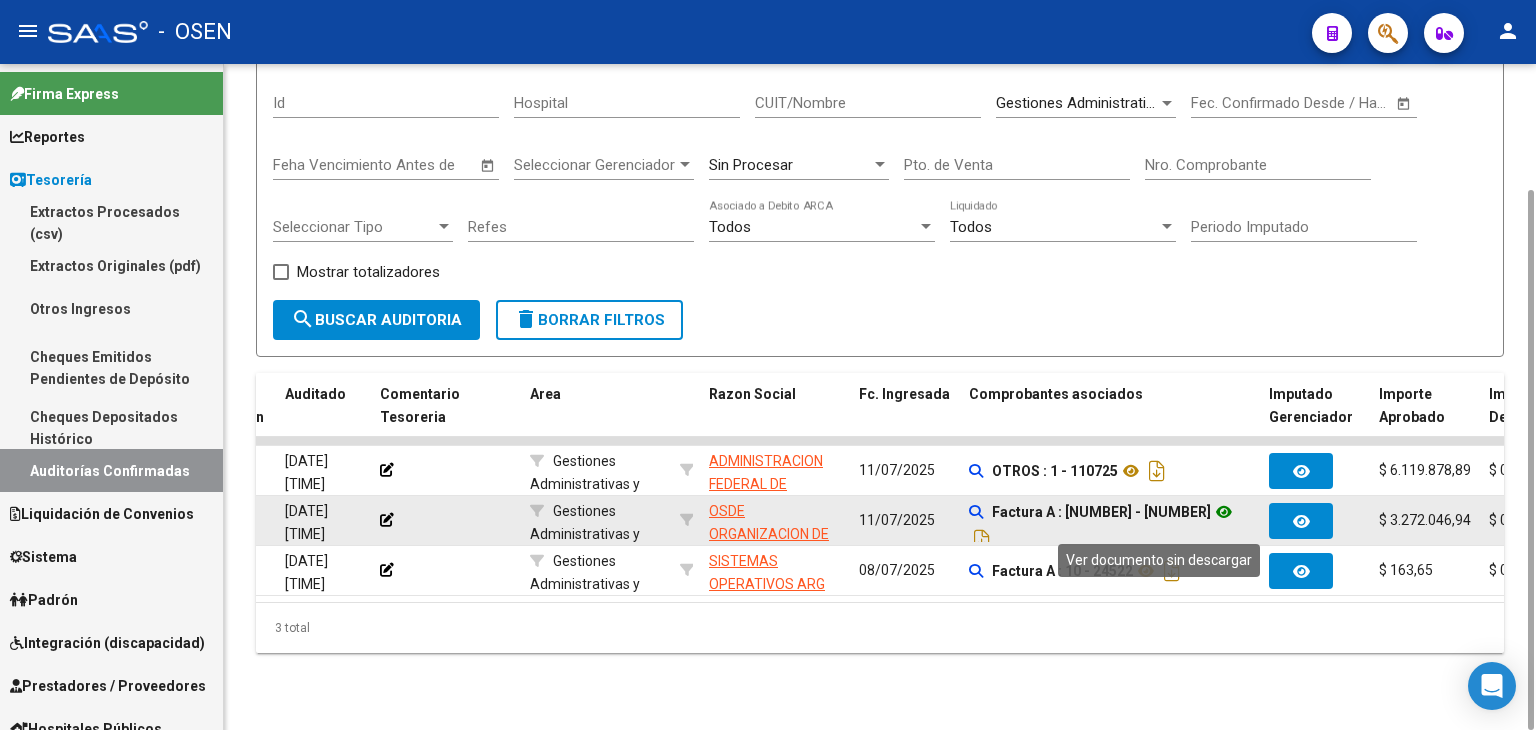 click 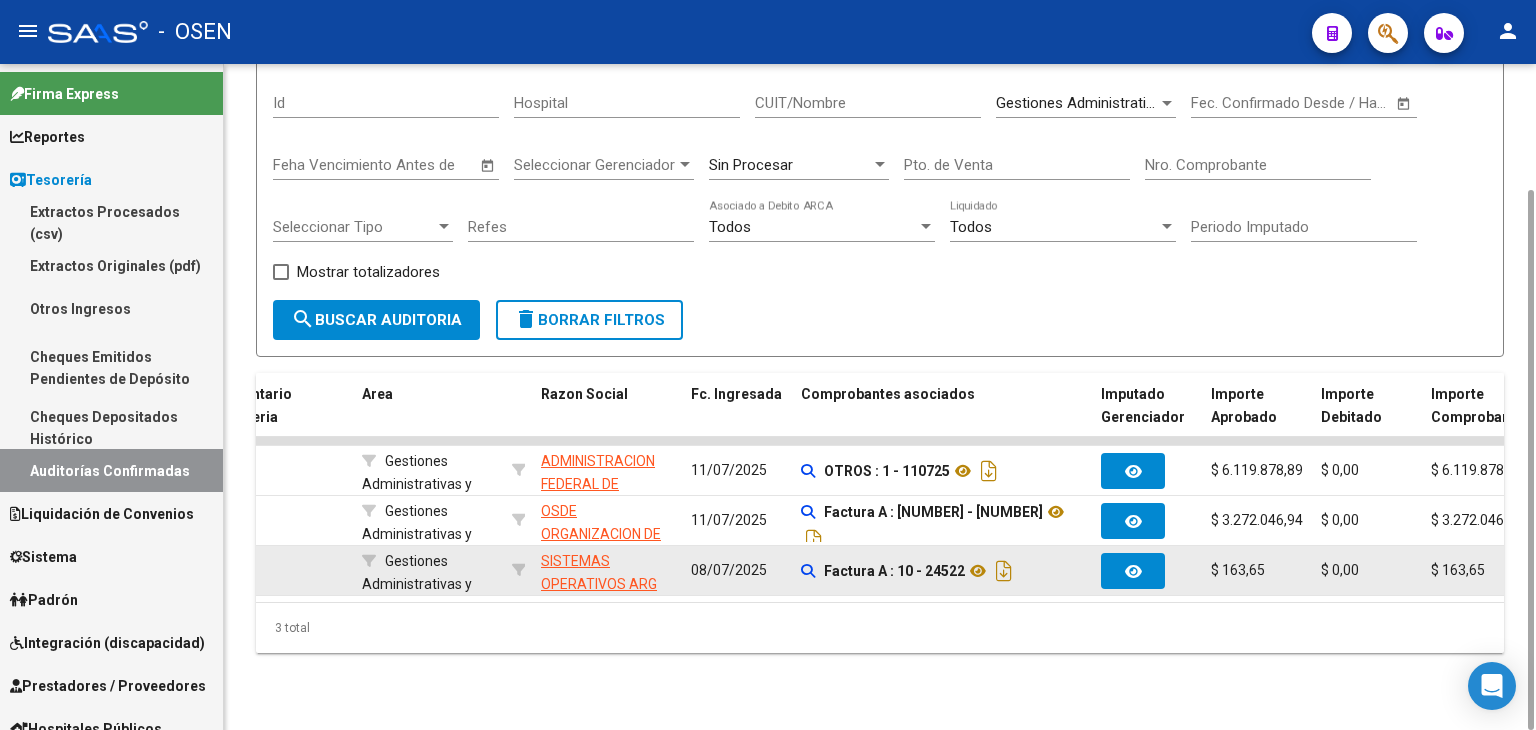 scroll, scrollTop: 0, scrollLeft: 433, axis: horizontal 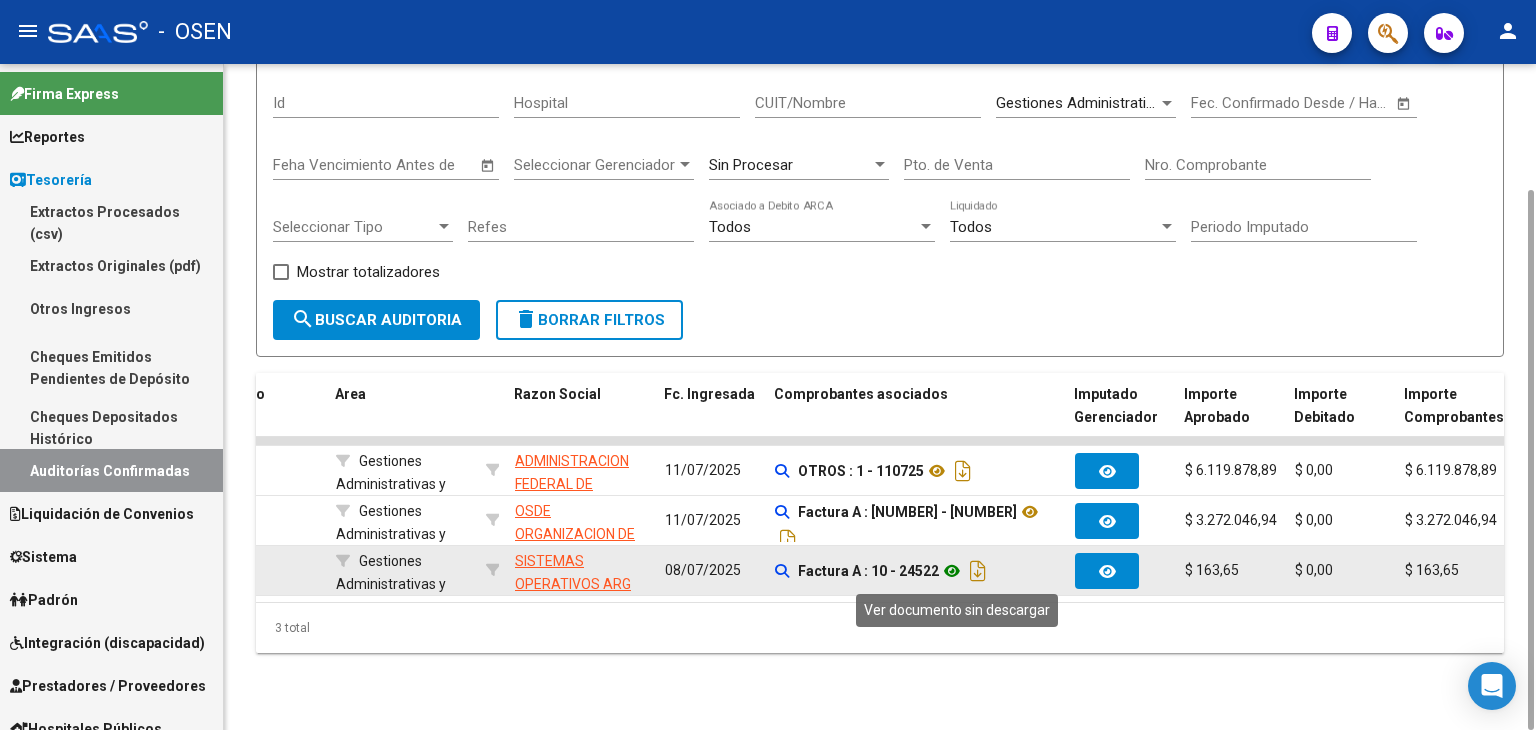 click 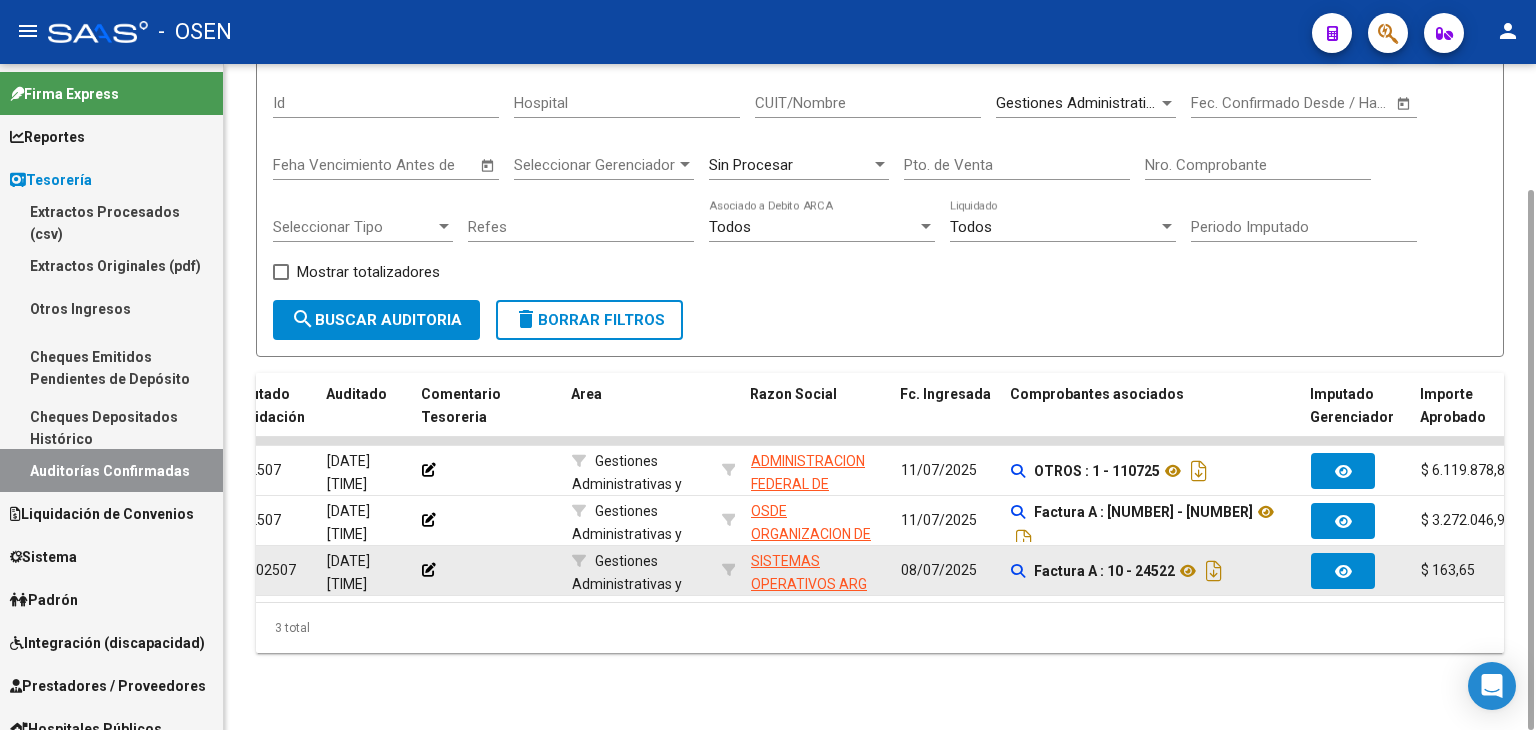 scroll, scrollTop: 0, scrollLeft: 196, axis: horizontal 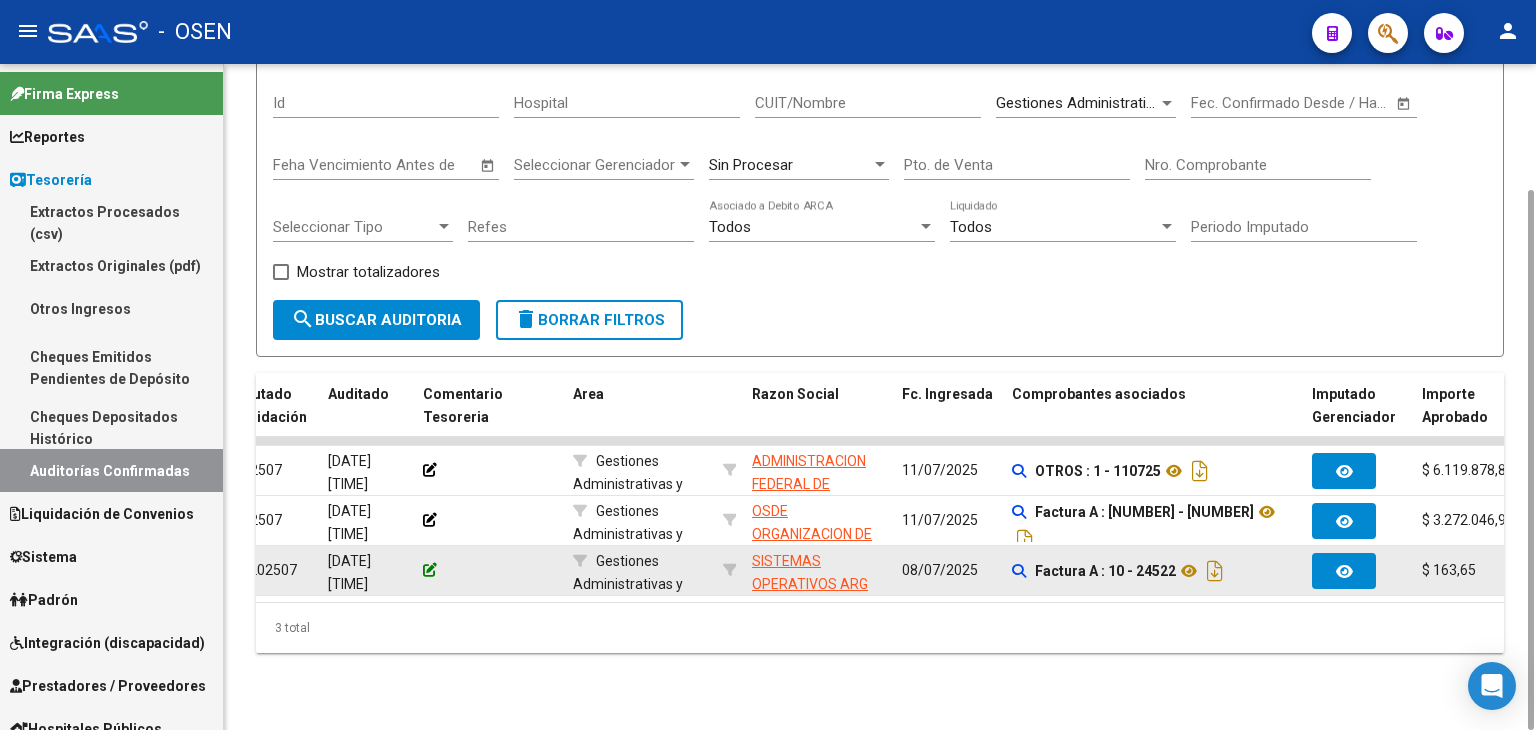 click 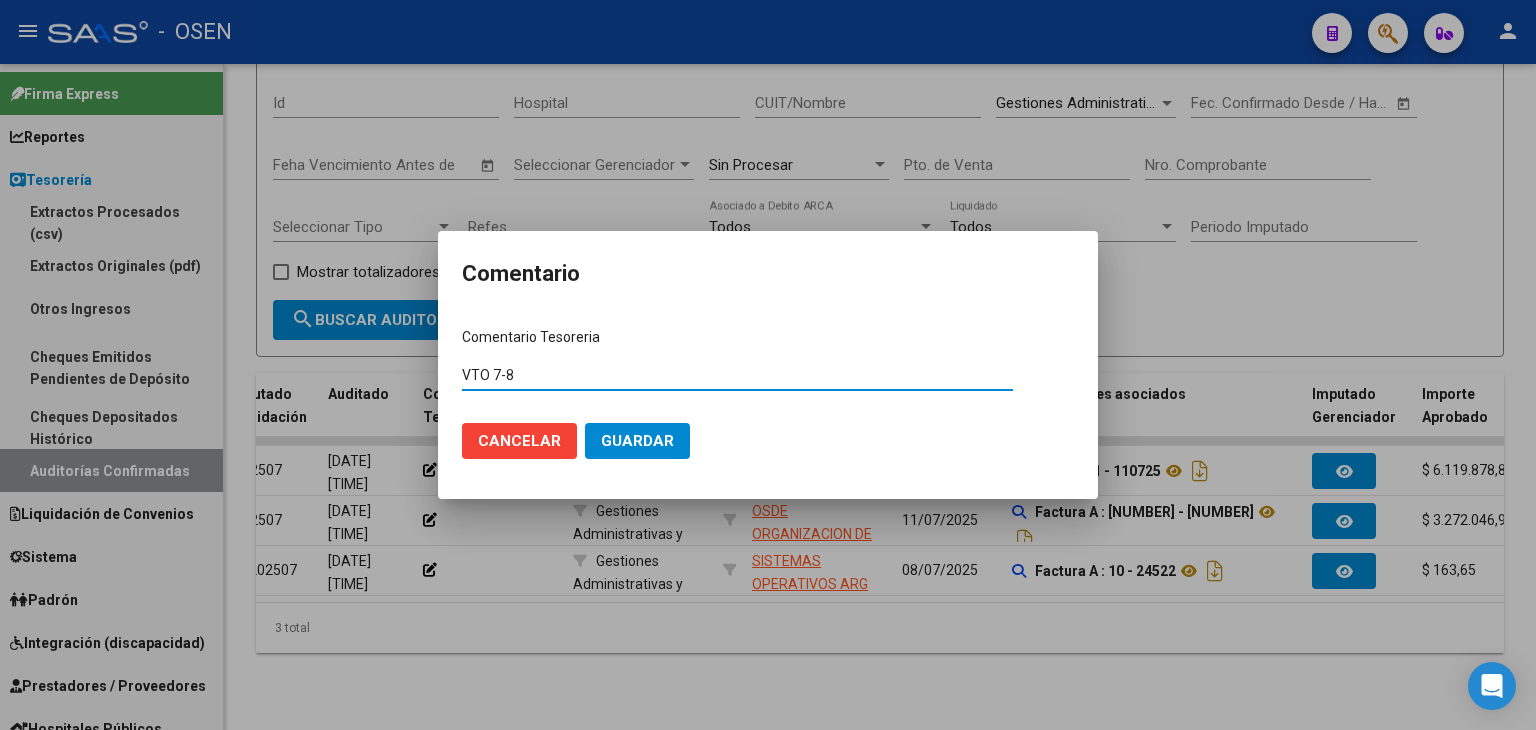 type on "VTO 7-8" 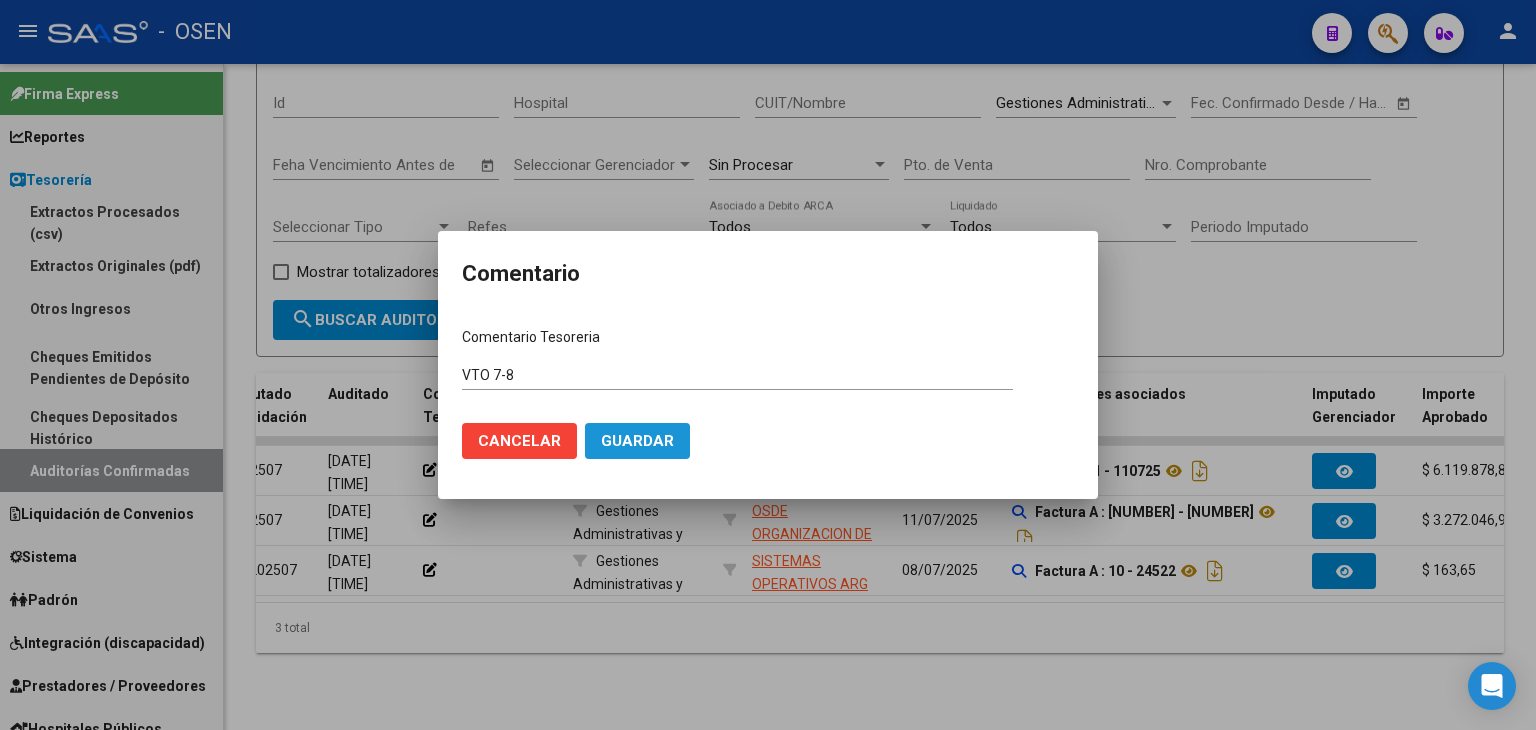drag, startPoint x: 678, startPoint y: 439, endPoint x: 705, endPoint y: 425, distance: 30.413813 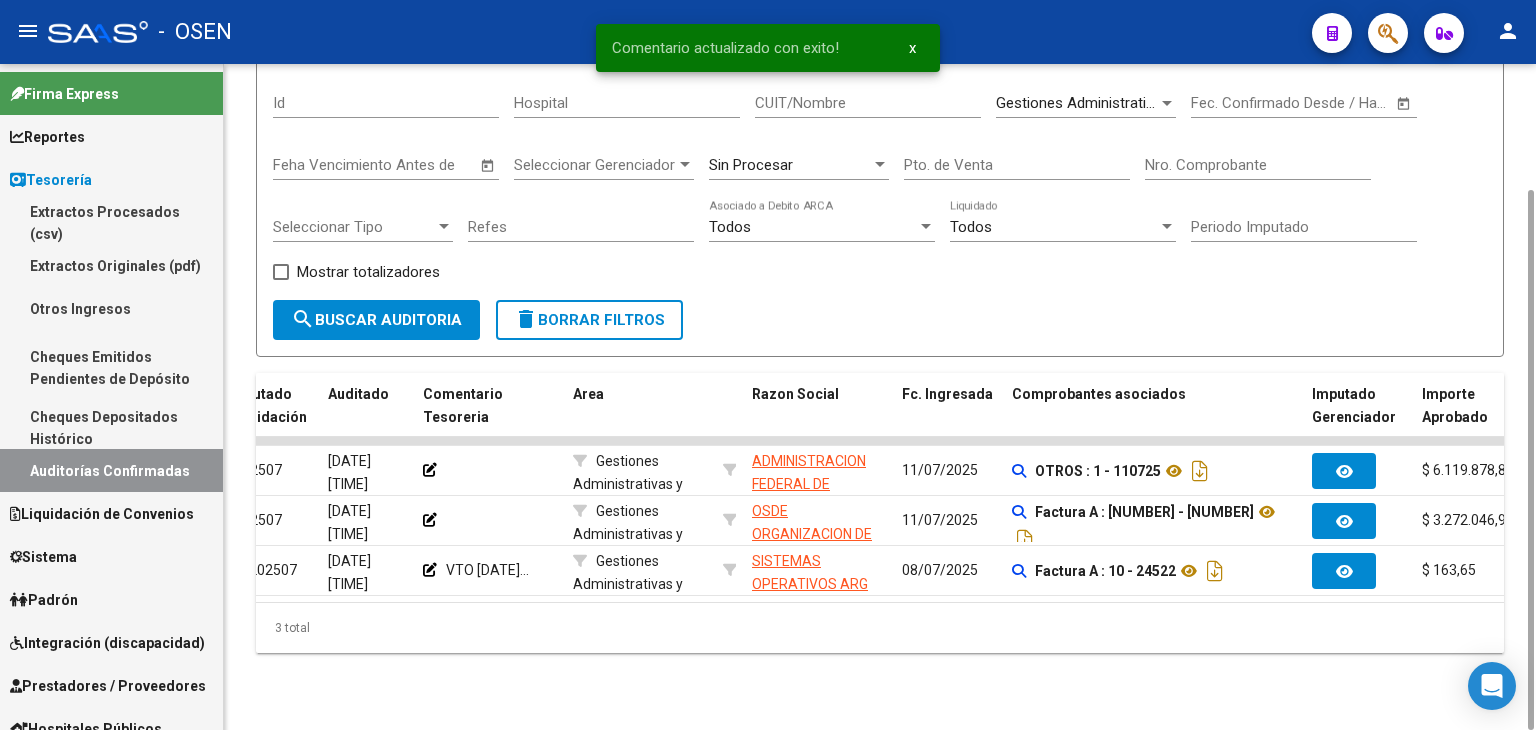 click on "Gestiones Administrativas y Otros" at bounding box center (1108, 103) 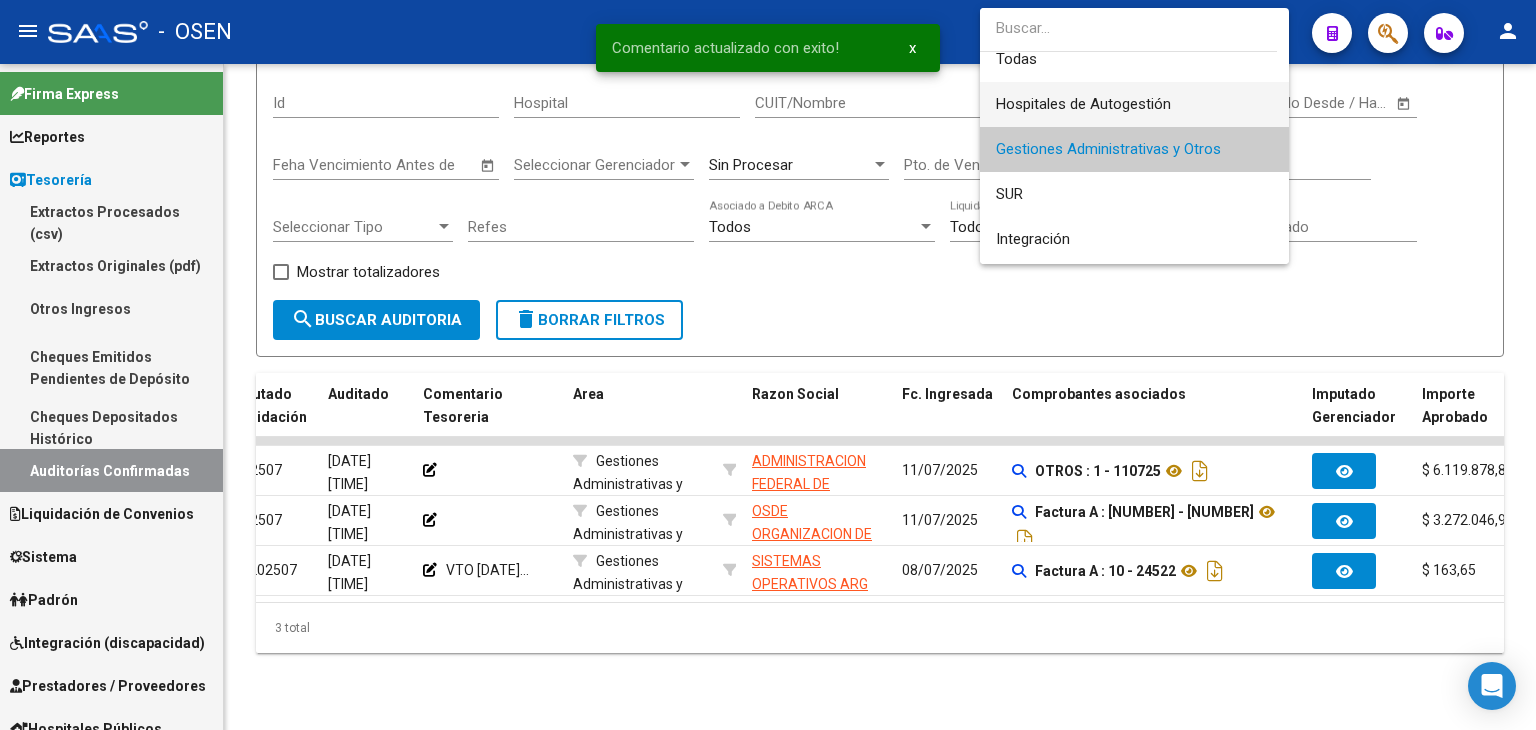 scroll, scrollTop: 0, scrollLeft: 0, axis: both 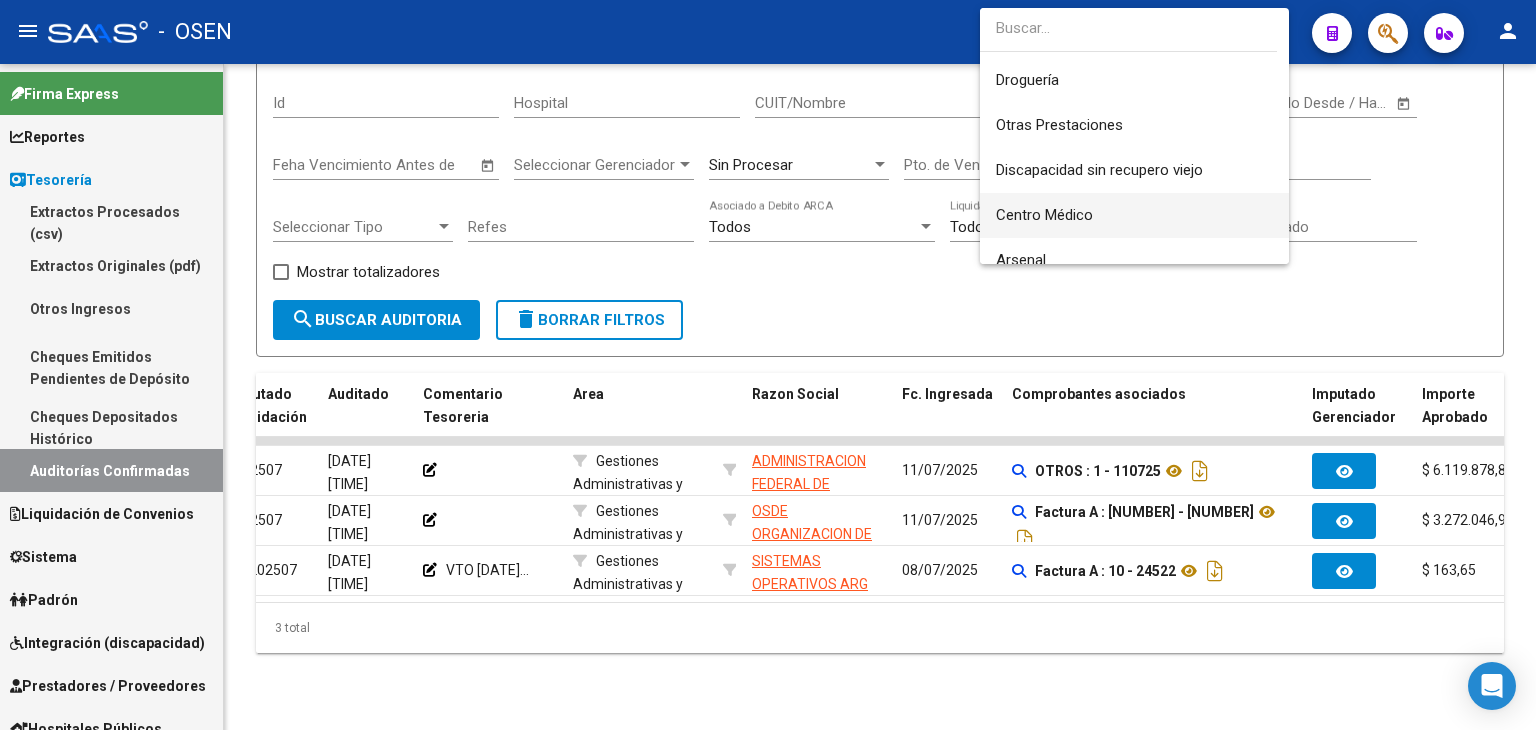 click on "Centro Médico" at bounding box center [1134, 215] 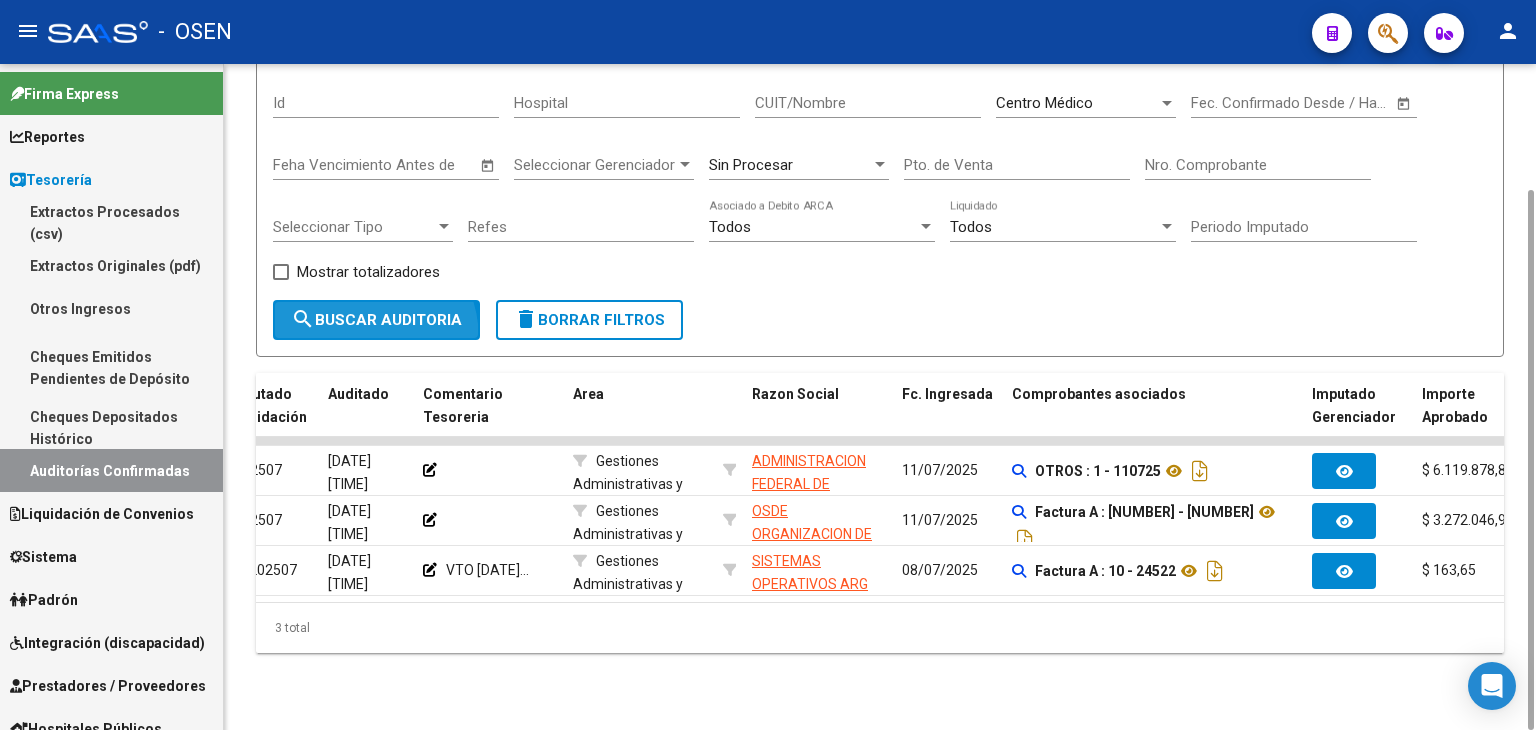 click on "search  Buscar Auditoria" 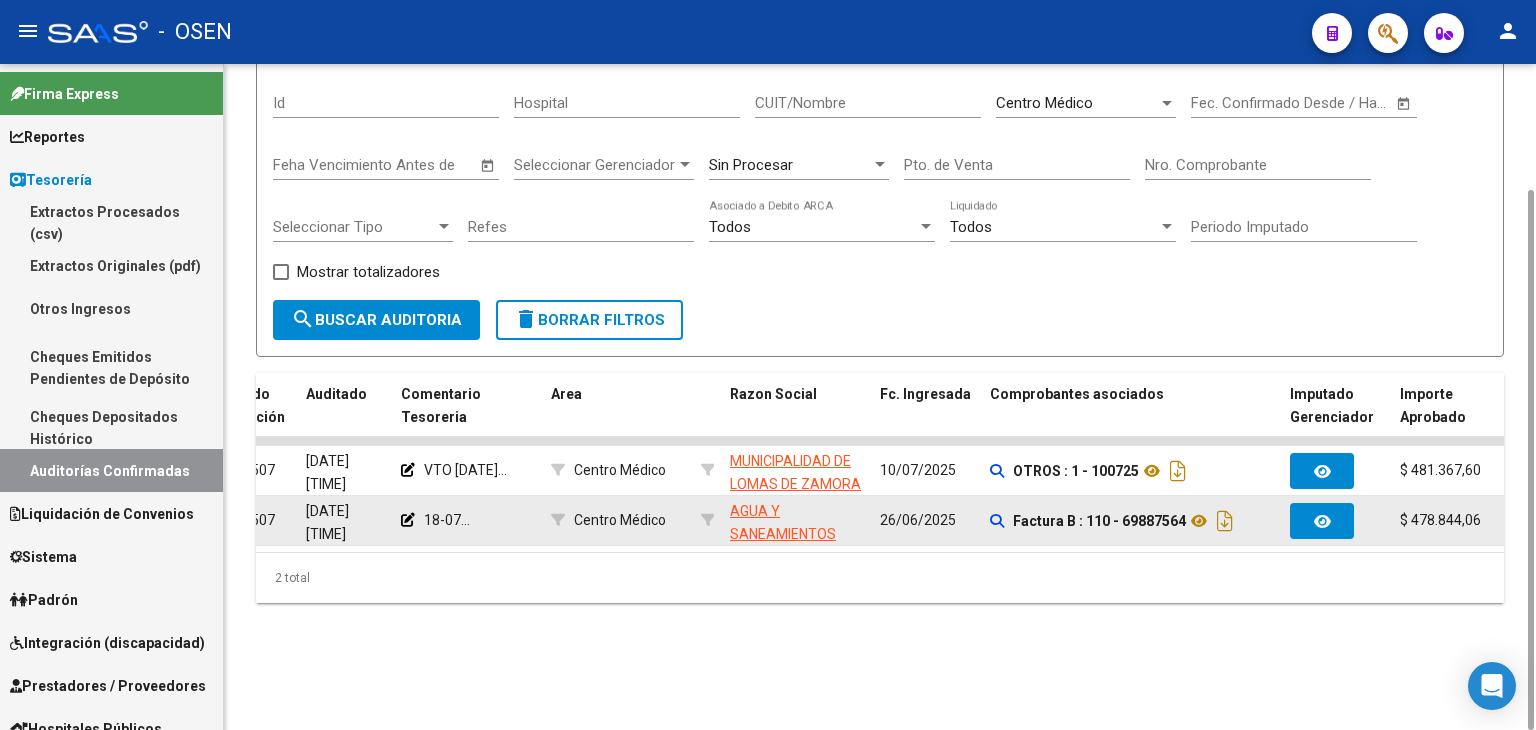 scroll, scrollTop: 0, scrollLeft: 234, axis: horizontal 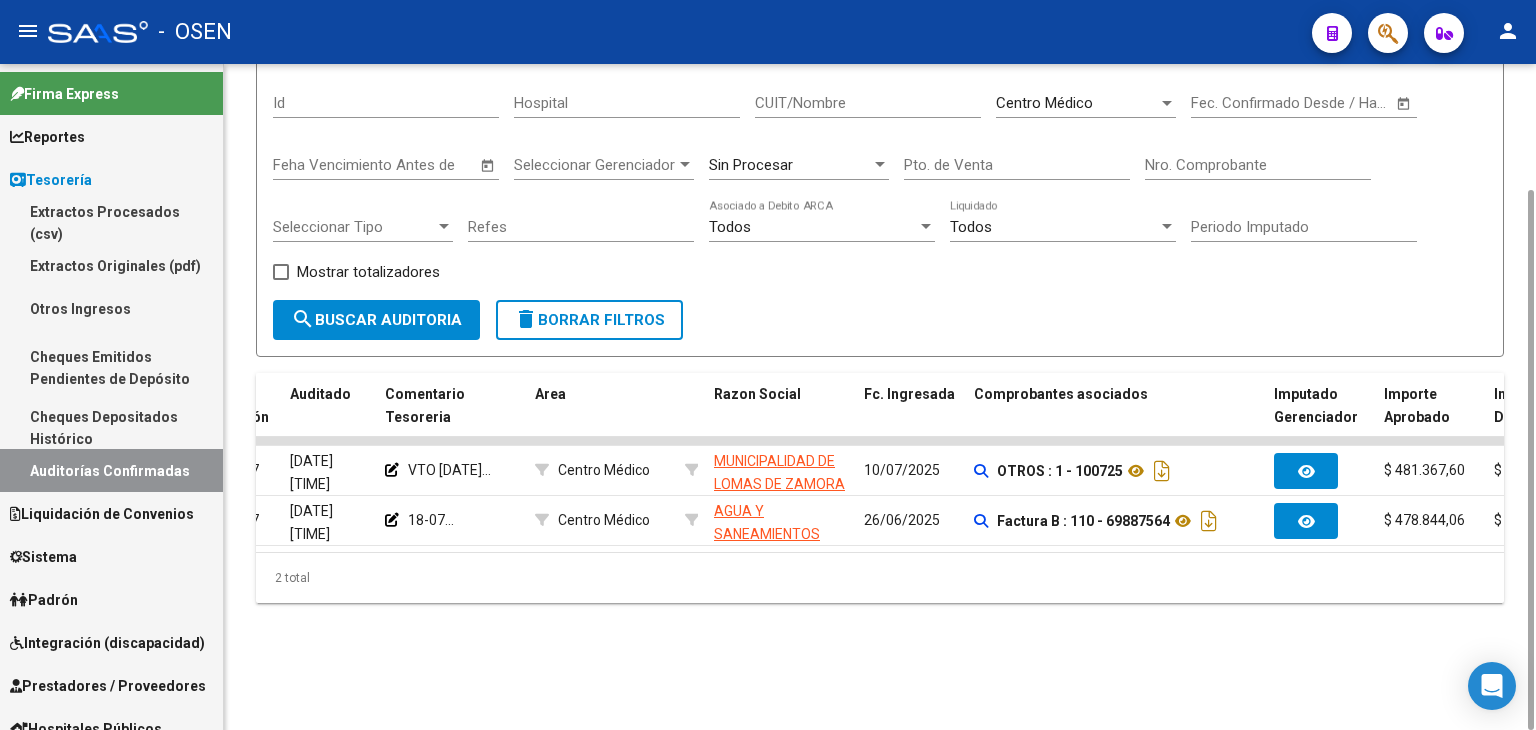 click on "TESORERIA -> Auditorías Confirmadas cloud_download  Exportar CSV   Descarga Masiva
Filtros Id Hospital CUIT/Nombre Centro Médico Seleccionar Area Start date – Fec. Confirmado Desde / Hasta Feha Vencimiento Antes de Seleccionar Gerenciador Seleccionar Gerenciador Sin Procesar Pto. de Venta Nro. Comprobante Seleccionar Tipo Seleccionar Tipo Refes Todos  Asociado a Debito ARCA Todos  Liquidado Periodo Imputado    Mostrar totalizadores search  Buscar Auditoria  delete  Borrar Filtros  Procesado ID Imputado Liquidación Auditado Comentario Tesoreria Area Razon Social Fc. Ingresada Comprobantes asociados Imputado Gerenciador Importe Aprobado Importe Debitado Importe Comprobantes Vencimiento FC Usuario Confirmado Por Comentario Auditor Fecha Debitado x ARCA Monto Debitado x ARCA   29602     202507 [DATE] [TIME]     VTO [DATE]     Centro Médico [CITY]  - [CUIT] [DATE]      OTROS : 1 - 100725  $ 481.367,60 $ 0,00 $ 481.367,60 [LAST] [LAST] [LAST]" 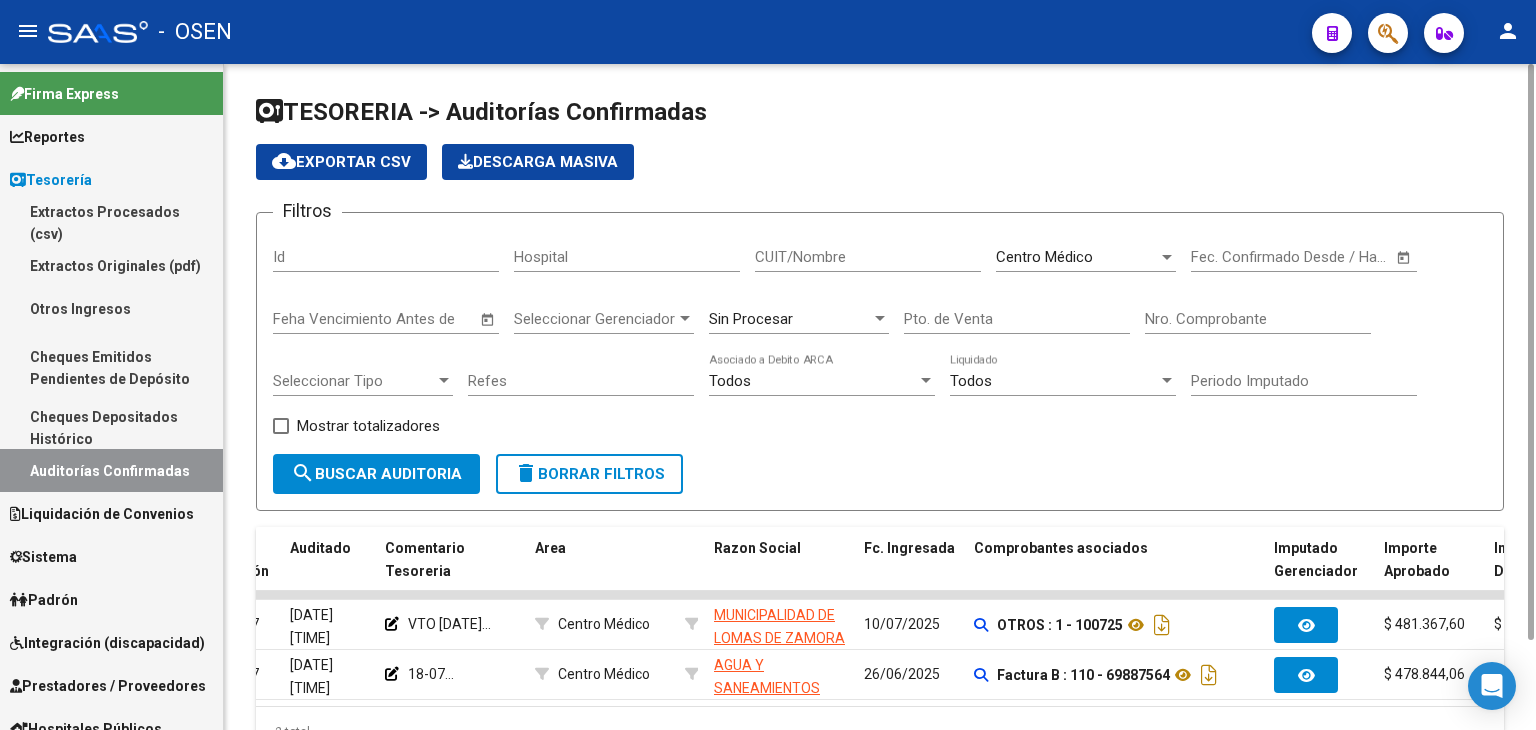 scroll, scrollTop: 104, scrollLeft: 0, axis: vertical 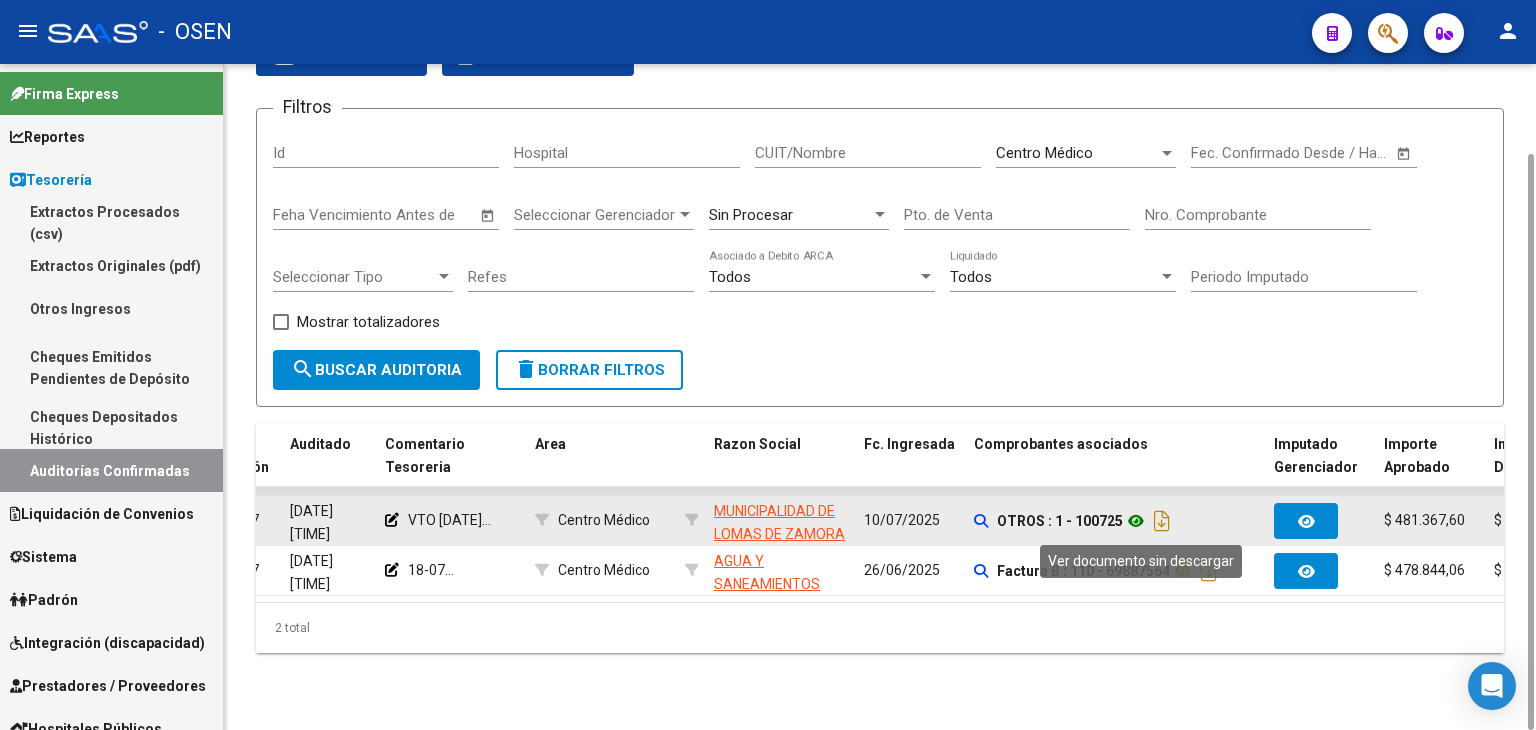 click 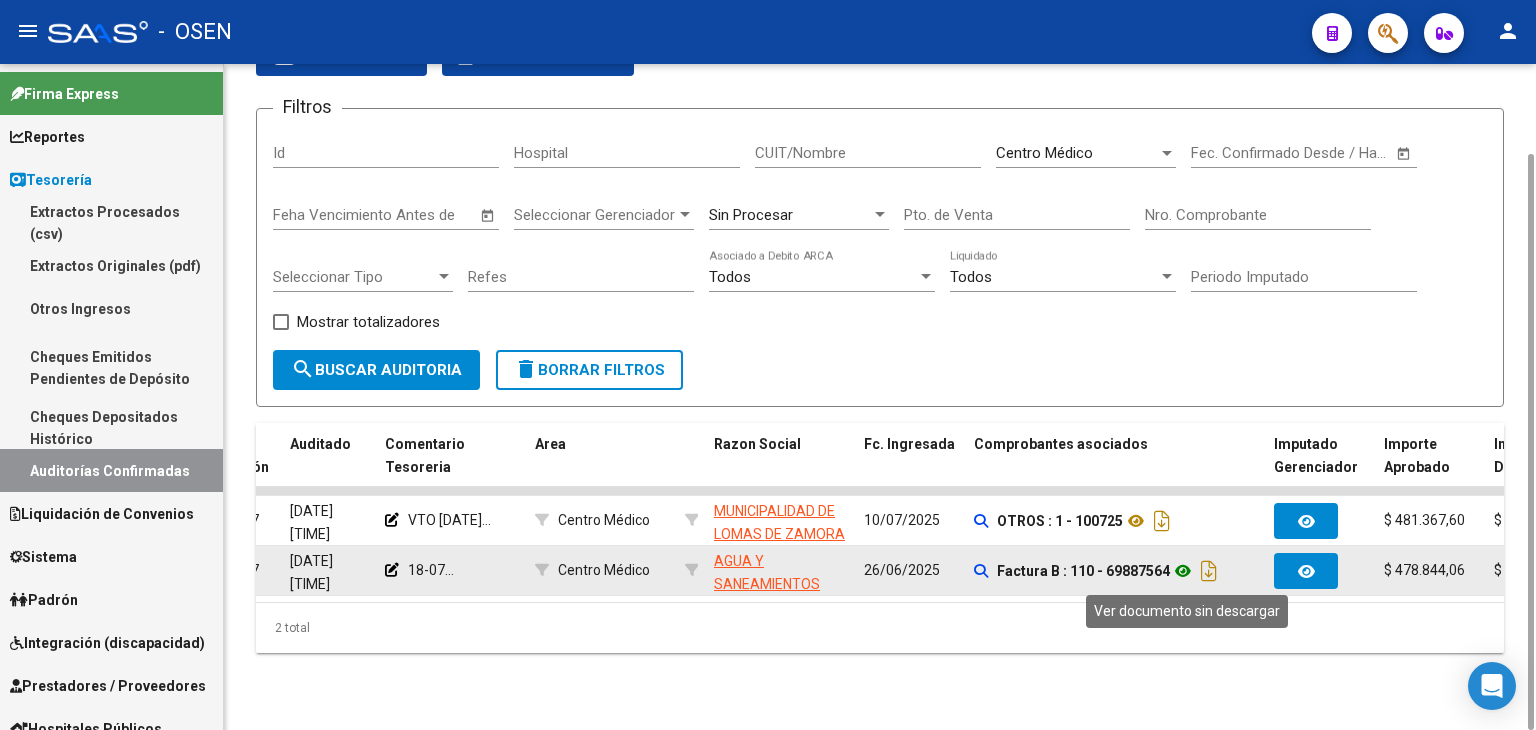click 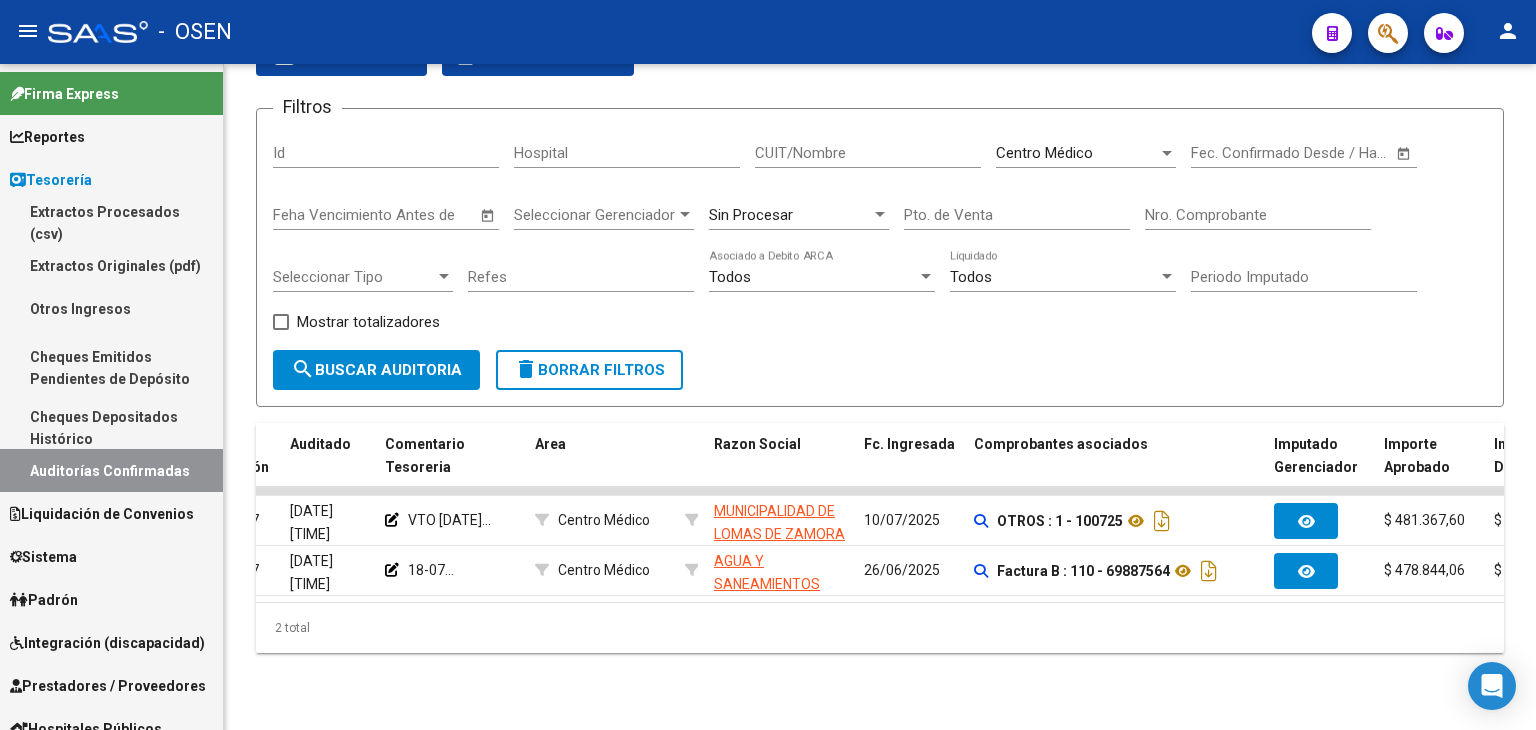 scroll, scrollTop: 450, scrollLeft: 0, axis: vertical 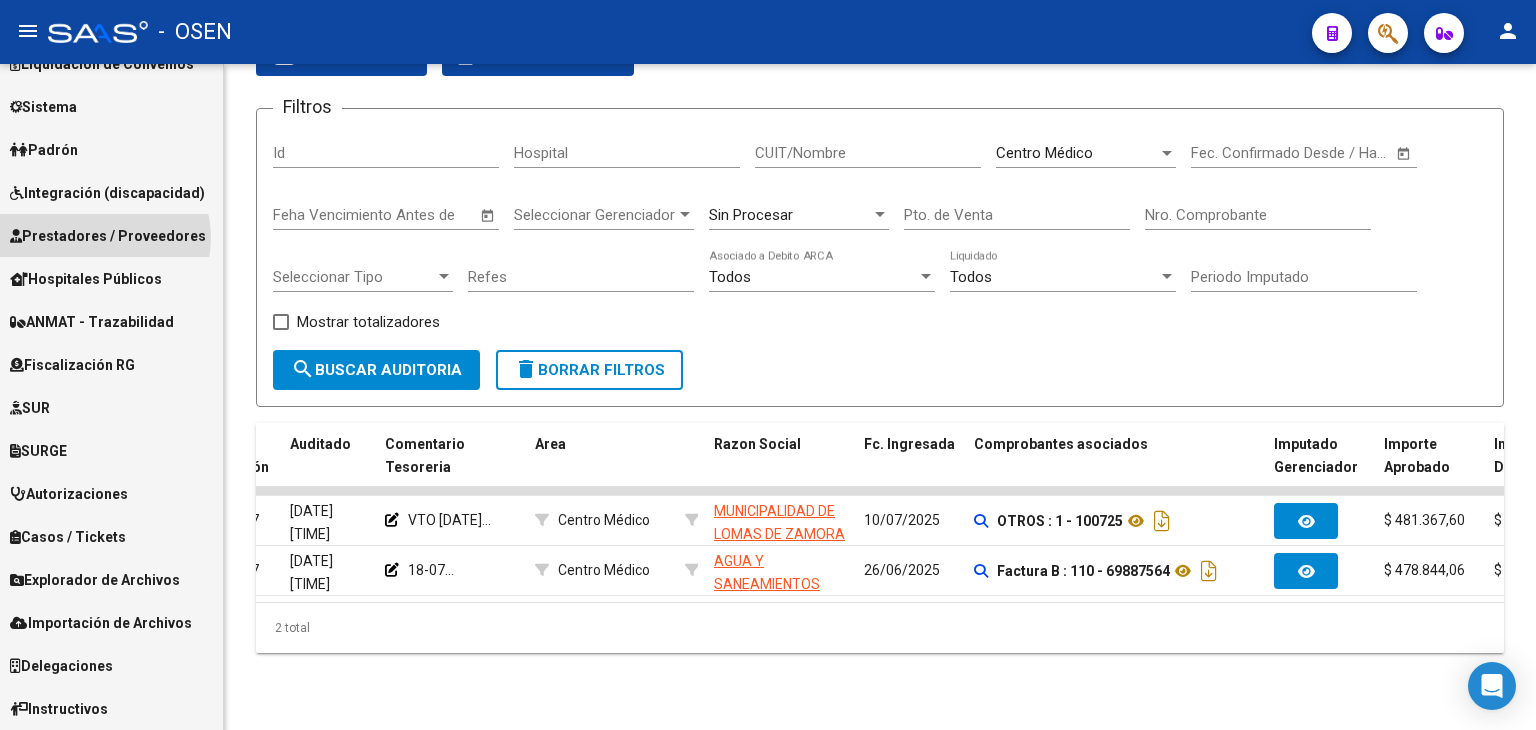 click on "Prestadores / Proveedores" at bounding box center (108, 236) 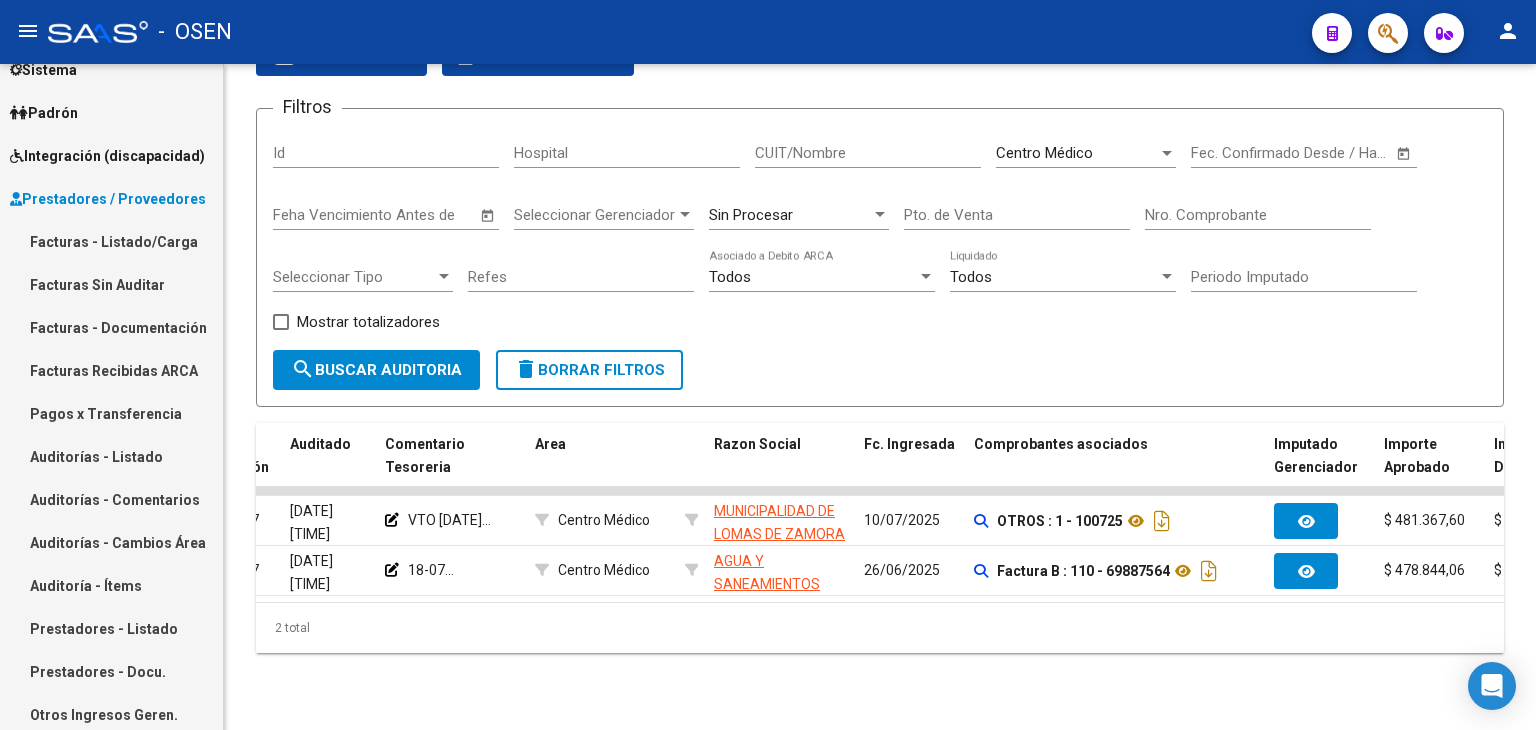 scroll, scrollTop: 159, scrollLeft: 0, axis: vertical 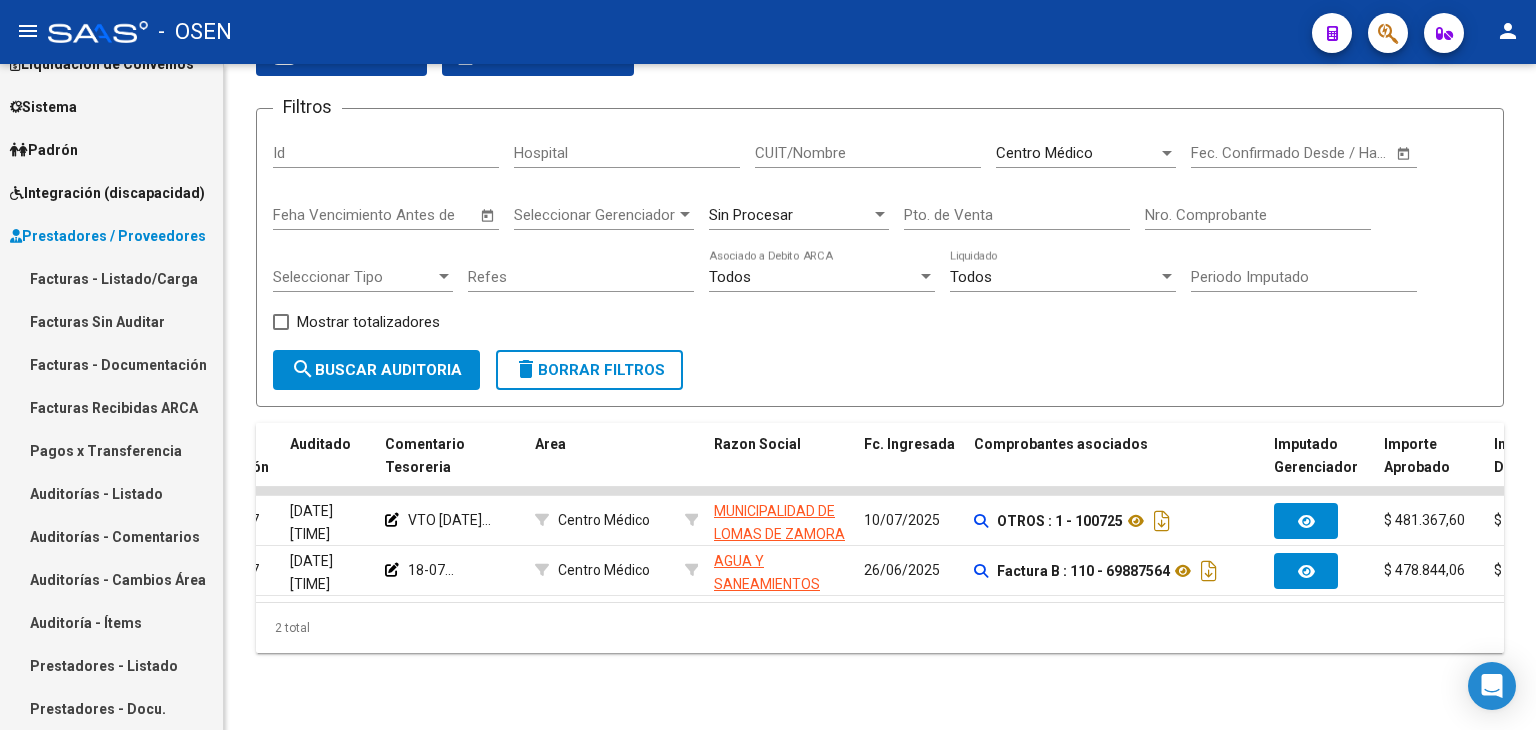click on "Facturas - Listado/Carga" at bounding box center (111, 278) 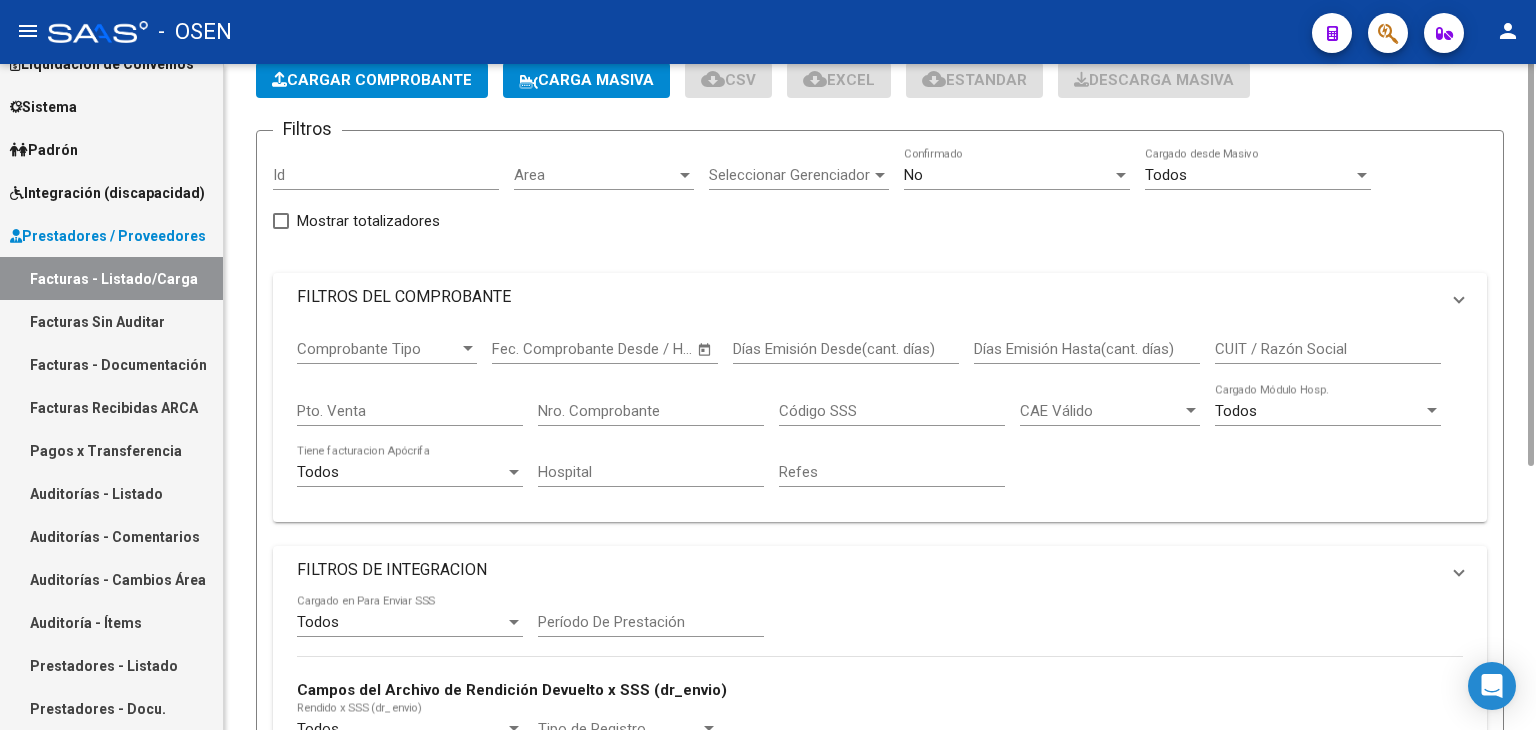 scroll, scrollTop: 0, scrollLeft: 0, axis: both 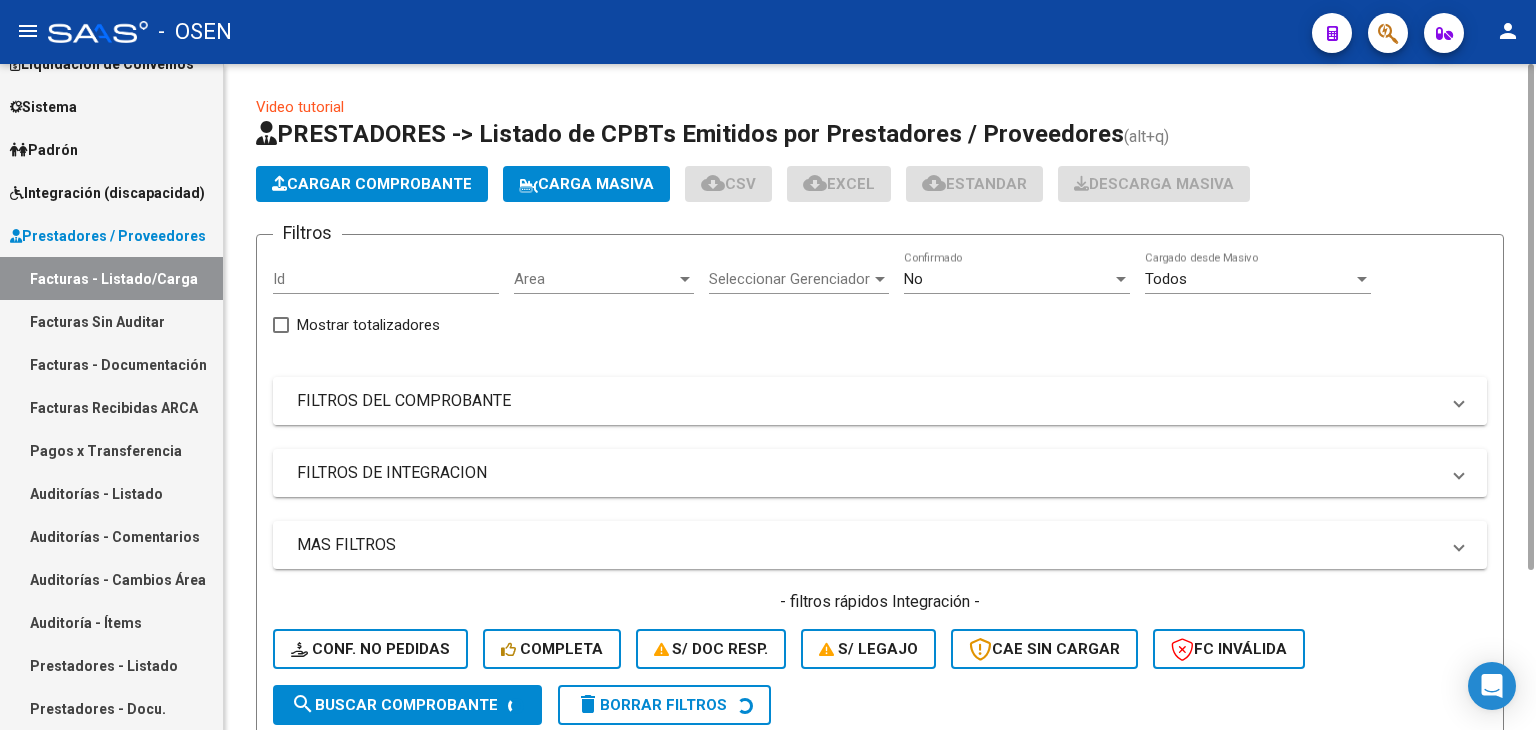 click on "FILTROS DEL COMPROBANTE" at bounding box center (880, 401) 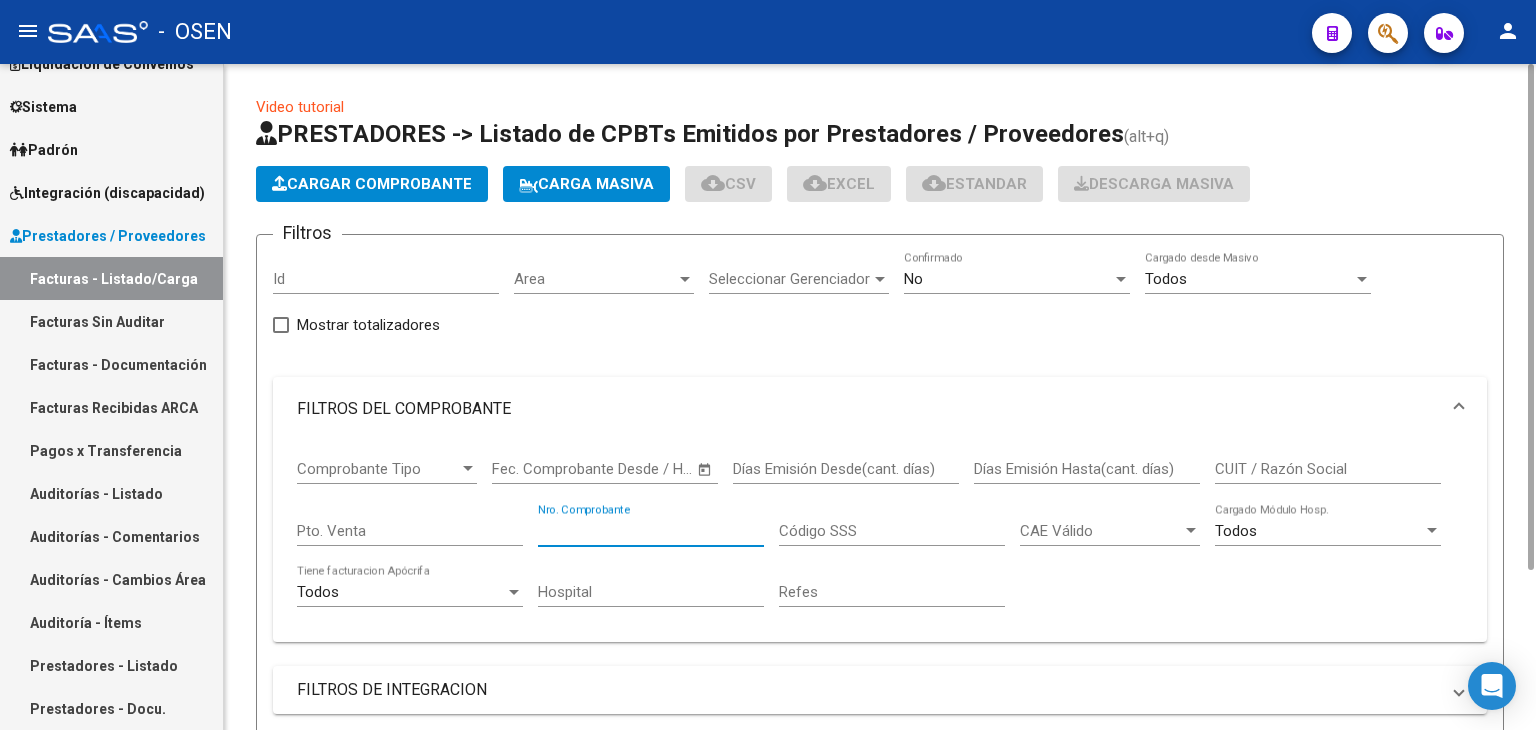 click on "Nro. Comprobante" at bounding box center [651, 531] 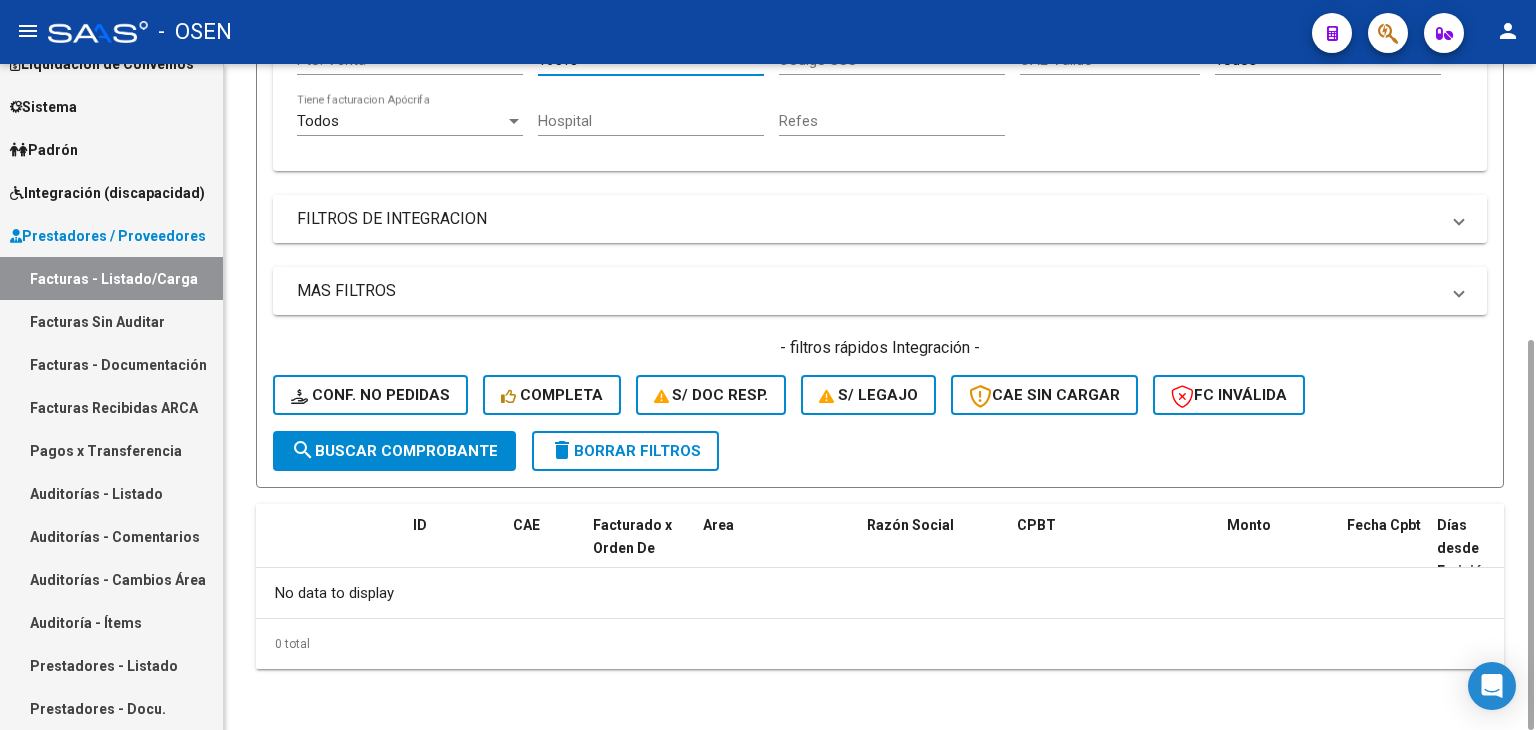 scroll, scrollTop: 0, scrollLeft: 0, axis: both 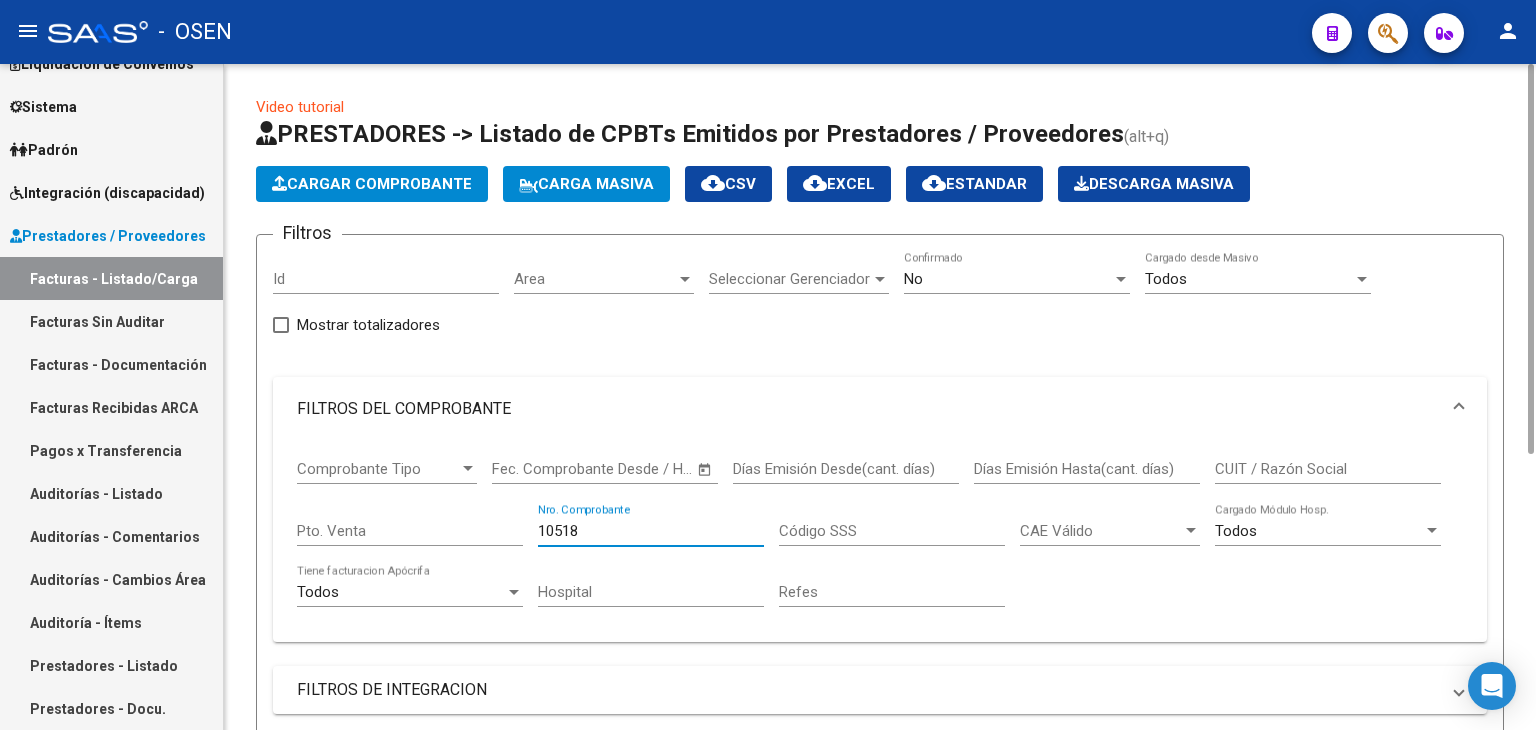 type on "10518" 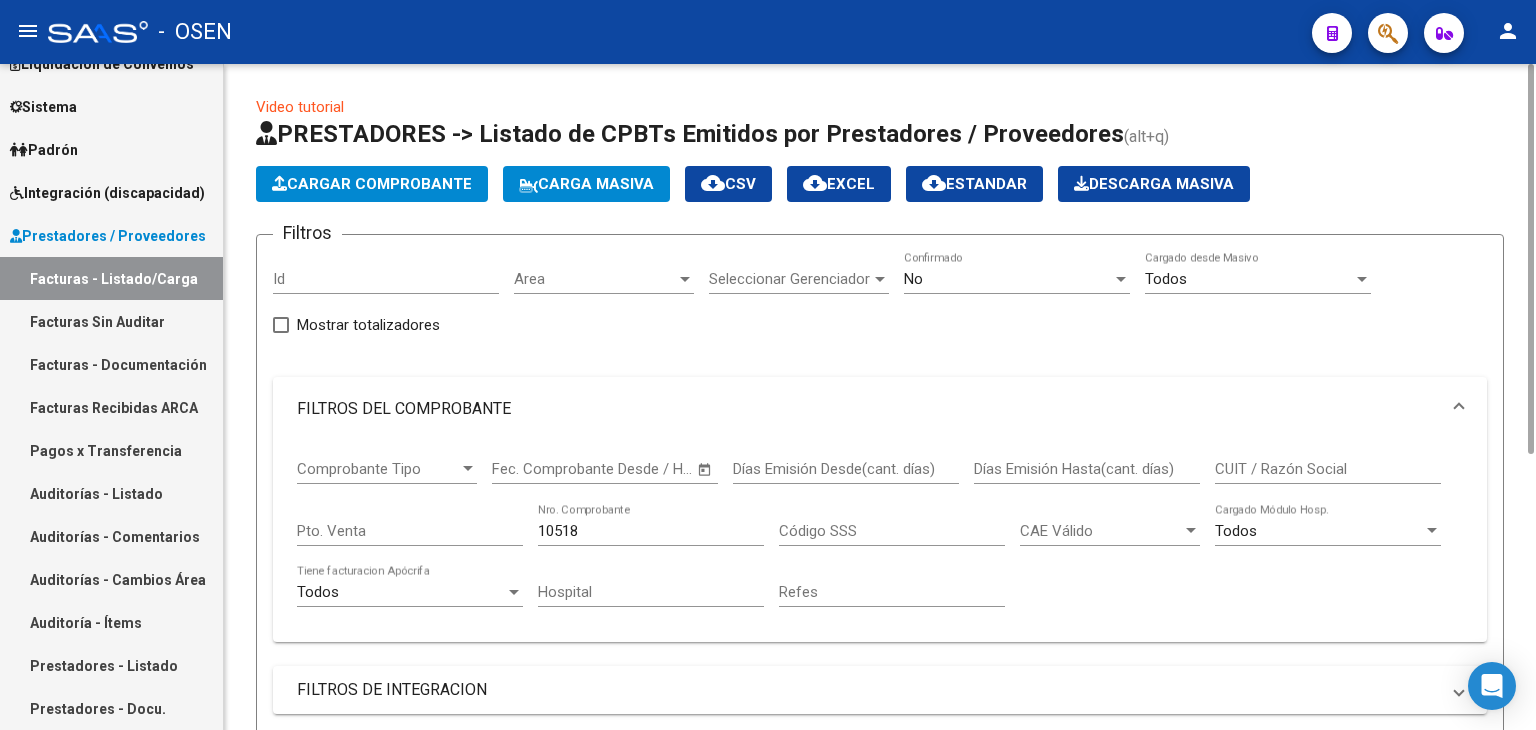 click on "No  Confirmado" 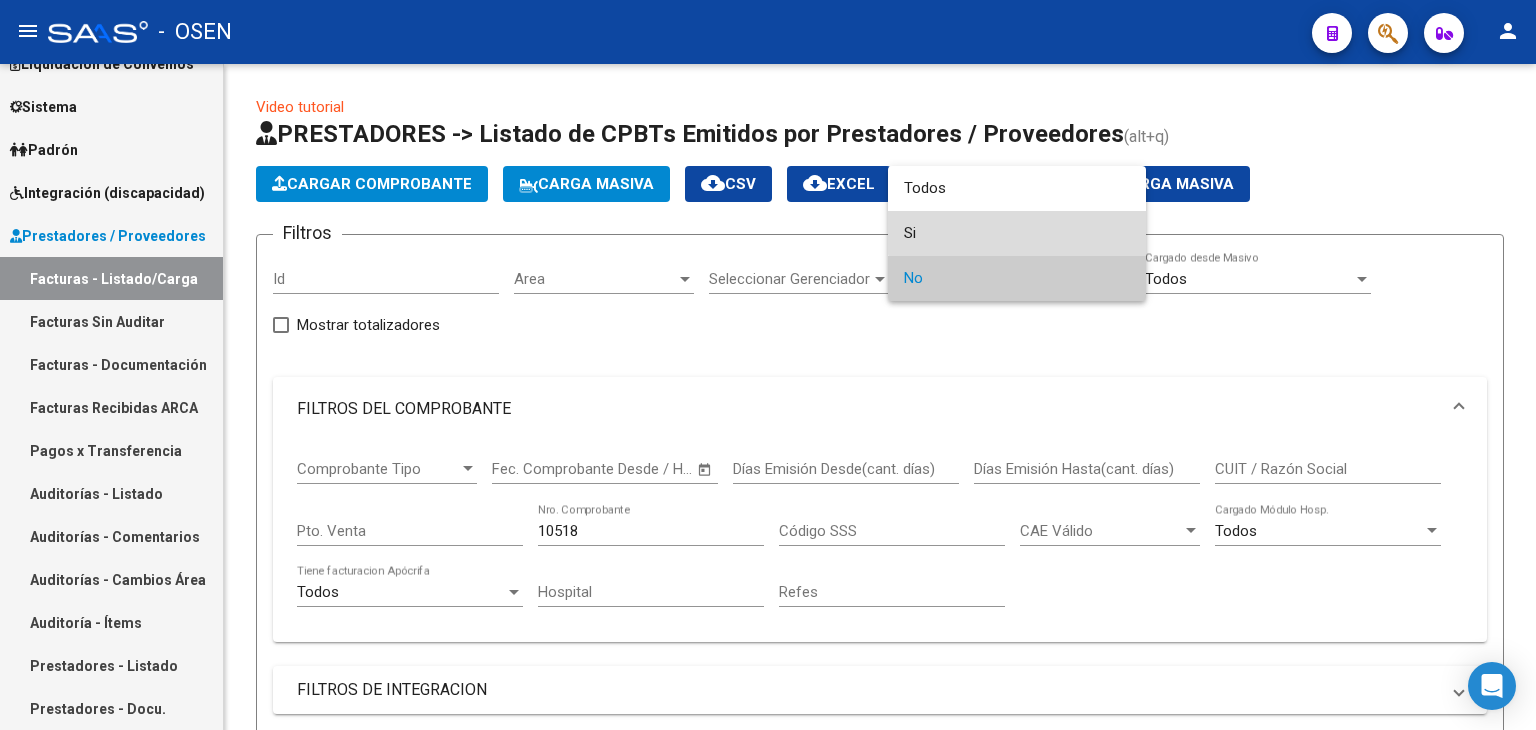 drag, startPoint x: 1023, startPoint y: 222, endPoint x: 1011, endPoint y: 238, distance: 20 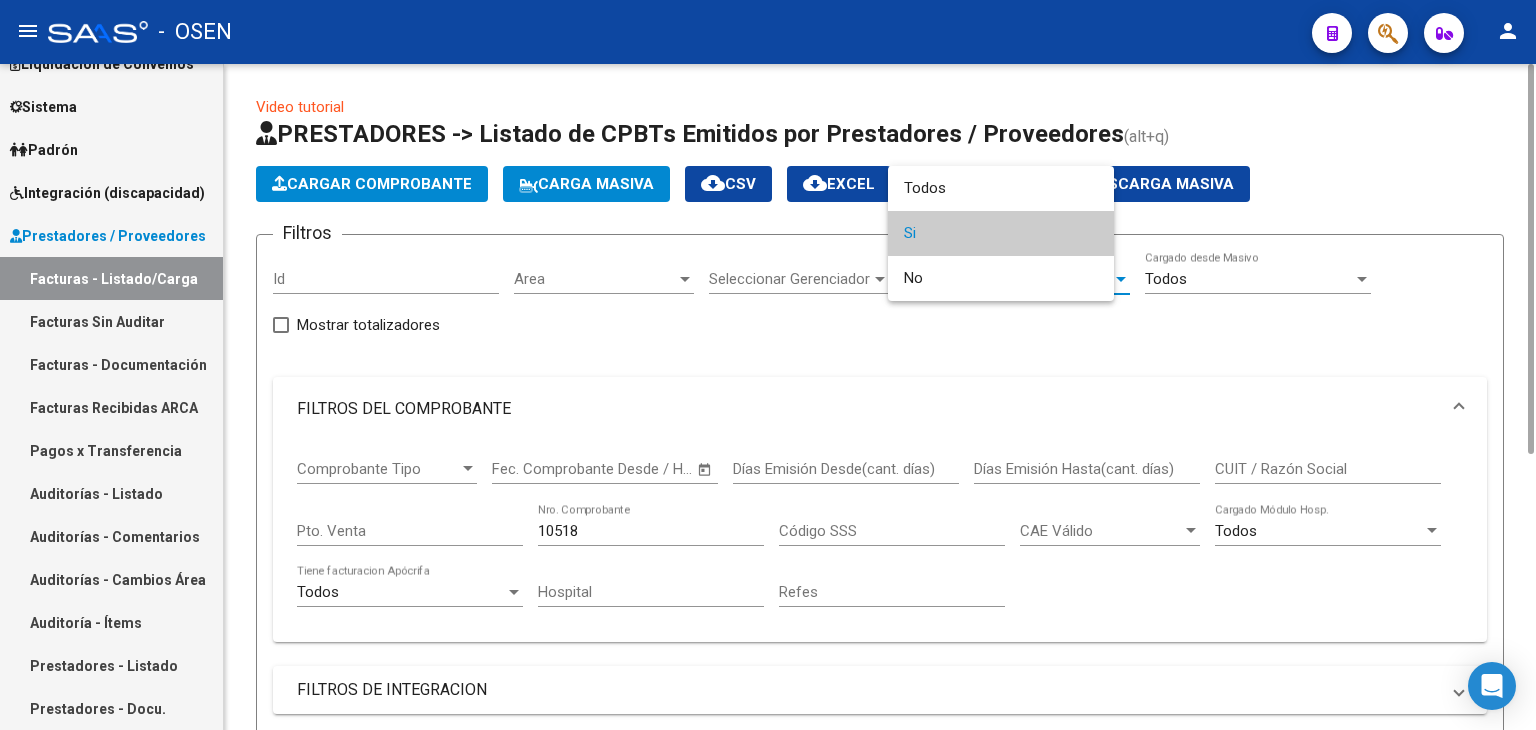 scroll, scrollTop: 951, scrollLeft: 0, axis: vertical 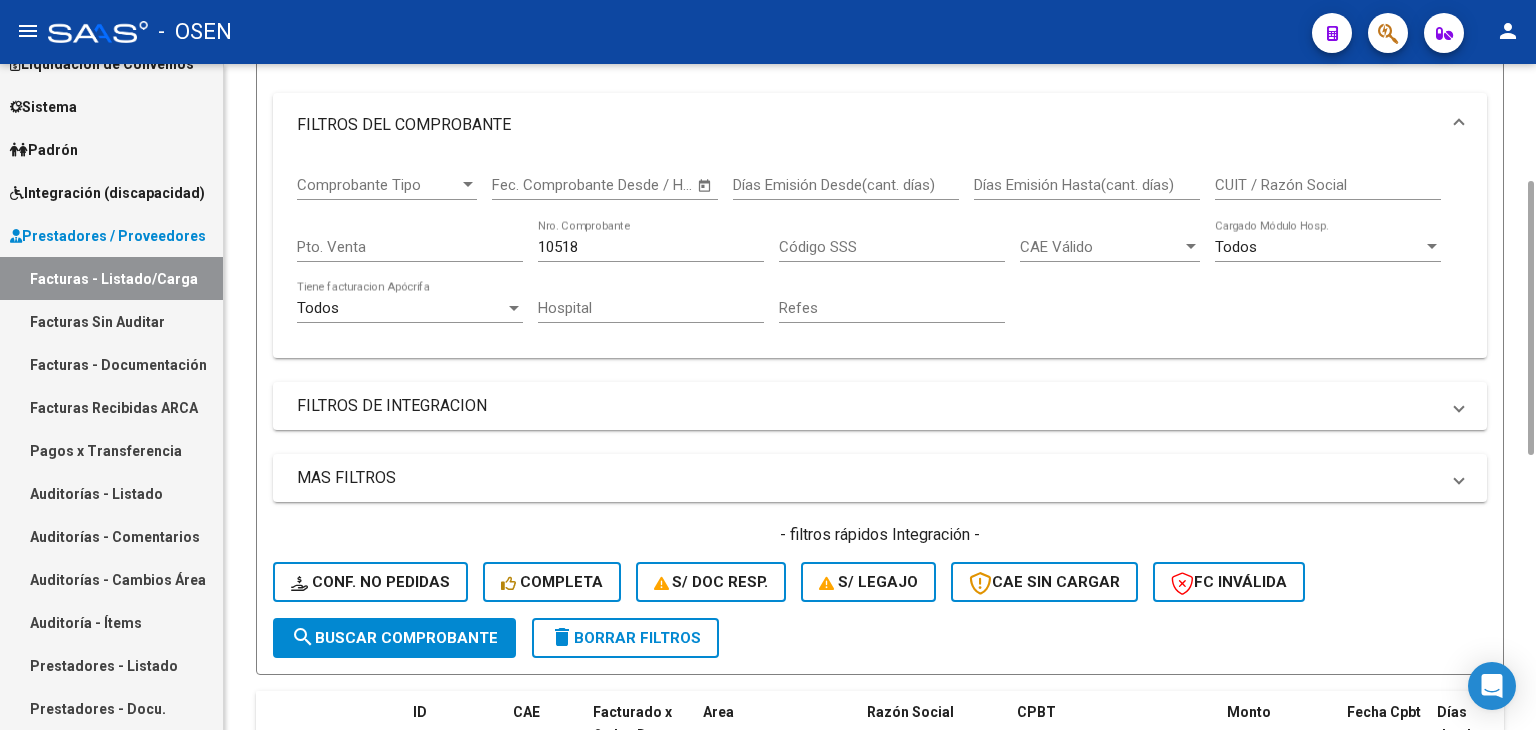 click on "search  Buscar Comprobante" 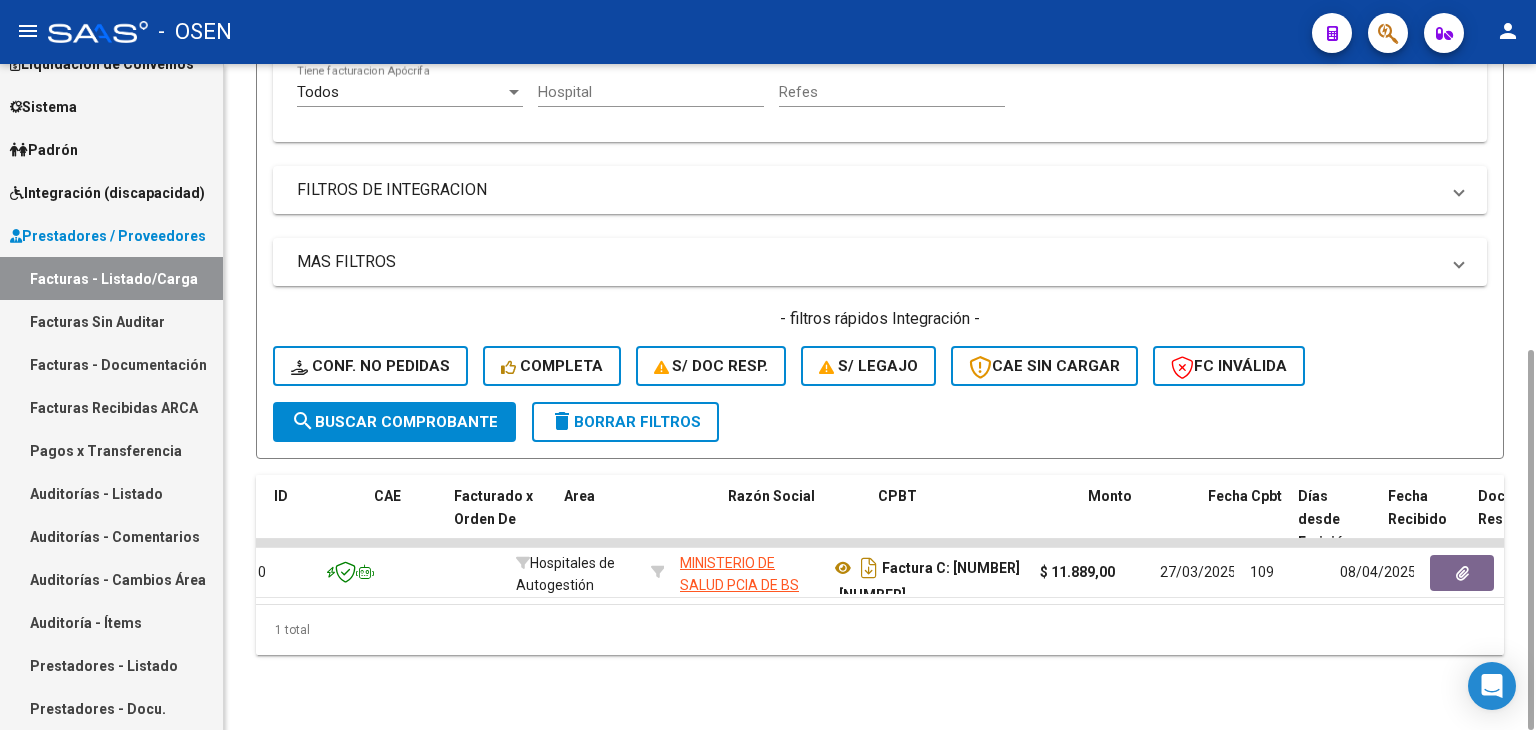 scroll, scrollTop: 0, scrollLeft: 0, axis: both 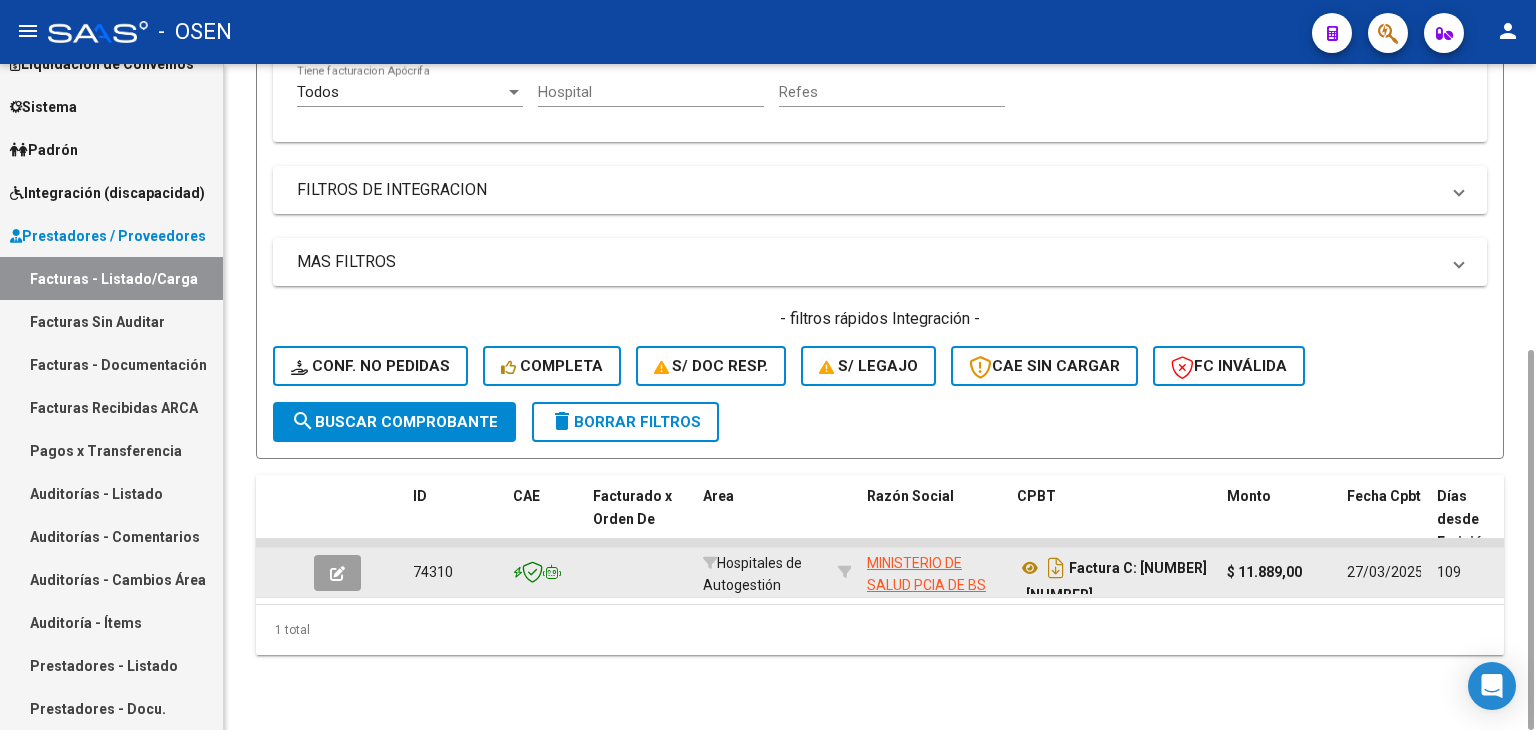 click 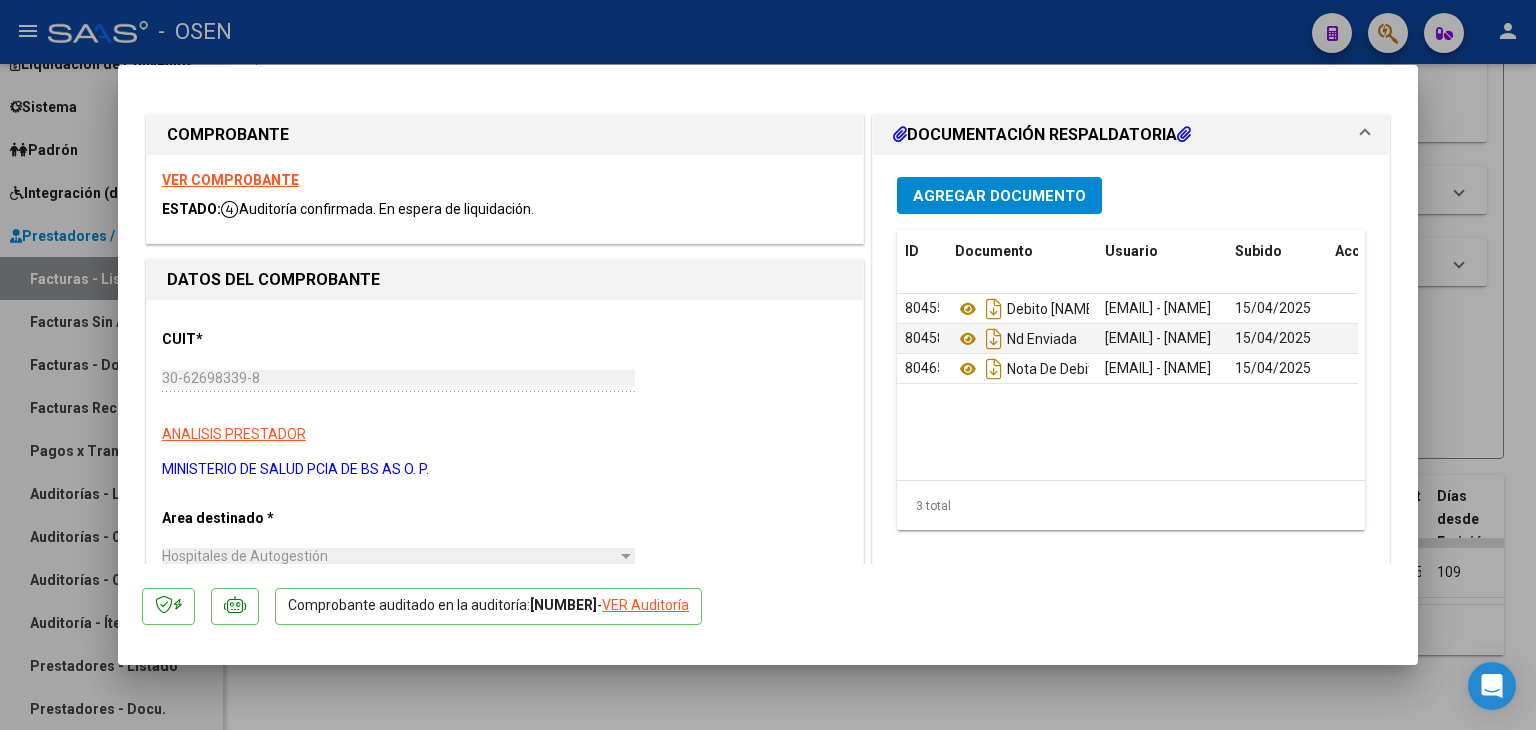click on "VER Auditoría" 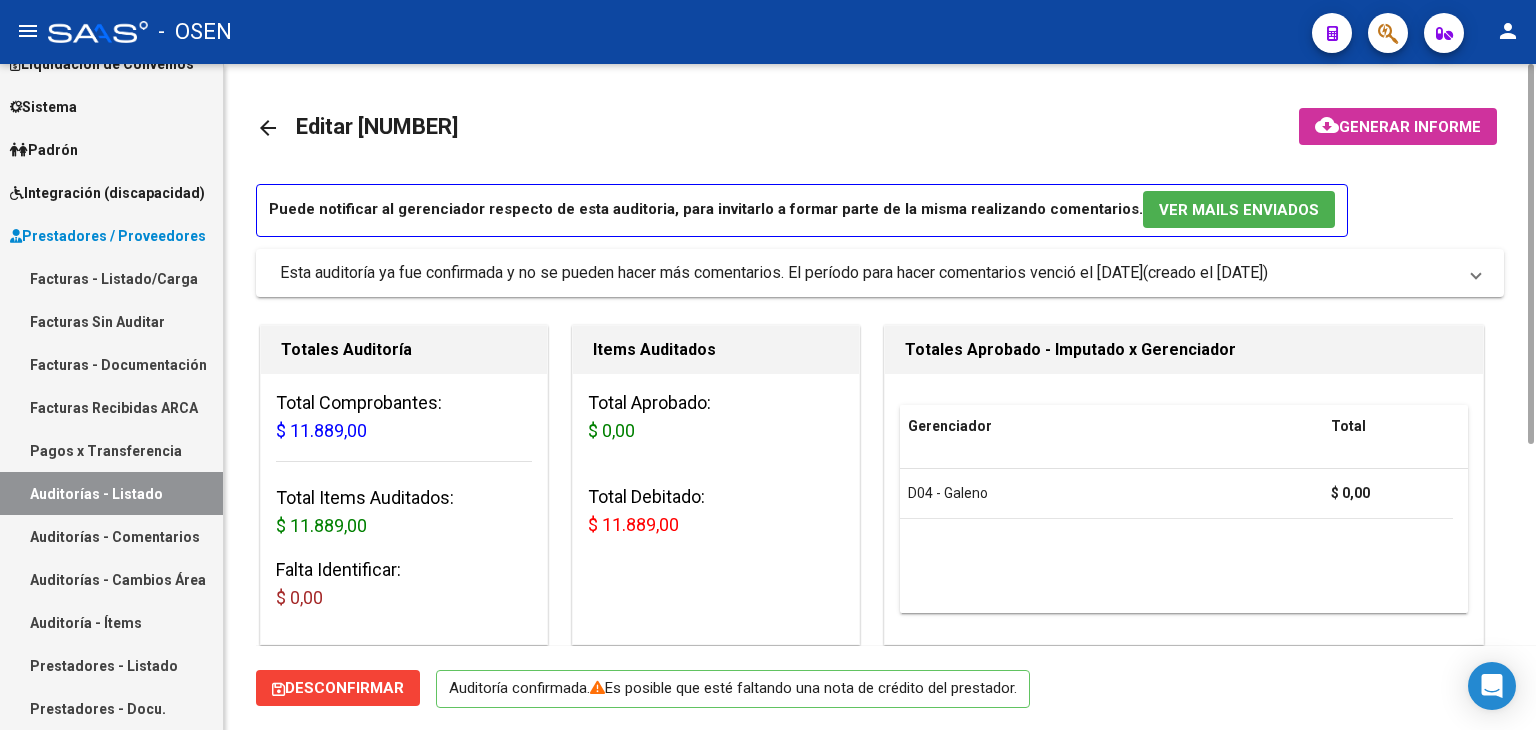 scroll, scrollTop: 666, scrollLeft: 0, axis: vertical 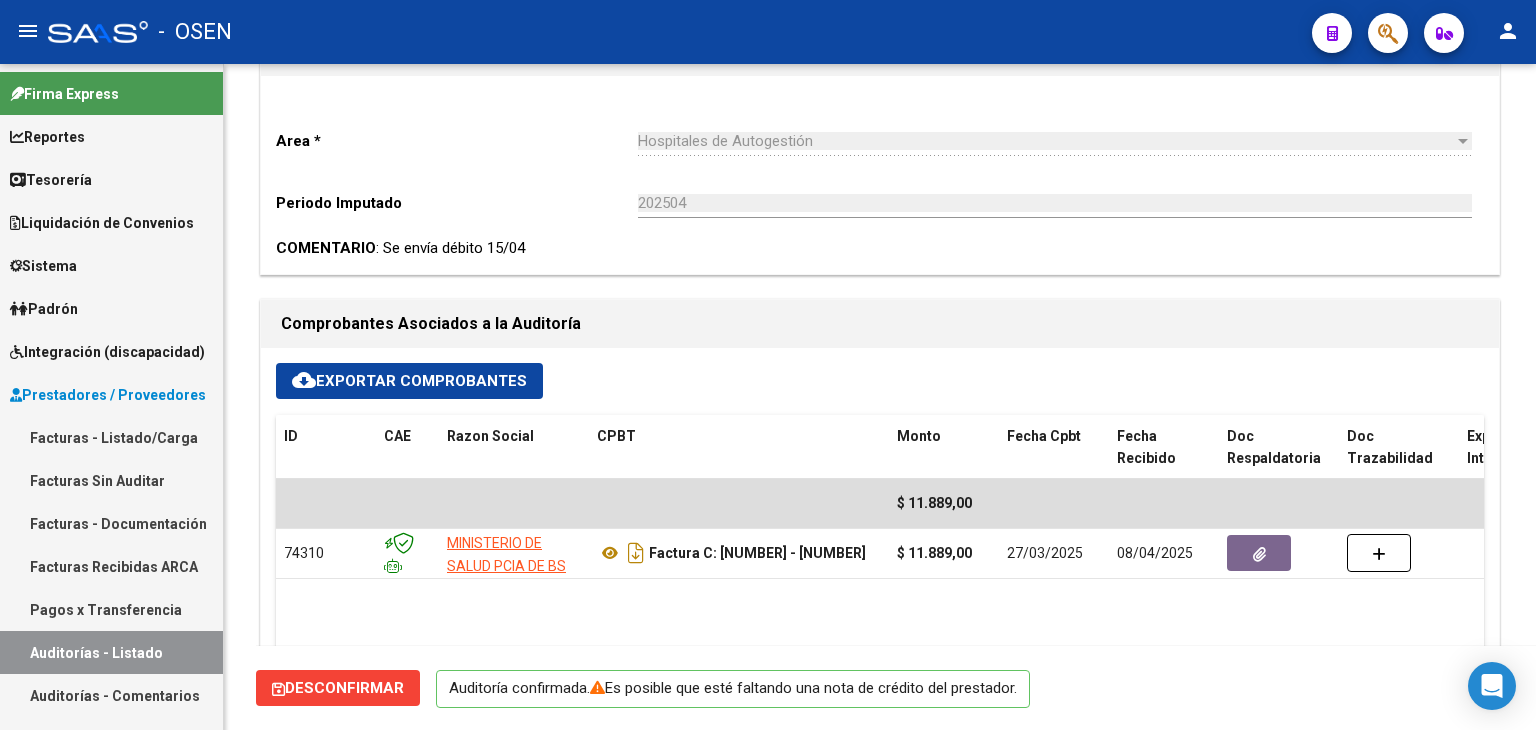 click on "Tesorería" at bounding box center (111, 179) 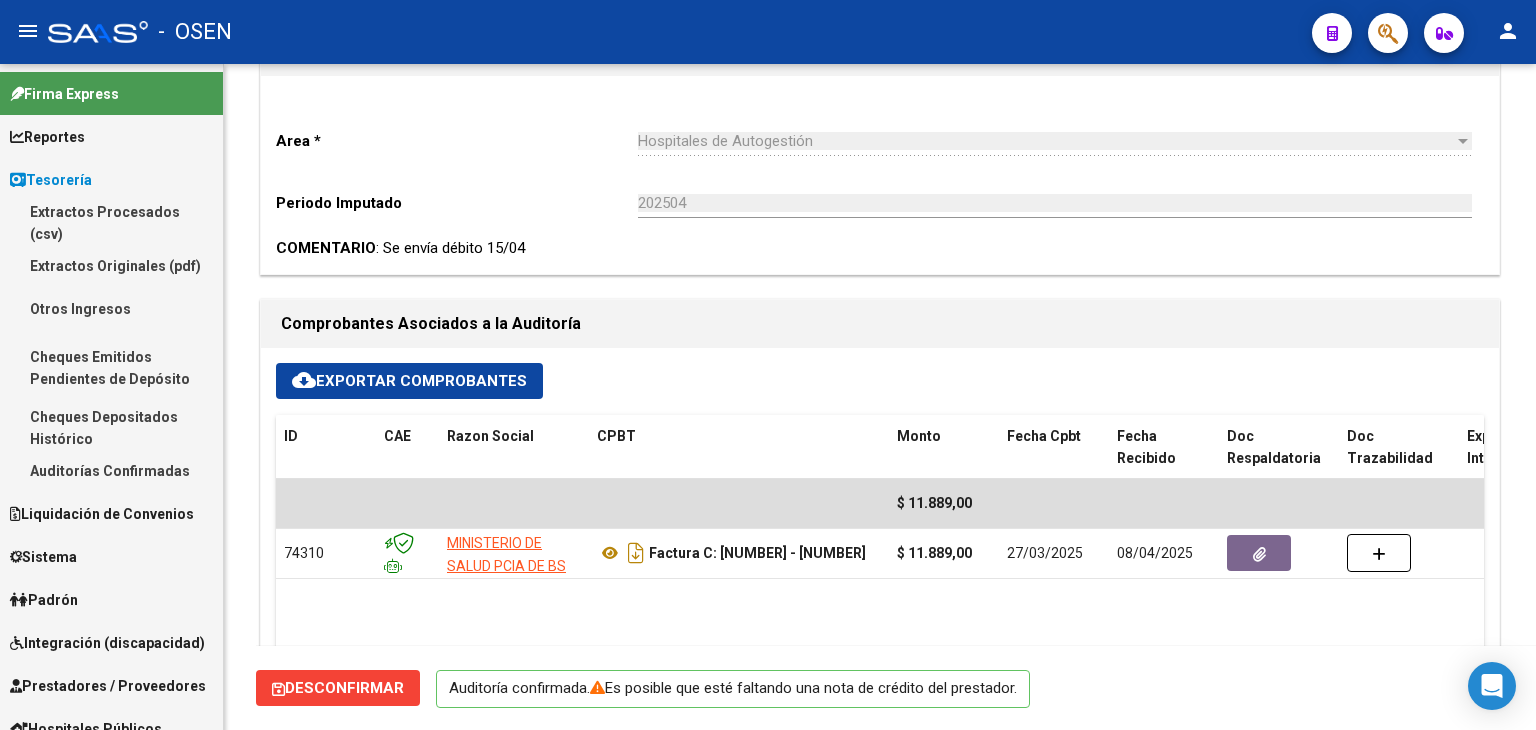click on "Auditorías Confirmadas" at bounding box center [111, 470] 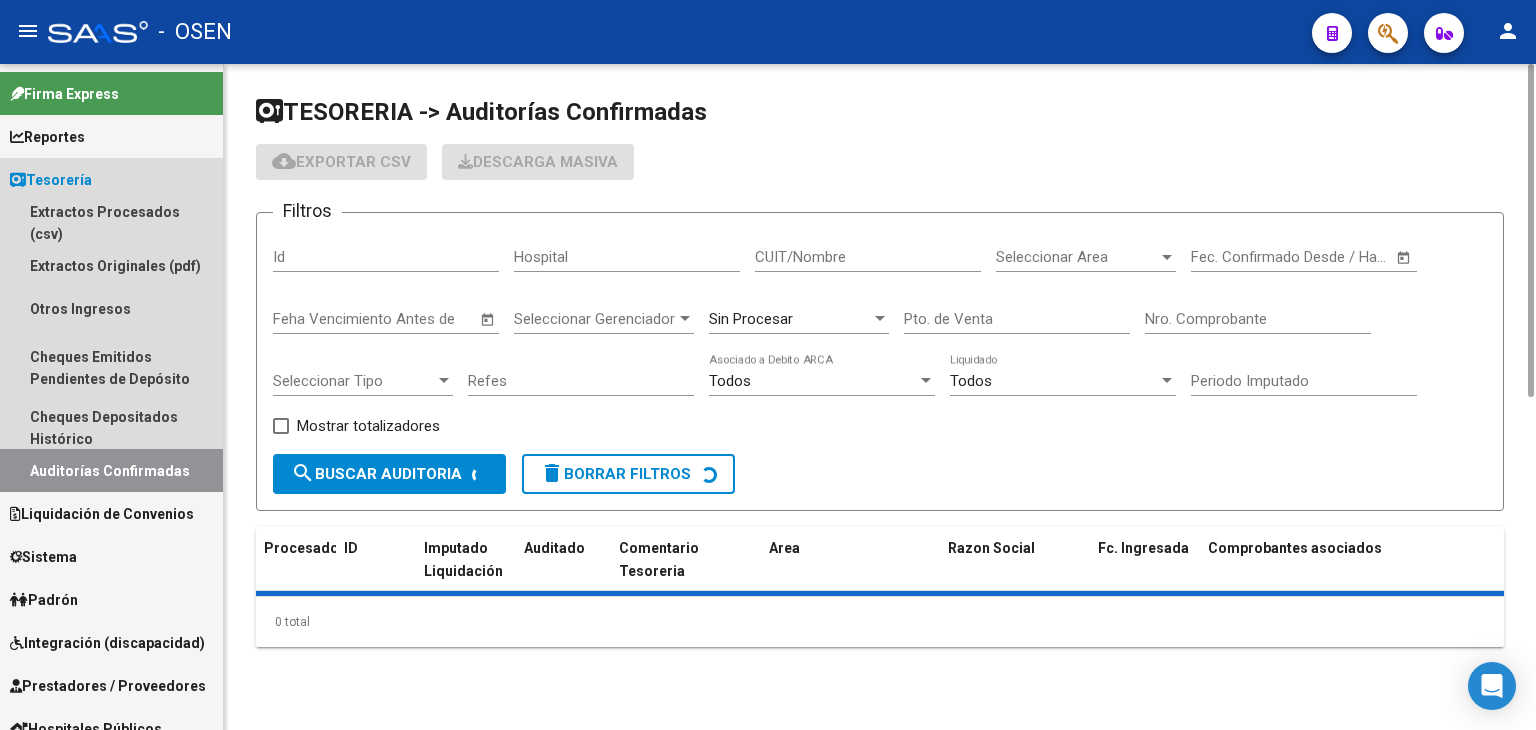 scroll, scrollTop: 0, scrollLeft: 0, axis: both 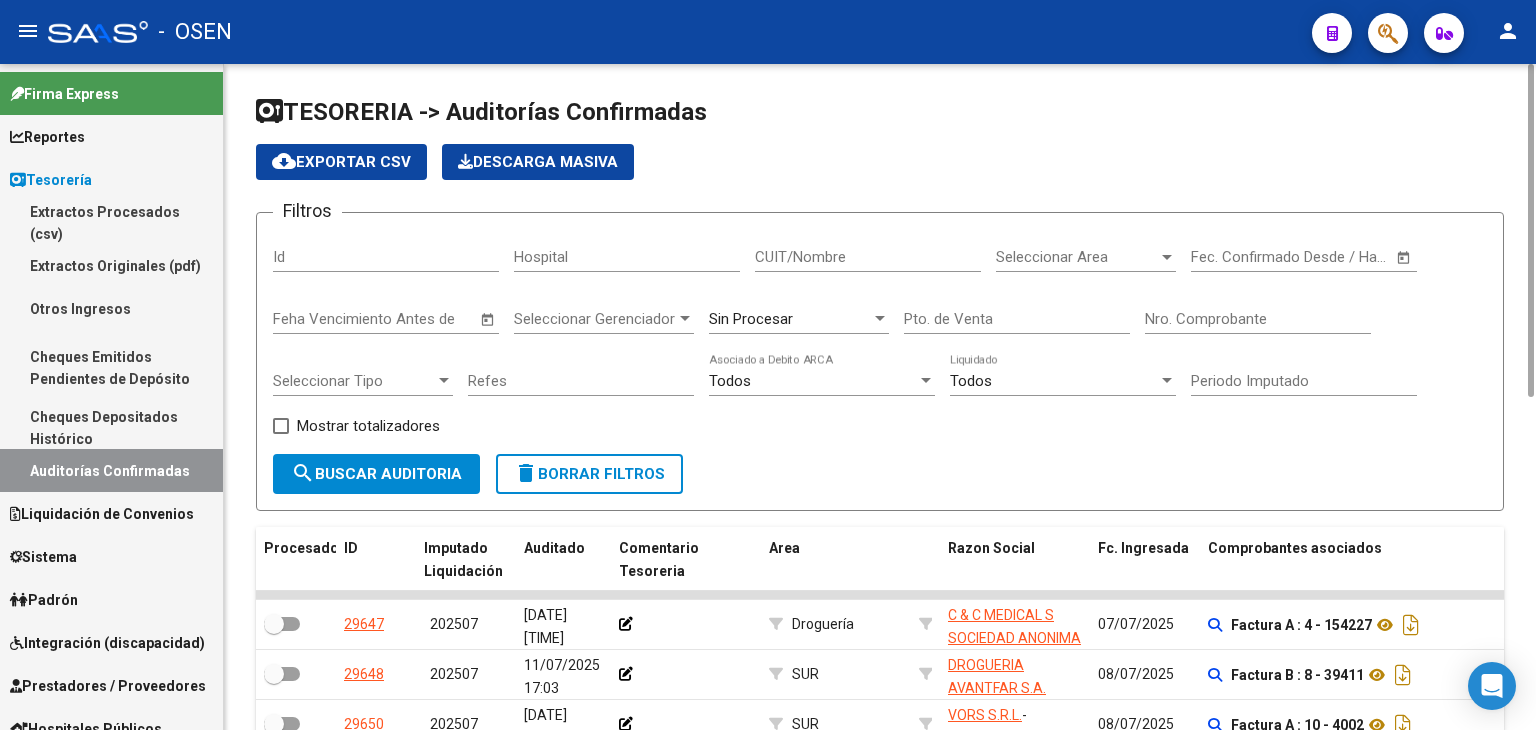 click on "Nro. Comprobante" at bounding box center [1258, 319] 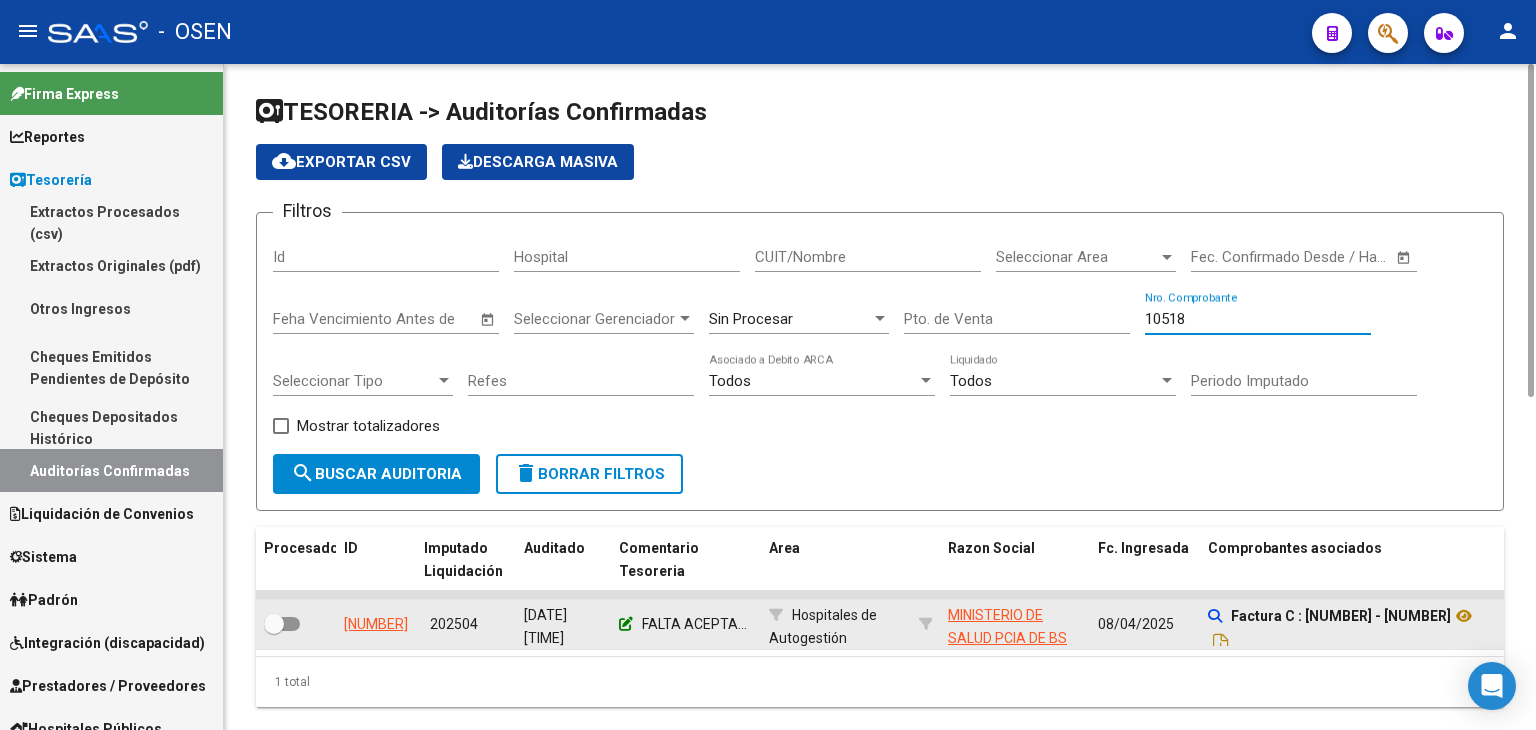 type on "10518" 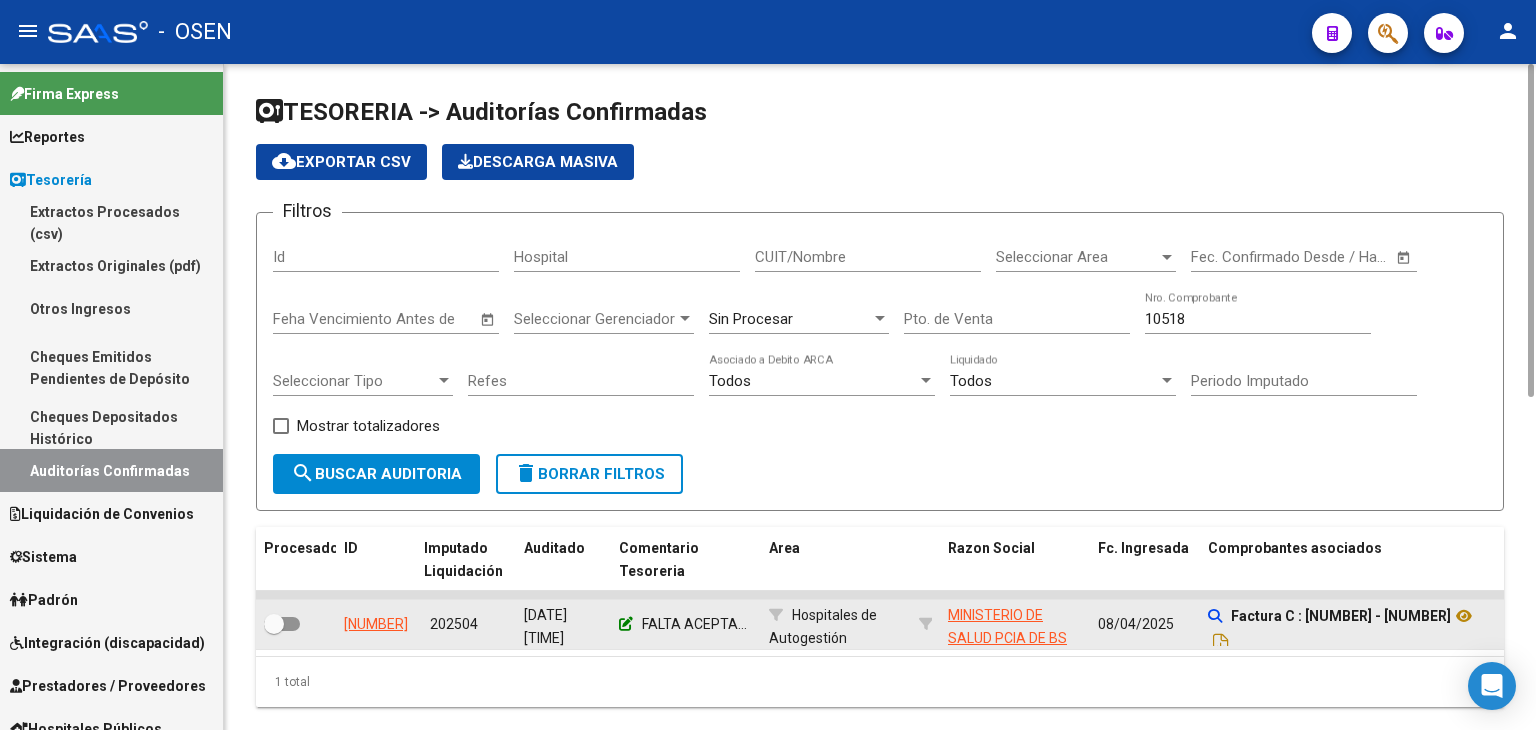 click 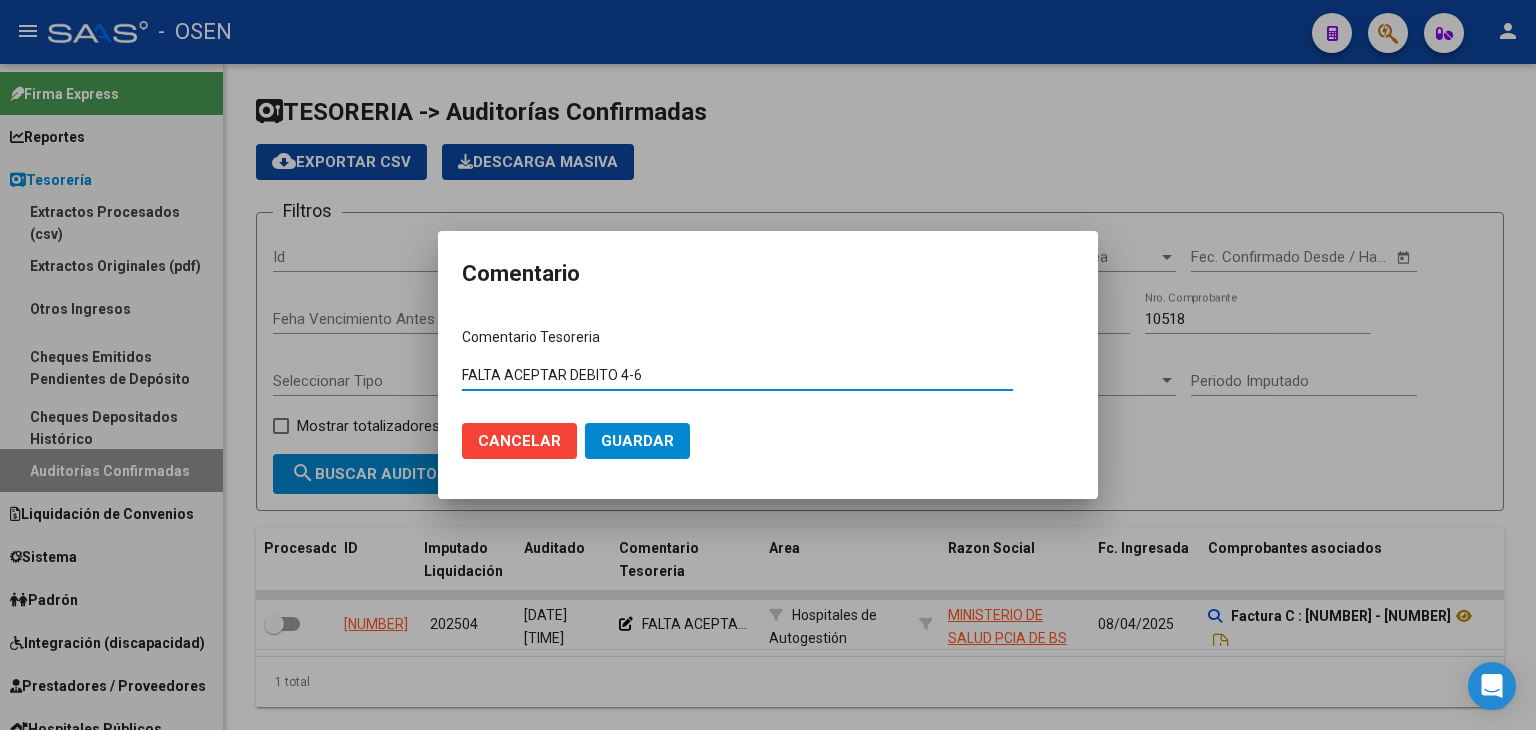 drag, startPoint x: 572, startPoint y: 369, endPoint x: 528, endPoint y: 369, distance: 44 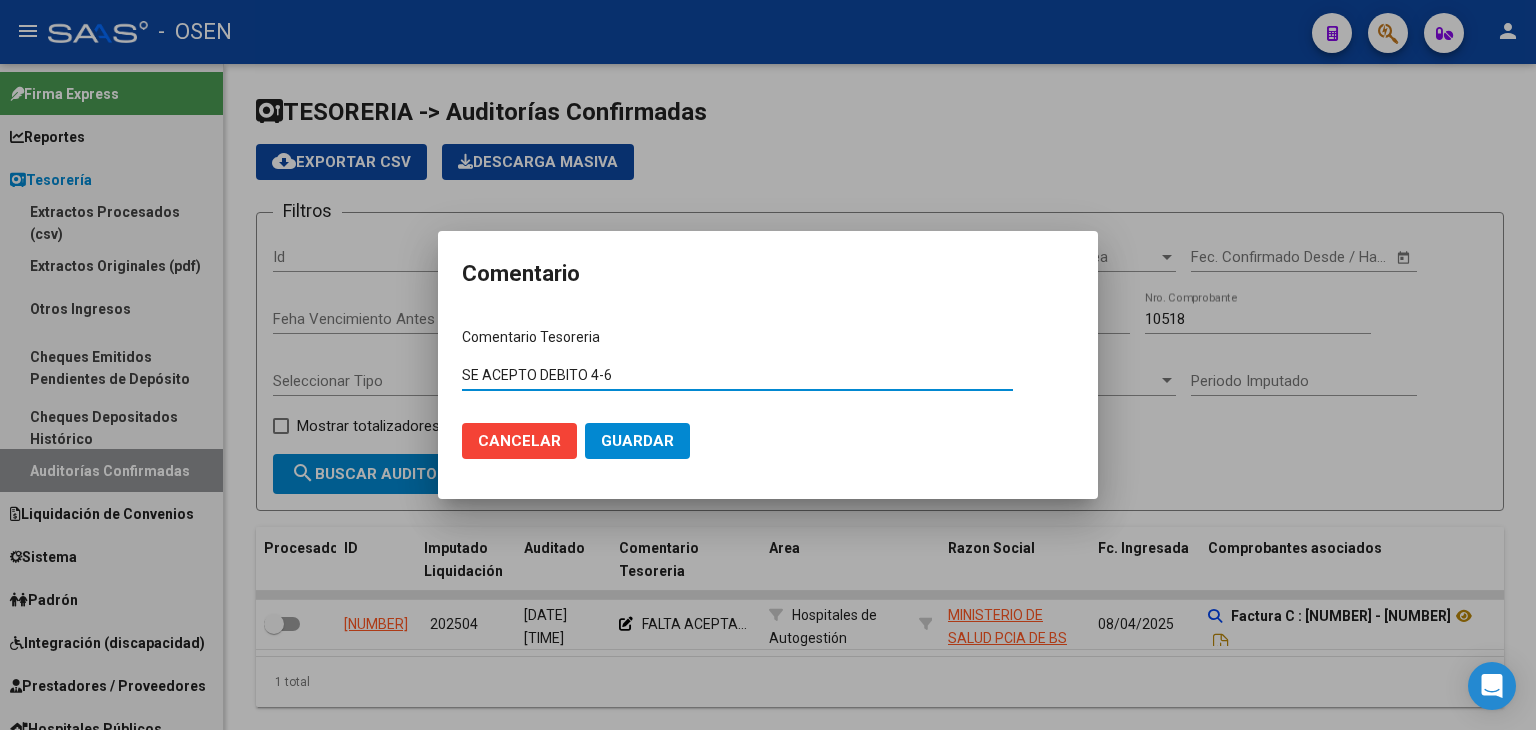 click on "SE ACEPTO DEBITO 4-6" at bounding box center (737, 375) 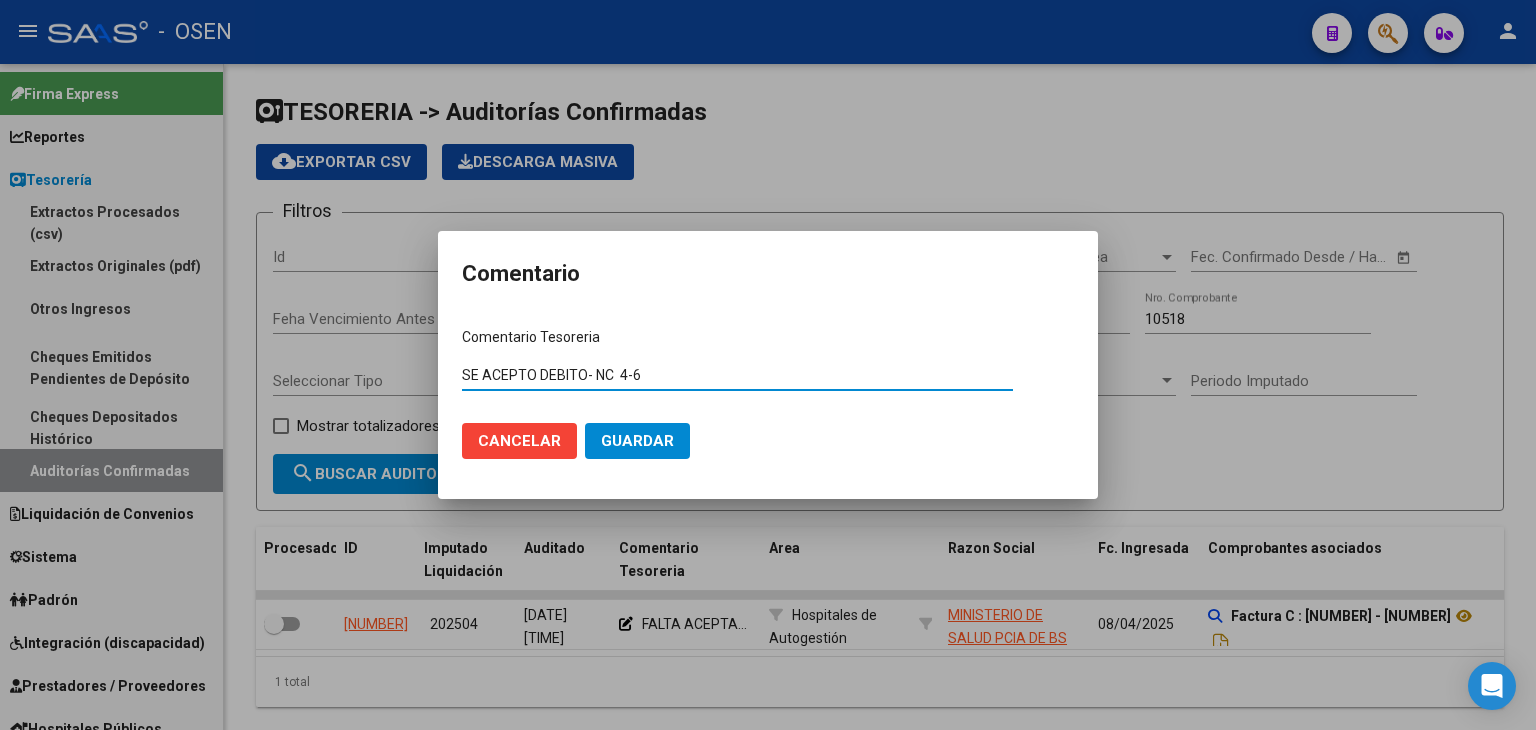 type on "SE ACEPTO DEBITO- NC  4-6" 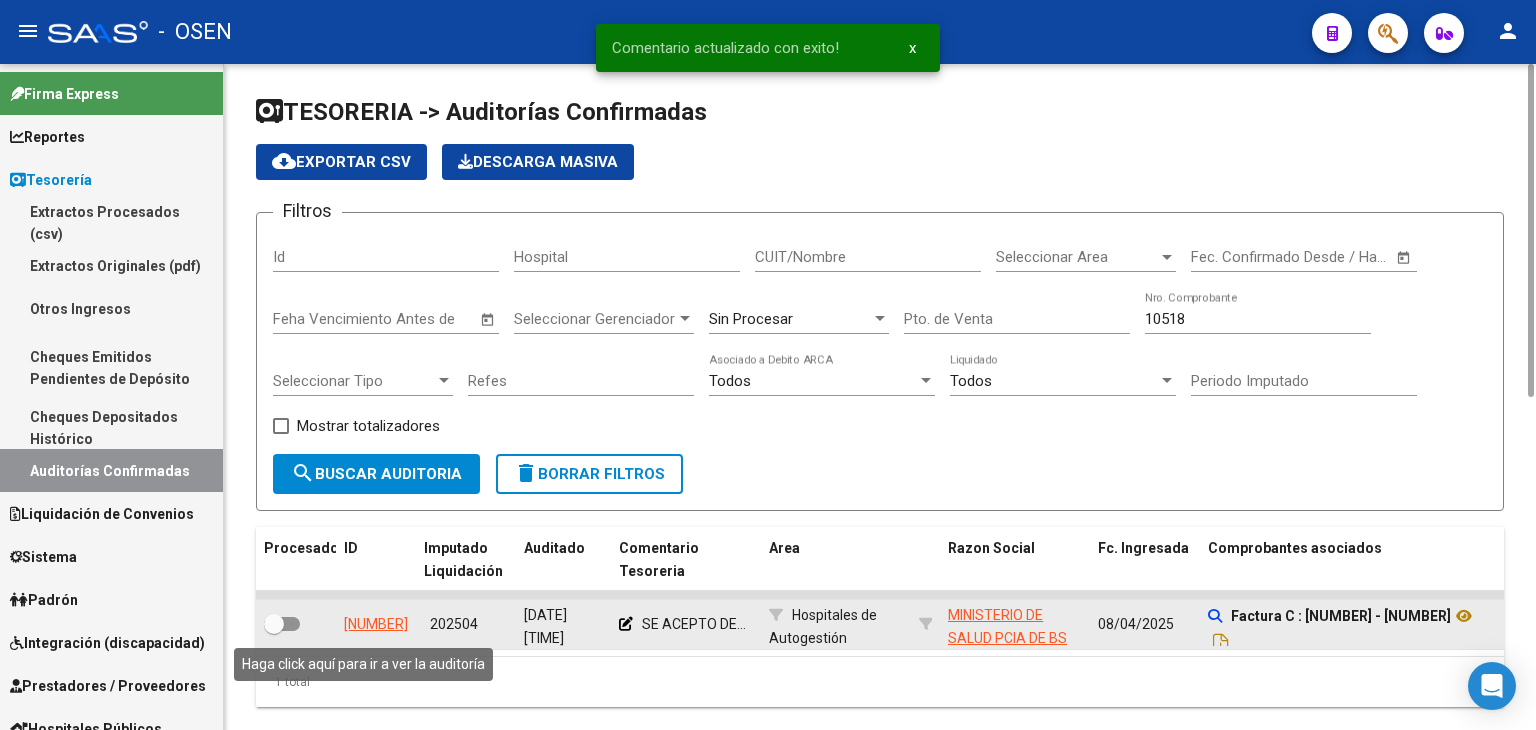 click on "[NUMBER]" 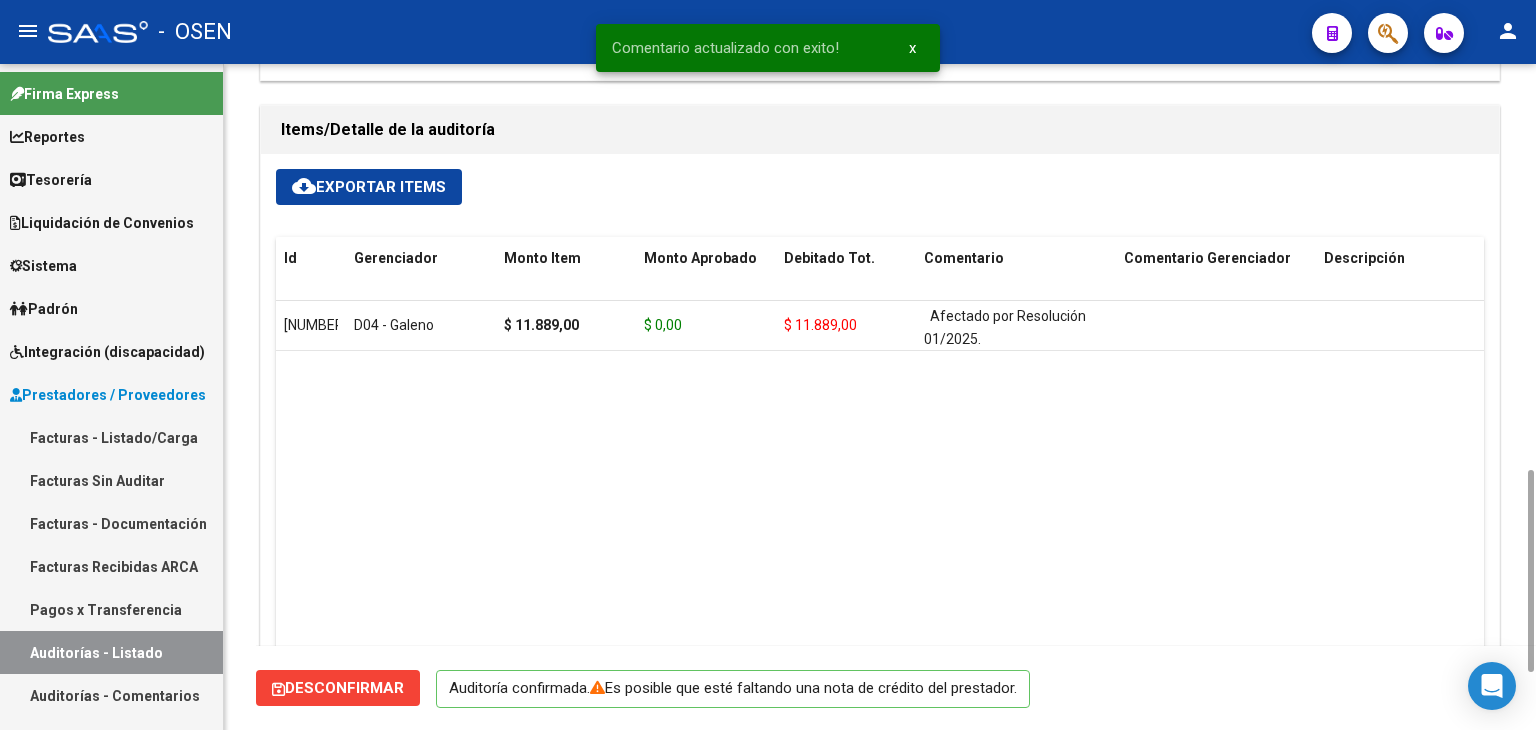 scroll, scrollTop: 666, scrollLeft: 0, axis: vertical 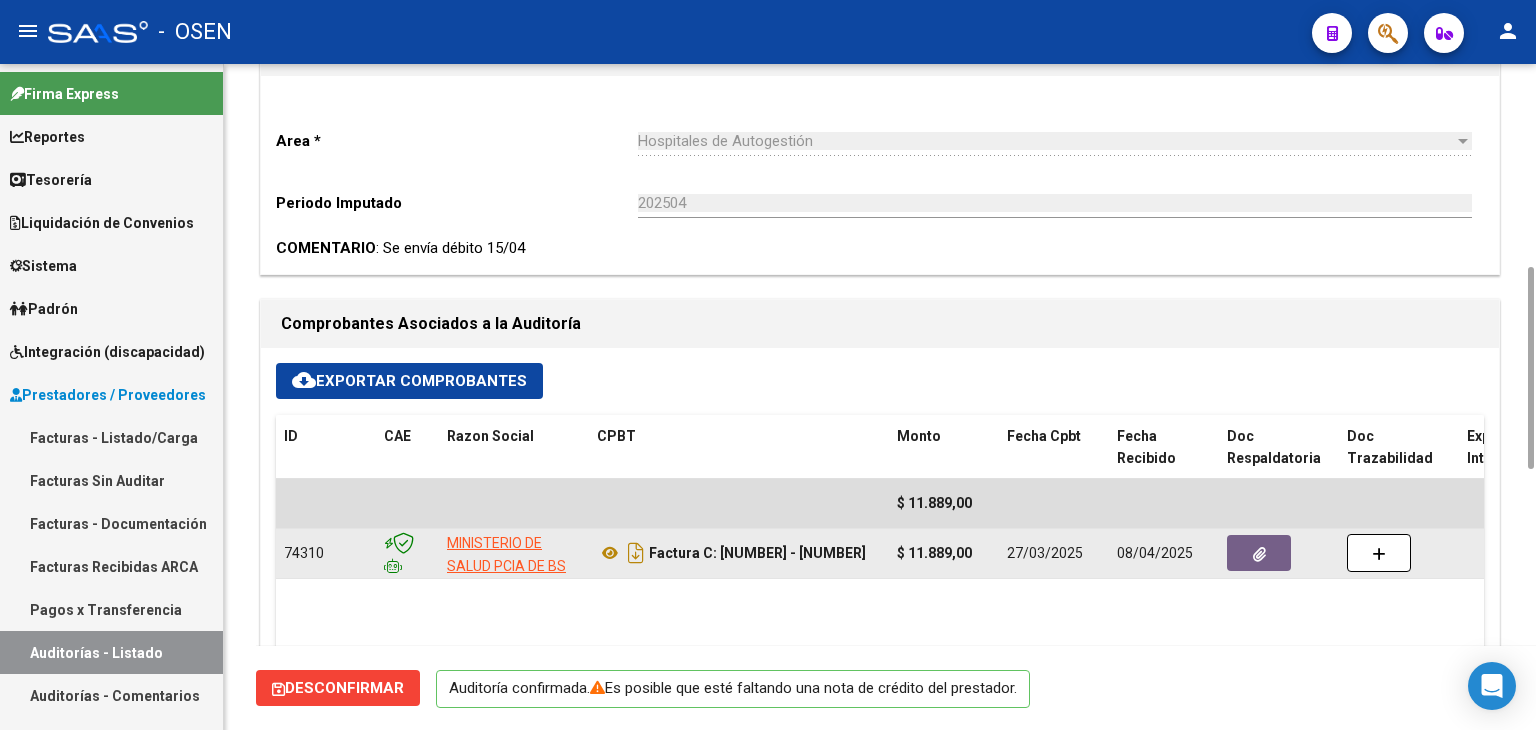 click 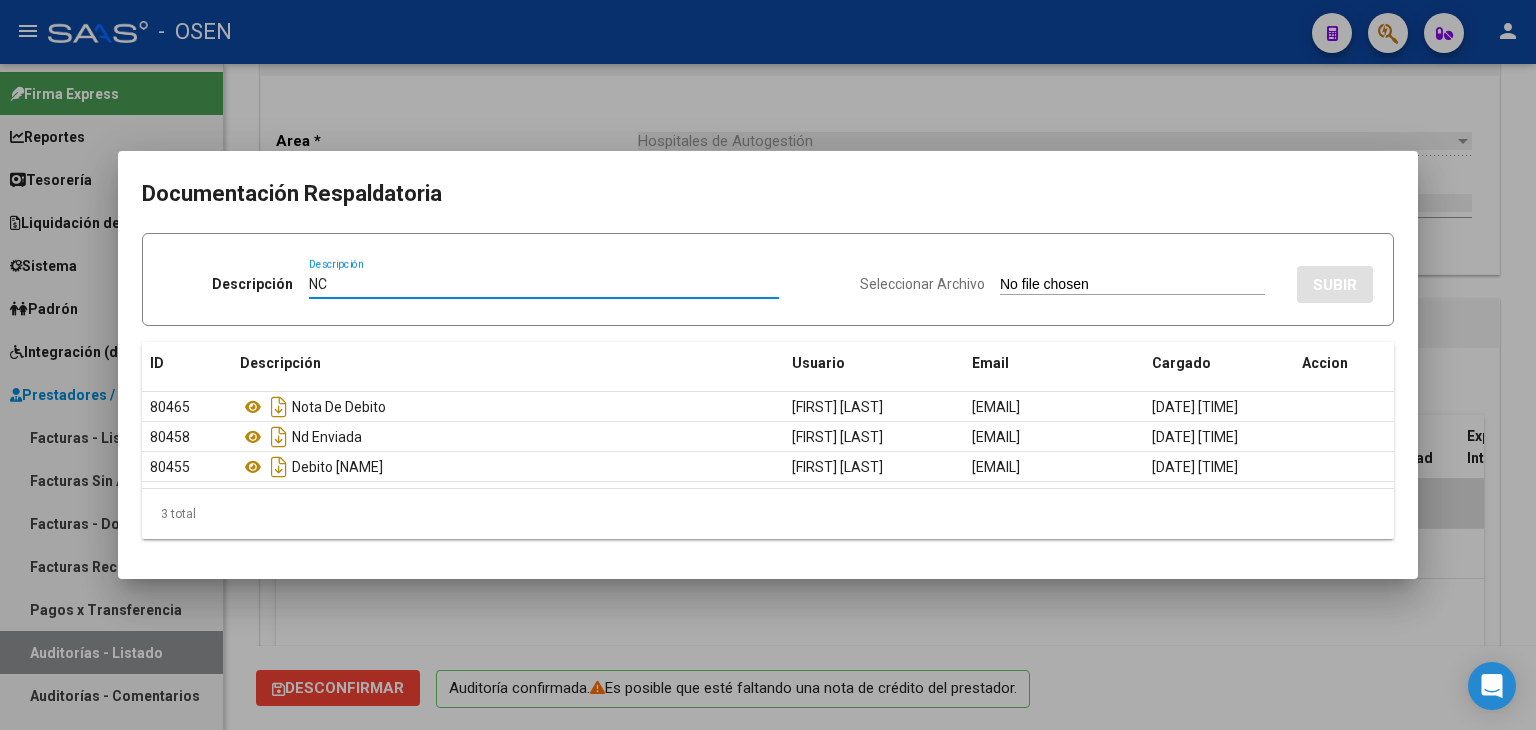type on "NC" 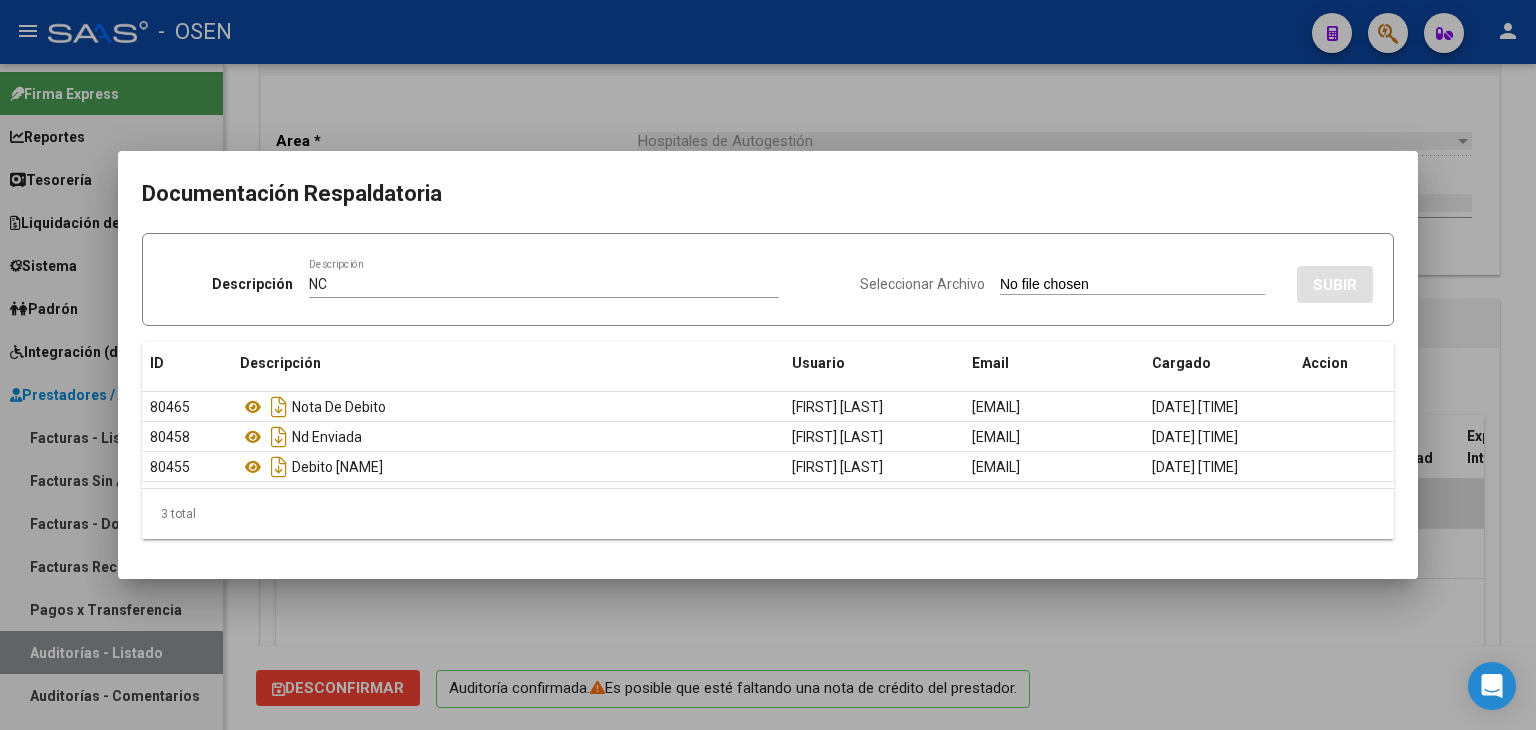 click on "Seleccionar Archivo" at bounding box center [1132, 285] 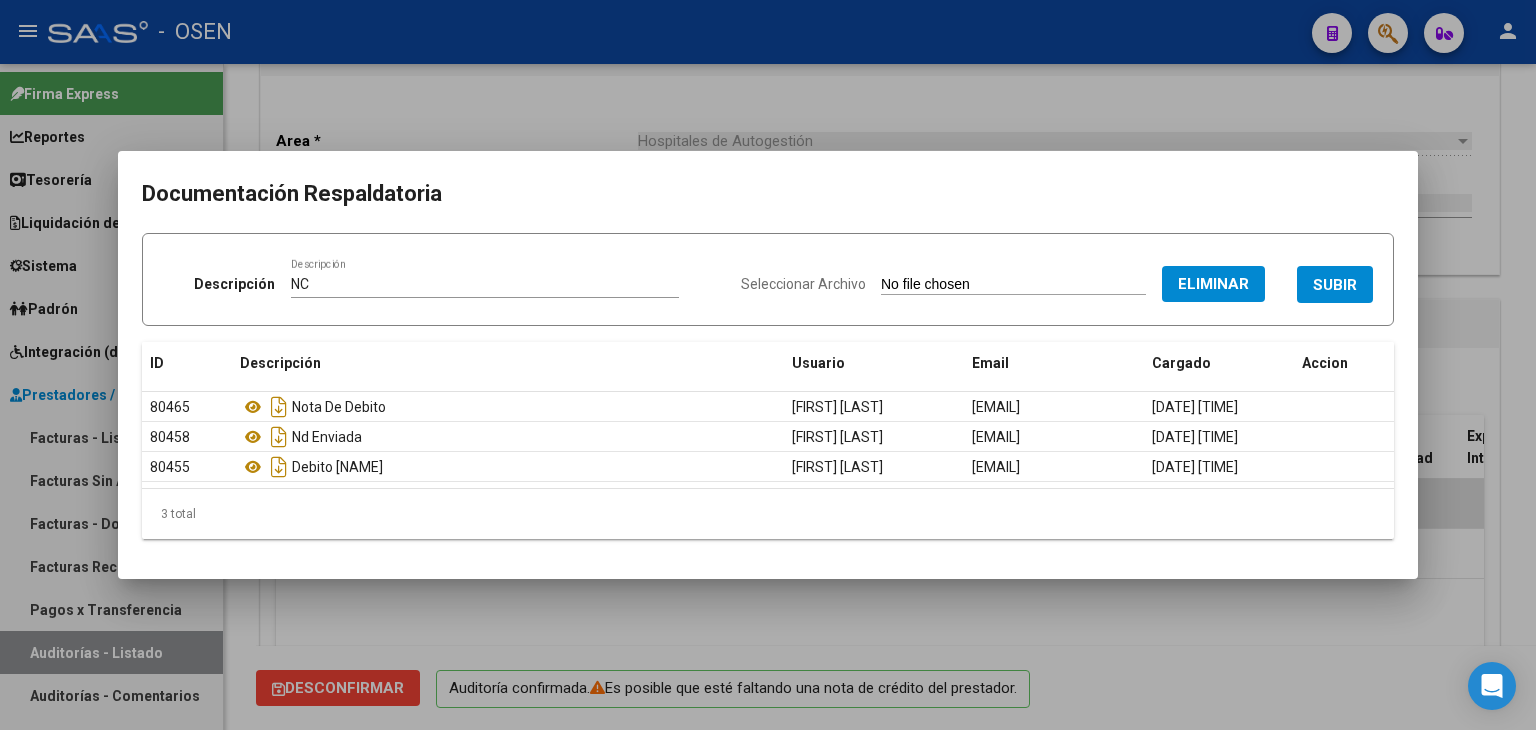 click on "SUBIR" at bounding box center [1335, 285] 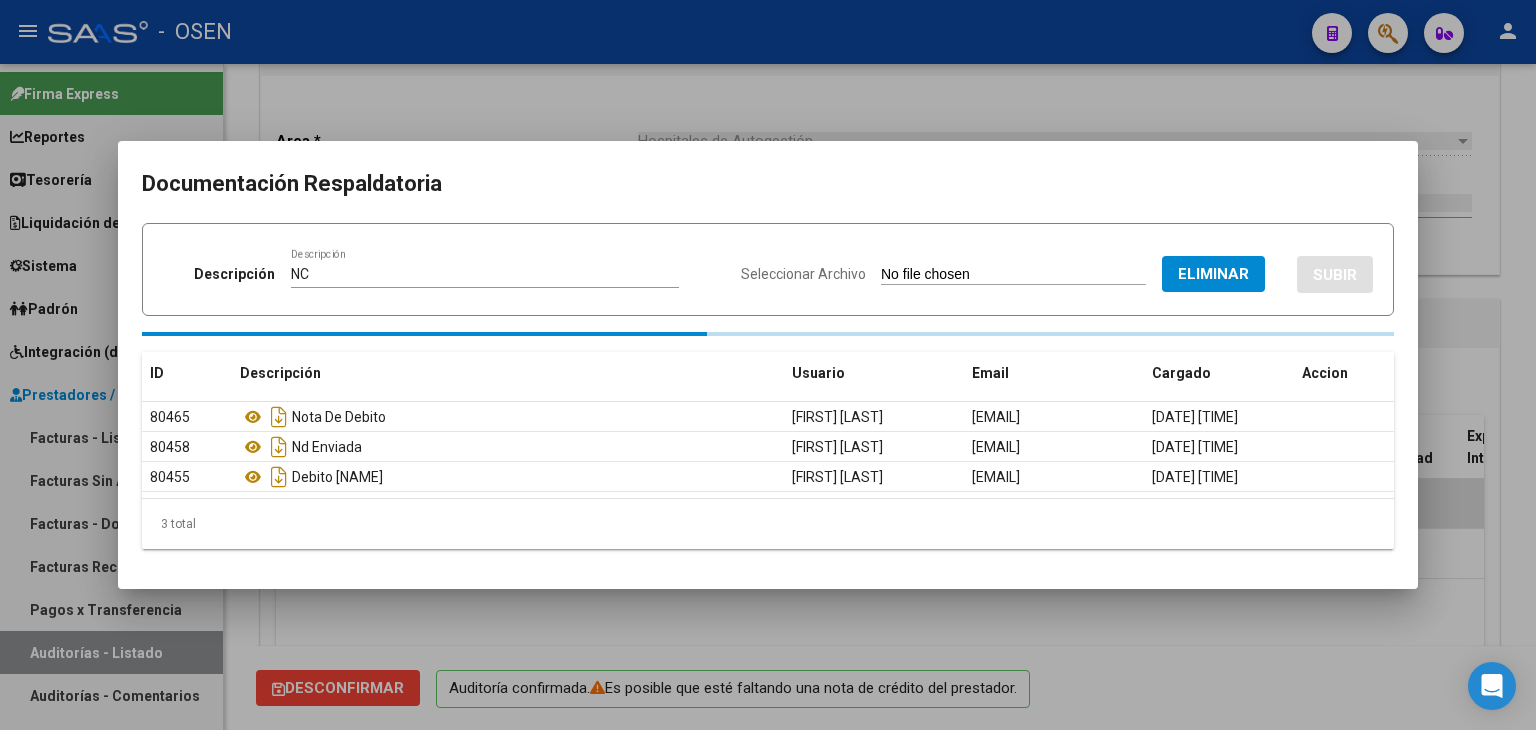 type 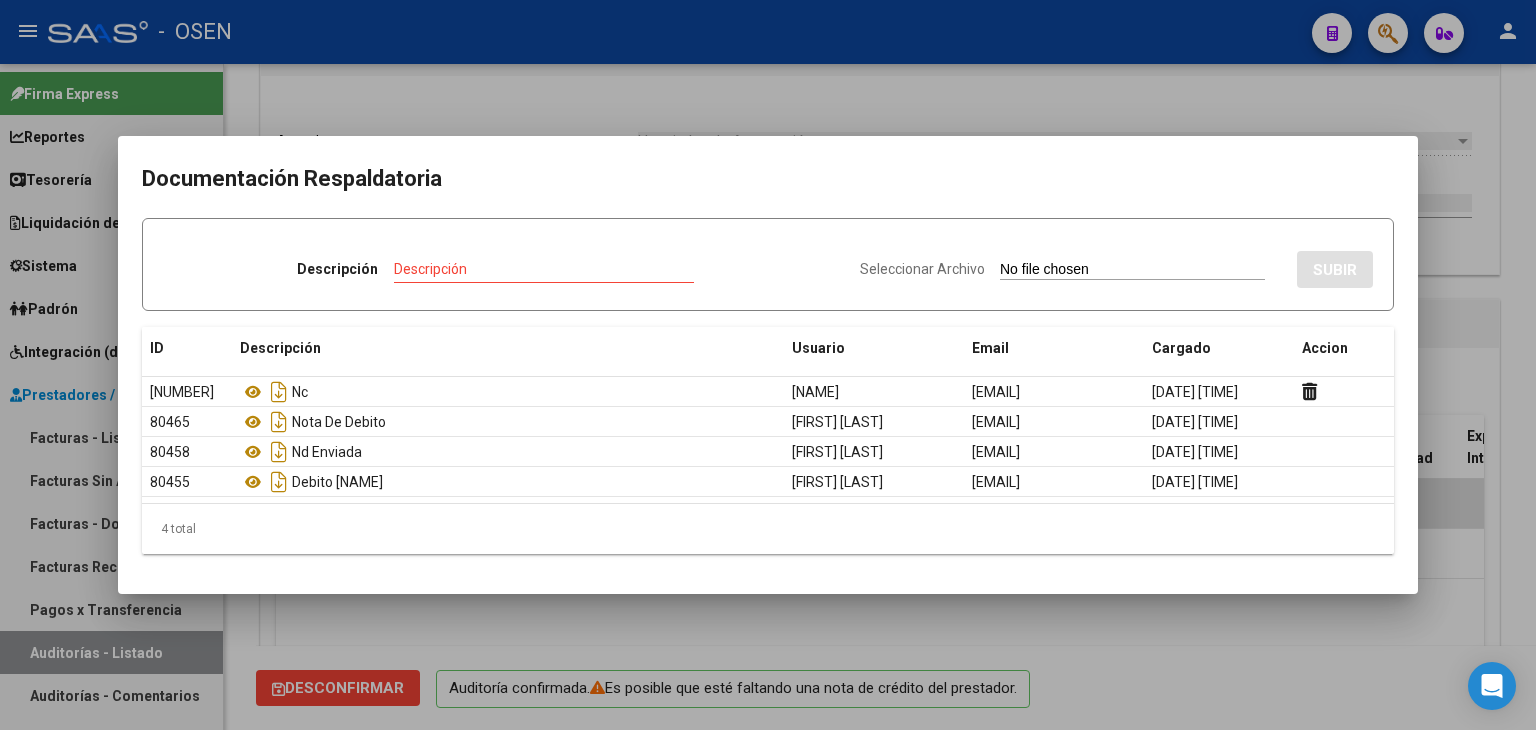 click at bounding box center [768, 365] 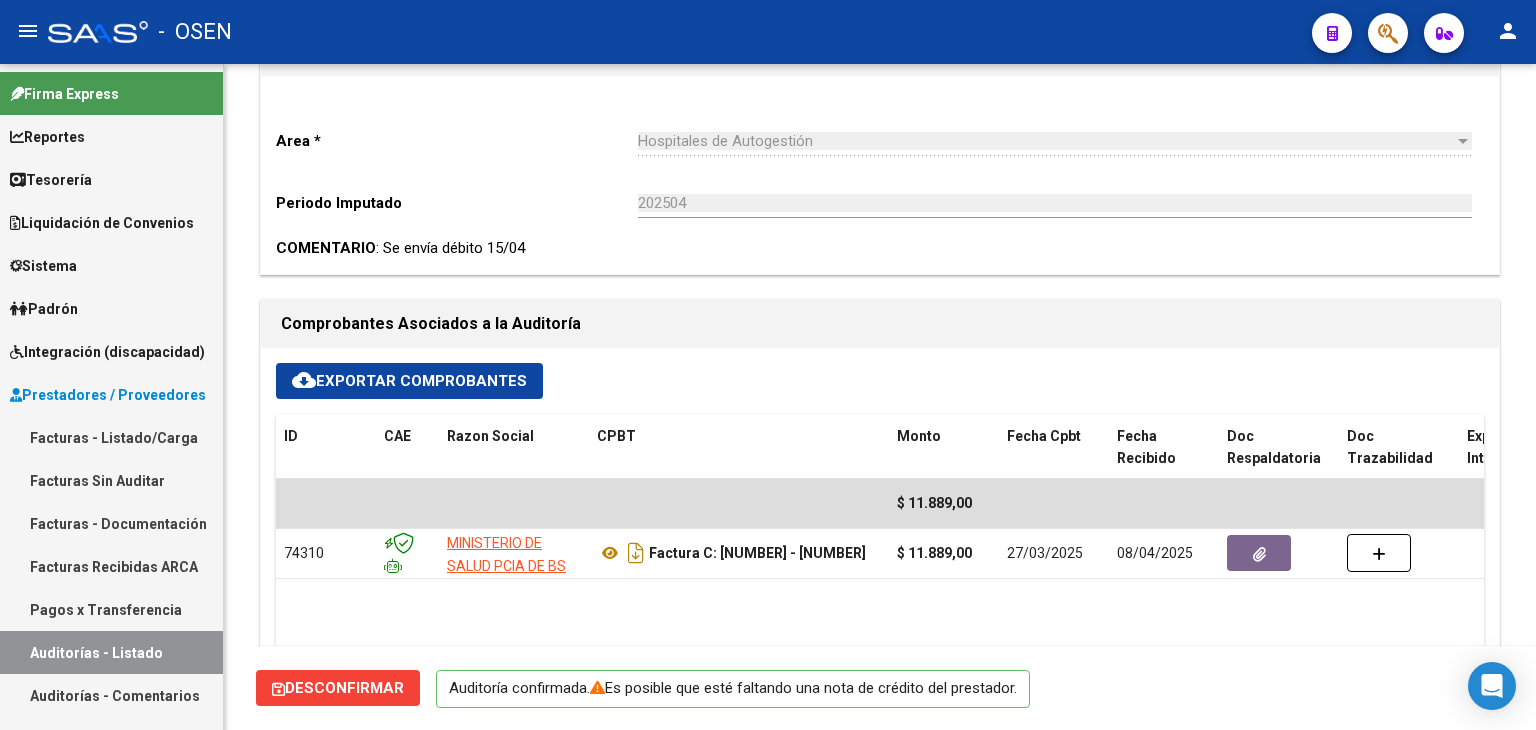 click on "Facturas - Listado/Carga" at bounding box center [111, 437] 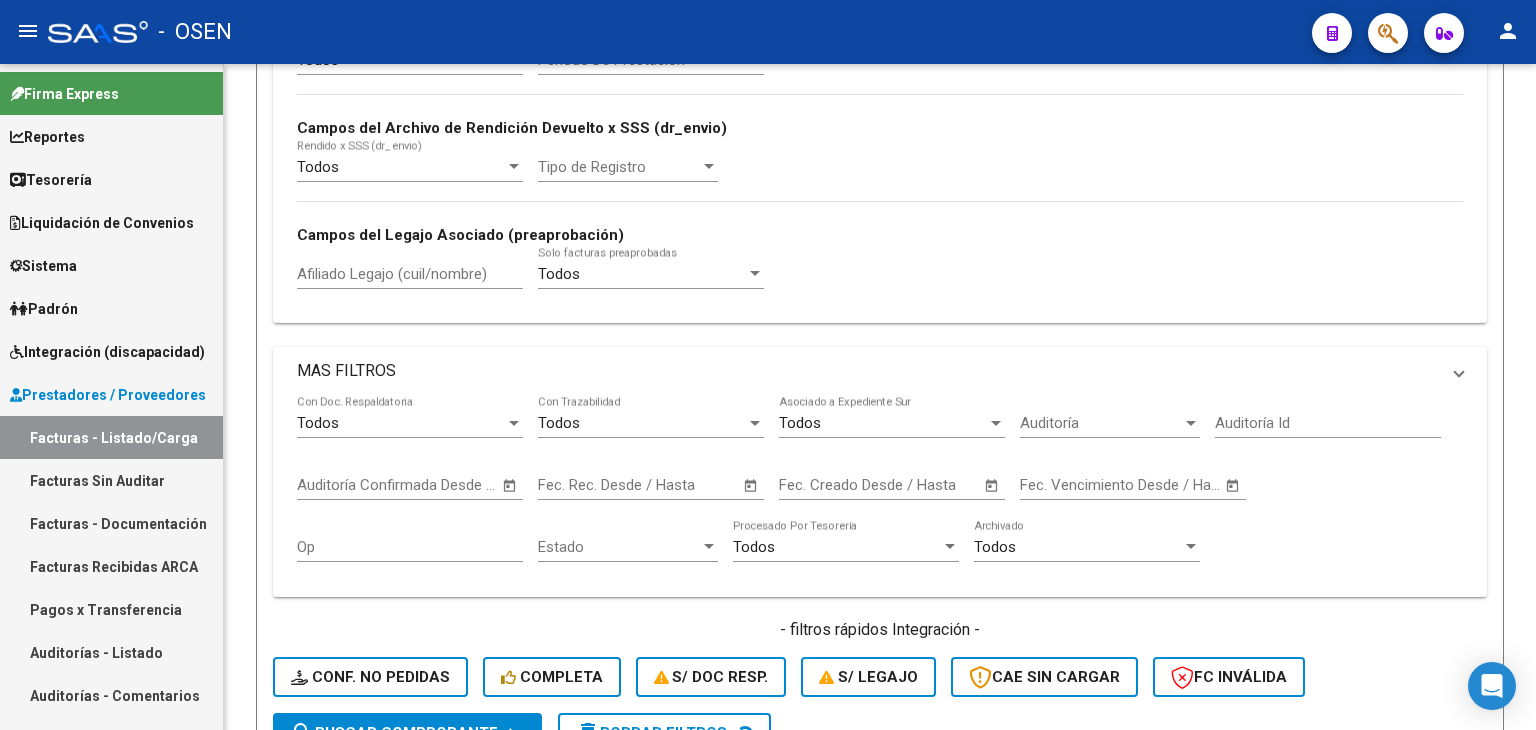 scroll, scrollTop: 0, scrollLeft: 0, axis: both 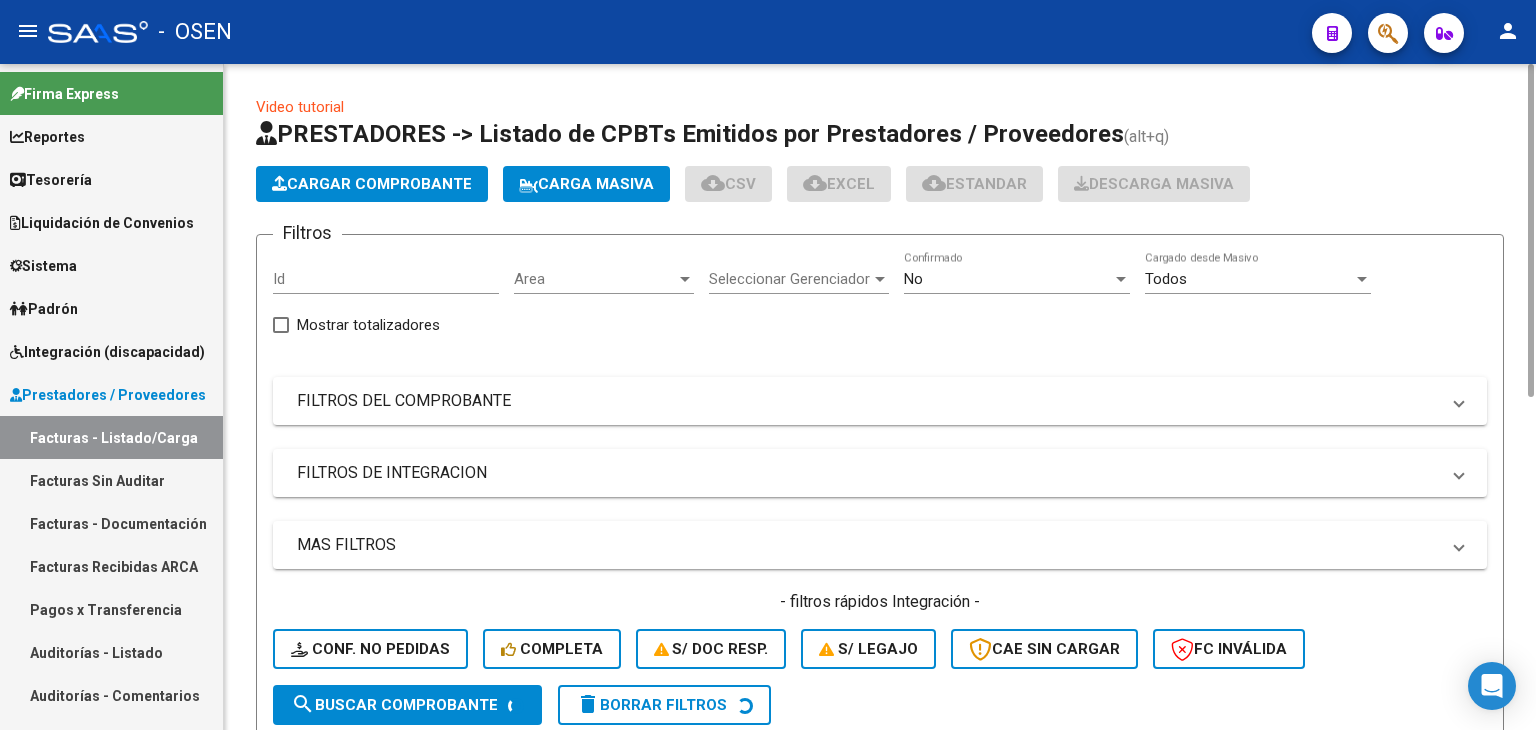 click on "Cargar Comprobante" 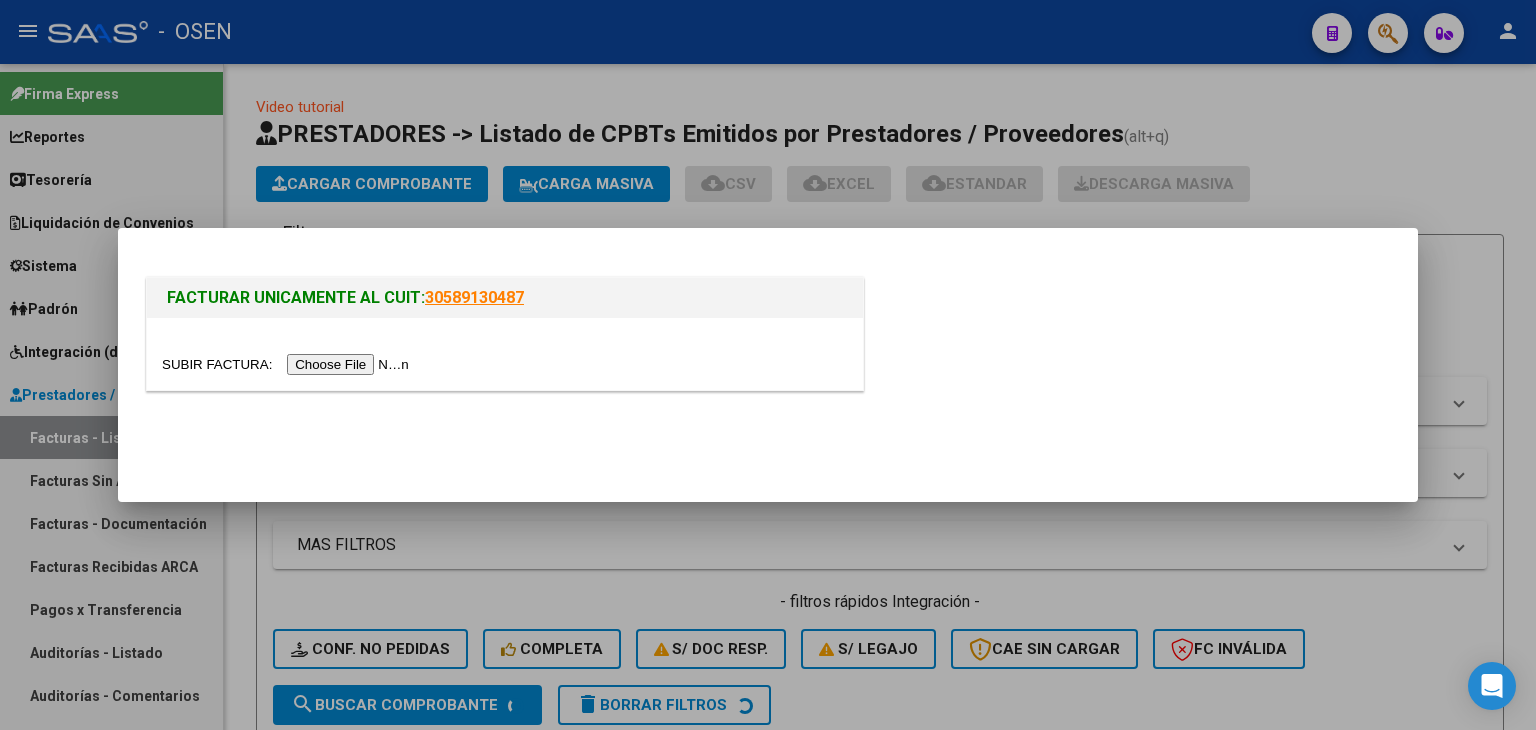 click at bounding box center (288, 364) 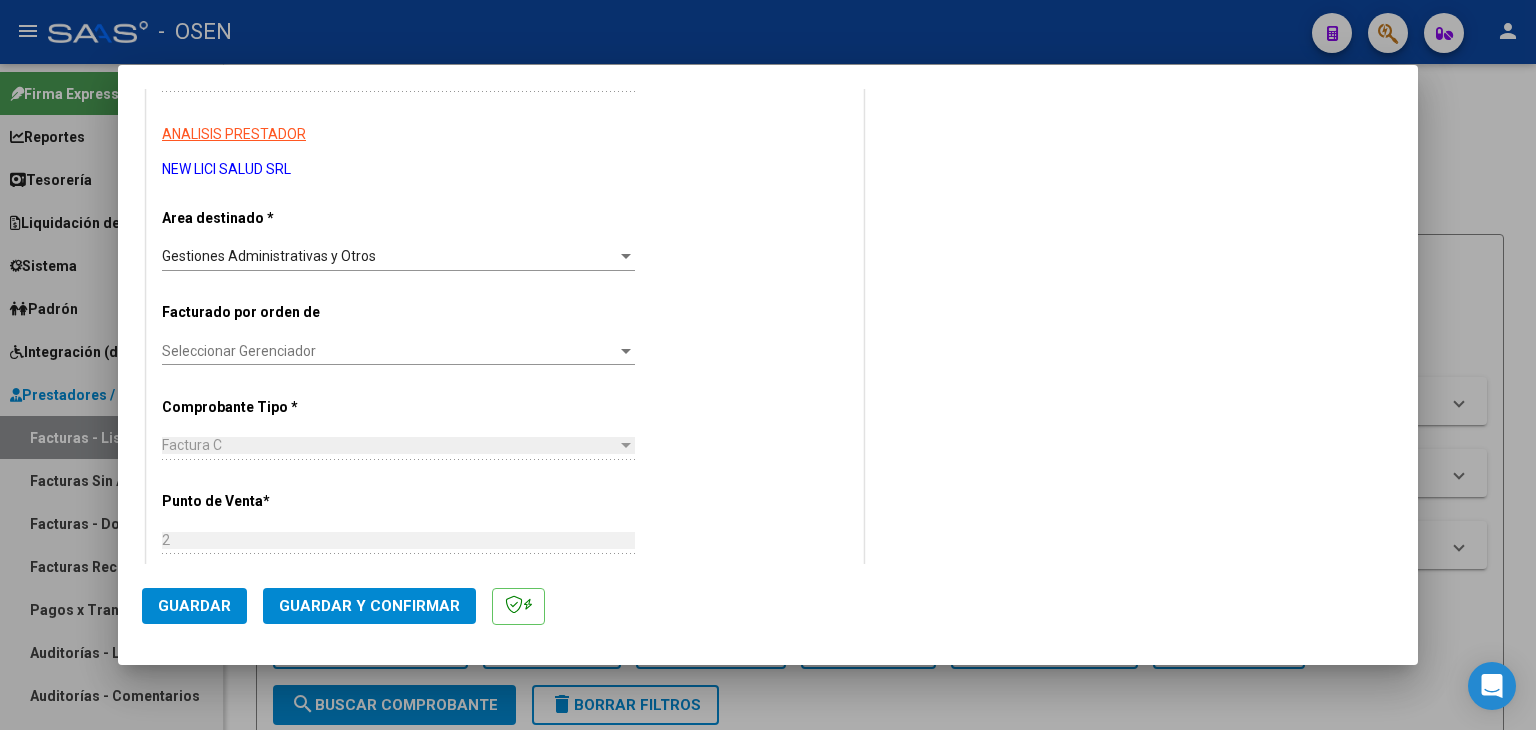 scroll, scrollTop: 666, scrollLeft: 0, axis: vertical 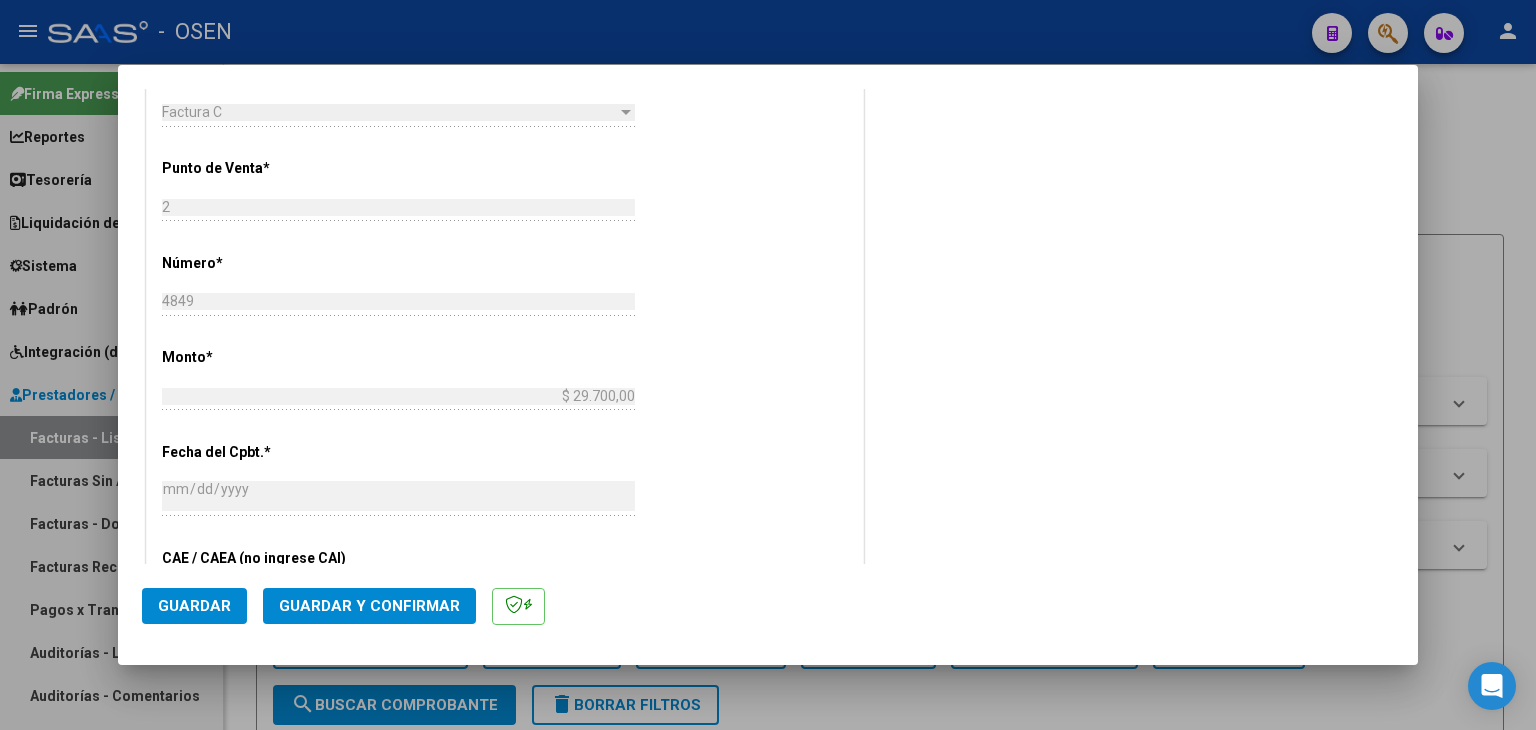click on "Guardar y Confirmar" 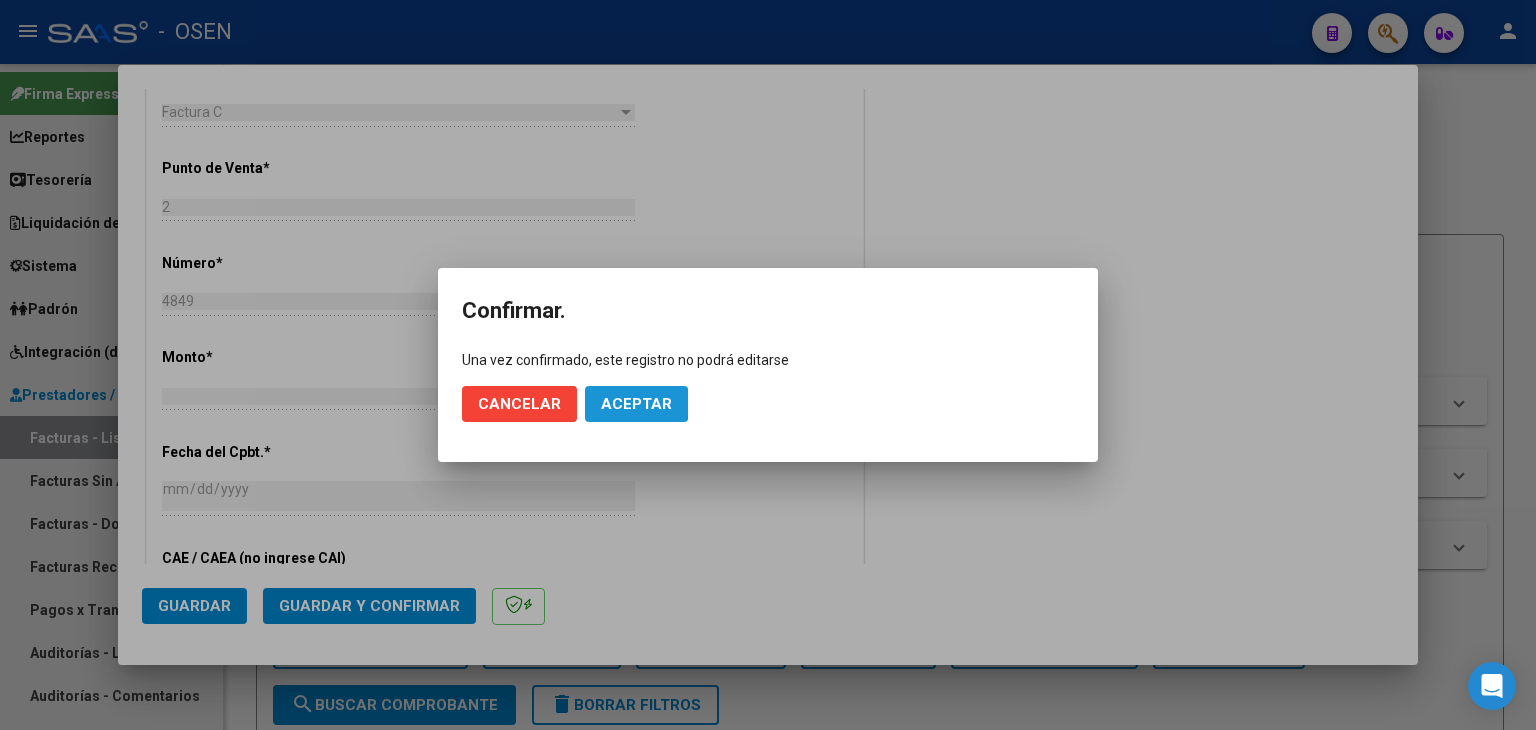 click on "Aceptar" 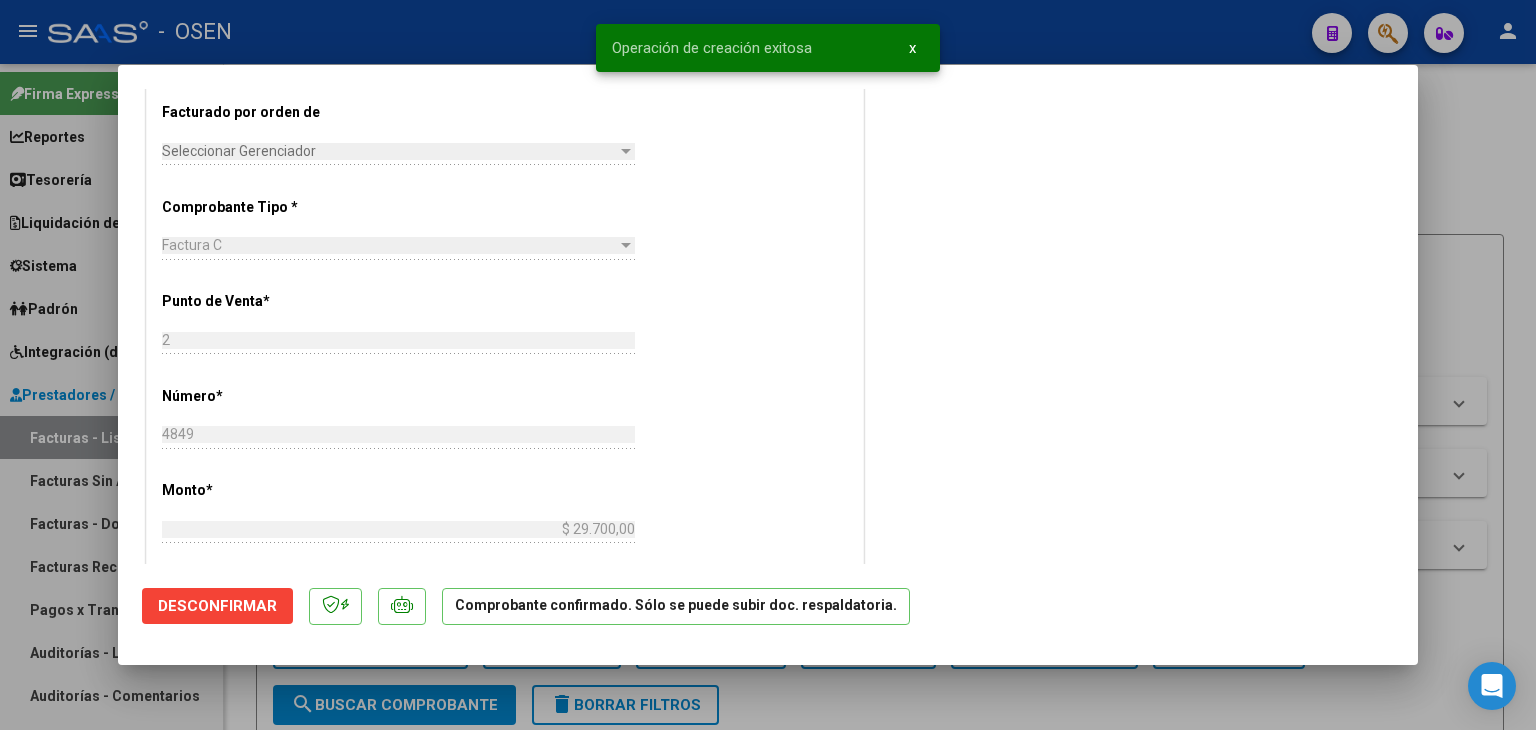 scroll, scrollTop: 666, scrollLeft: 0, axis: vertical 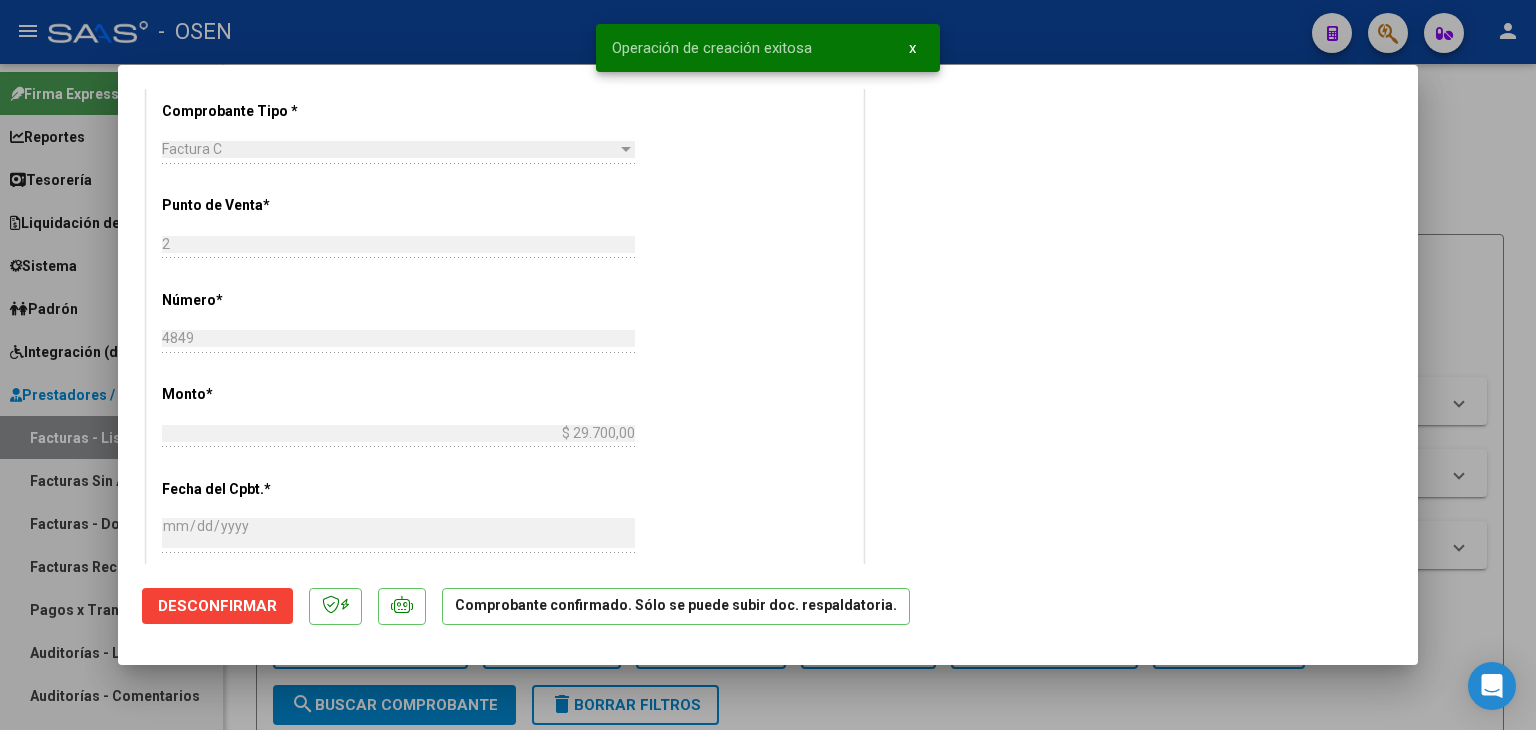 click at bounding box center (768, 365) 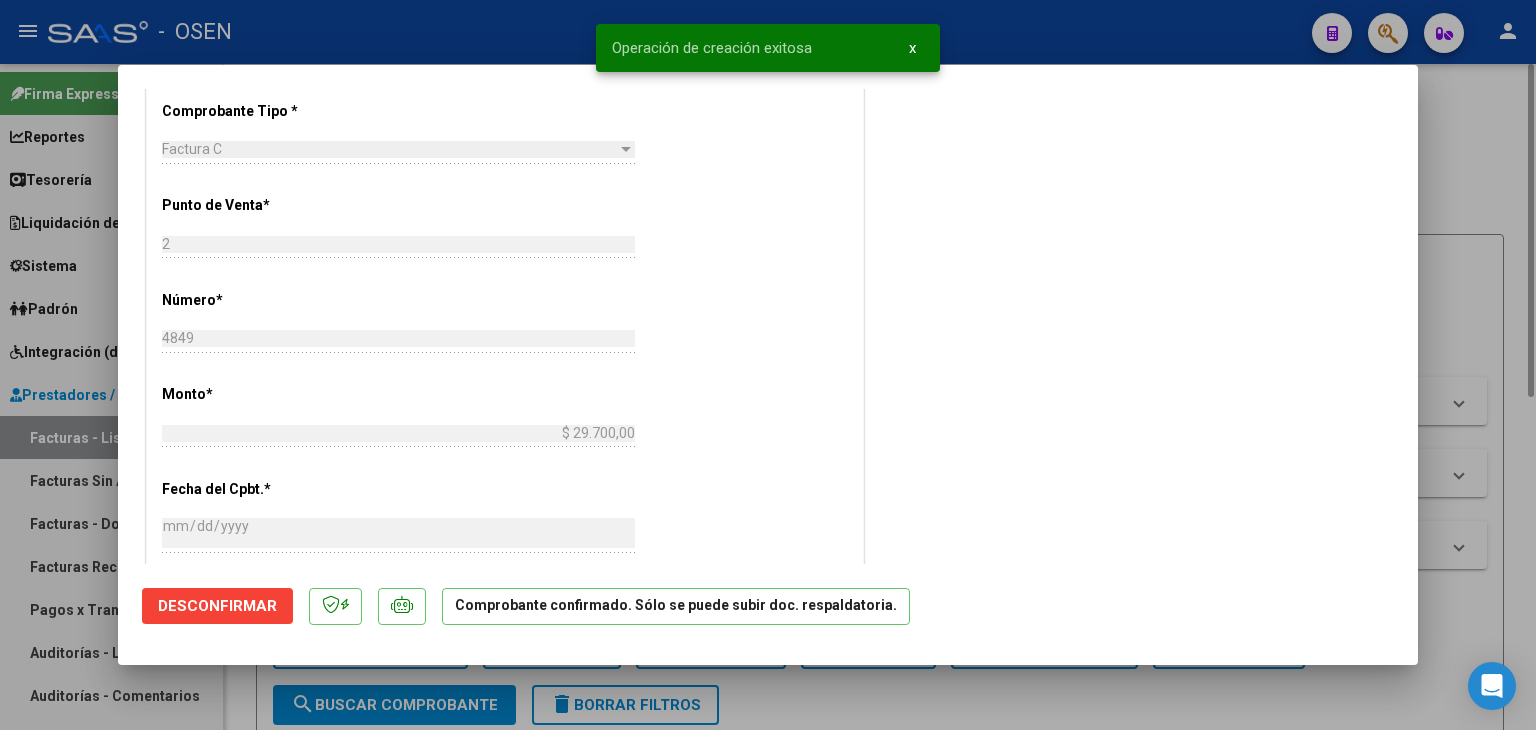 type 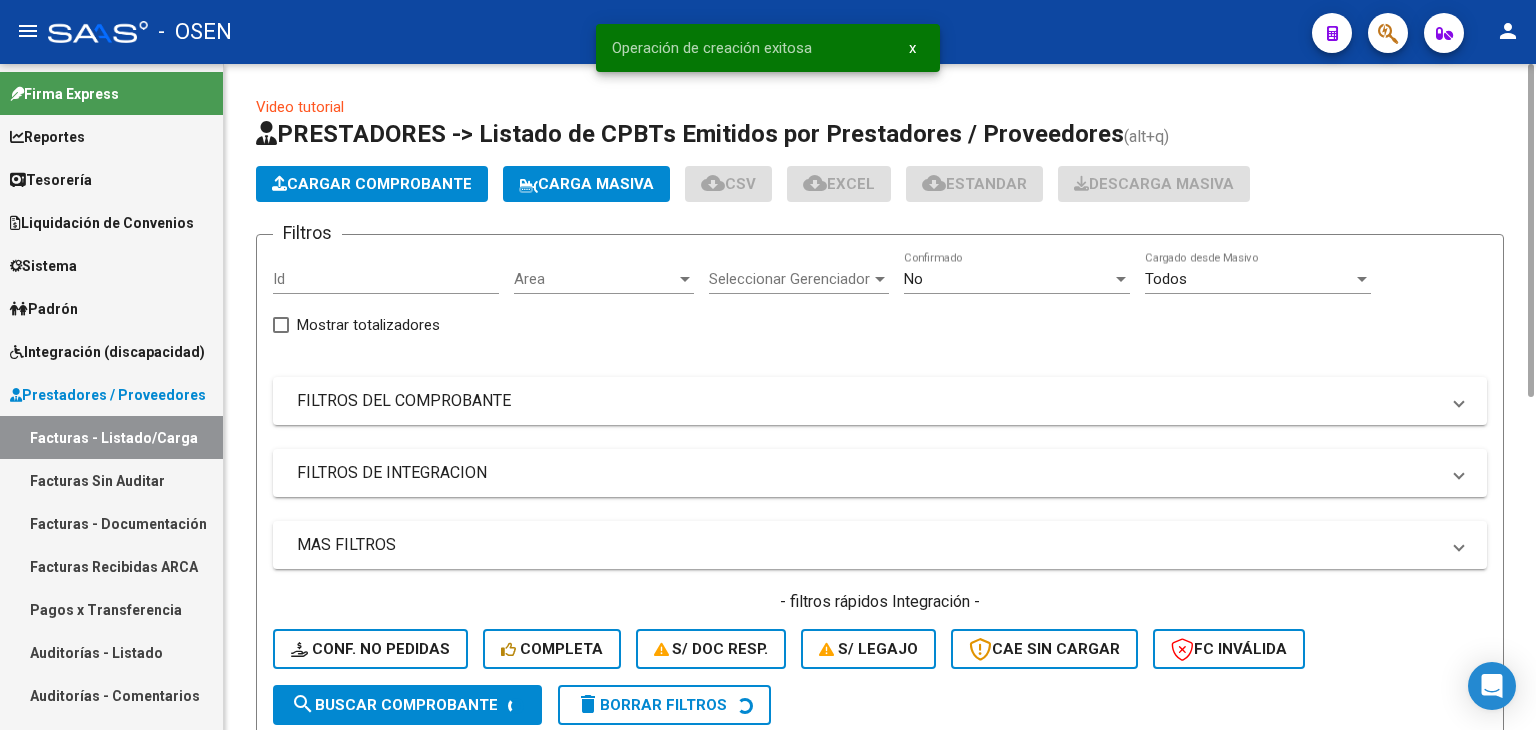 click on "Cargar Comprobante" 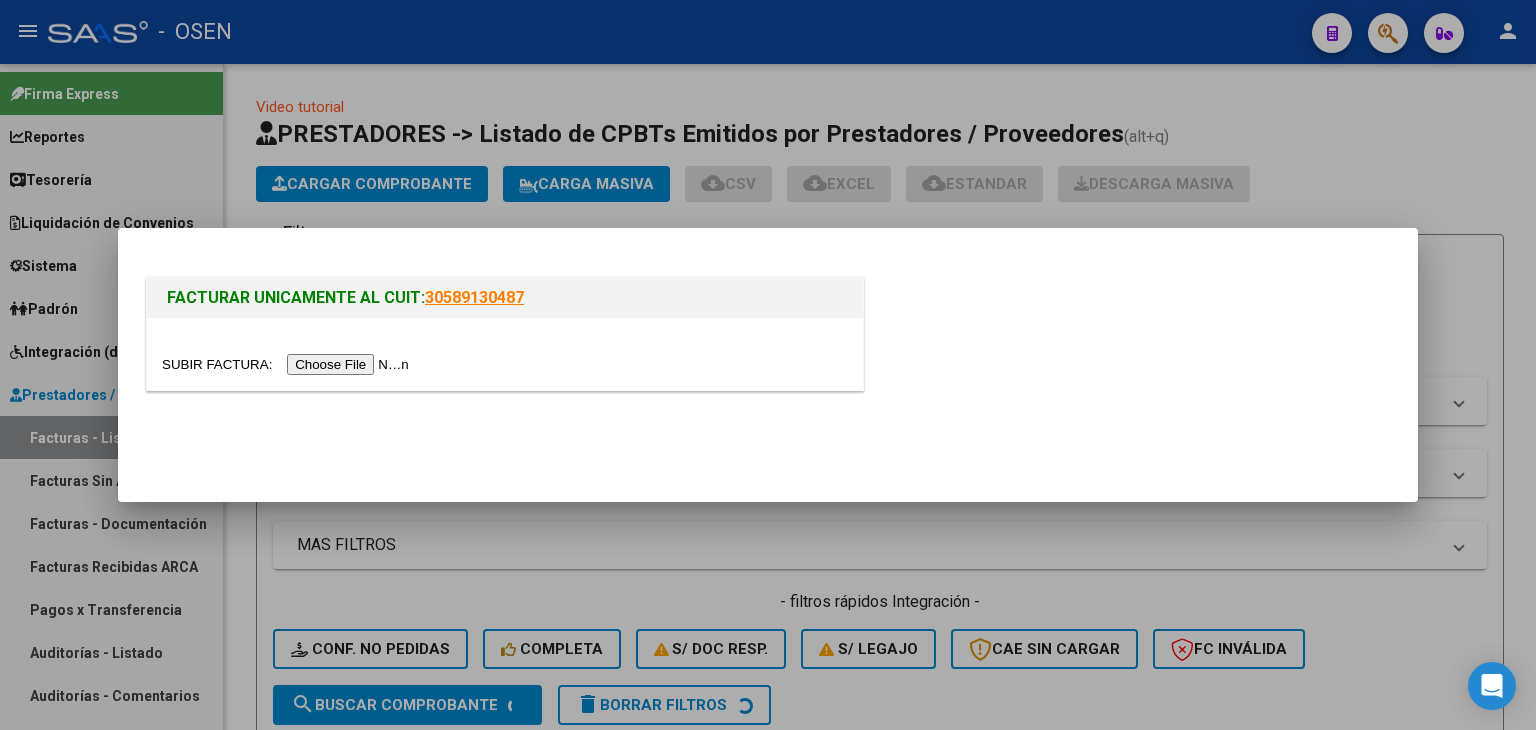 click at bounding box center [505, 354] 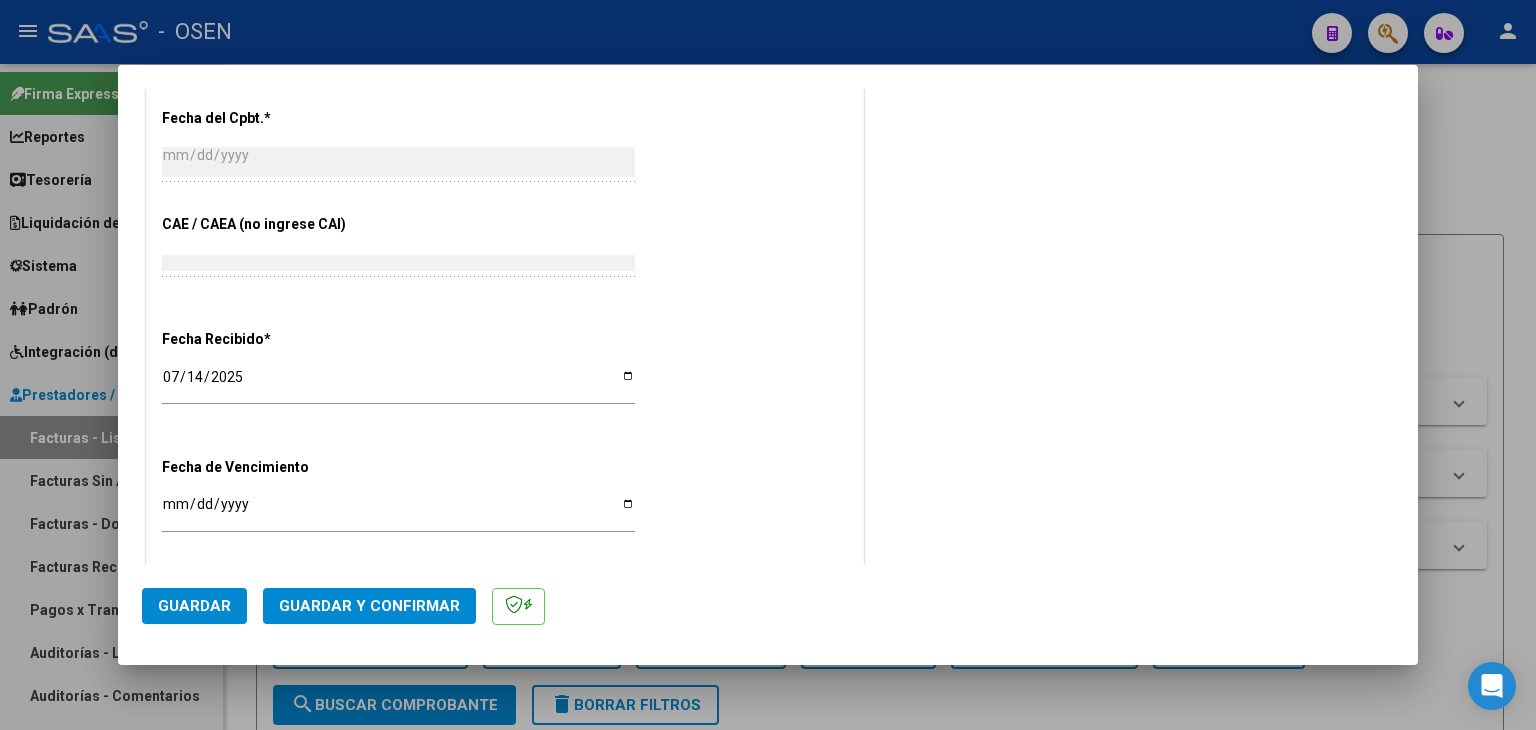 scroll, scrollTop: 333, scrollLeft: 0, axis: vertical 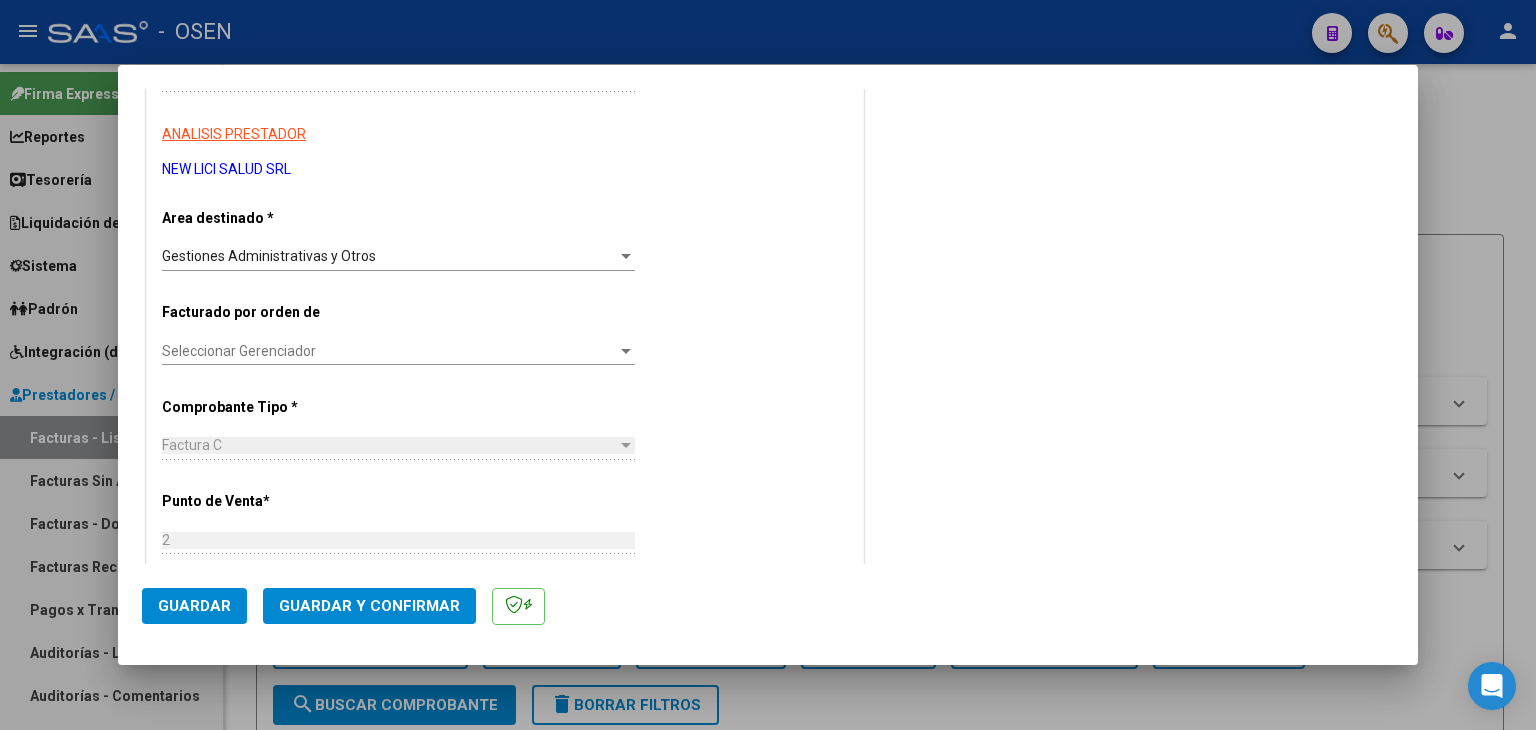 click on "Guardar y Confirmar" 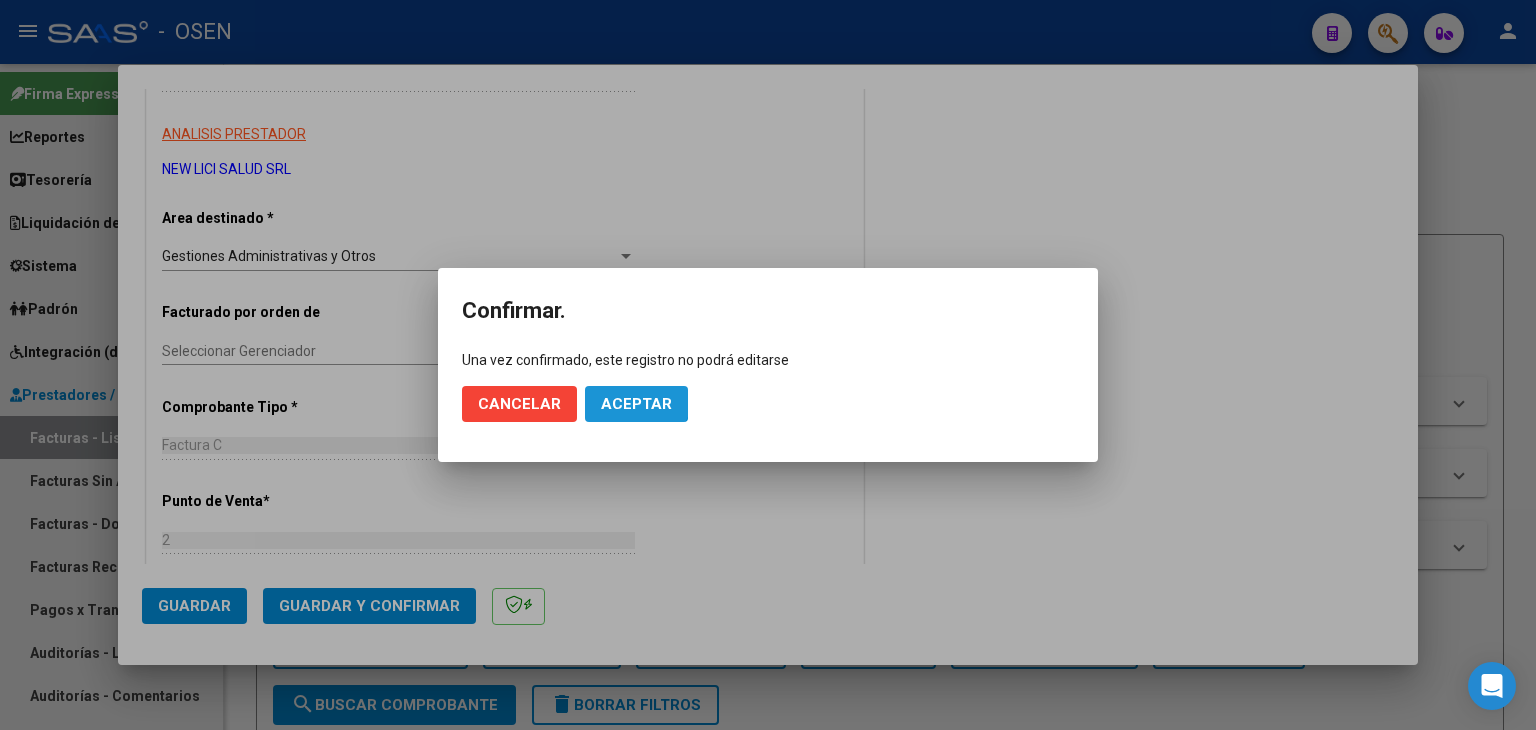 click on "Aceptar" 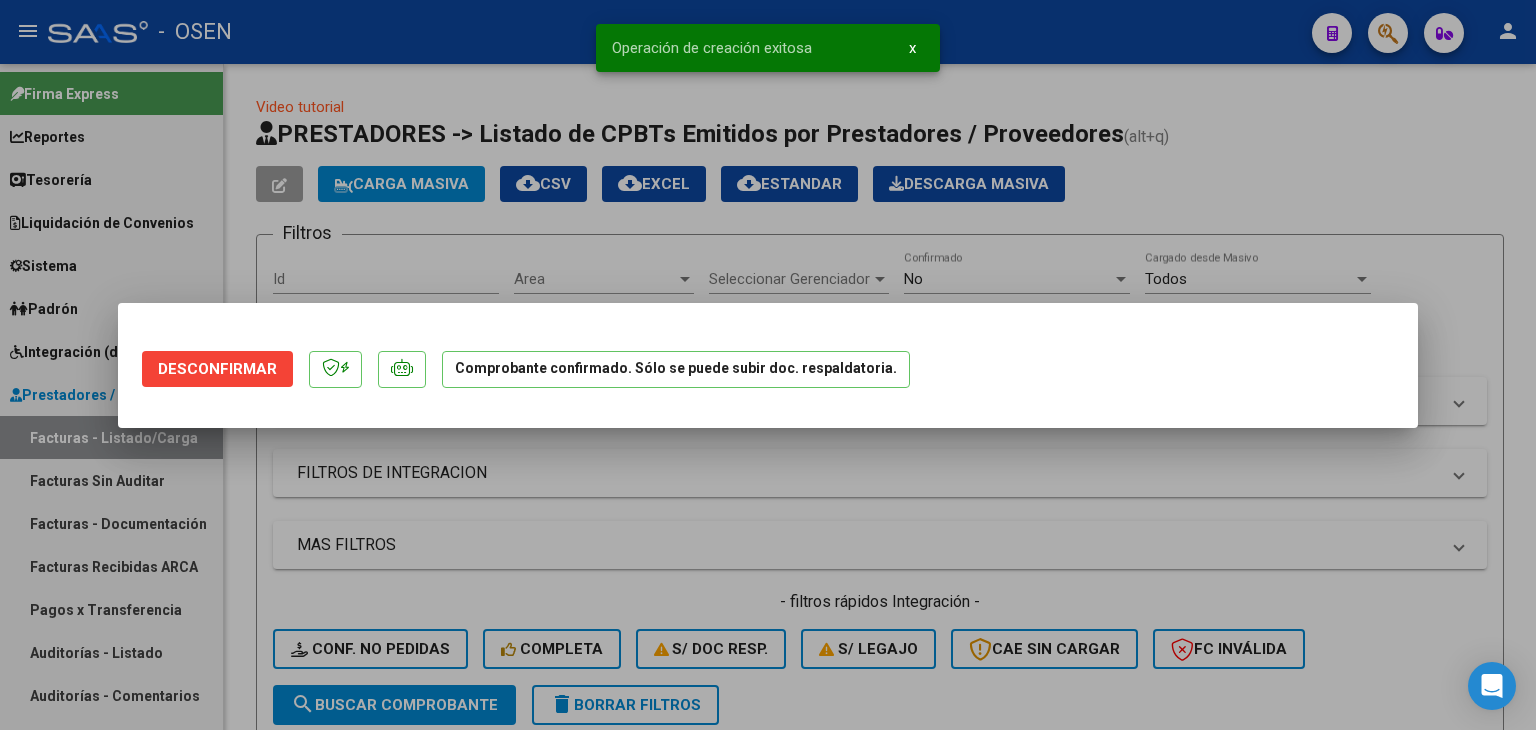 scroll, scrollTop: 0, scrollLeft: 0, axis: both 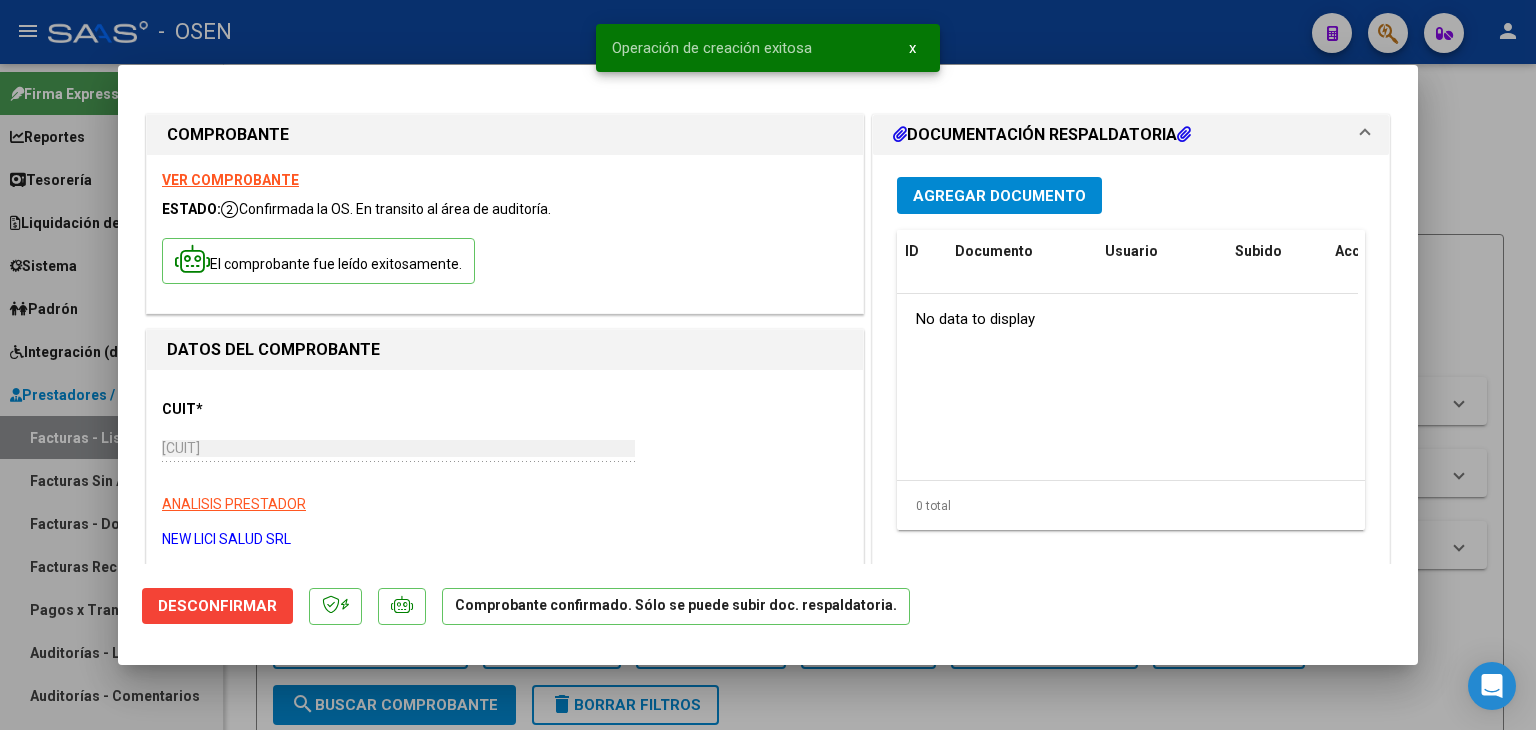click at bounding box center [768, 365] 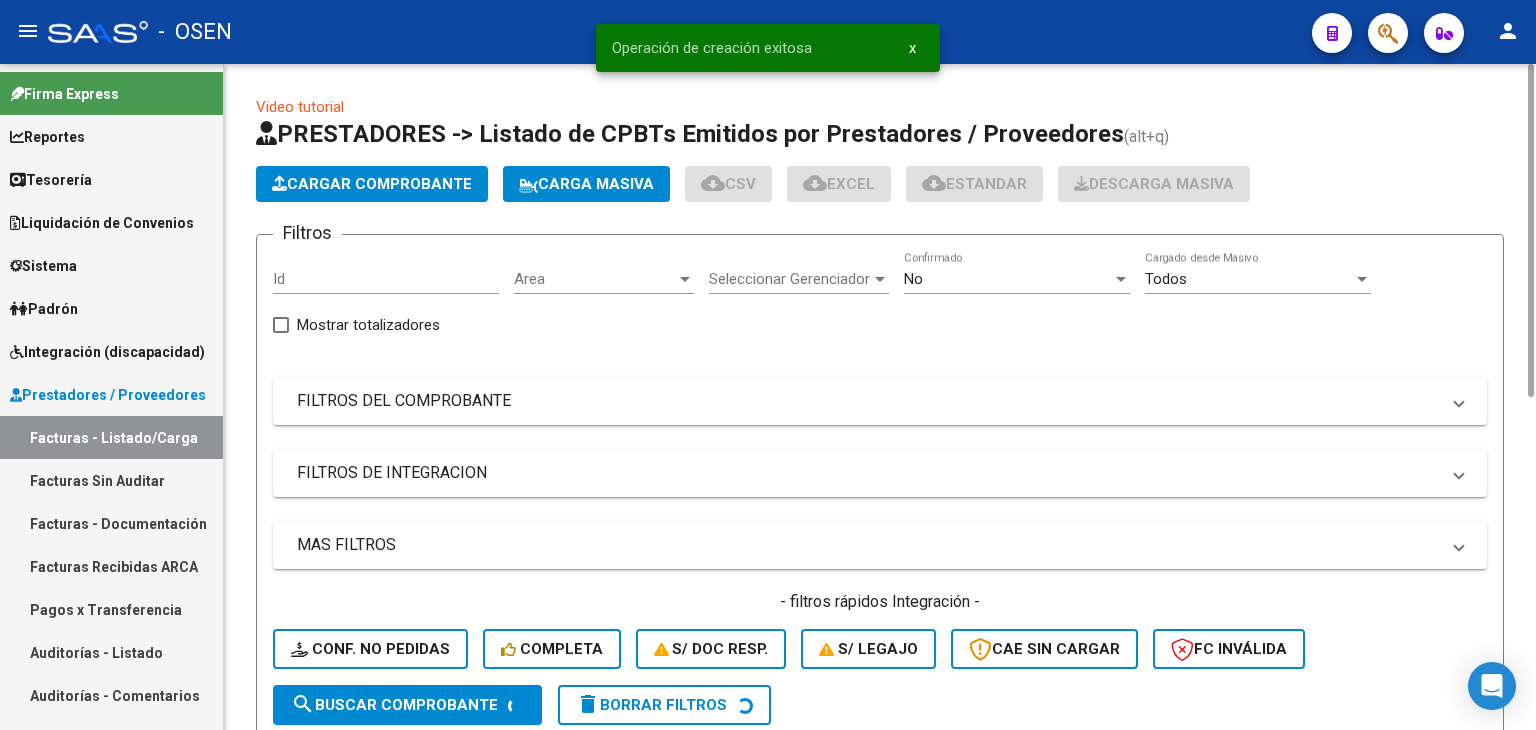 click on "Cargar Comprobante" 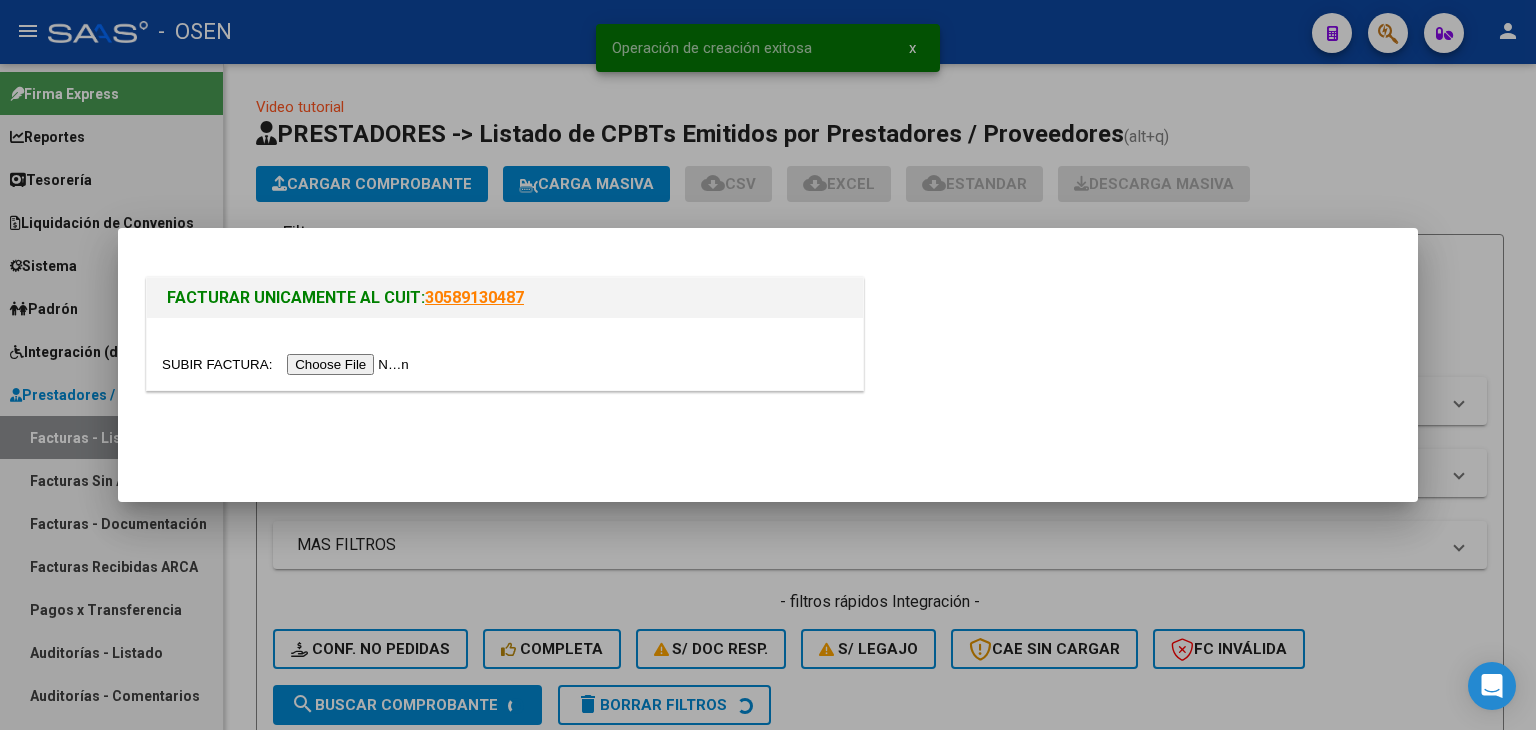click at bounding box center [288, 364] 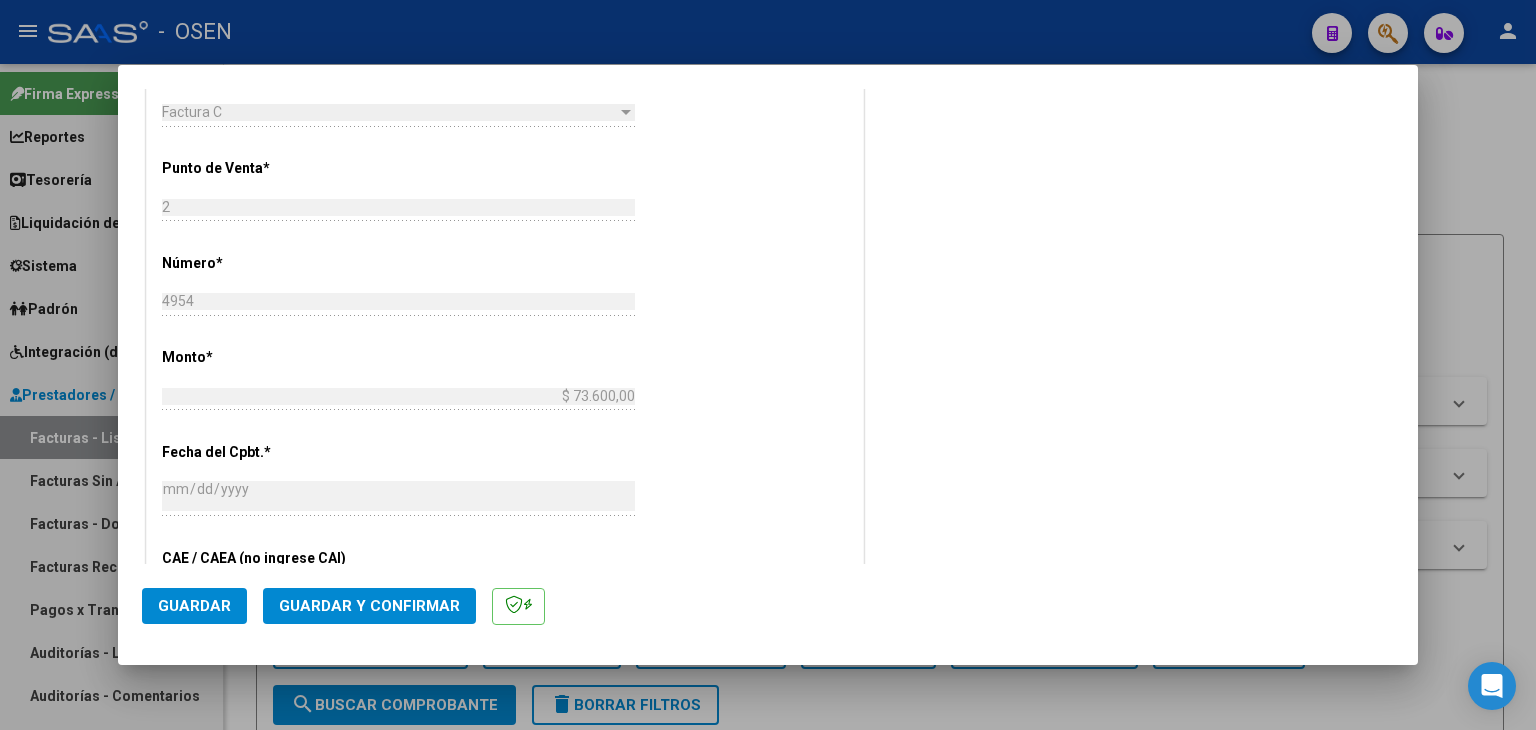 scroll, scrollTop: 333, scrollLeft: 0, axis: vertical 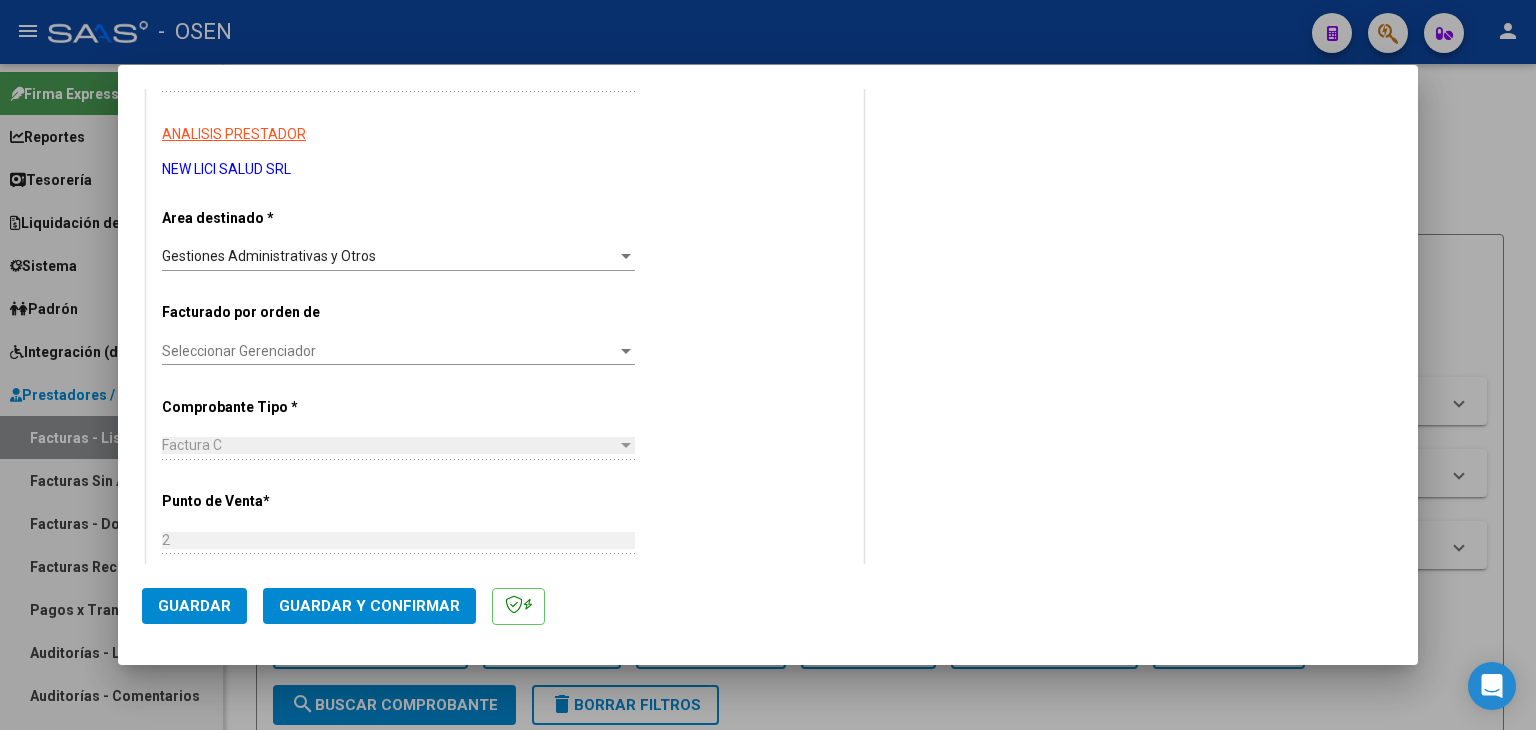 click on "Guardar y Confirmar" 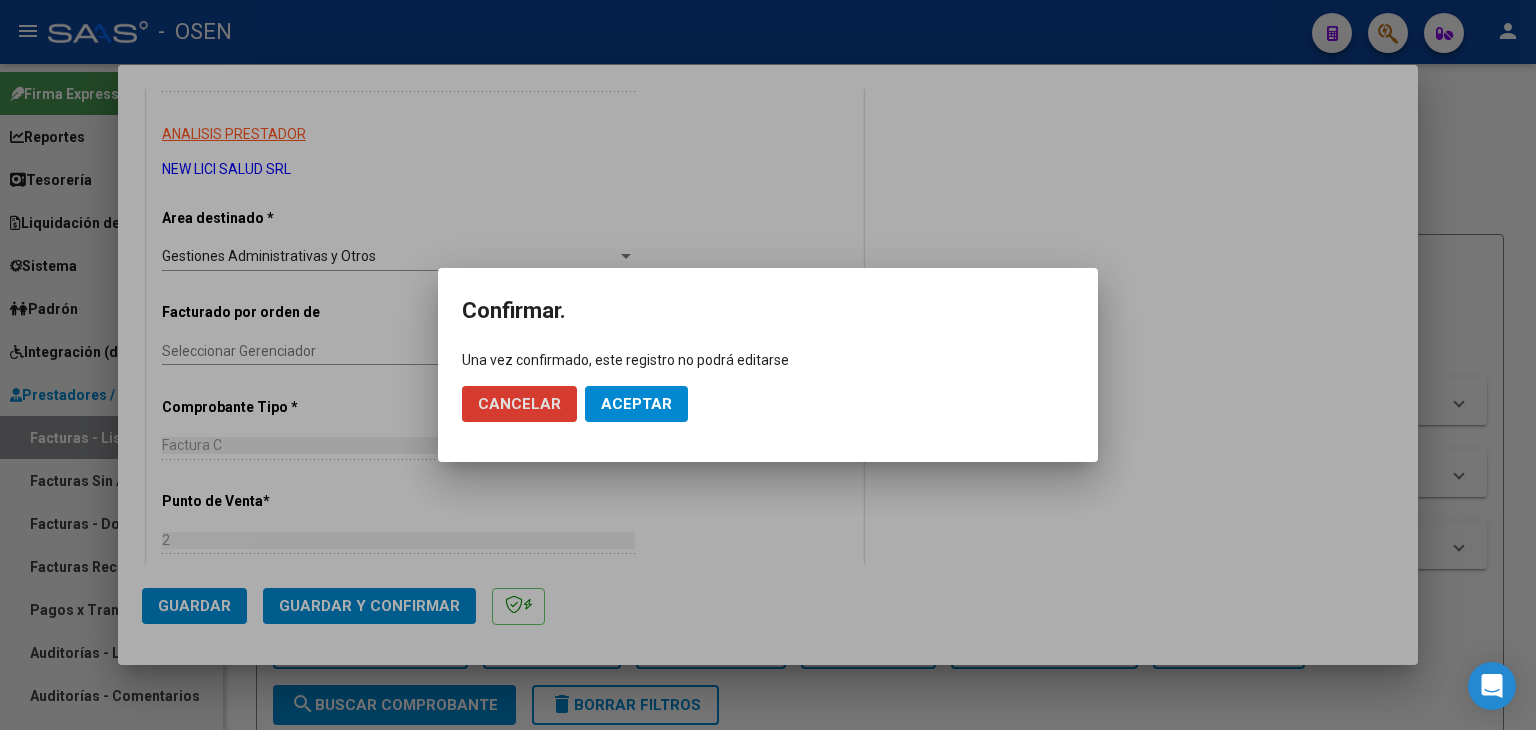 click on "Aceptar" 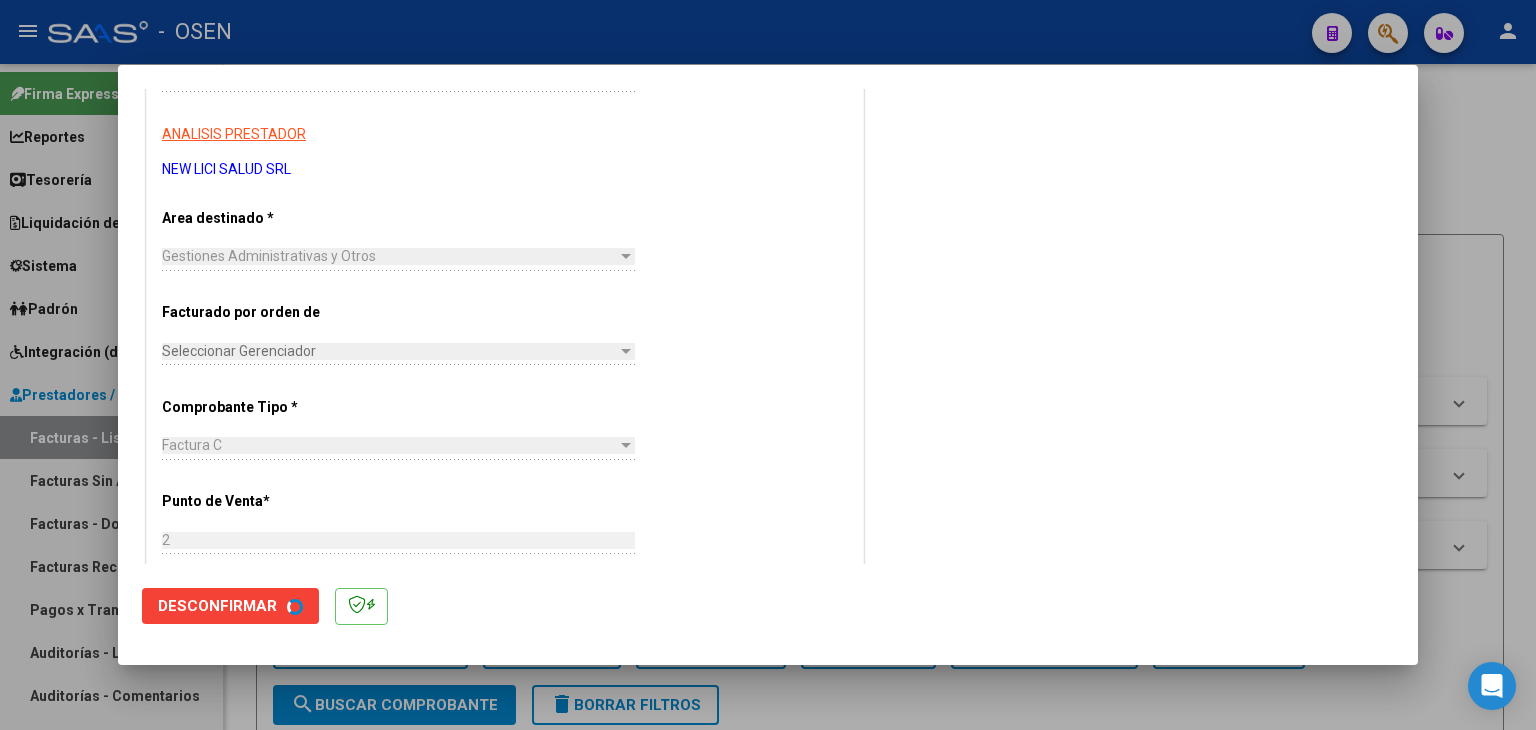 scroll, scrollTop: 0, scrollLeft: 0, axis: both 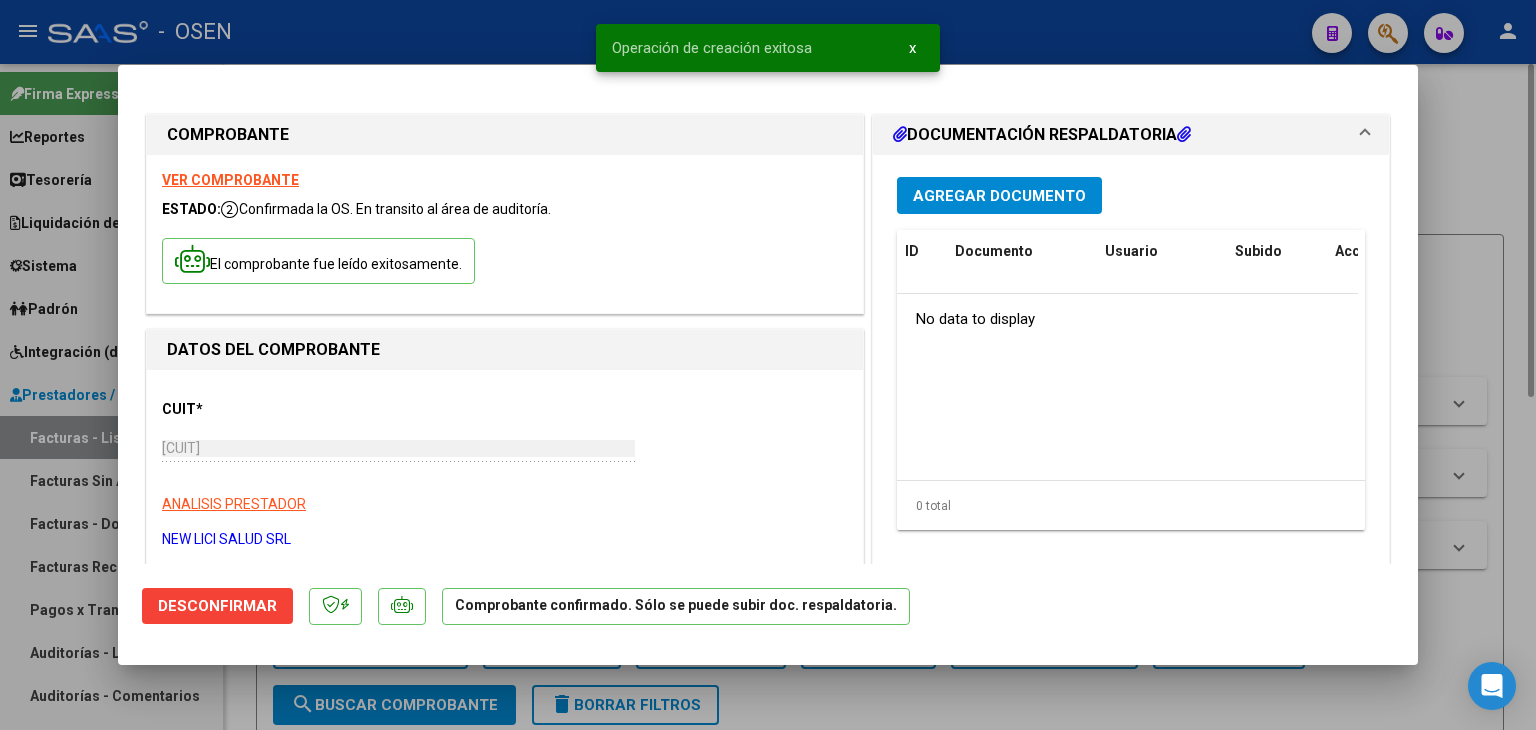 drag, startPoint x: 236, startPoint y: 682, endPoint x: 321, endPoint y: 400, distance: 294.53183 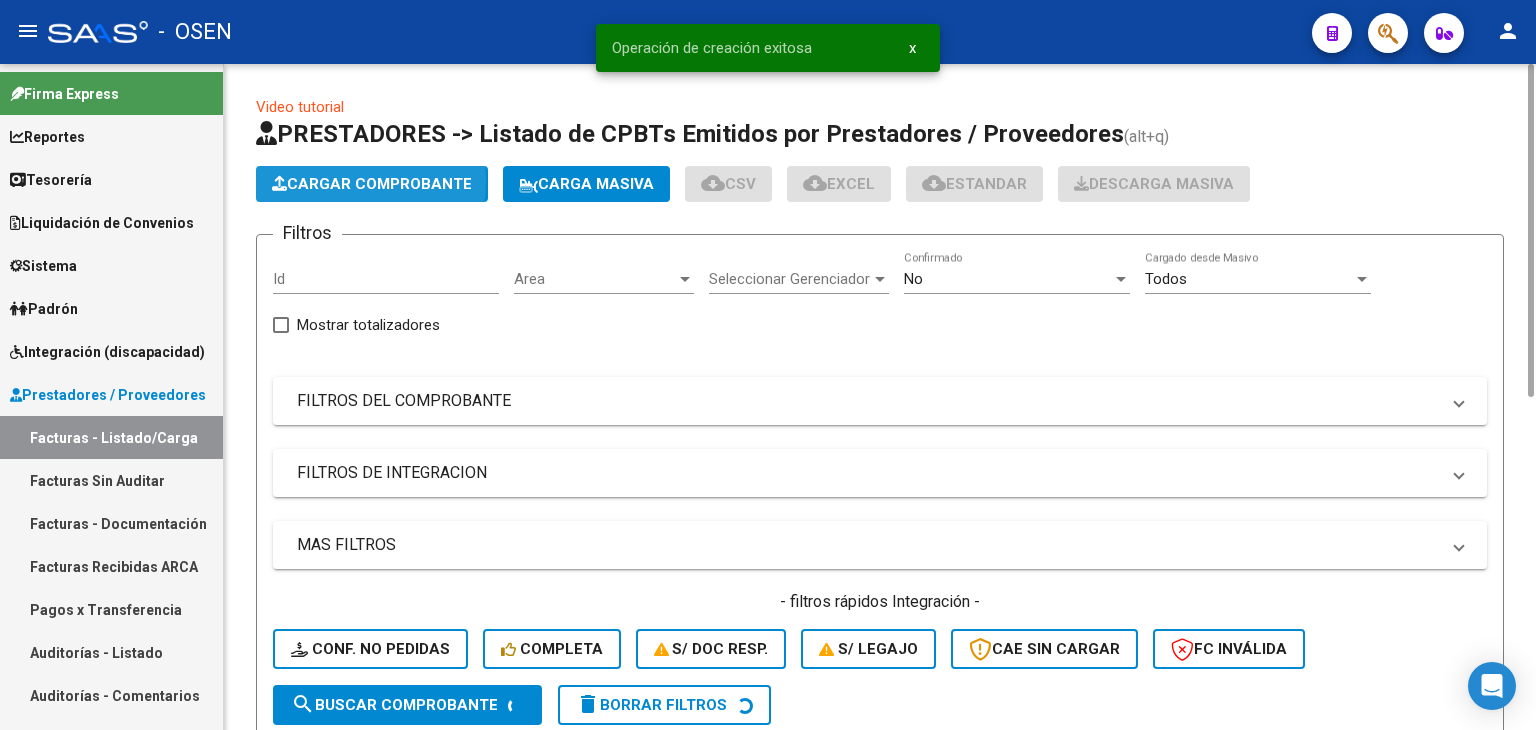 click on "Cargar Comprobante" 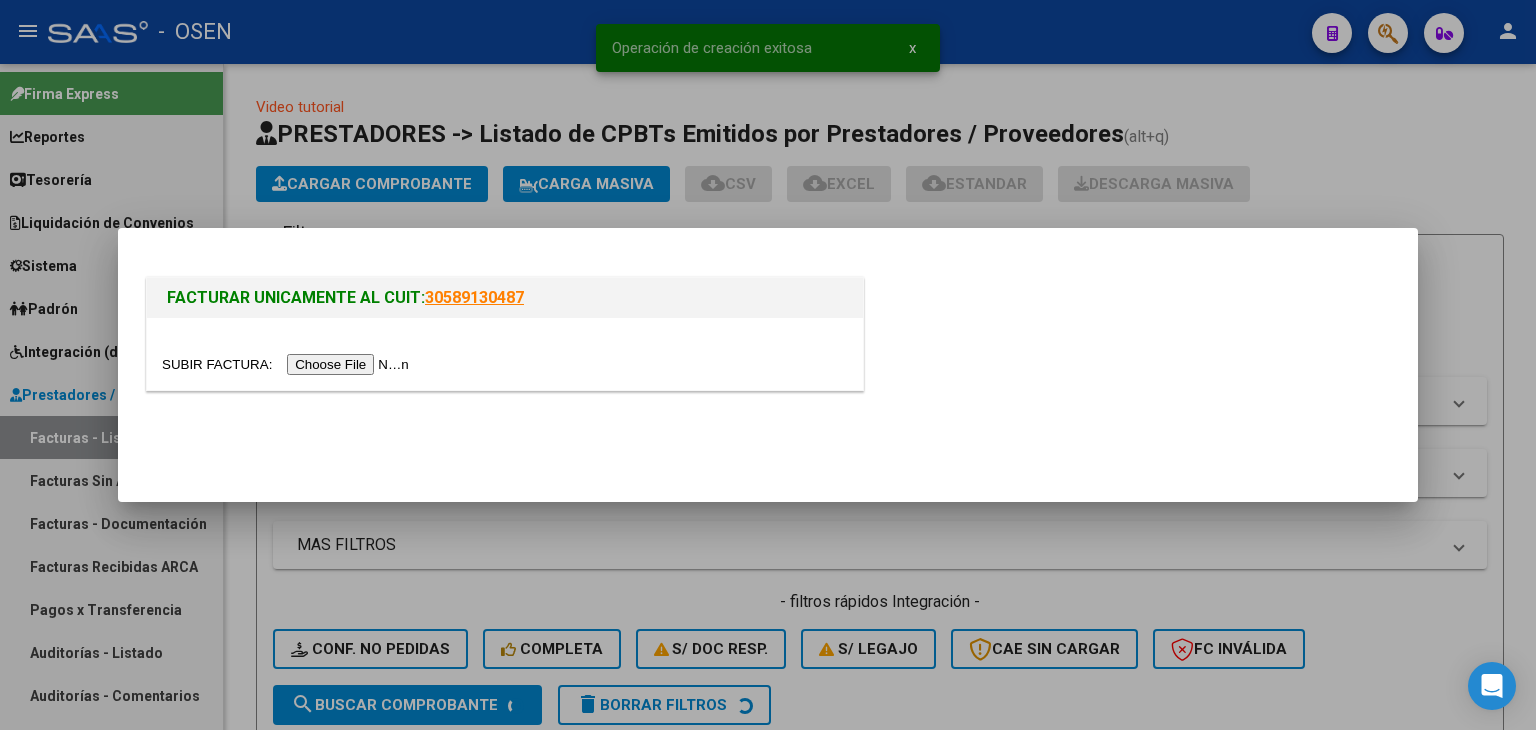 click at bounding box center [288, 364] 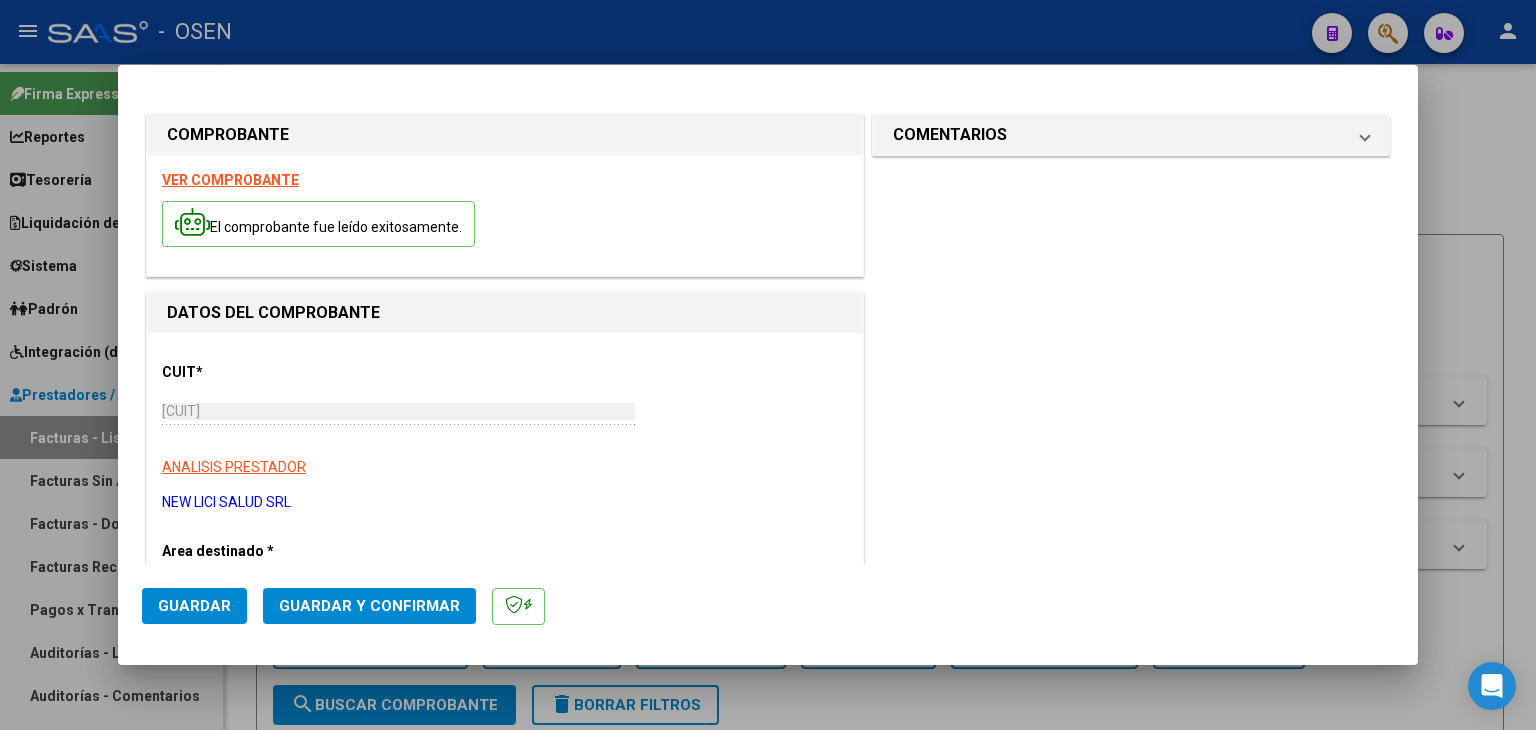 scroll, scrollTop: 333, scrollLeft: 0, axis: vertical 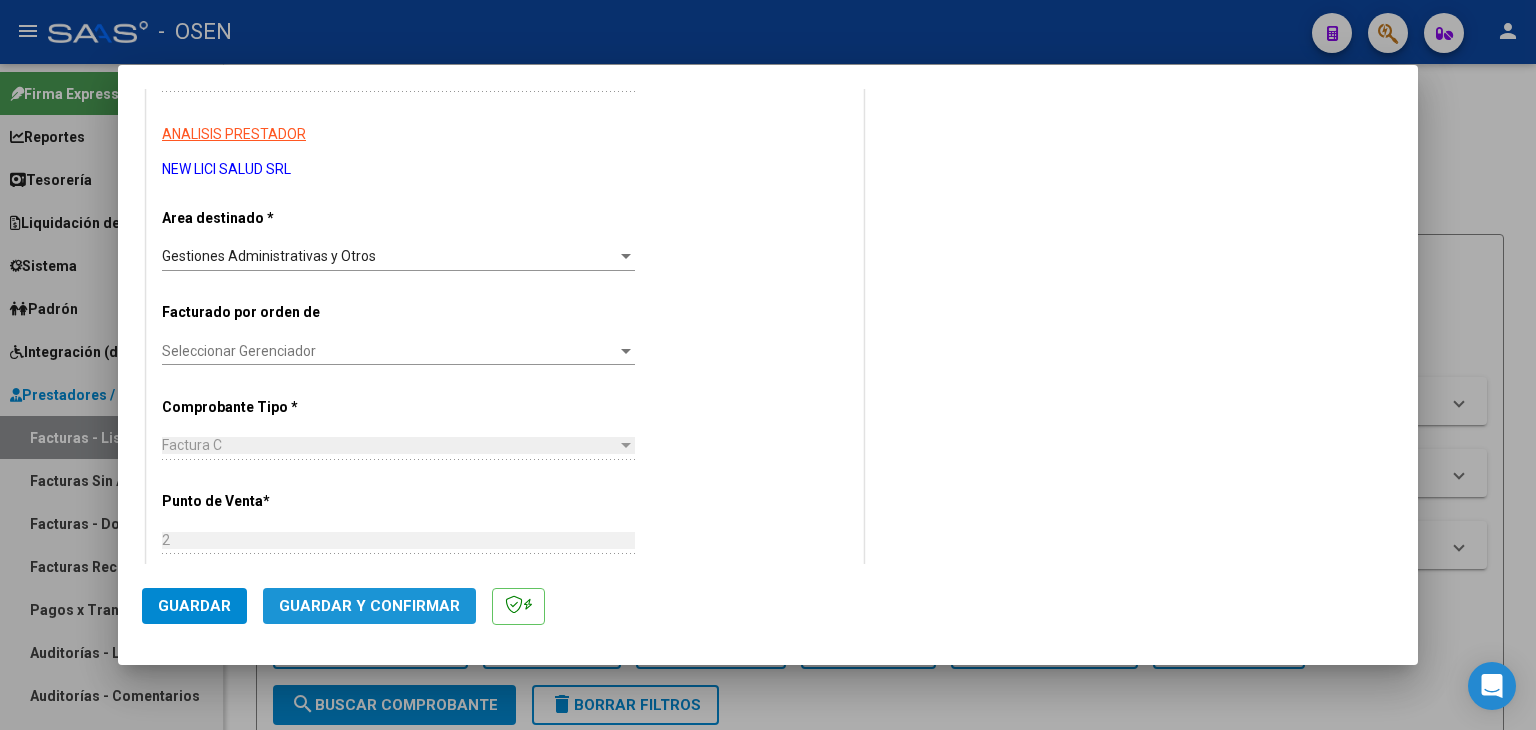 click on "Guardar y Confirmar" 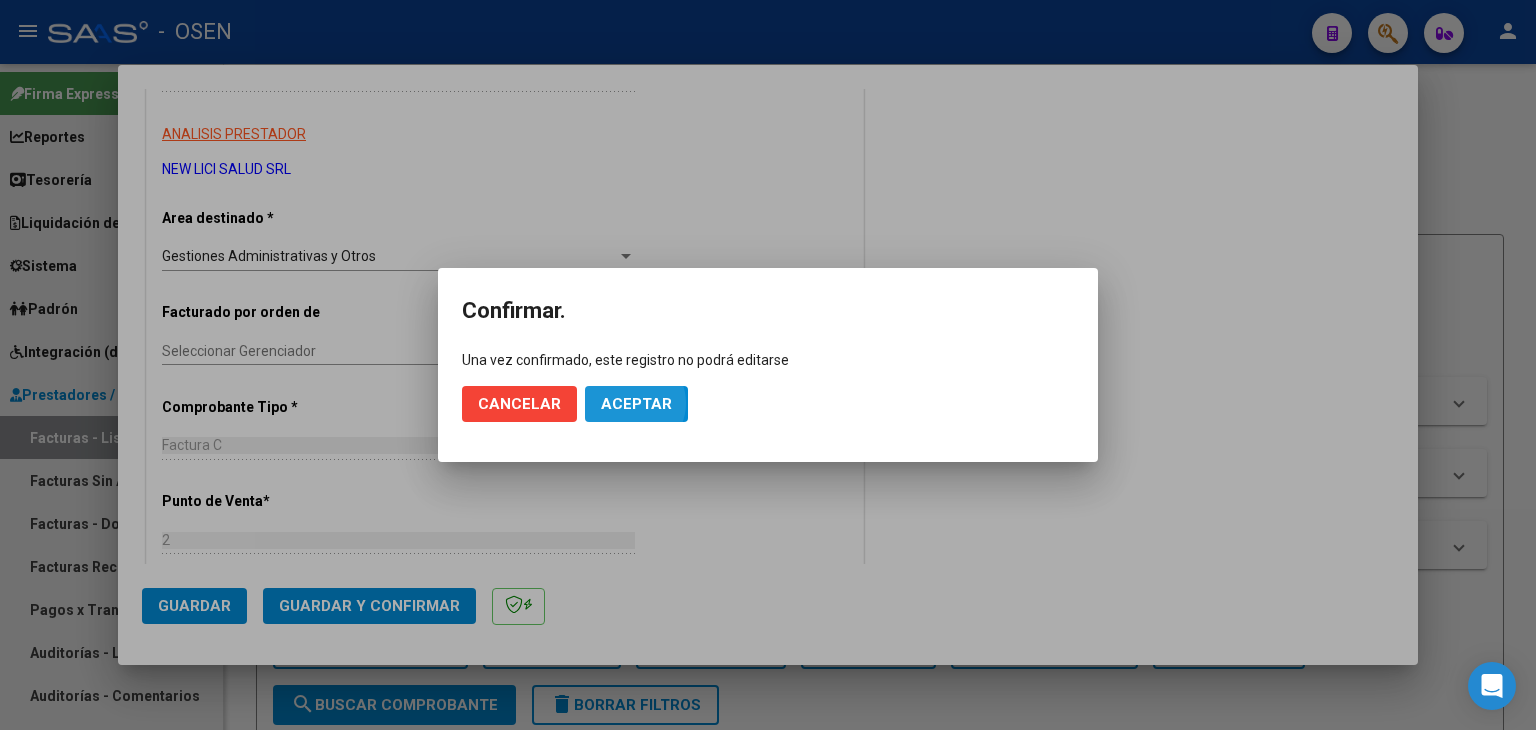 click on "Aceptar" 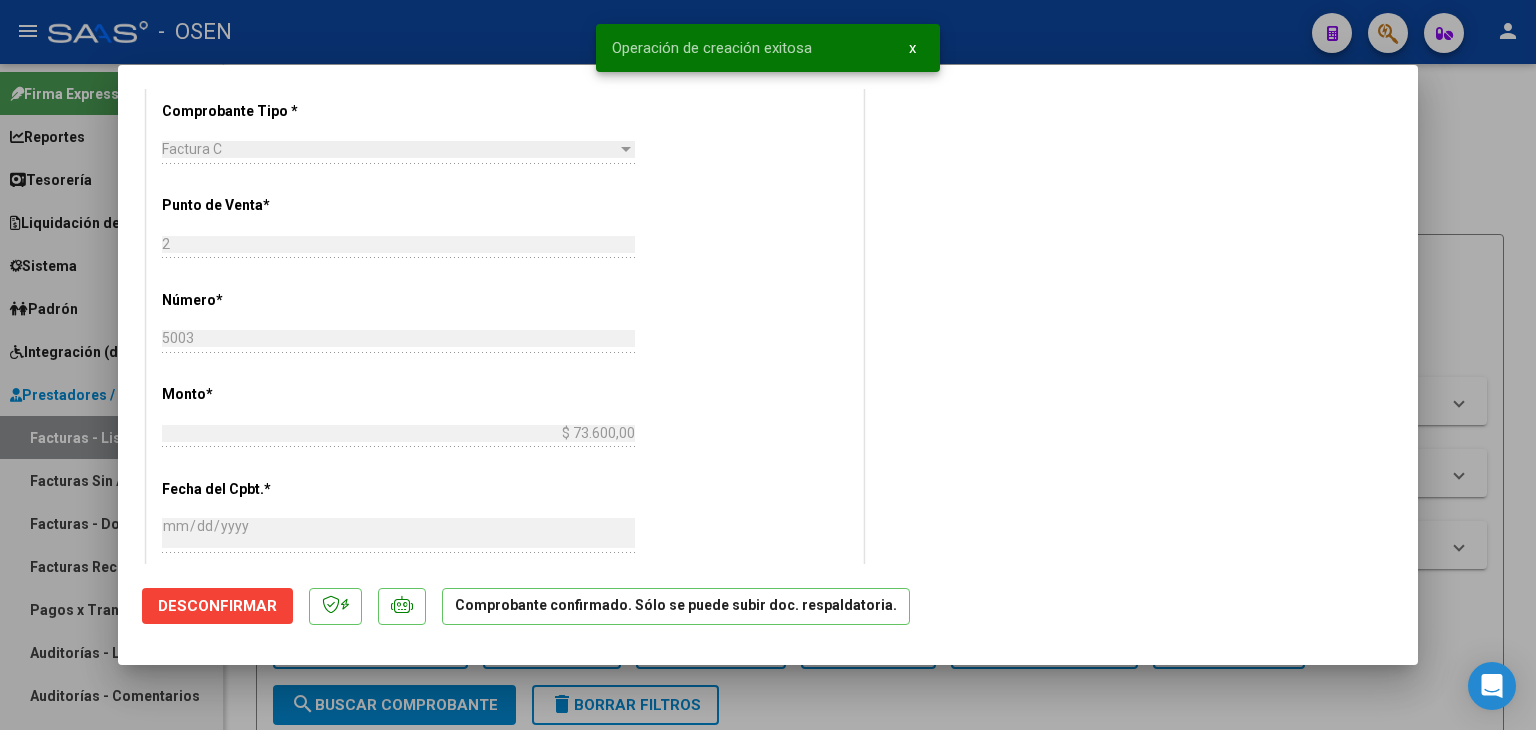 scroll, scrollTop: 333, scrollLeft: 0, axis: vertical 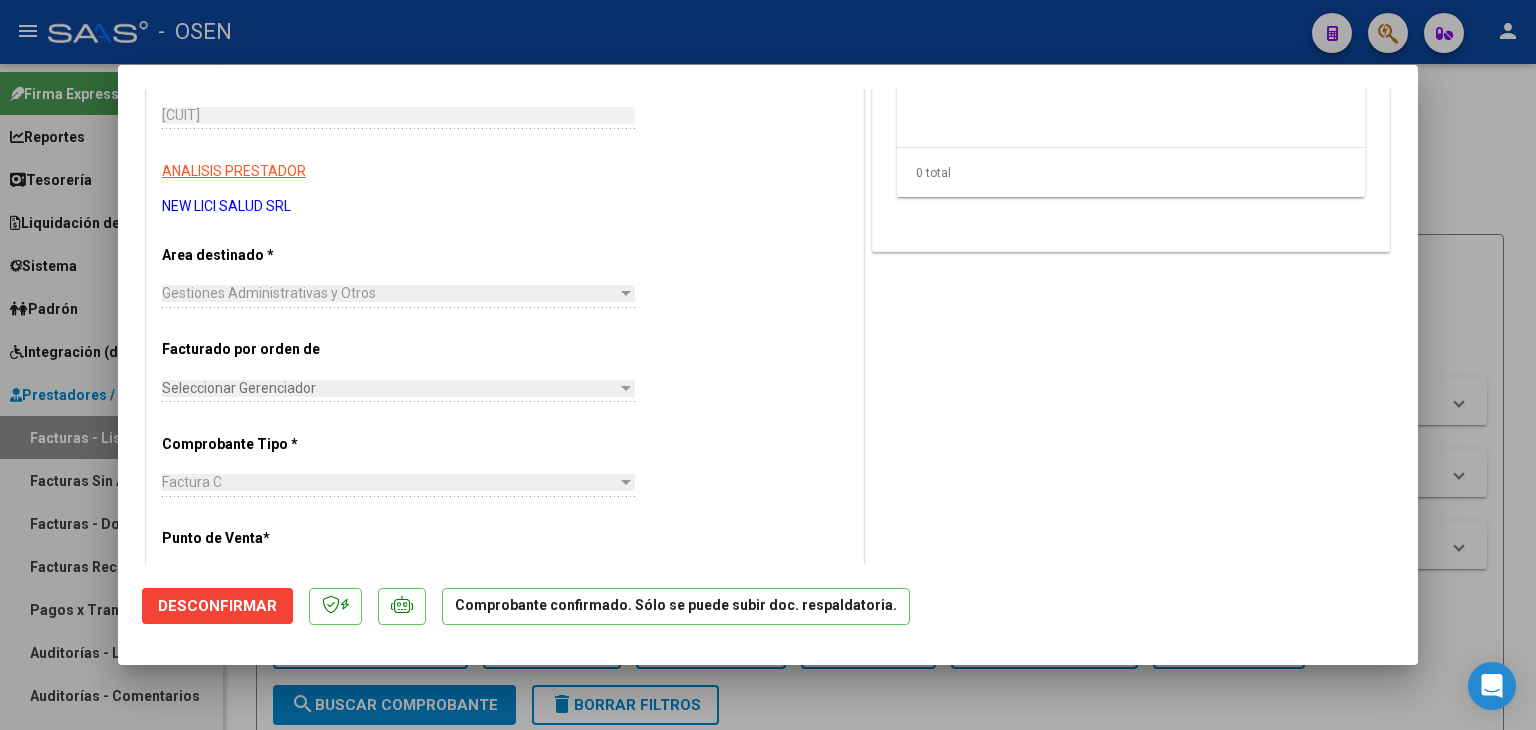 click at bounding box center (768, 365) 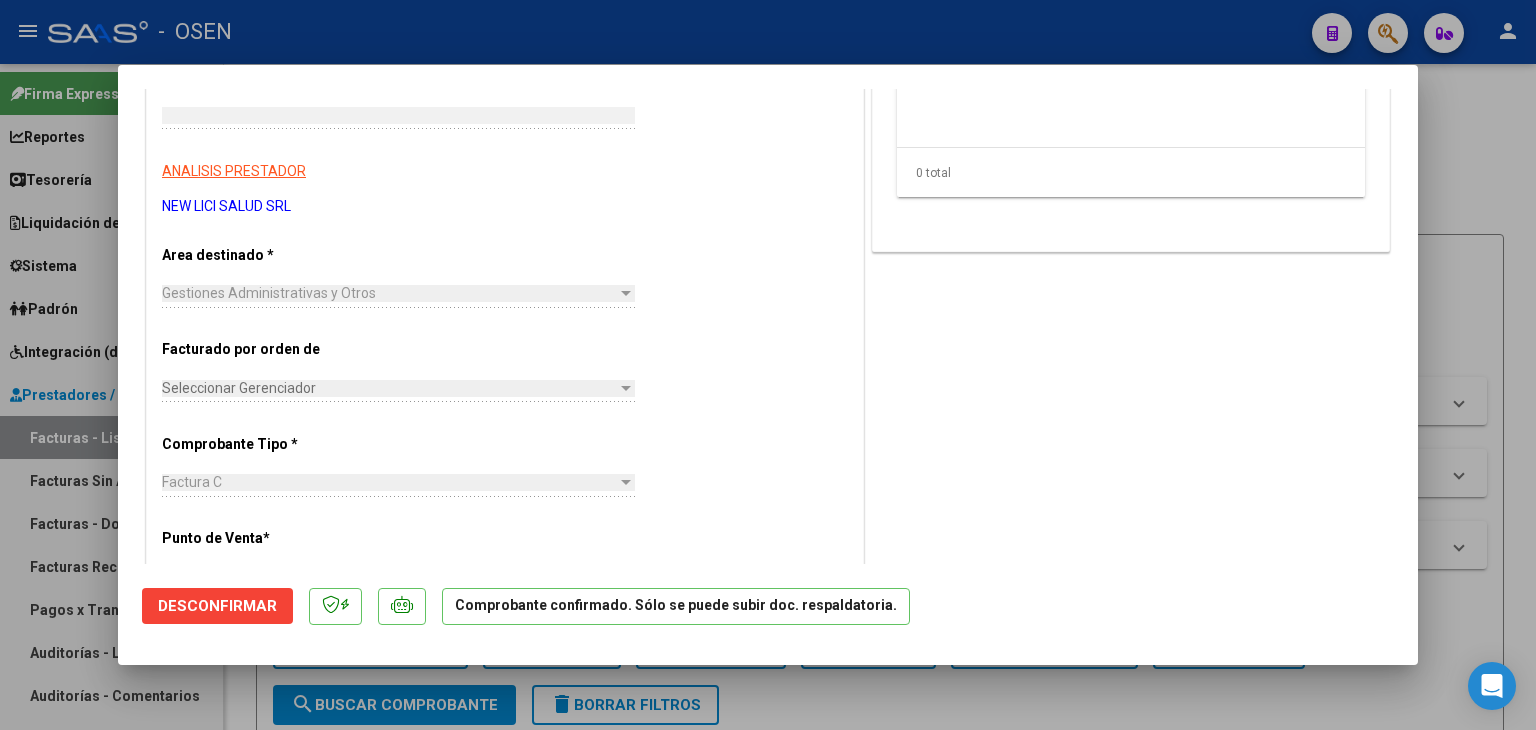 scroll, scrollTop: 0, scrollLeft: 0, axis: both 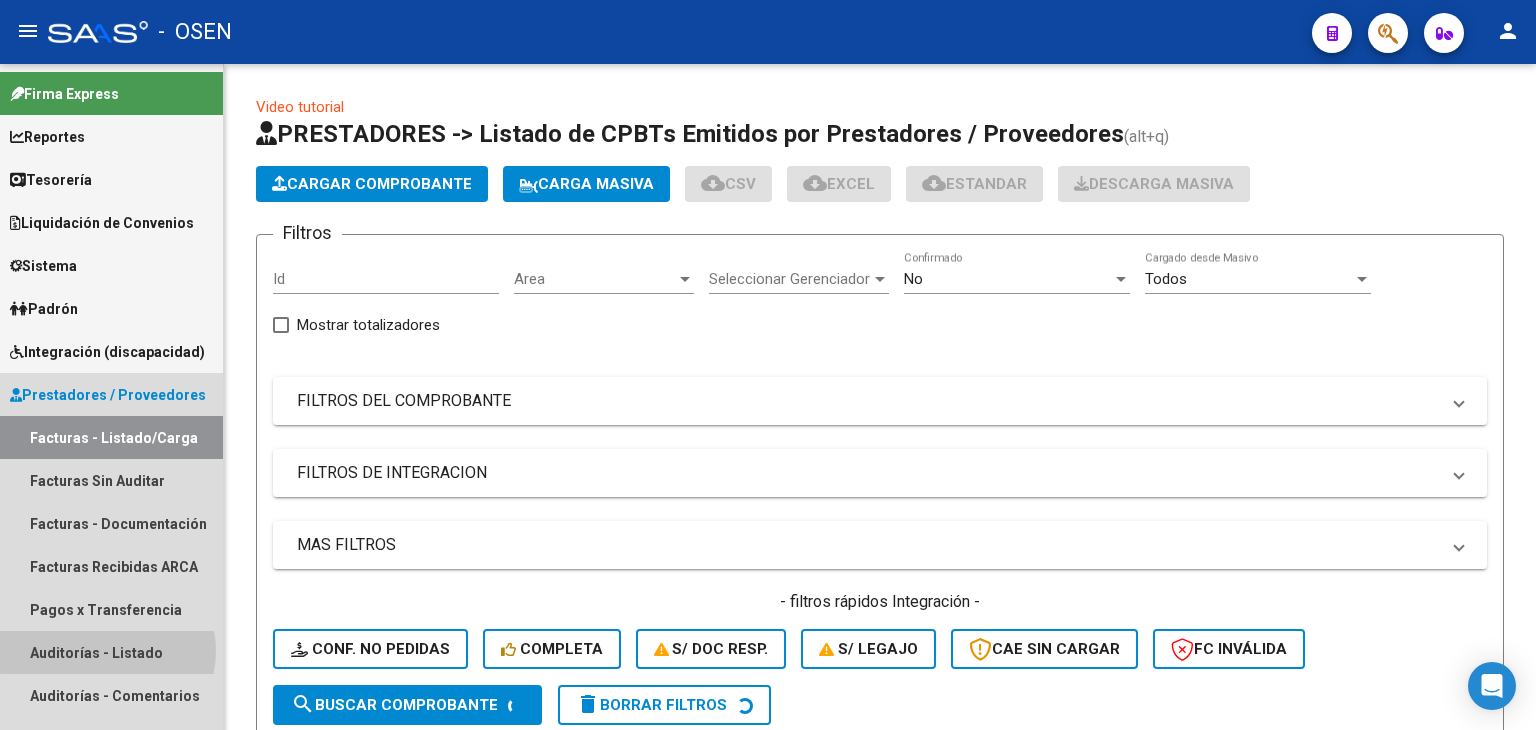 drag, startPoint x: 107, startPoint y: 651, endPoint x: 184, endPoint y: 362, distance: 299.08194 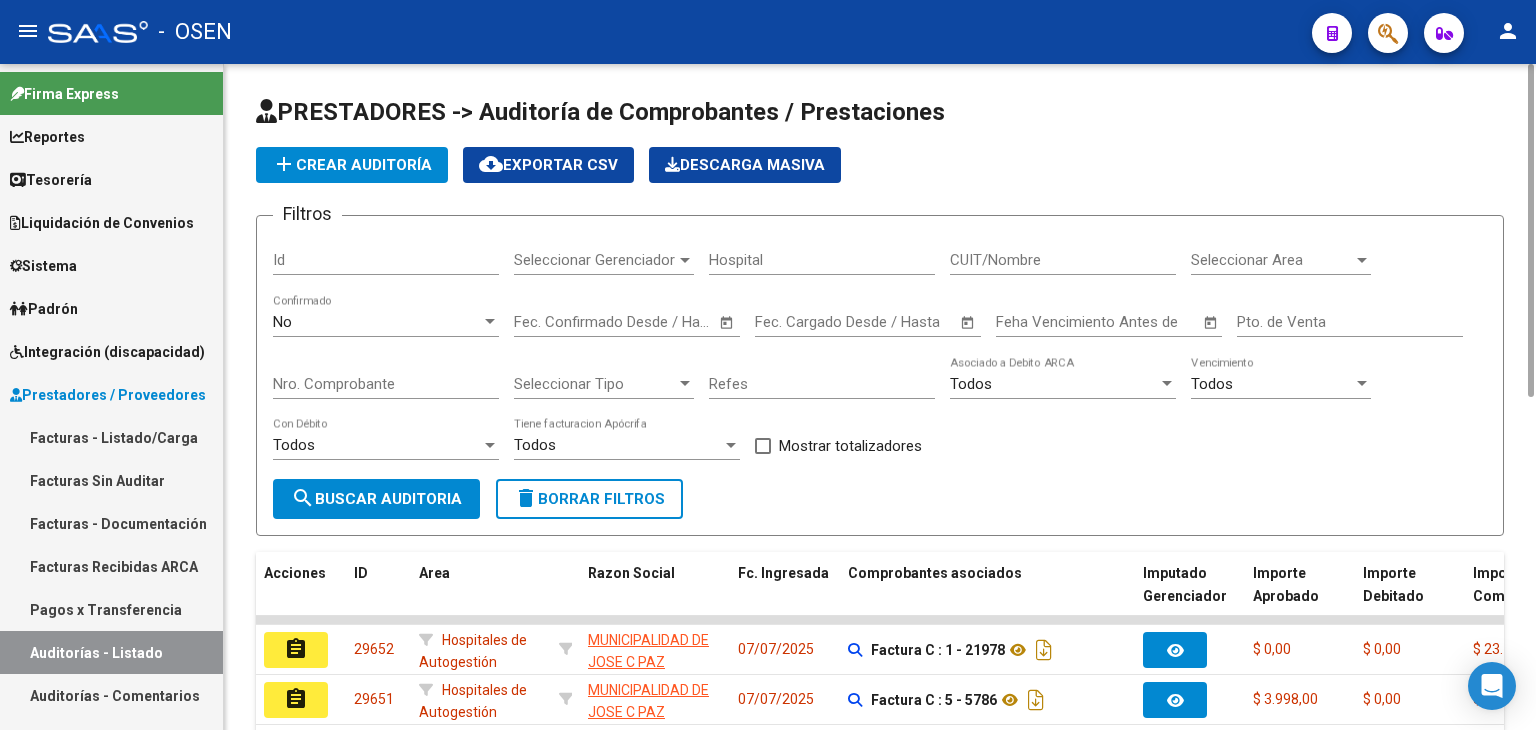 click on "add  Crear Auditoría" 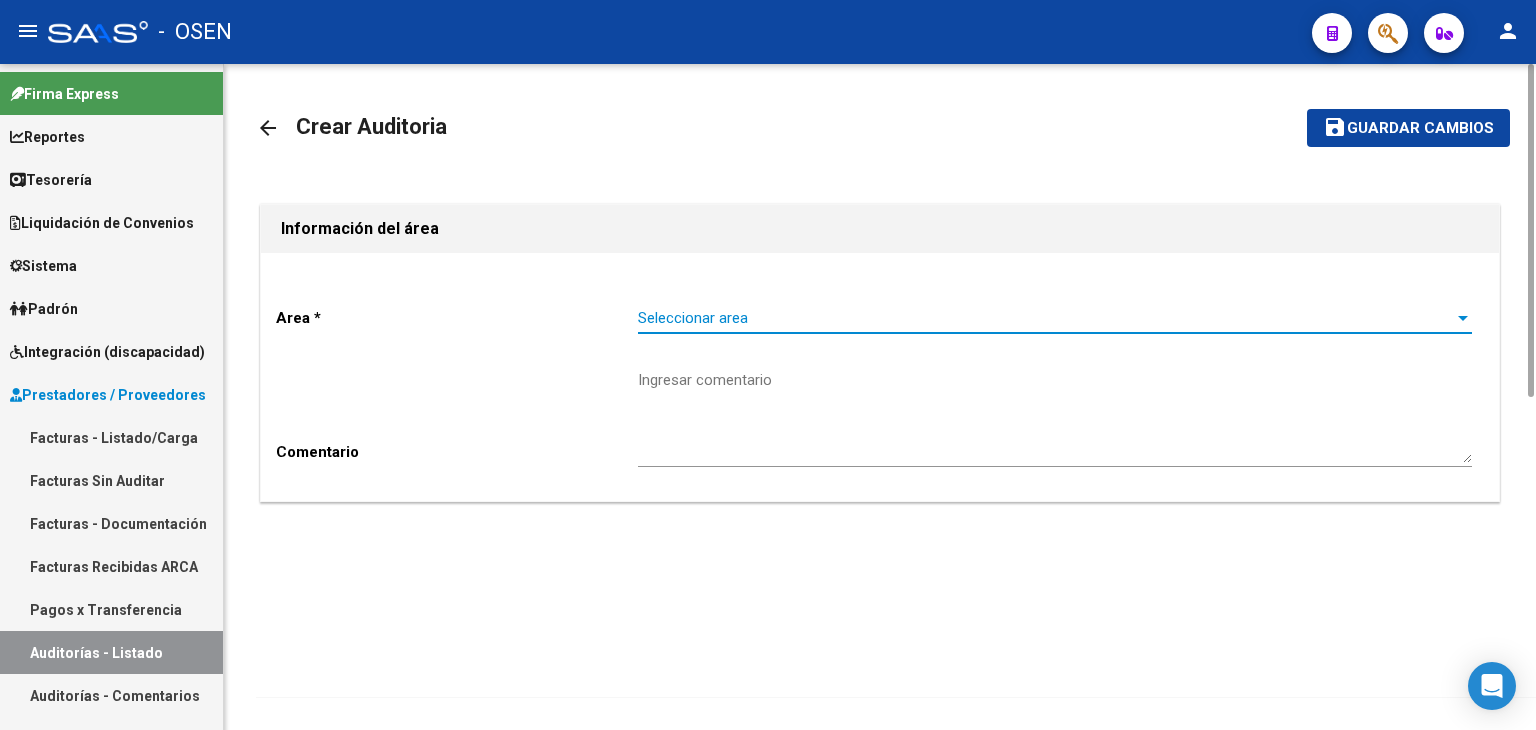 click on "Seleccionar area" at bounding box center (1046, 318) 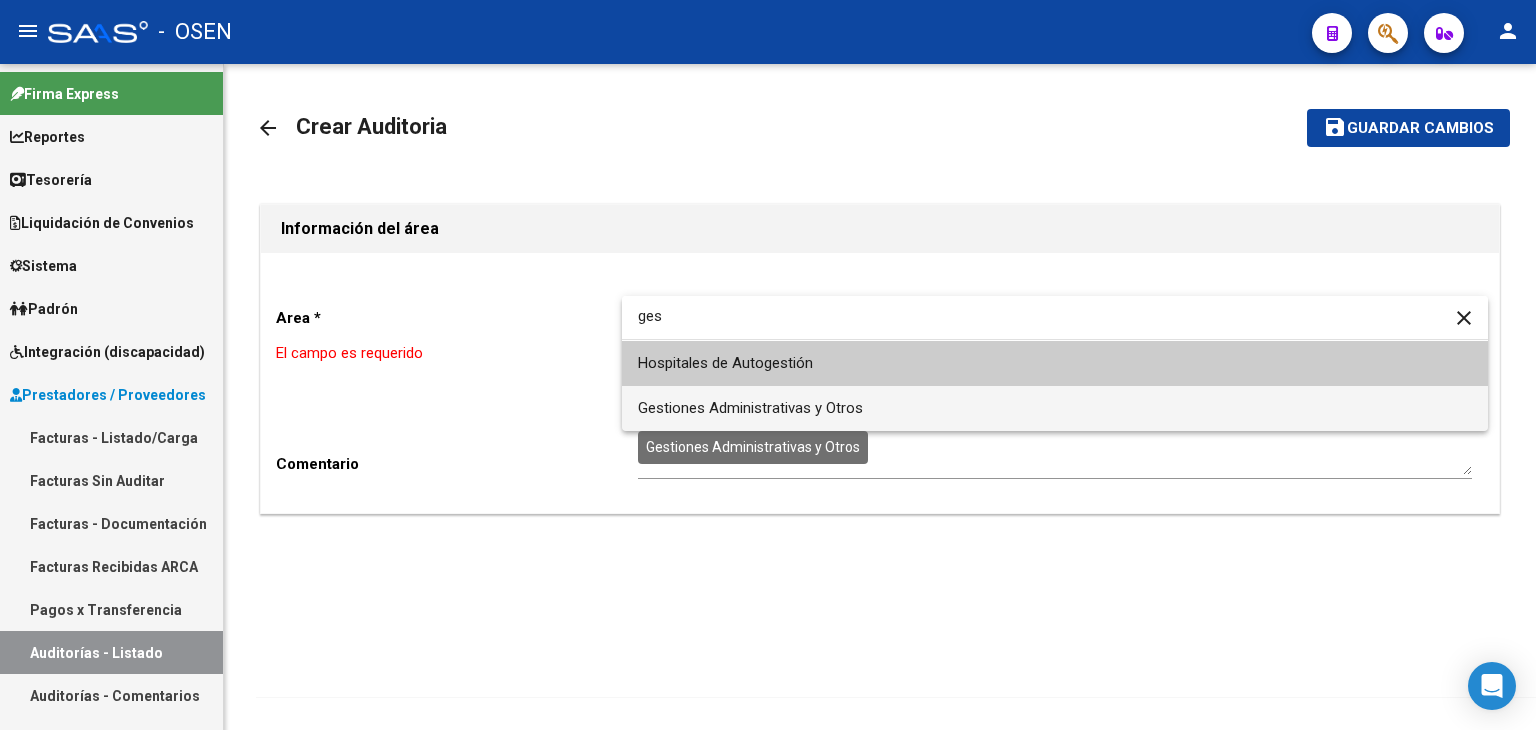 type on "ges" 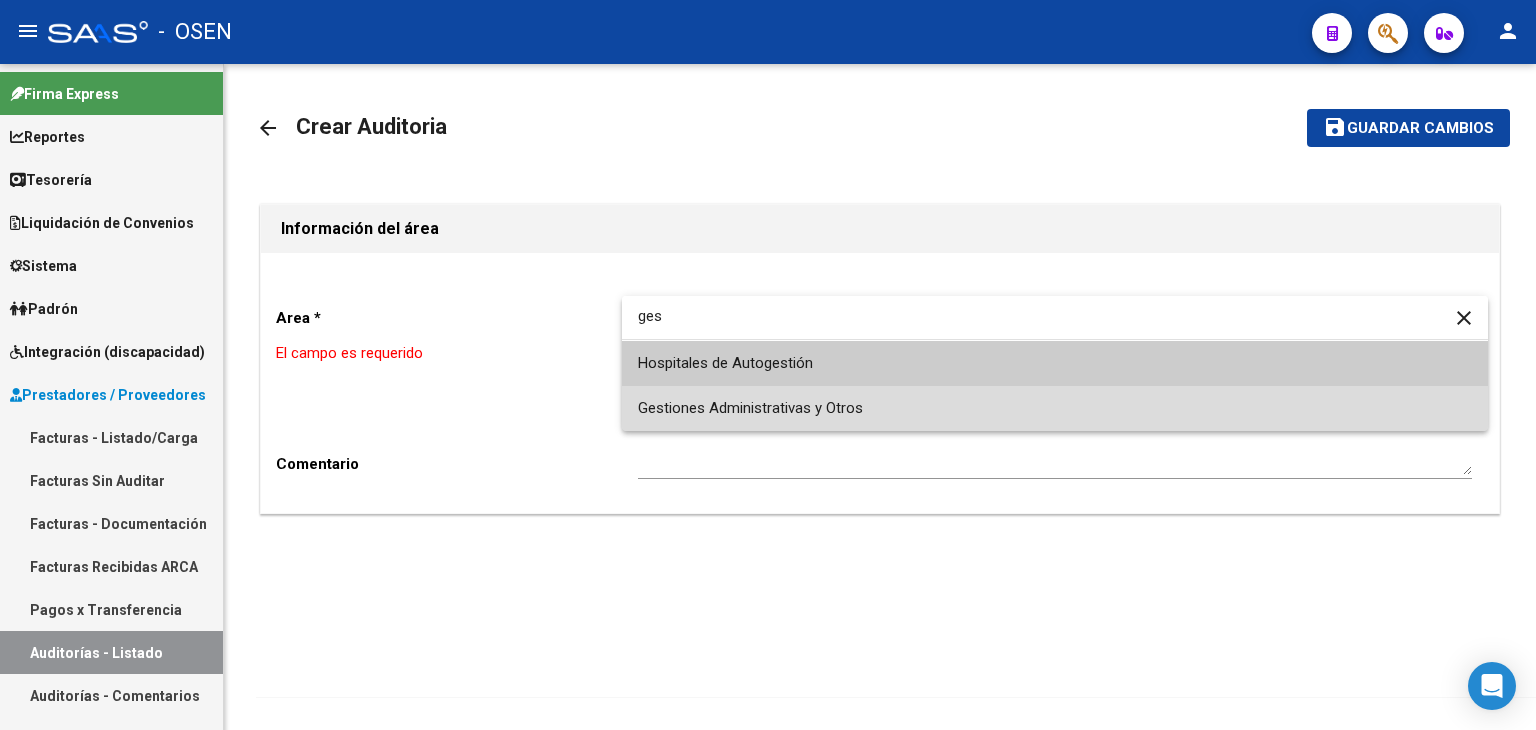 click on "Gestiones Administrativas y Otros" at bounding box center [1055, 408] 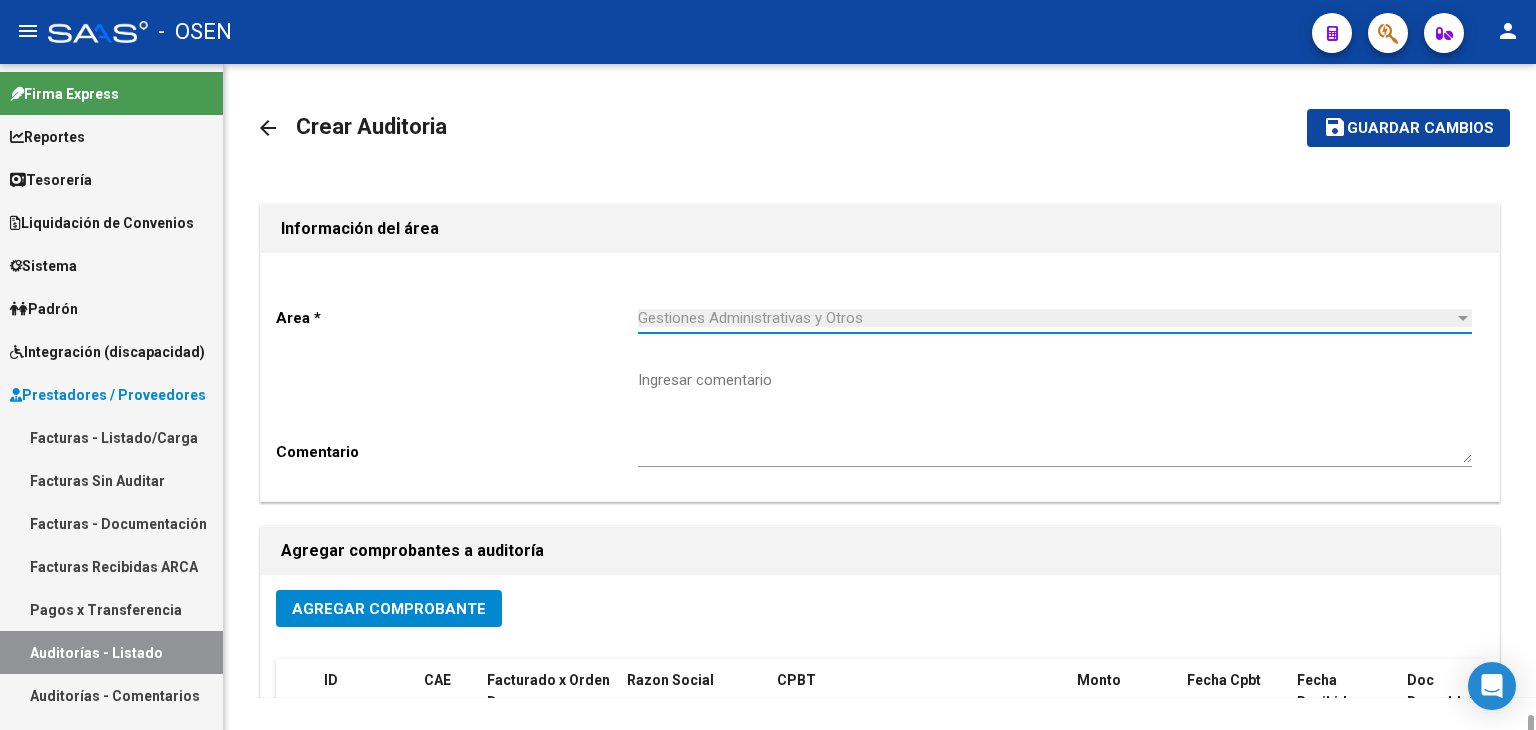 scroll, scrollTop: 401, scrollLeft: 0, axis: vertical 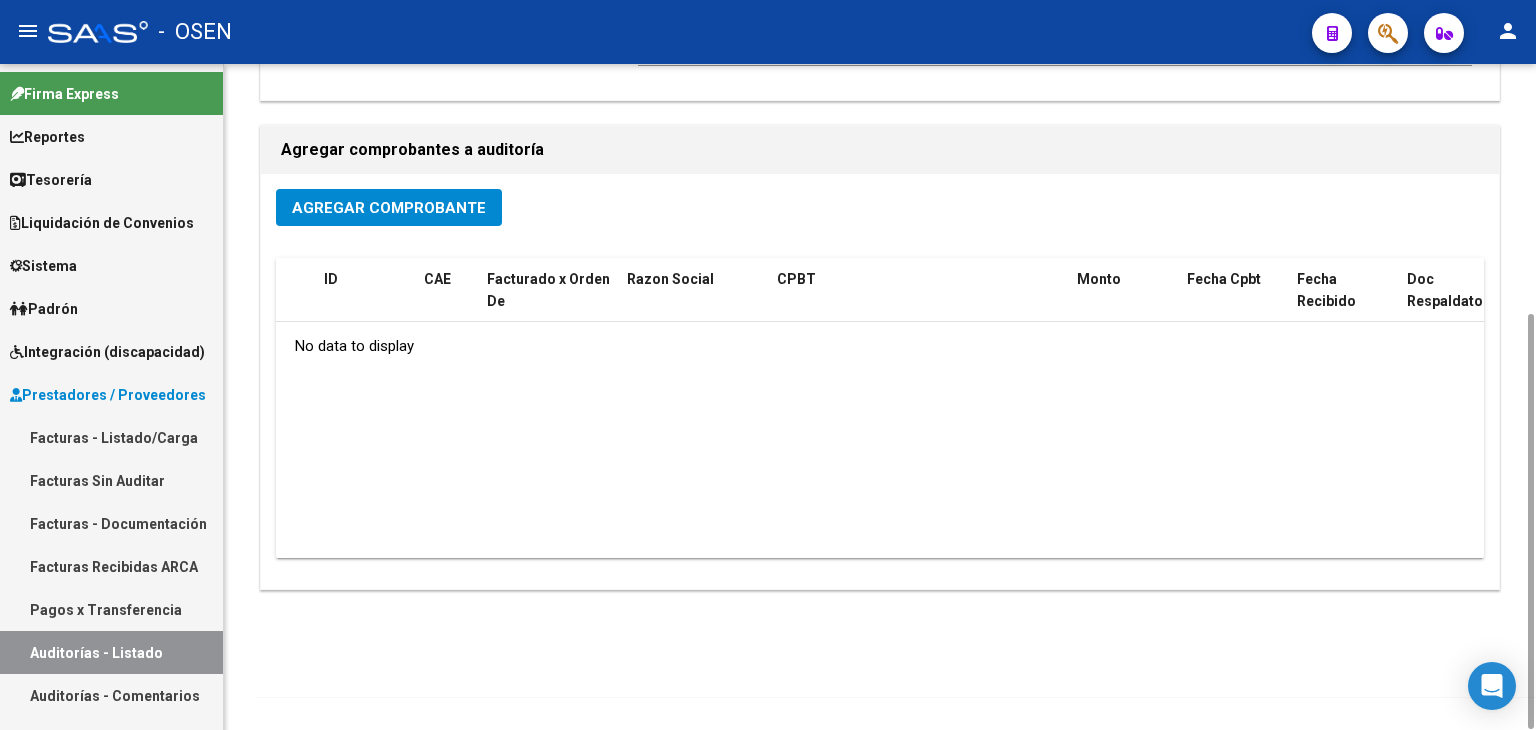 click on "Agregar Comprobante" 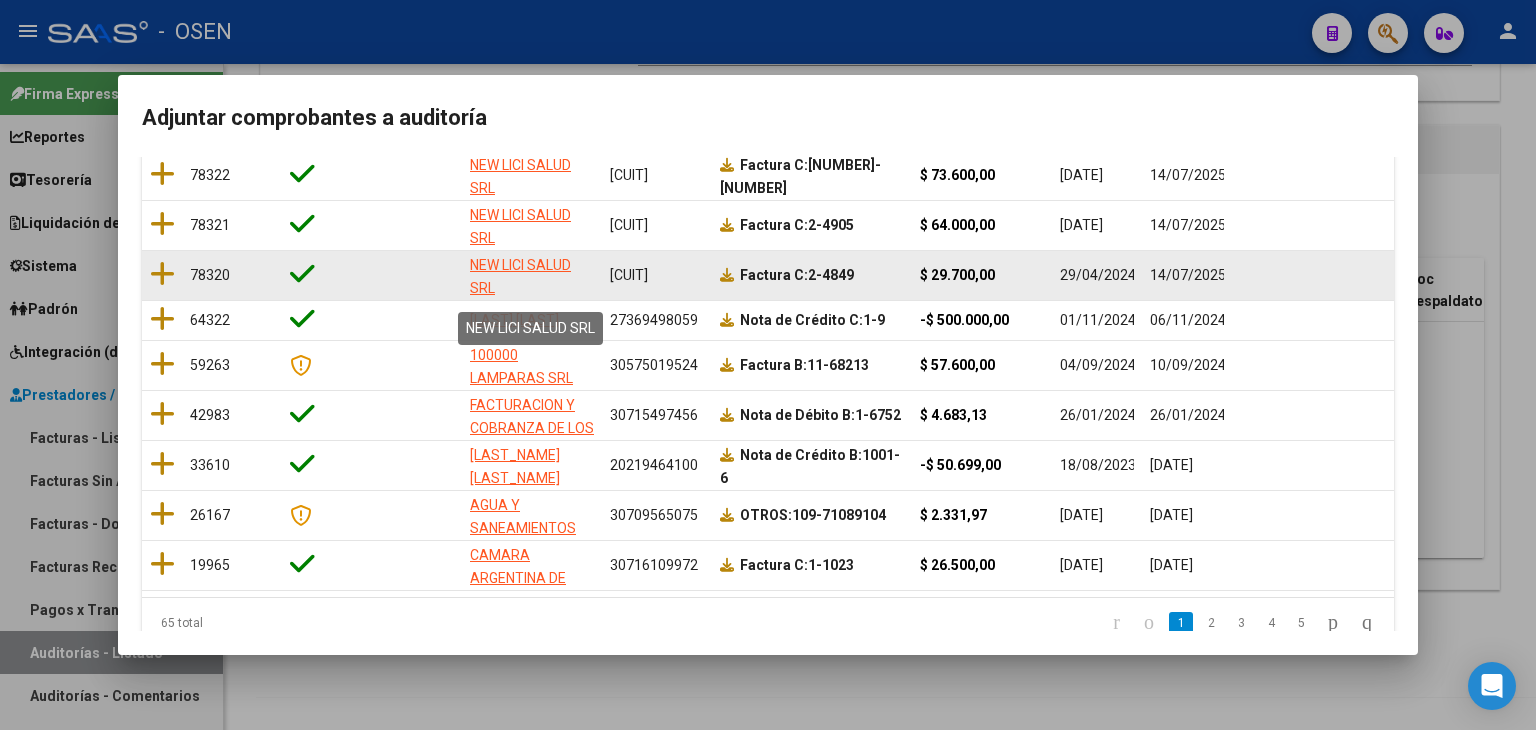 scroll, scrollTop: 0, scrollLeft: 0, axis: both 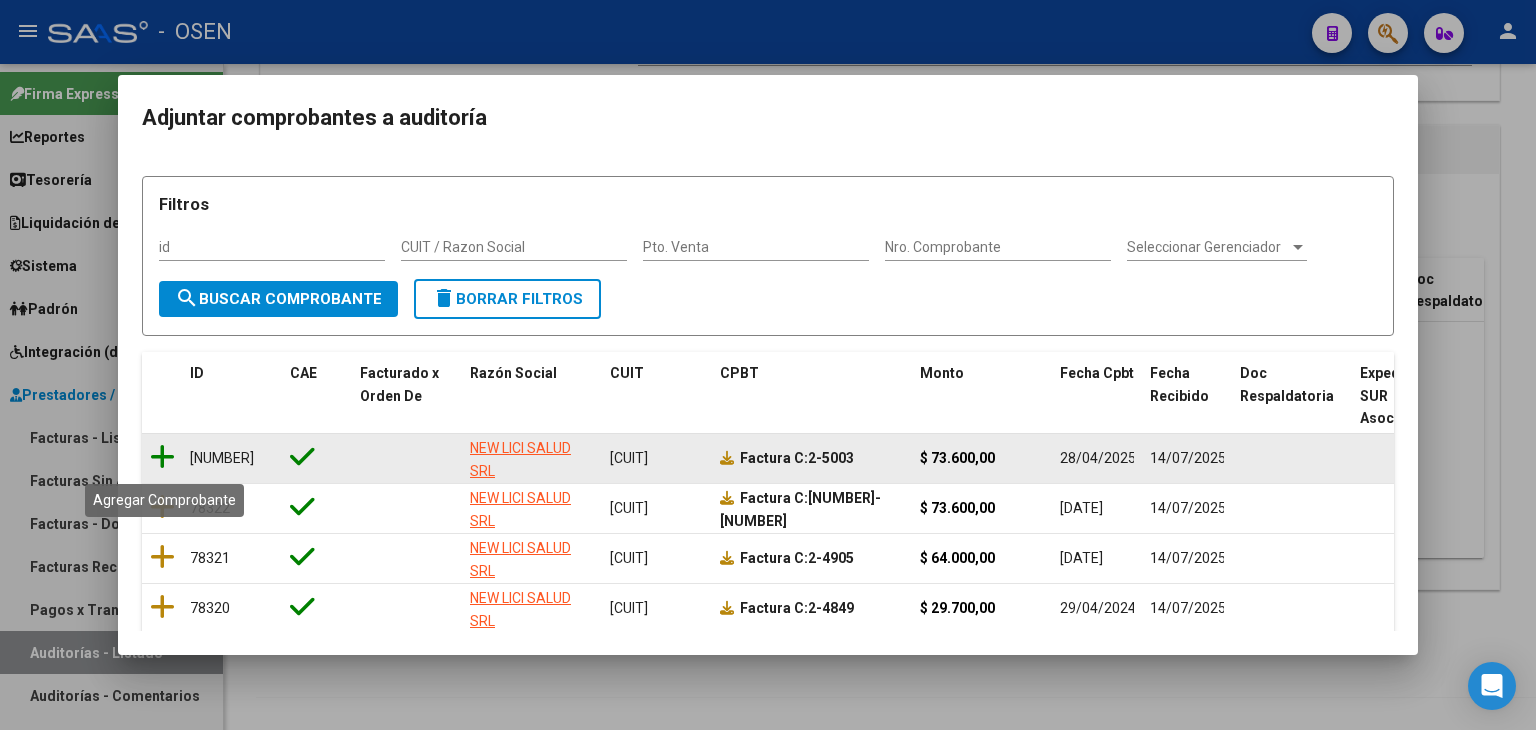 click 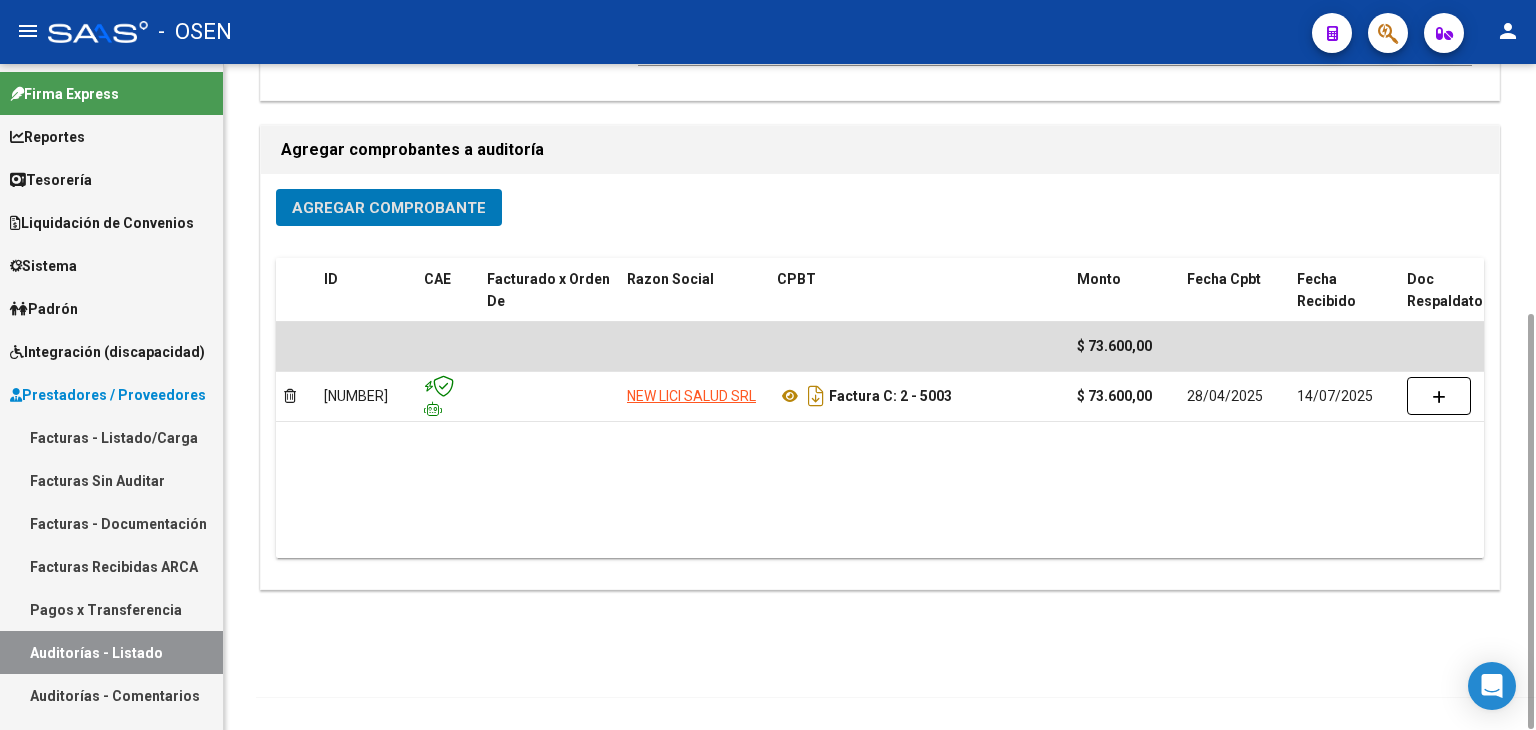 click on "Agregar Comprobante" 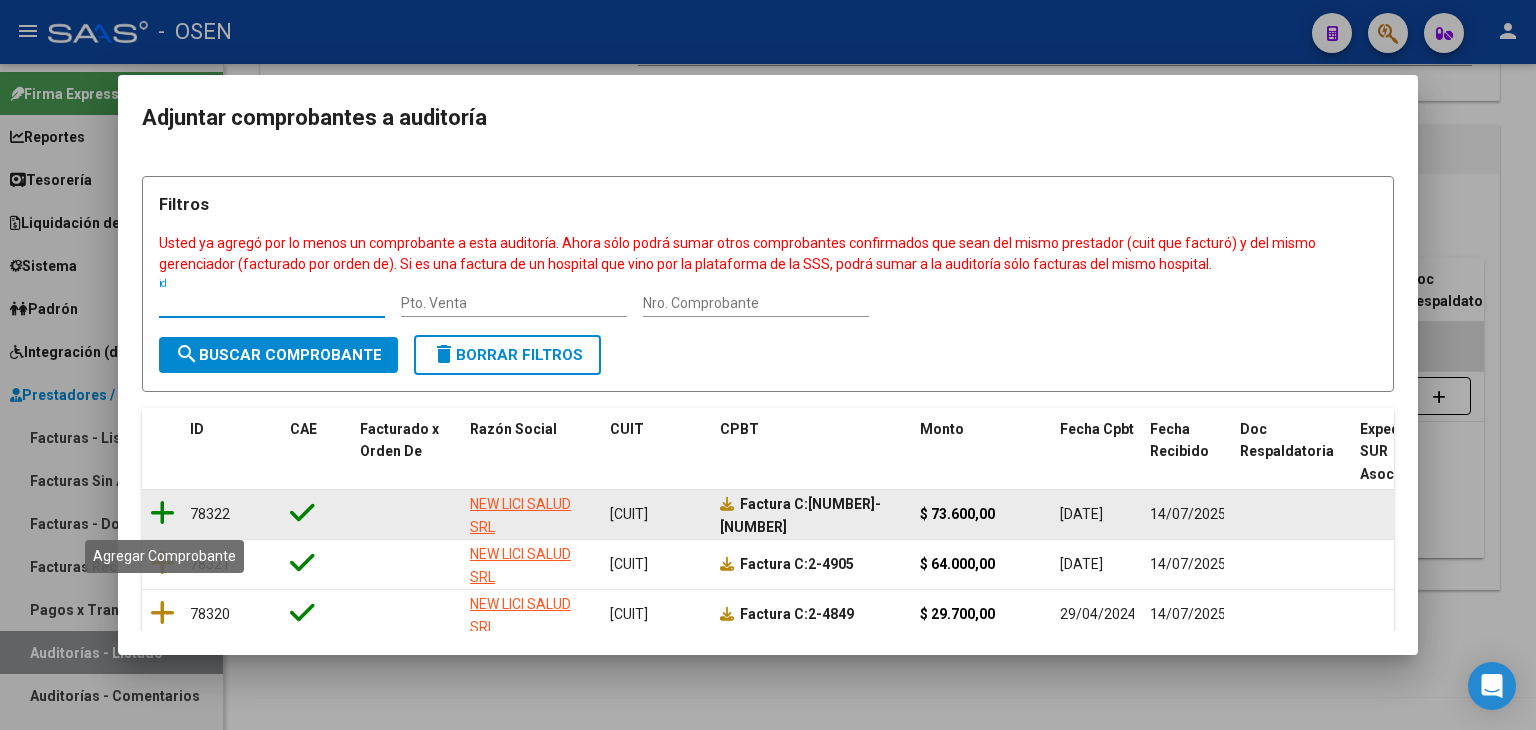 click 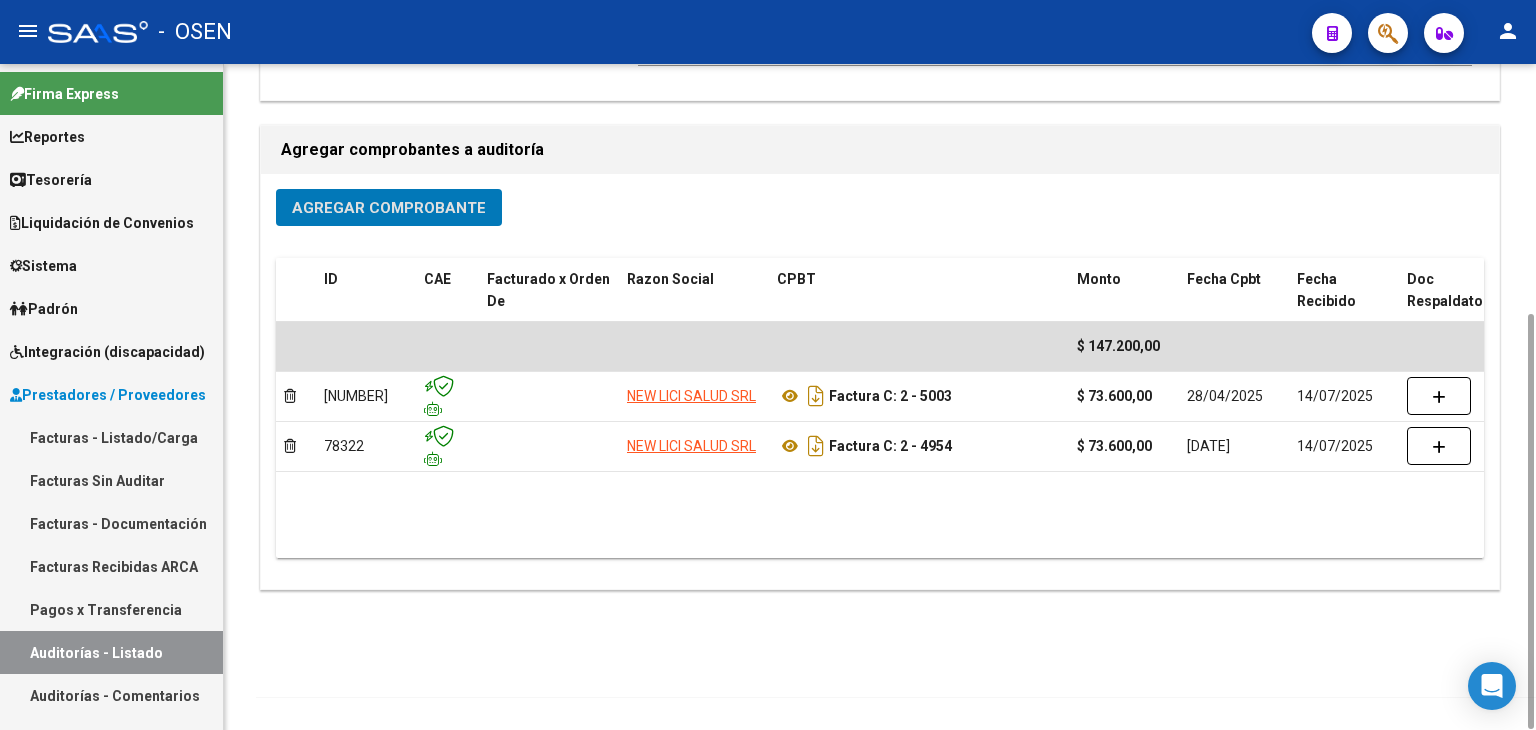 click on "Agregar Comprobante" 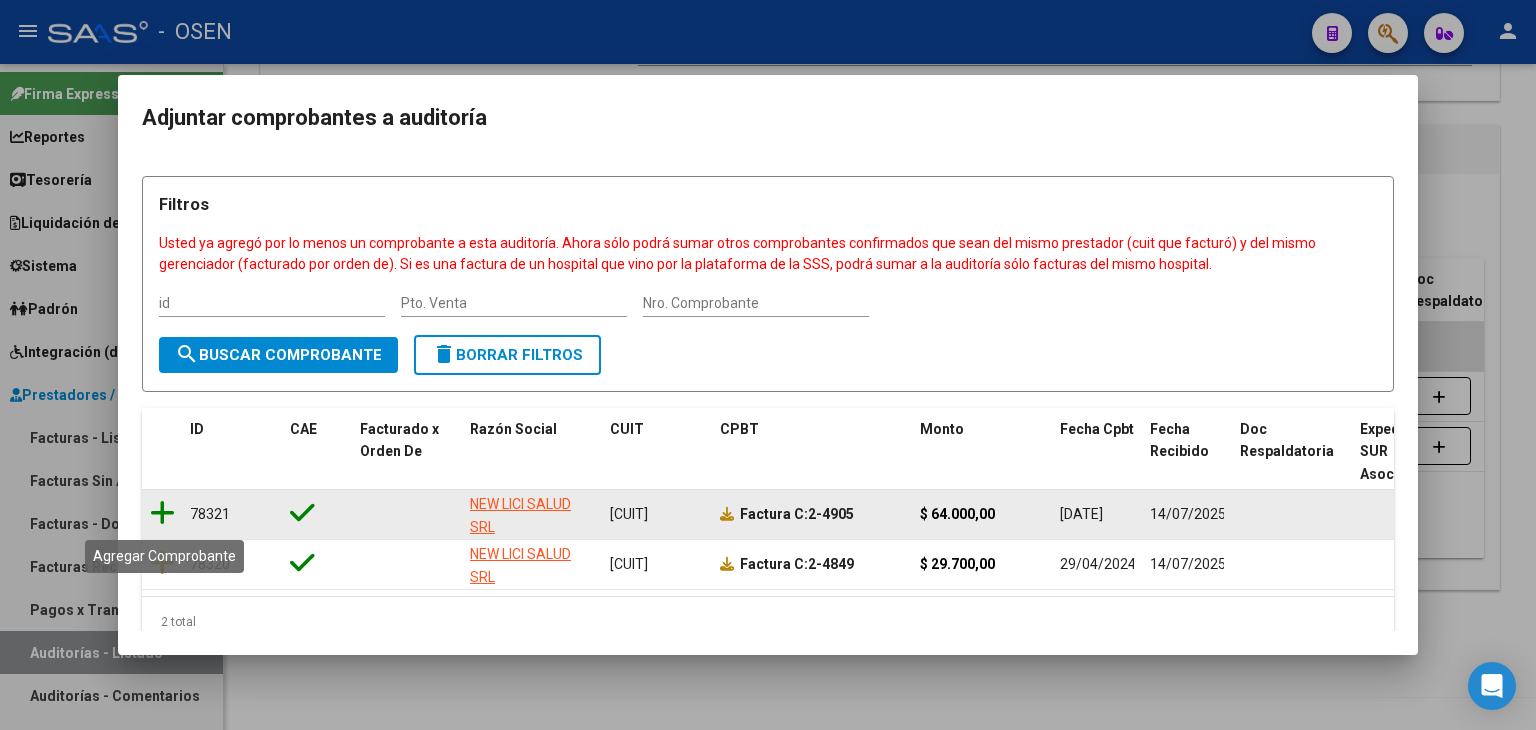click 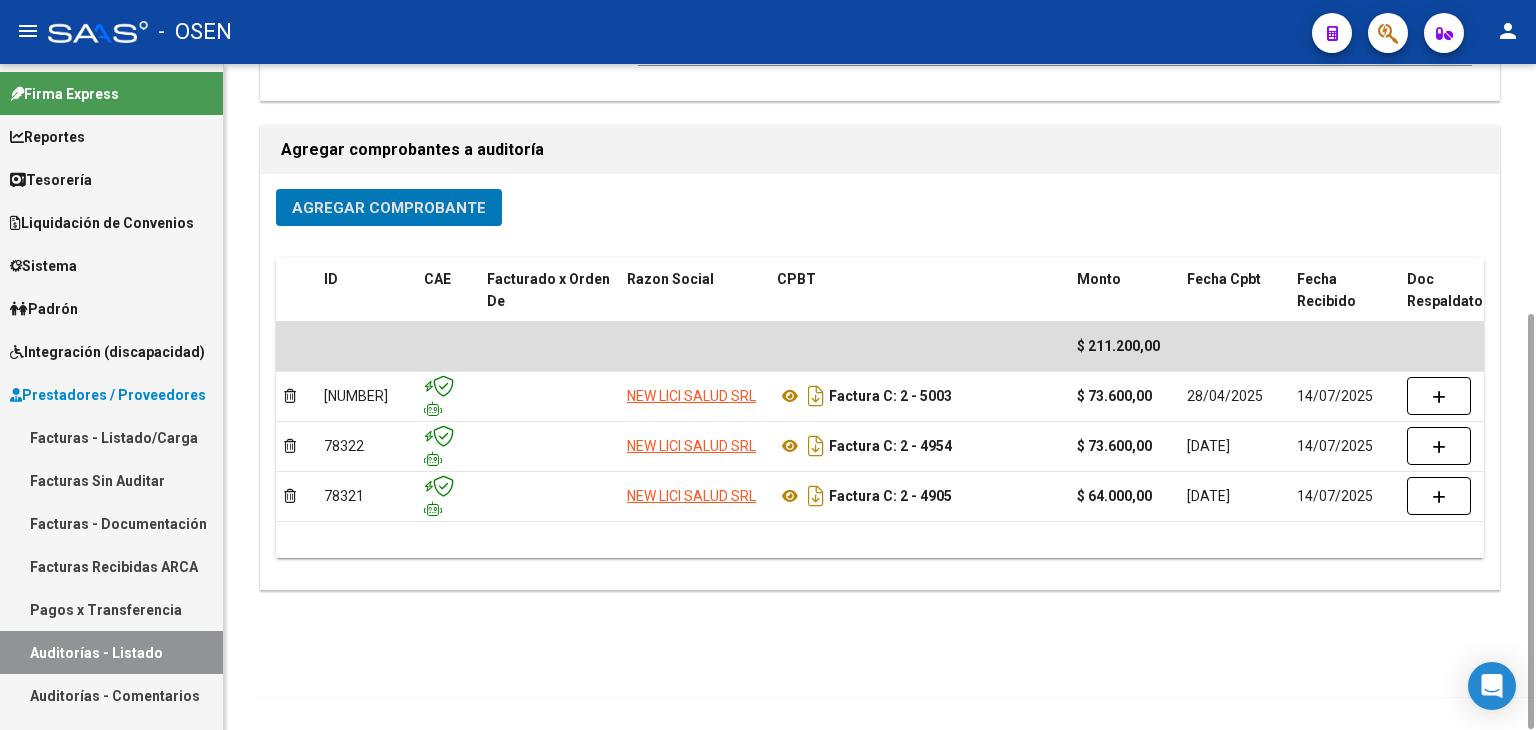 click on "Agregar Comprobante" 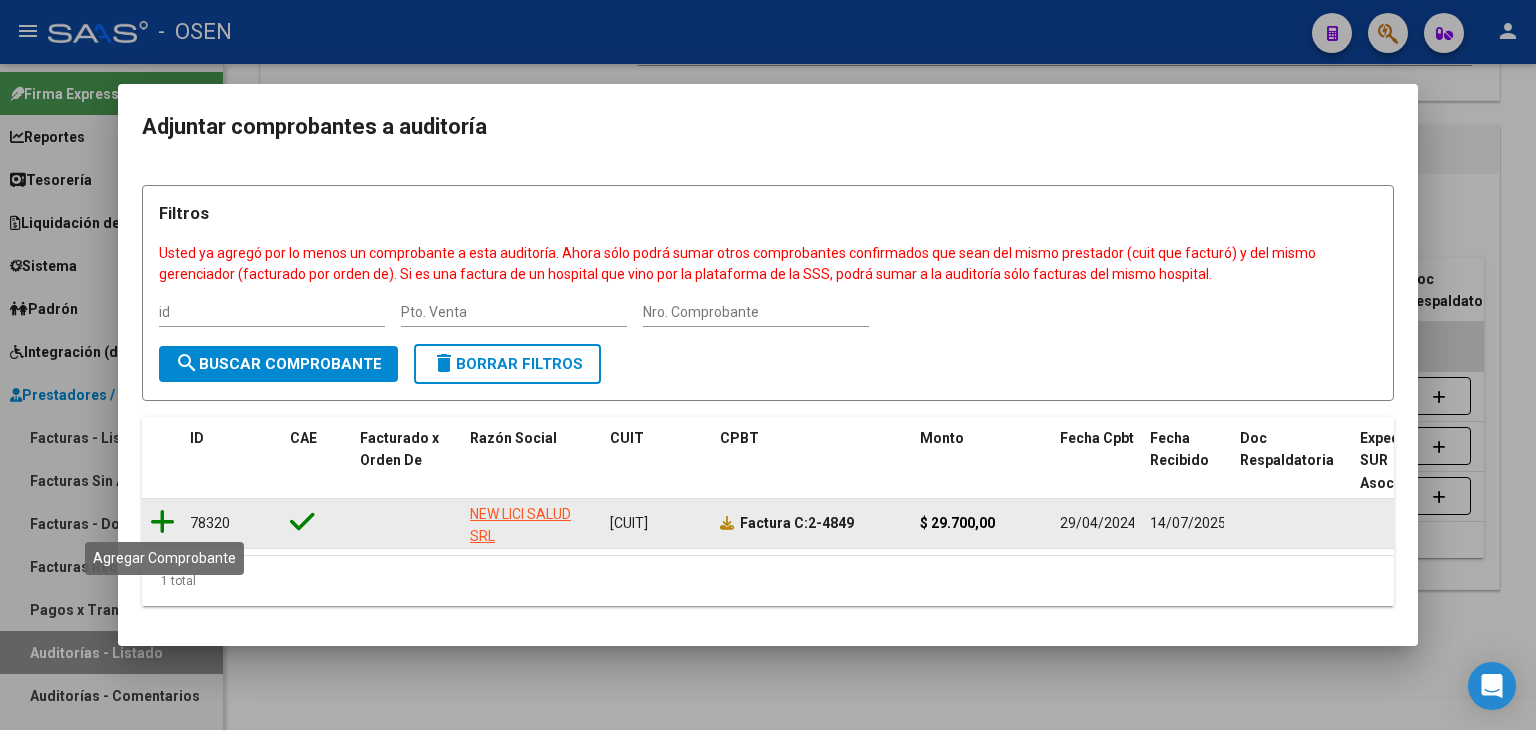 click 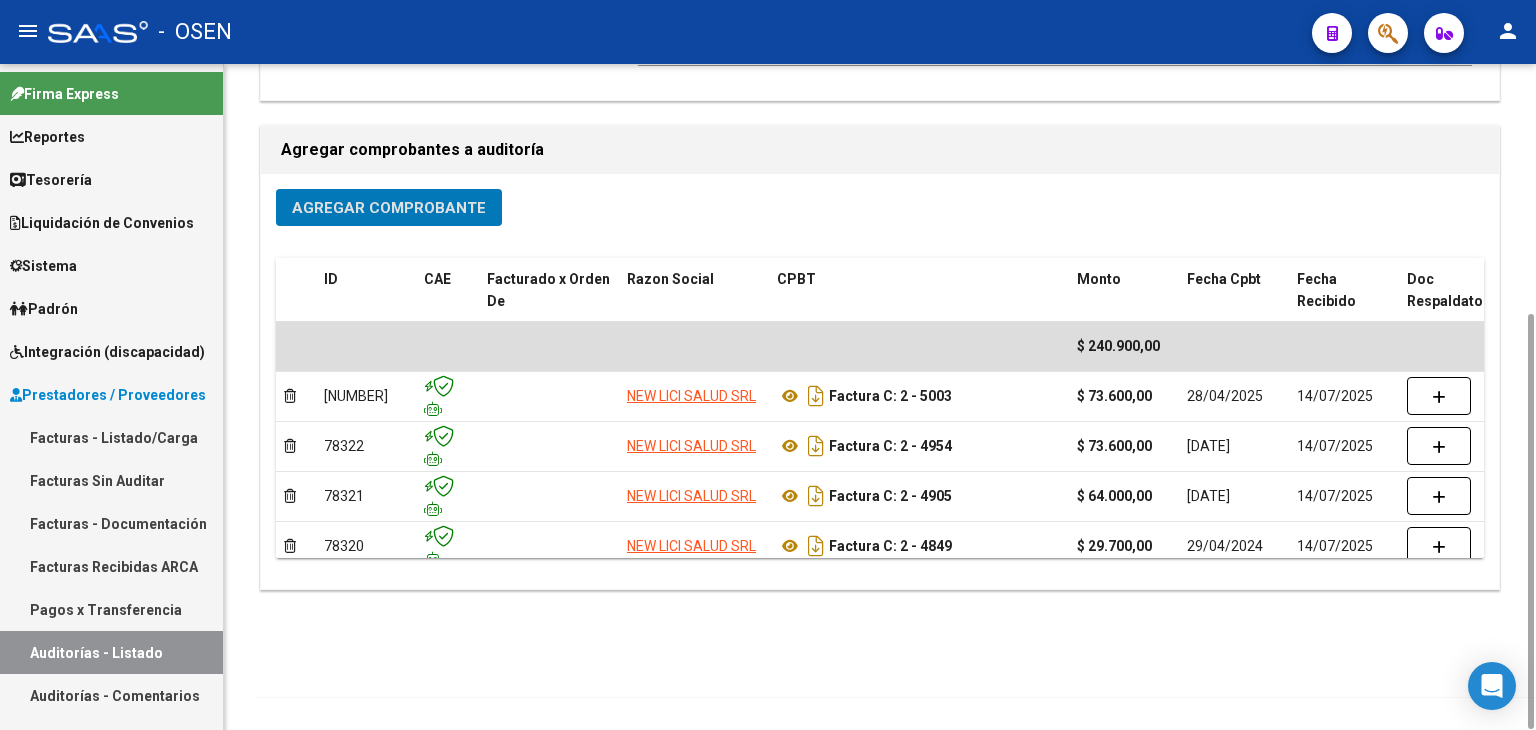 scroll, scrollTop: 0, scrollLeft: 0, axis: both 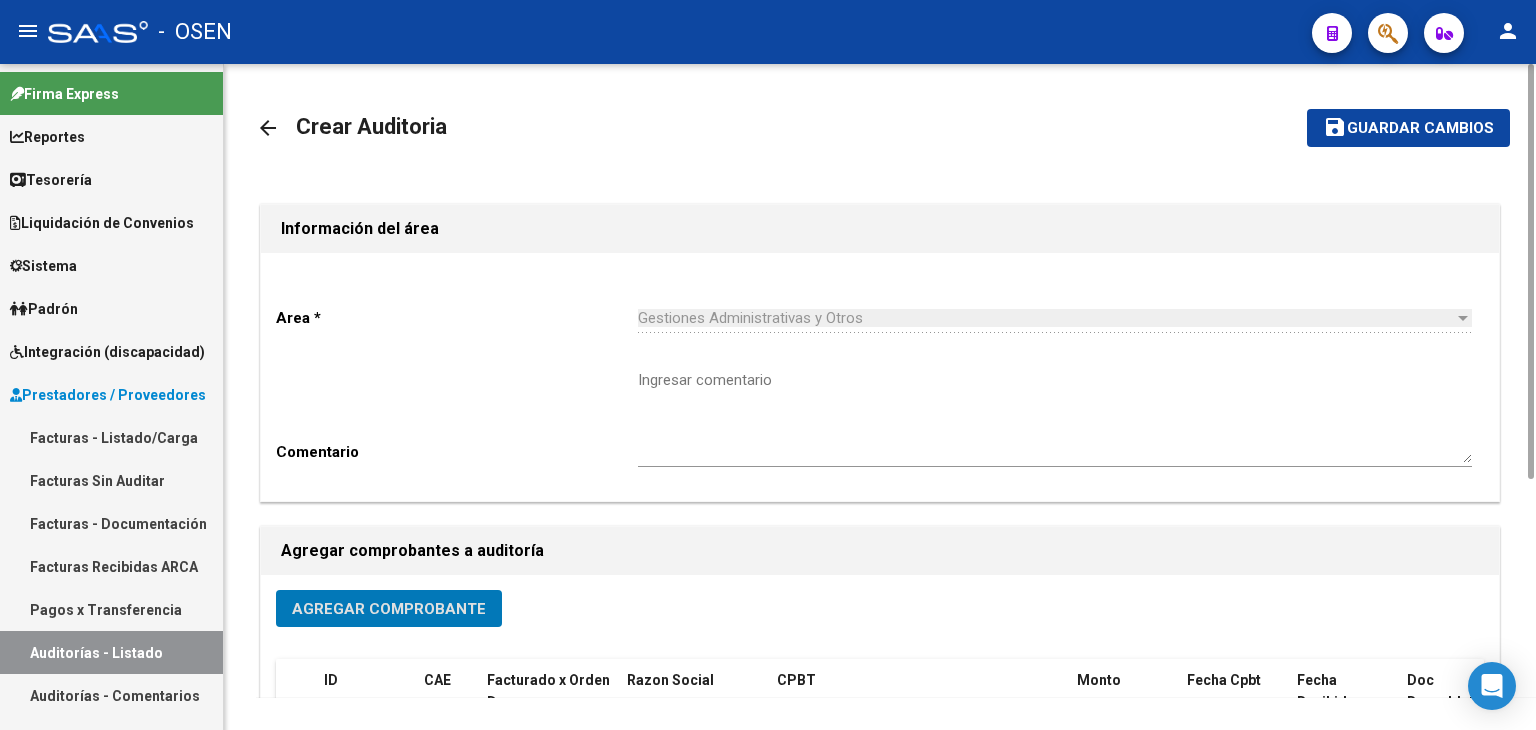 click on "Guardar cambios" 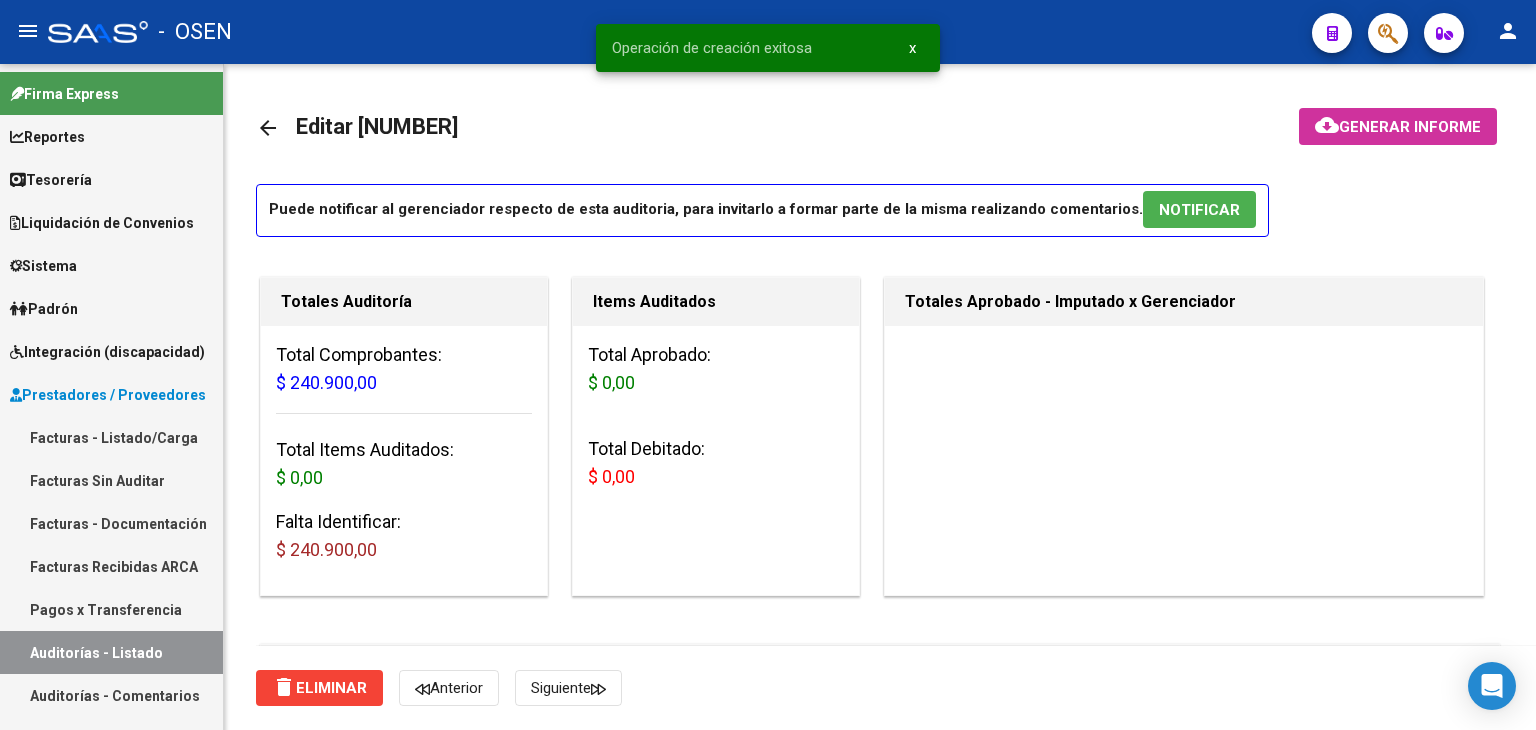 scroll, scrollTop: 1332, scrollLeft: 0, axis: vertical 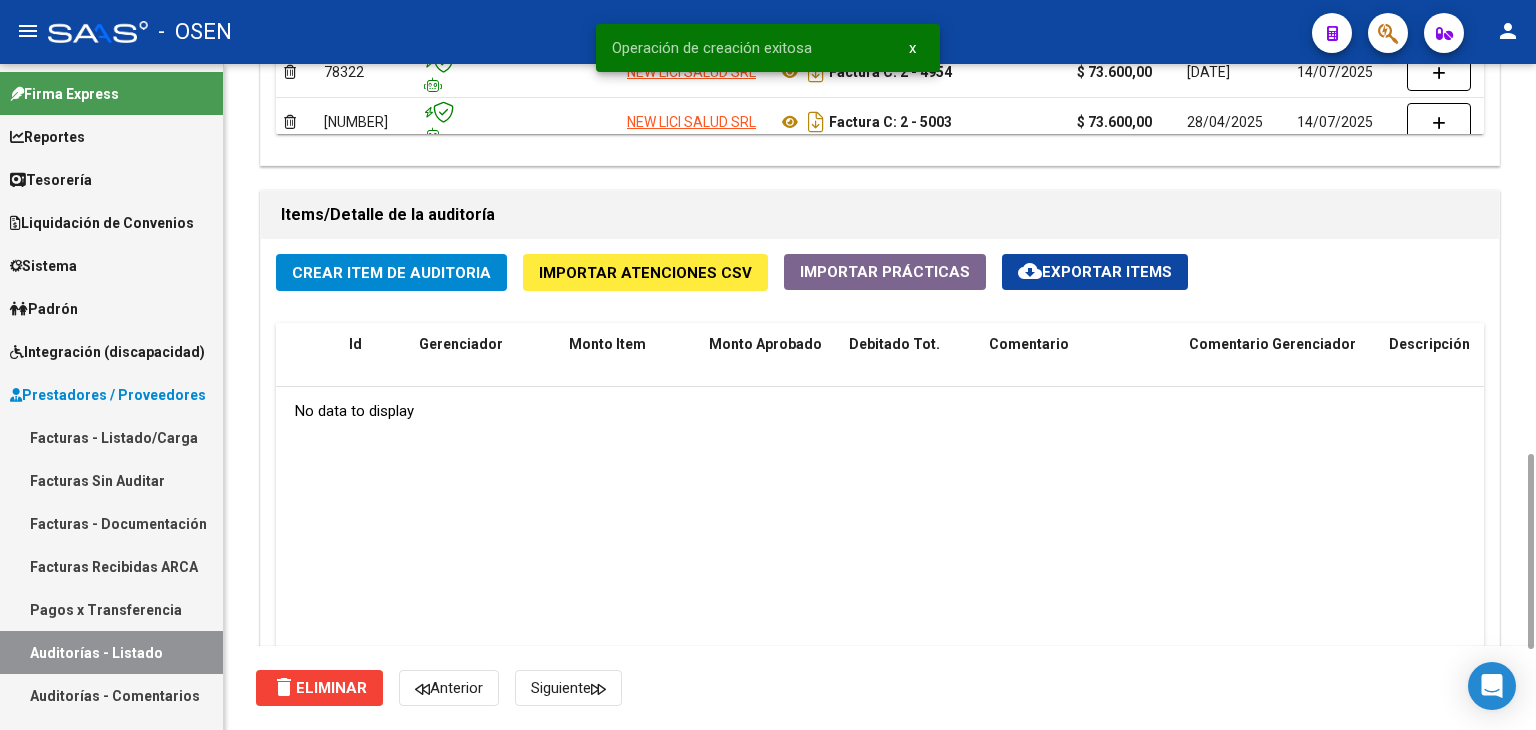 click on "Crear Item de Auditoria" 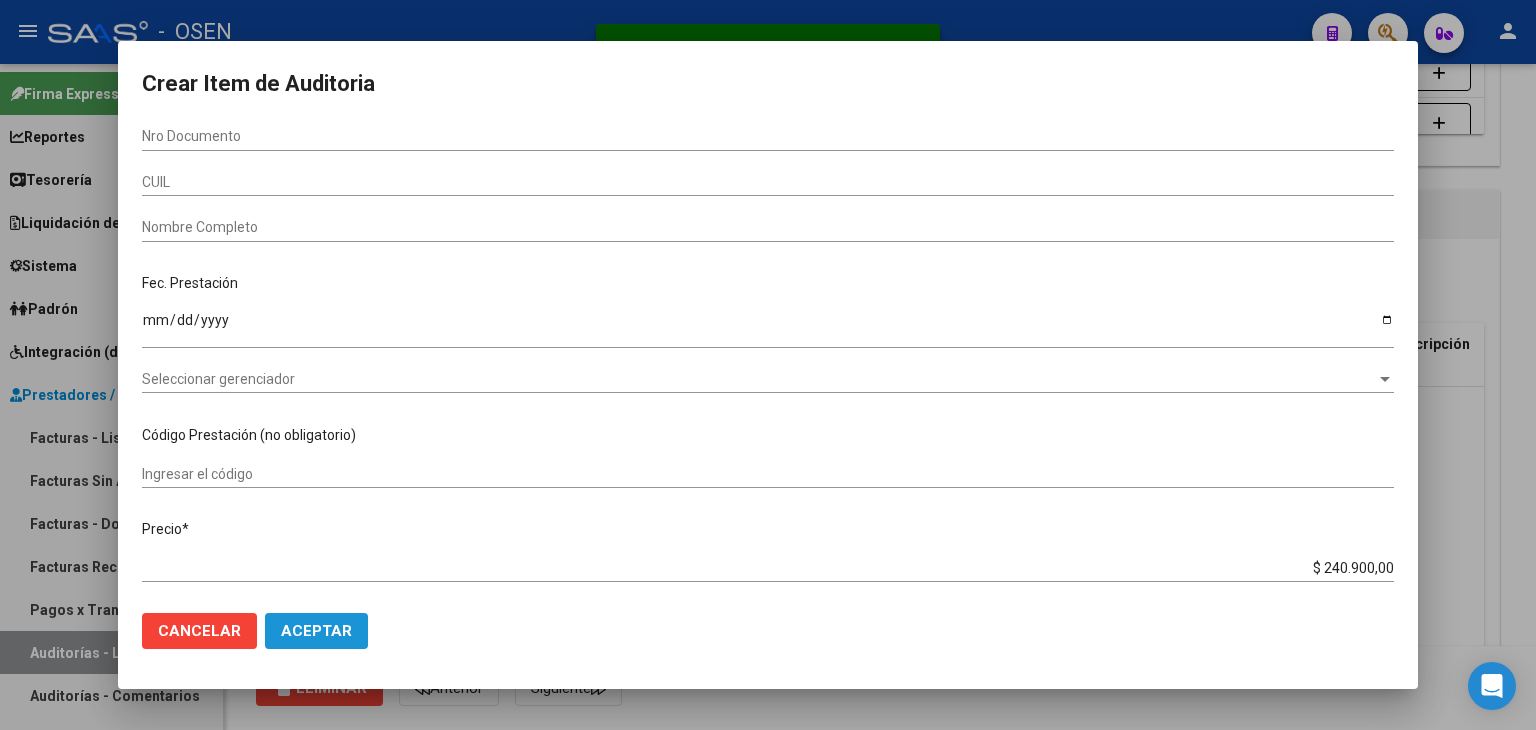 click on "Aceptar" 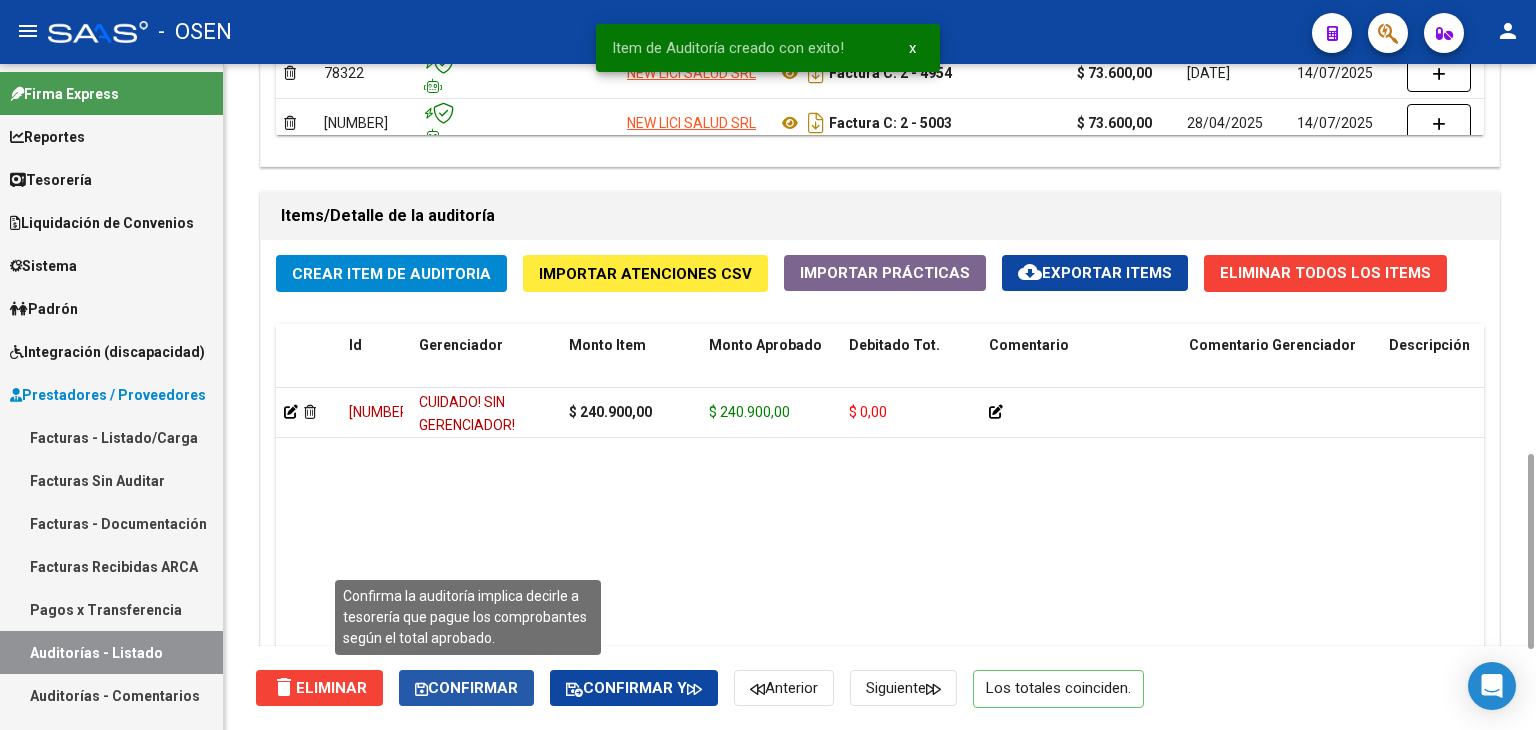 click on "Confirmar" 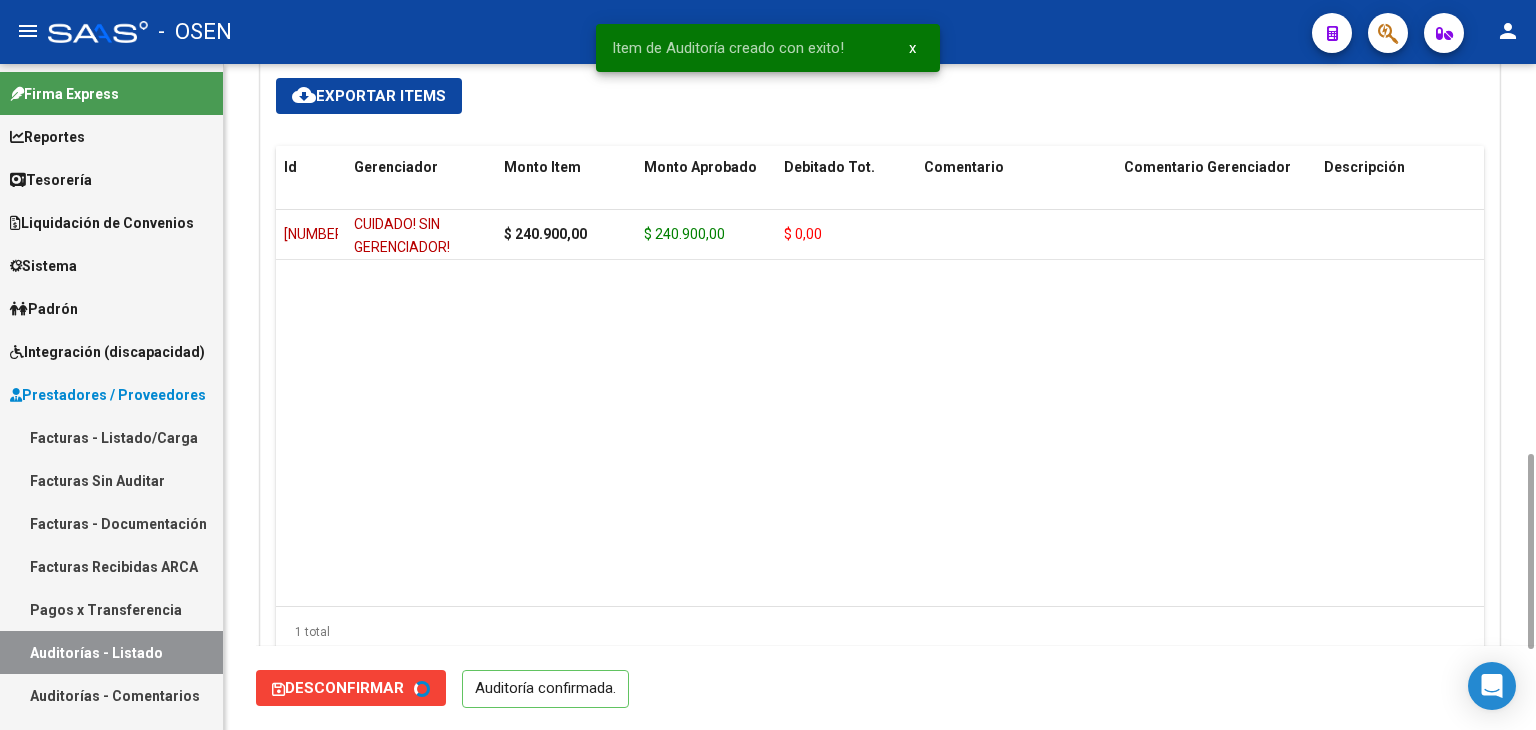 type on "202507" 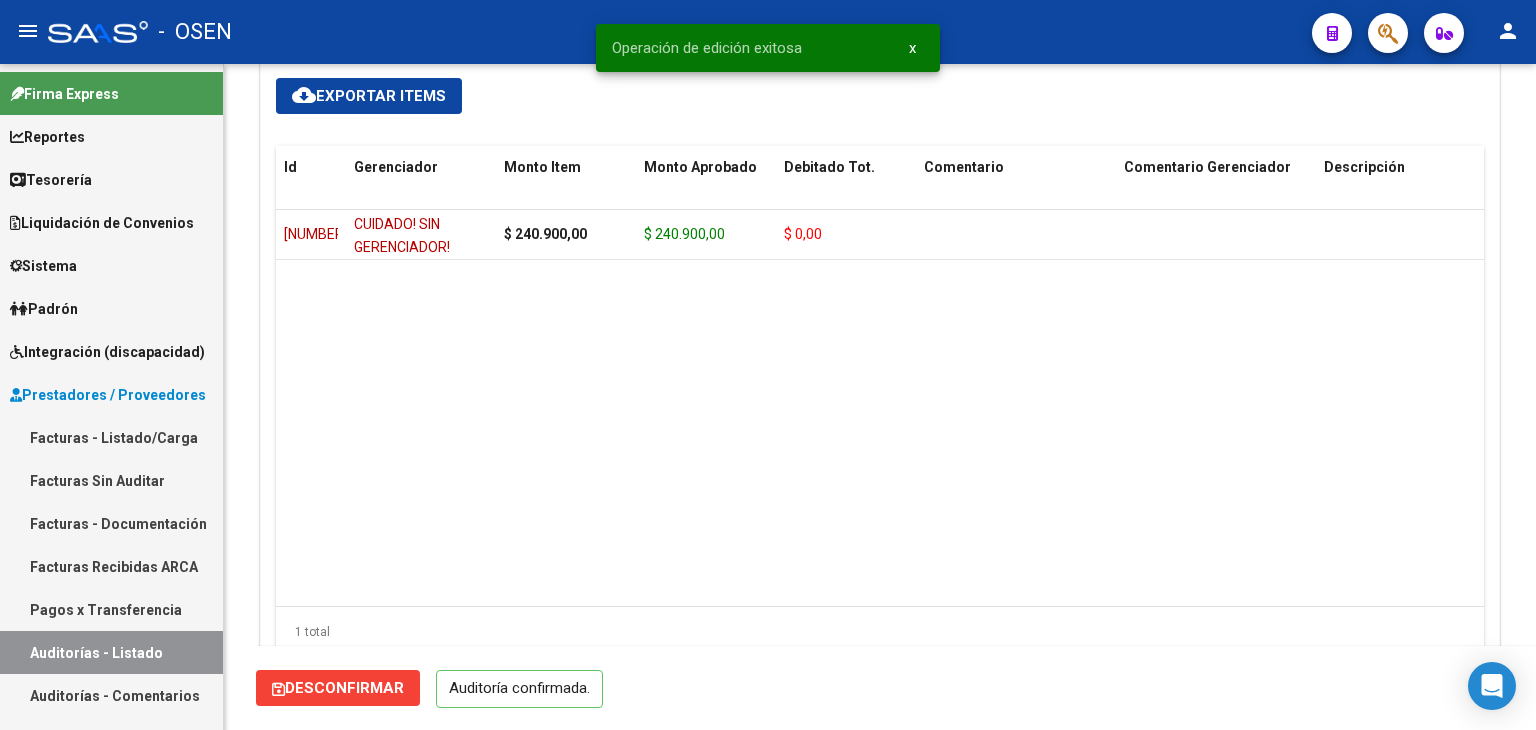 scroll, scrollTop: 666, scrollLeft: 0, axis: vertical 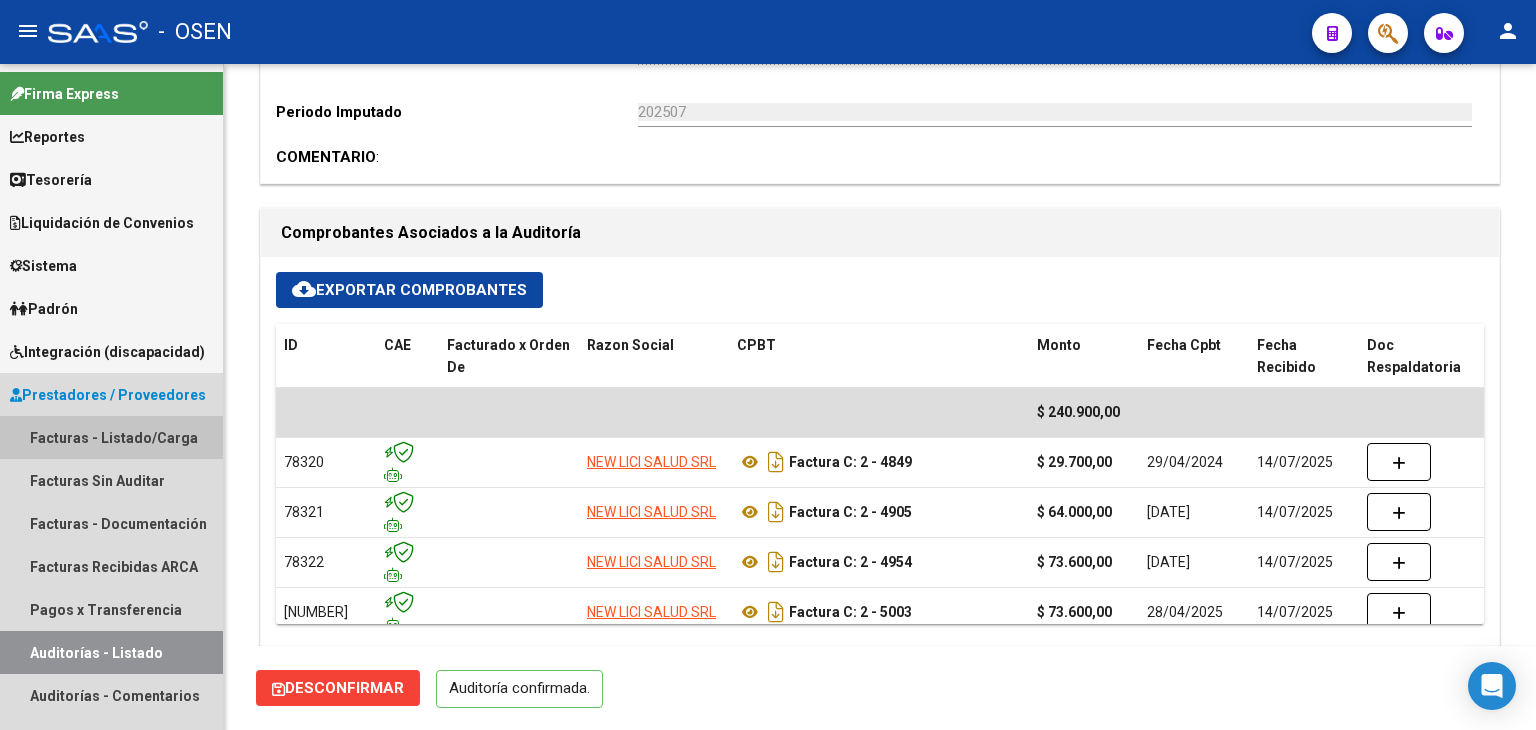 click on "Facturas - Listado/Carga" at bounding box center [111, 437] 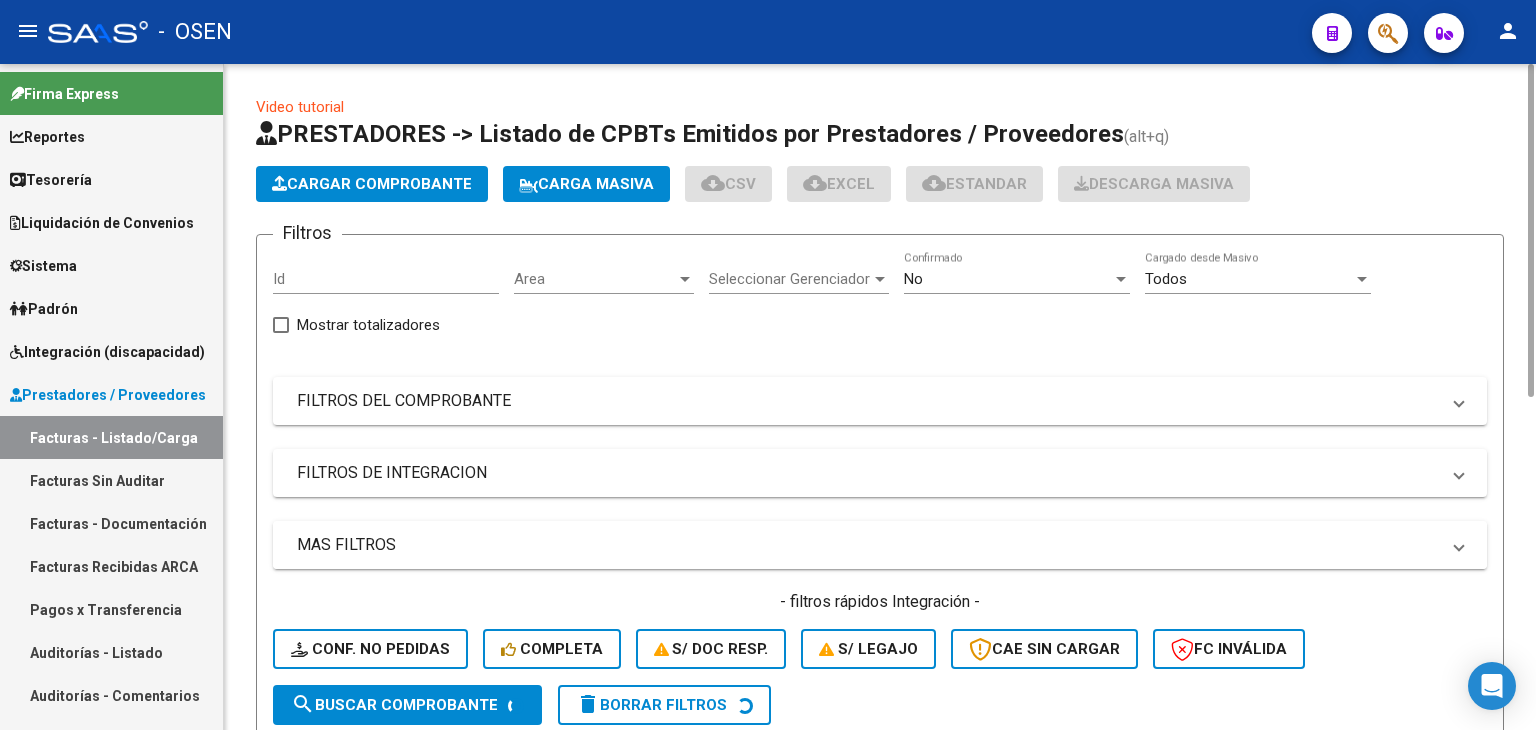 scroll, scrollTop: 208, scrollLeft: 0, axis: vertical 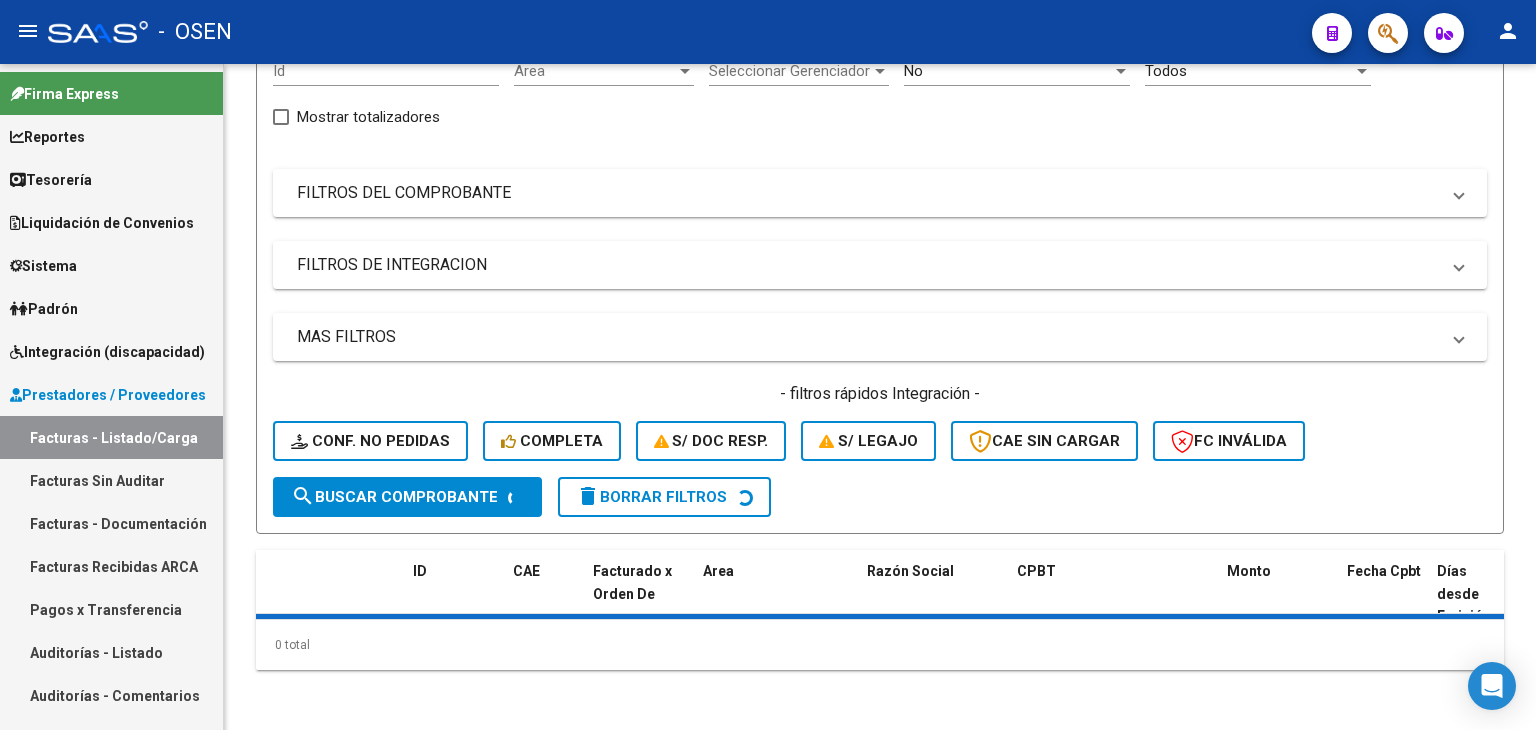 click on "Tesorería" at bounding box center (111, 179) 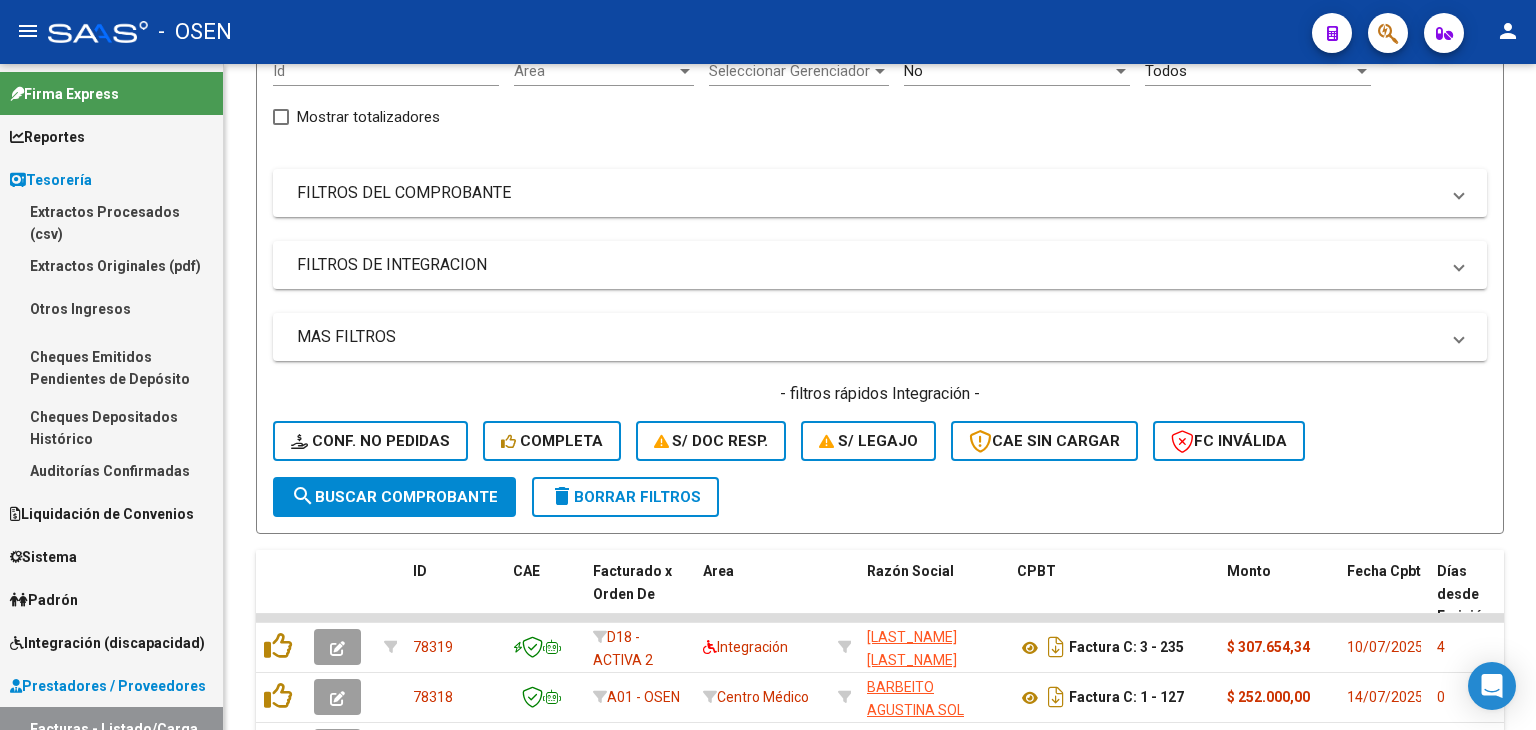drag, startPoint x: 125, startPoint y: 482, endPoint x: 145, endPoint y: 463, distance: 27.58623 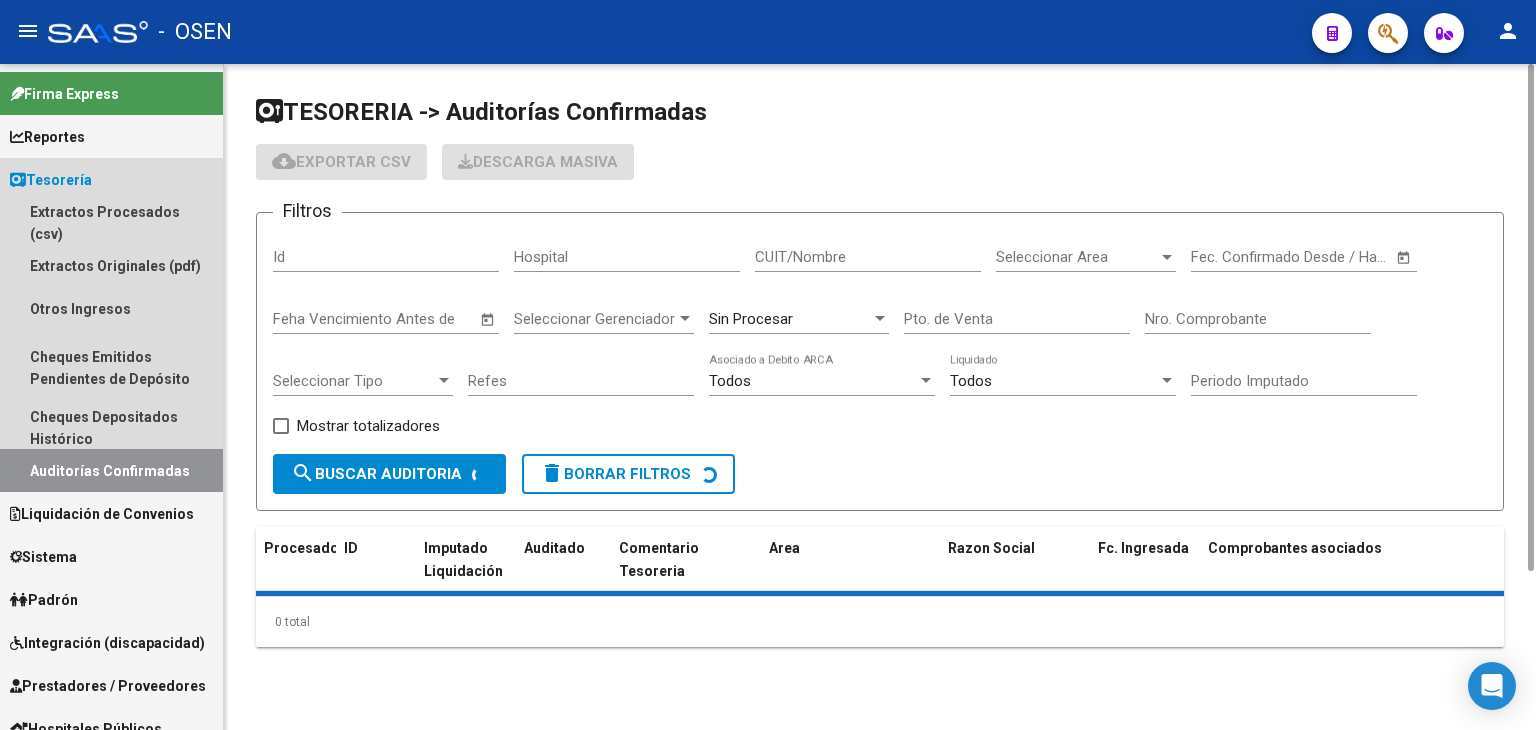 scroll, scrollTop: 0, scrollLeft: 0, axis: both 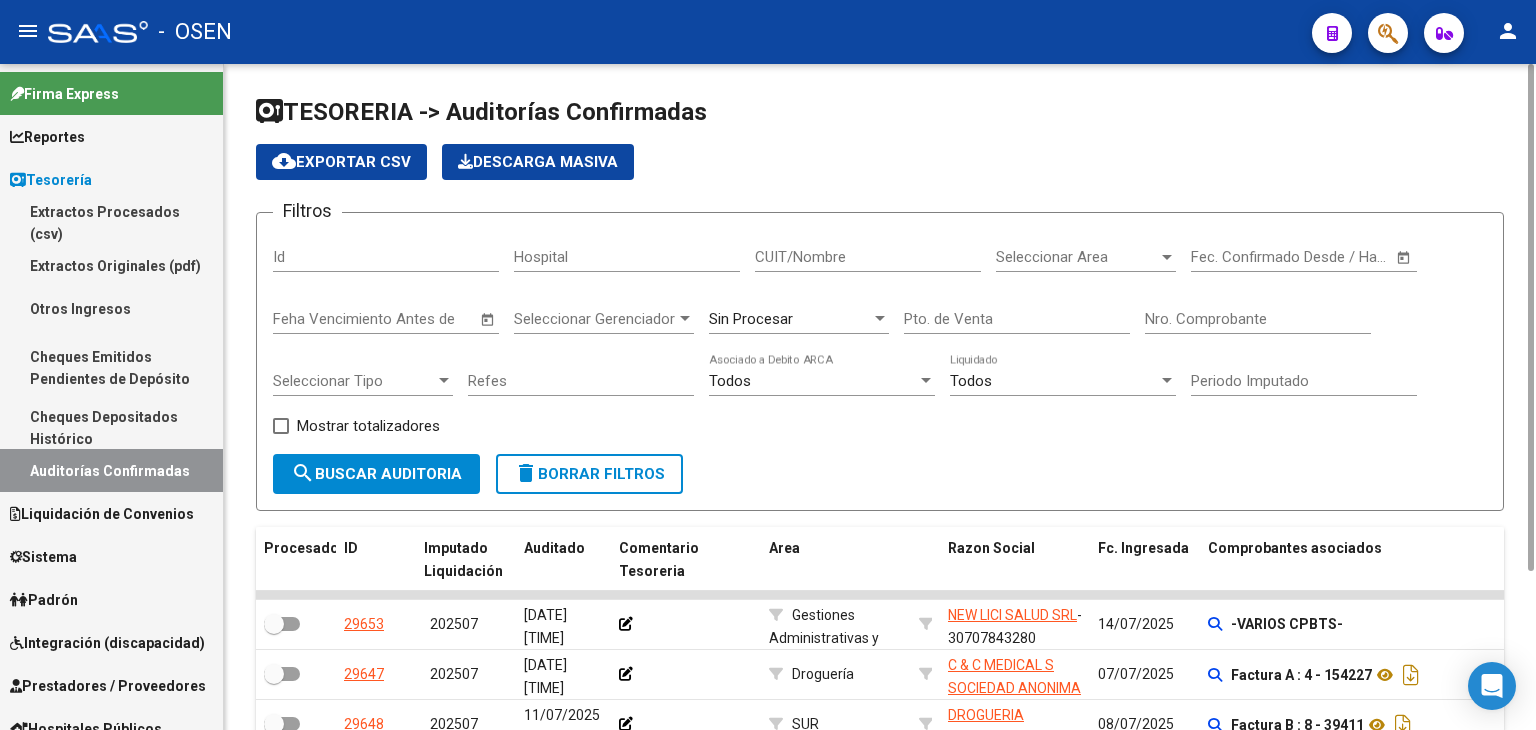 click on "Seleccionar Area" at bounding box center [1077, 257] 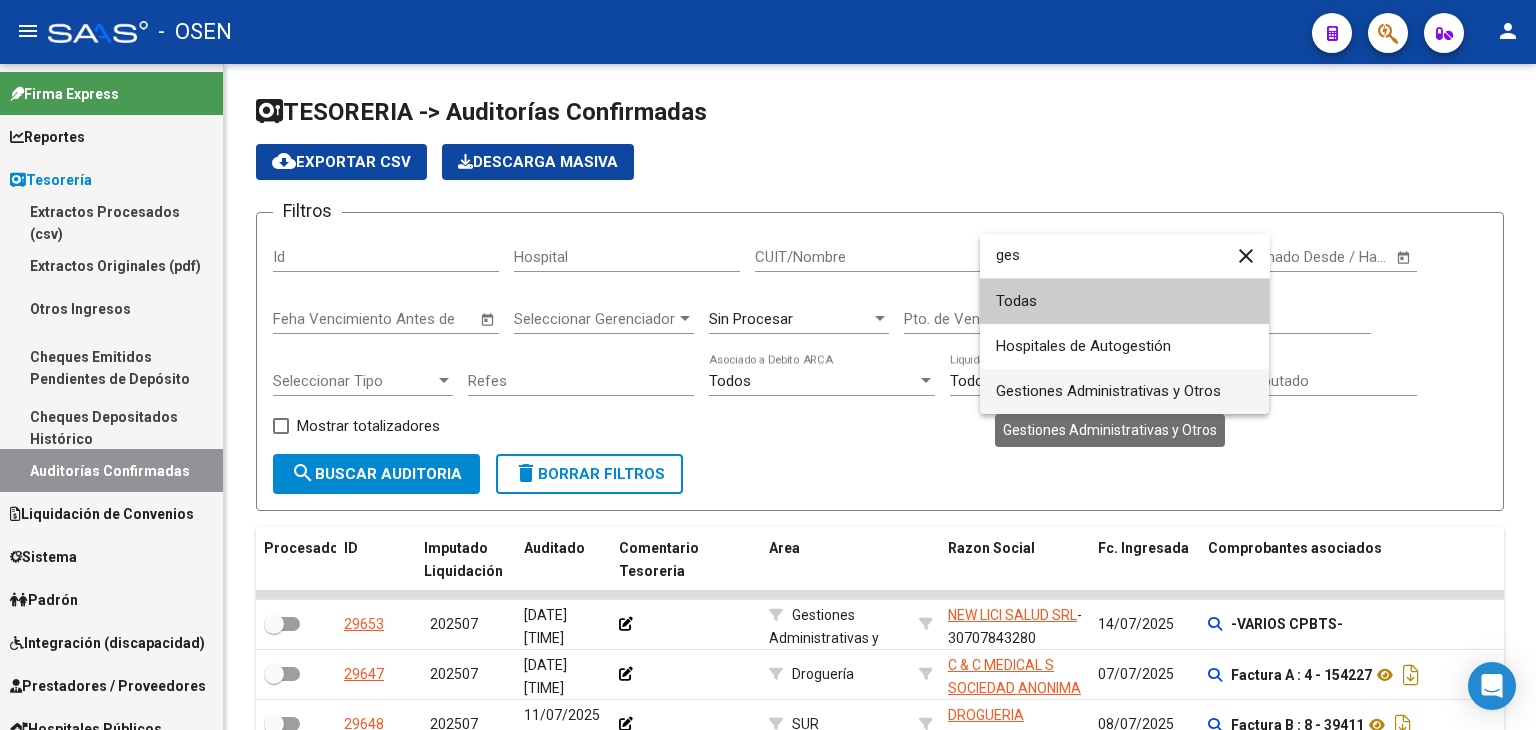 type on "ges" 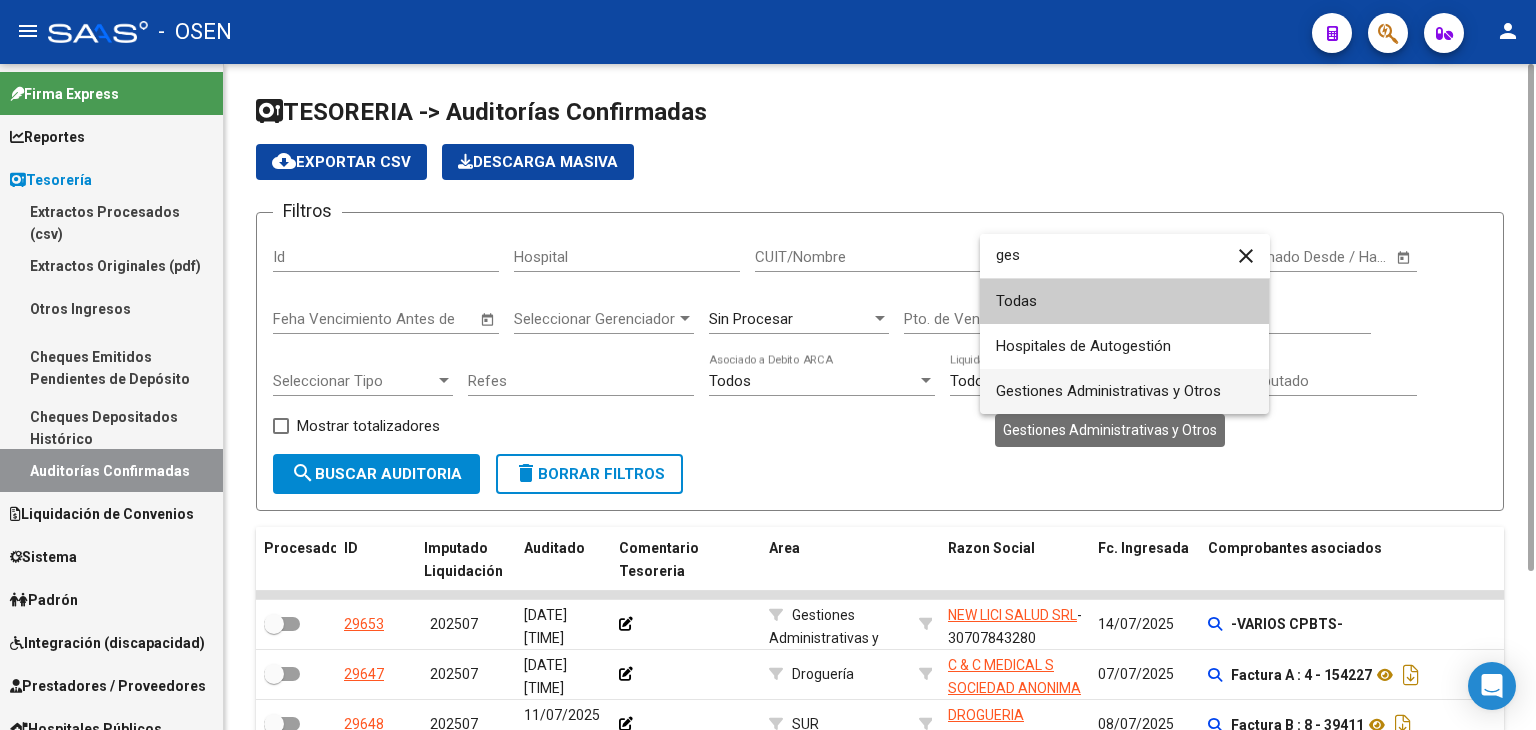 drag, startPoint x: 1085, startPoint y: 382, endPoint x: 1001, endPoint y: 383, distance: 84.00595 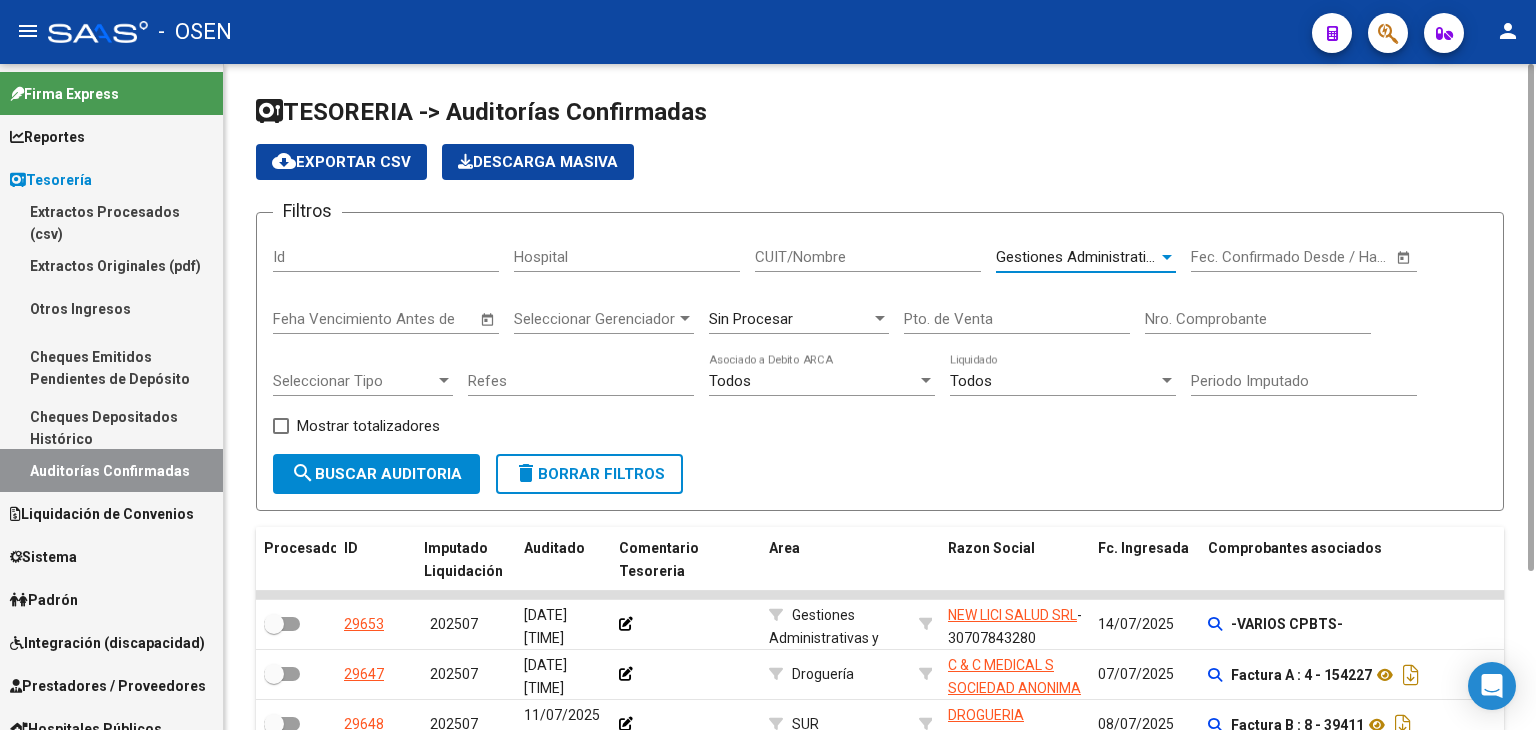 click on "search  Buscar Auditoria" 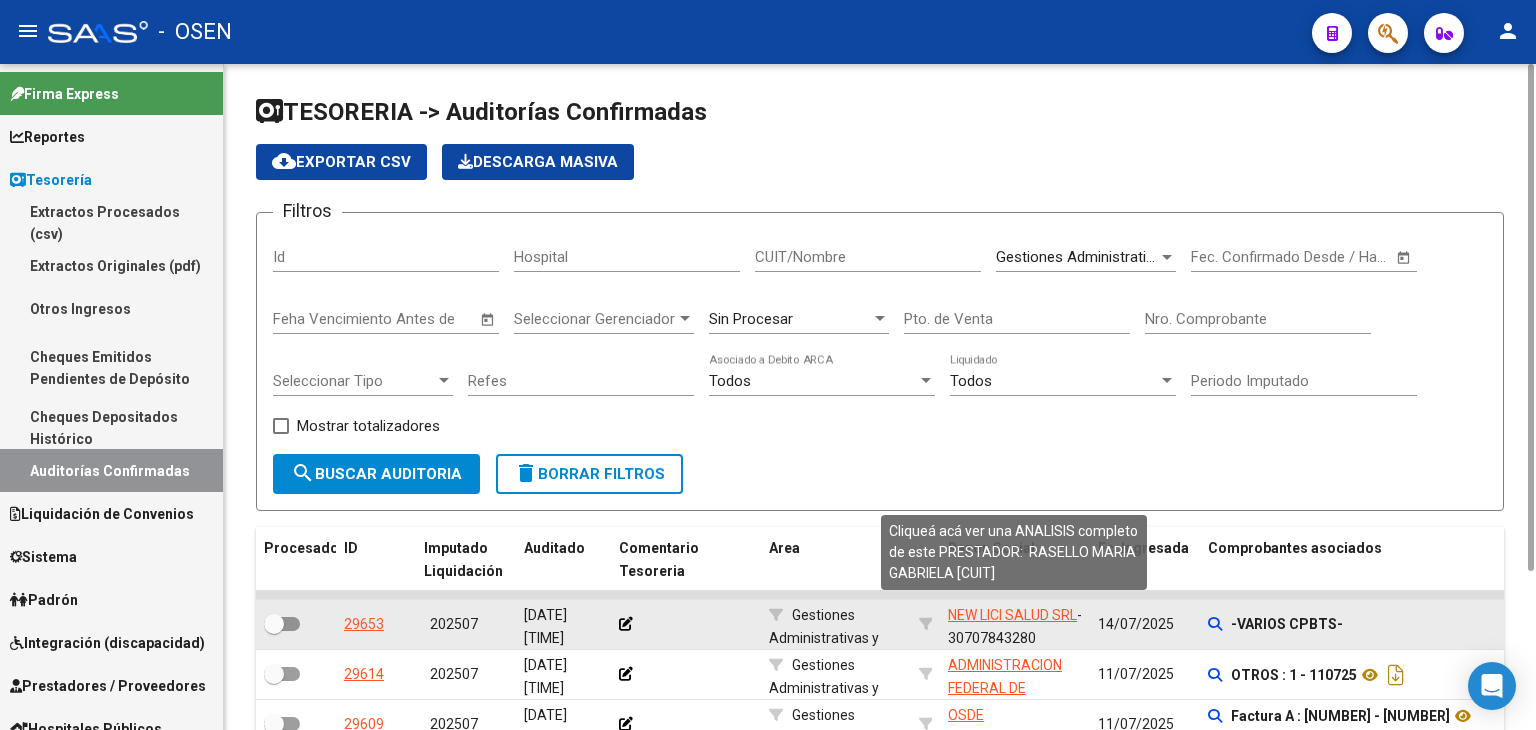 click on "NEW LICI SALUD SRL" 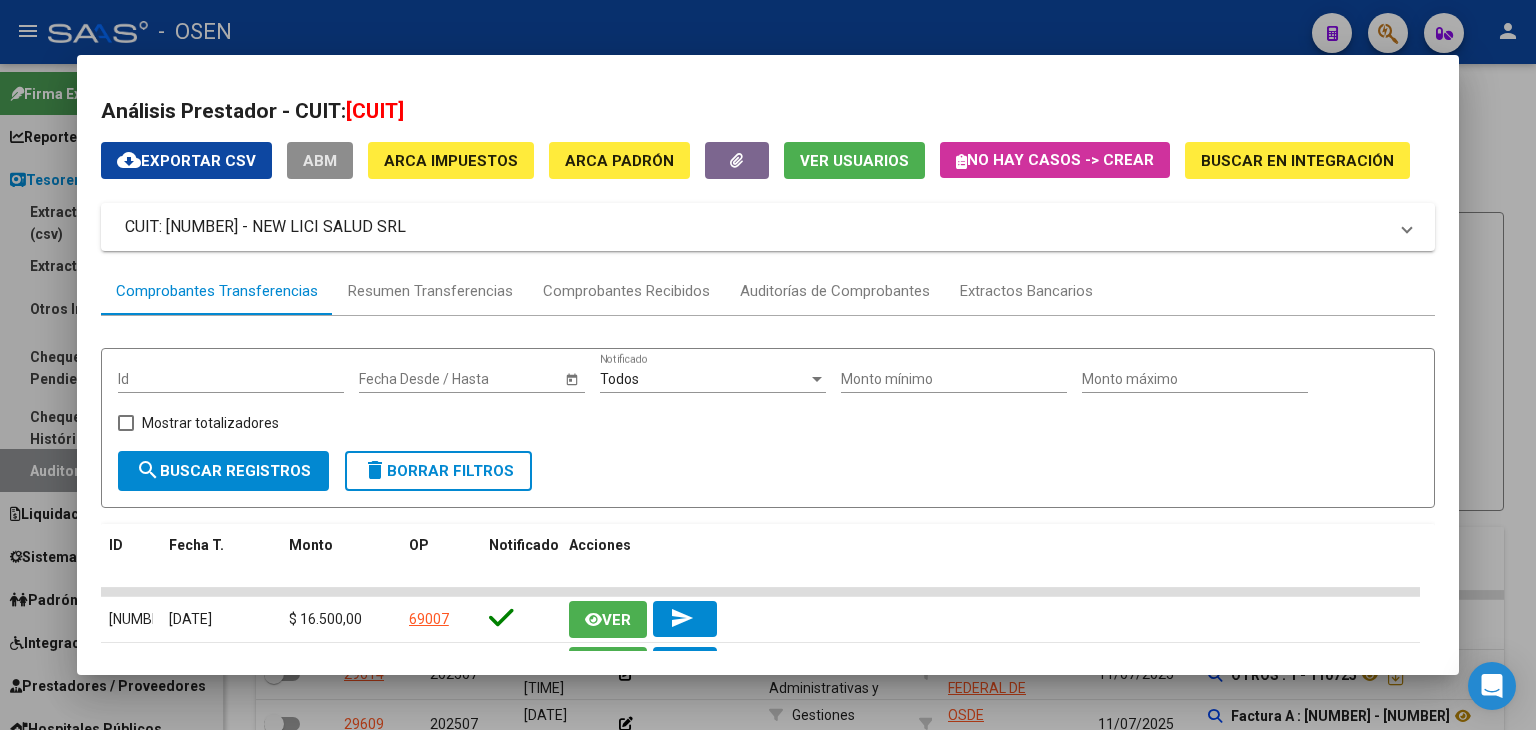 click on "ABM" at bounding box center (320, 161) 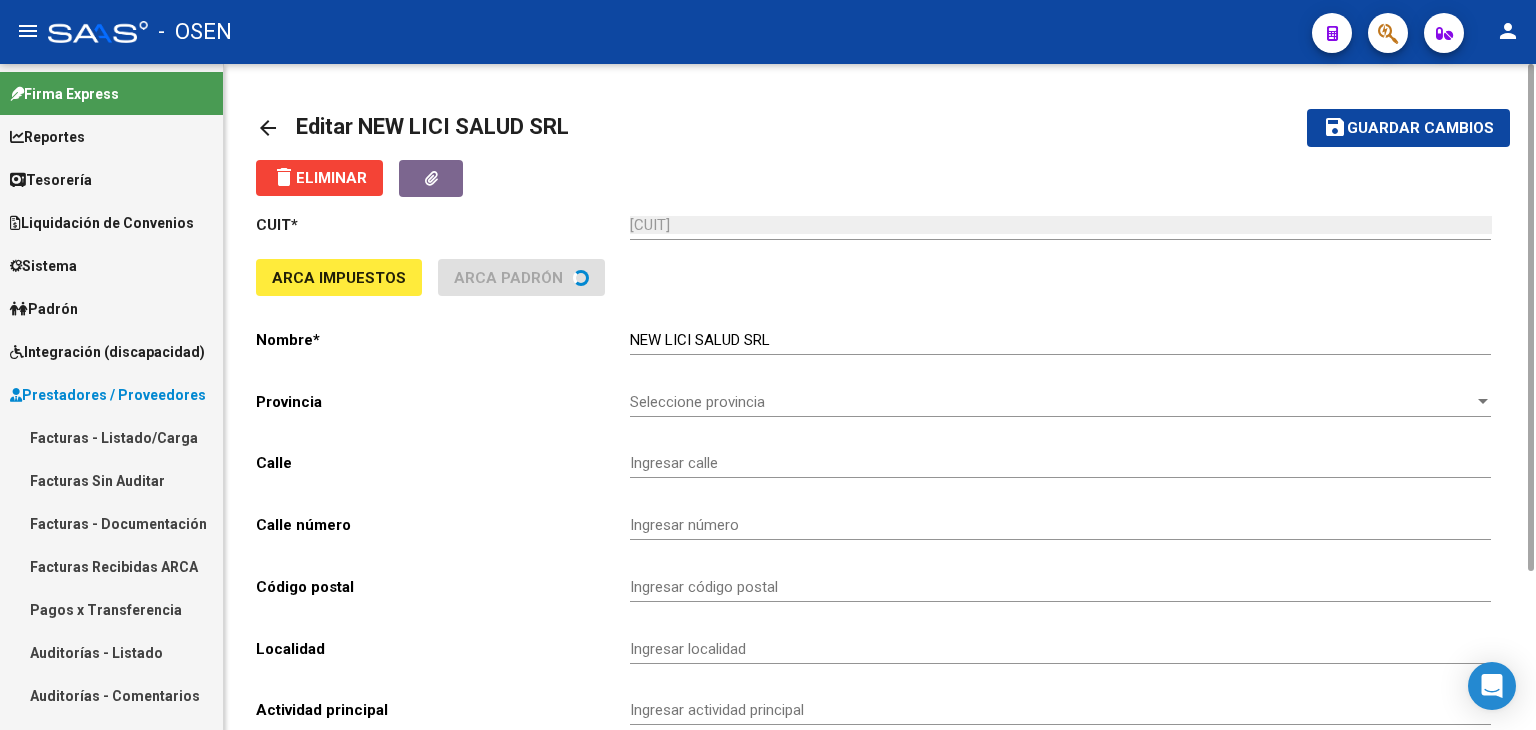 type on "LIBERTADOR DEL AV." 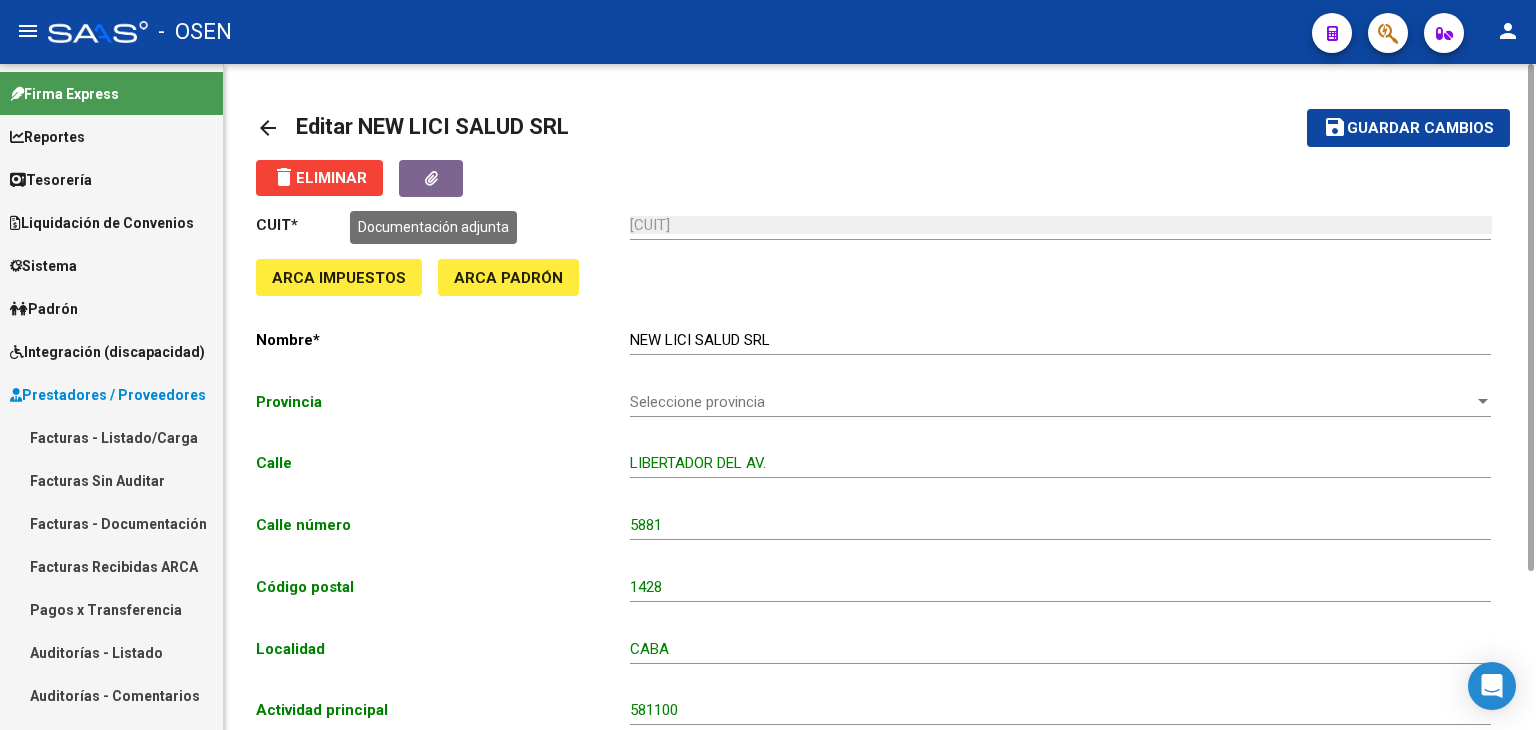 click 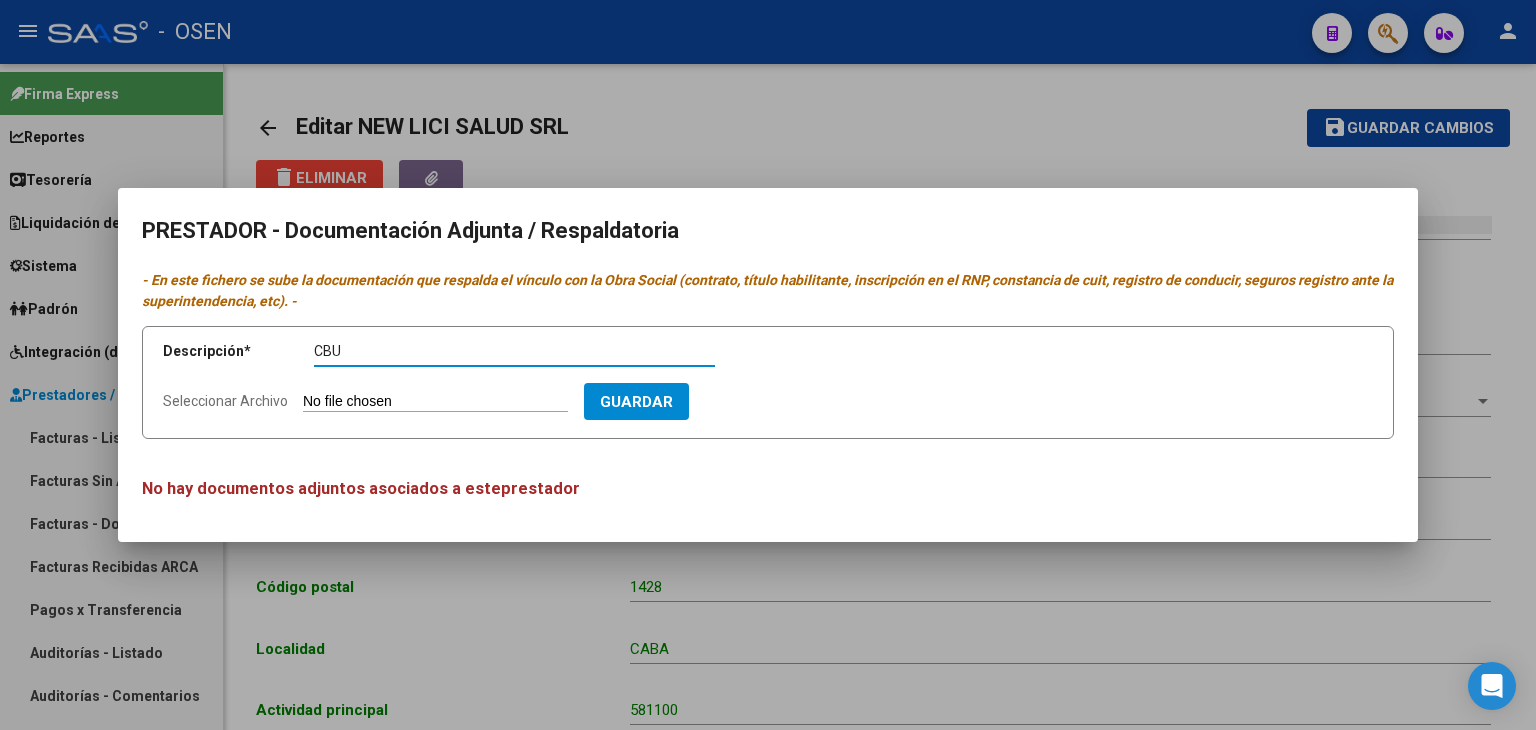 type on "CBU" 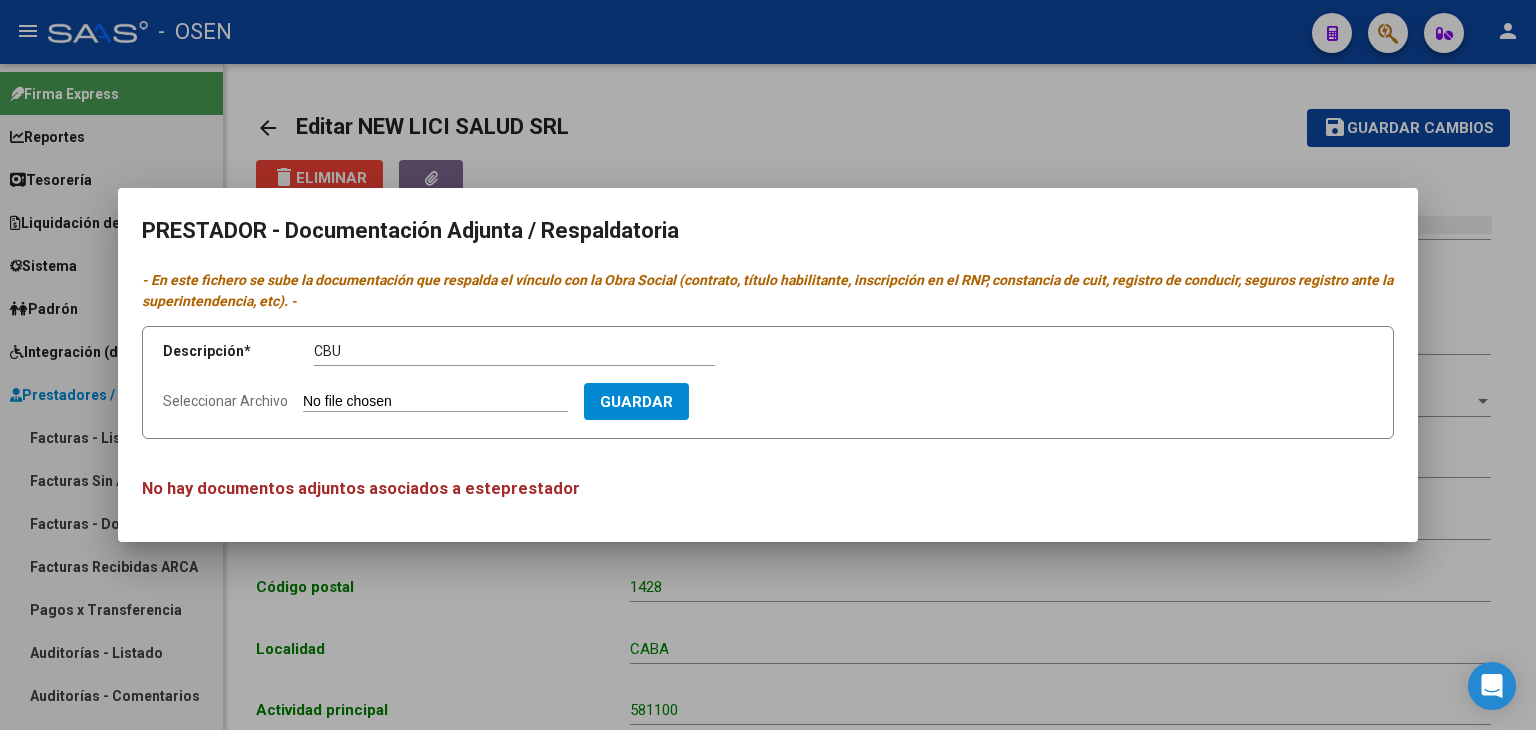 type on "C:\fakepath\[FILENAME].pdf" 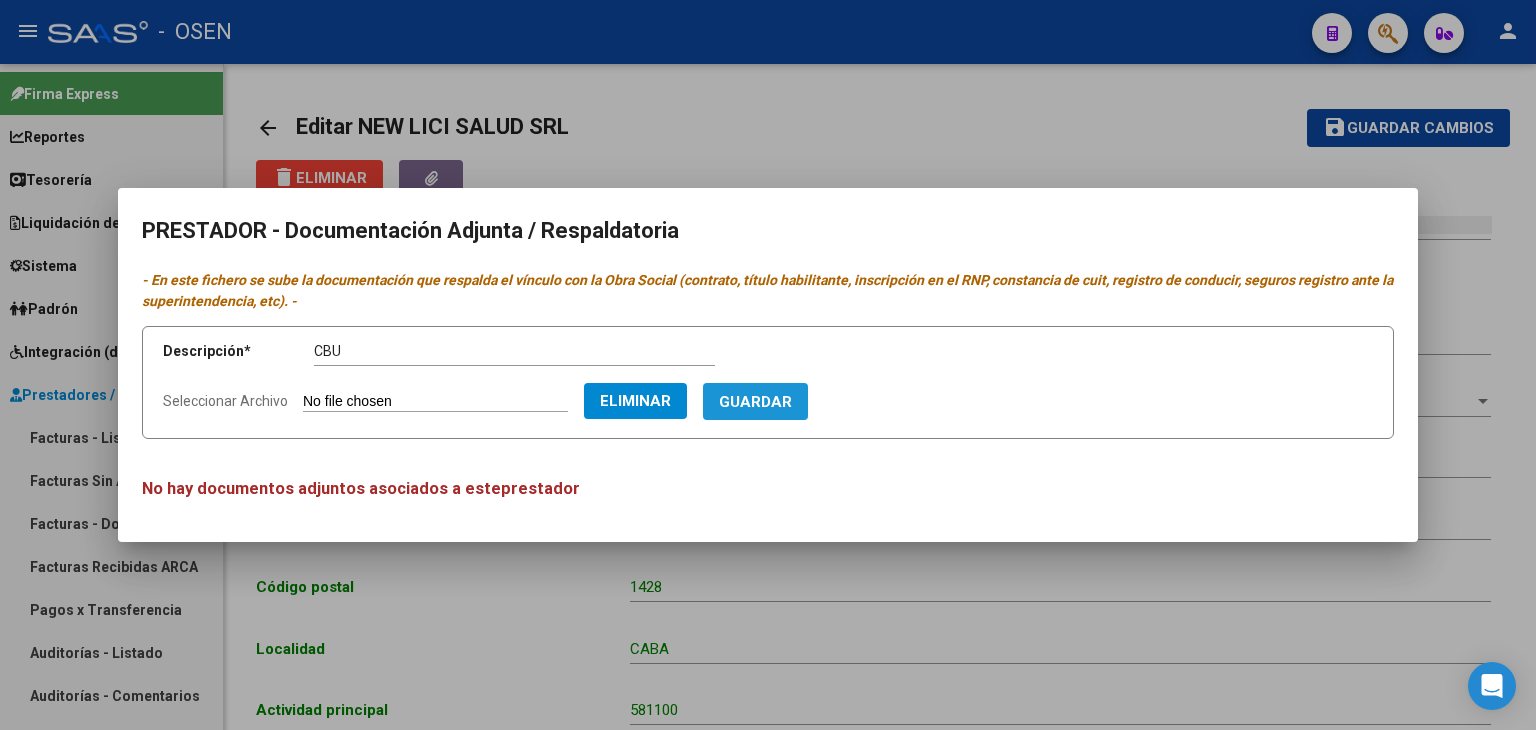 click on "Guardar" at bounding box center [755, 401] 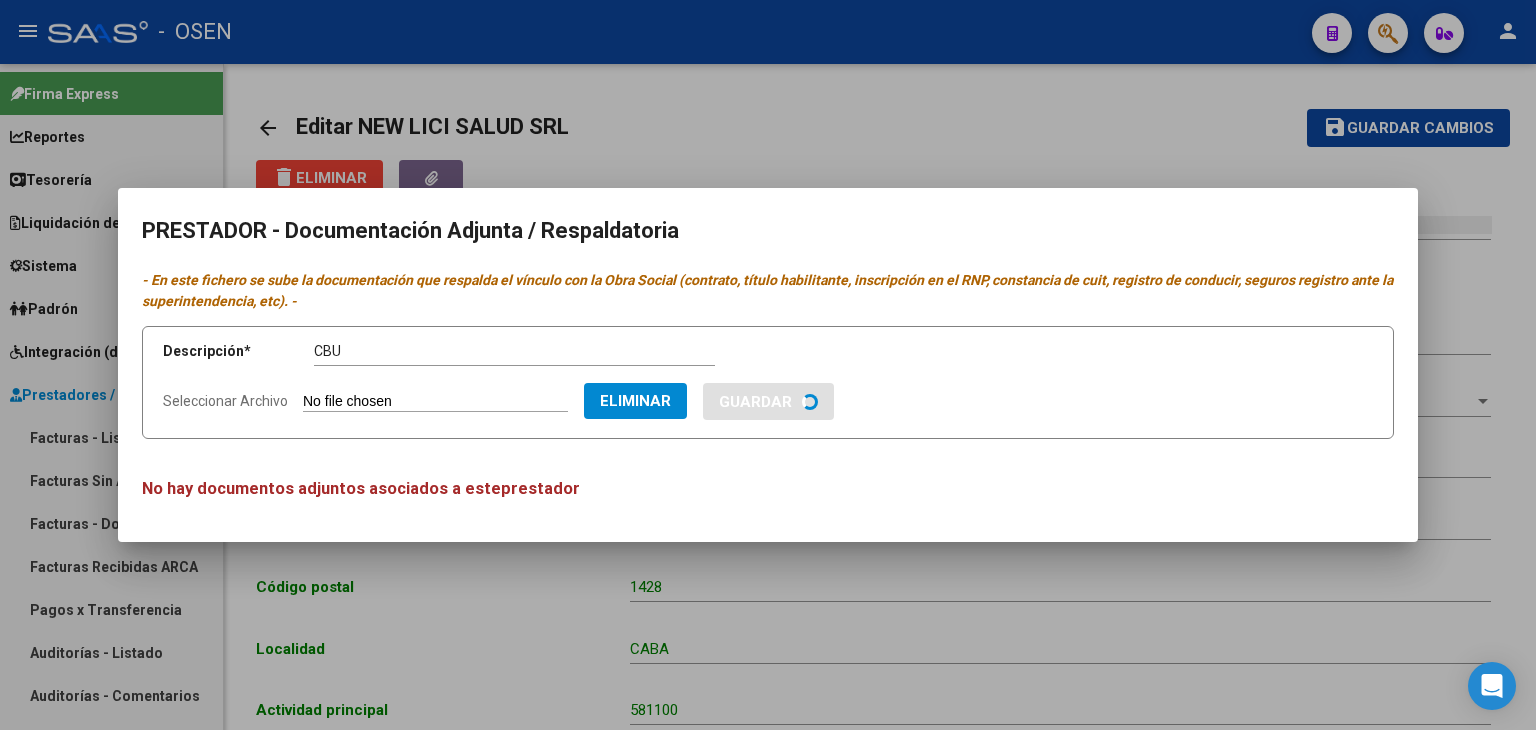 type 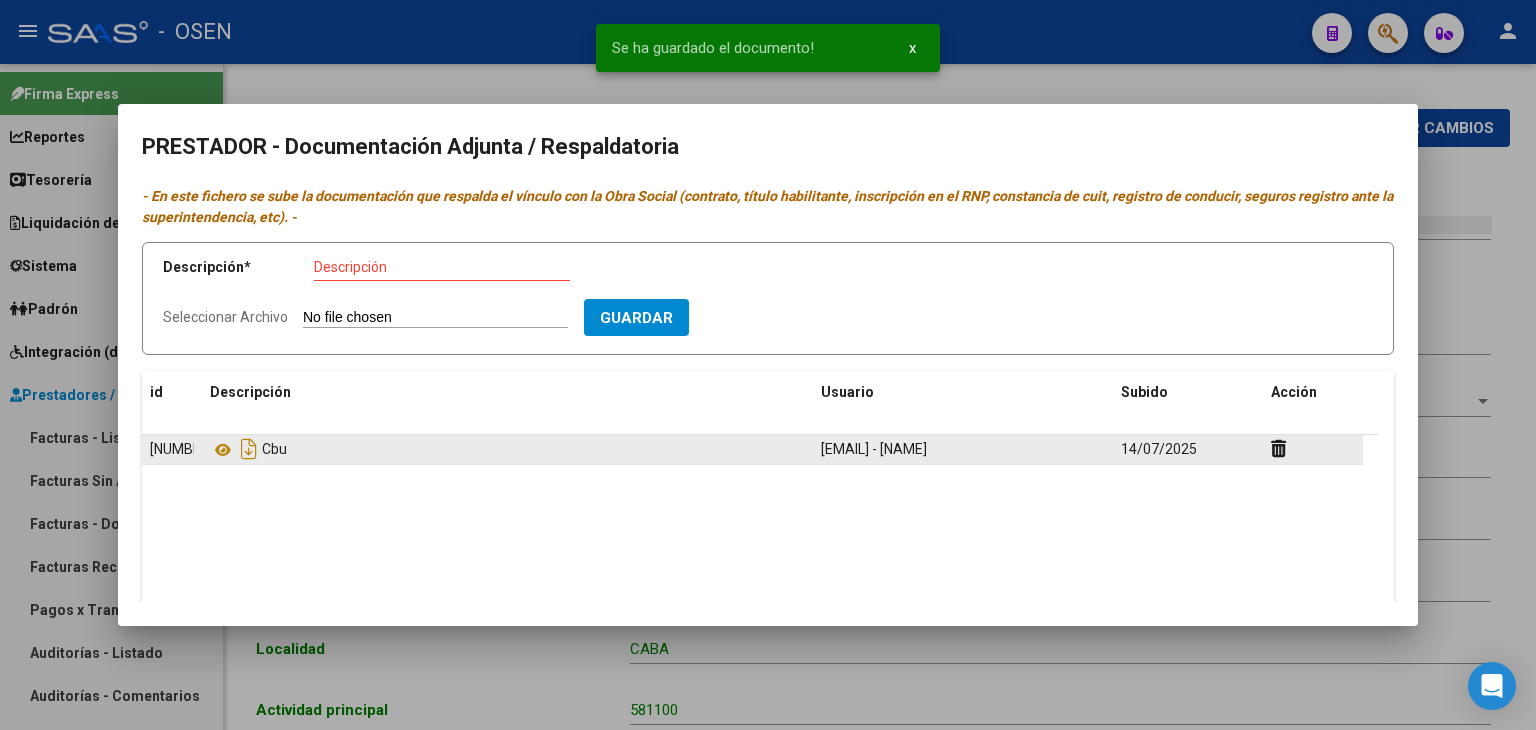 scroll, scrollTop: 84, scrollLeft: 0, axis: vertical 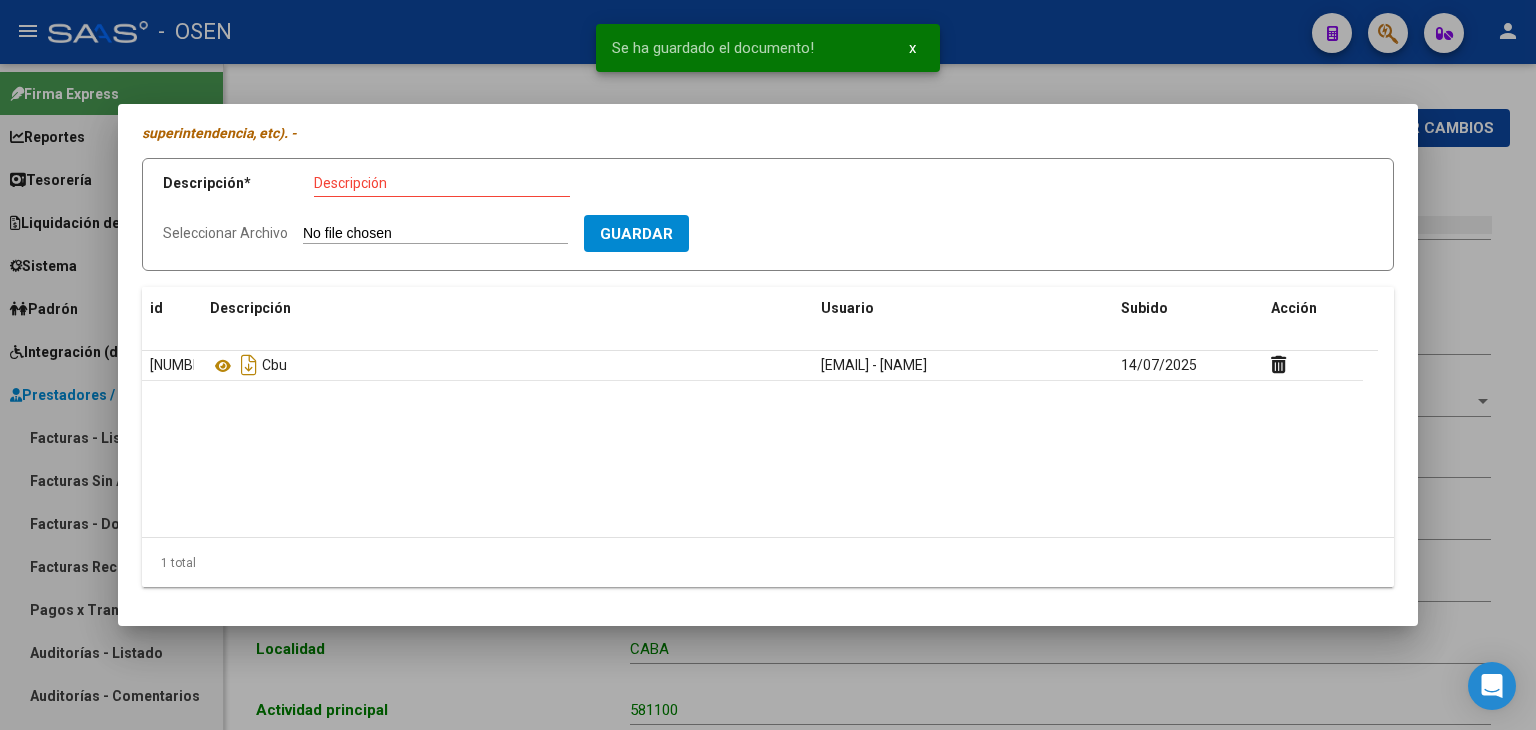 click on "PRESTADOR - Documentación Adjunta / Respaldatoria - En este fichero se sube la documentación que respalda el vínculo con la Obra Social (contrato, título habilitante, inscripción en el RNP, constancia de cuit, registro de conducir, seguros registro ante la superintendencia, etc). -  Descripción  *   Descripción  Seleccionar Archivo Guardar id Descripción Usuario Subido Acción 7341  Cbu  [EMAIL] - [NAME]   [DATE]   1 total   1" at bounding box center (768, 365) 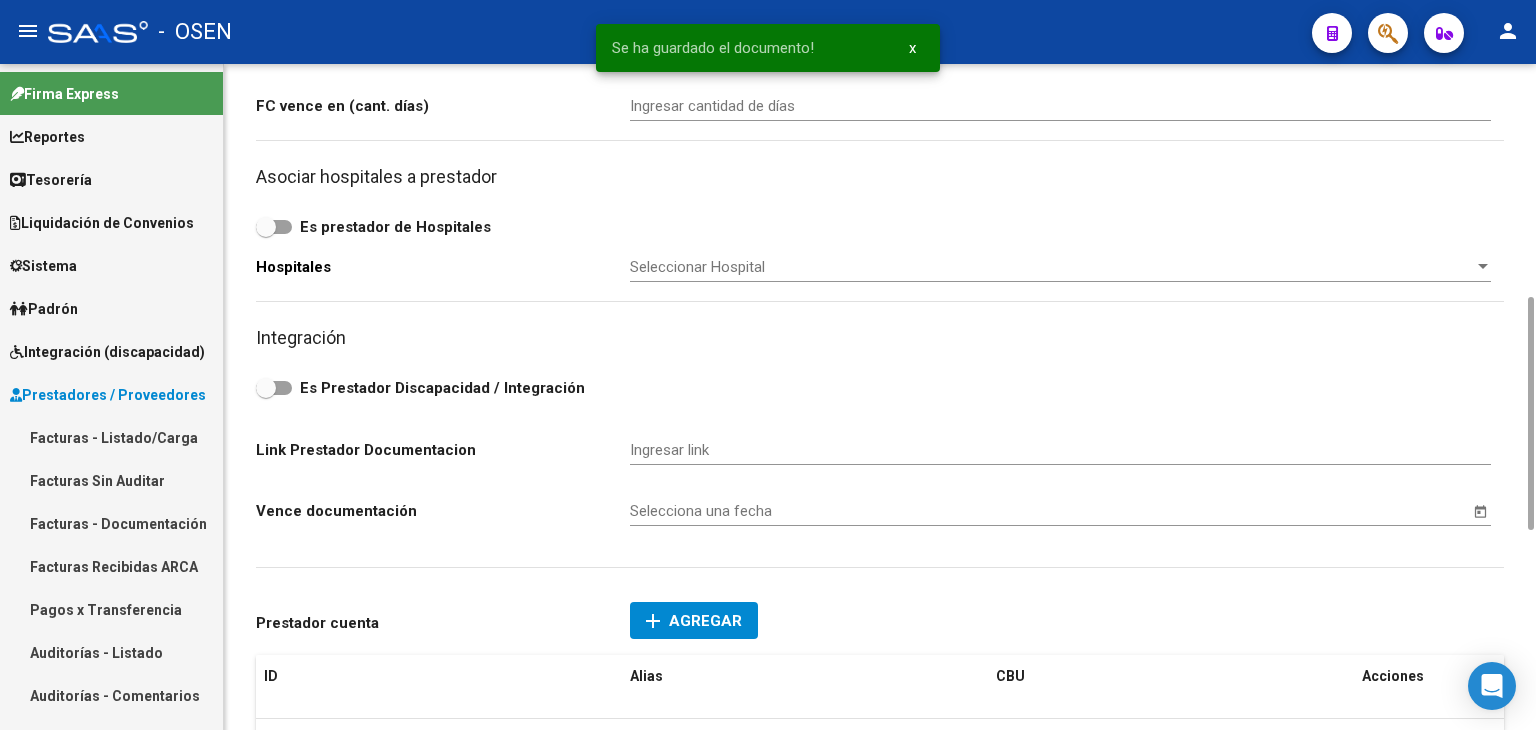 scroll, scrollTop: 1232, scrollLeft: 0, axis: vertical 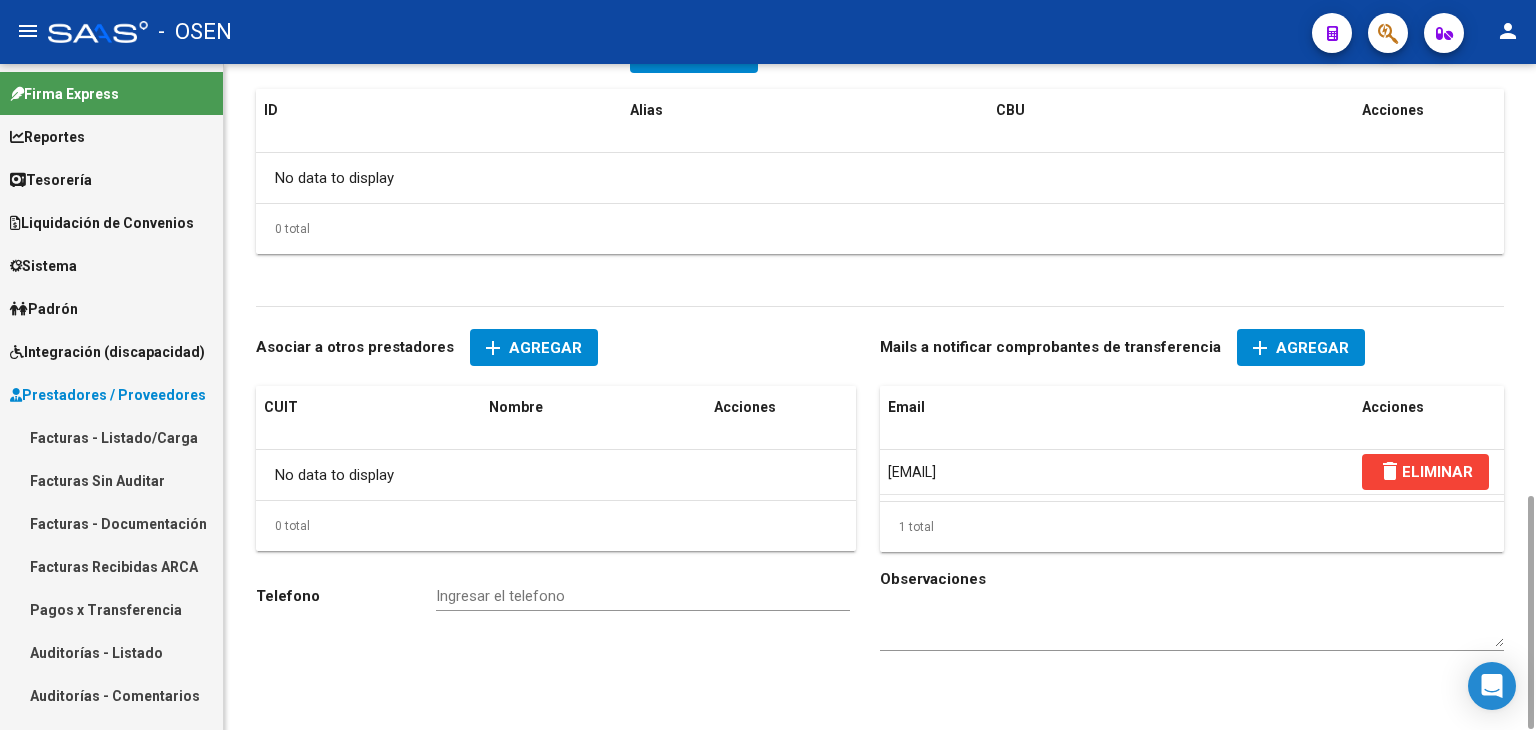 click on "Agregar" 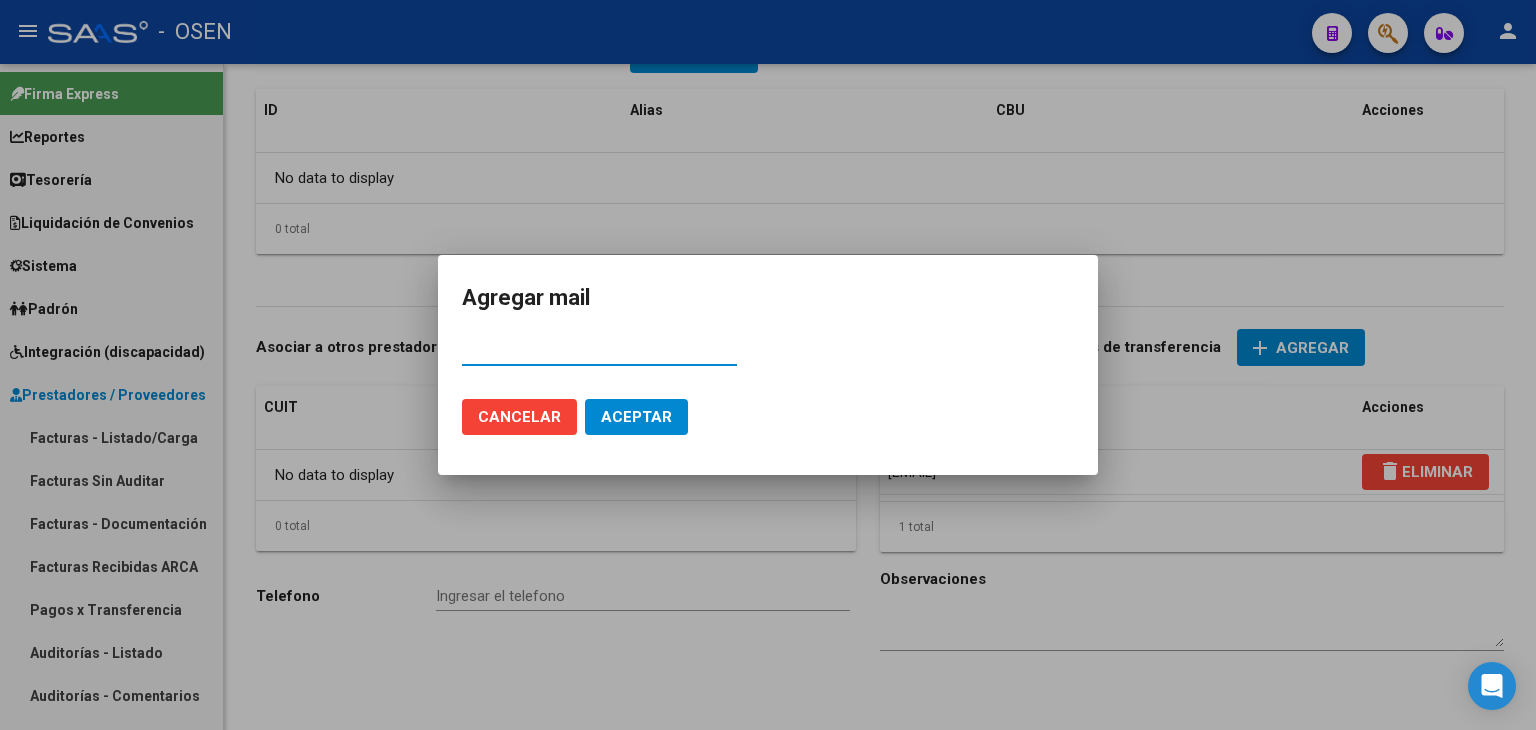 paste on "[EMAIL]" 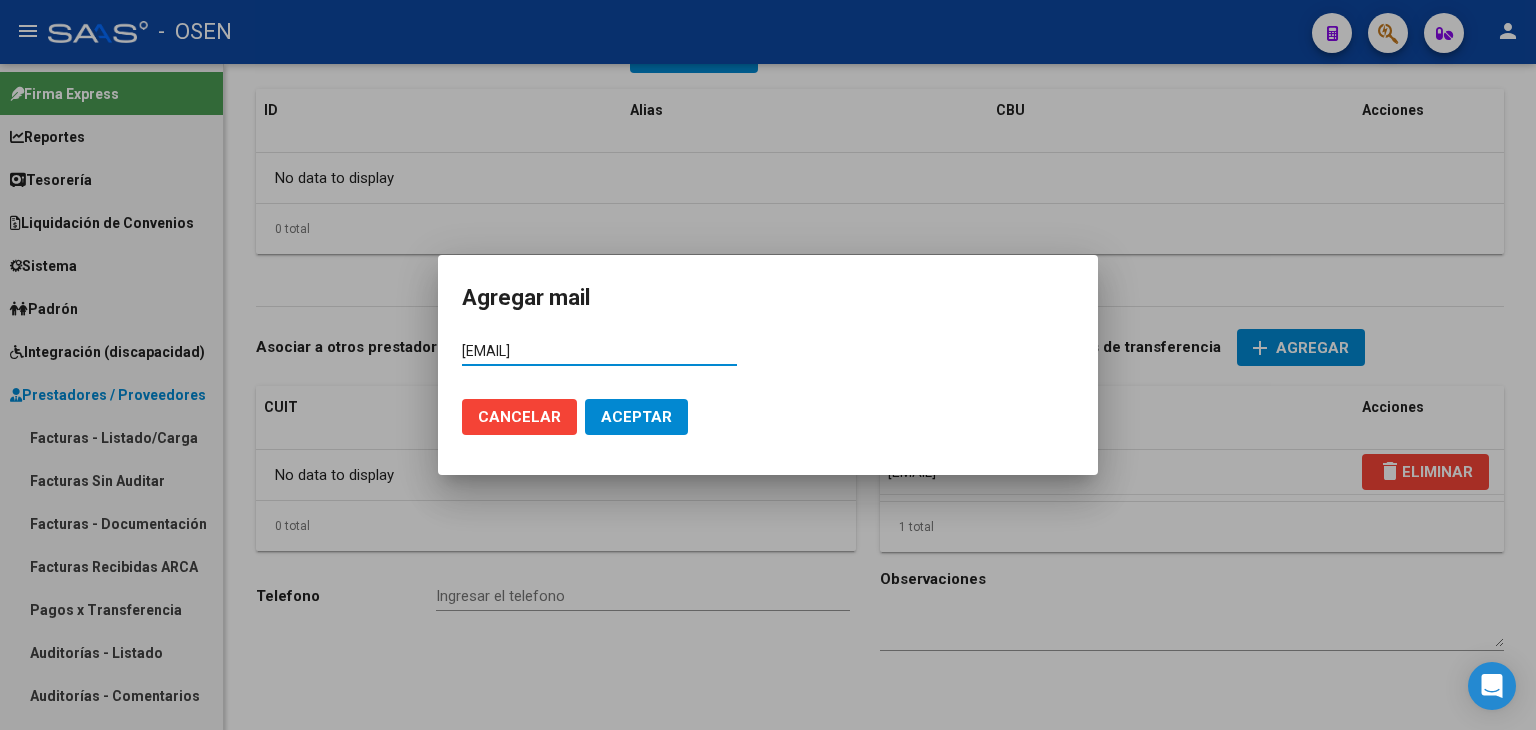 type on "[EMAIL]" 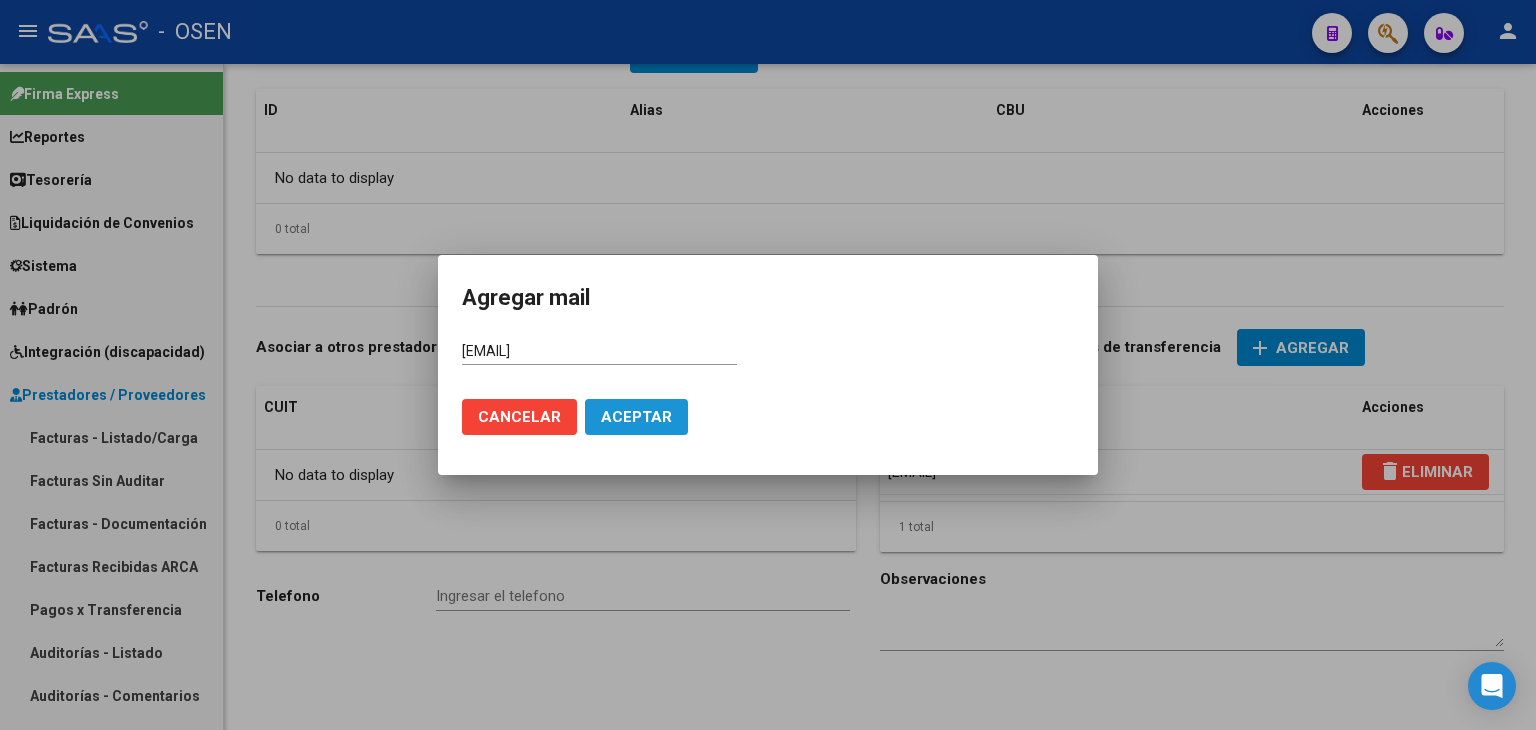 click on "Aceptar" 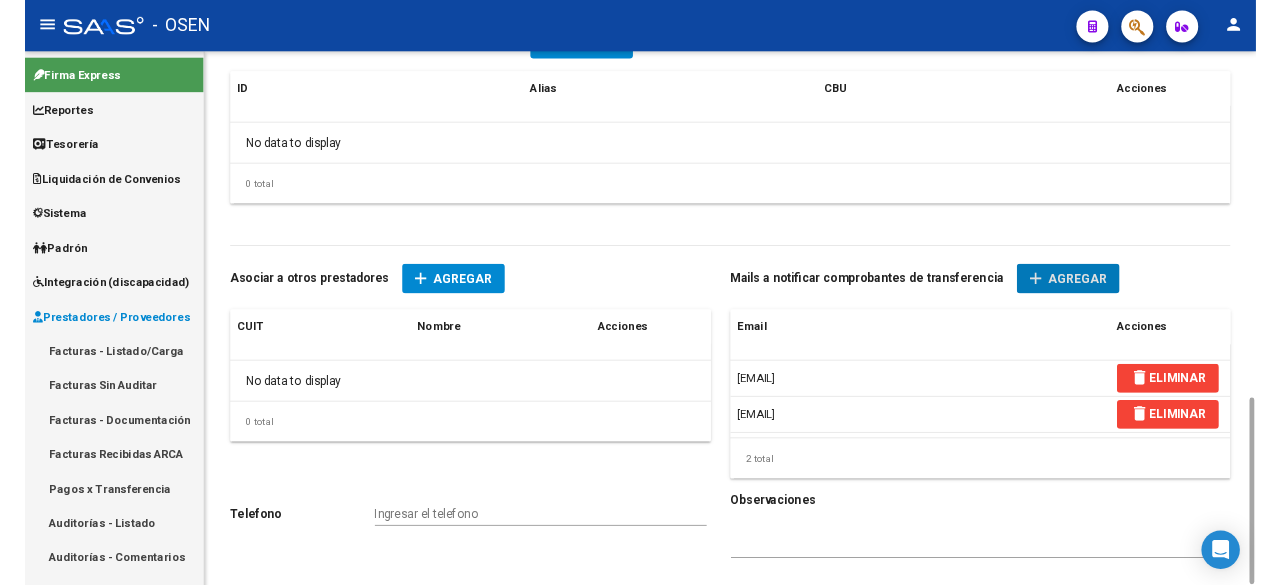 scroll, scrollTop: 0, scrollLeft: 0, axis: both 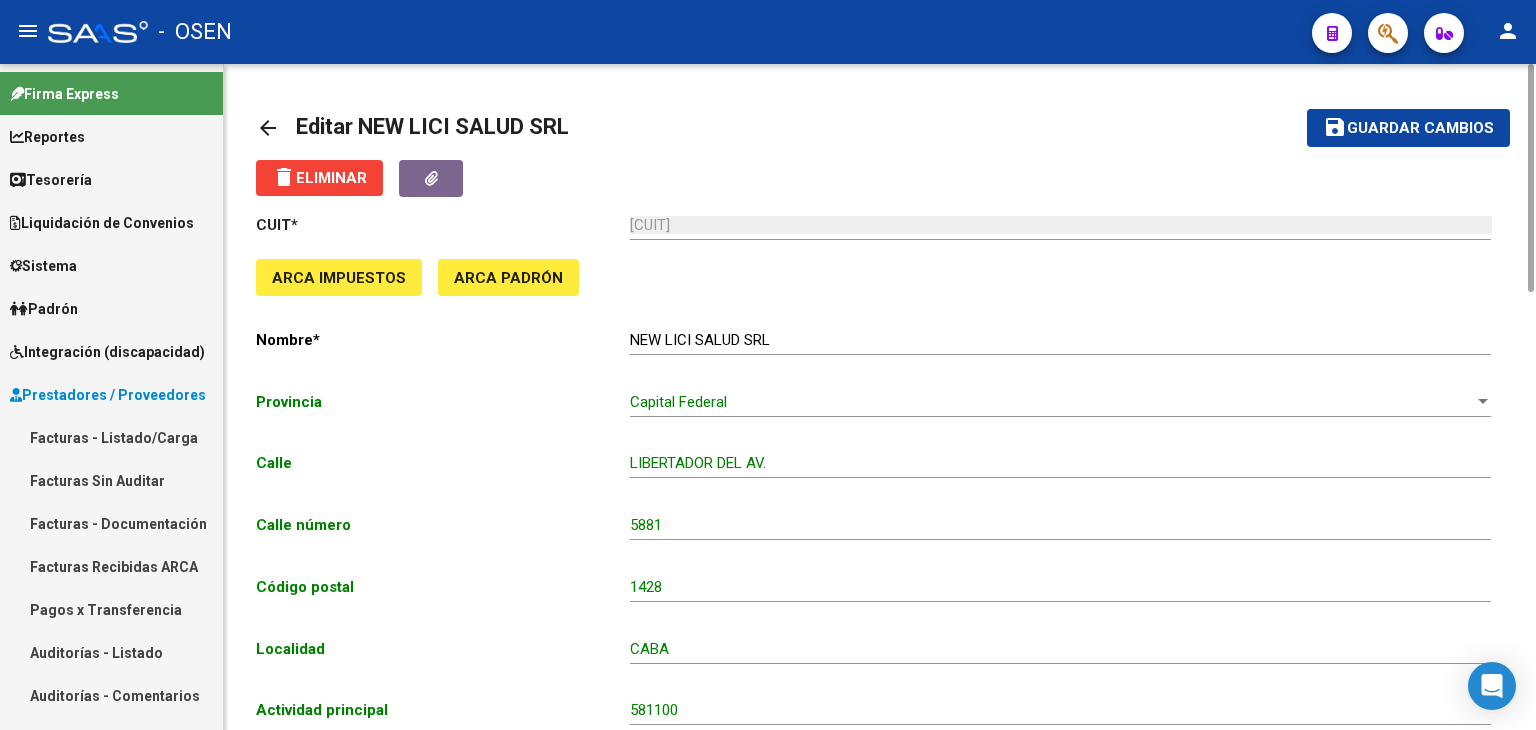 click on "save Guardar cambios" 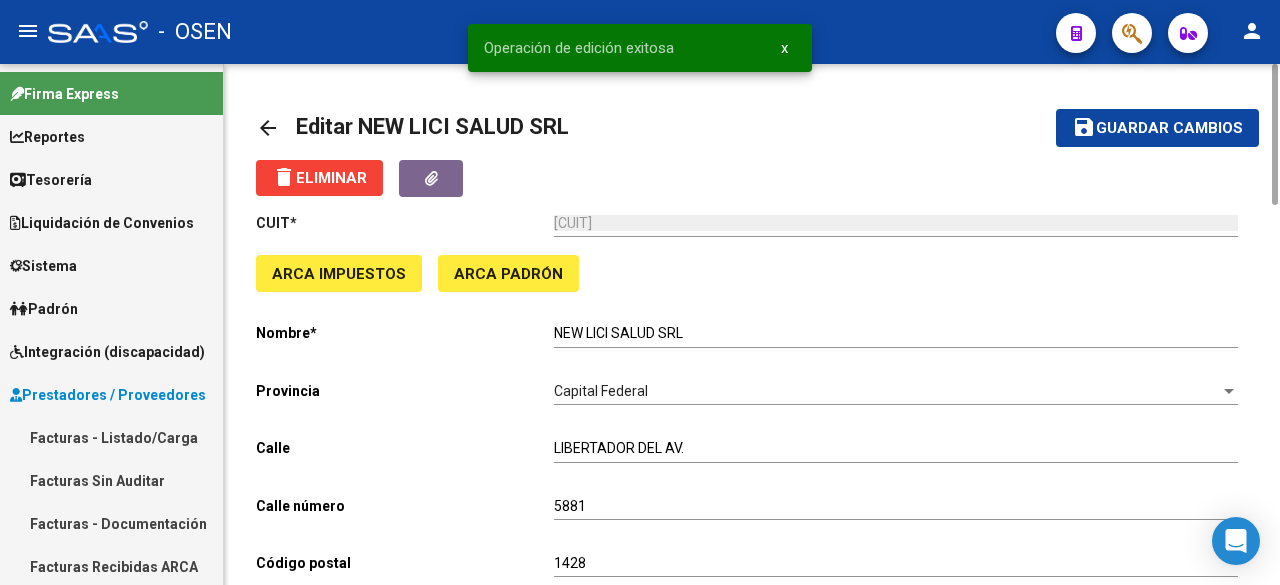 click on "Tesorería" at bounding box center [111, 179] 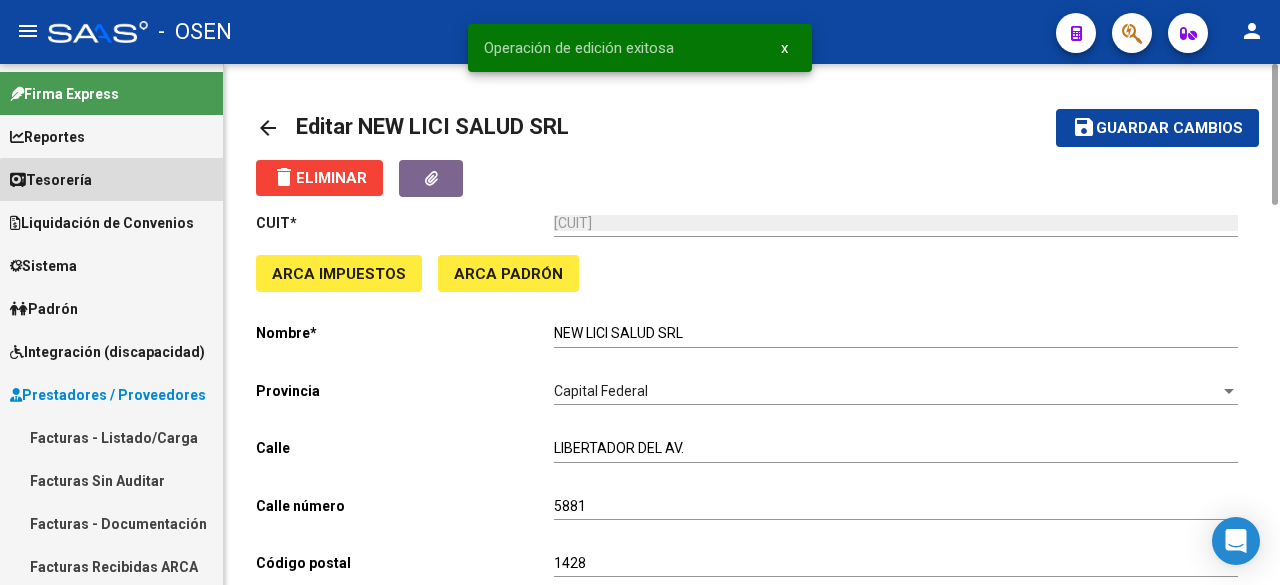 click on "Tesorería" at bounding box center (111, 179) 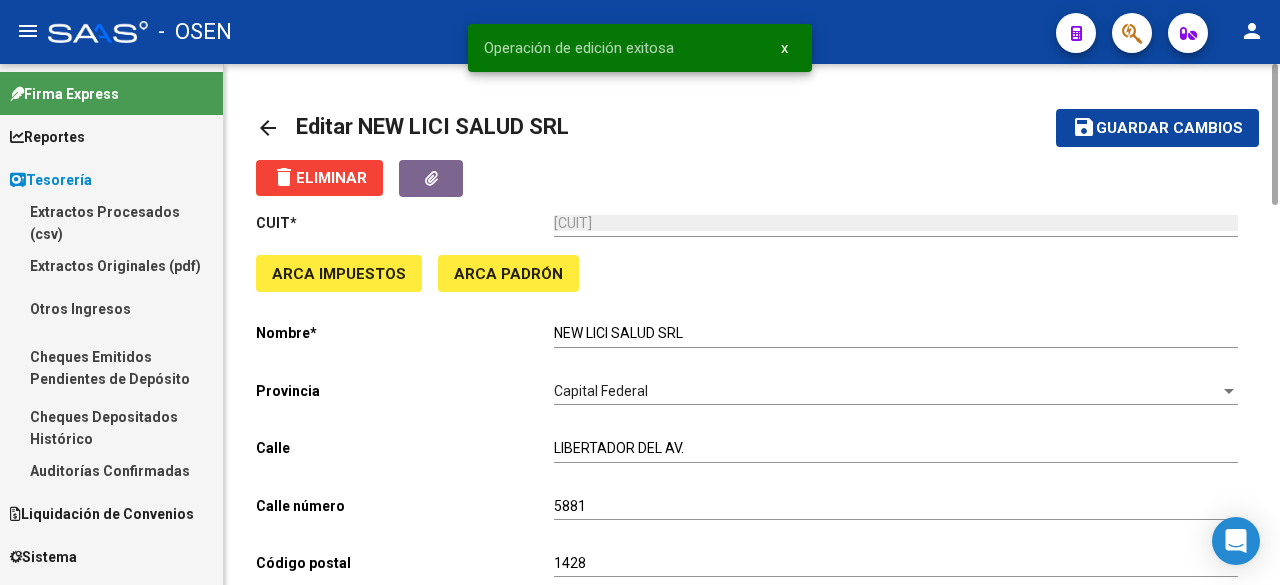 click on "Auditorías Confirmadas" at bounding box center (111, 470) 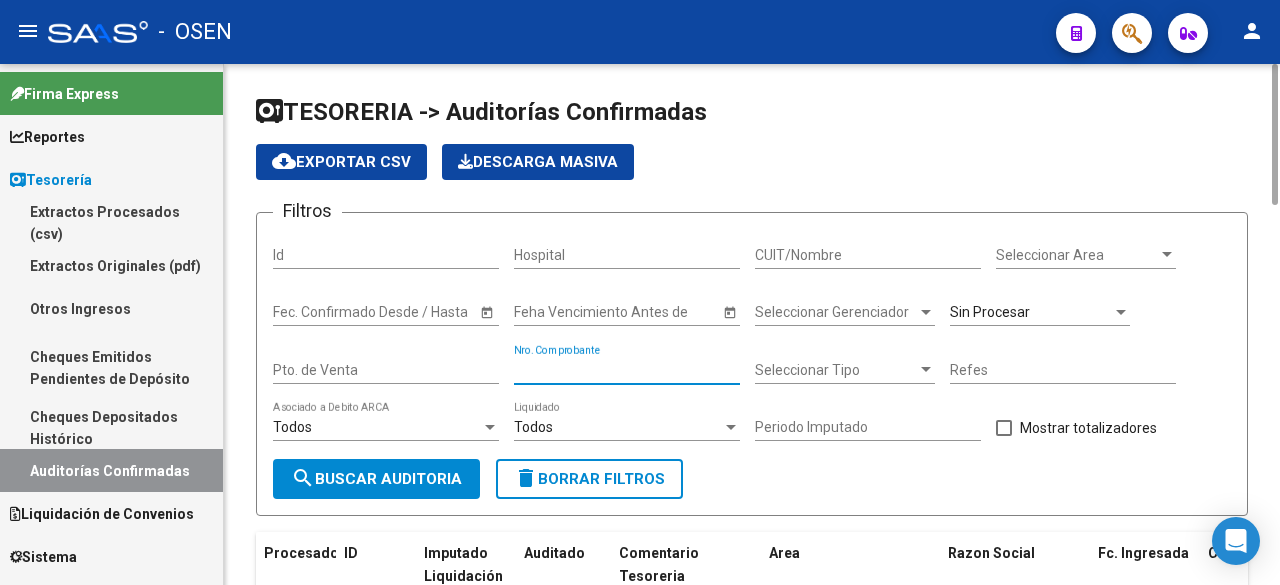 click on "Nro. Comprobante" at bounding box center (627, 370) 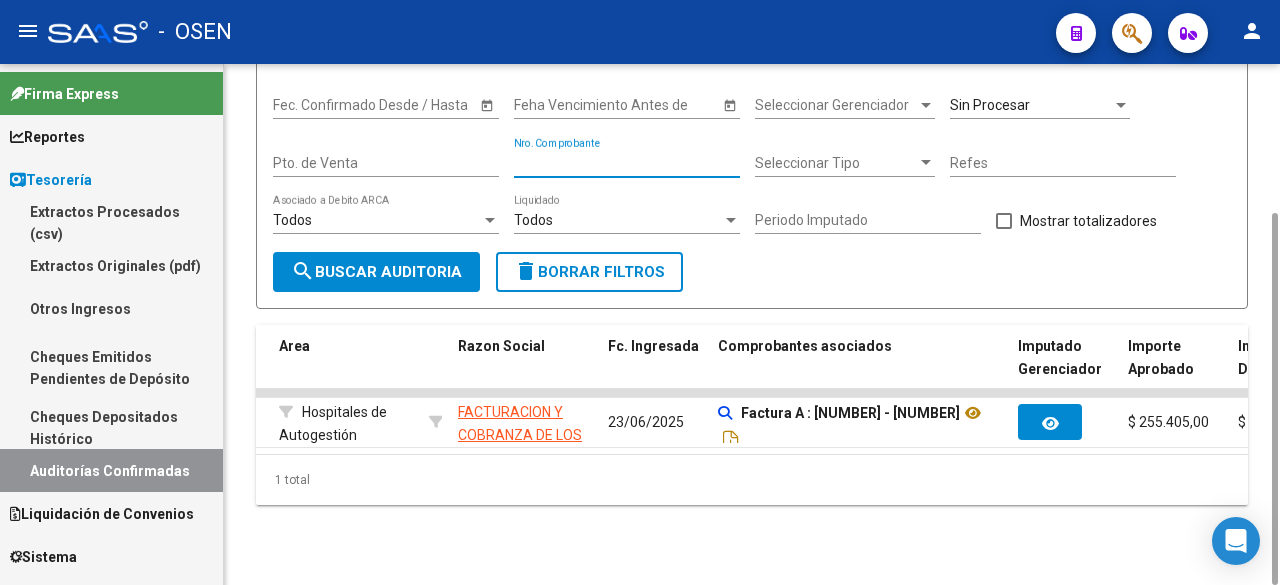 scroll, scrollTop: 0, scrollLeft: 504, axis: horizontal 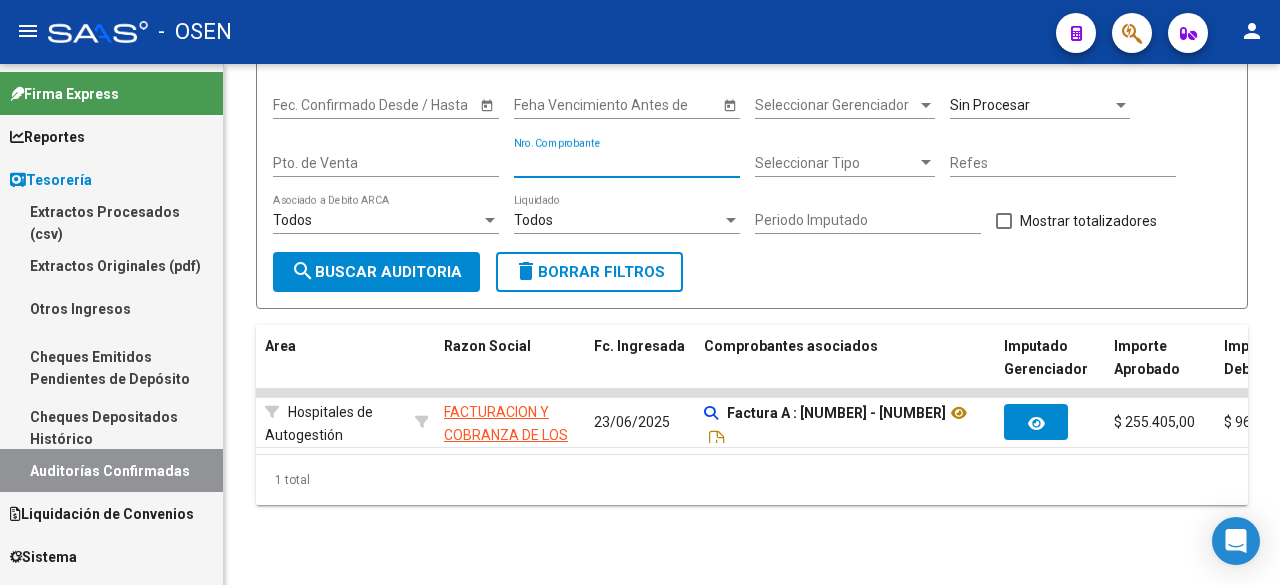 type on "[NUMBER]" 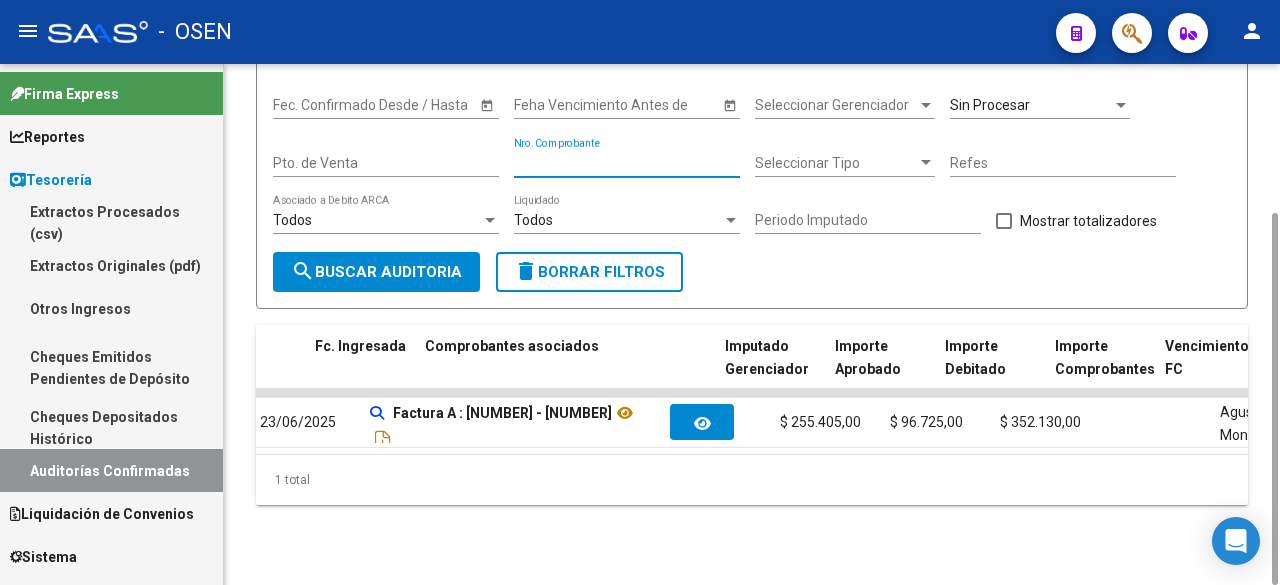 scroll, scrollTop: 0, scrollLeft: 0, axis: both 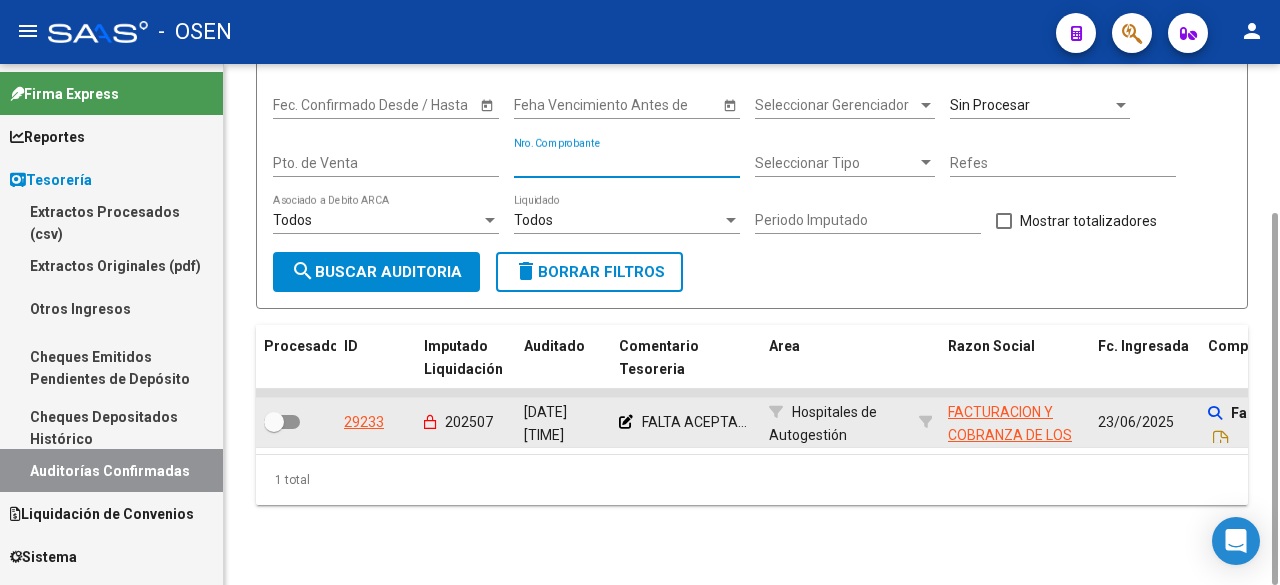click on "FALTA ACEPTA..." 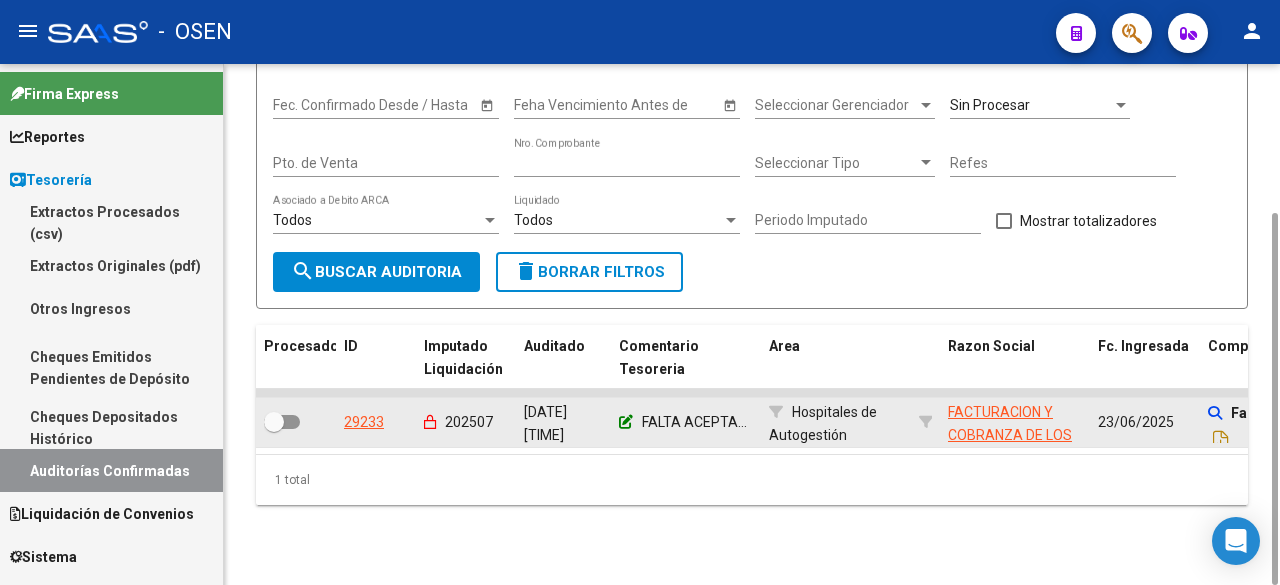 click 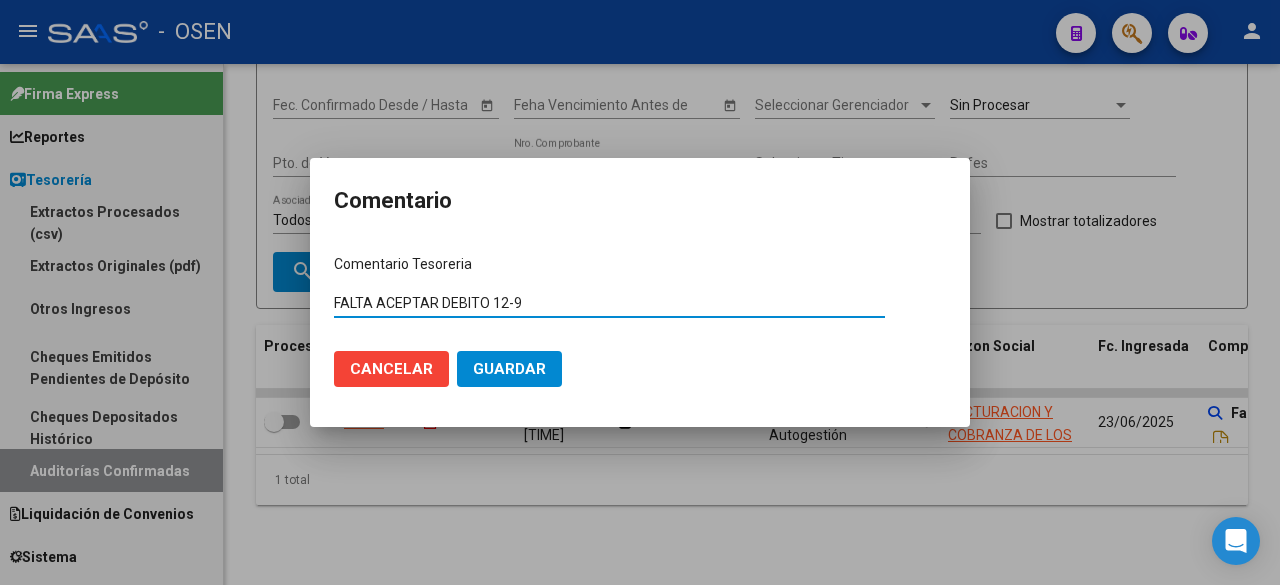 drag, startPoint x: 484, startPoint y: 302, endPoint x: -49, endPoint y: 299, distance: 533.0084 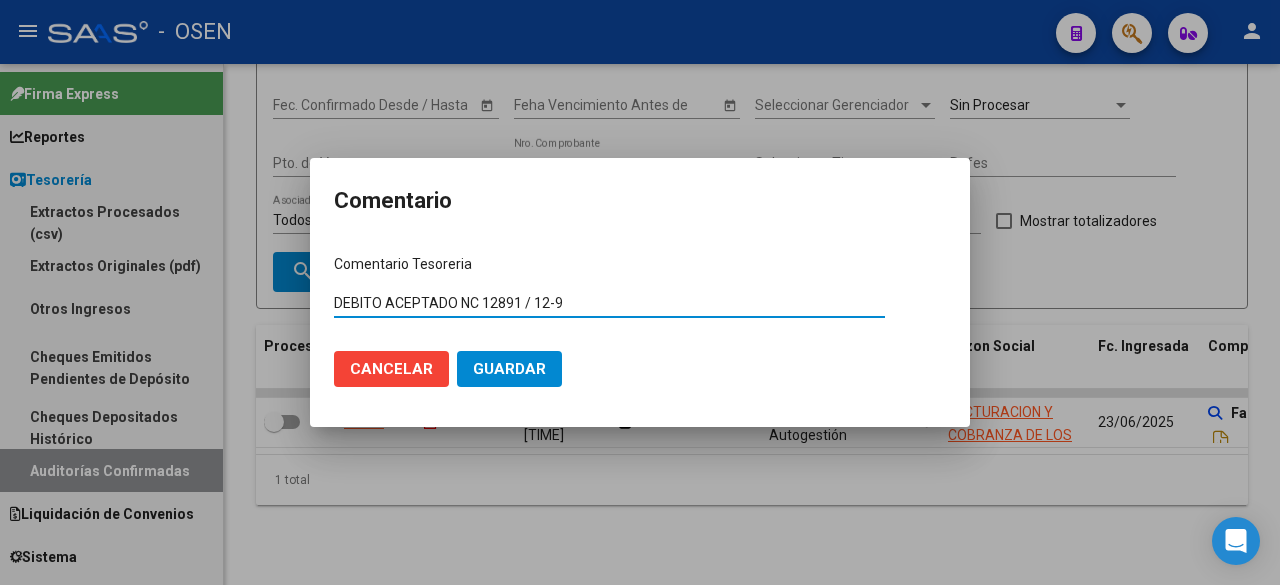 type on "DEBITO ACEPTADO NC 12891 / 12-9" 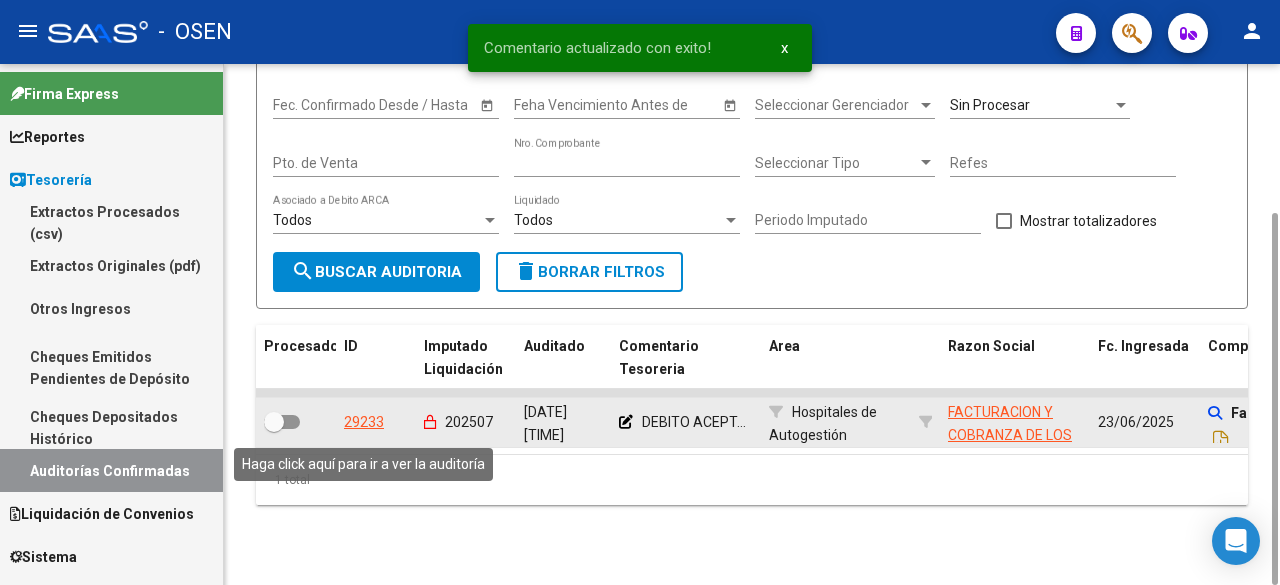 click on "29233" 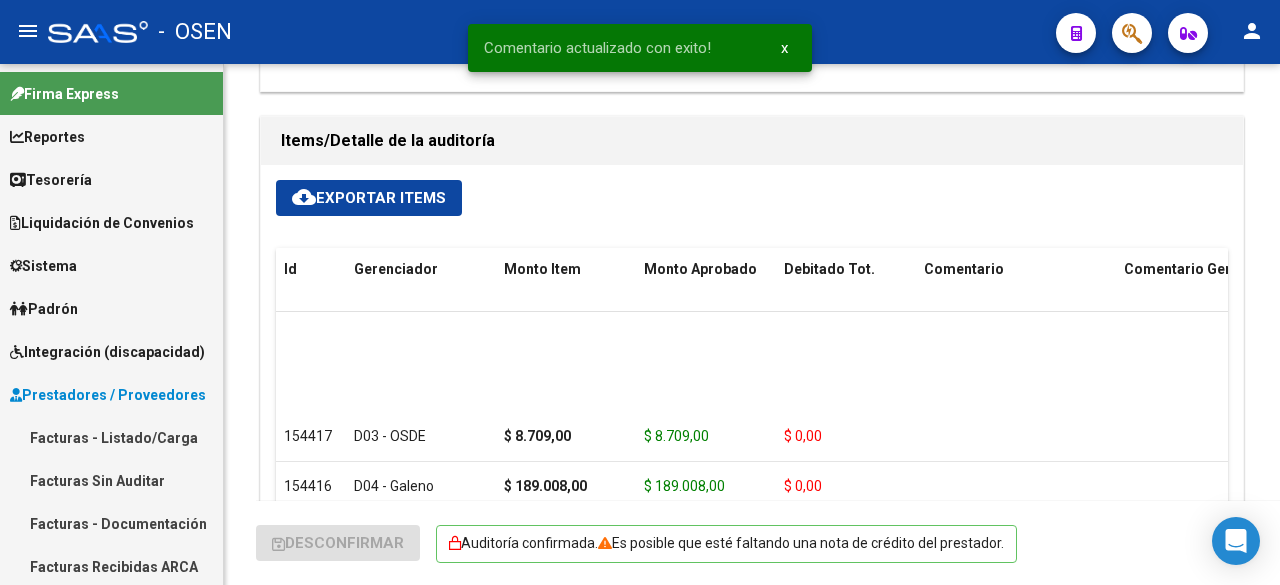 scroll, scrollTop: 1559, scrollLeft: 0, axis: vertical 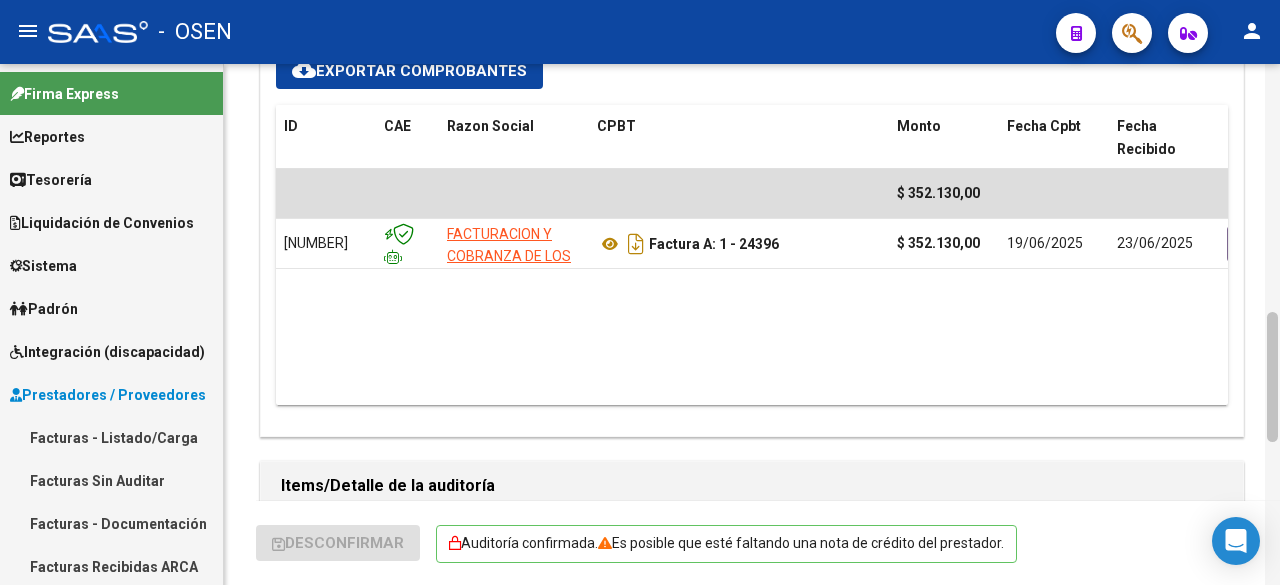 drag, startPoint x: 1276, startPoint y: 480, endPoint x: 1279, endPoint y: 337, distance: 143.03146 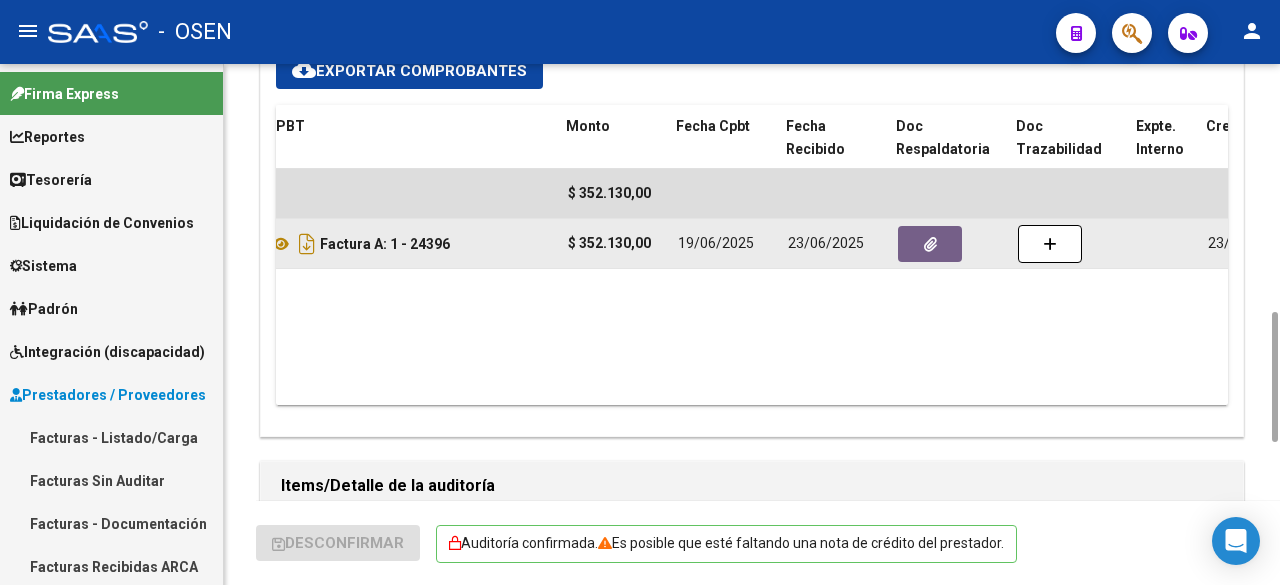 scroll, scrollTop: 0, scrollLeft: 331, axis: horizontal 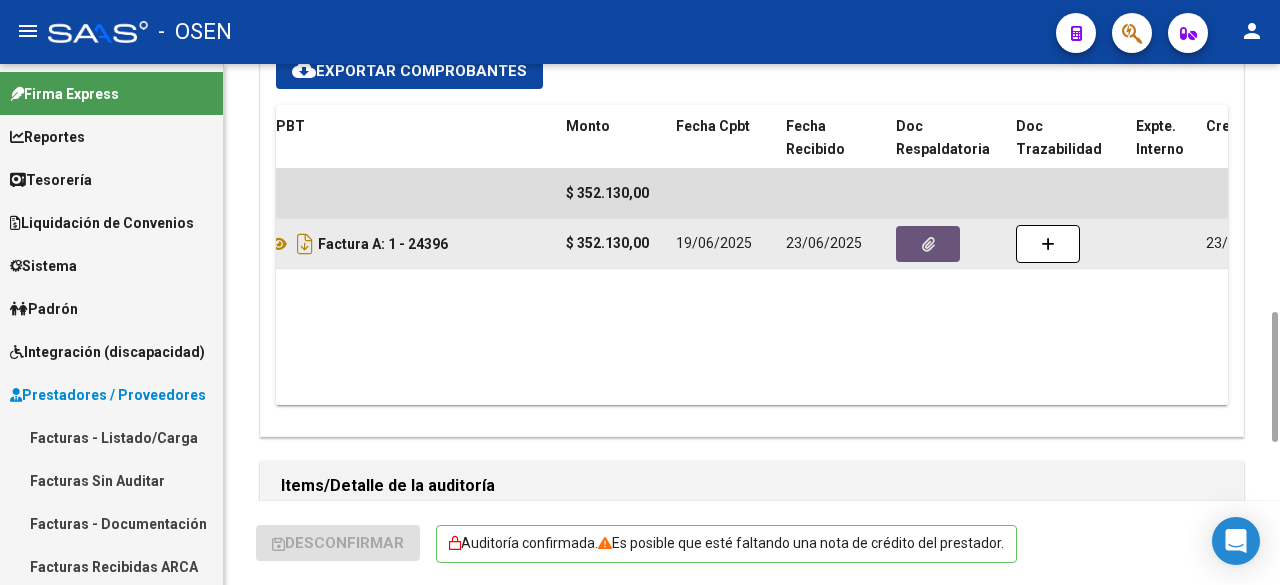 click 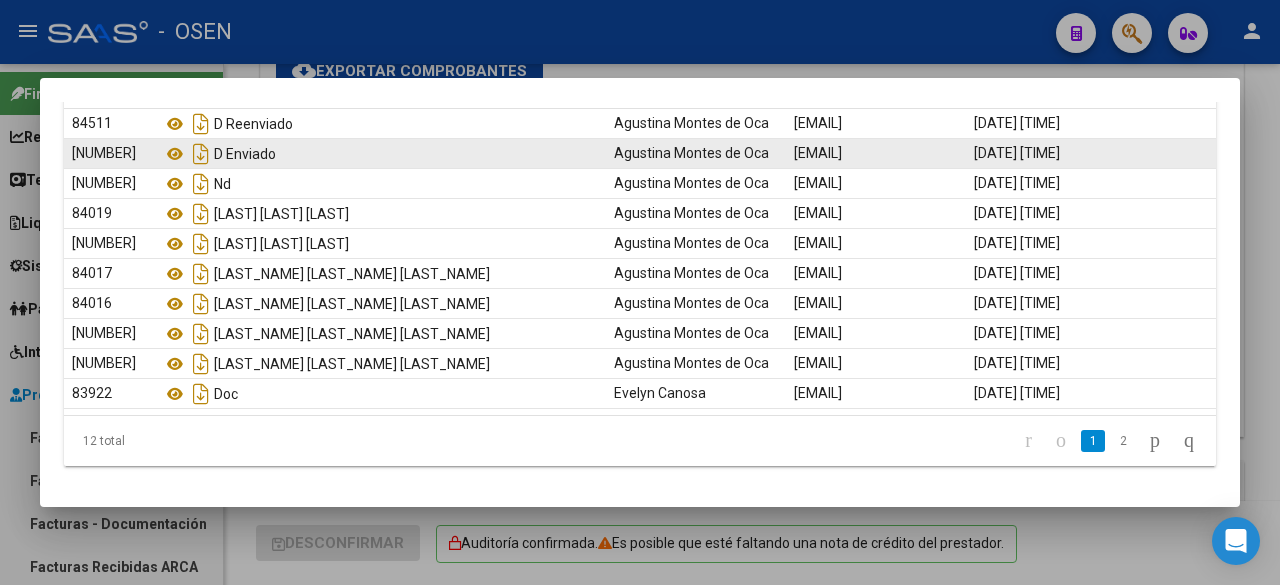 scroll, scrollTop: 0, scrollLeft: 0, axis: both 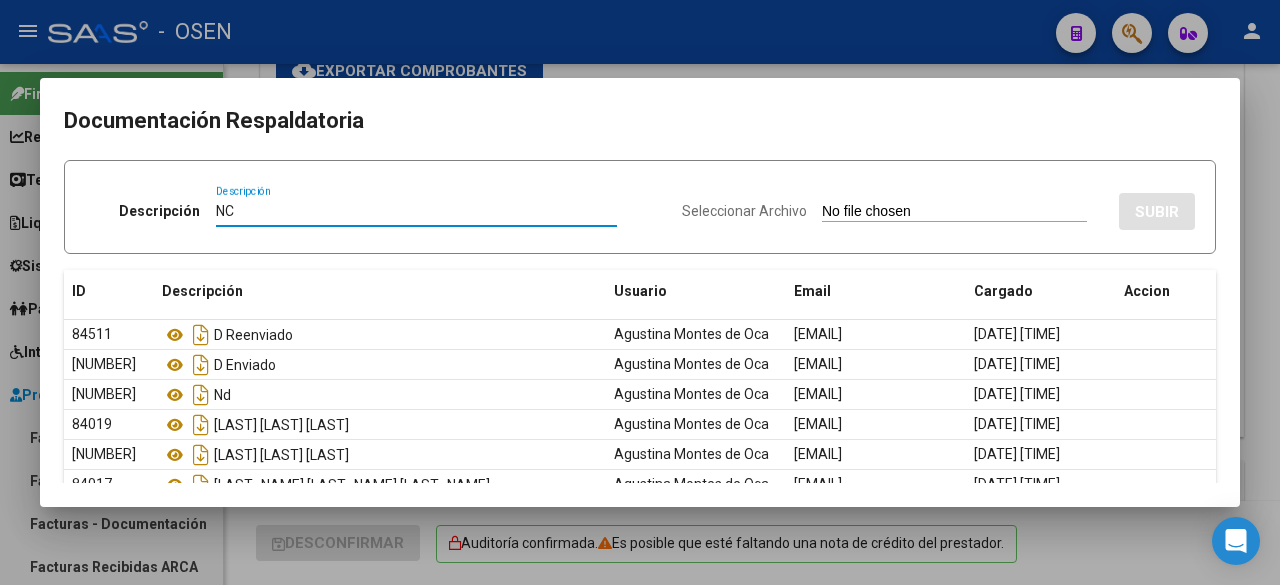 type on "NC" 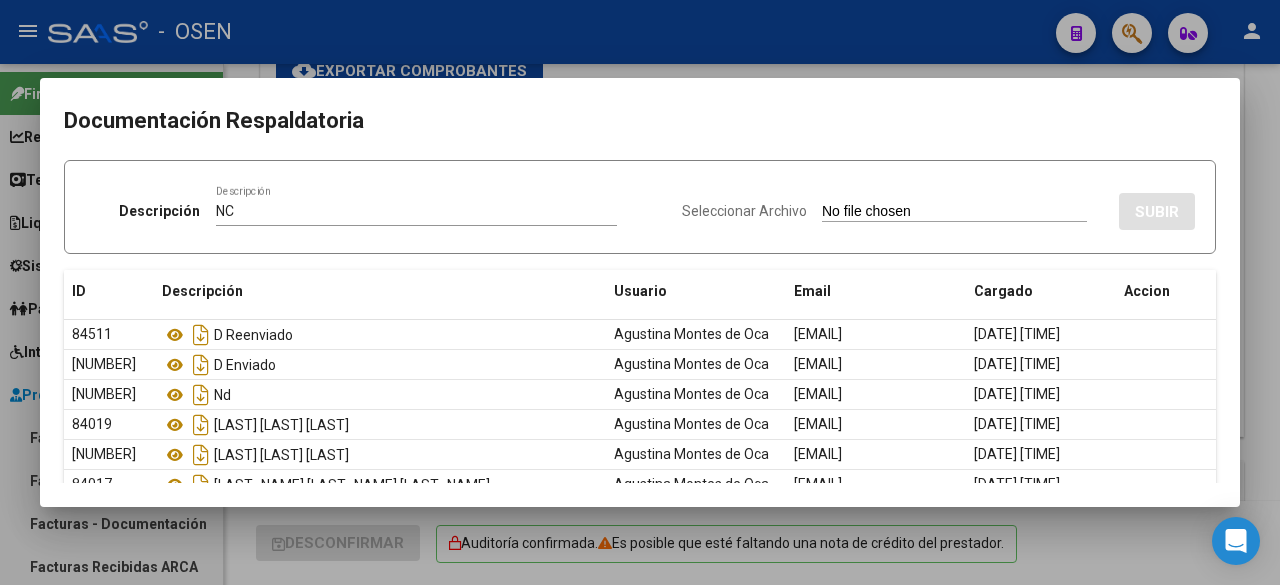 click on "Seleccionar Archivo" at bounding box center [954, 212] 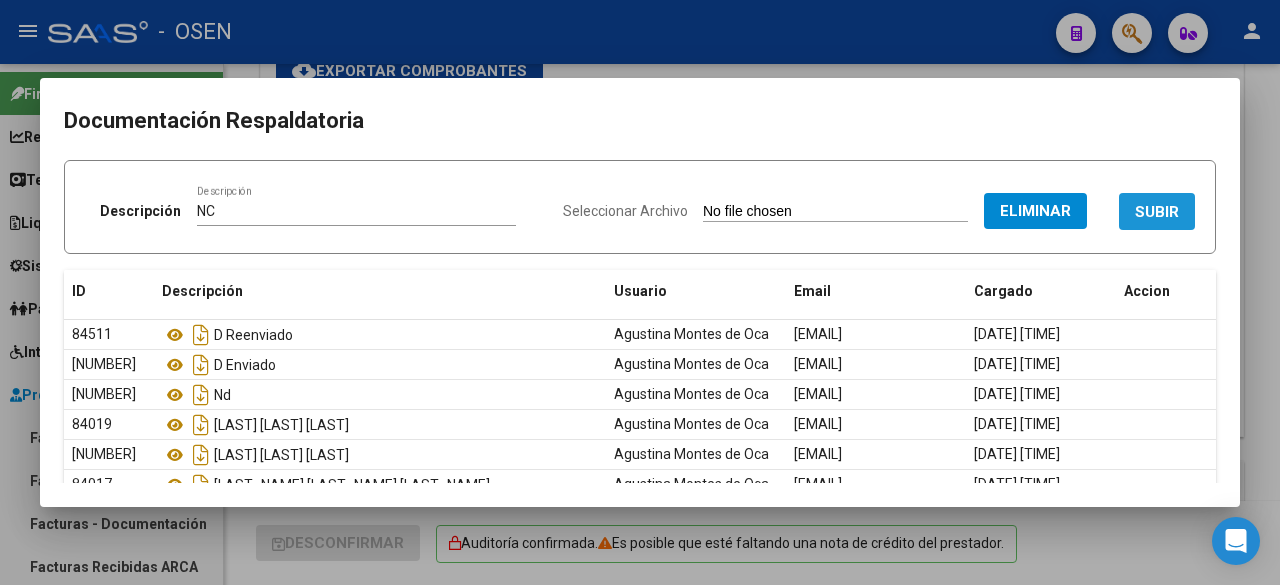 click on "SUBIR" at bounding box center [1157, 211] 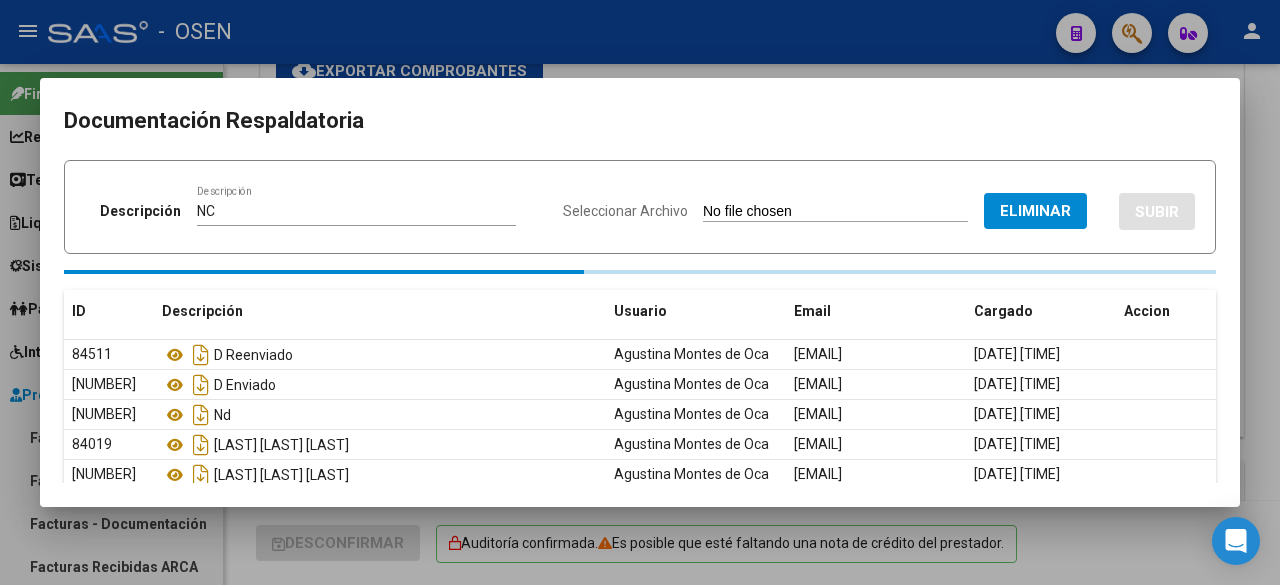 type 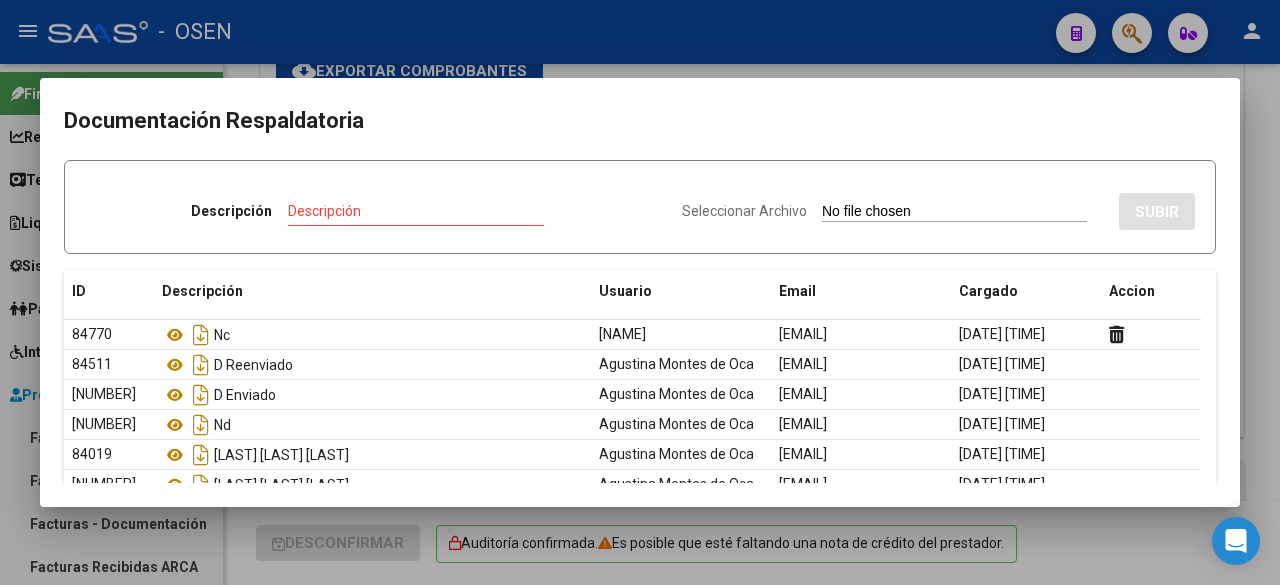 click at bounding box center [640, 292] 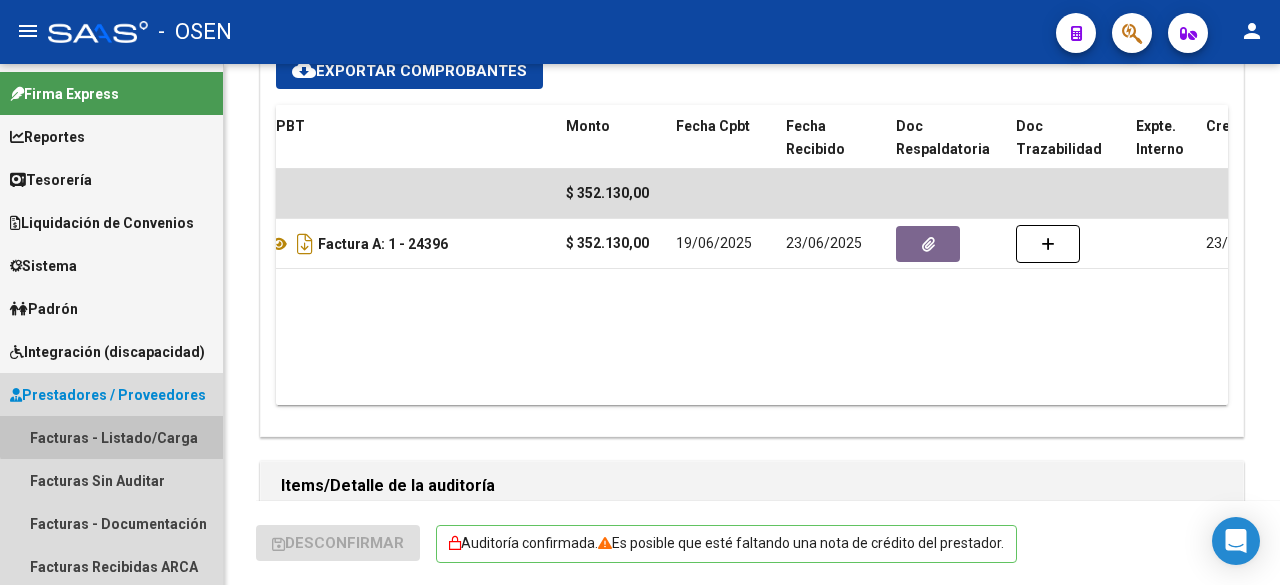 click on "Facturas - Listado/Carga" at bounding box center [111, 437] 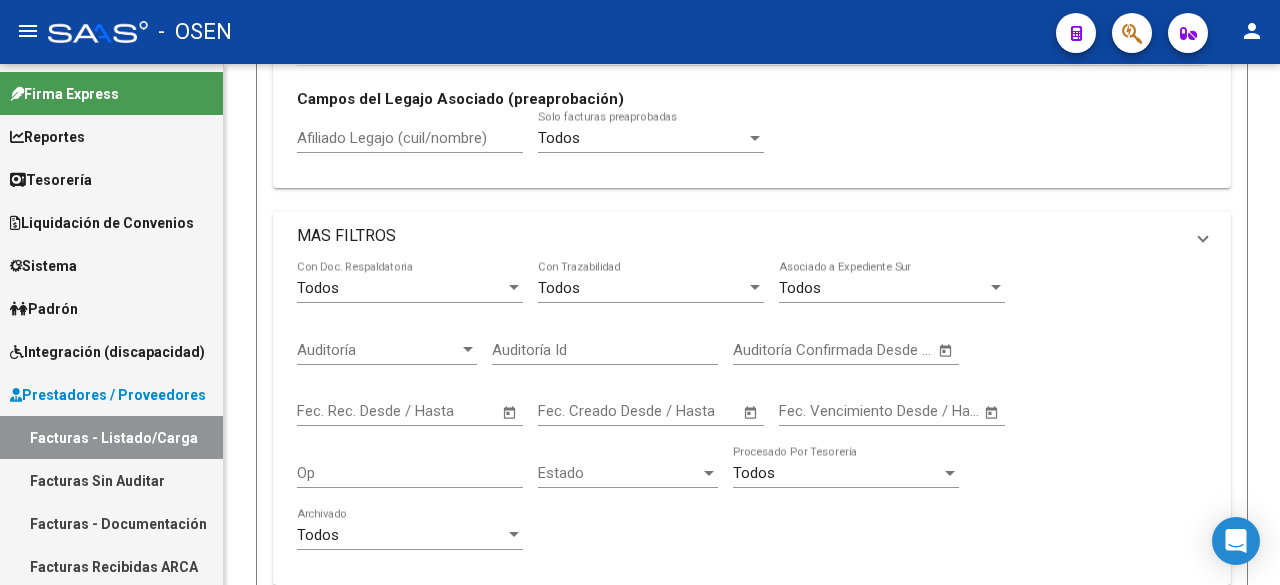 scroll, scrollTop: 0, scrollLeft: 0, axis: both 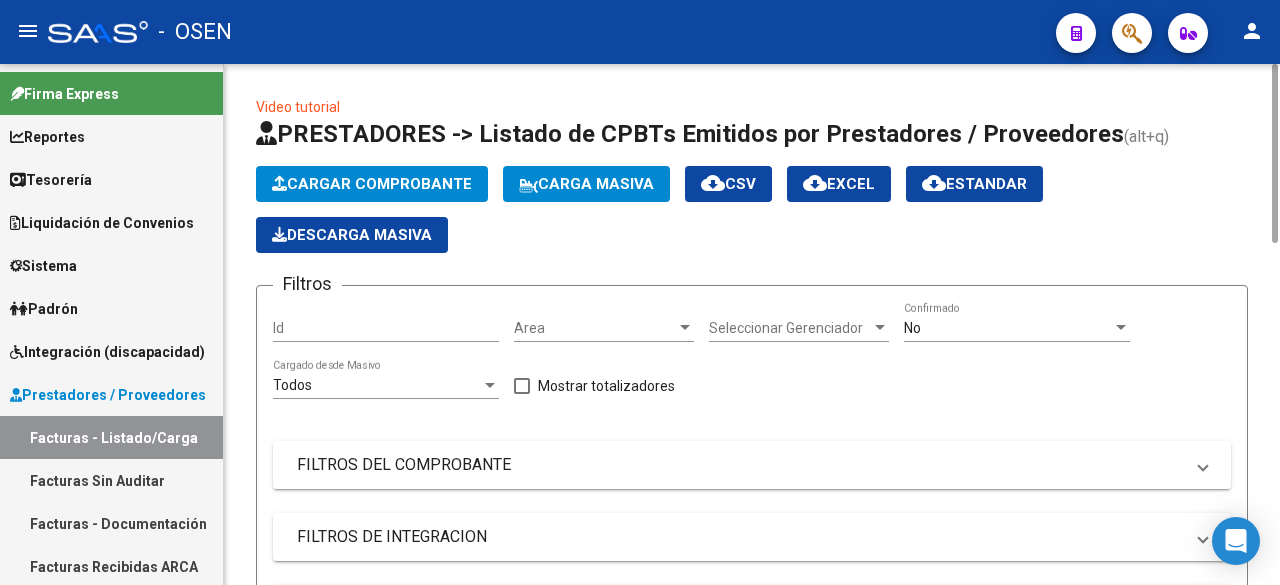 click on "FILTROS DEL COMPROBANTE" at bounding box center (740, 465) 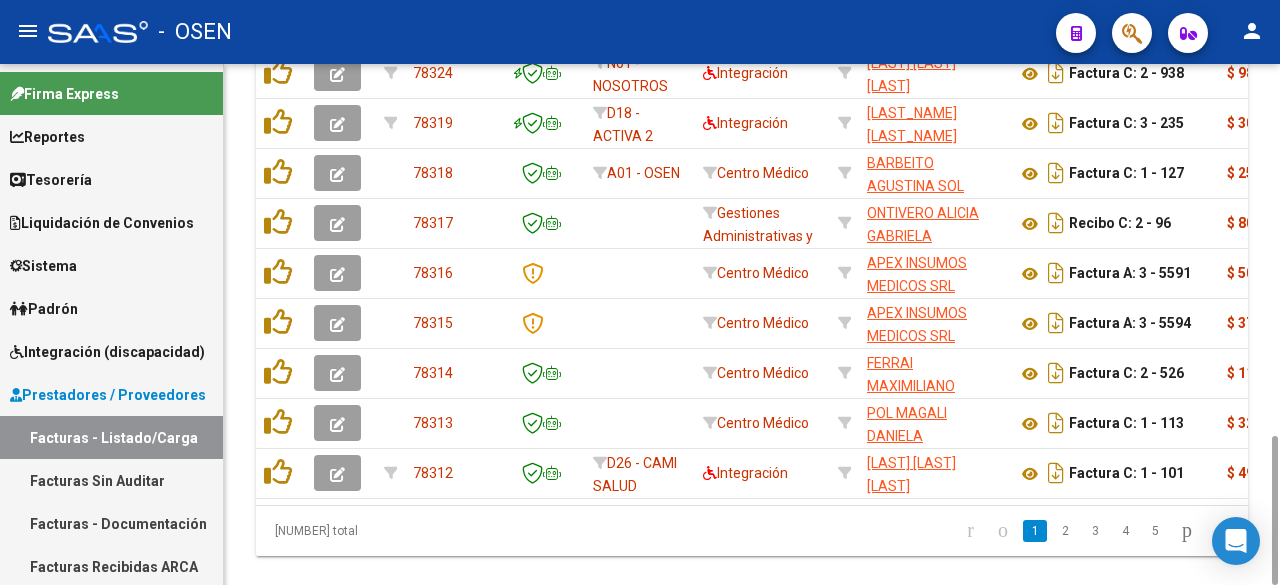 scroll, scrollTop: 626, scrollLeft: 0, axis: vertical 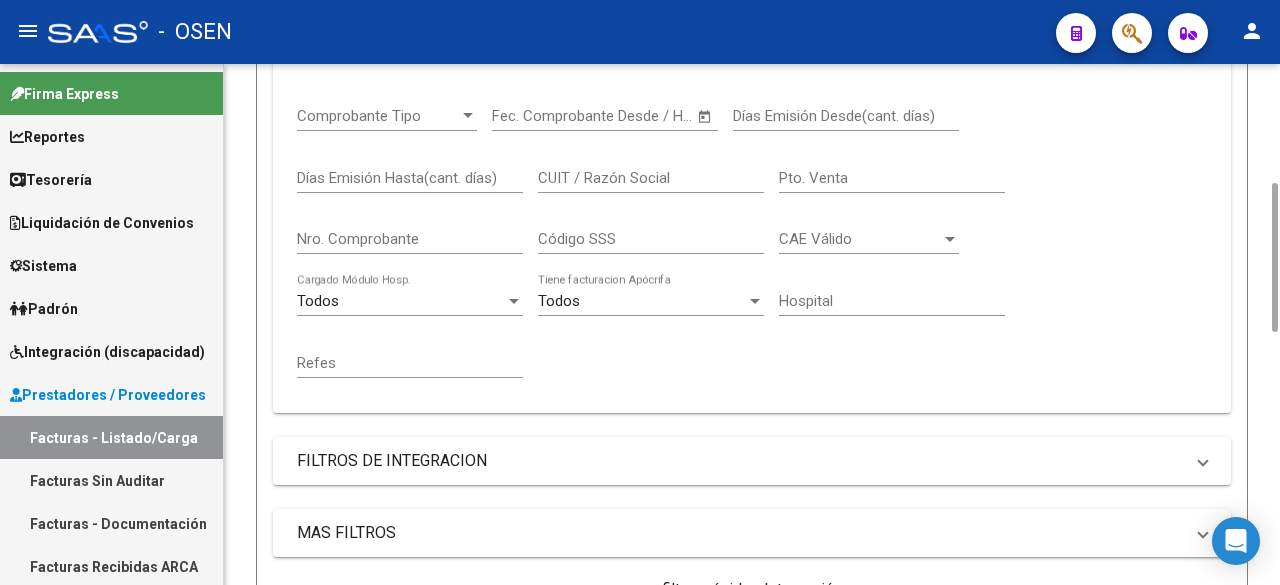 drag, startPoint x: 1272, startPoint y: 367, endPoint x: 854, endPoint y: 281, distance: 426.7552 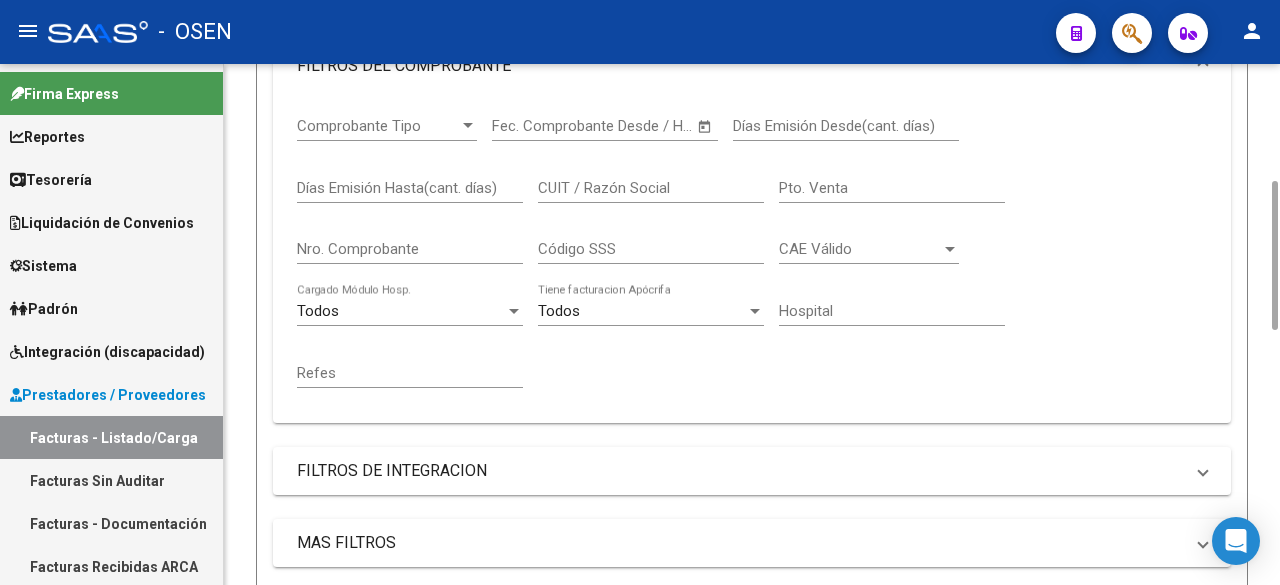 click on "Nro. Comprobante" at bounding box center (410, 249) 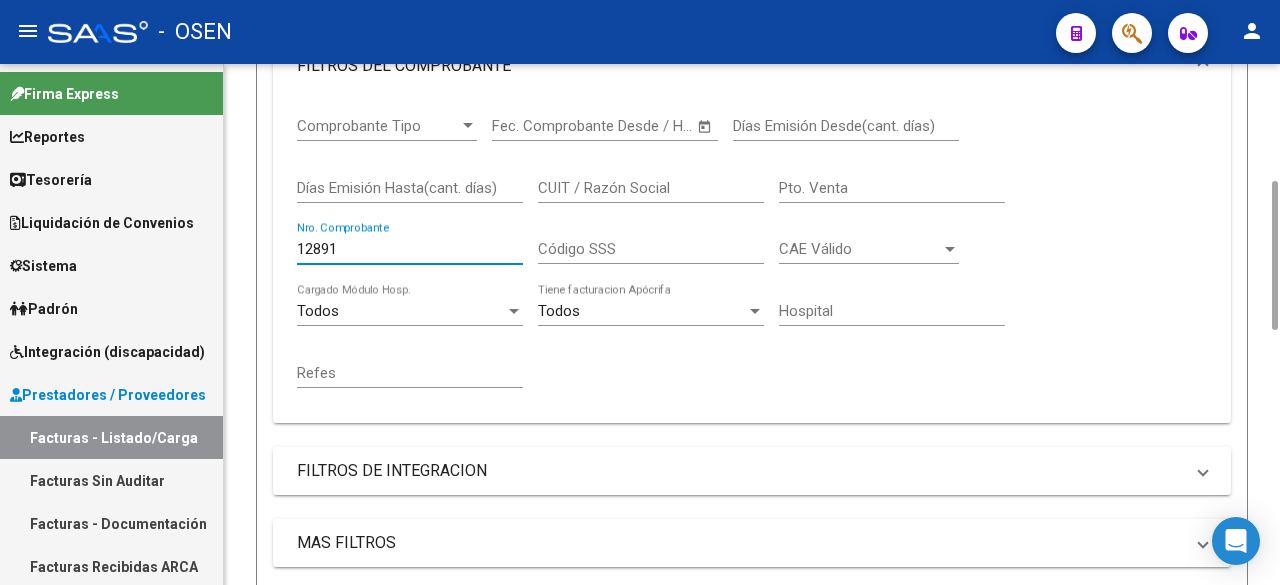 scroll, scrollTop: 843, scrollLeft: 0, axis: vertical 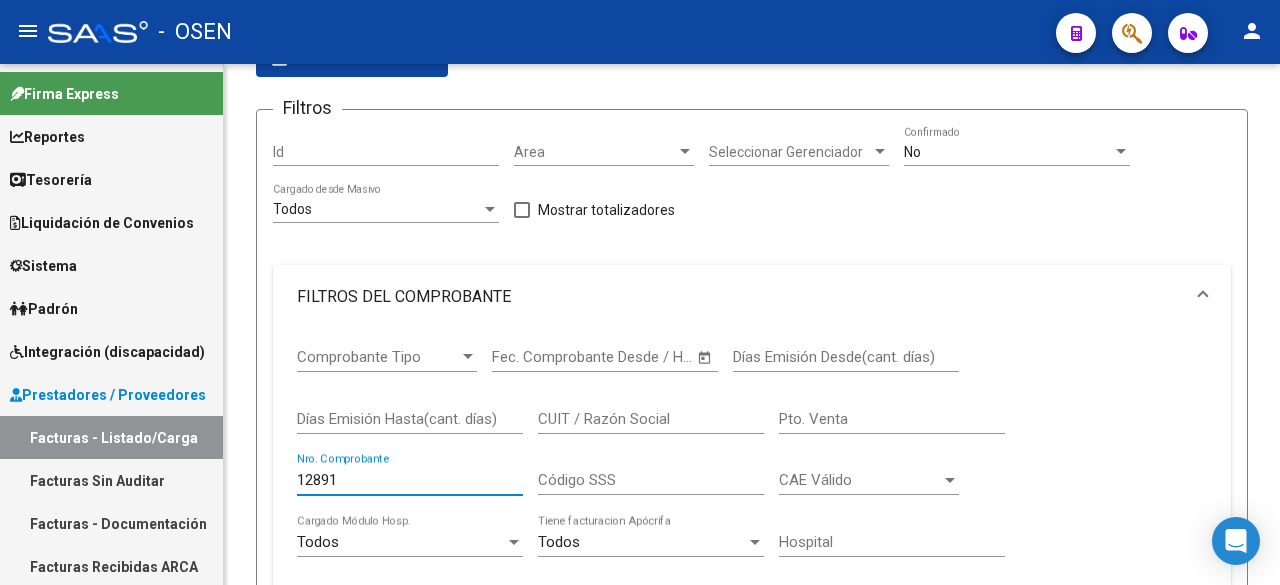 drag, startPoint x: 356, startPoint y: 428, endPoint x: -20, endPoint y: 394, distance: 377.53412 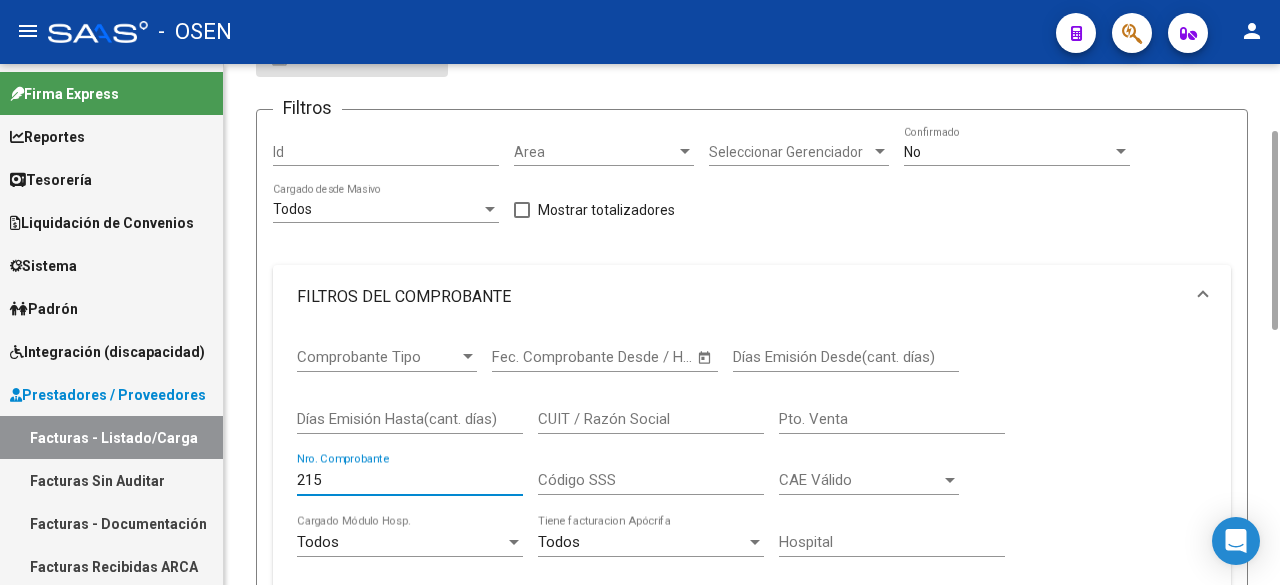 scroll, scrollTop: 0, scrollLeft: 0, axis: both 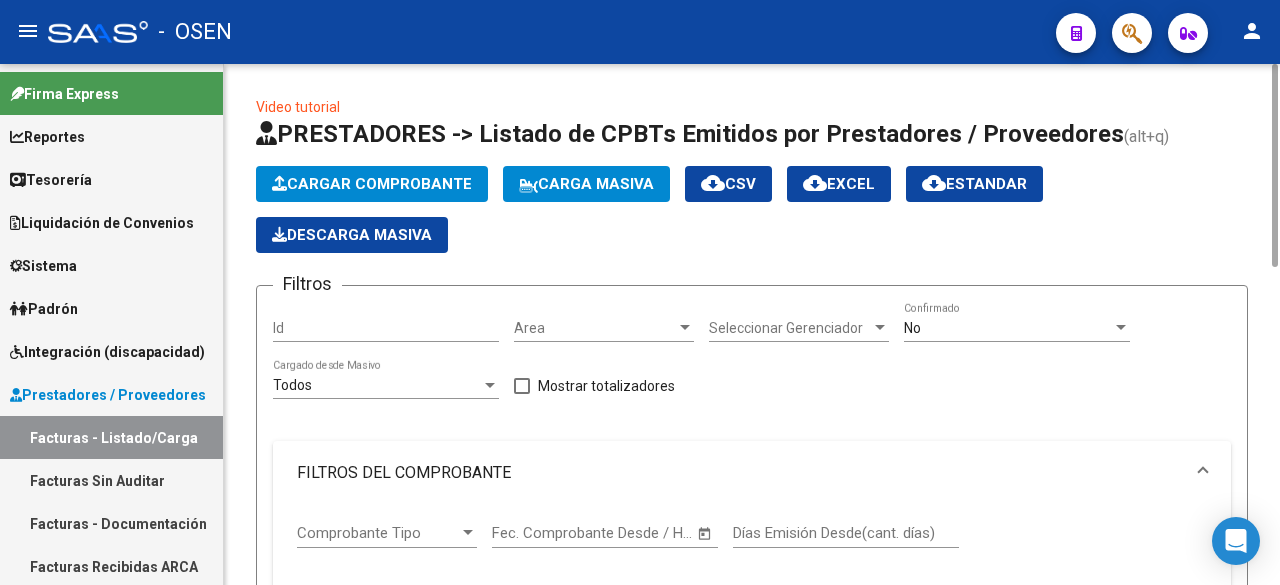 type on "215" 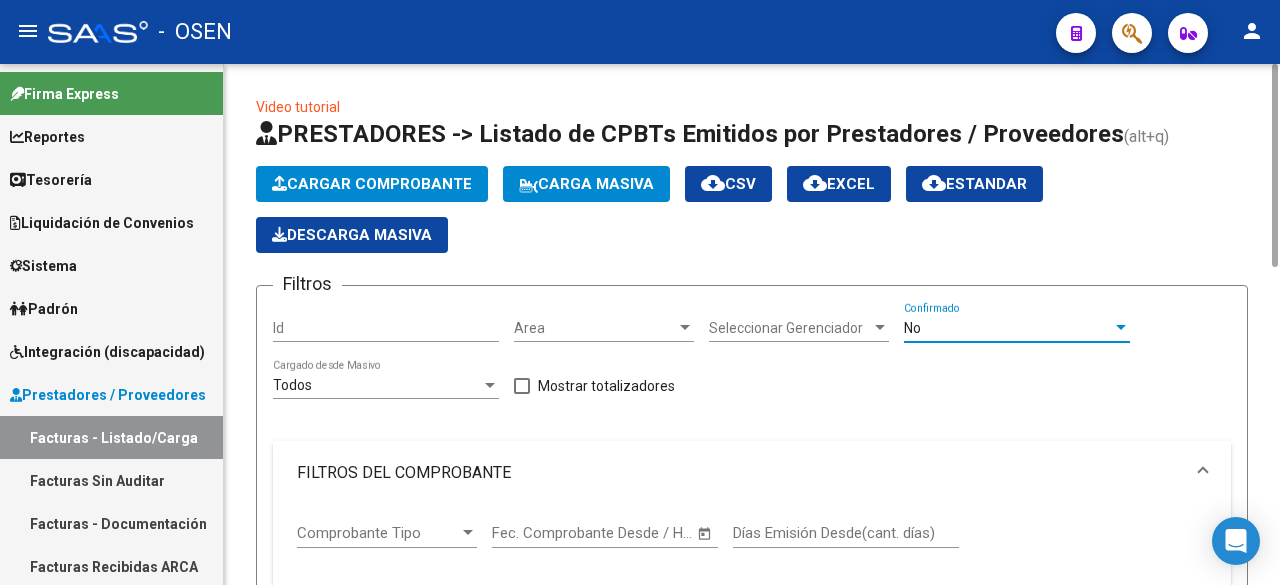 click on "No" at bounding box center [1008, 328] 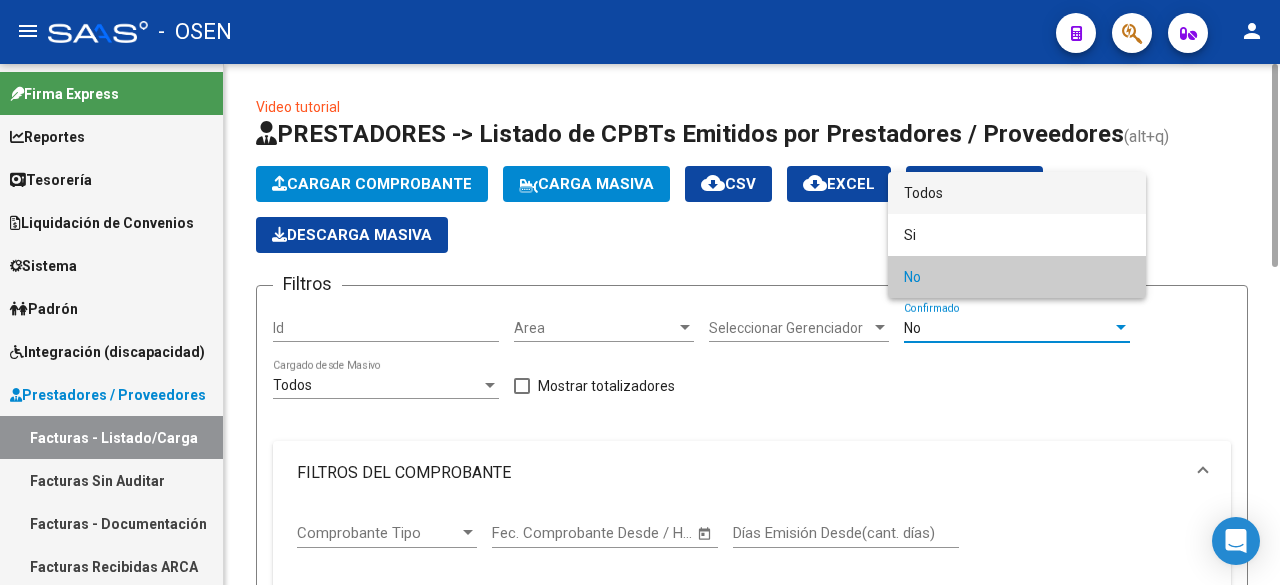 drag, startPoint x: 991, startPoint y: 191, endPoint x: 794, endPoint y: 315, distance: 232.77672 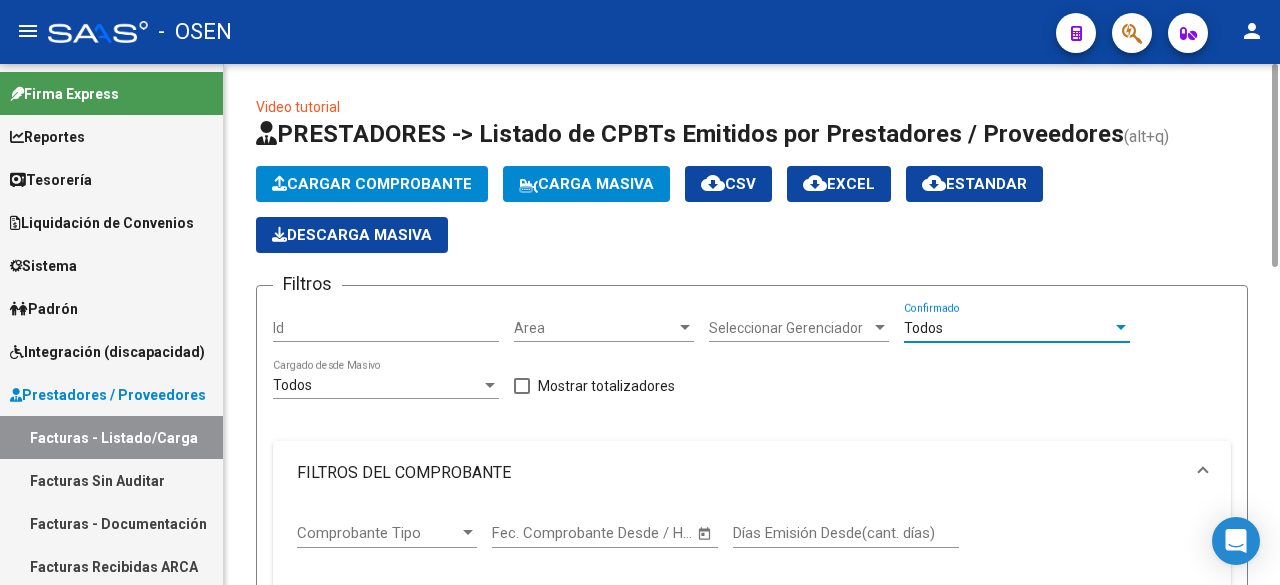 scroll, scrollTop: 667, scrollLeft: 0, axis: vertical 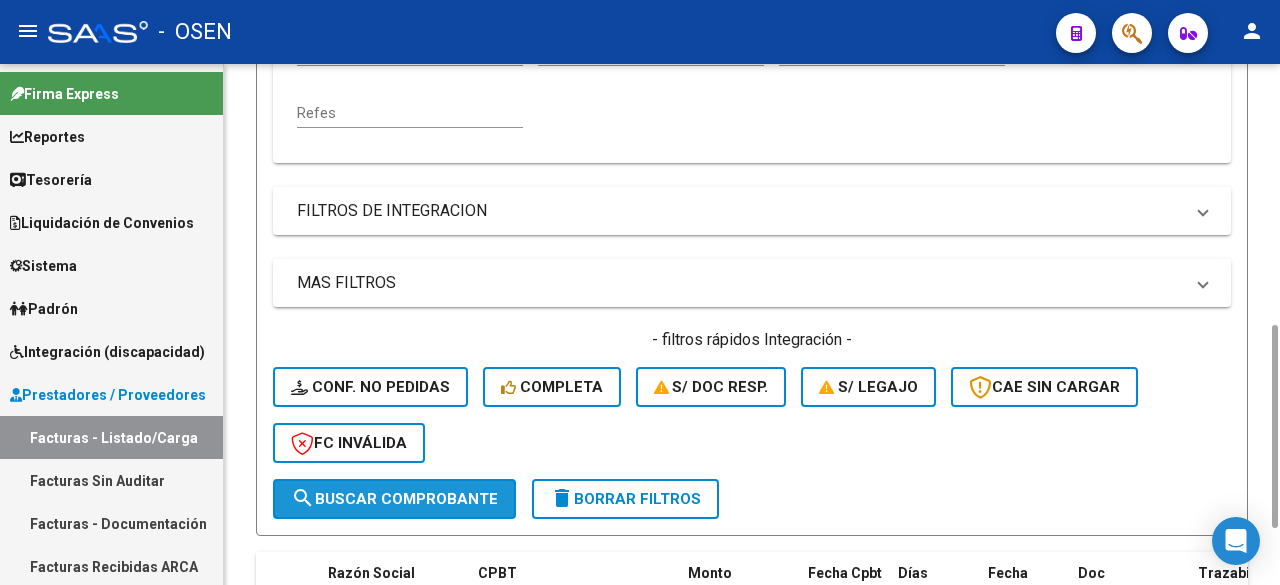 click on "search  Buscar Comprobante" 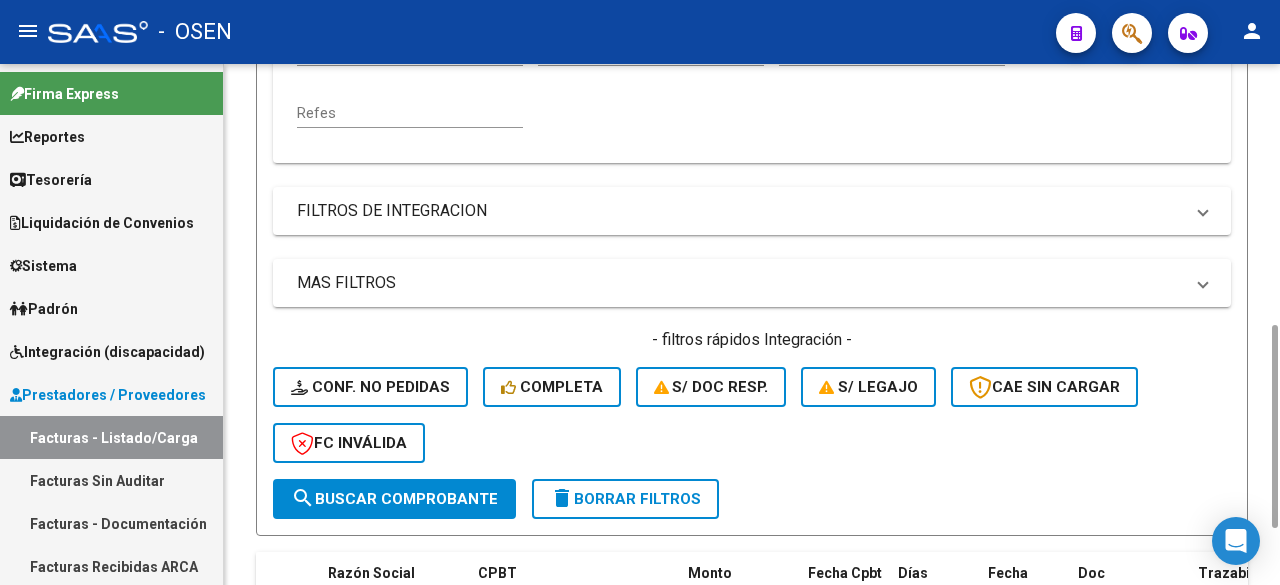 scroll, scrollTop: 1293, scrollLeft: 0, axis: vertical 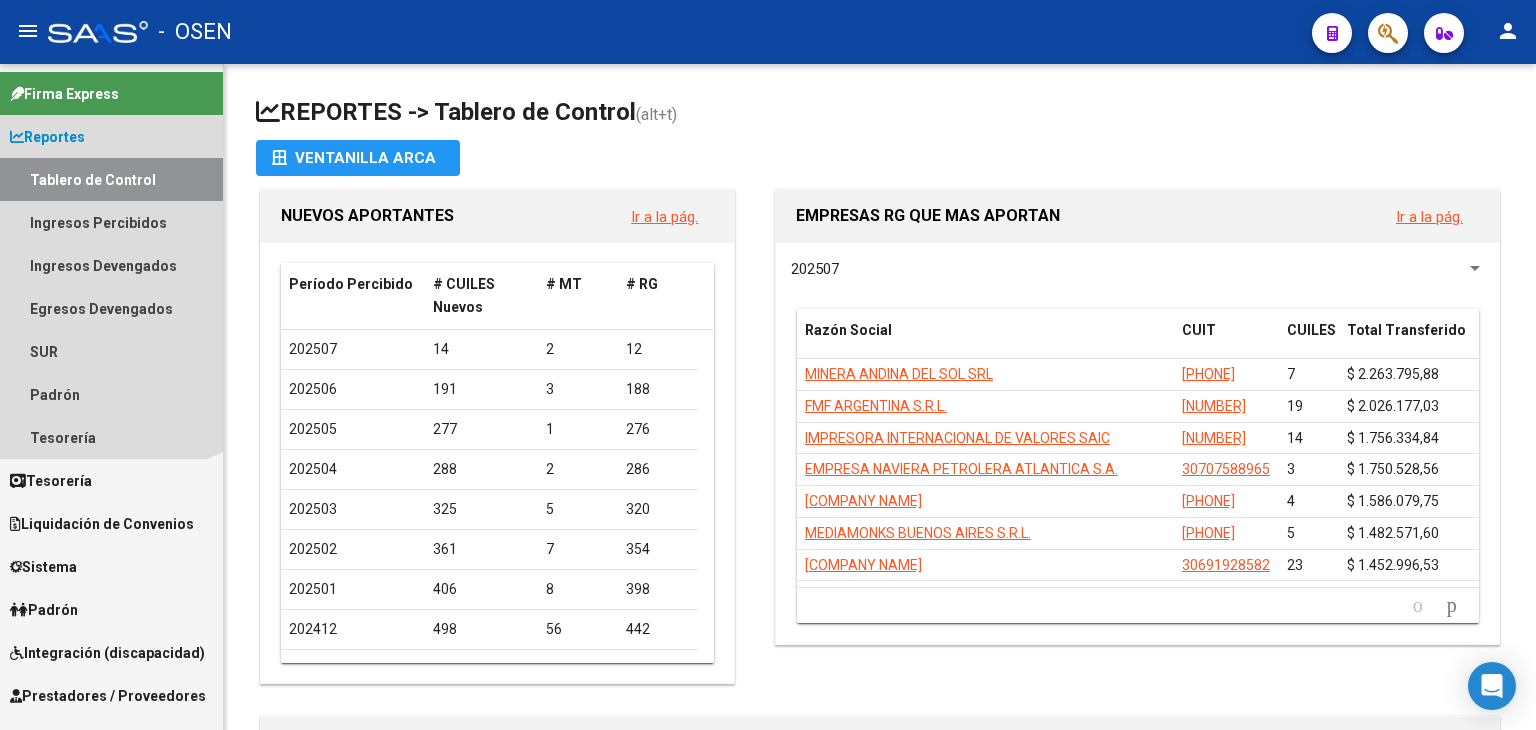 click on "Reportes" at bounding box center [47, 137] 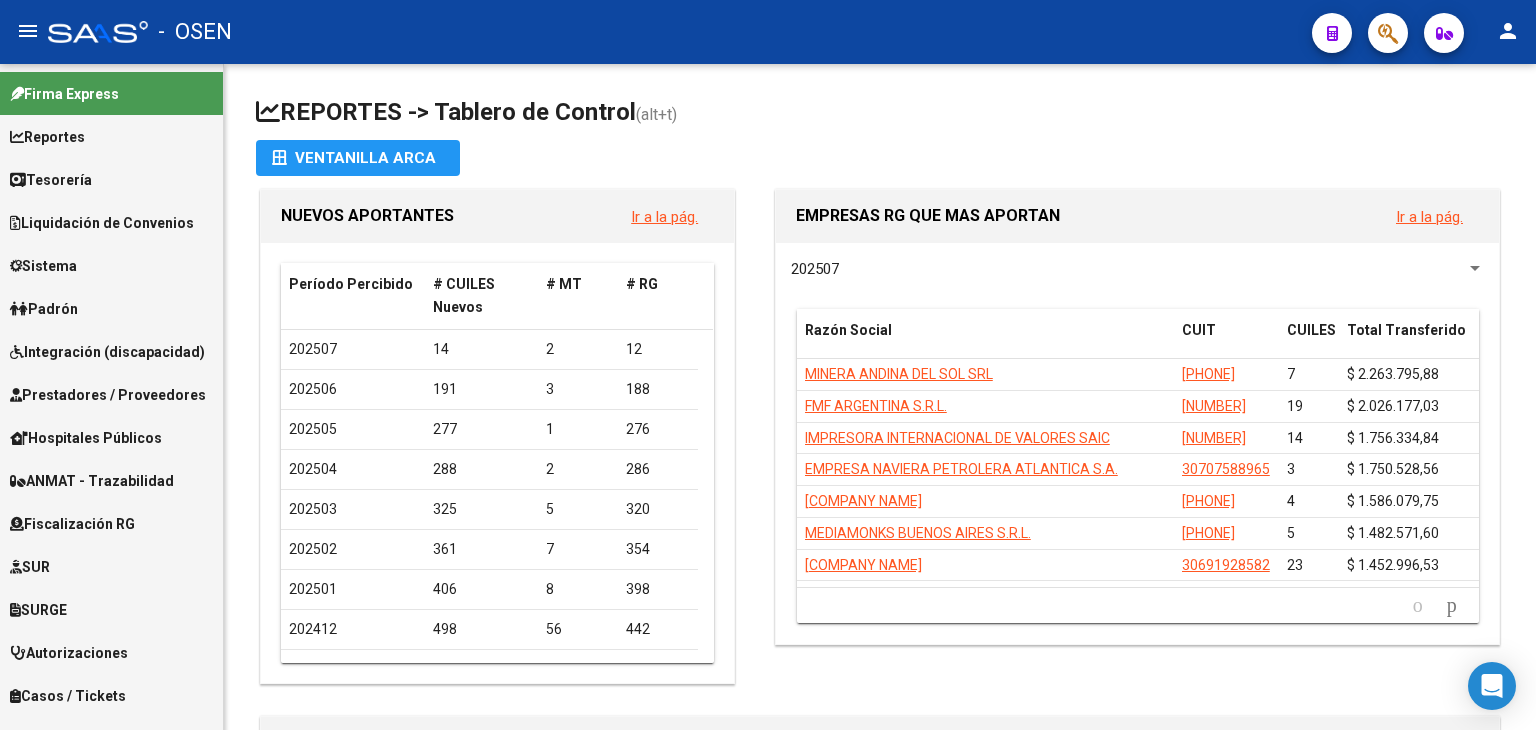 click on "Prestadores / Proveedores" at bounding box center (108, 395) 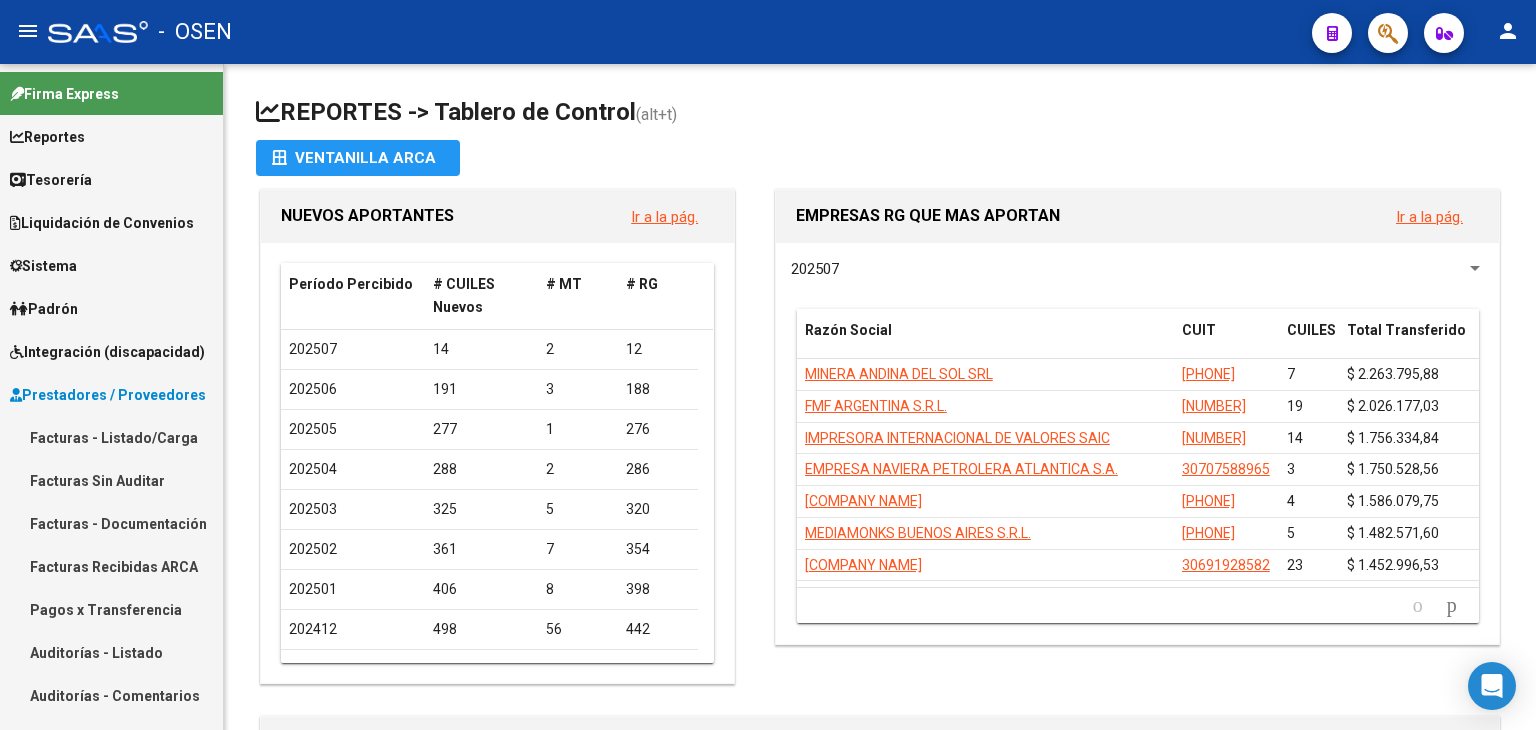 click on "Facturas - Listado/Carga" at bounding box center [111, 437] 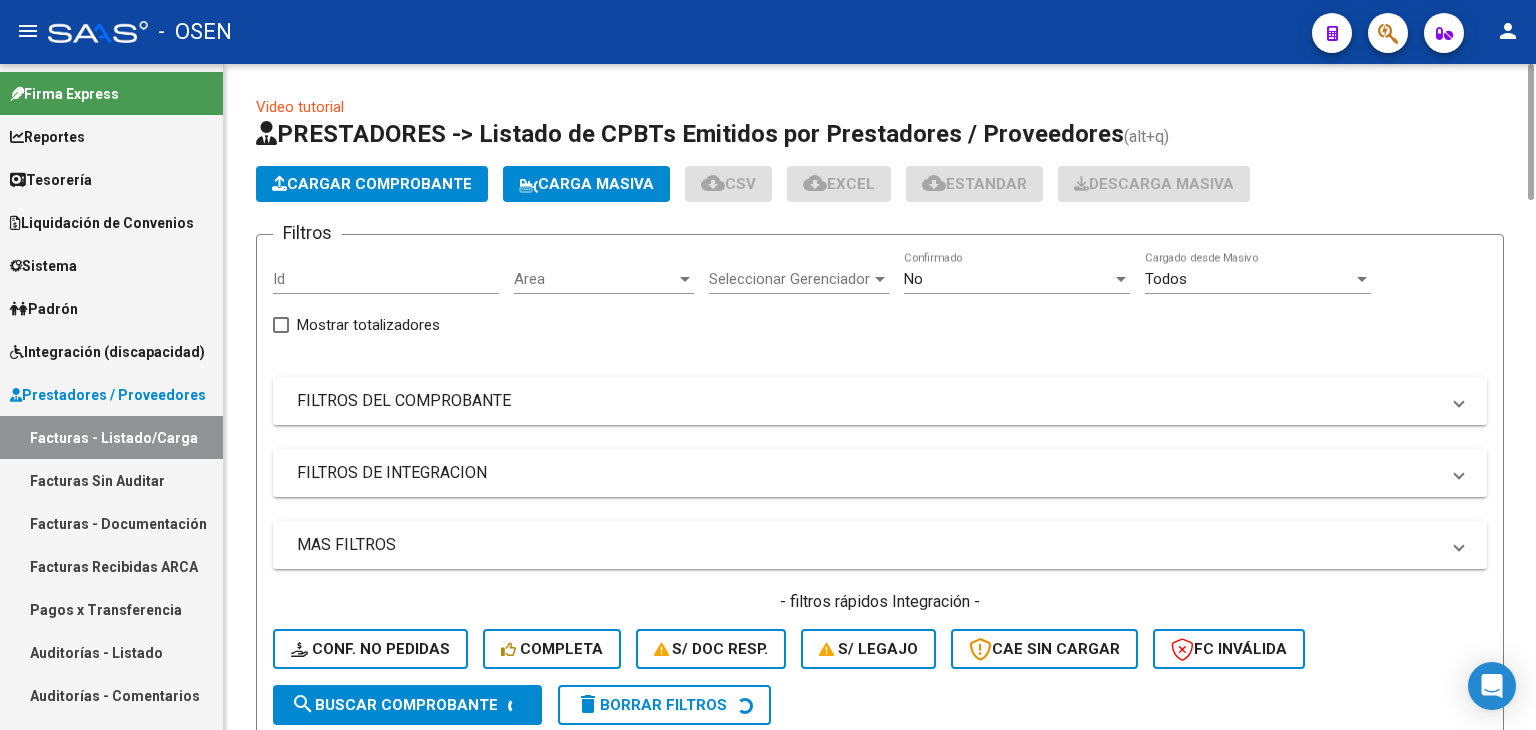 click on "FILTROS DEL COMPROBANTE" at bounding box center [880, 401] 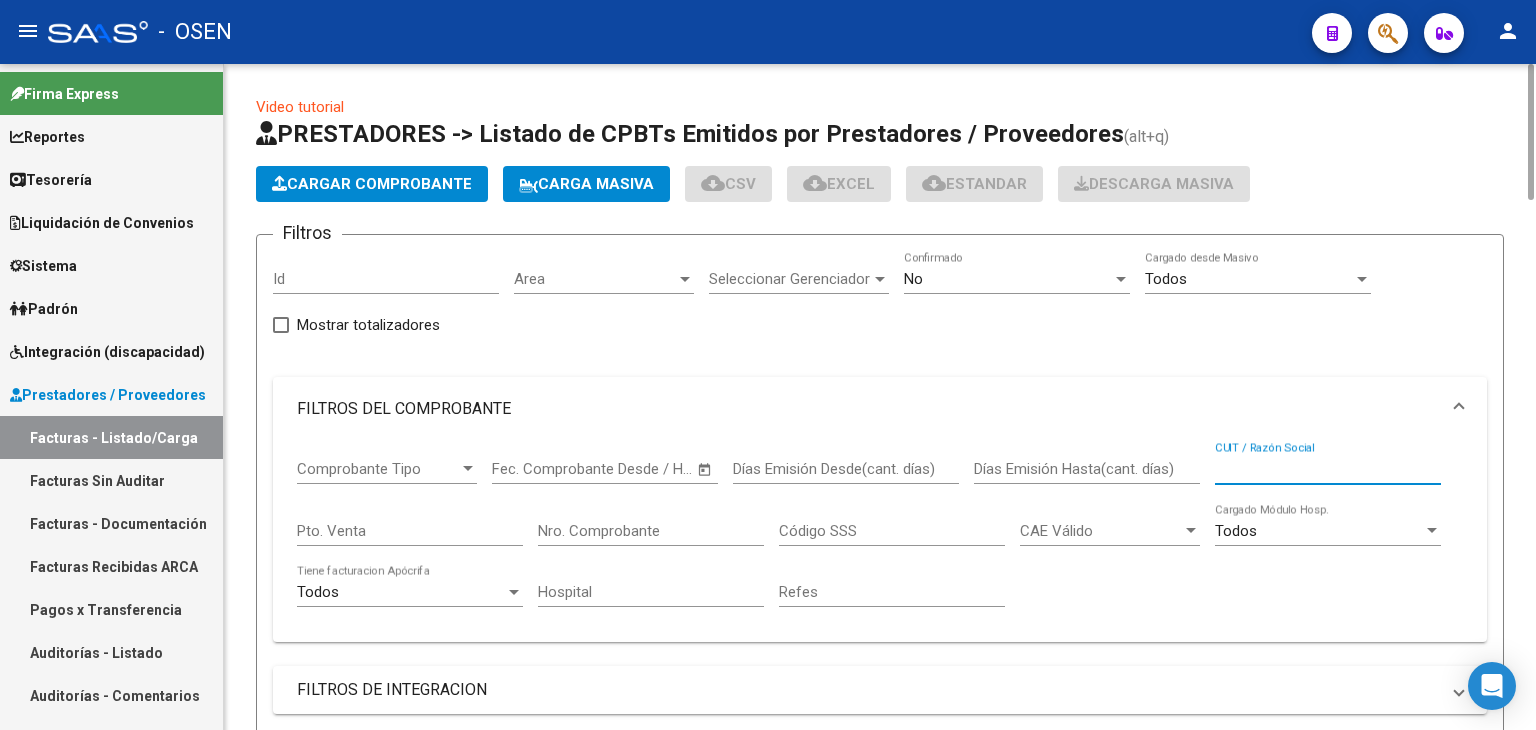 click on "CUIT / Razón Social" at bounding box center [1328, 469] 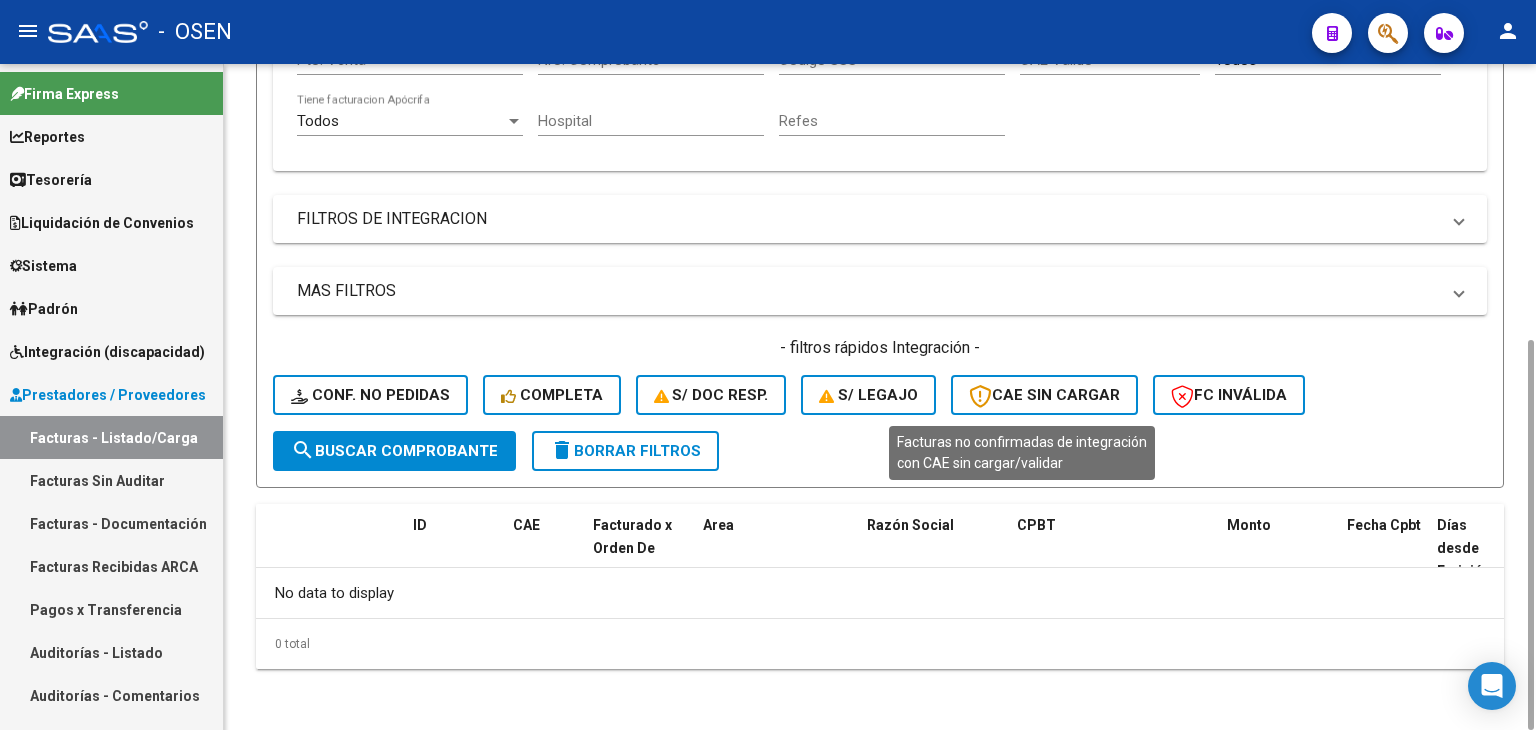 scroll, scrollTop: 0, scrollLeft: 0, axis: both 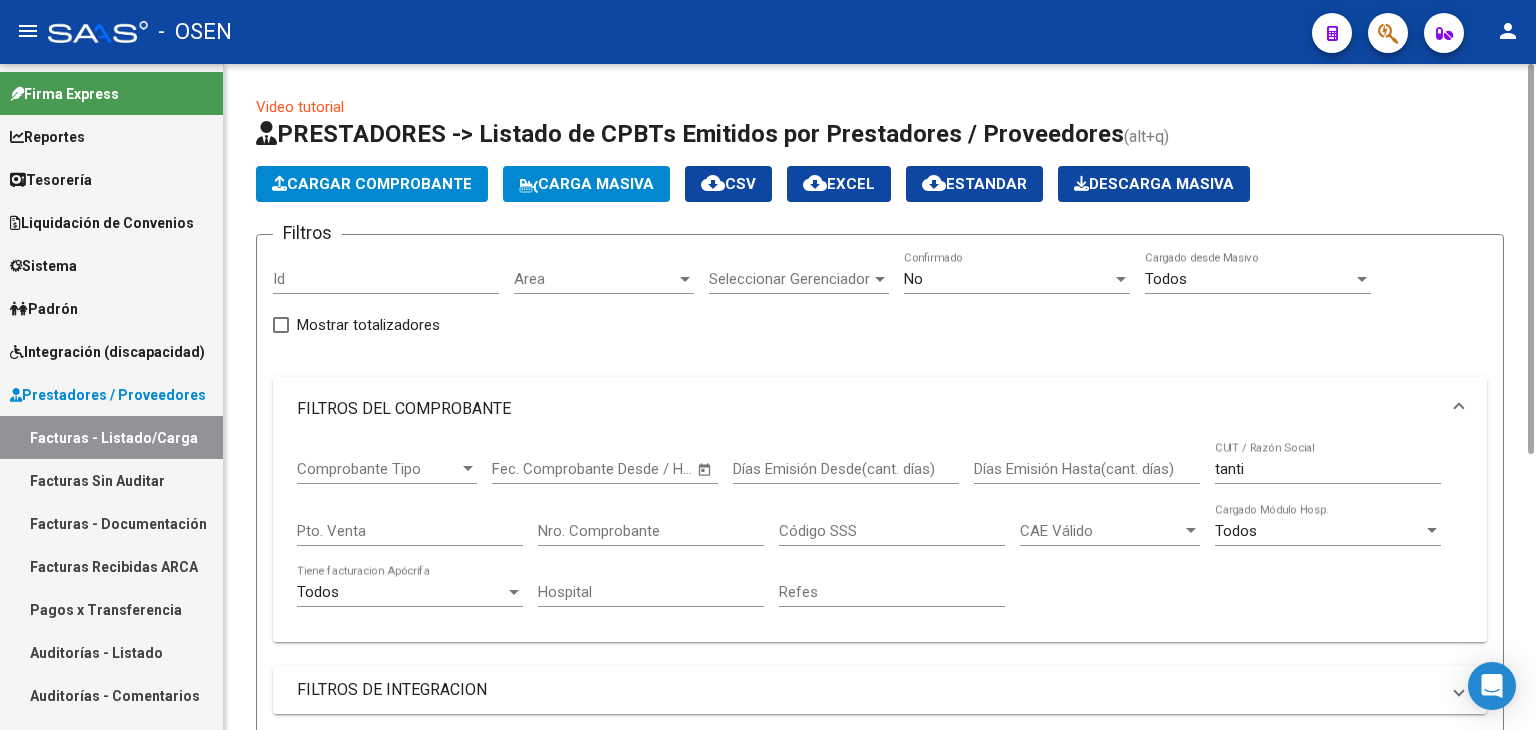 click on "Filtros Id Area Area Seleccionar Gerenciador Seleccionar Gerenciador No  Confirmado Todos  Cargado desde Masivo   Mostrar totalizadores   FILTROS DEL COMPROBANTE  Comprobante Tipo Comprobante Tipo Start date – Fec. Comprobante Desde / Hasta Días Emisión Desde(cant. días) Días Emisión Hasta(cant. días) tanti CUIT / Razón Social Pto. Venta Nro. Comprobante Código SSS CAE Válido CAE Válido Todos  Cargado Módulo Hosp. Todos  Tiene facturacion Apócrifa Hospital Refes  FILTROS DE INTEGRACION  Todos  Cargado en Para Enviar SSS Período De Prestación Campos del Archivo de Rendición Devuelto x SSS (dr_envio) Todos  Rendido x SSS (dr_envio) Tipo de Registro Tipo de Registro Período Presentación Período Presentación Campos del Legajo Asociado (preaprobación) Afiliado Legajo (cuil/nombre) Todos  Solo facturas preaprobadas  MAS FILTROS  Todos  Con Doc. Respaldatoria Todos  Con Trazabilidad Todos  Asociado a Expediente Sur Auditoría Auditoría Auditoría Id Start date – Start date – Start date Op" 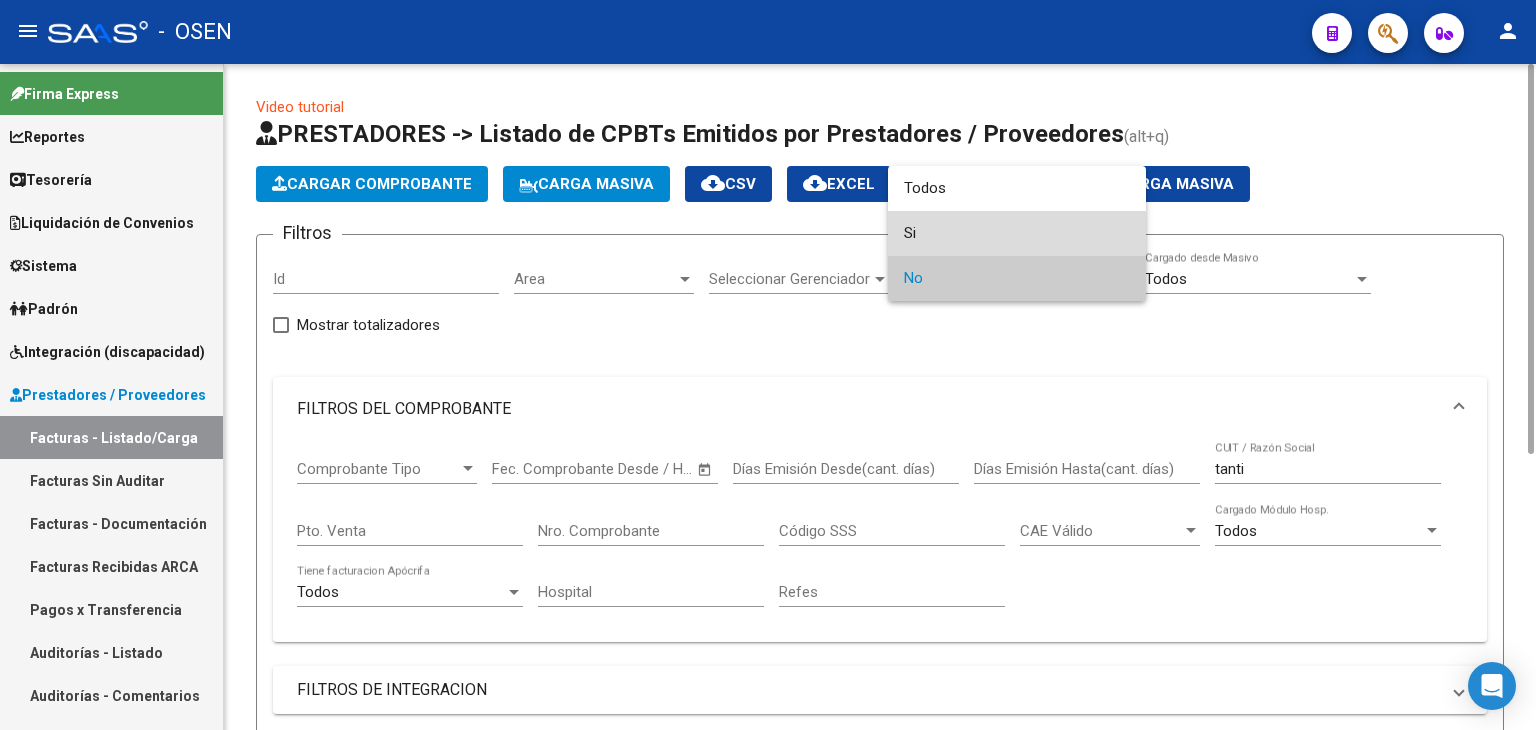 click on "Si" at bounding box center (1017, 233) 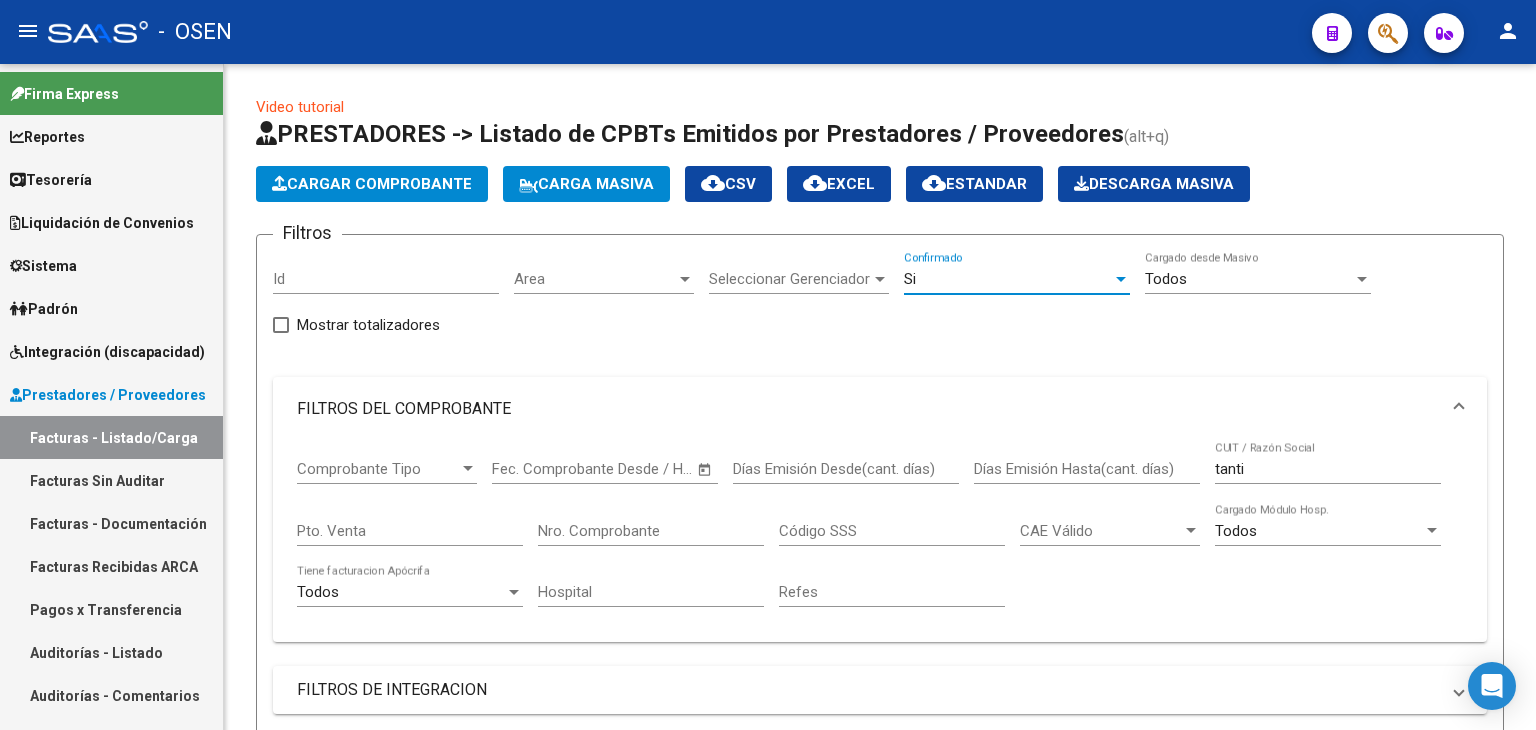 scroll, scrollTop: 471, scrollLeft: 0, axis: vertical 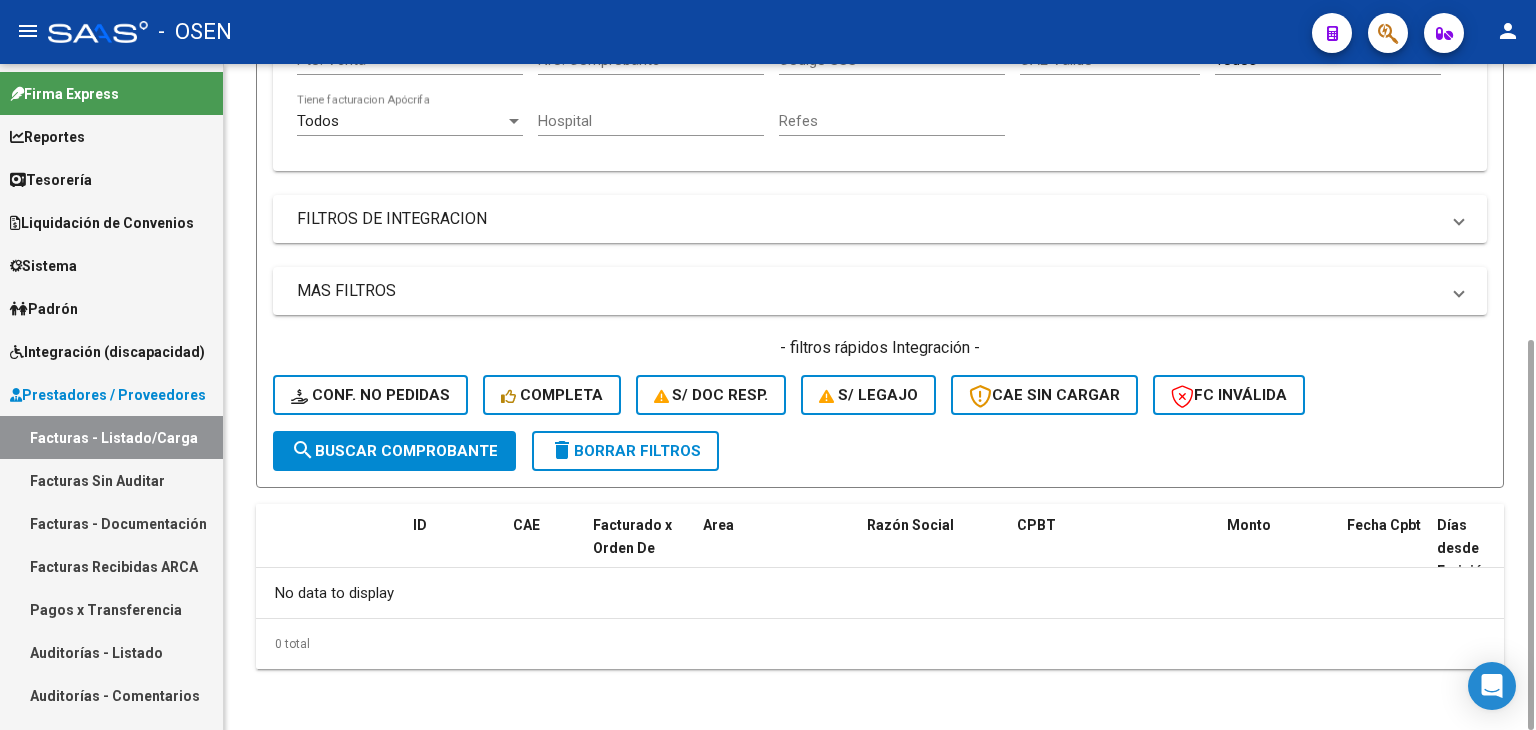 click on "search  Buscar Comprobante" 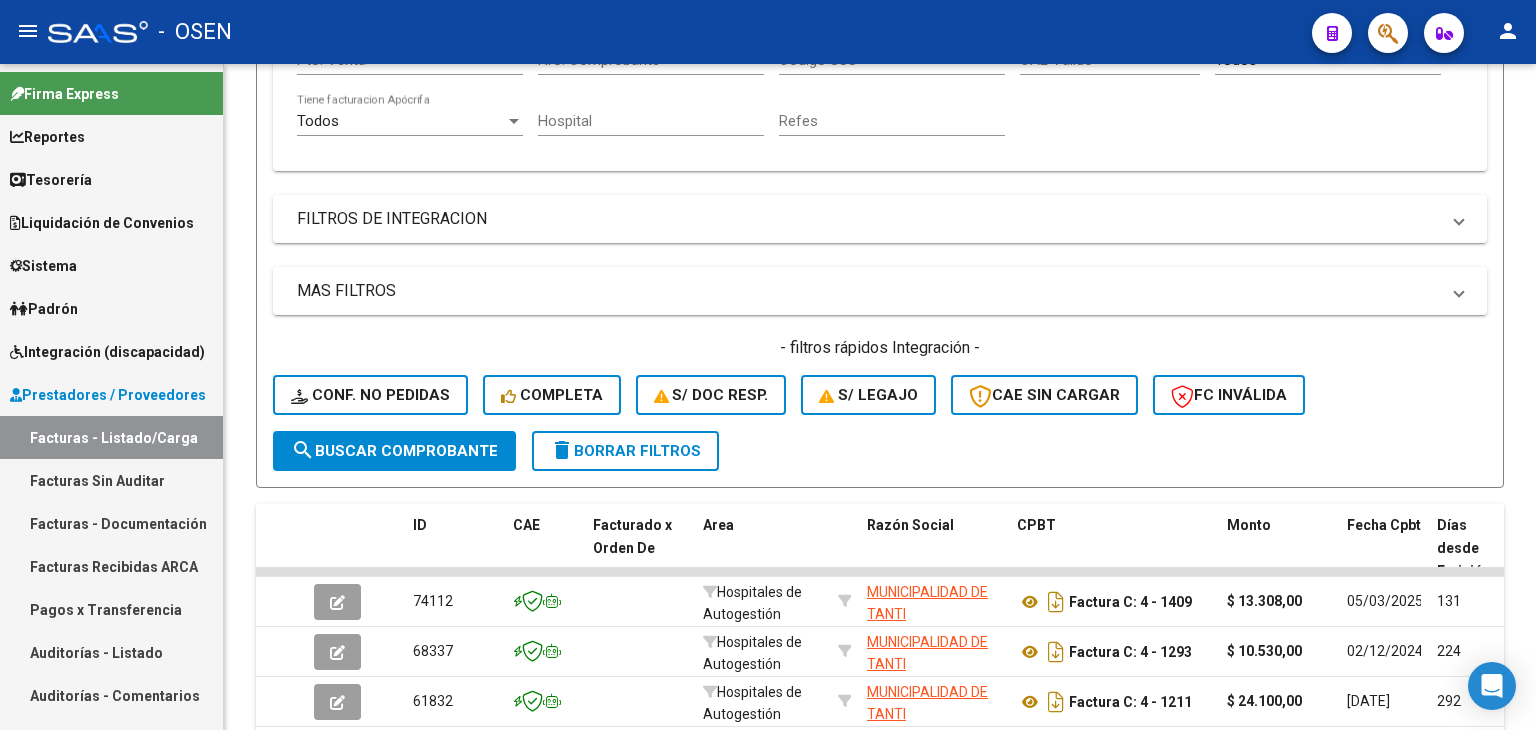 scroll, scrollTop: 800, scrollLeft: 0, axis: vertical 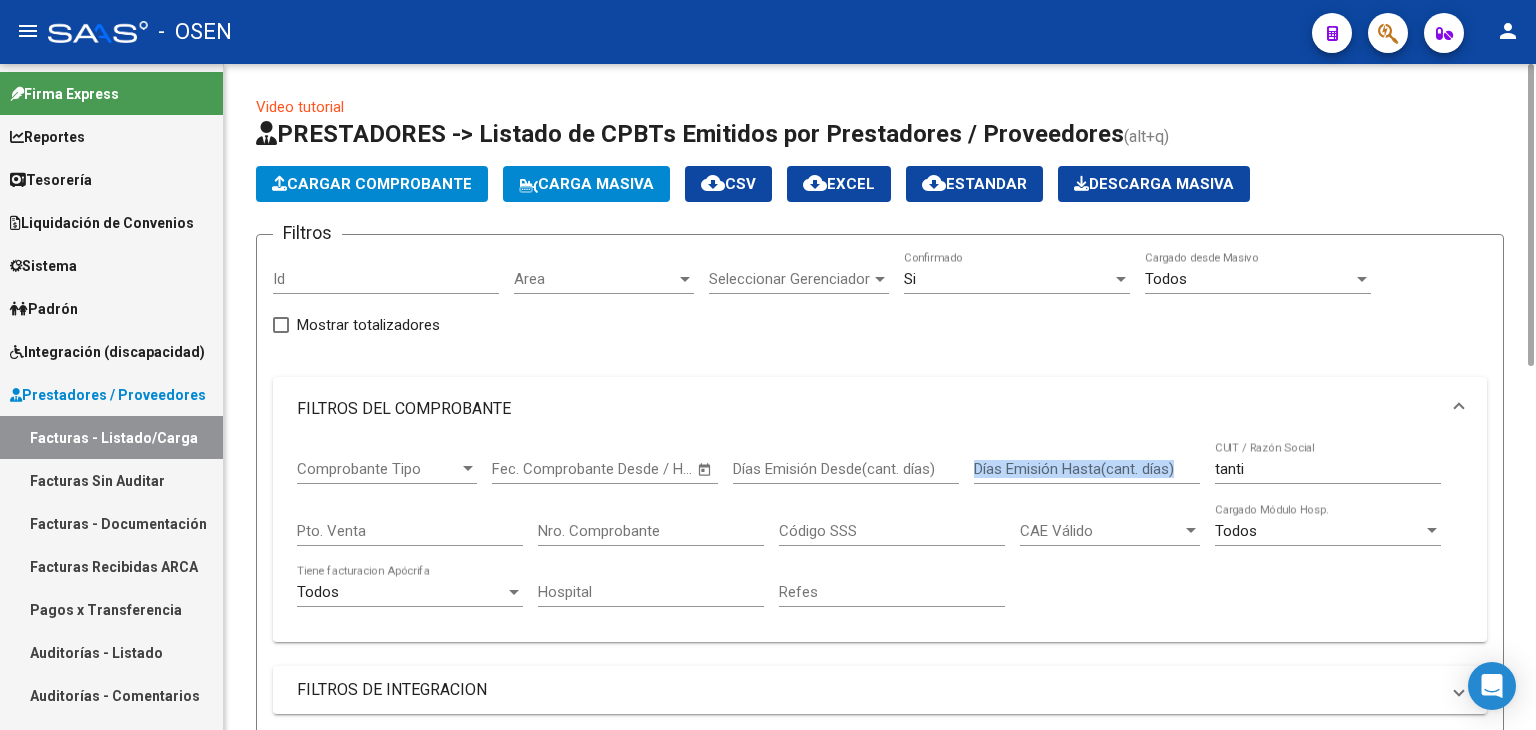 drag, startPoint x: 1275, startPoint y: 477, endPoint x: 964, endPoint y: 447, distance: 312.4436 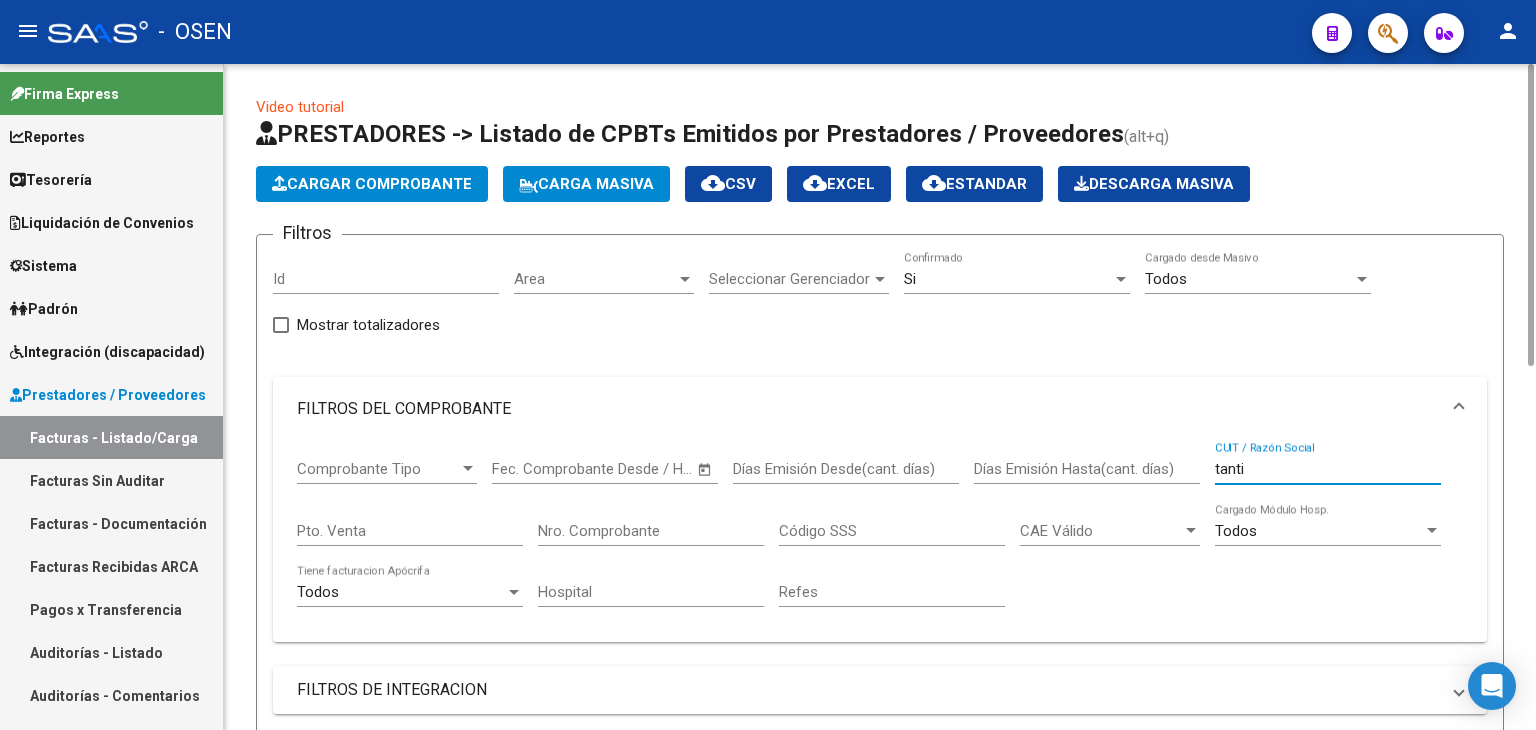 drag, startPoint x: 1318, startPoint y: 468, endPoint x: 1227, endPoint y: 456, distance: 91.787796 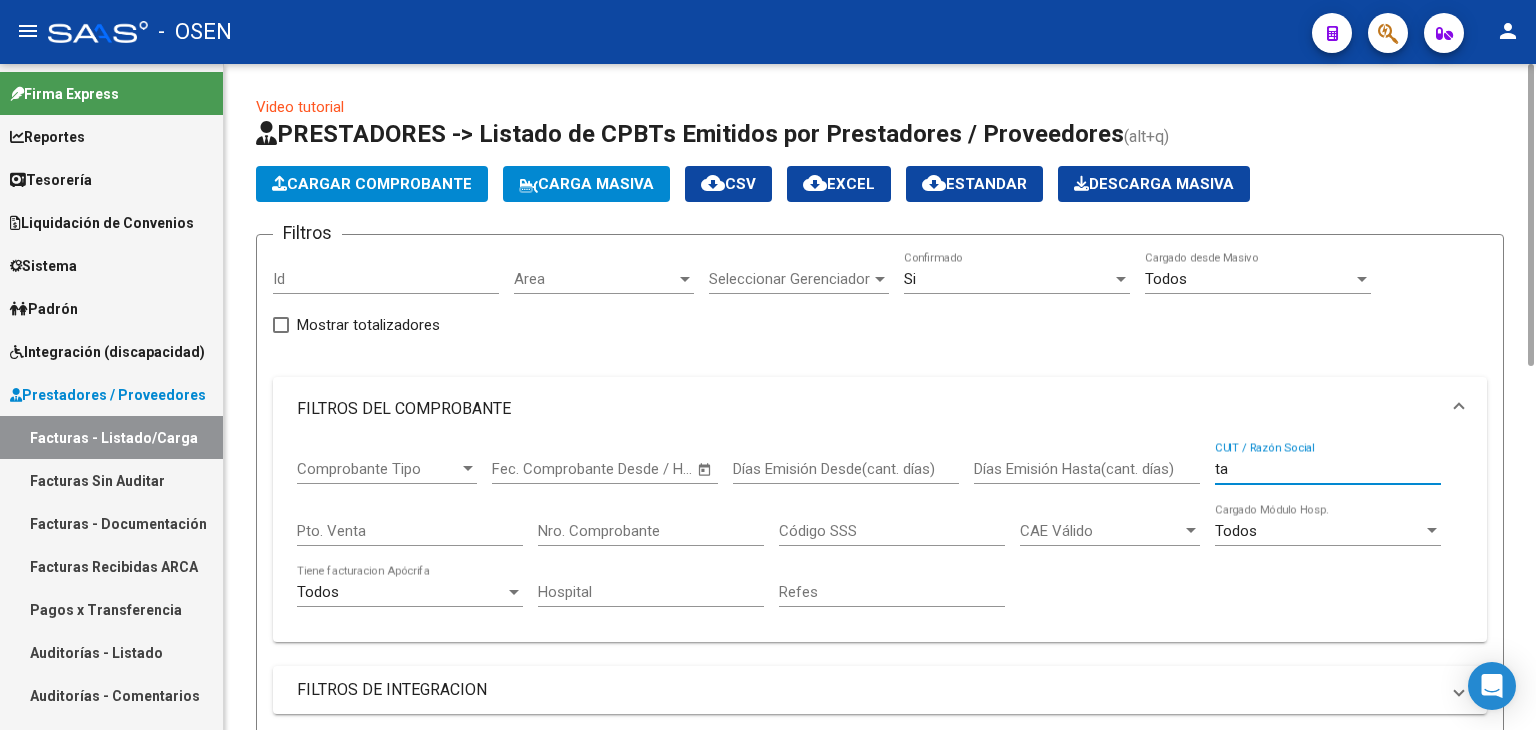type on "t" 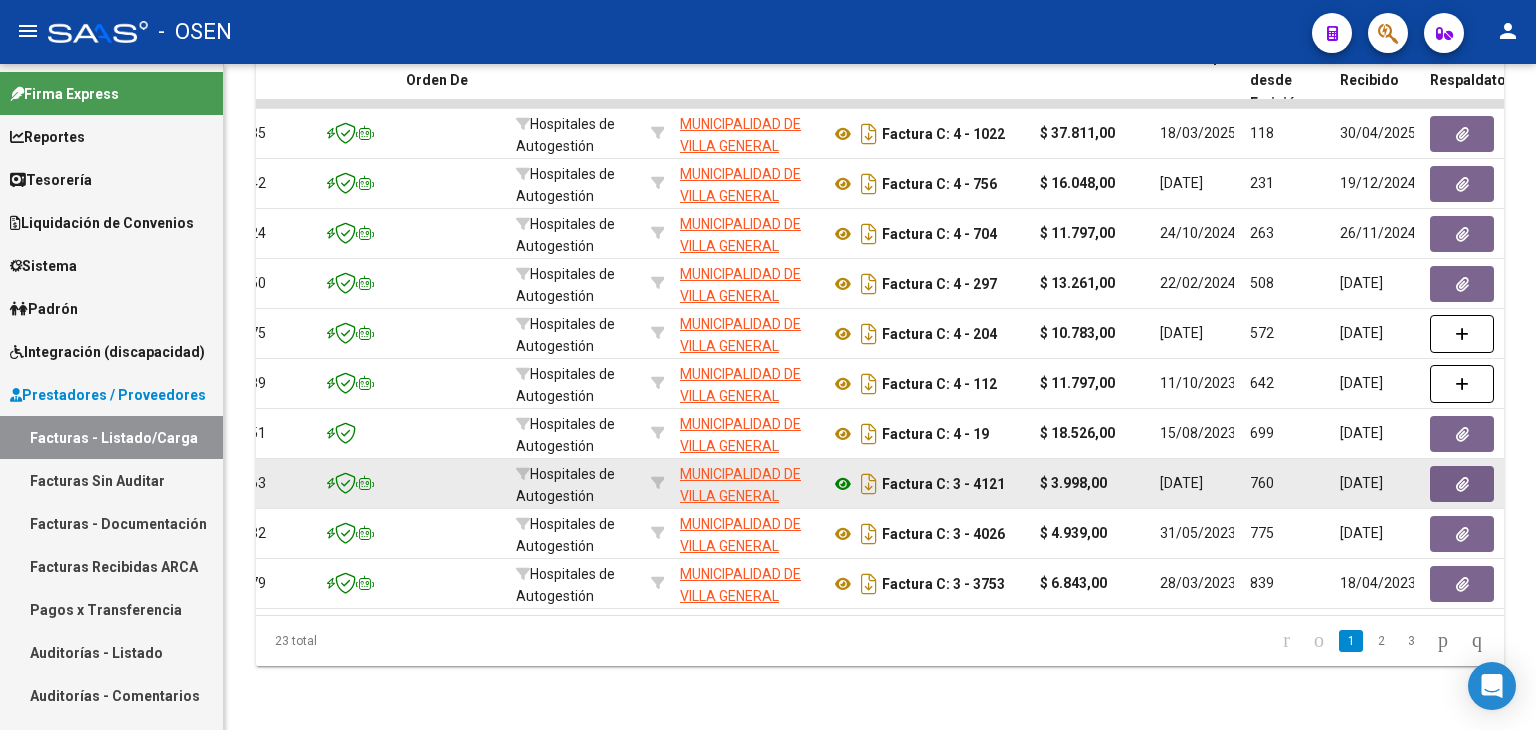scroll, scrollTop: 284, scrollLeft: 0, axis: vertical 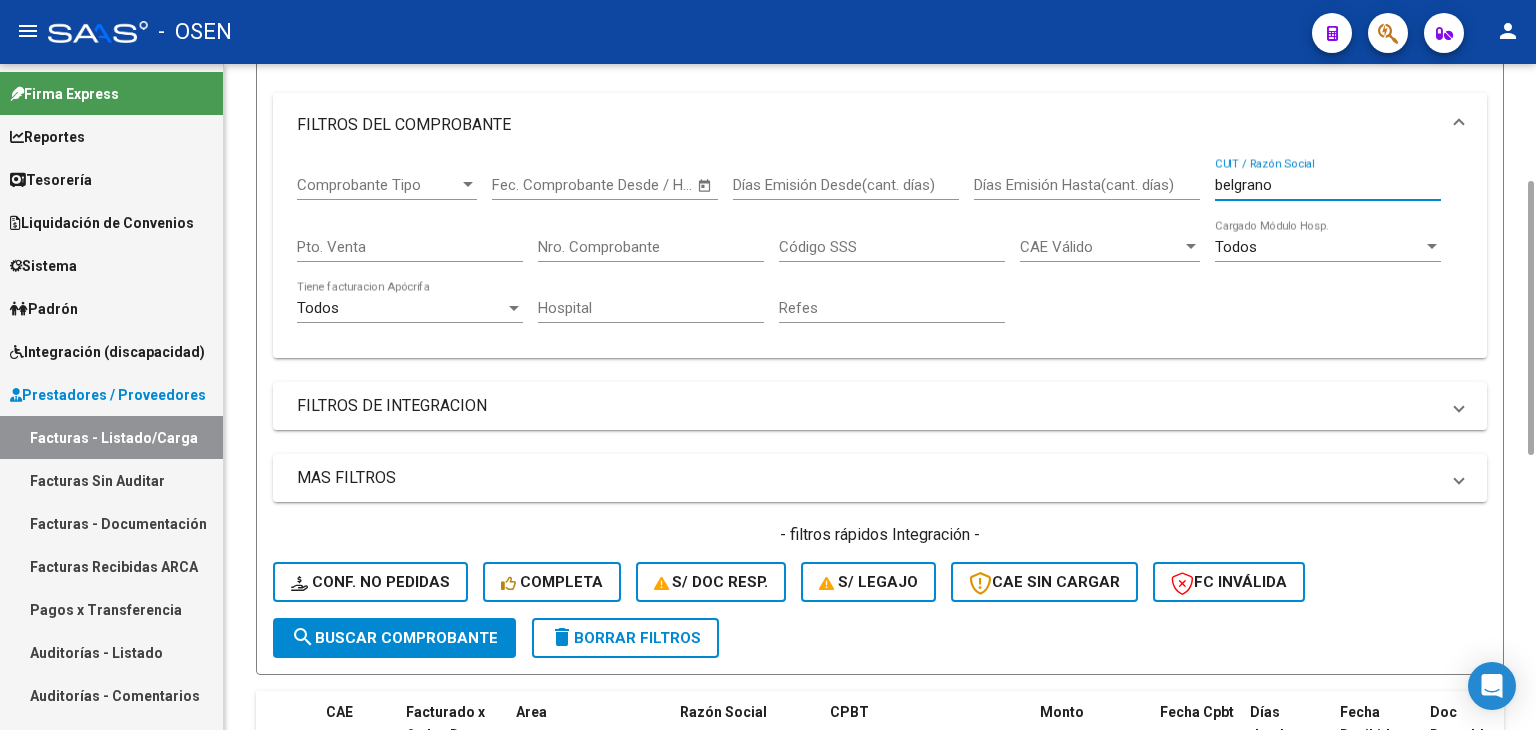 drag, startPoint x: 1311, startPoint y: 187, endPoint x: 1062, endPoint y: 199, distance: 249.28899 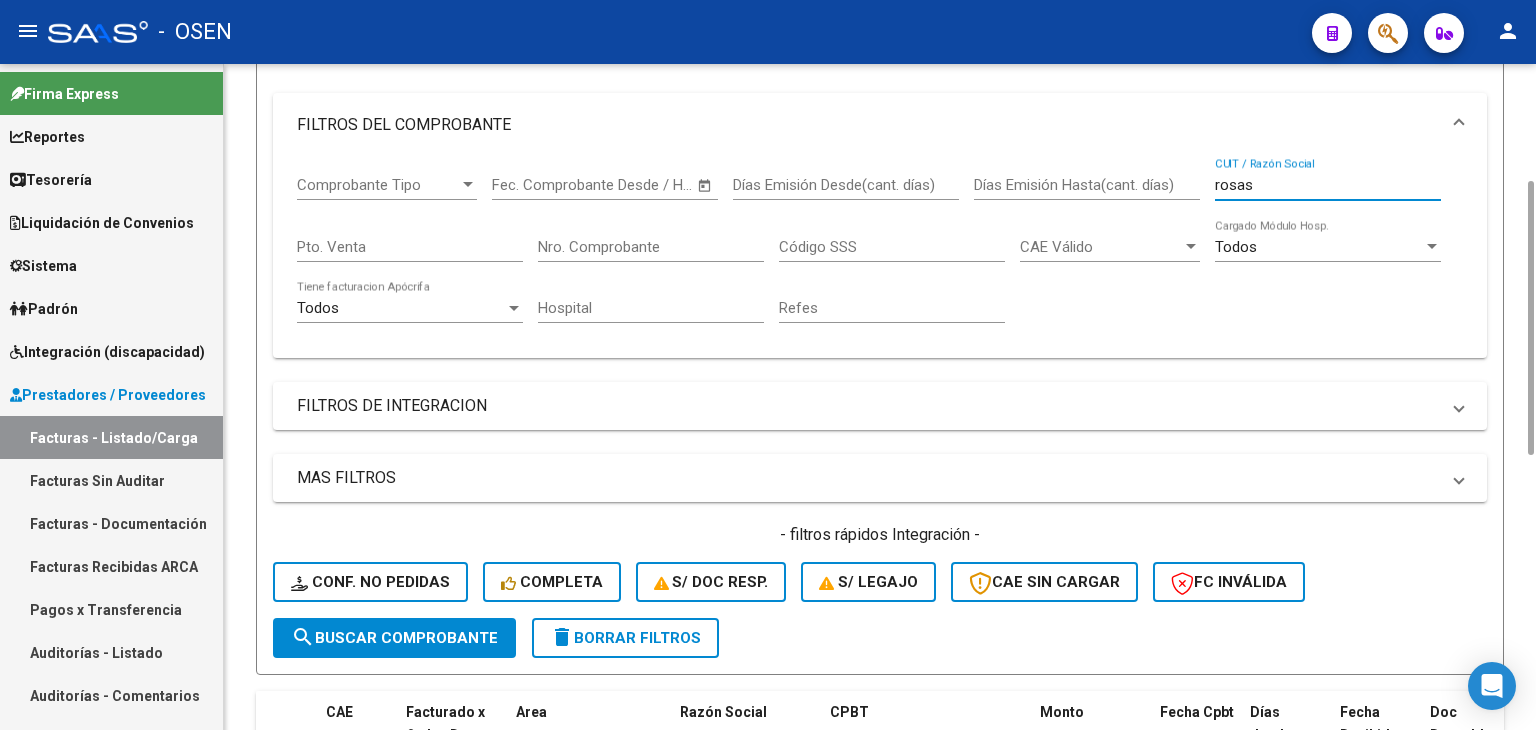 scroll, scrollTop: 551, scrollLeft: 0, axis: vertical 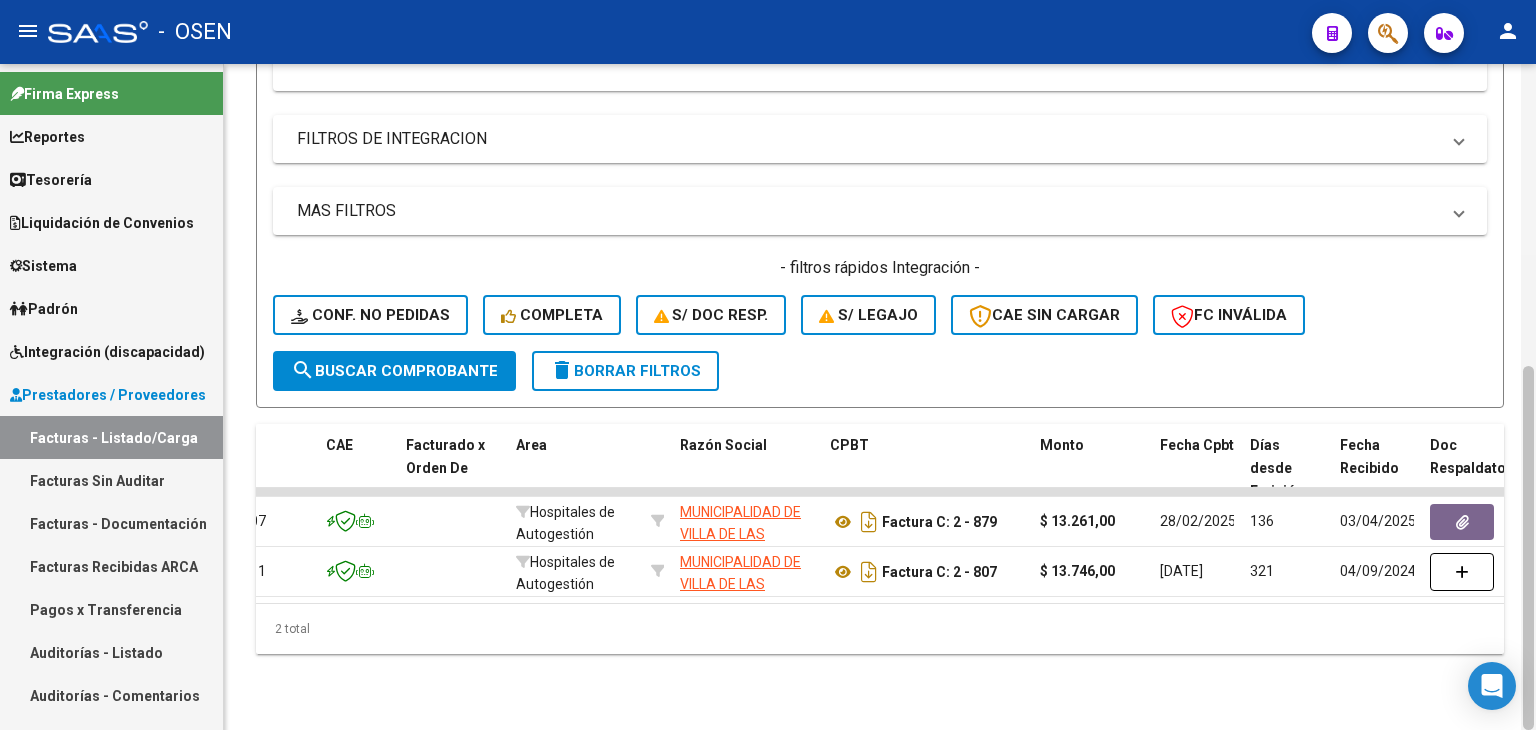type on "rosas" 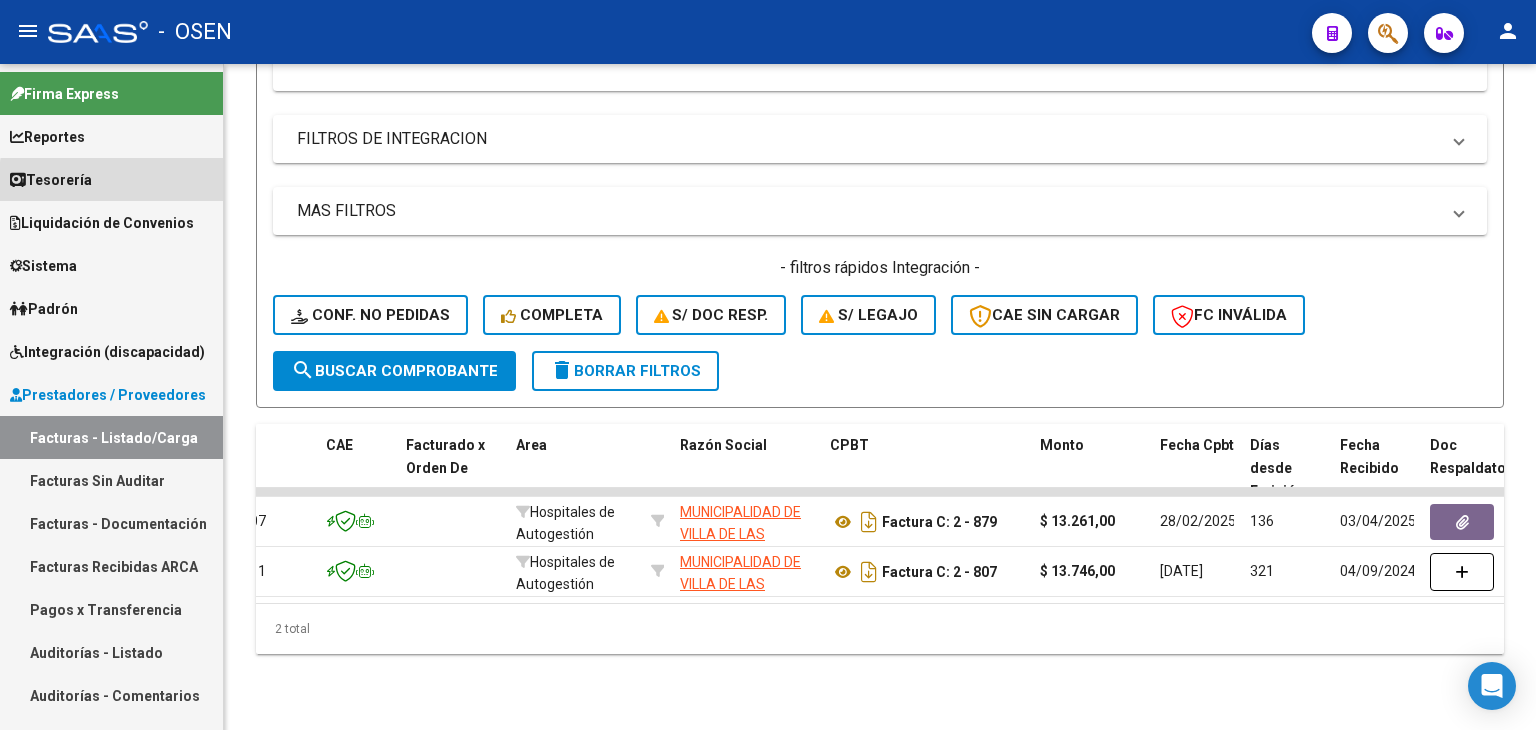click on "Tesorería" at bounding box center [111, 179] 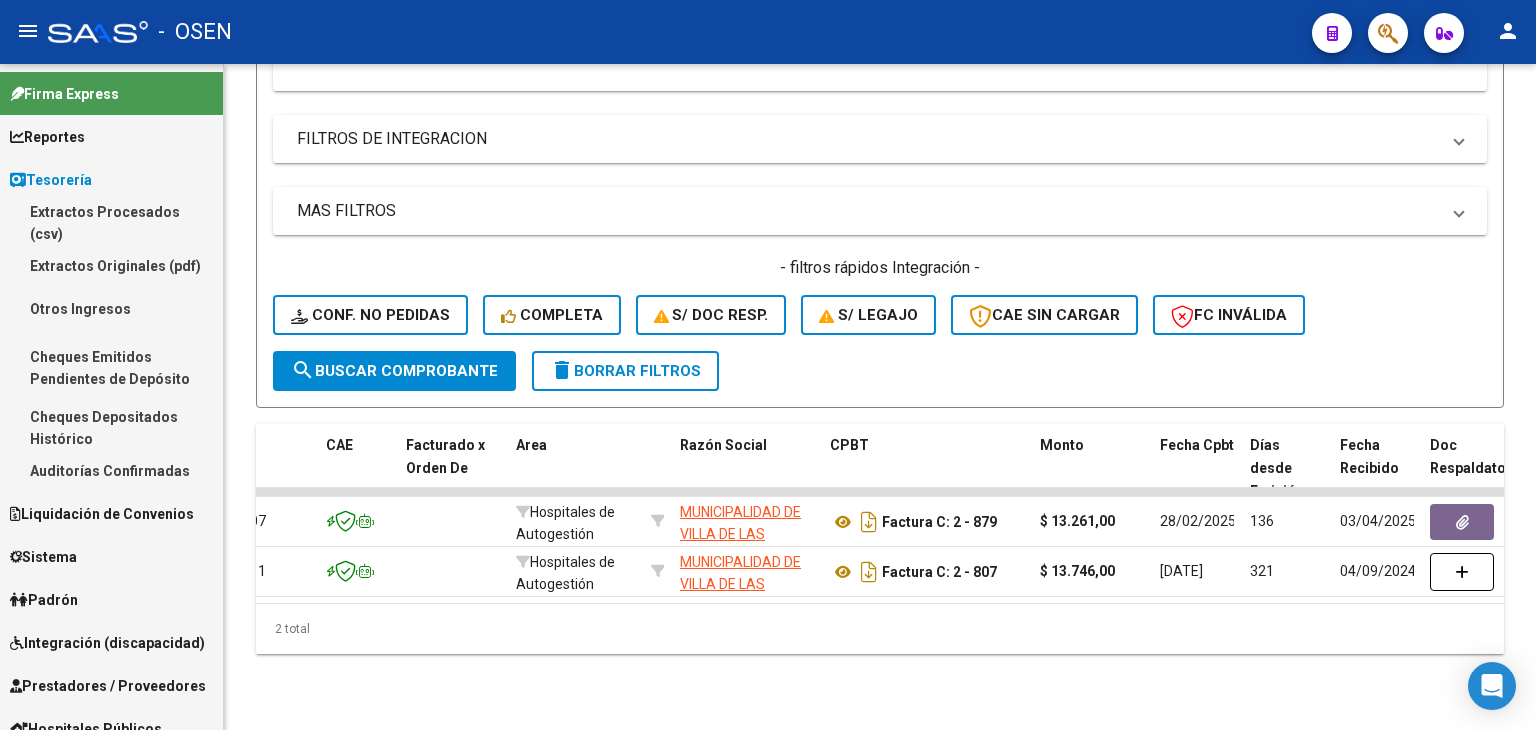 click on "Auditorías Confirmadas" at bounding box center [111, 470] 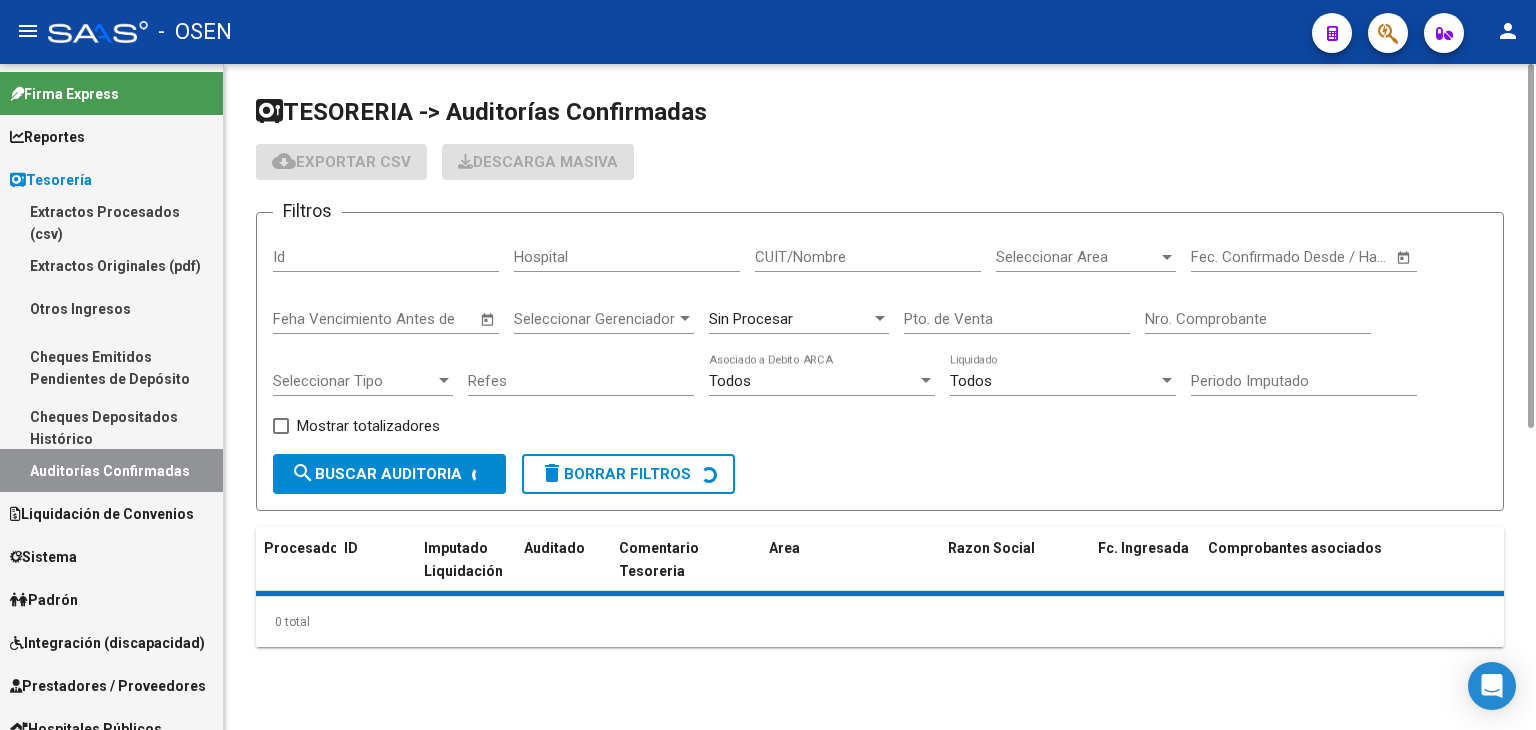 scroll, scrollTop: 0, scrollLeft: 0, axis: both 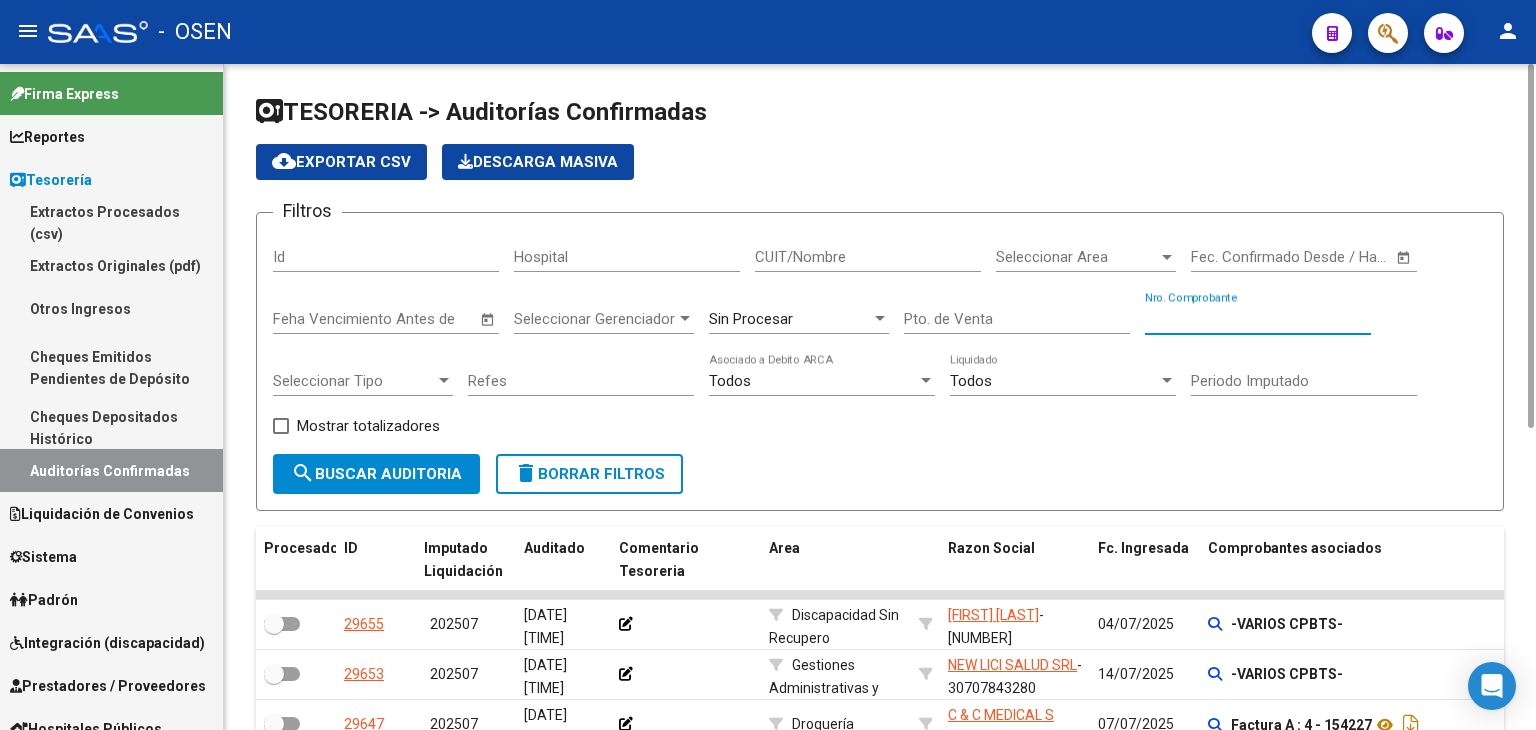 paste on "[NUMBER]" 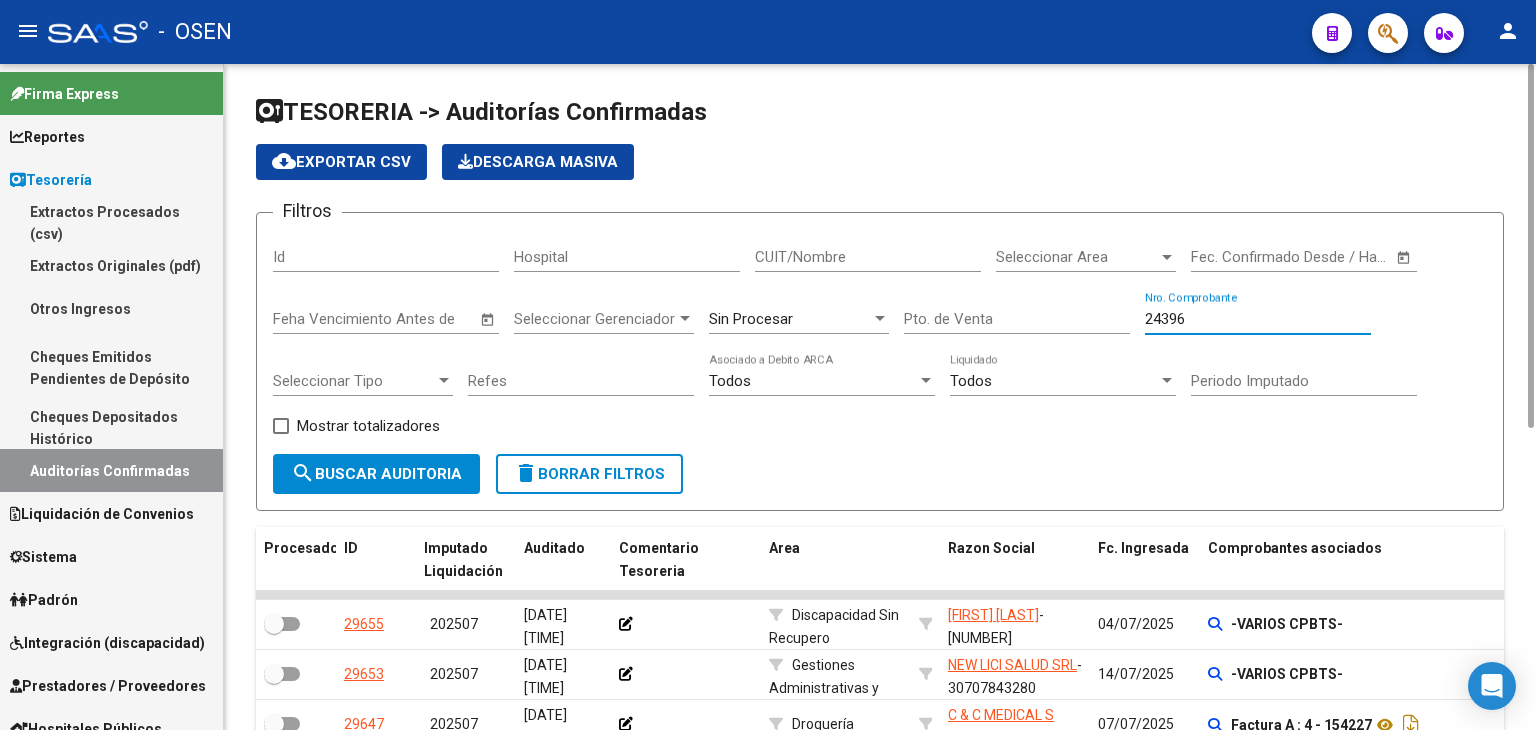 type on "[NUMBER]" 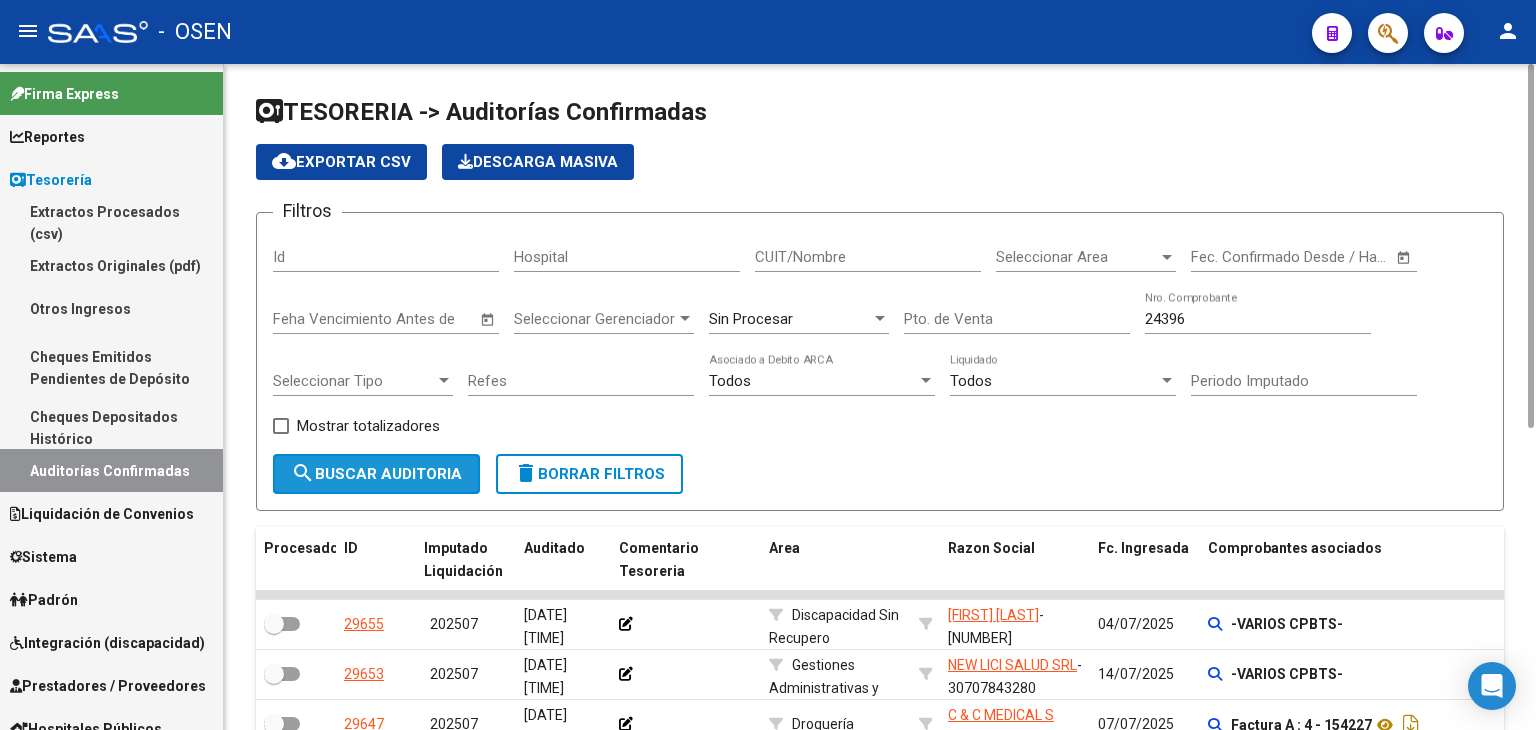 click on "search  Buscar Auditoria" 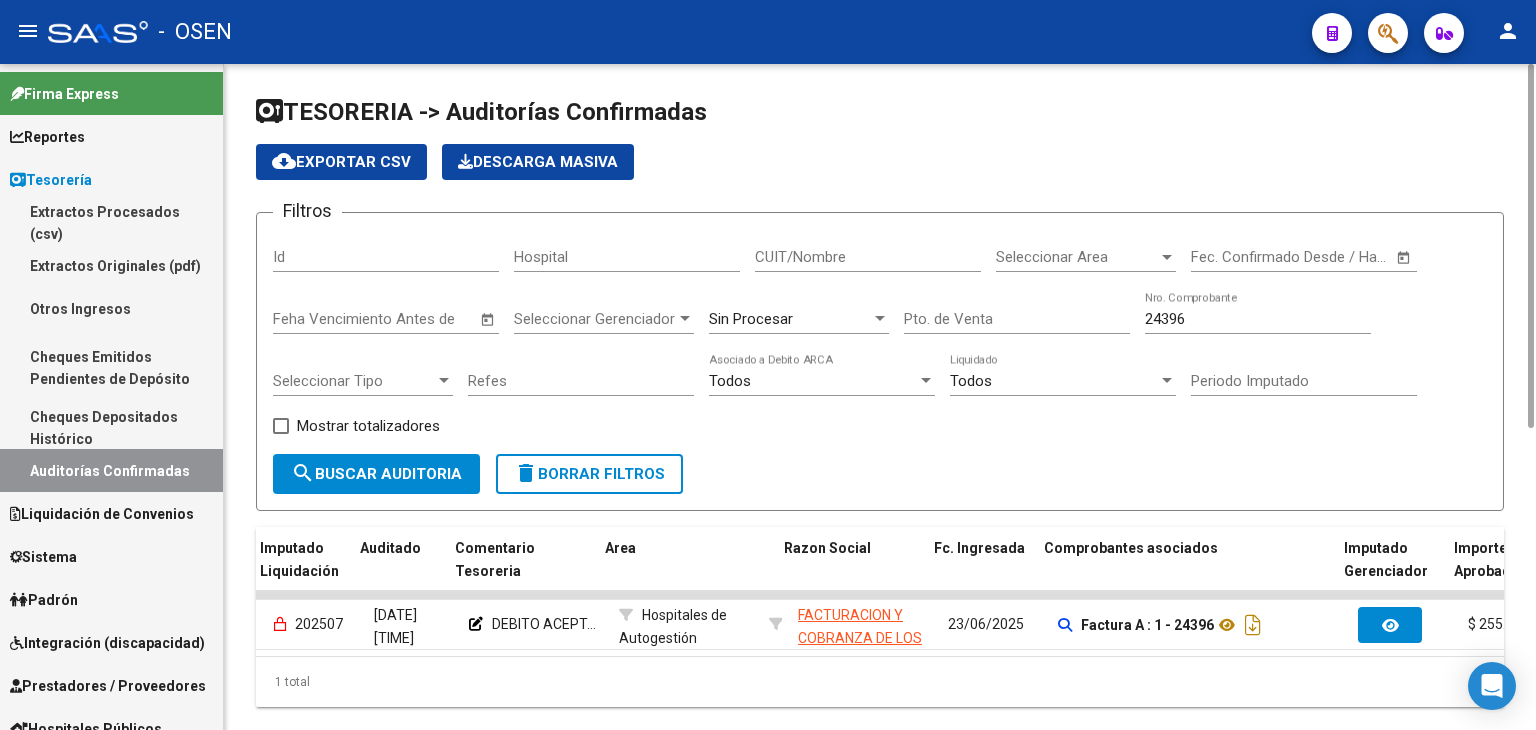 scroll, scrollTop: 0, scrollLeft: 164, axis: horizontal 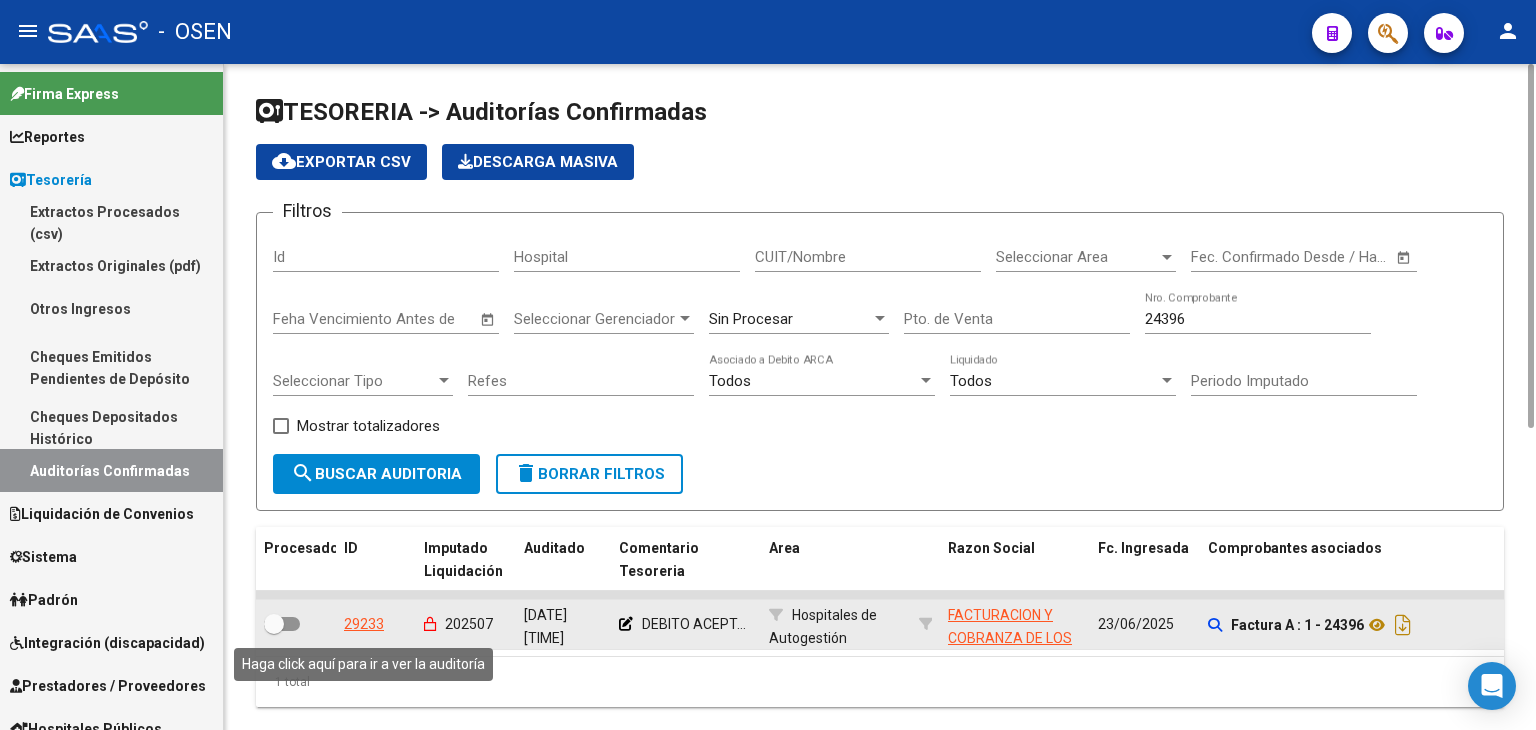click on "29233" 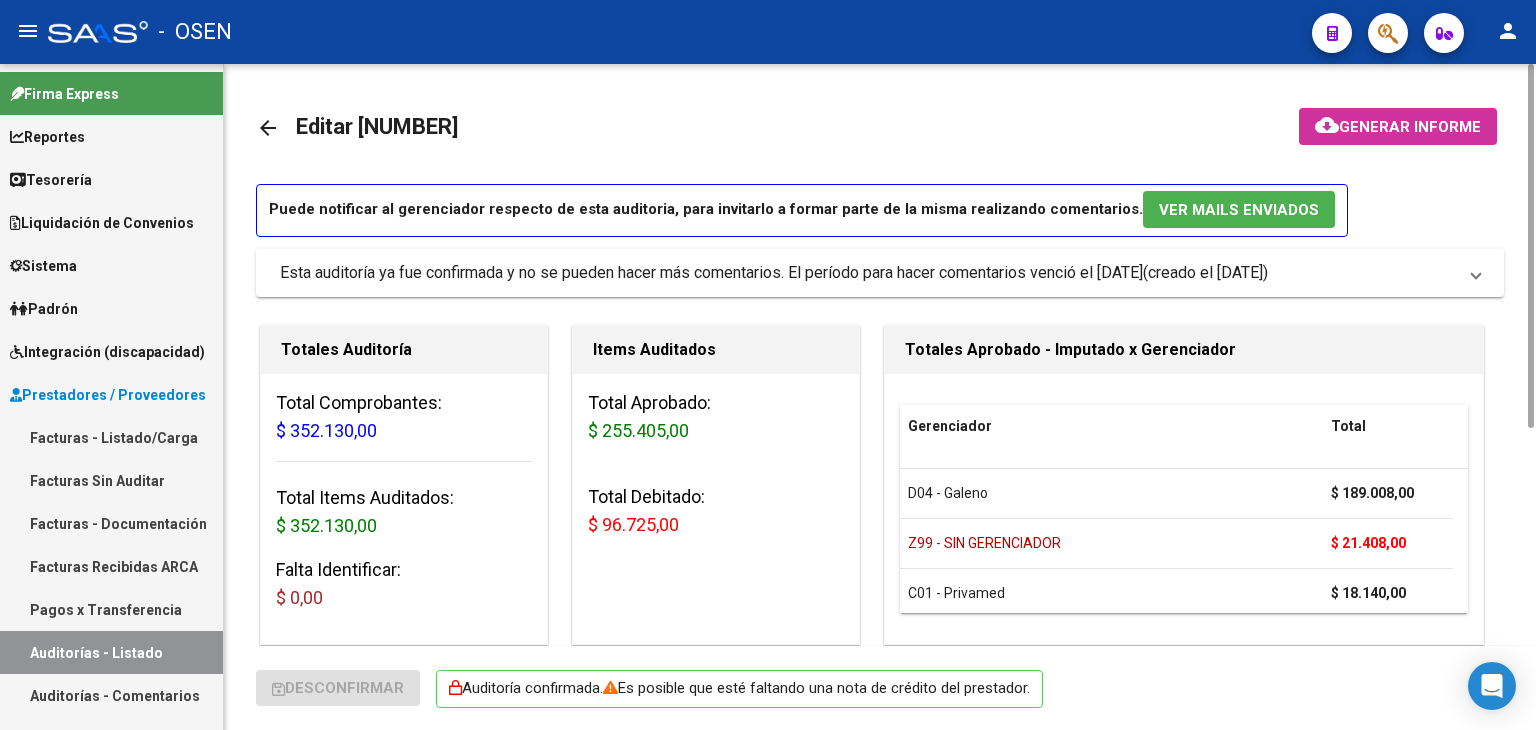 scroll, scrollTop: 666, scrollLeft: 0, axis: vertical 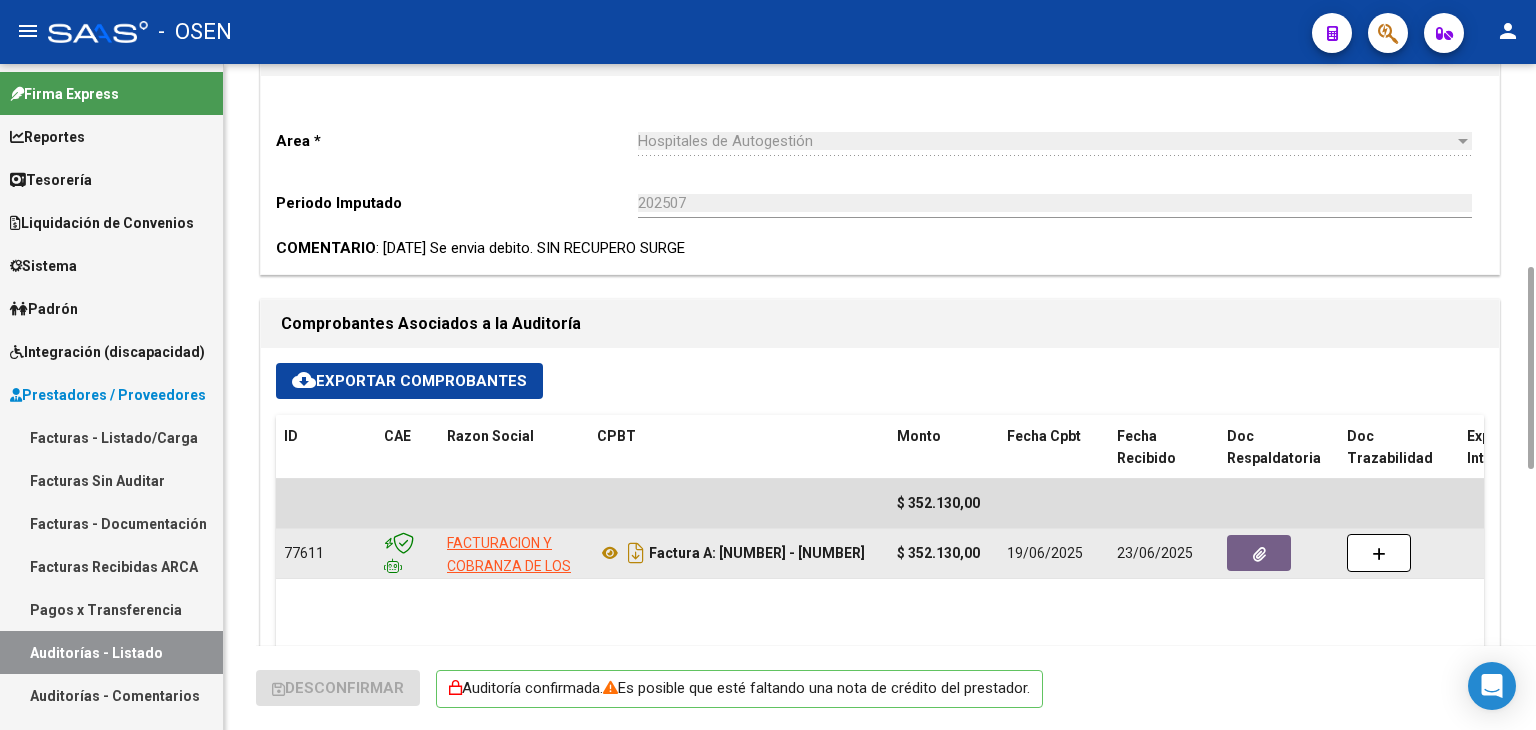 click 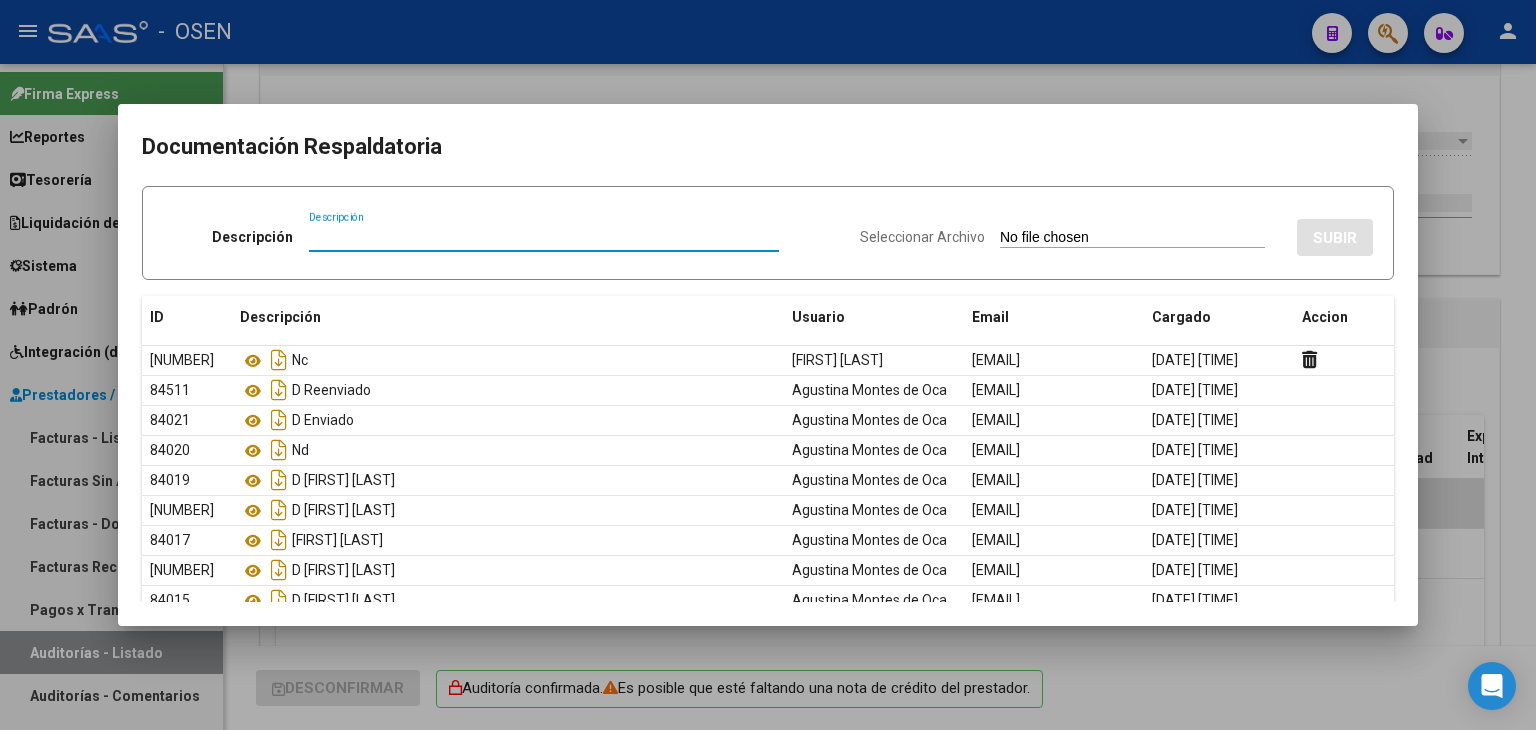 click on "Documentación Respaldatoria Descripción Descripción Seleccionar Archivo SUBIR ID Descripción Usuario Email Cargado Accion 84770  Nc  Mabel Fernandez fernandezm@osensalud.com.ar 14/07/2025 10:41 84511  D Reenviado  Agustina Montes de Oca amontesdeoca@osensalud.com.ar 04/07/2025 16:35 84021  D Enviado  Agustina Montes de Oca amontesdeoca@osensalud.com.ar 25/06/2025 14:44 84020  Nd  Agustina Montes de Oca amontesdeoca@osensalud.com.ar 25/06/2025 14:42 84019  D Guevara Mitrione Mateo  Agustina Montes de Oca amontesdeoca@osensalud.com.ar 25/06/2025 14:40 84018  D Romero Valeria Salome   Agustina Montes de Oca amontesdeoca@osensalud.com.ar 25/06/2025 14:38 84017  D Acosta Daiana Ayelen   Agustina Montes de Oca amontesdeoca@osensalud.com.ar 25/06/2025 14:34 84016  D Reta Matias Nicolas   Agustina Montes de Oca amontesdeoca@osensalud.com.ar 25/06/2025 14:29 84015  D Gauto Ivan    Agustina Montes de Oca amontesdeoca@osensalud.com.ar 25/06/2025 14:27 84014  D Samite Alma     Agustina Montes de Oca 25/06/2025 14:26" at bounding box center [768, 365] 